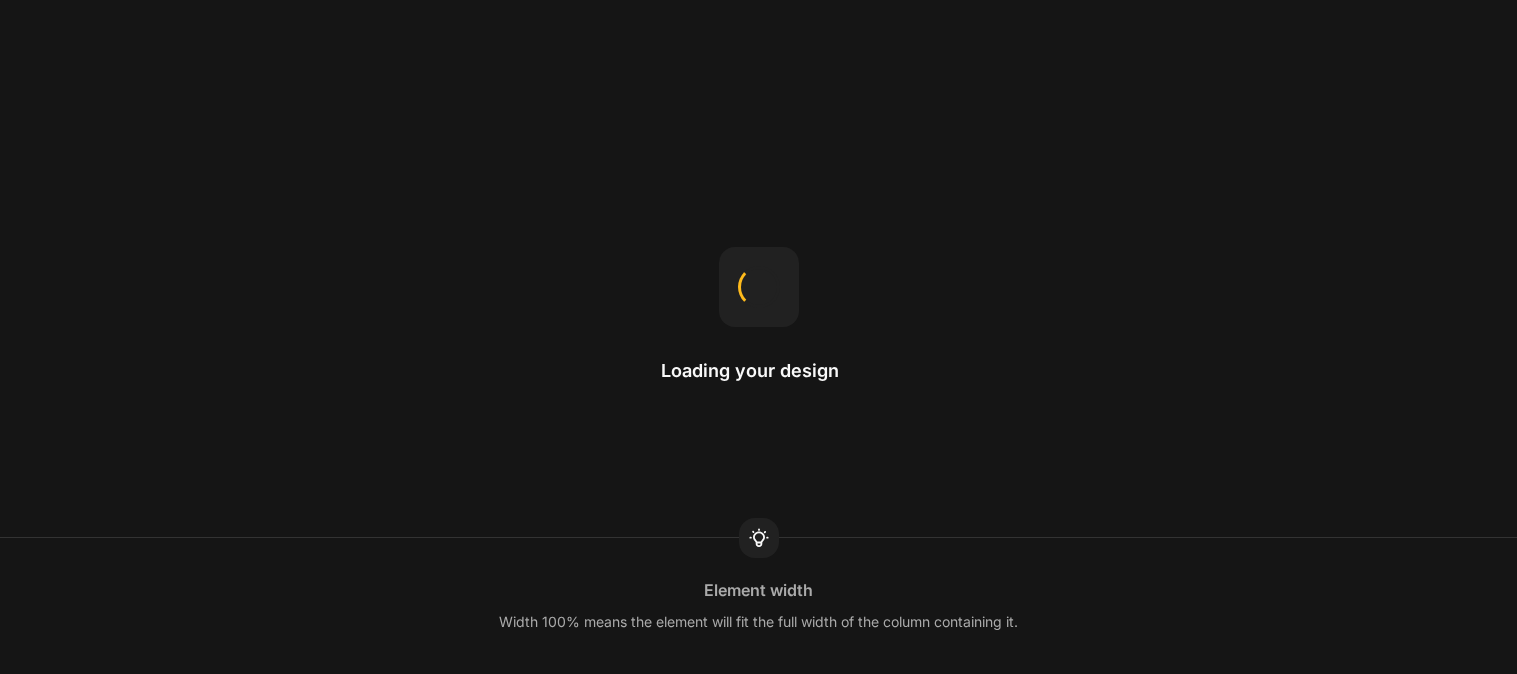 scroll, scrollTop: 0, scrollLeft: 0, axis: both 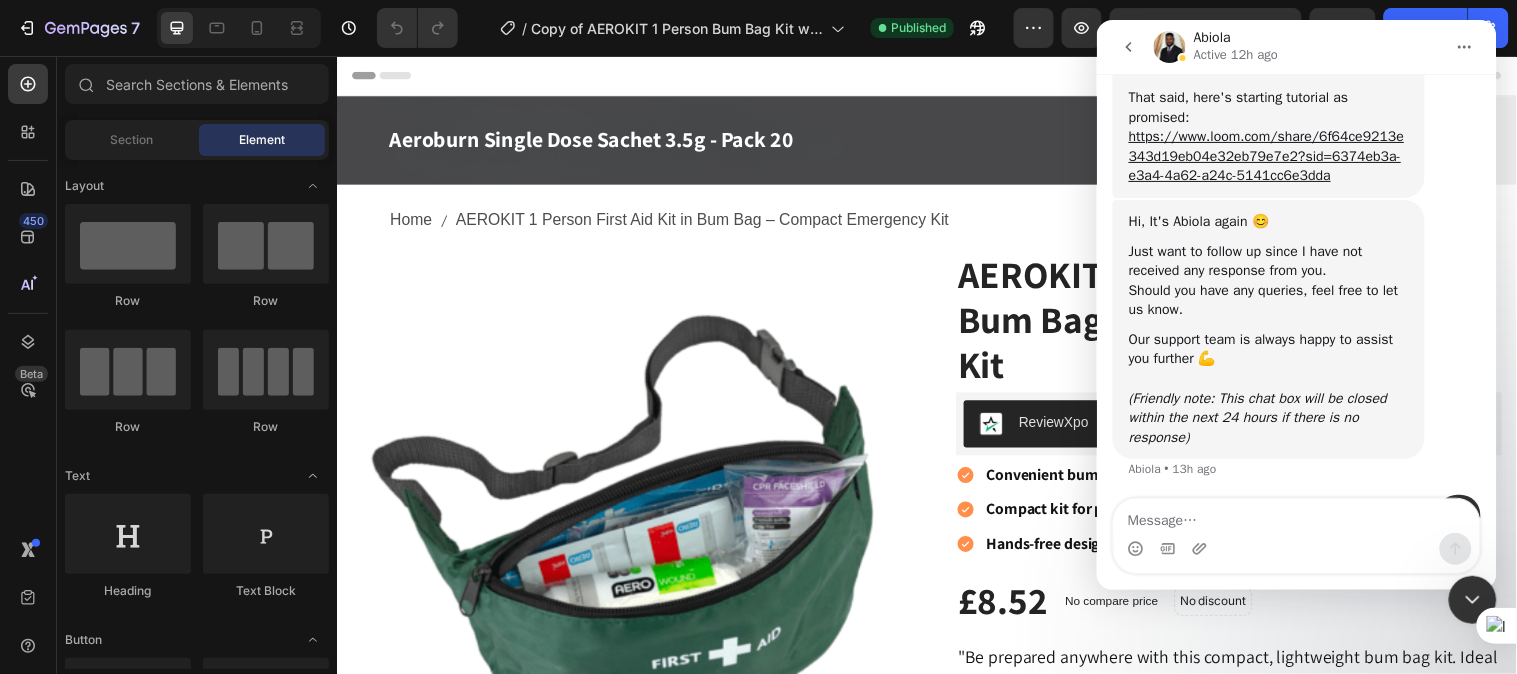 click on "Header" at bounding box center (936, 75) 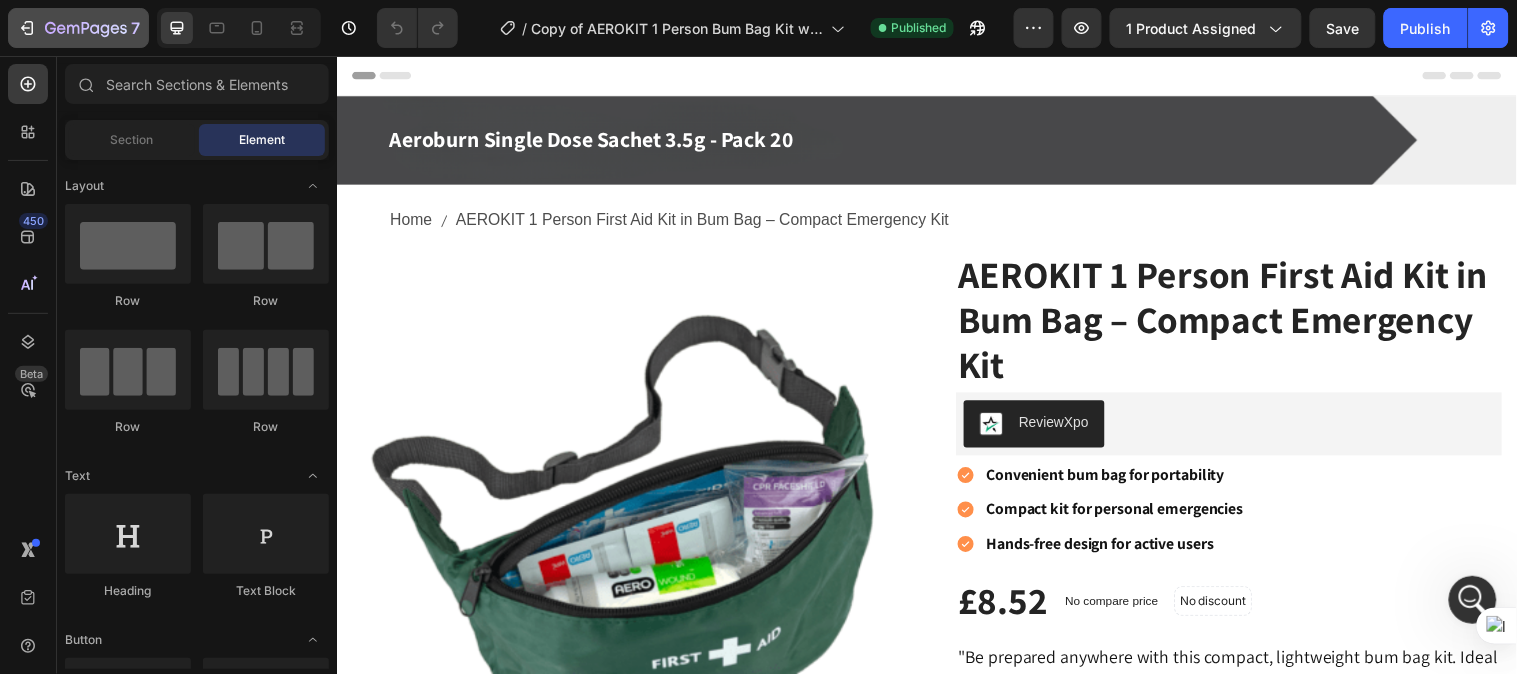 scroll, scrollTop: 0, scrollLeft: 0, axis: both 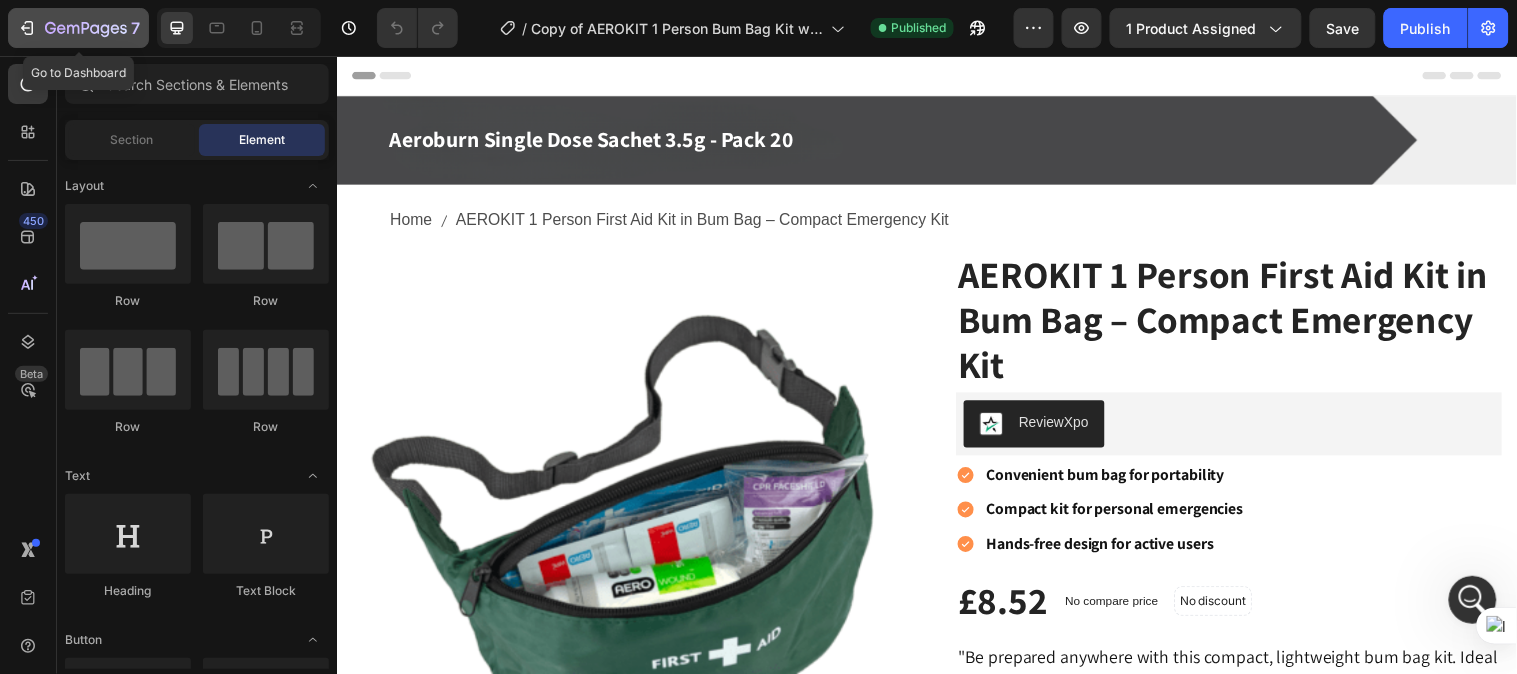 click 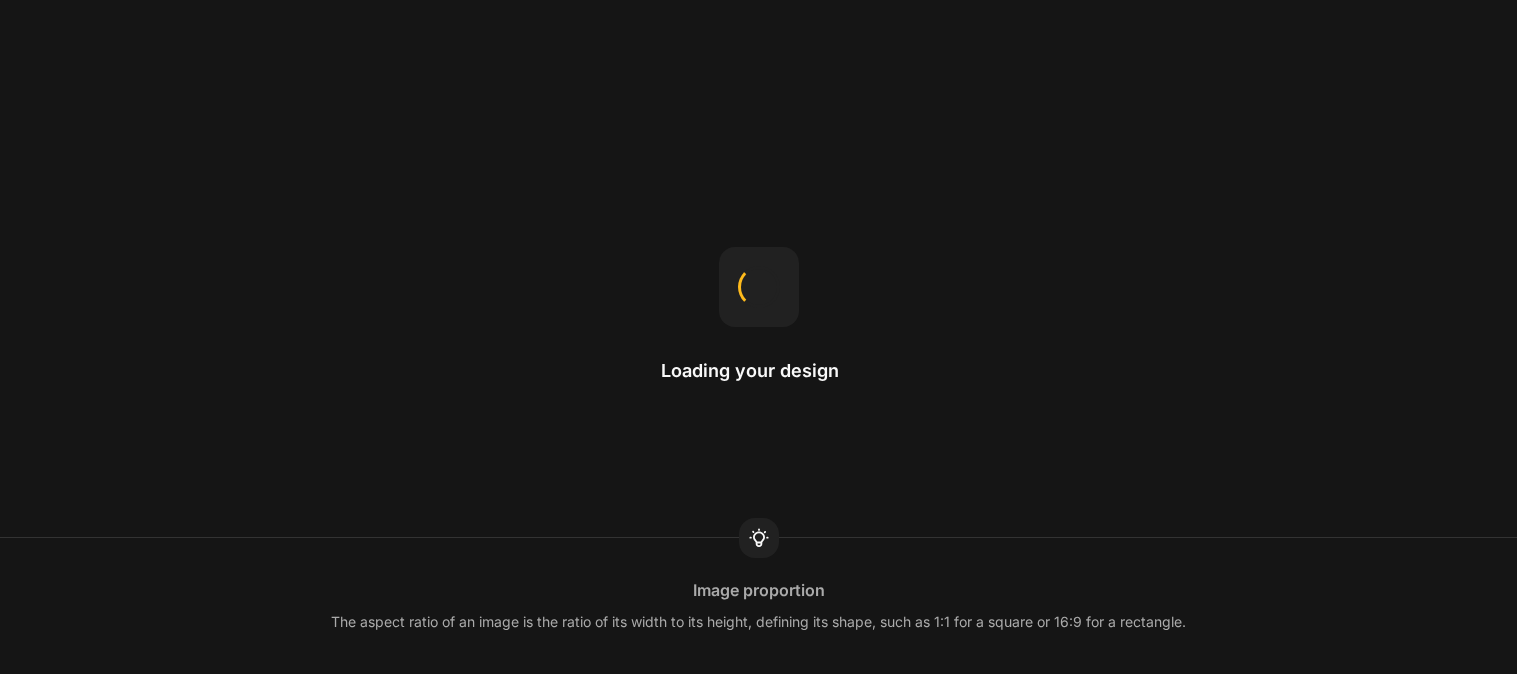 scroll, scrollTop: 0, scrollLeft: 0, axis: both 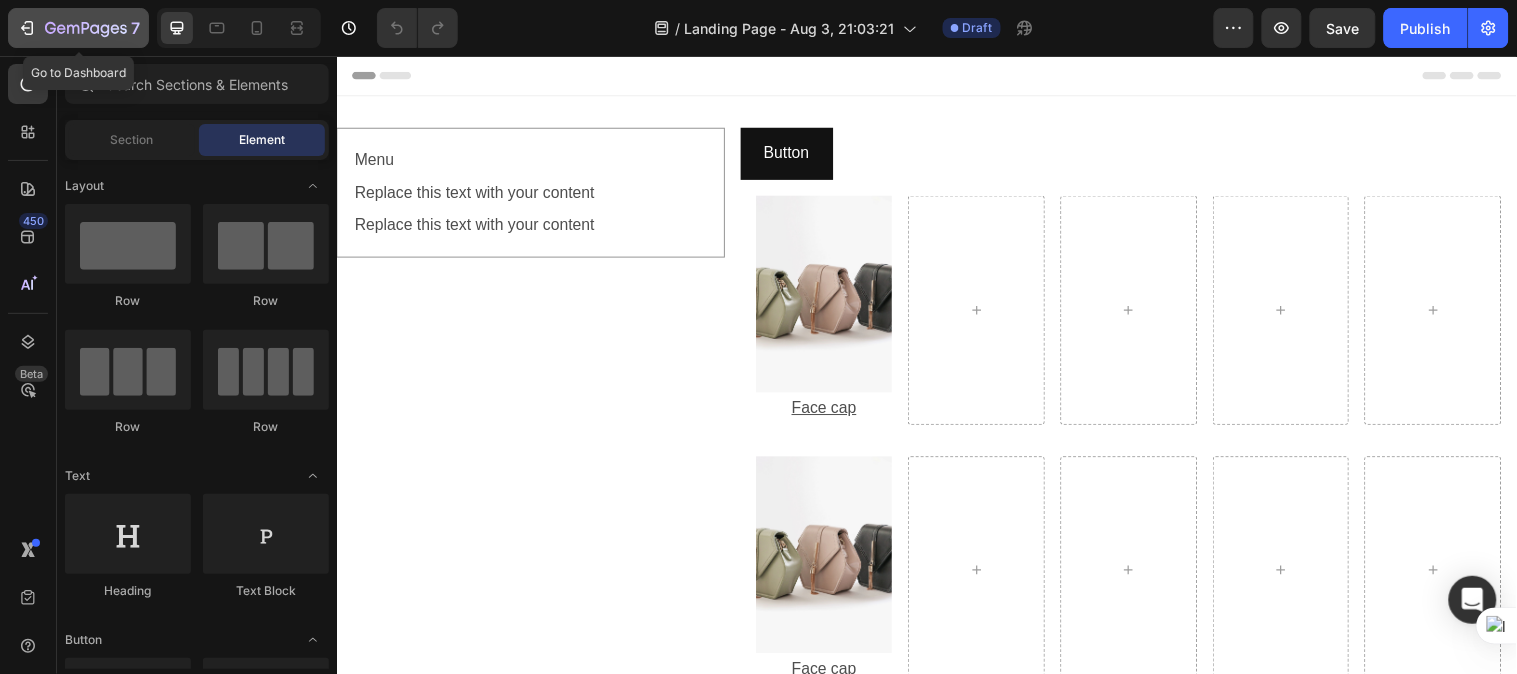 click 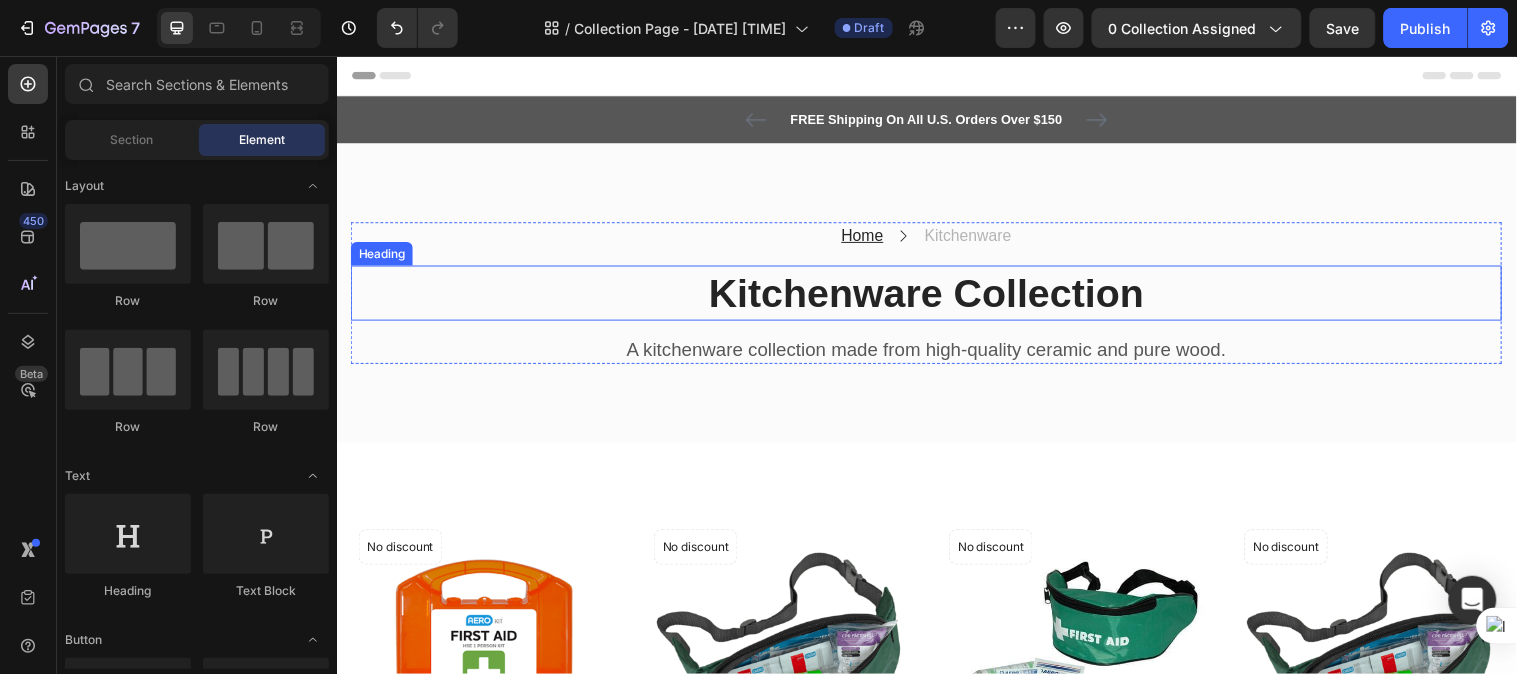scroll, scrollTop: 0, scrollLeft: 0, axis: both 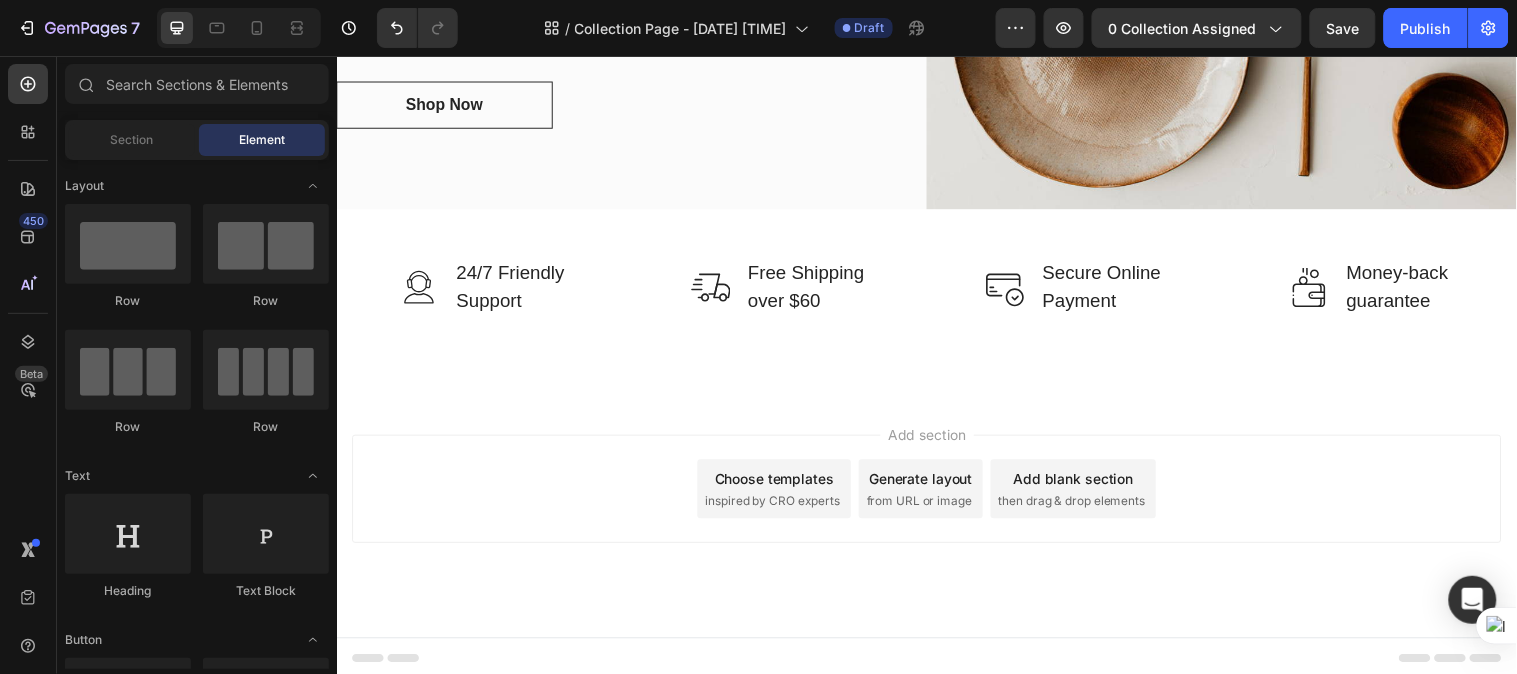 click on "Choose templates" at bounding box center [781, 484] 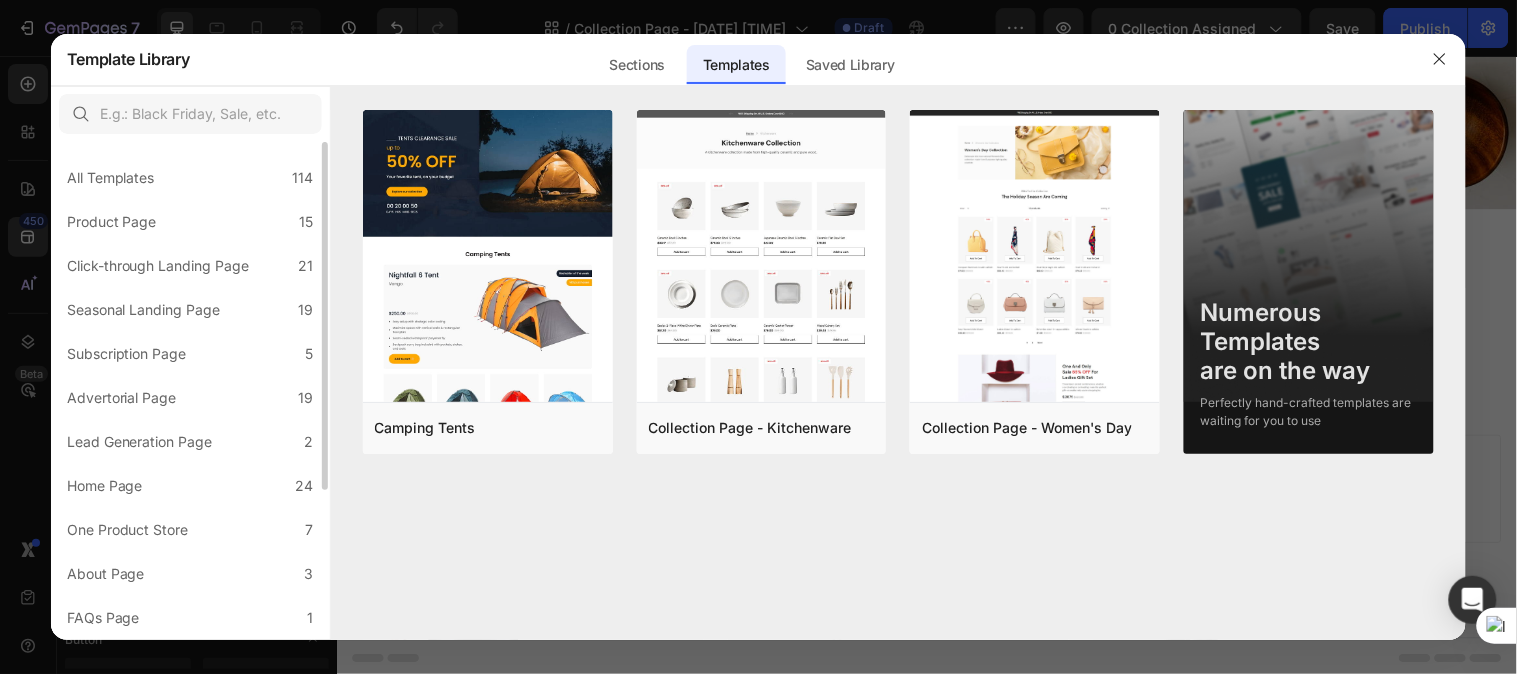 scroll, scrollTop: 216, scrollLeft: 0, axis: vertical 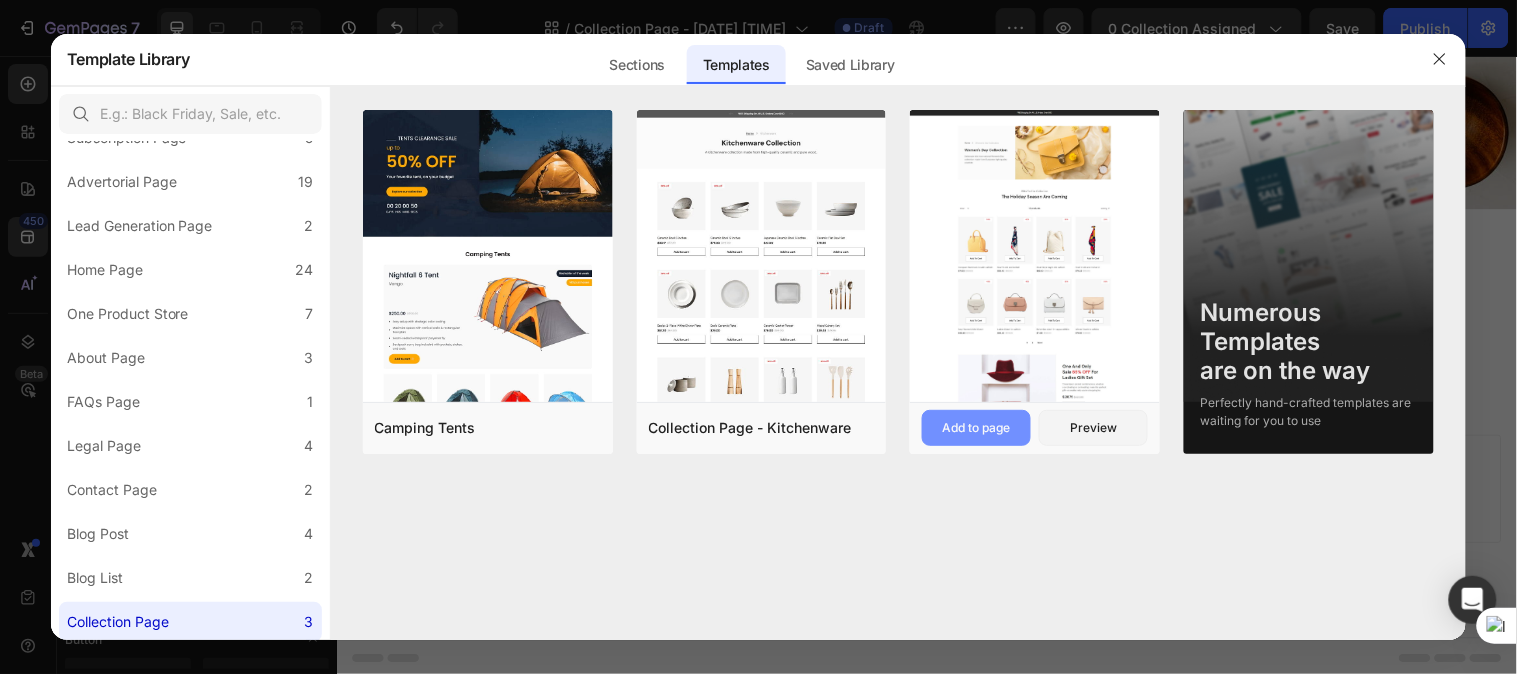 click on "Add to page" at bounding box center [977, 428] 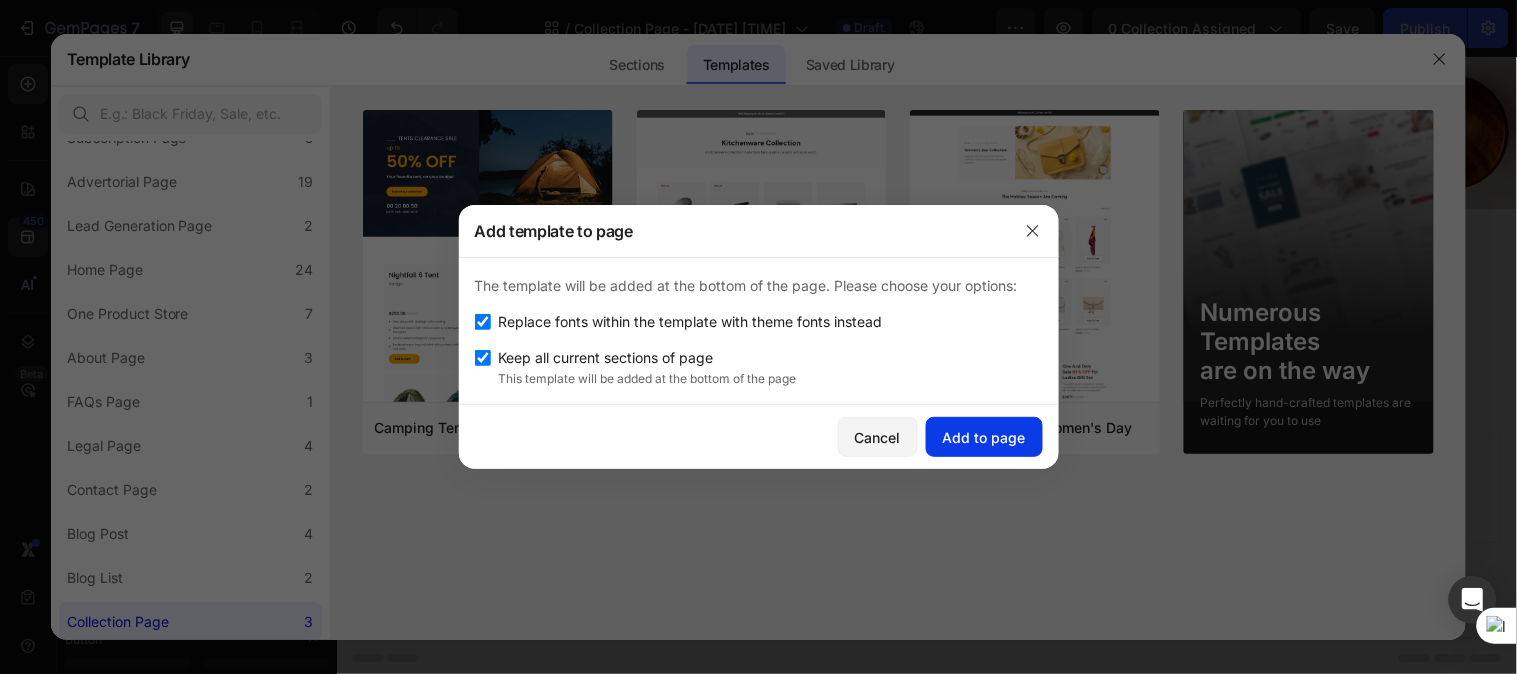 click on "Add to page" at bounding box center [984, 437] 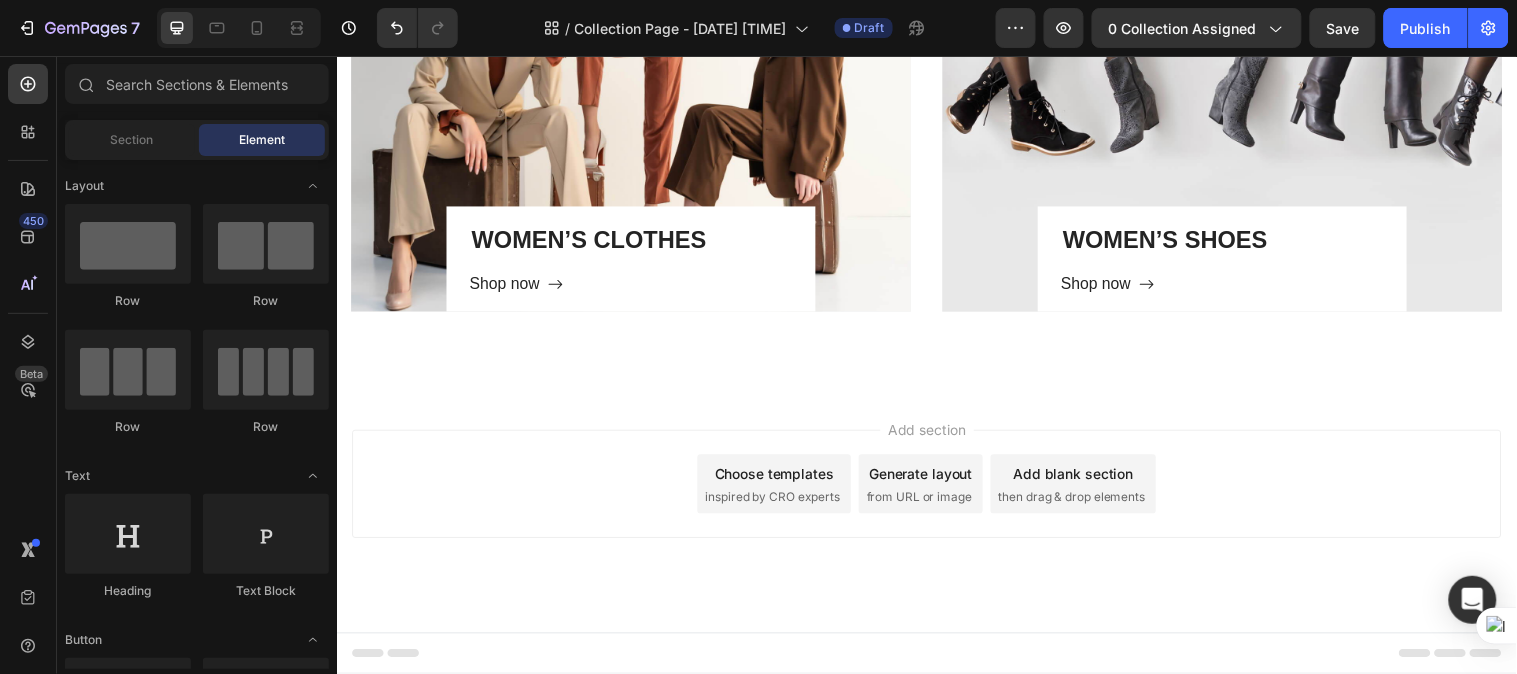 scroll, scrollTop: 6184, scrollLeft: 0, axis: vertical 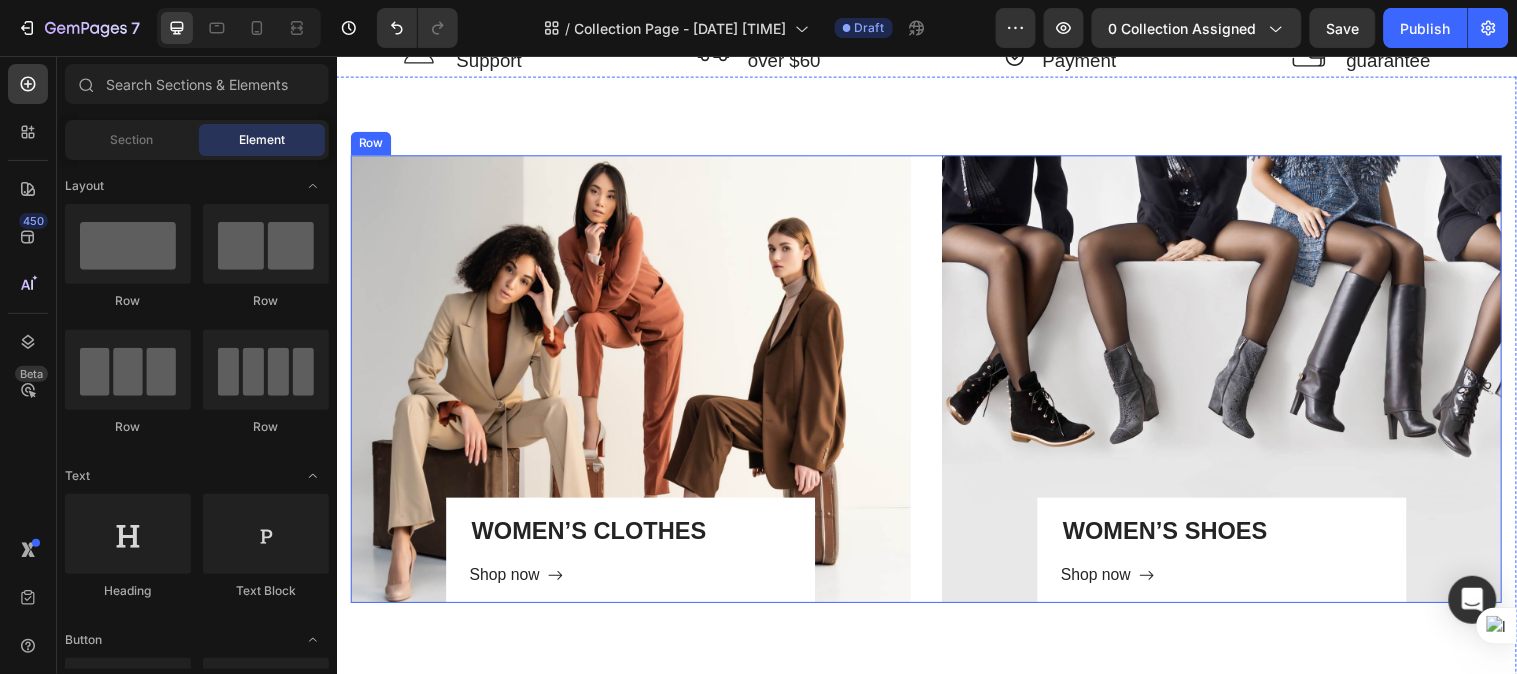 click on "WOMEN’S CLOTHES Heading
Shop now Button Row Hero Banner WOMEN’S SHOES Heading
Shop now Button Row Hero Banner Row" at bounding box center (936, 383) 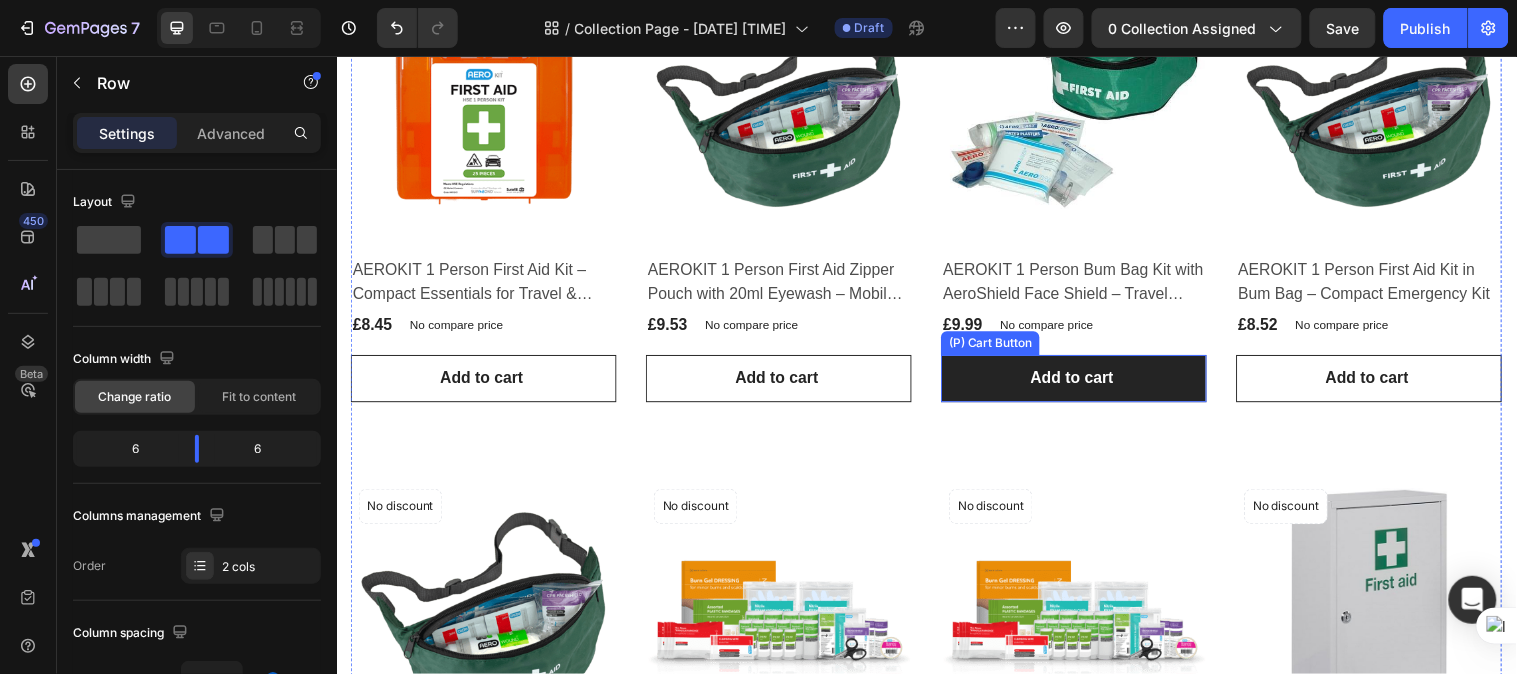 scroll, scrollTop: 0, scrollLeft: 0, axis: both 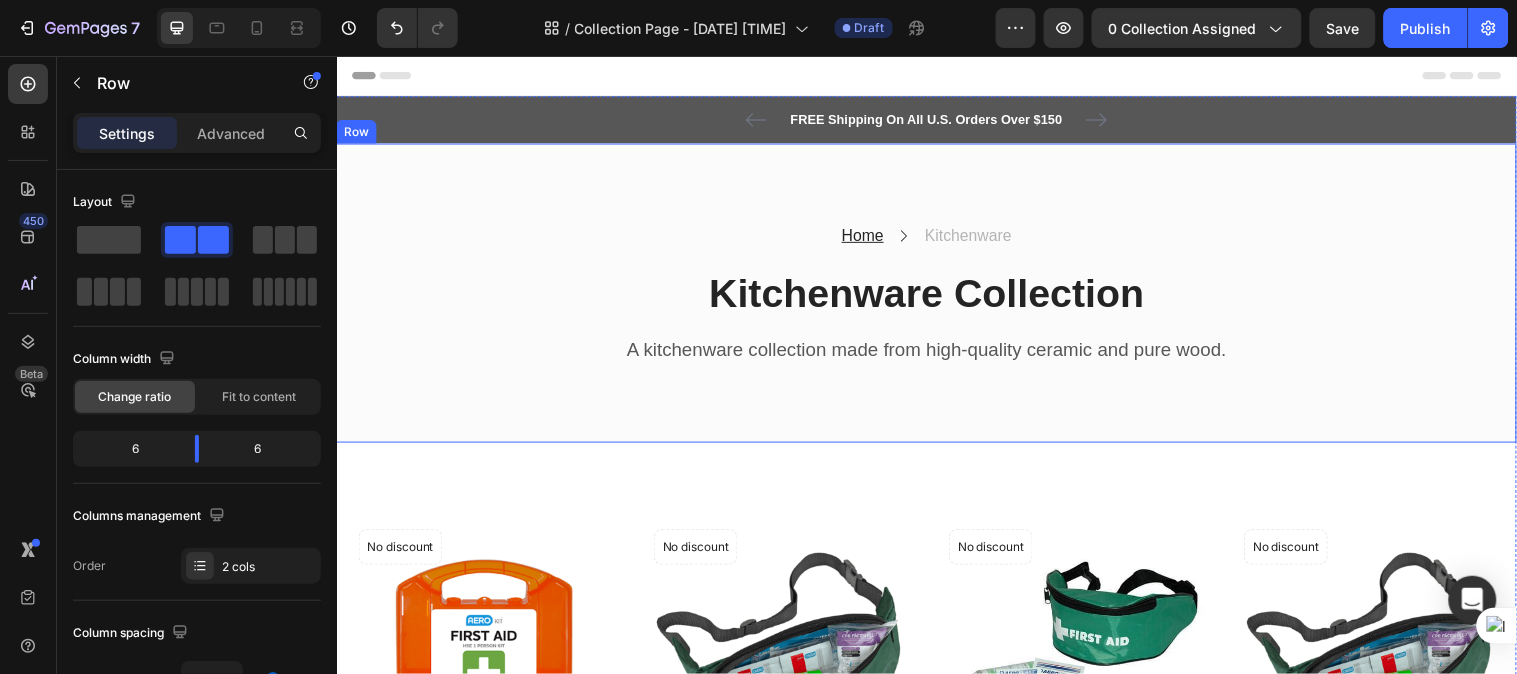 click on "Home Text block
Icon Kitchenware Text block Row Kitchenware Collection Heading A kitchenware collection made from high-quality ceramic and pure wood. Text block Row Row Row" at bounding box center (936, 296) 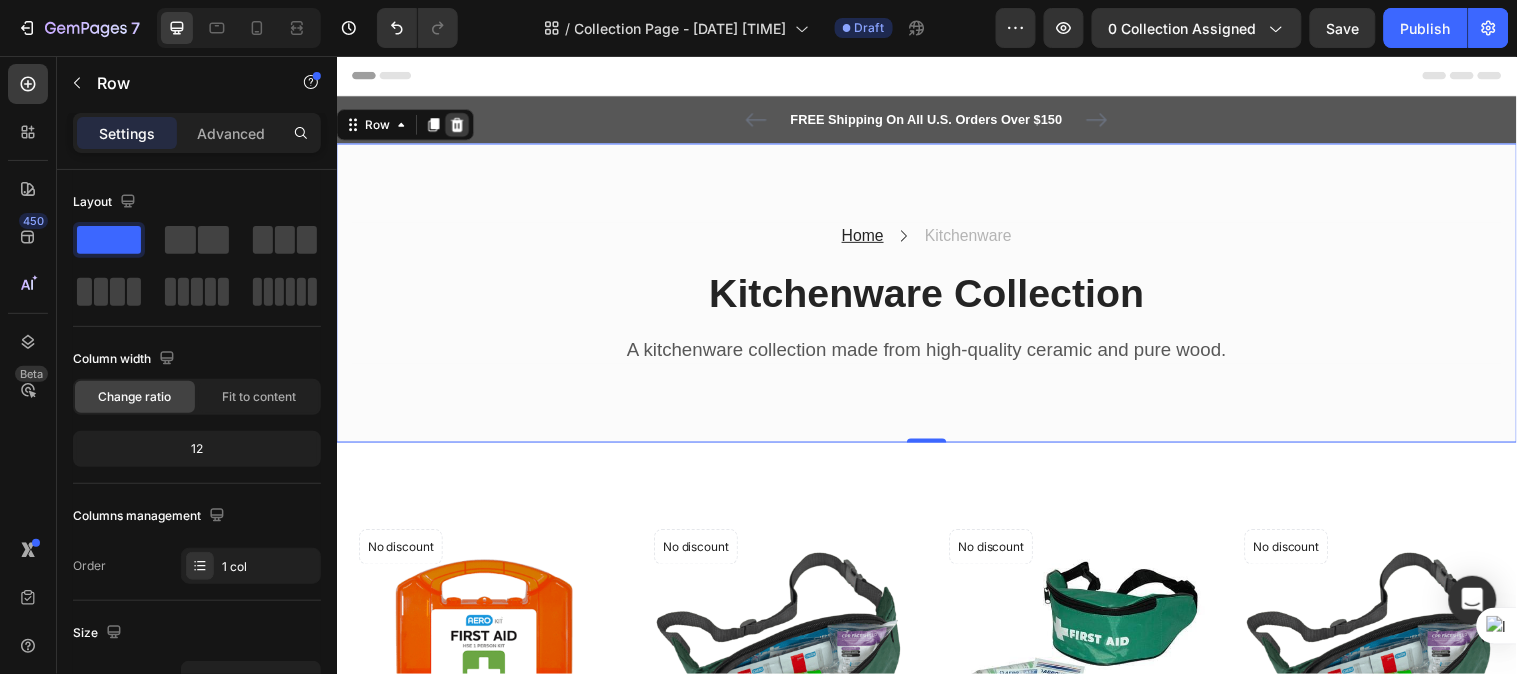 click 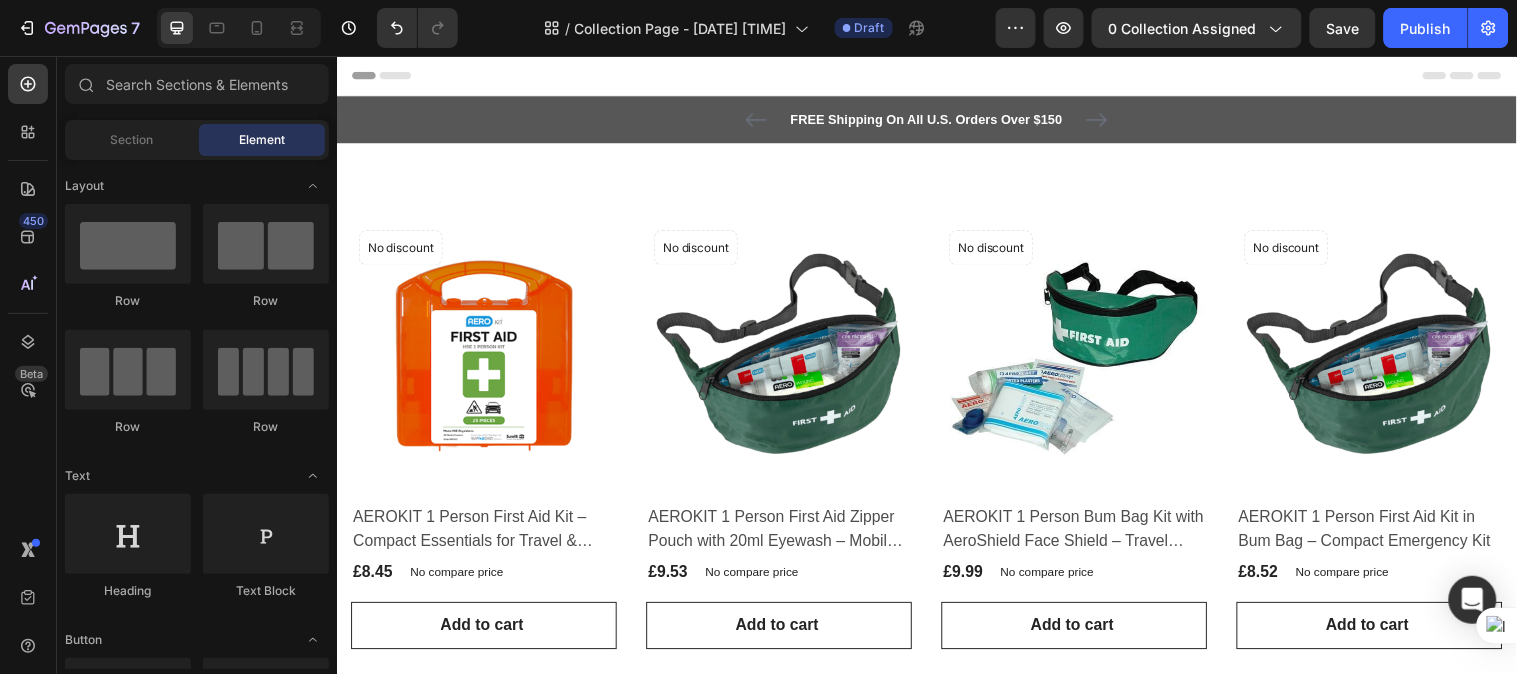 click on "Header" at bounding box center [936, 75] 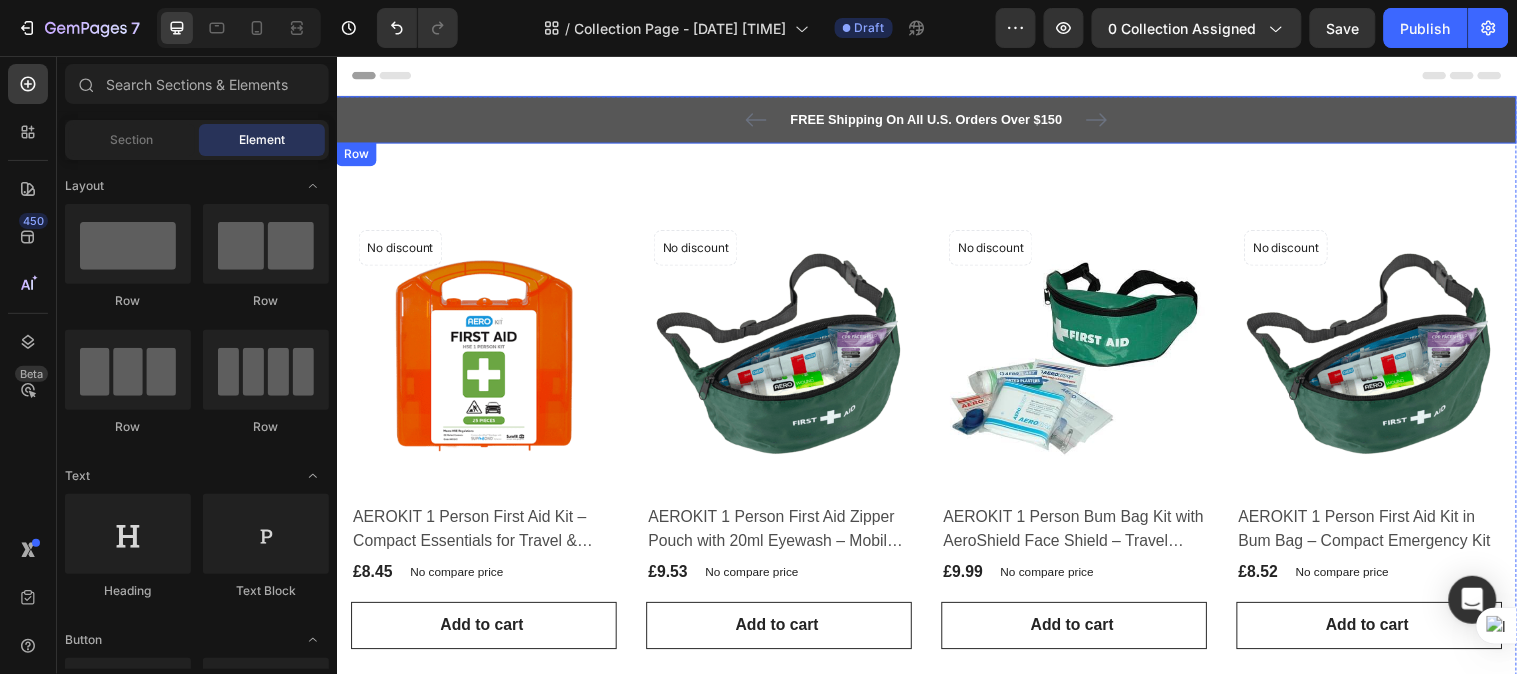 click on "FREE Shipping On All U.S. Orders Over $150 Text block 5000+ Text block                Icon                Icon                Icon                Icon                Icon Icon List Hoz REVIEWS Text block Row 60-DAY FREE RETURNS Text block
Carousel Row Row" at bounding box center [936, 120] 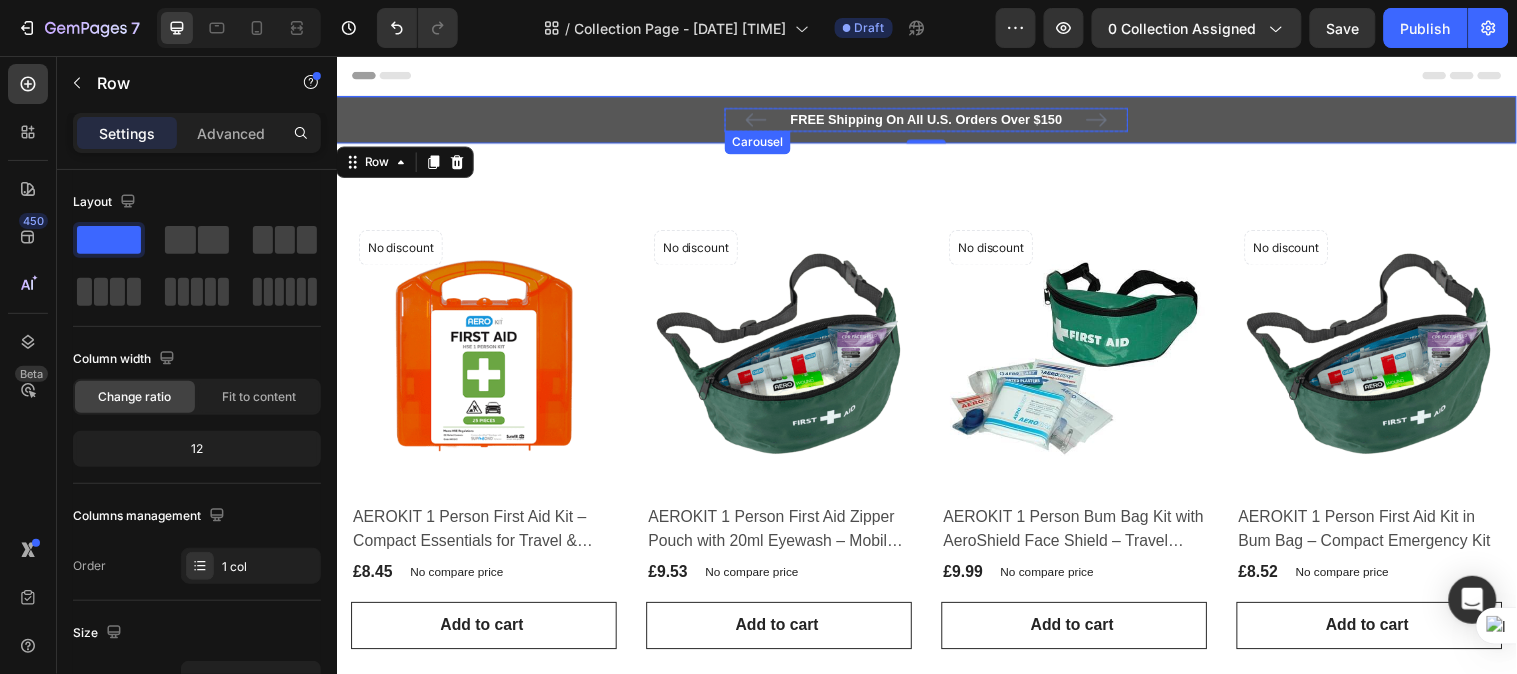 click 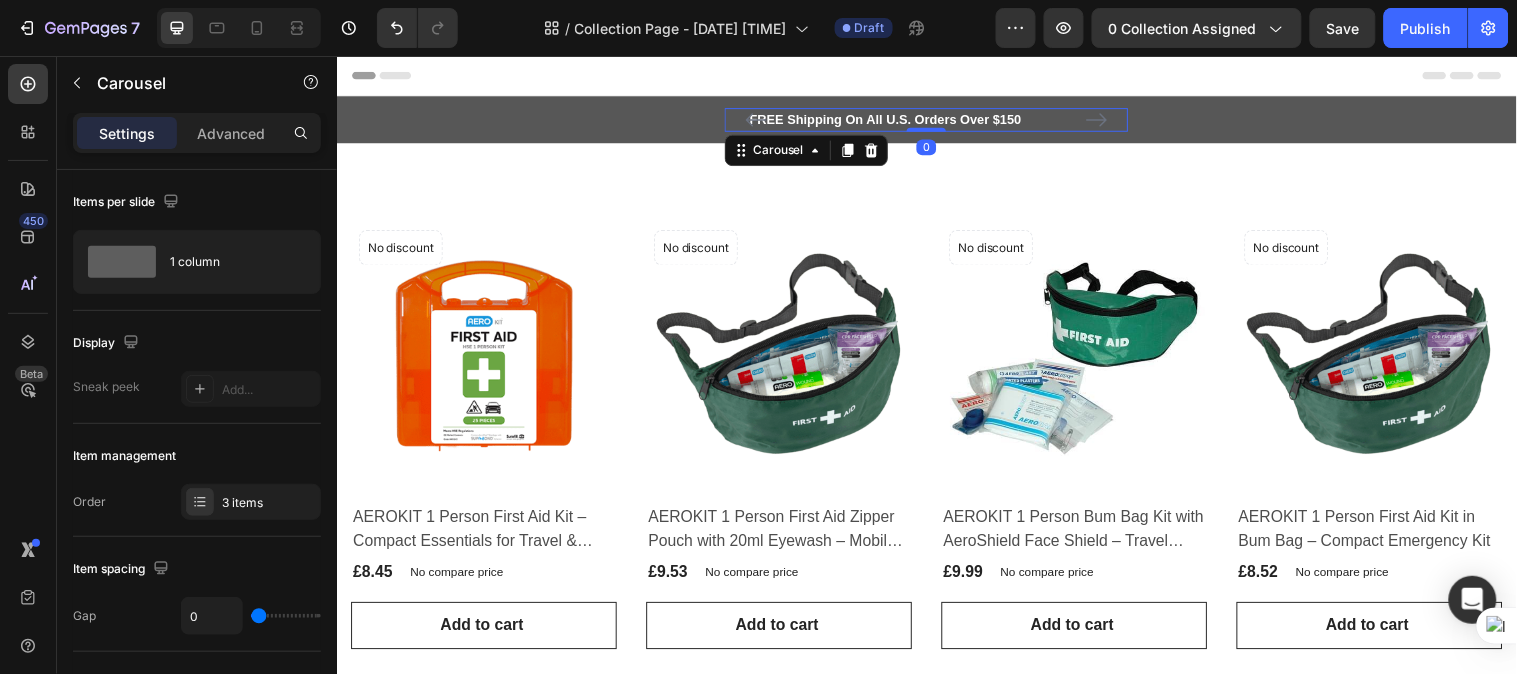click 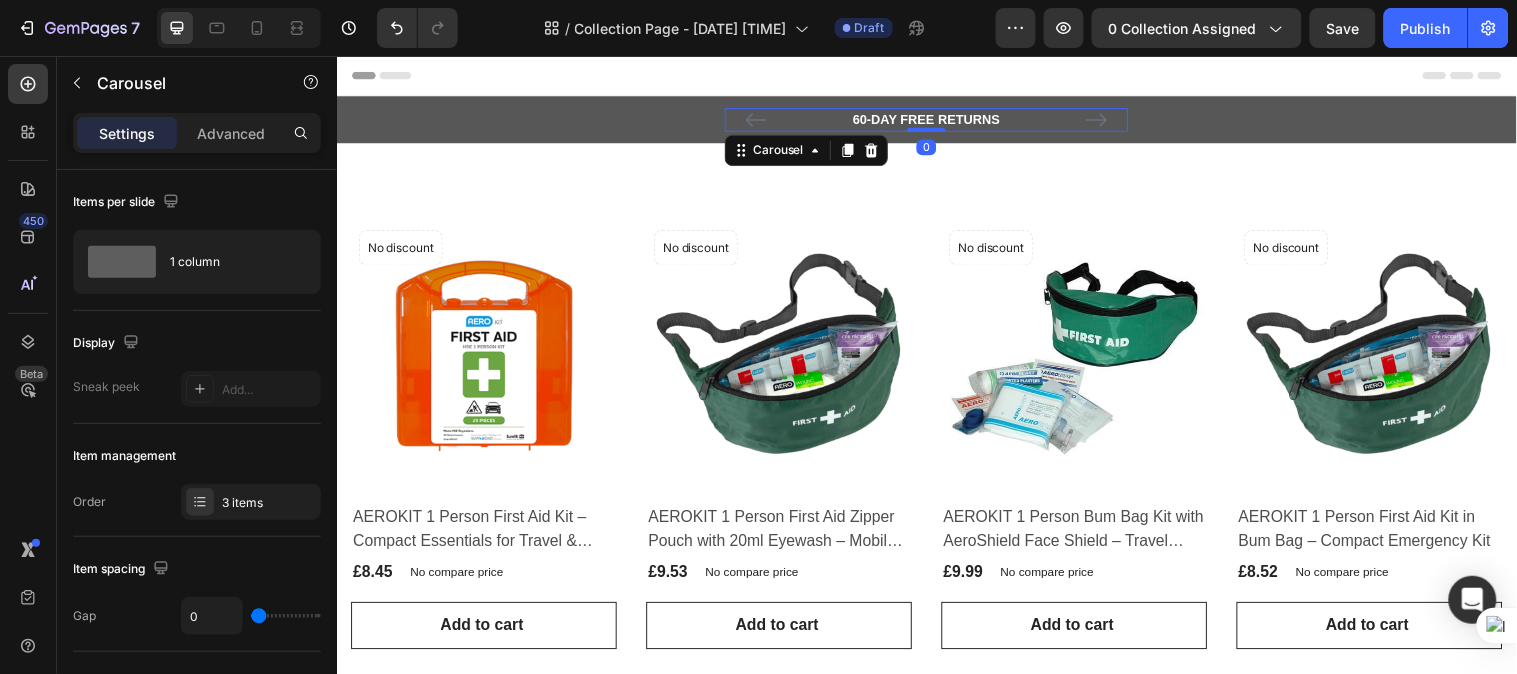 click 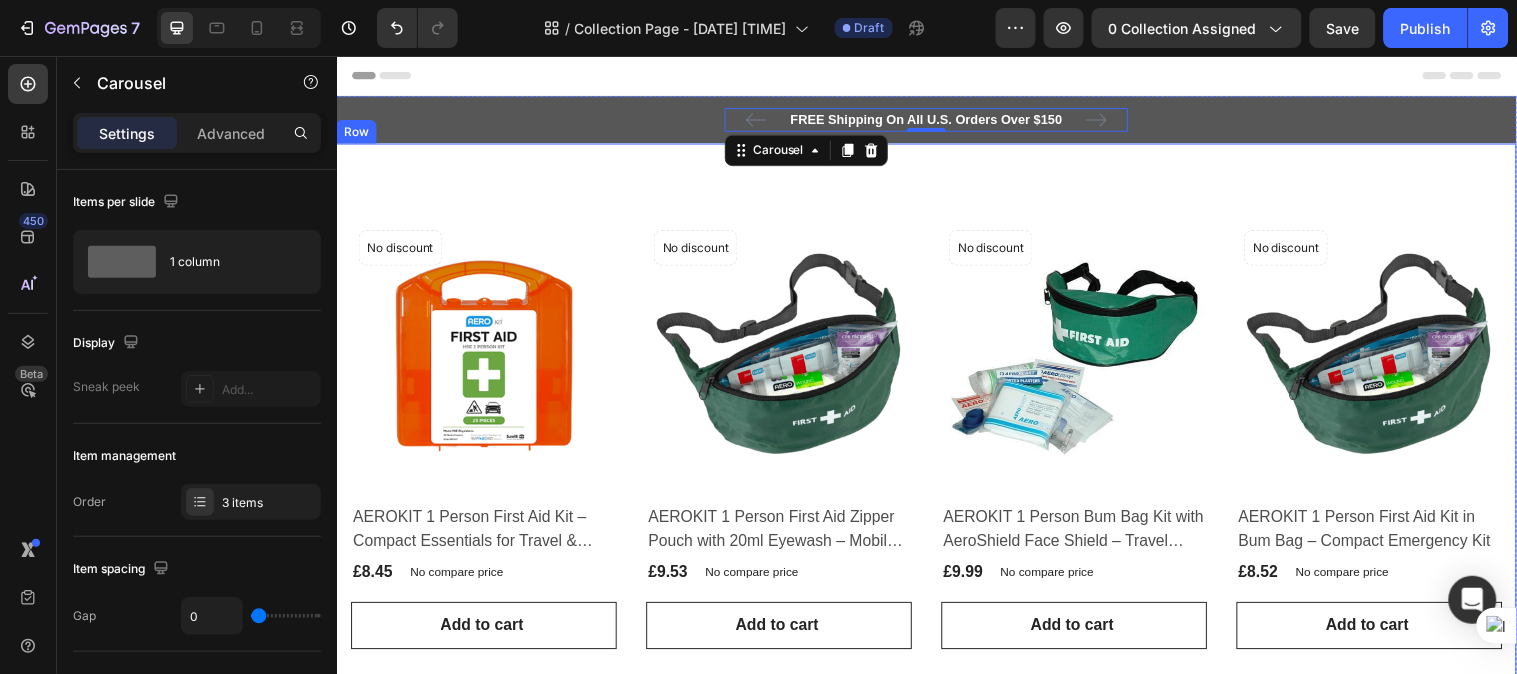 click on "Product Images & Gallery No discount   Not be displayed when published Product Badge Row AEROKIT 1 Person First Aid Kit – Compact Essentials for Travel & Work (P) Title £8.45 (P) Price (P) Price No compare price (P) Price Row Row Add to cart (P) Cart Button Product List Product Images & Gallery No discount   Not be displayed when published Product Badge Row AEROKIT 1 Person First Aid Zipper Pouch with 20ml Eyewash – Mobile Kit (P) Title £9.53 (P) Price (P) Price No compare price (P) Price Row Row Add to cart (P) Cart Button Product List Product Images & Gallery No discount   Not be displayed when published Product Badge Row AEROKIT 1 Person Bum Bag Kit with AeroShield Face Shield – Travel Ready (P) Title £9.99 (P) Price (P) Price No compare price (P) Price Row Row Add to cart (P) Cart Button Product List Product Images & Gallery No discount   Not be displayed when published Product Badge Row AEROKIT 1 Person First Aid Kit in Bum Bag – Compact Emergency Kit (P) Title £8.52 (P) Price (P) Price Row" at bounding box center (936, 955) 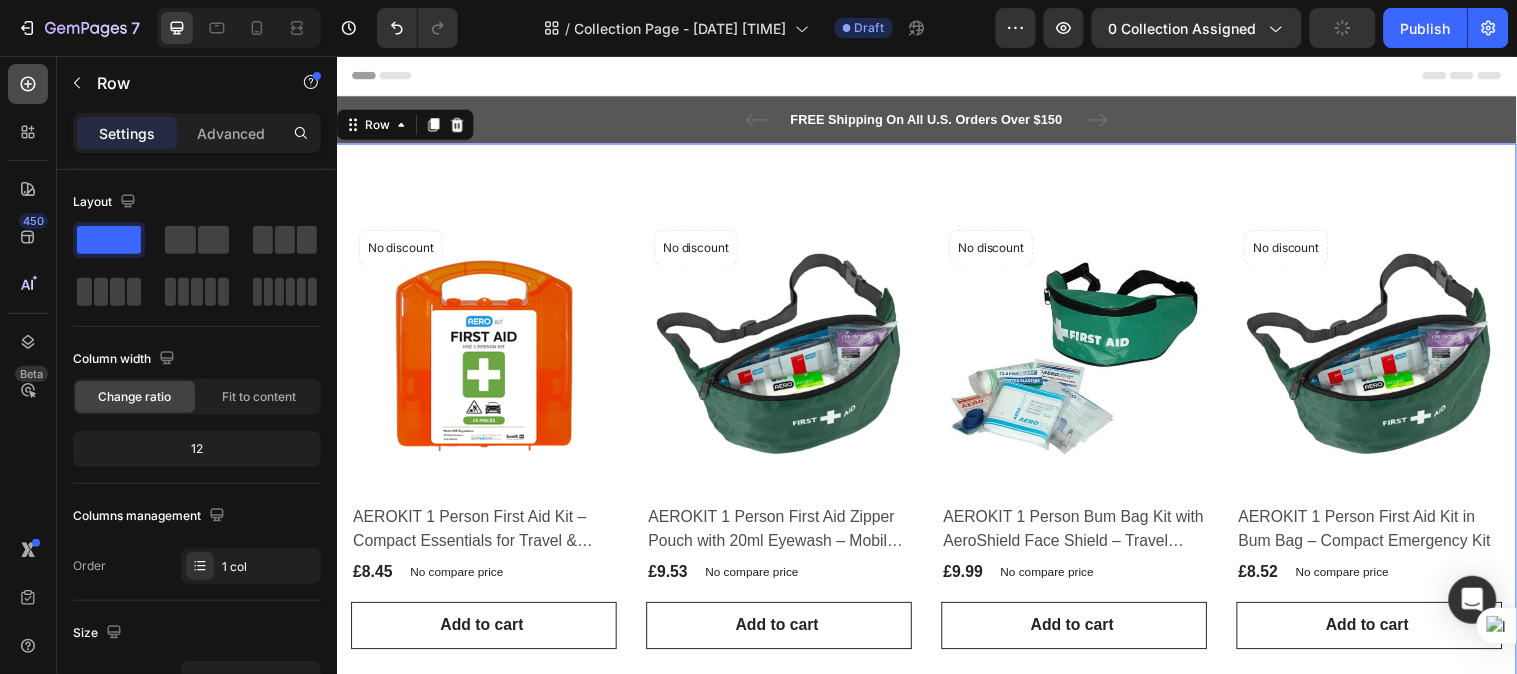click 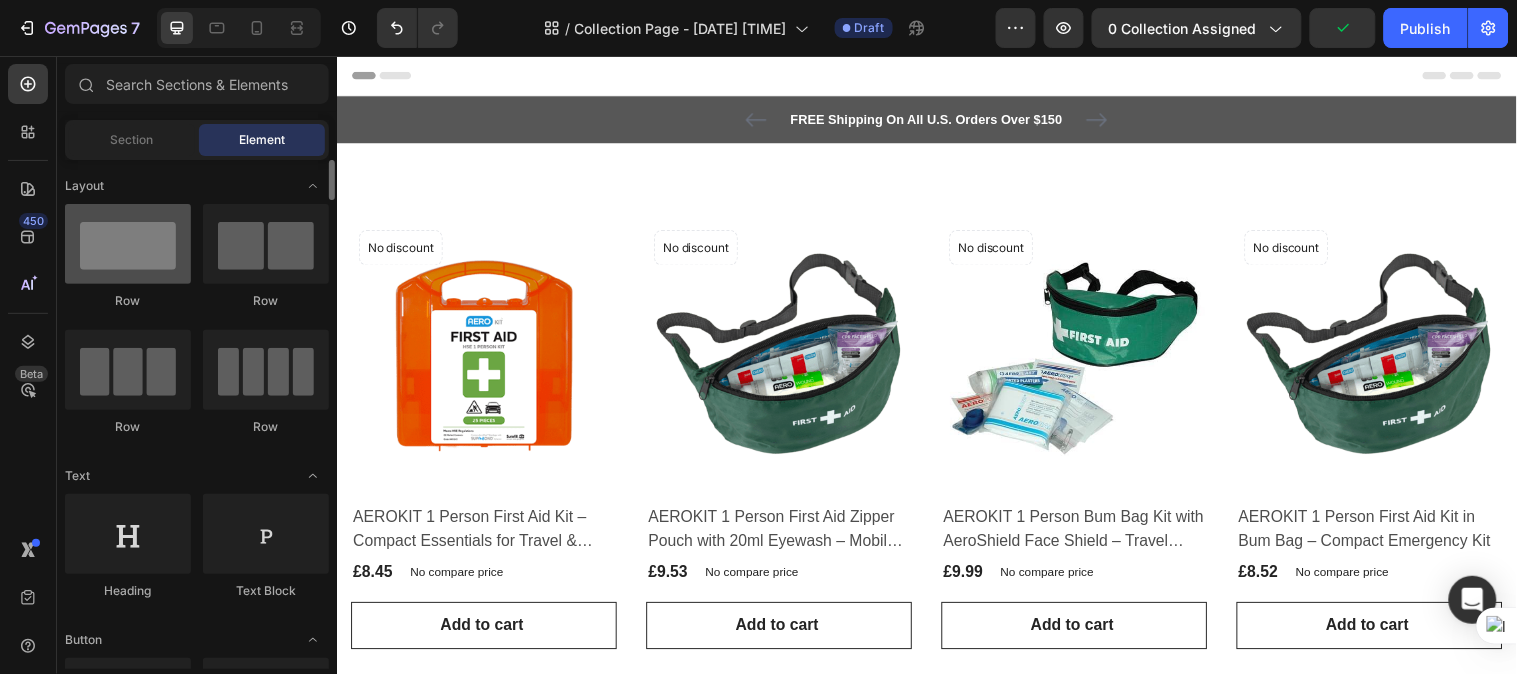 scroll, scrollTop: 0, scrollLeft: 0, axis: both 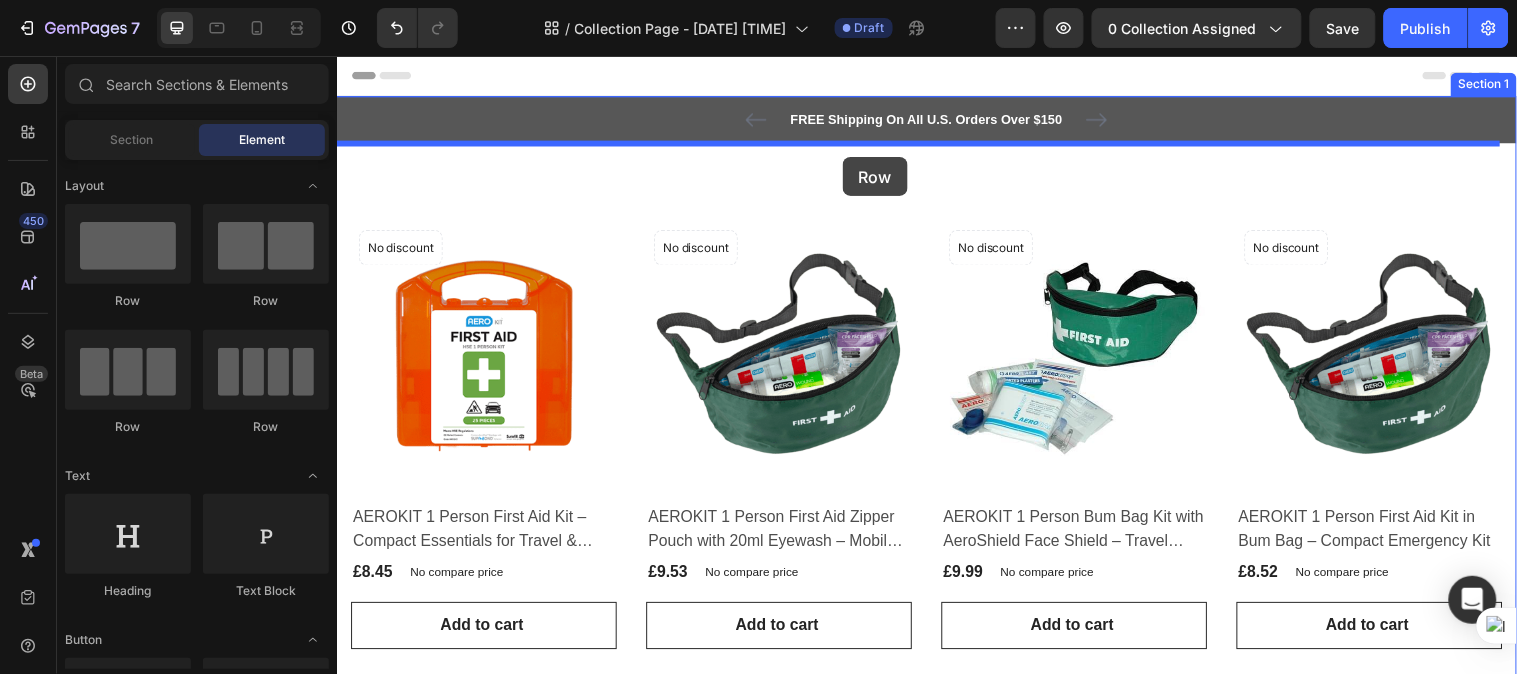 drag, startPoint x: 612, startPoint y: 335, endPoint x: 850, endPoint y: 158, distance: 296.60242 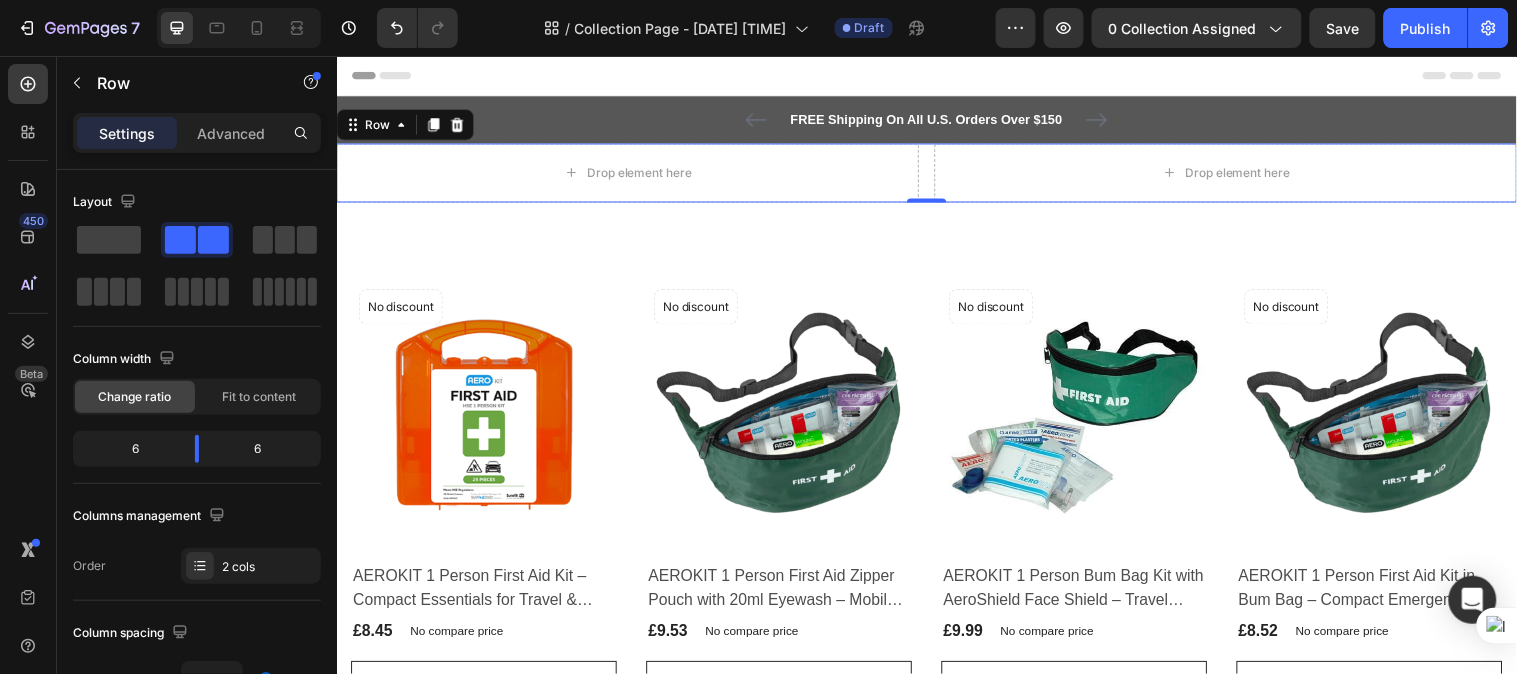 click on "Drop element here
Drop element here Row   0" at bounding box center [936, 174] 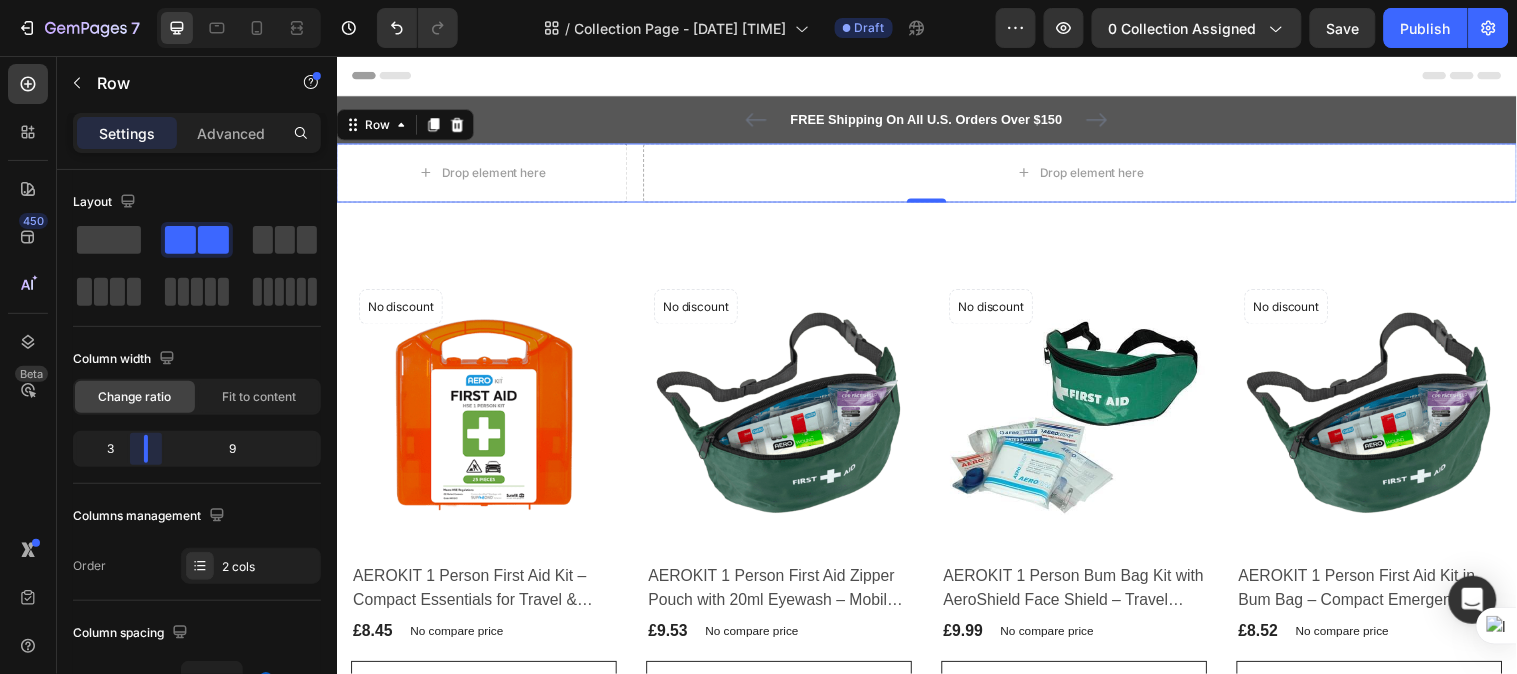 drag, startPoint x: 190, startPoint y: 448, endPoint x: 616, endPoint y: 533, distance: 434.39728 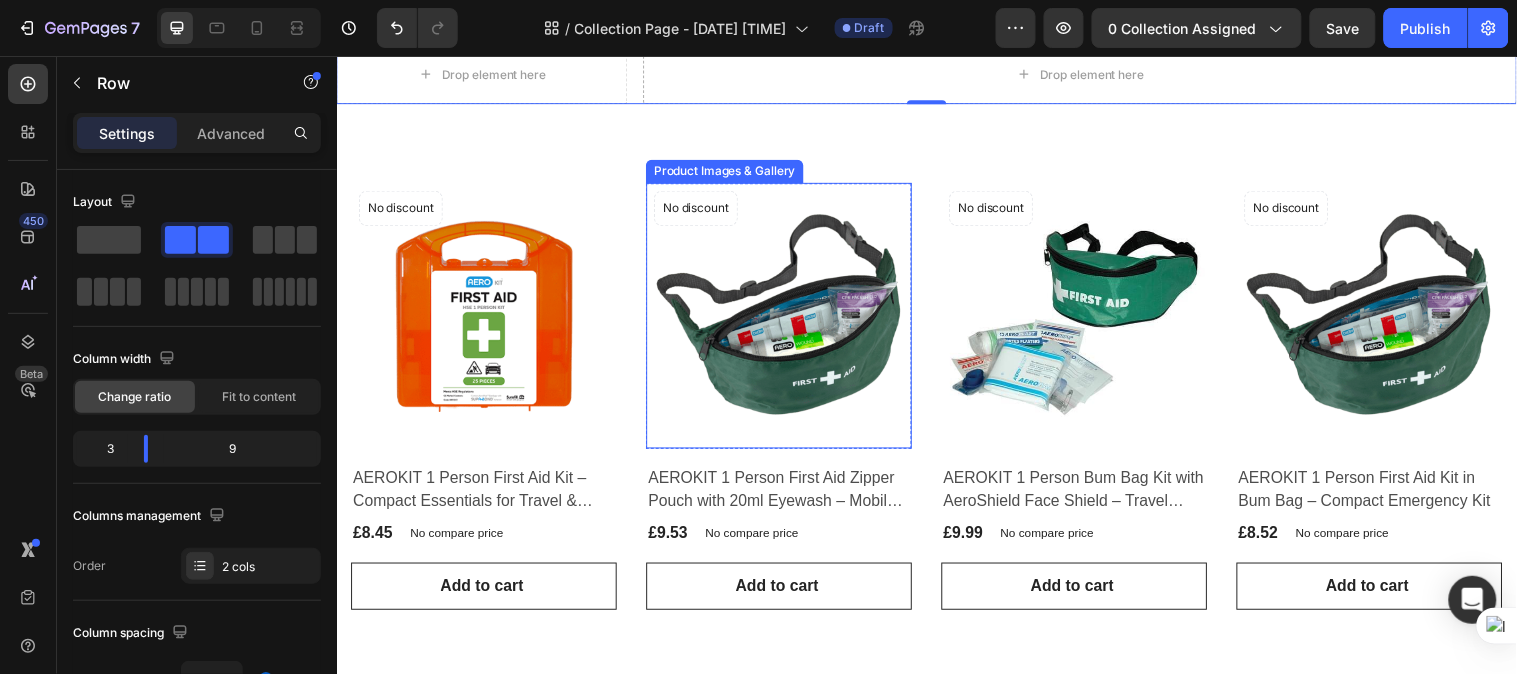 scroll, scrollTop: 0, scrollLeft: 0, axis: both 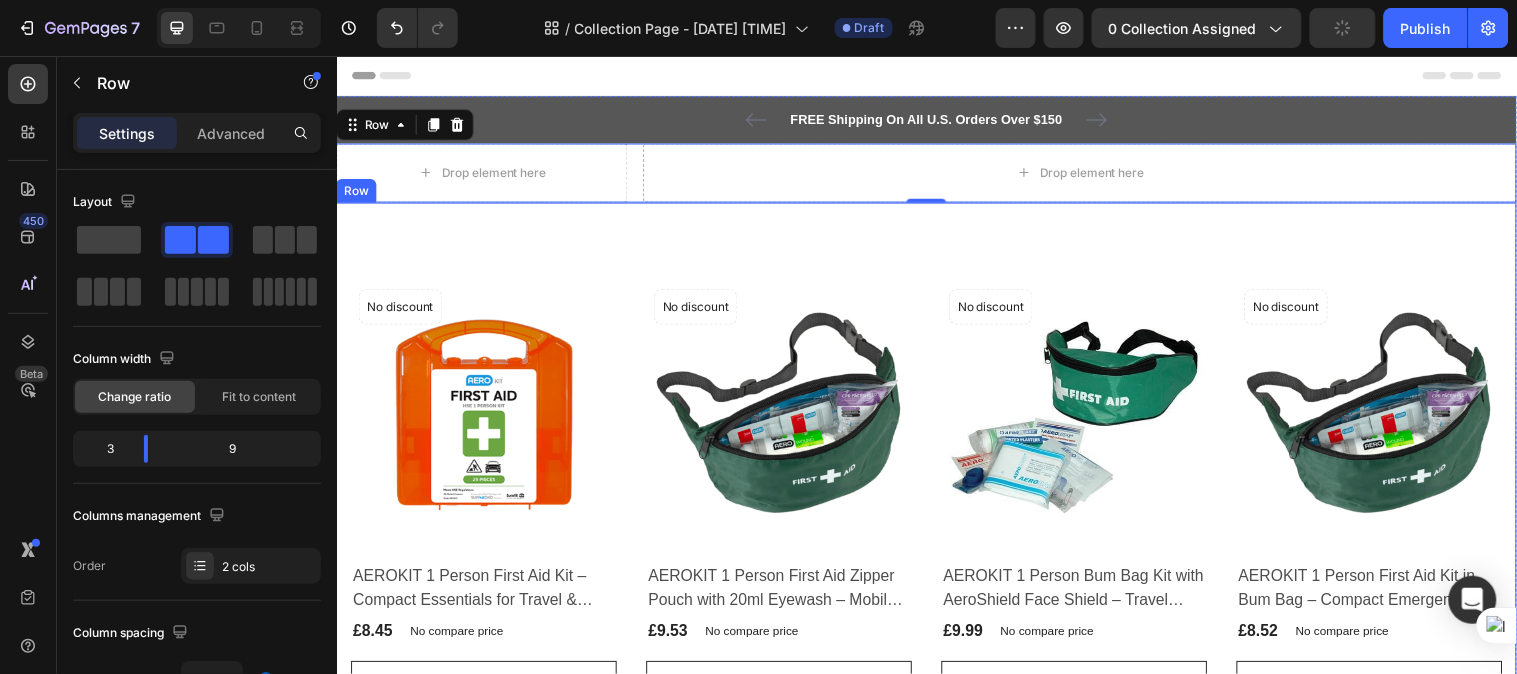 click on "Product Images & Gallery No discount   Not be displayed when published Product Badge Row AEROKIT 1 Person First Aid Kit – Compact Essentials for Travel & Work (P) Title £8.45 (P) Price (P) Price No compare price (P) Price Row Row Add to cart (P) Cart Button Product List Product Images & Gallery No discount   Not be displayed when published Product Badge Row AEROKIT 1 Person First Aid Zipper Pouch with 20ml Eyewash – Mobile Kit (P) Title £9.53 (P) Price (P) Price No compare price (P) Price Row Row Add to cart (P) Cart Button Product List Product Images & Gallery No discount   Not be displayed when published Product Badge Row AEROKIT 1 Person Bum Bag Kit with AeroShield Face Shield – Travel Ready (P) Title £9.99 (P) Price (P) Price No compare price (P) Price Row Row Add to cart (P) Cart Button Product List Product Images & Gallery No discount   Not be displayed when published Product Badge Row AEROKIT 1 Person First Aid Kit in Bum Bag – Compact Emergency Kit (P) Title £8.52 (P) Price (P) Price Row" at bounding box center (936, 1015) 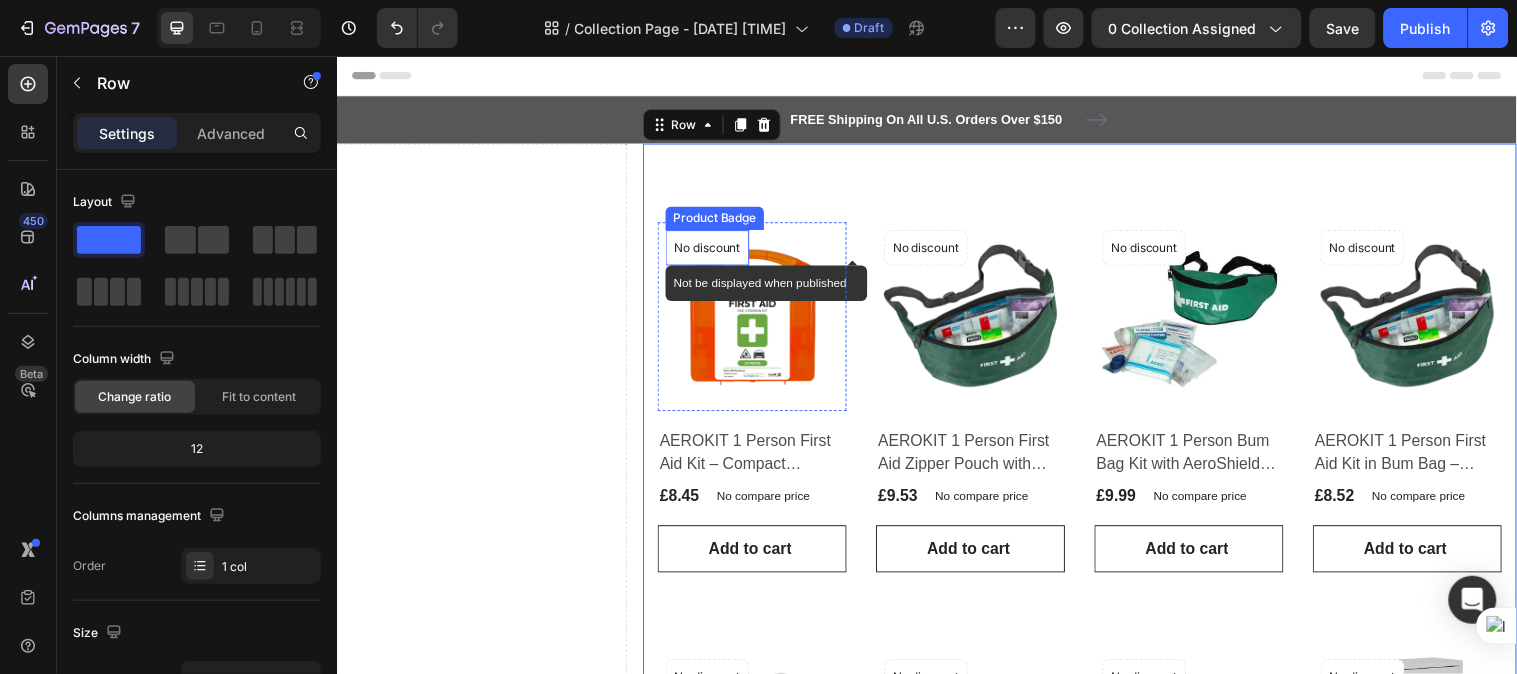 click on "No discount" at bounding box center [713, 250] 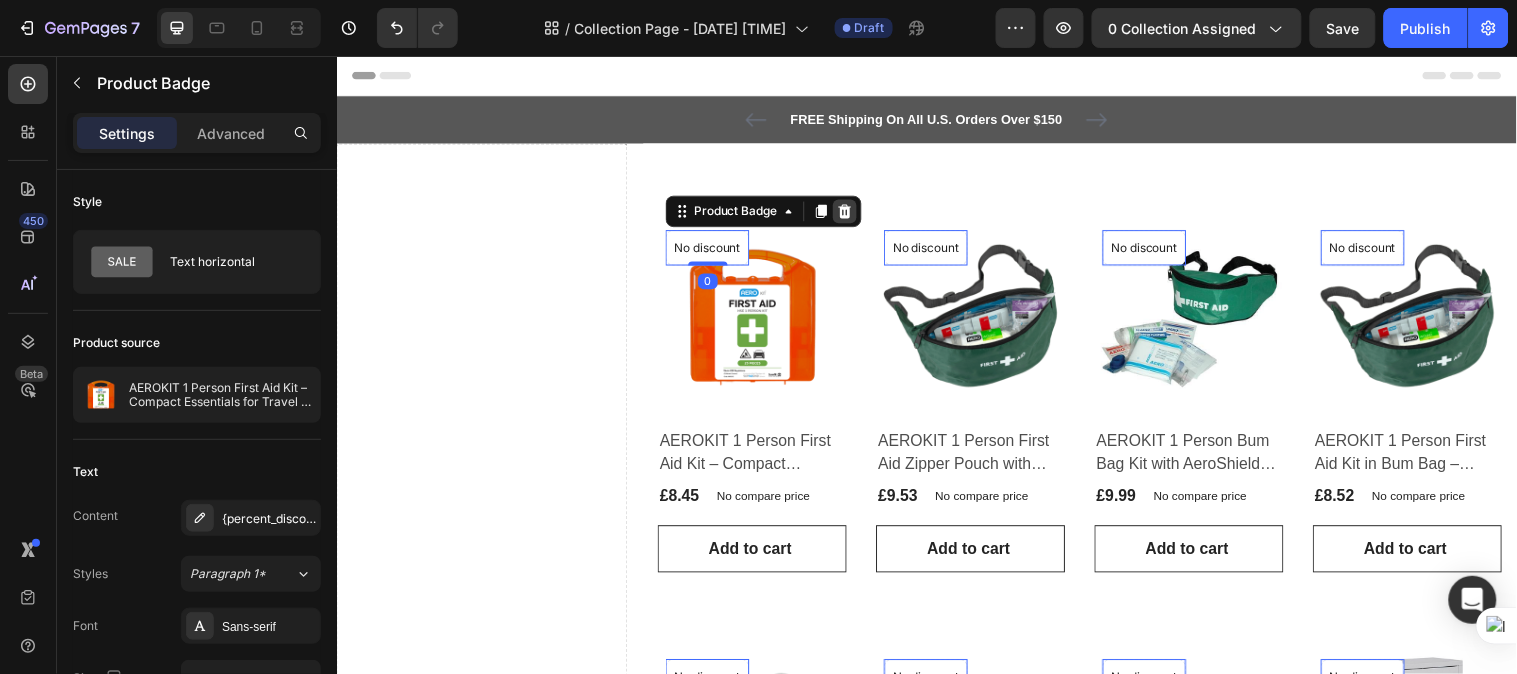 click 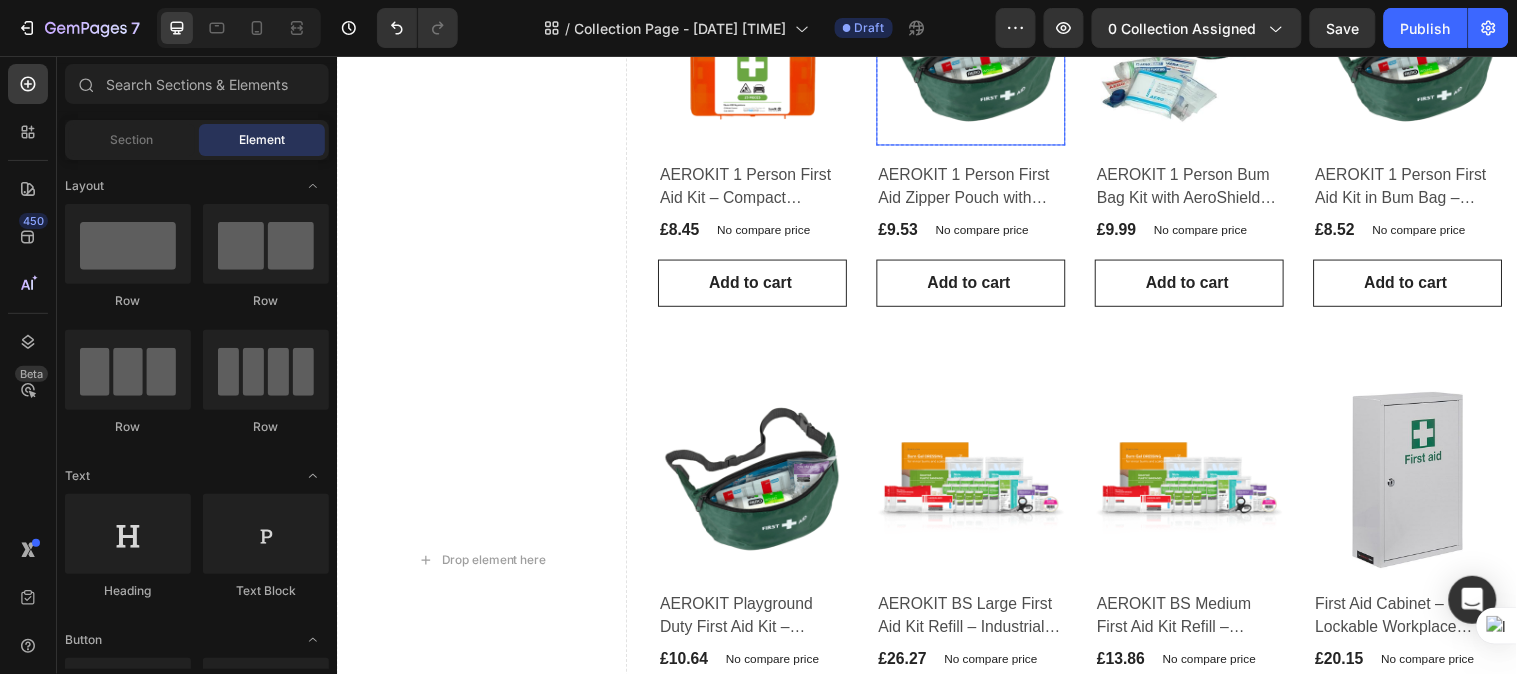 scroll, scrollTop: 0, scrollLeft: 0, axis: both 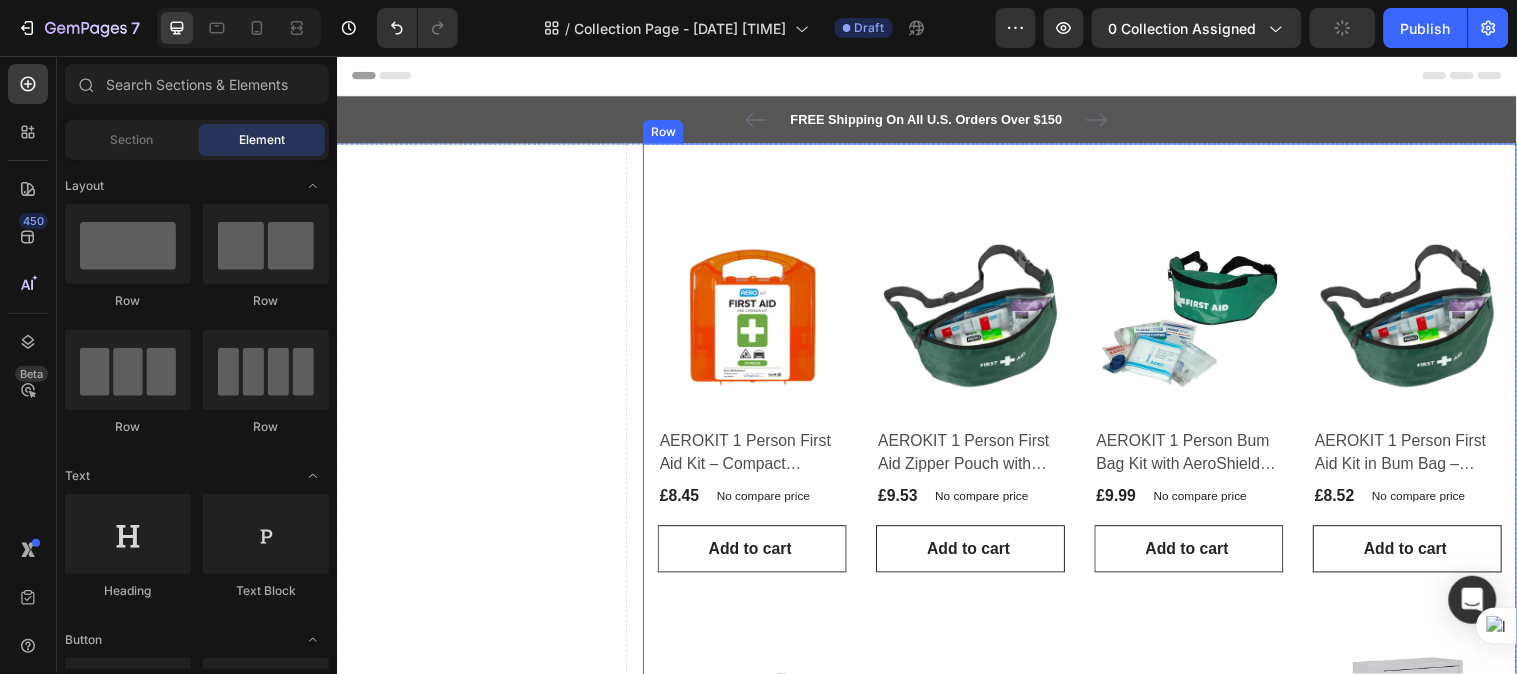 click on "Product Images & Gallery Row AEROKIT 1 Person First Aid Kit – Compact Essentials for Travel & Work (P) Title £8.45 (P) Price (P) Price No compare price (P) Price Row Row Add to cart (P) Cart Button Product List Product Images & Gallery Row AEROKIT 1 Person First Aid Zipper Pouch with 20ml Eyewash – Mobile Kit (P) Title £9.53 (P) Price (P) Price No compare price (P) Price Row Row Add to cart (P) Cart Button Product List Product Images & Gallery Row AEROKIT 1 Person Bum Bag Kit with AeroShield Face Shield – Travel Ready (P) Title £9.99 (P) Price (P) Price No compare price (P) Price Row Row Add to cart (P) Cart Button Product List Product Images & Gallery Row AEROKIT 1 Person First Aid Kit in Bum Bag – Compact Emergency Kit (P) Title £8.52 (P) Price (P) Price No compare price (P) Price Row Row Add to cart (P) Cart Button Product List Product Images & Gallery Row AEROKIT Playground Duty First Aid Kit – Portable Response Case (P) Title £10.64 (P) Price (P) Price No compare price (P) Price Row Row" at bounding box center [1092, 838] 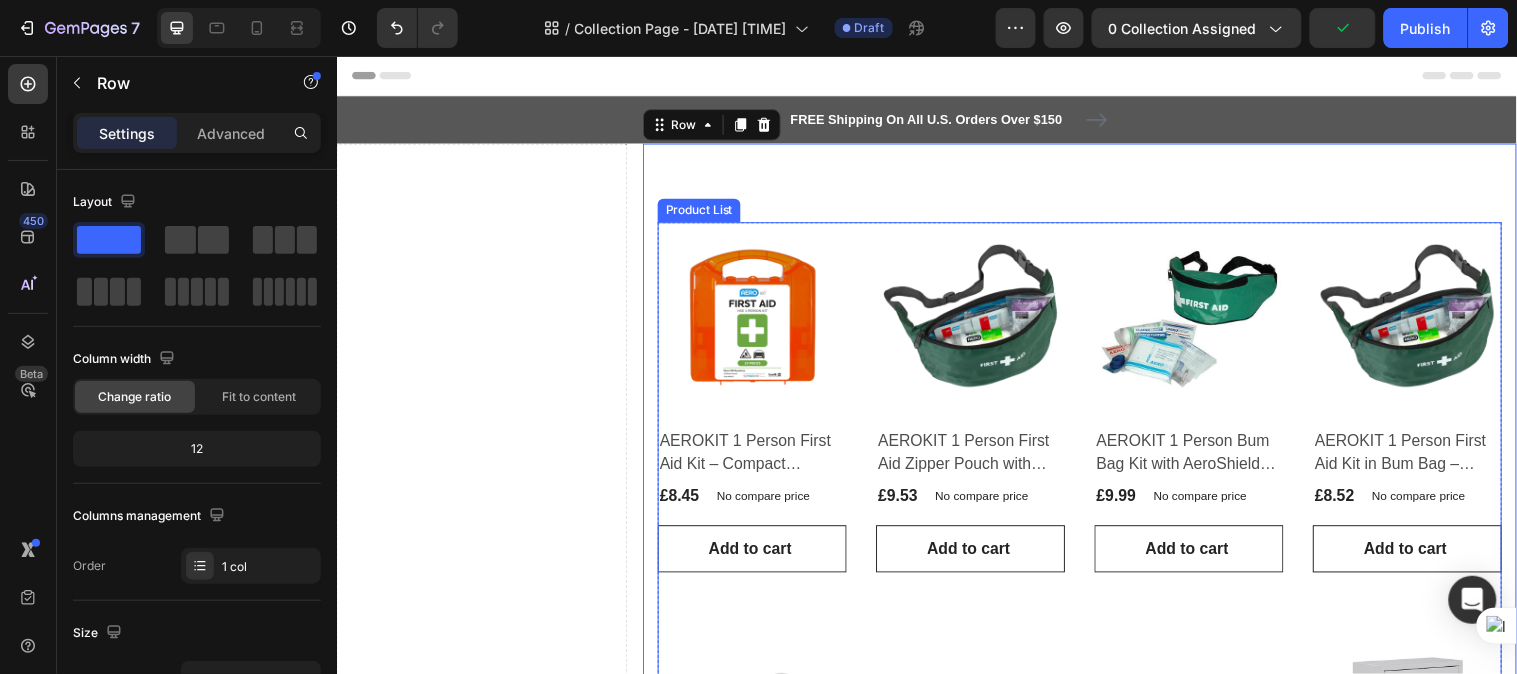 click on "Product Images & Gallery Row AEROKIT 1 Person First Aid Kit – Compact Essentials for Travel & Work (P) Title £8.45 (P) Price (P) Price No compare price (P) Price Row Row Add to cart (P) Cart Button Product List Product Images & Gallery Row AEROKIT 1 Person First Aid Zipper Pouch with 20ml Eyewash – Mobile Kit (P) Title £9.53 (P) Price (P) Price No compare price (P) Price Row Row Add to cart (P) Cart Button Product List Product Images & Gallery Row AEROKIT 1 Person Bum Bag Kit with AeroShield Face Shield – Travel Ready (P) Title £9.99 (P) Price (P) Price No compare price (P) Price Row Row Add to cart (P) Cart Button Product List Product Images & Gallery Row AEROKIT 1 Person First Aid Kit in Bum Bag – Compact Emergency Kit (P) Title £8.52 (P) Price (P) Price No compare price (P) Price Row Row Add to cart (P) Cart Button Product List Product Images & Gallery Row AEROKIT Playground Duty First Aid Kit – Portable Response Case (P) Title £10.64 (P) Price (P) Price No compare price (P) Price Row Row" at bounding box center [1092, 838] 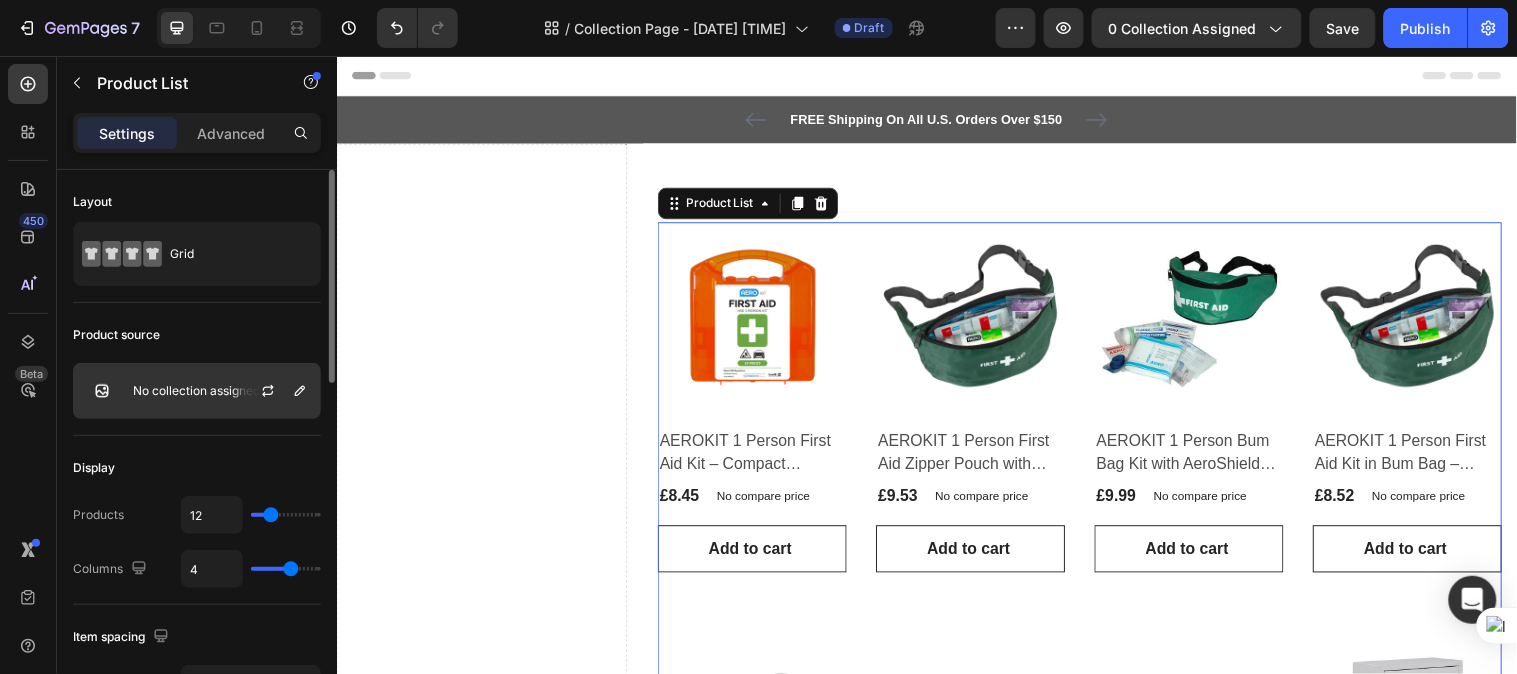click on "No collection assigned" at bounding box center [196, 391] 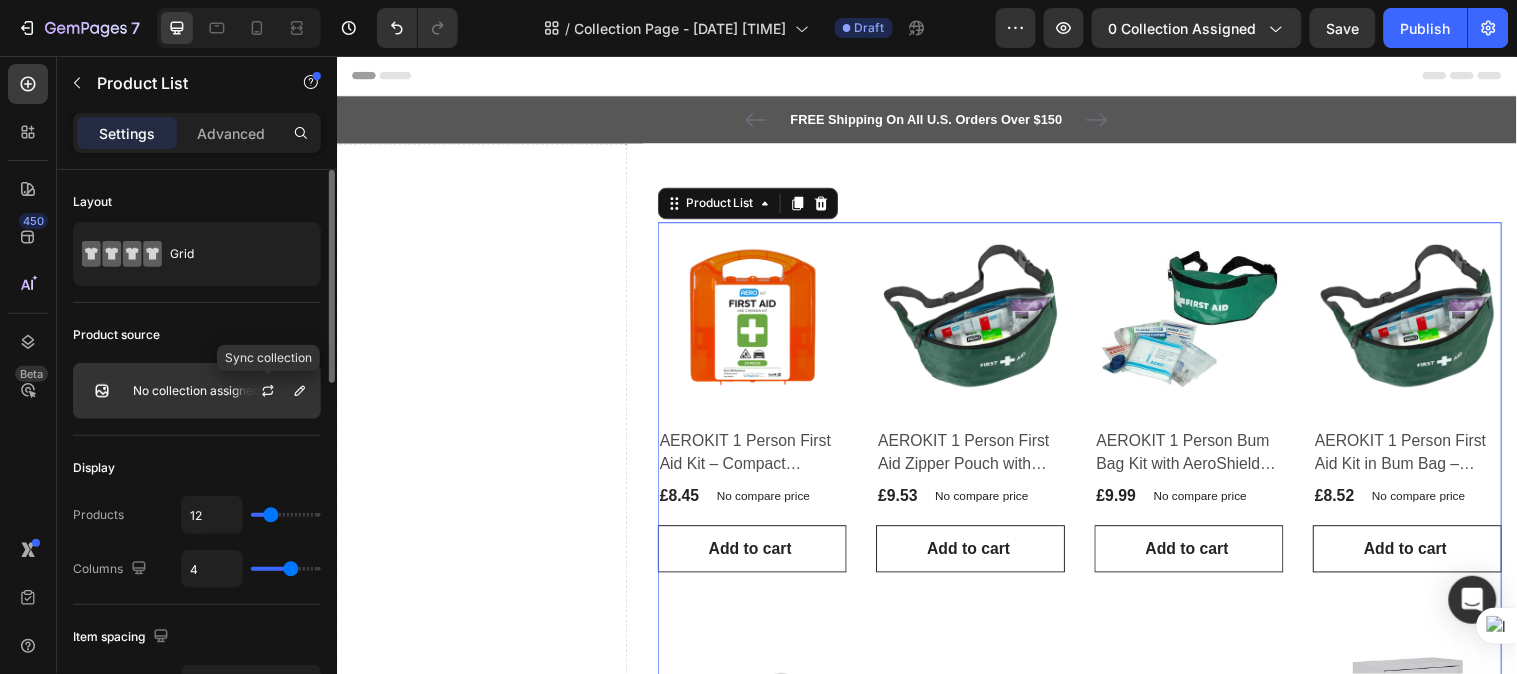 click 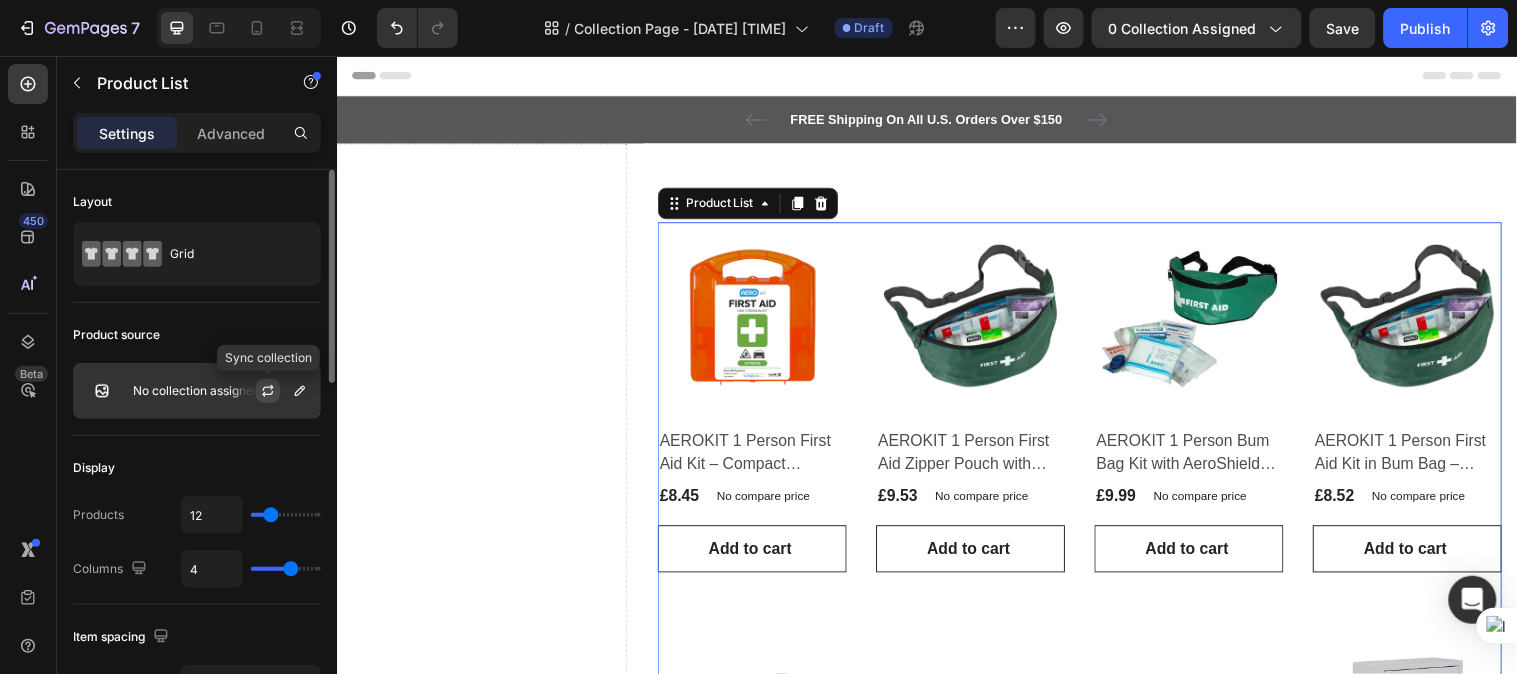 click 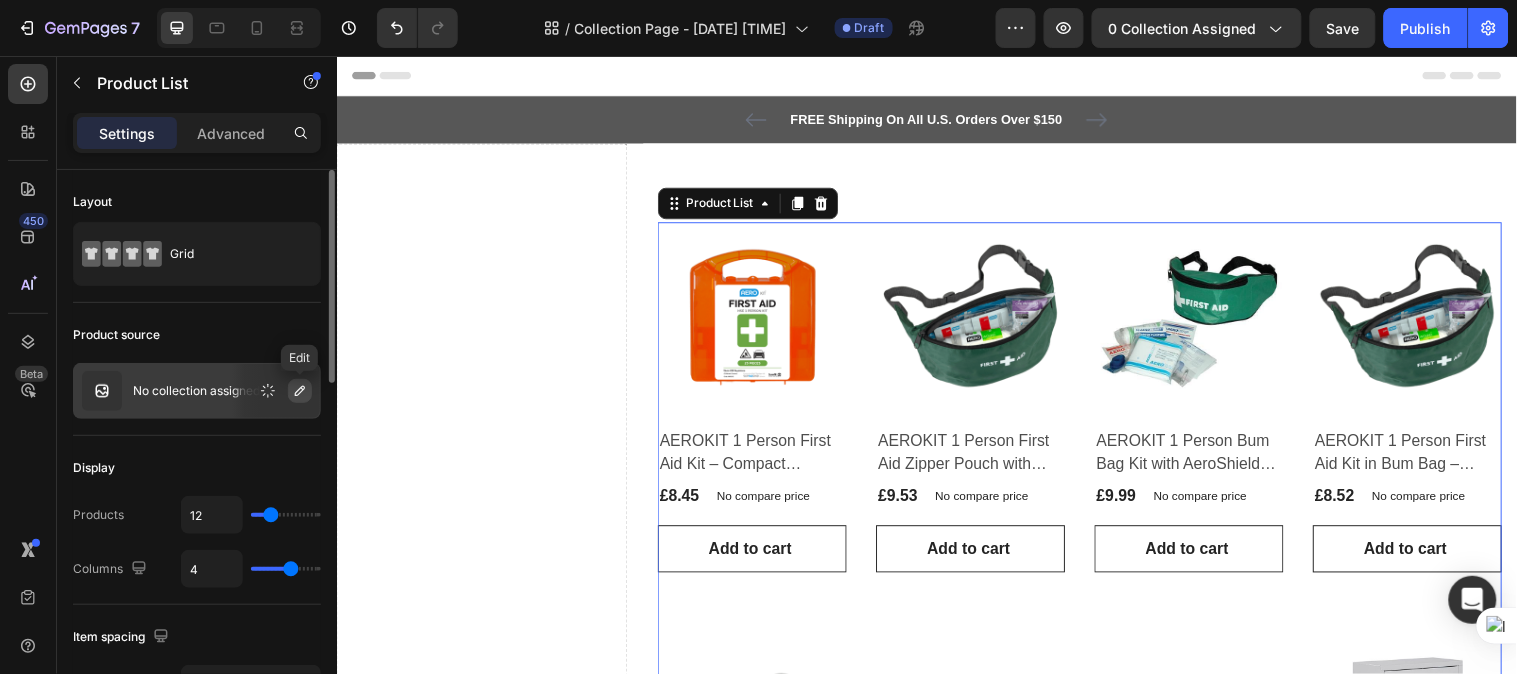 click 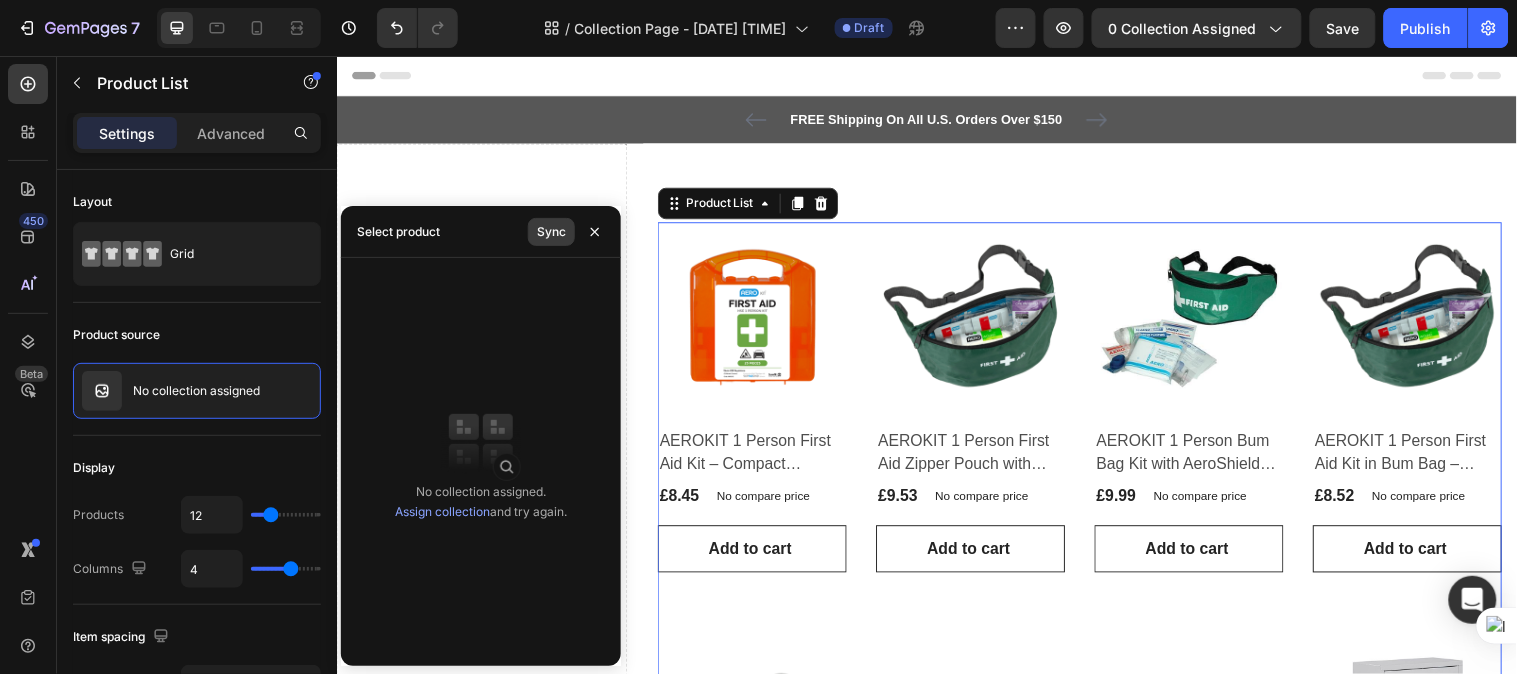 click on "Sync" at bounding box center [551, 232] 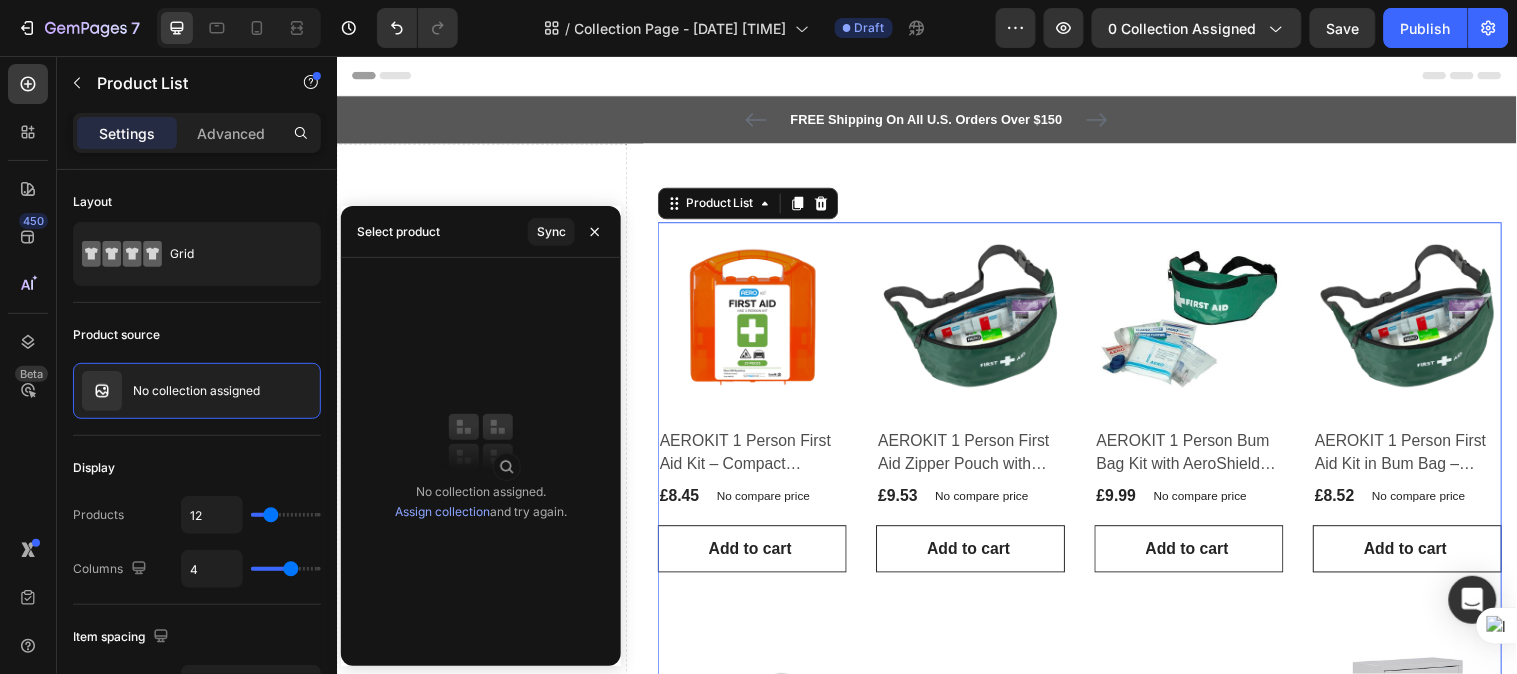 click on "Assign collection" at bounding box center [442, 511] 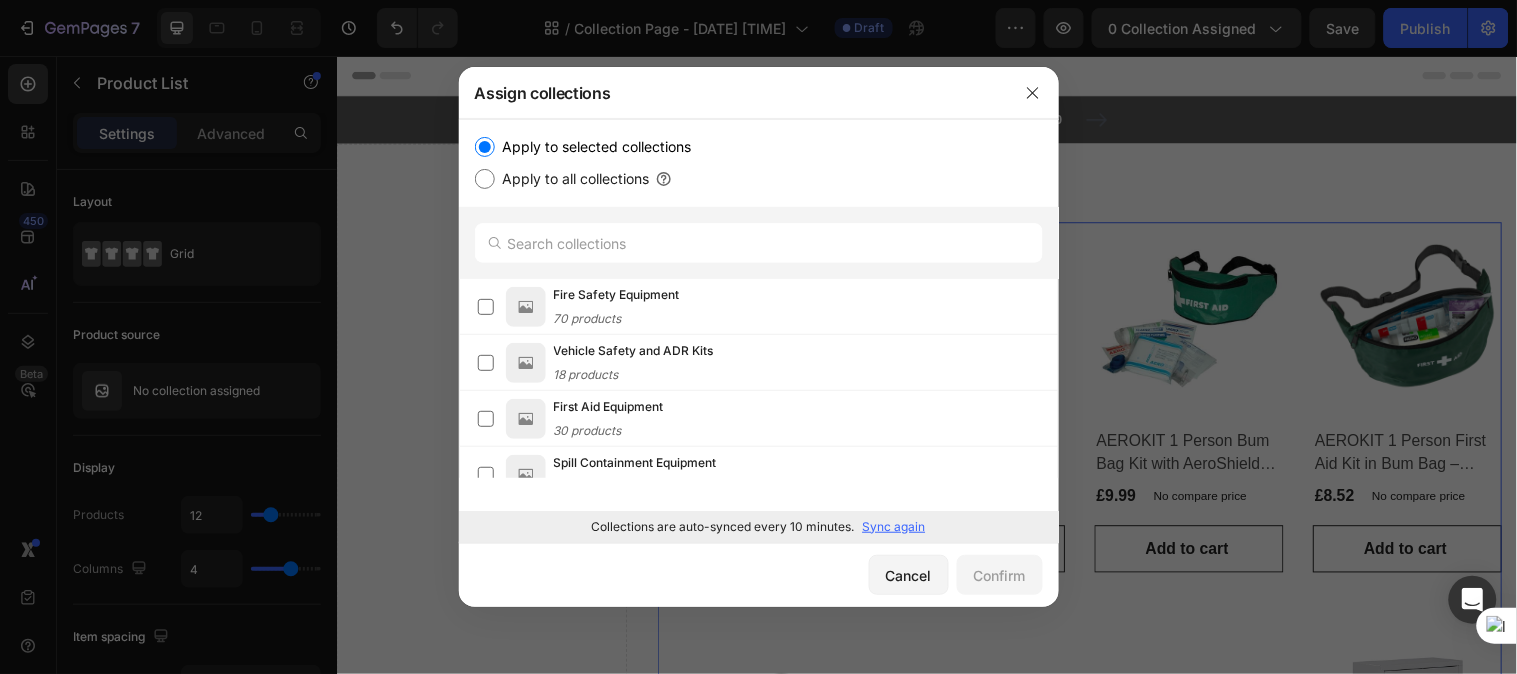 scroll, scrollTop: 296, scrollLeft: 0, axis: vertical 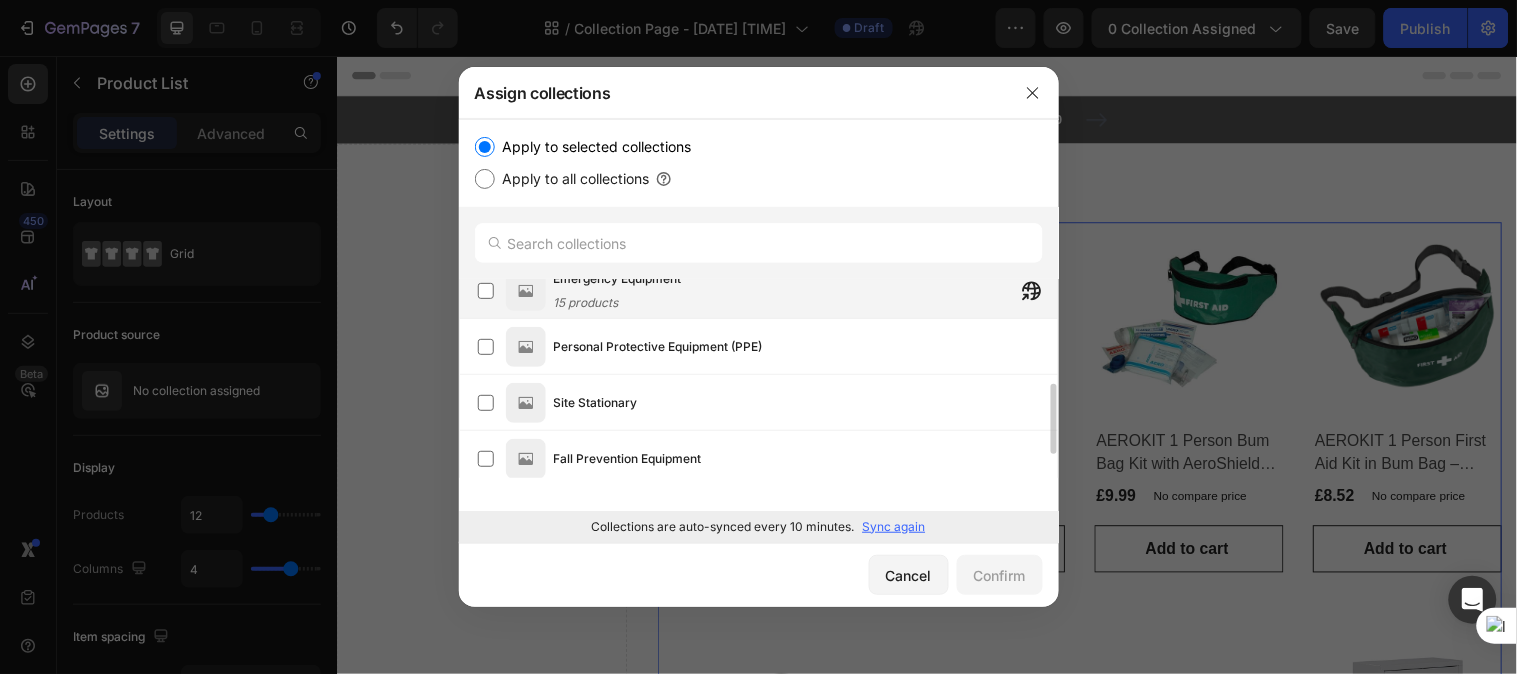 click on "Emergency Equipment 15 products" at bounding box center [618, 291] 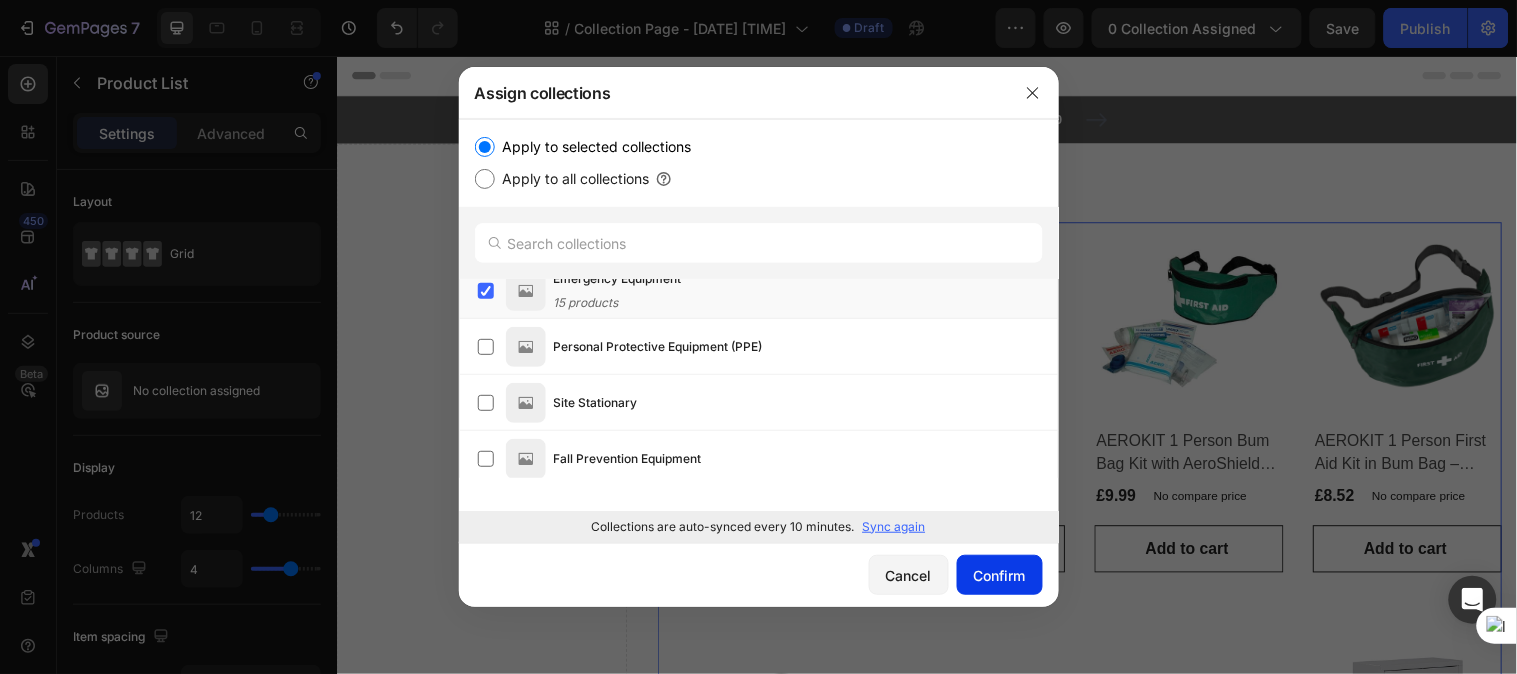 click on "Confirm" at bounding box center (1000, 575) 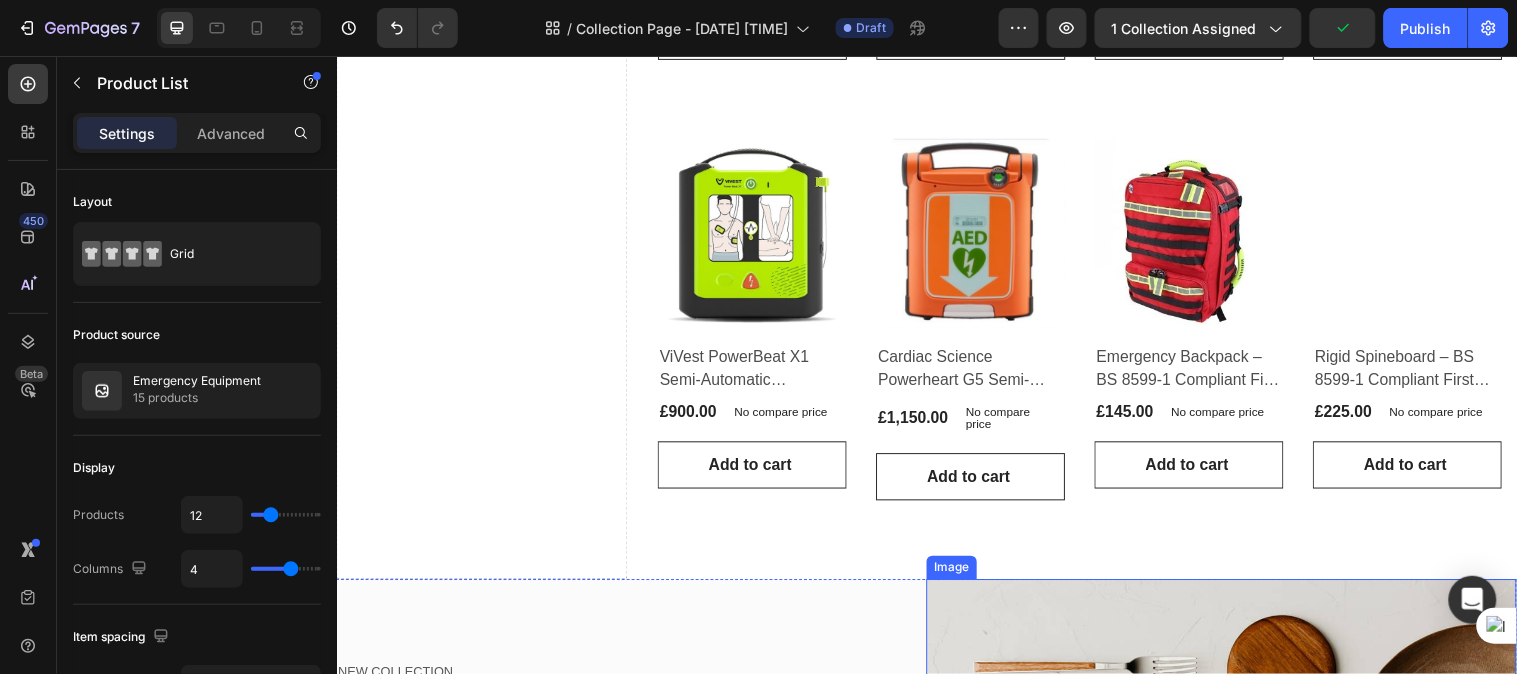 scroll, scrollTop: 888, scrollLeft: 0, axis: vertical 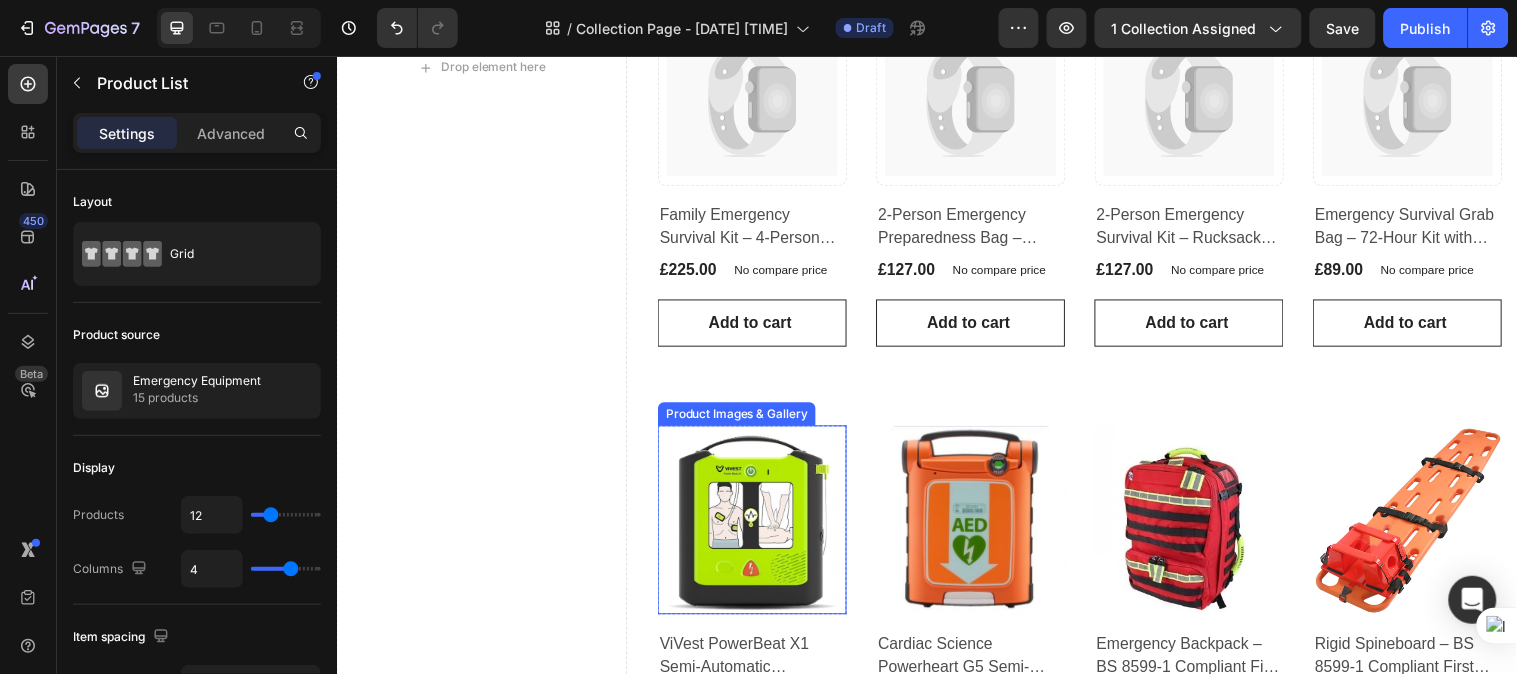 click at bounding box center [759, 527] 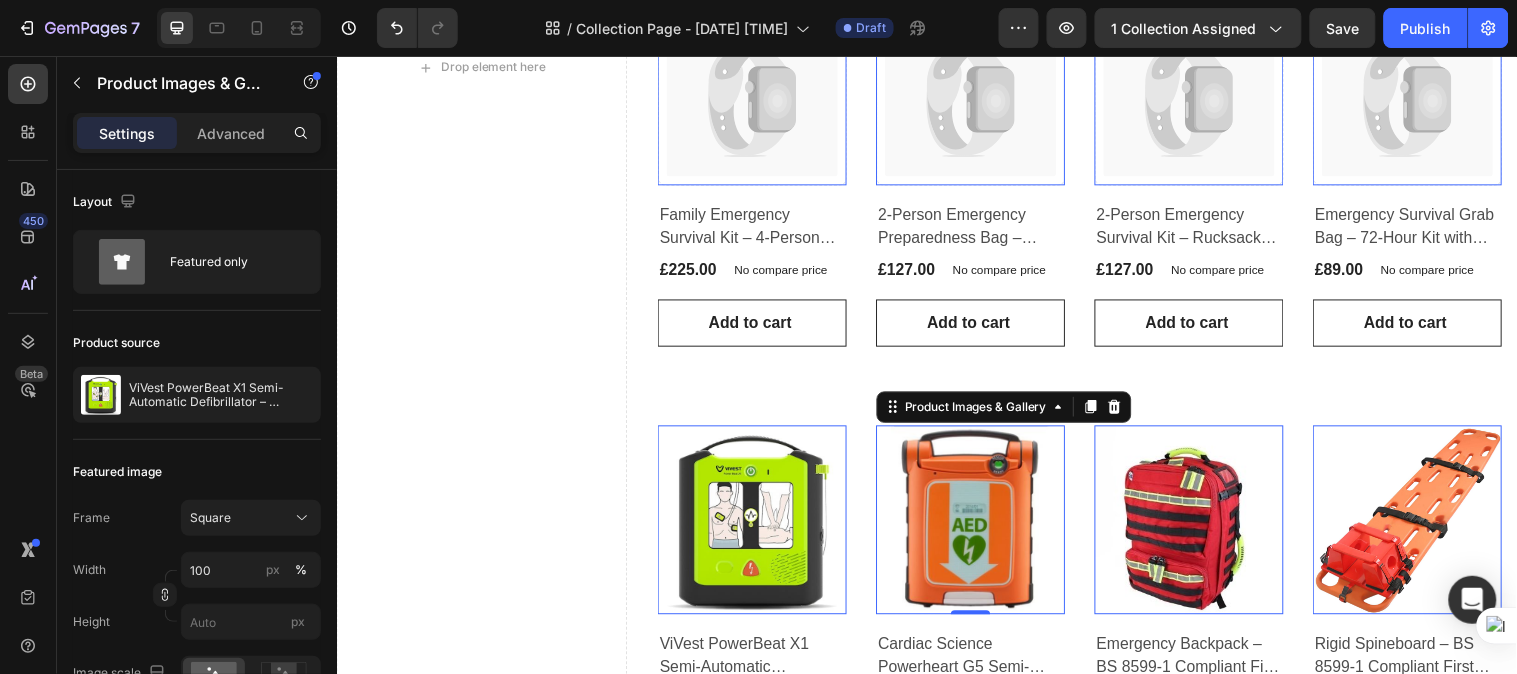 click at bounding box center (981, 527) 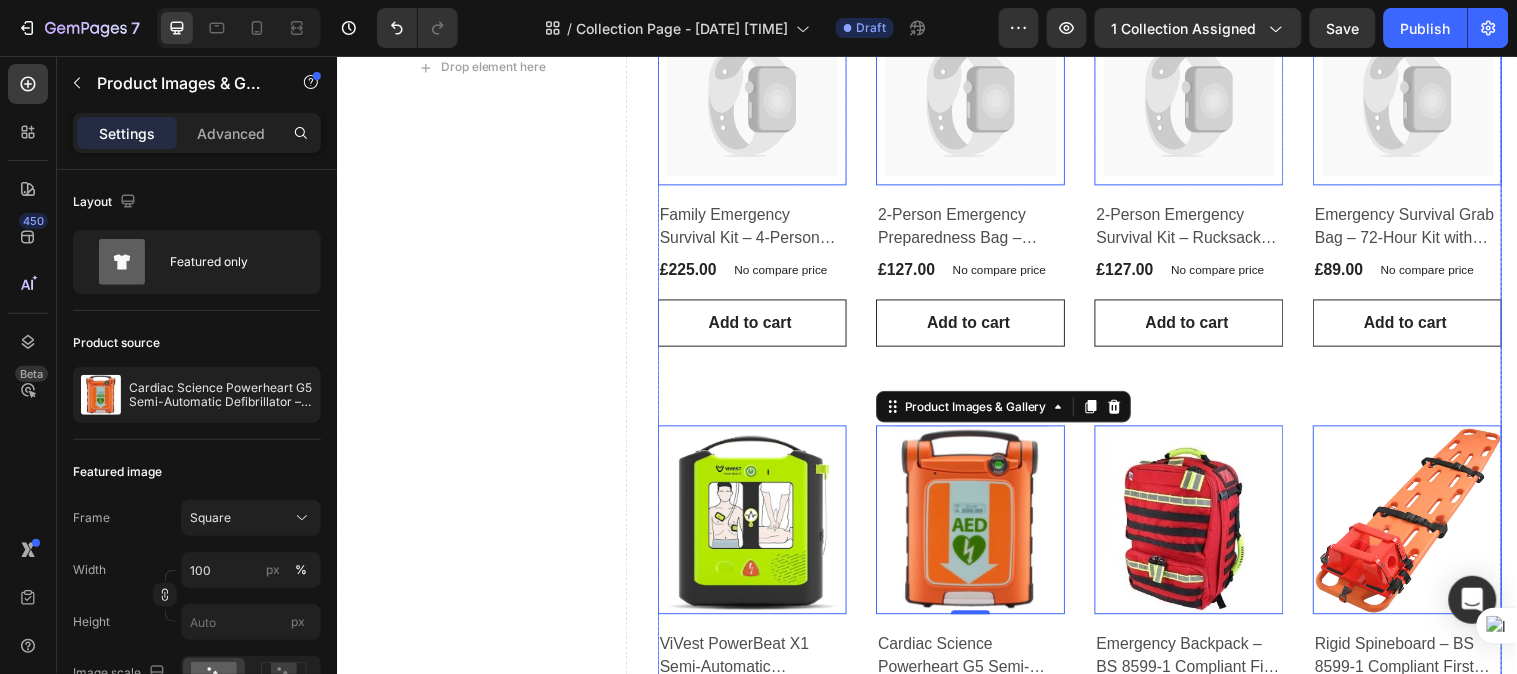 click on "Catch your customer's attention with attracted media.       Add image   or   sync data
Product Images & Gallery   0 Row Emergency Foil Blankets (12-Pack) (P) Title £10.96 (P) Price (P) Price No compare price (P) Price Row Row Add to cart (P) Cart Button Product List Catch your customer's attention with attracted media.       Add image   or   sync data
Product Images & Gallery   0 Row Emergency Survival Sleeping Bag (P) Title £15.96 (P) Price (P) Price No compare price (P) Price Row Row Add to cart (P) Cart Button Product List       Add image   or     0" at bounding box center (1092, 68) 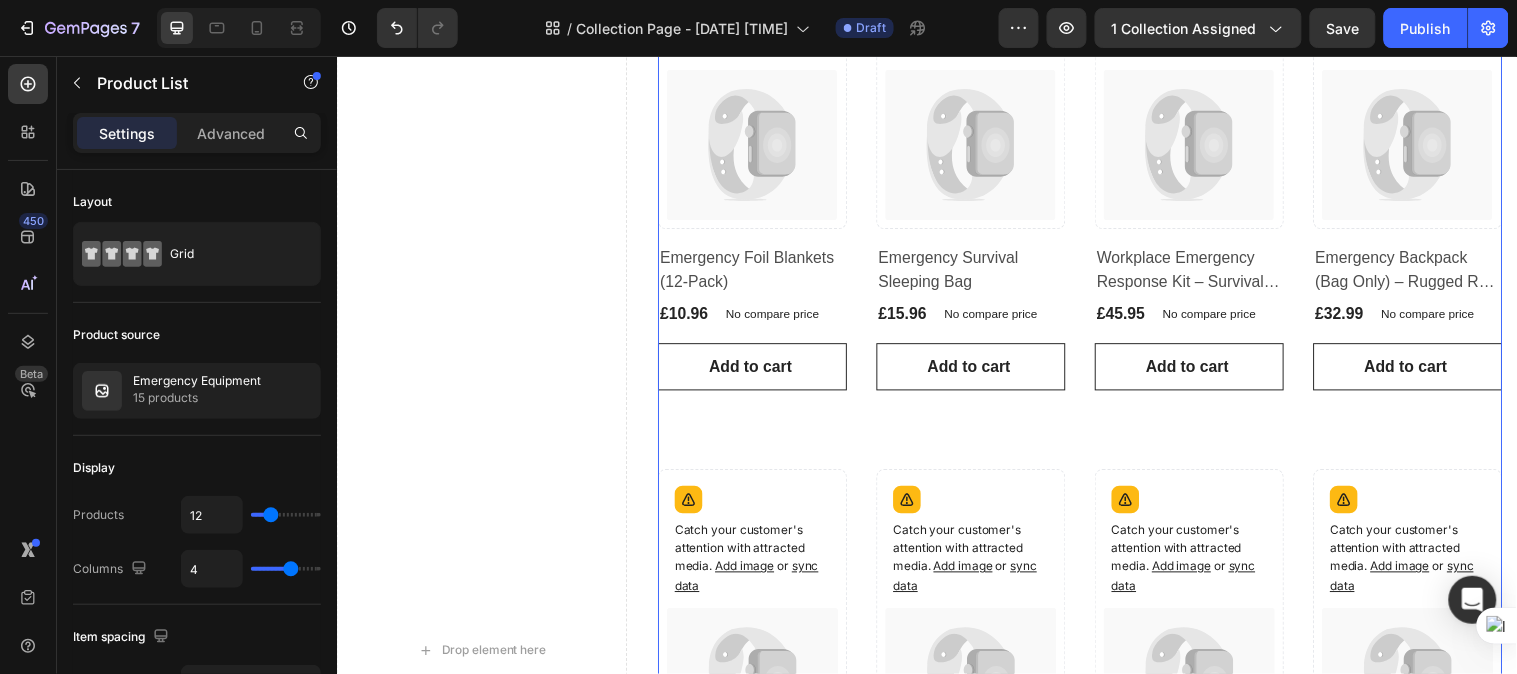 scroll, scrollTop: 0, scrollLeft: 0, axis: both 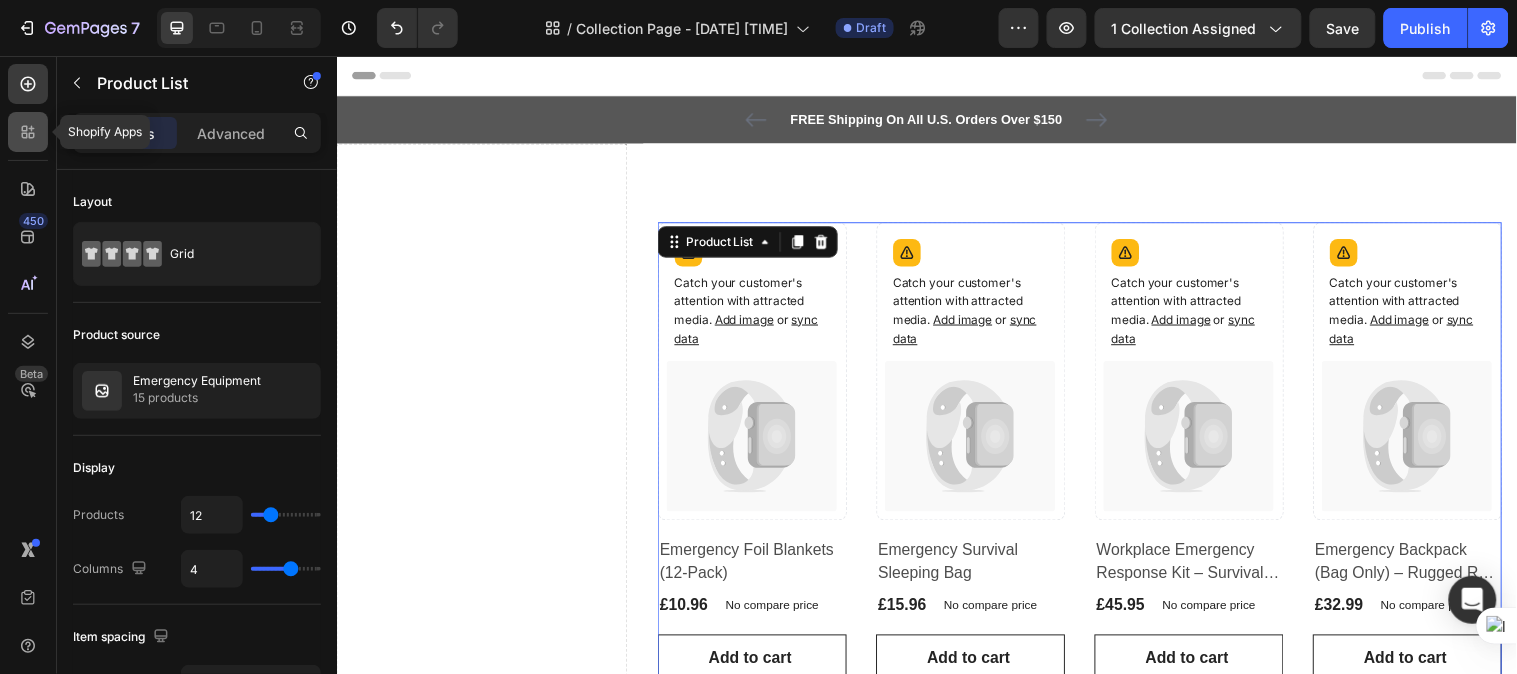 click 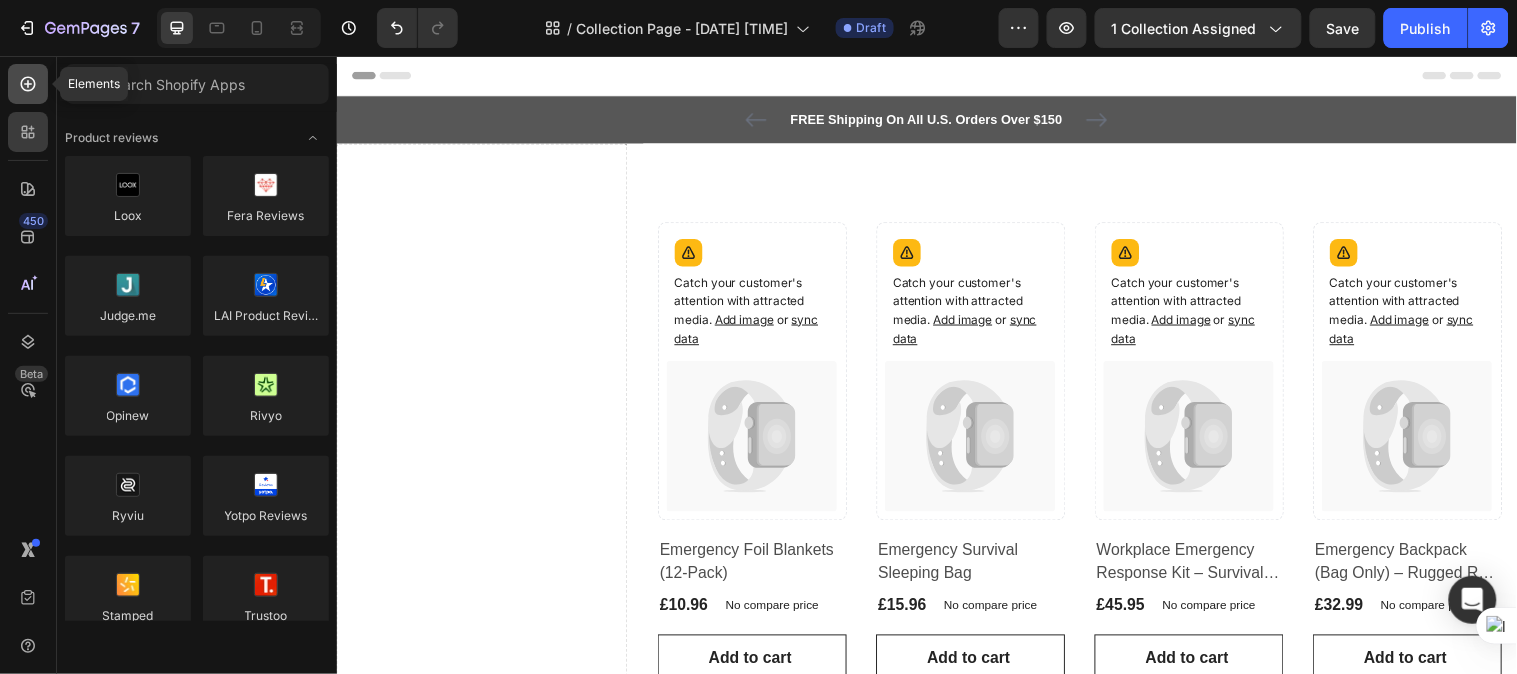 click 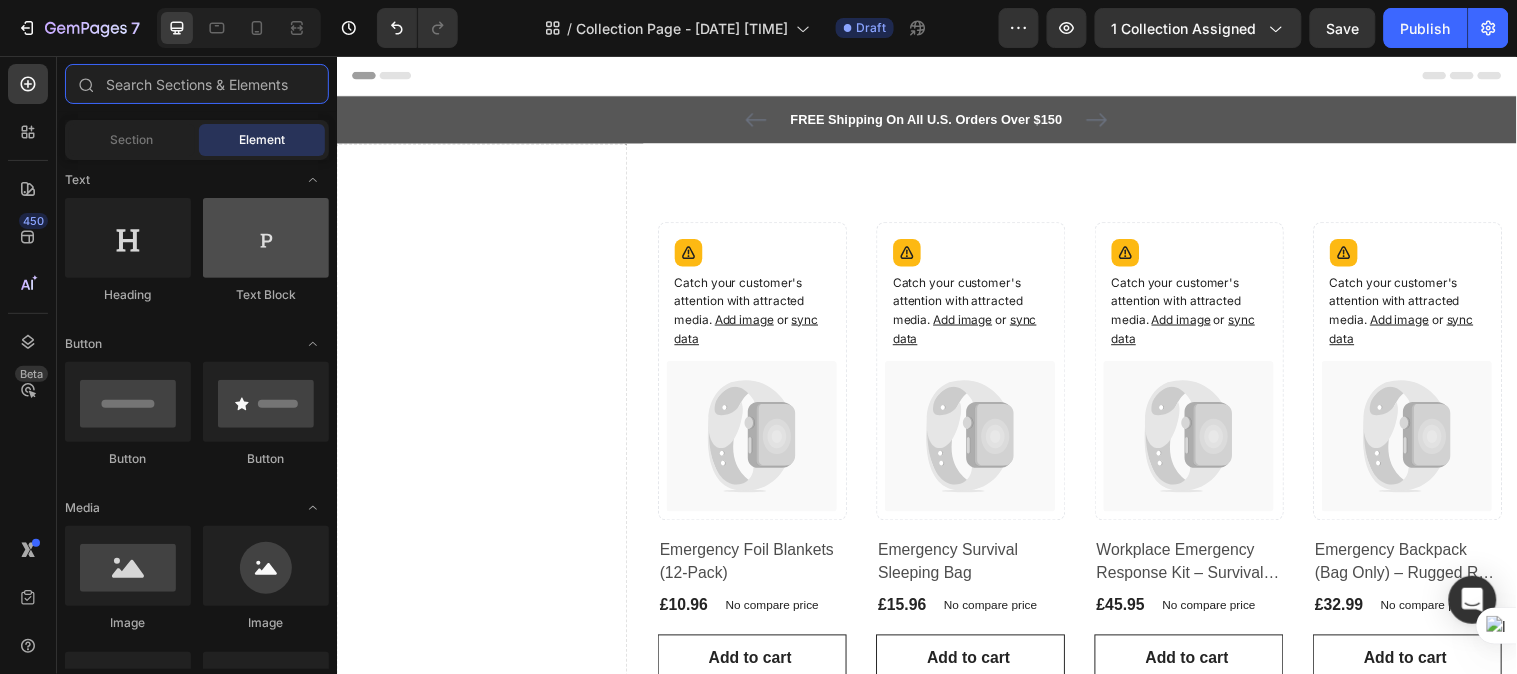 scroll, scrollTop: 0, scrollLeft: 0, axis: both 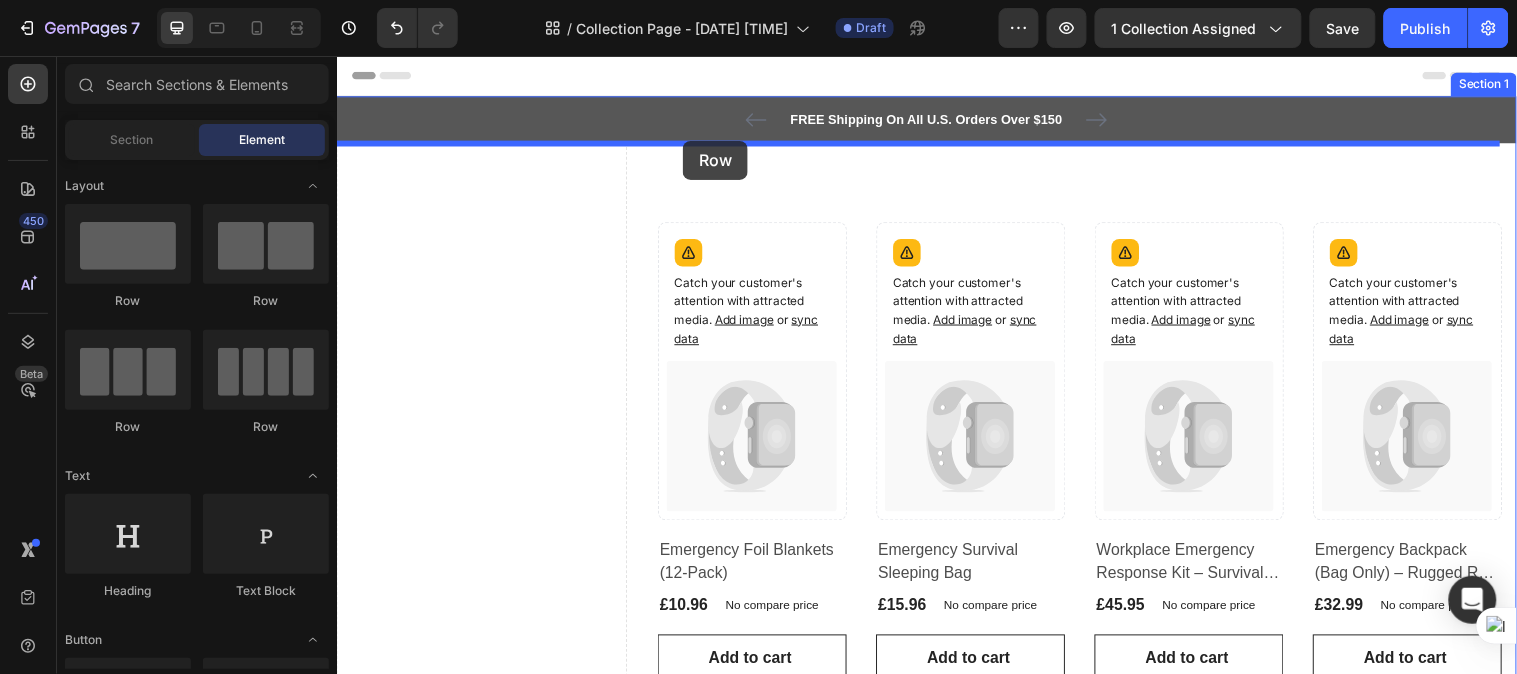 drag, startPoint x: 507, startPoint y: 299, endPoint x: 688, endPoint y: 141, distance: 240.26027 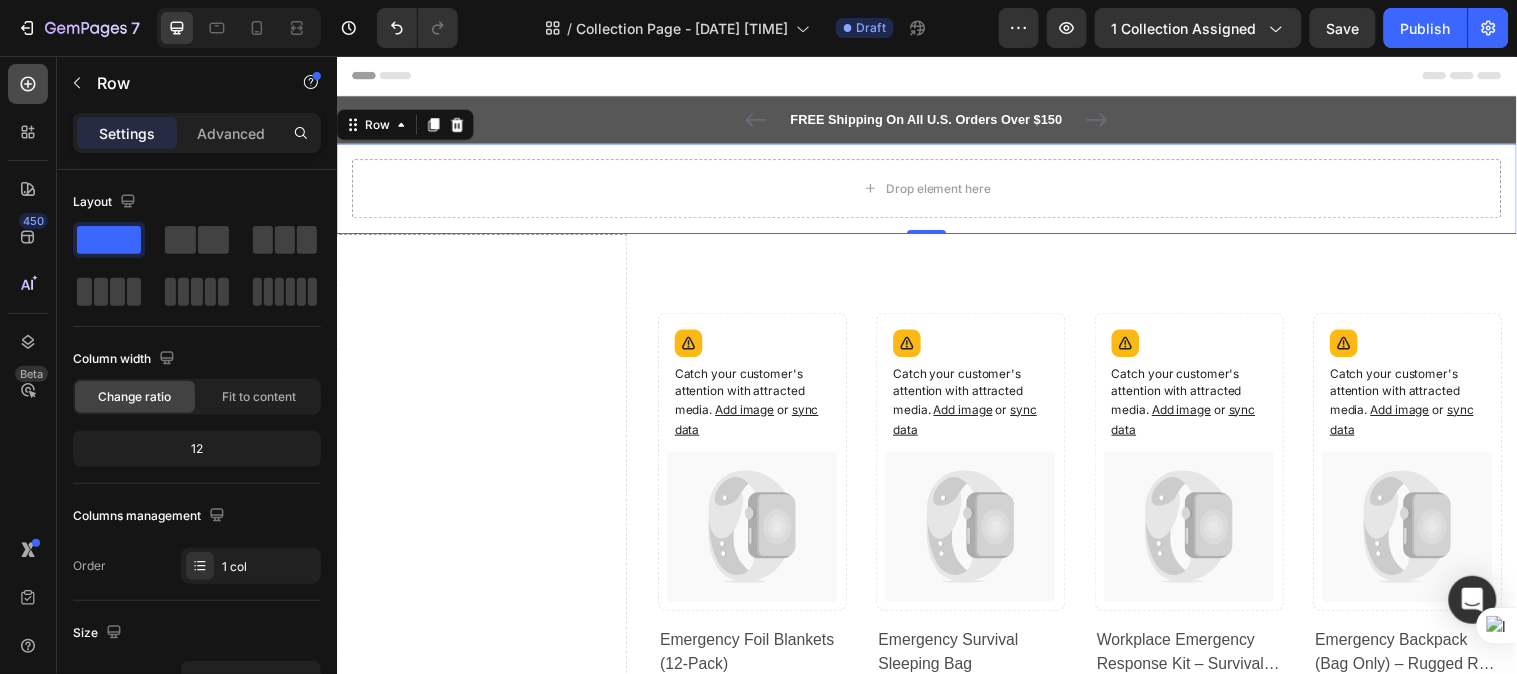 click 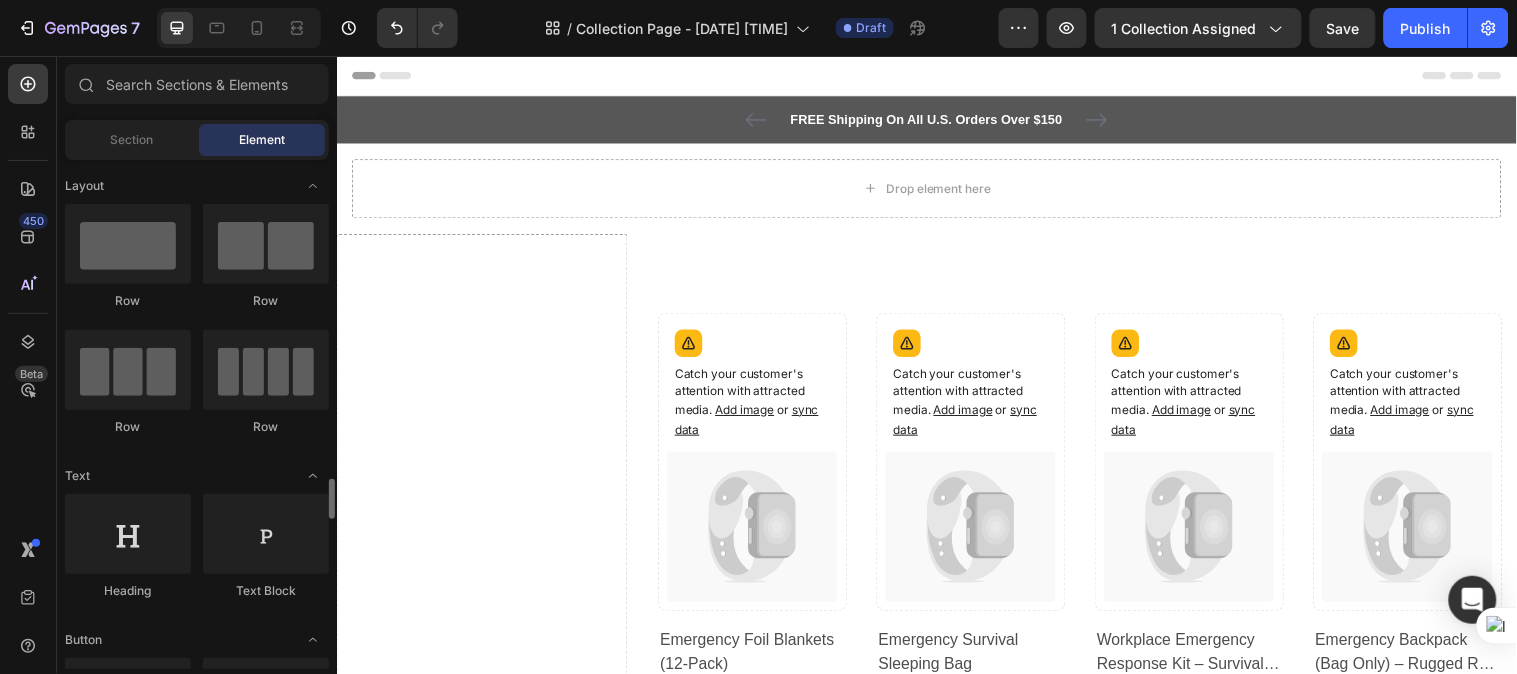 scroll, scrollTop: 296, scrollLeft: 0, axis: vertical 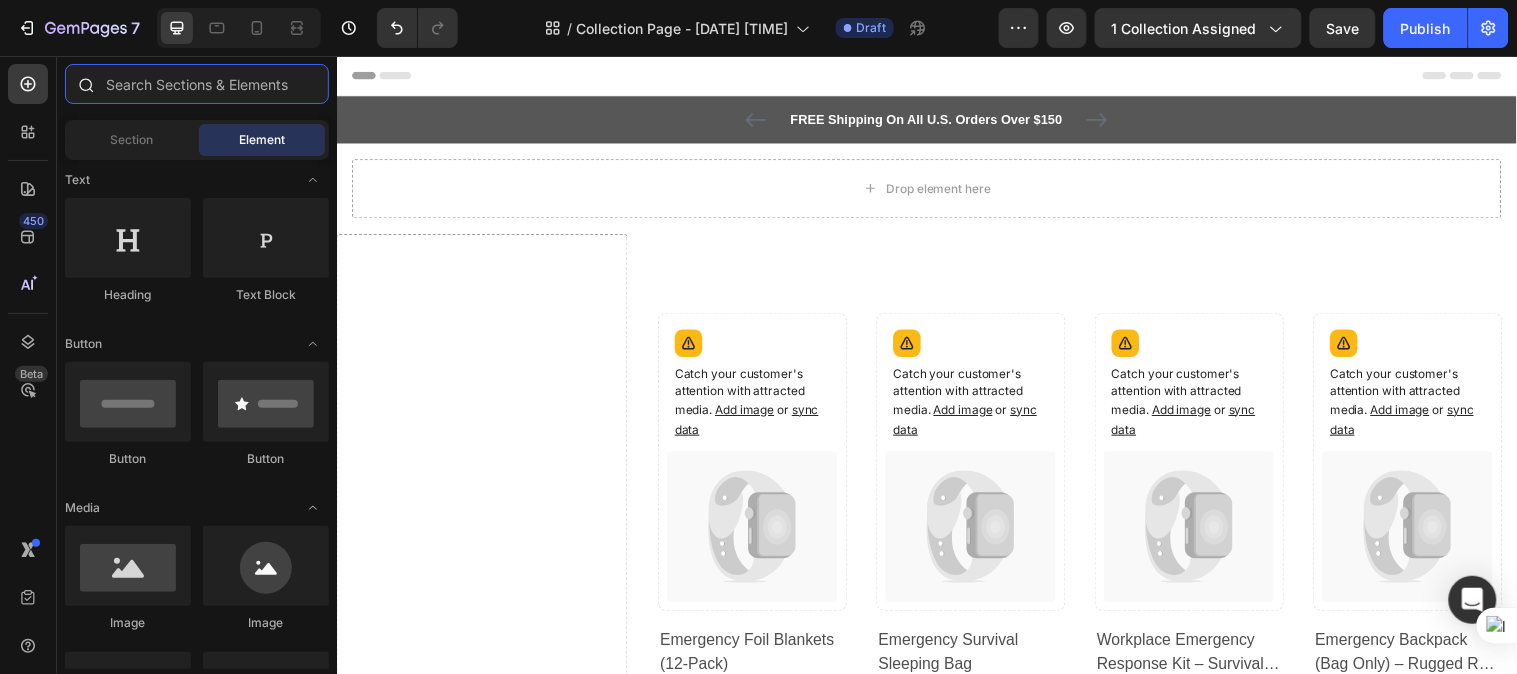 click at bounding box center [197, 84] 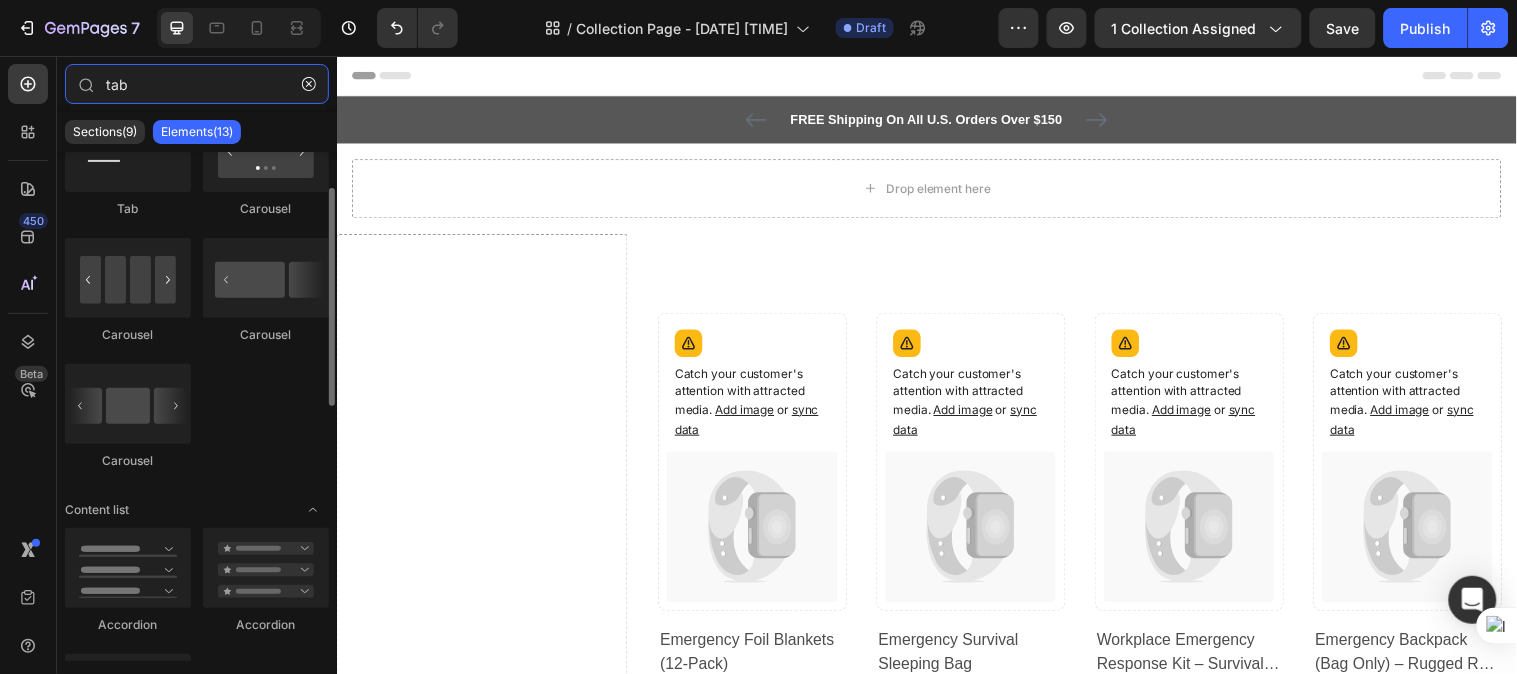 scroll, scrollTop: 0, scrollLeft: 0, axis: both 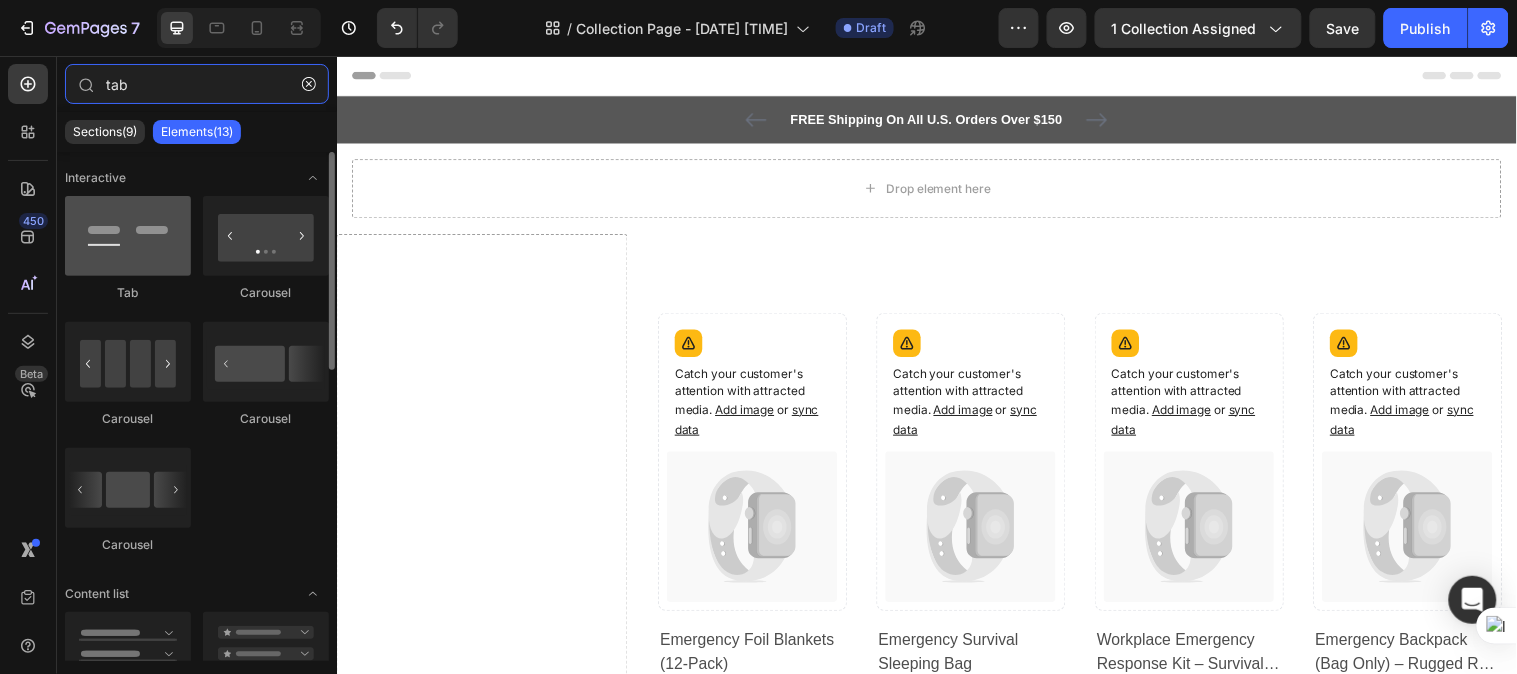 type on "tab" 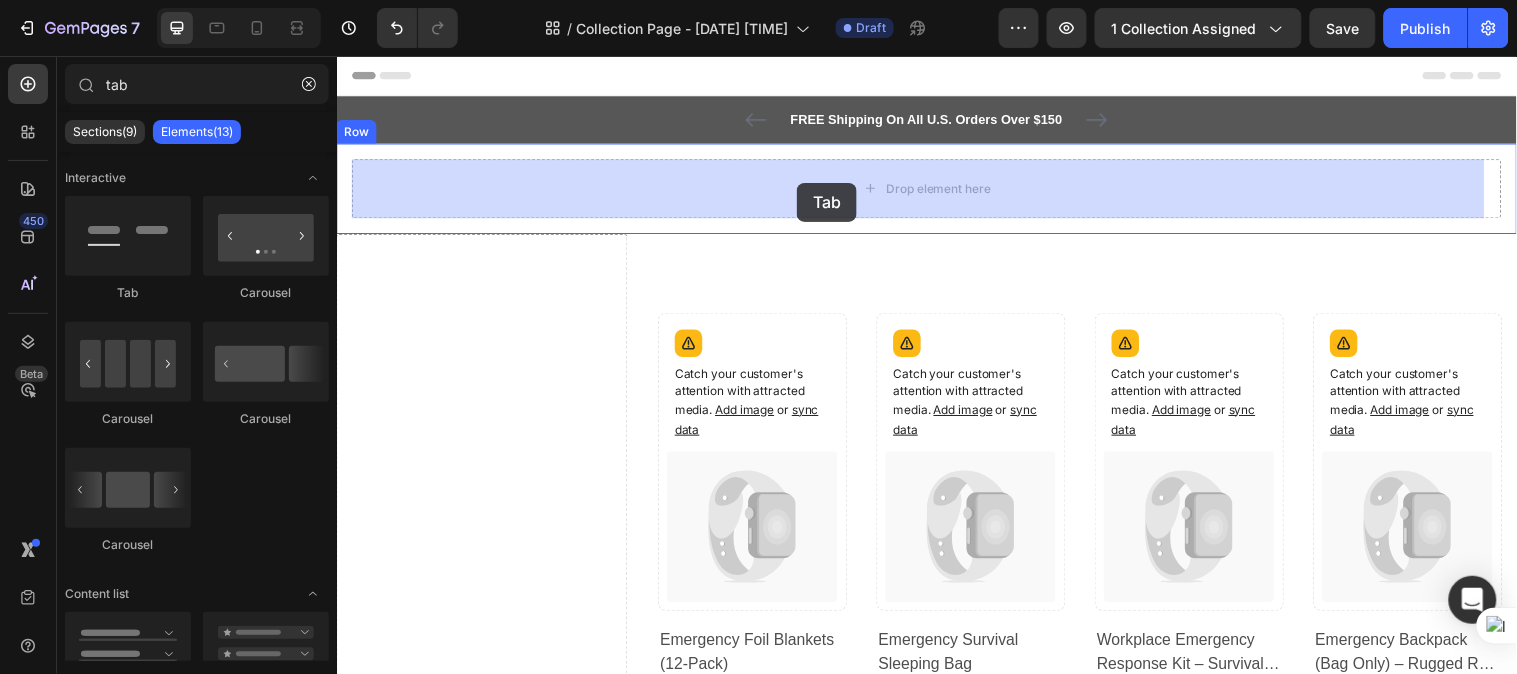 drag, startPoint x: 451, startPoint y: 298, endPoint x: 804, endPoint y: 184, distance: 370.95148 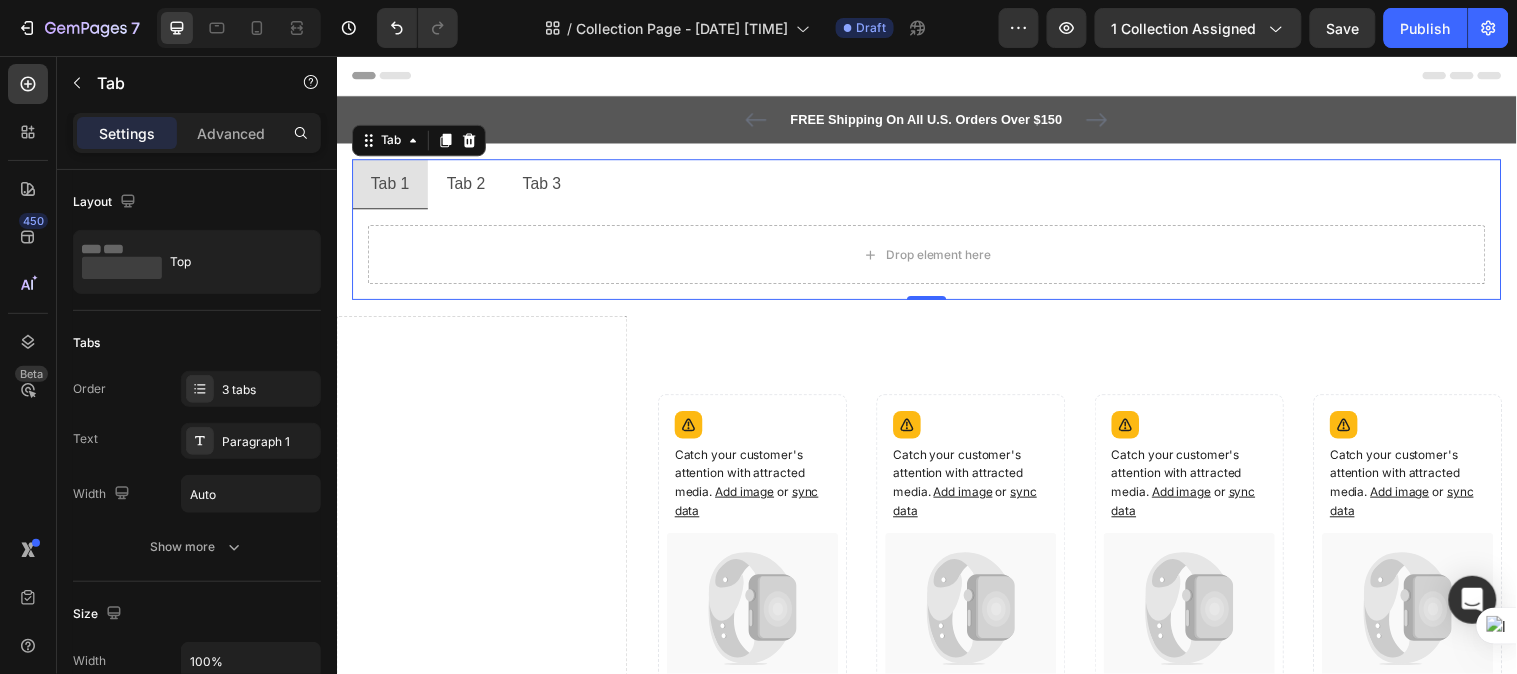click on "Tab 1 Tab 2 Tab 3" at bounding box center (936, 186) 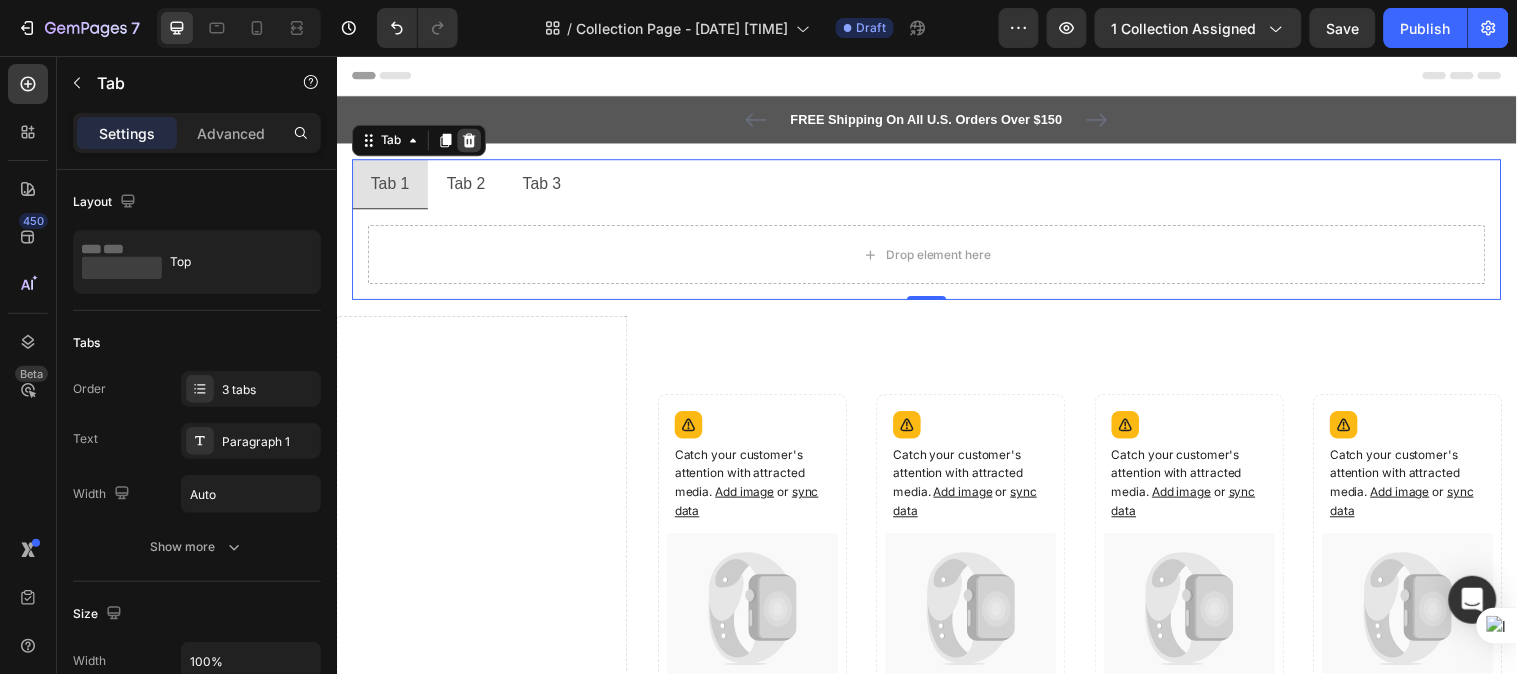 click 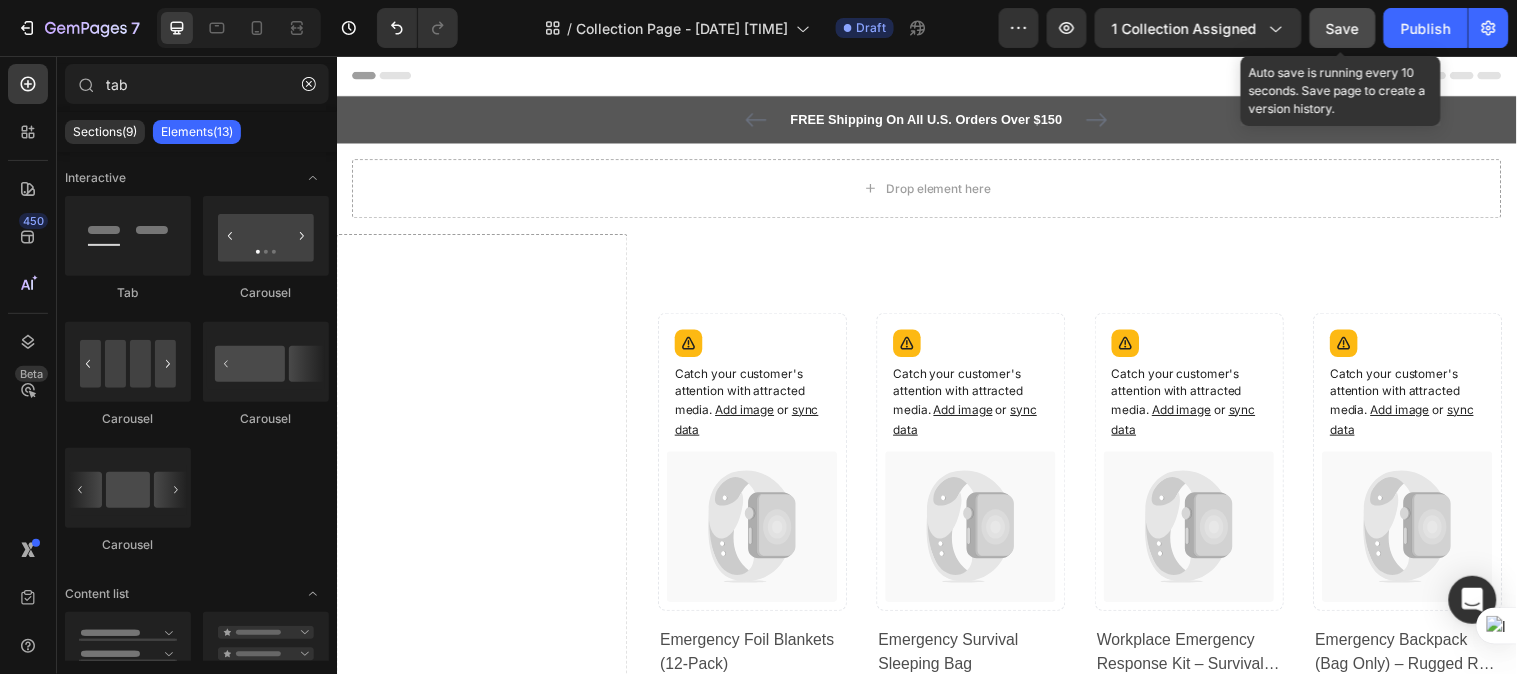 drag, startPoint x: 1364, startPoint y: 27, endPoint x: 1019, endPoint y: 37, distance: 345.1449 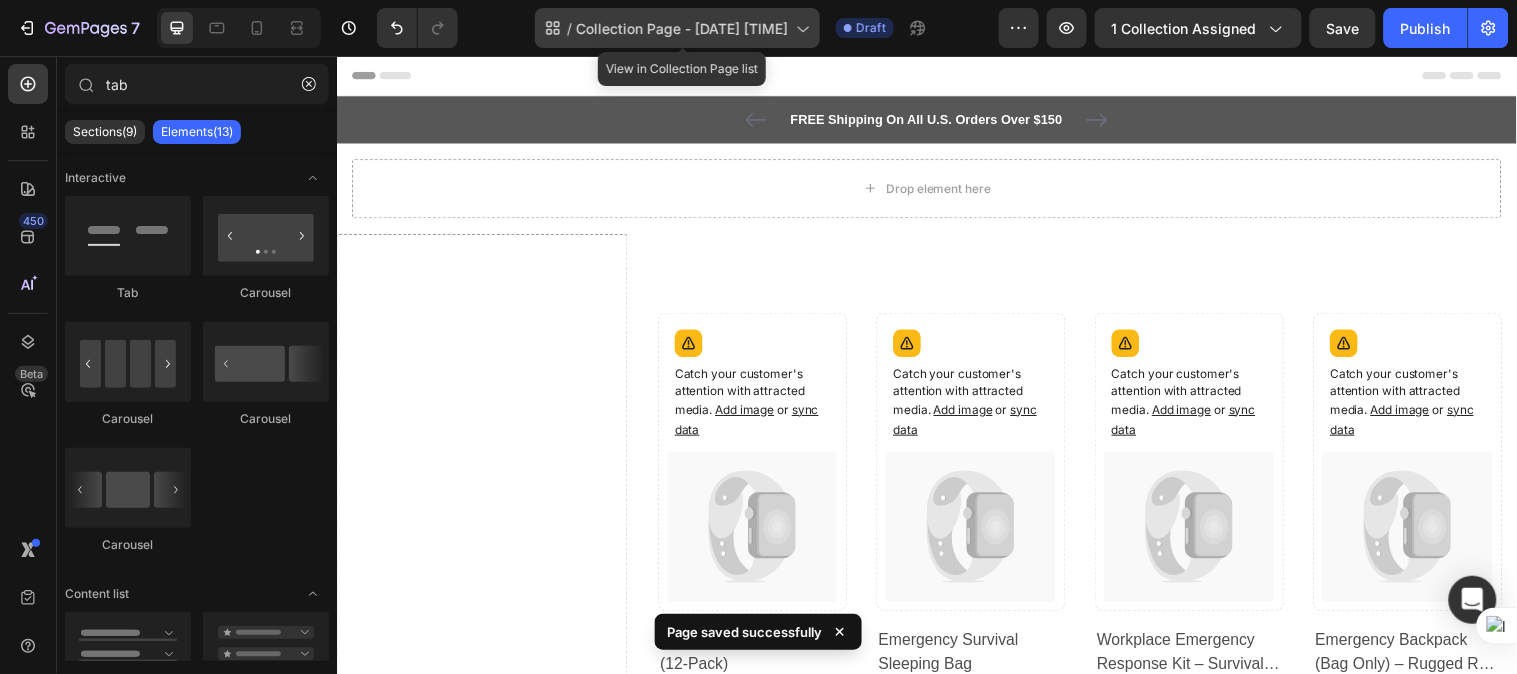 click 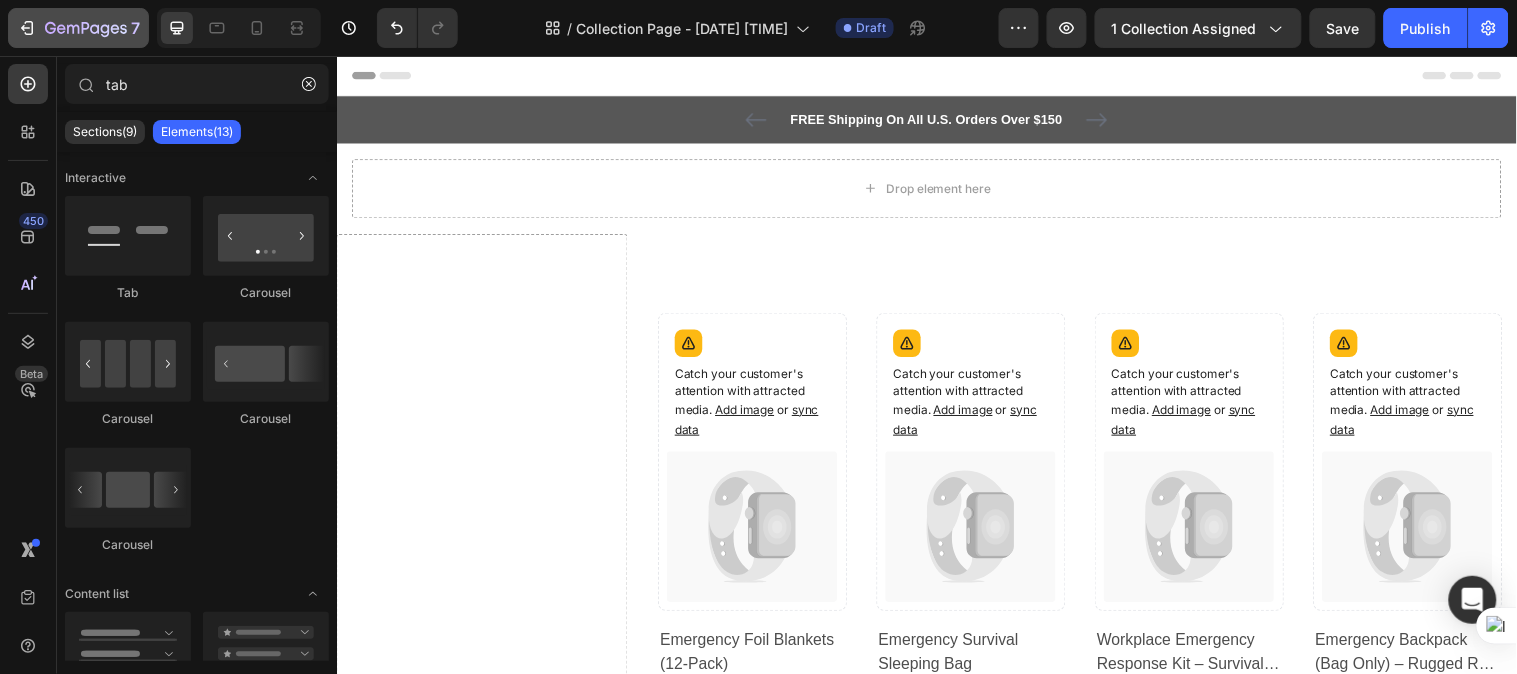 drag, startPoint x: 607, startPoint y: 175, endPoint x: 50, endPoint y: 30, distance: 575.5641 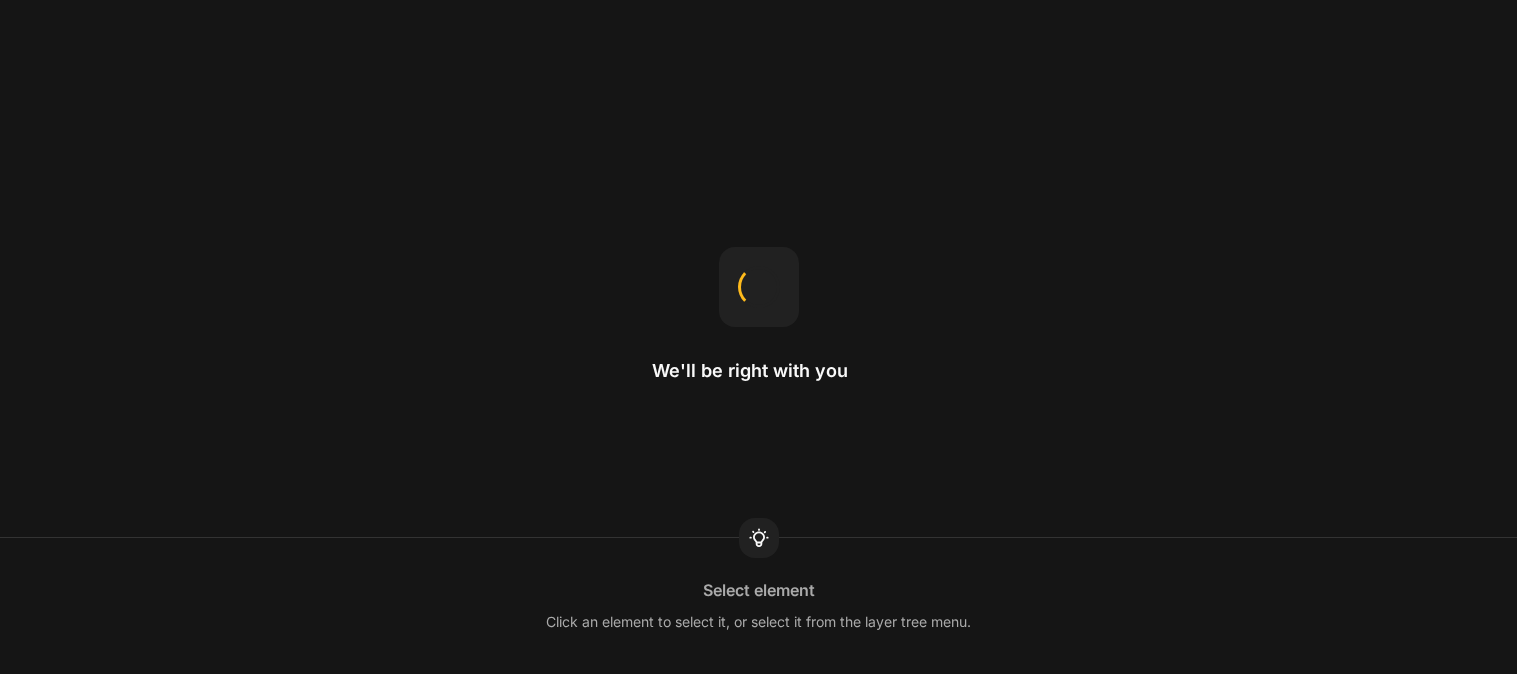 scroll, scrollTop: 0, scrollLeft: 0, axis: both 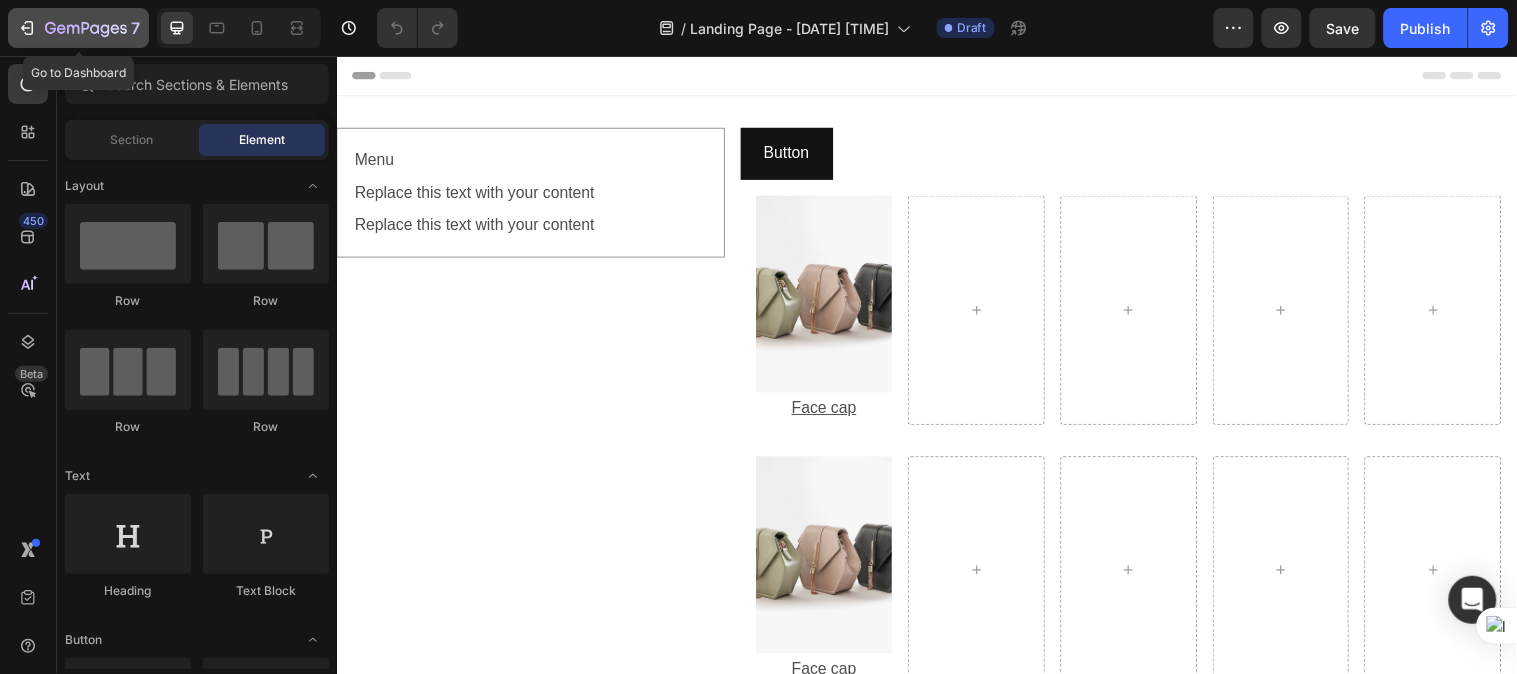 click on "7" 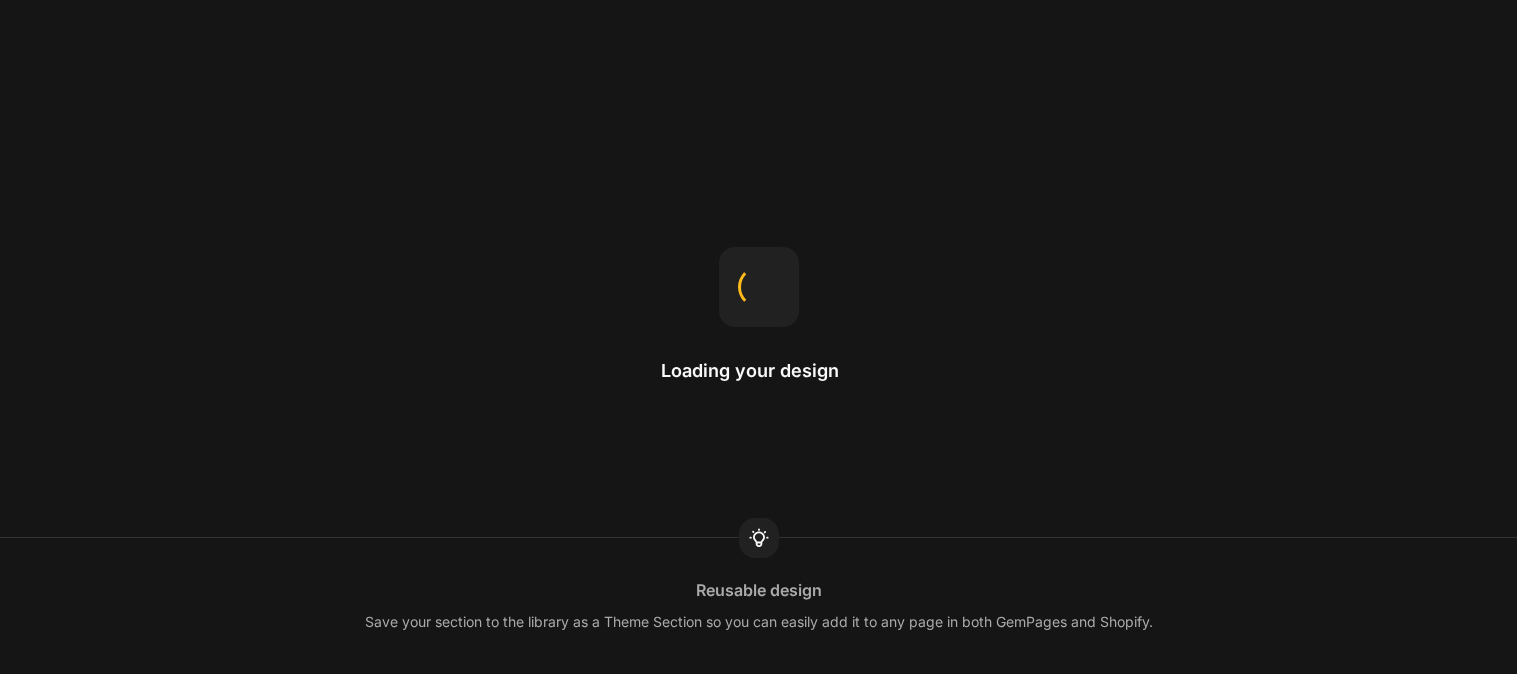 scroll, scrollTop: 0, scrollLeft: 0, axis: both 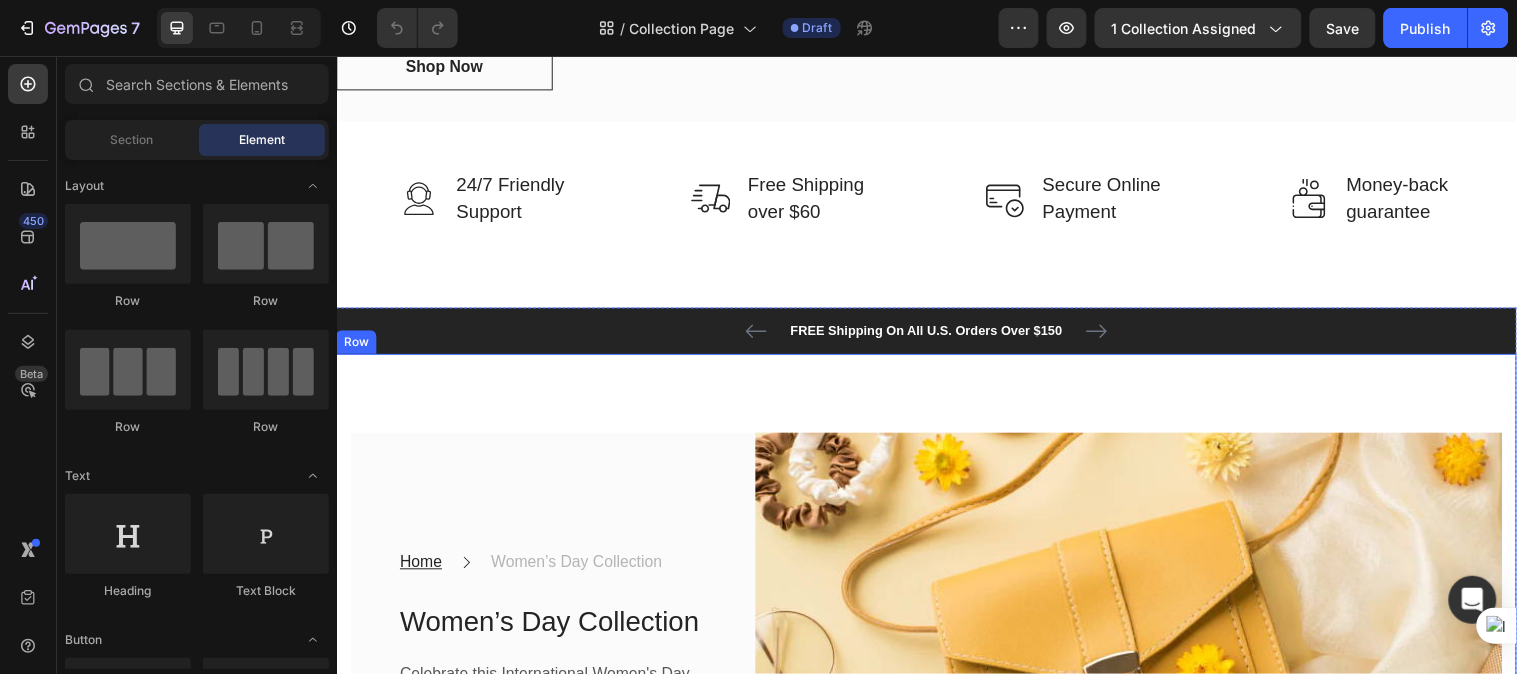 click on "Home Text block
Icon Women’s Day Collection Text block Row Women’s Day Collection Heading Celebrate this International Women's Day collection made from European high-quality cowhide. Text block Row Image Row Row" at bounding box center [936, 611] 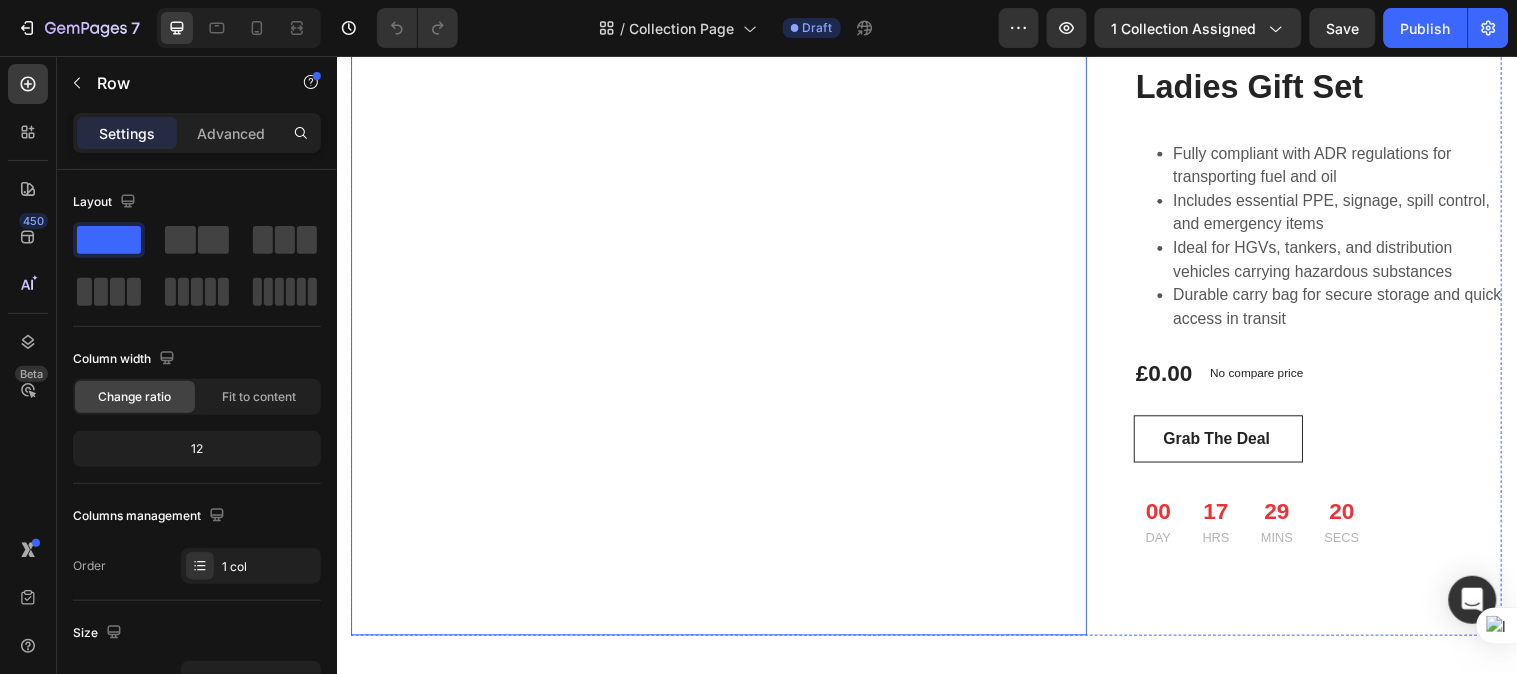 scroll, scrollTop: 3768, scrollLeft: 0, axis: vertical 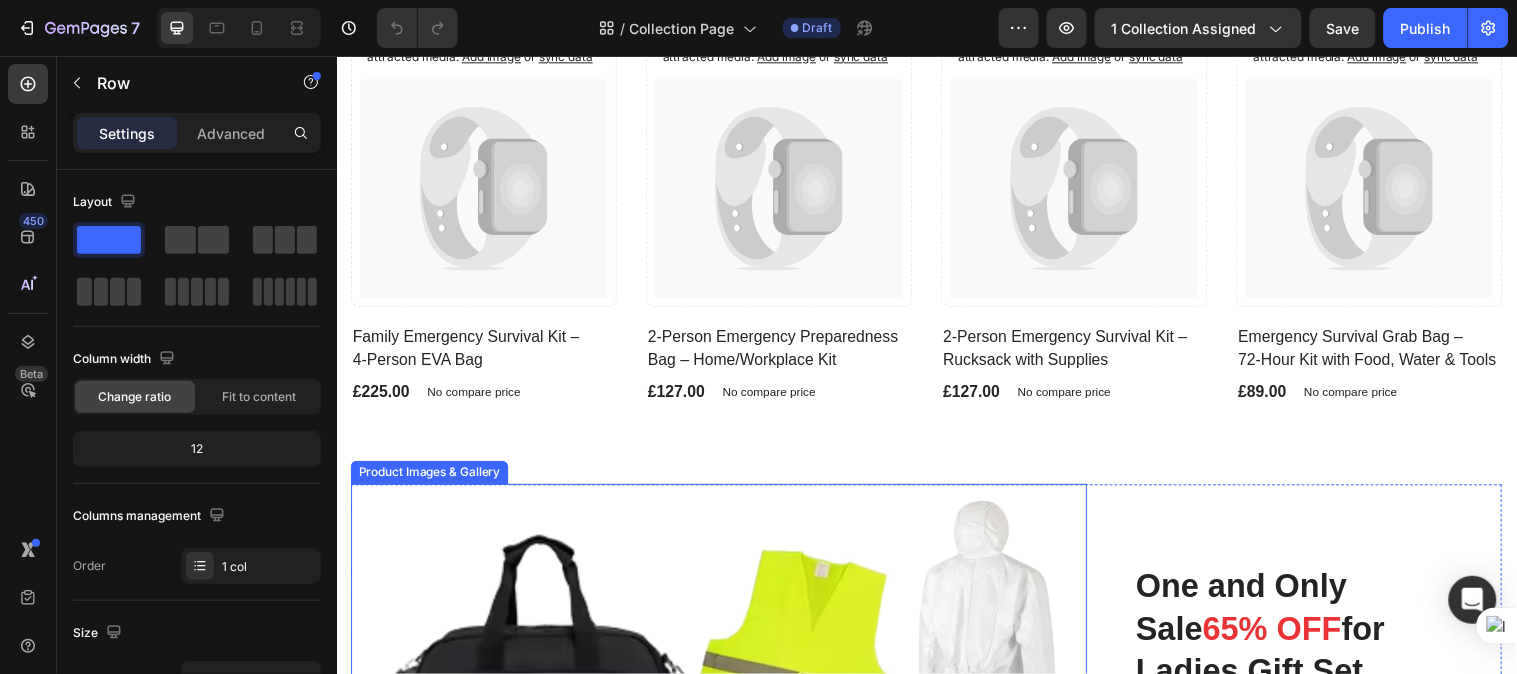 click at bounding box center [725, 864] 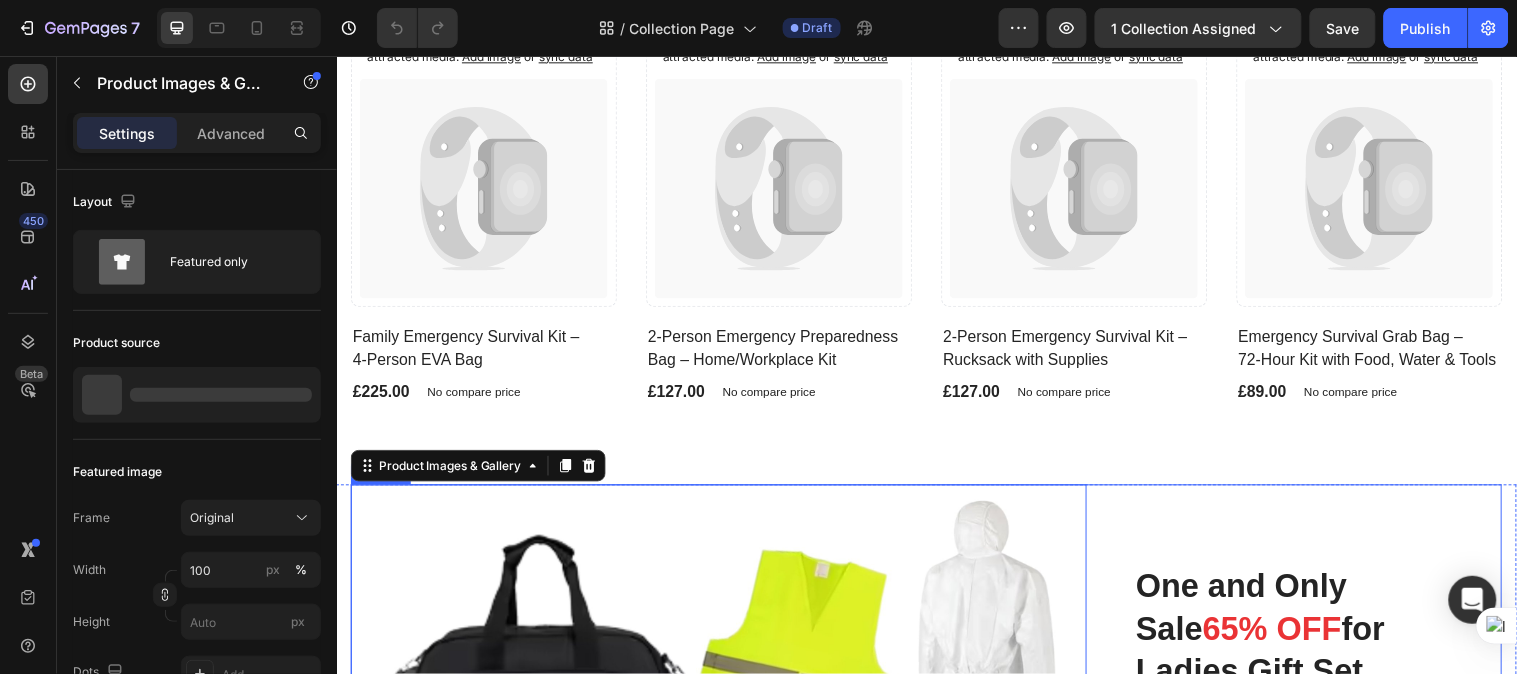 click on "One and Only Sale  65% OFF  for Ladies Gift Set Heading Product Images & Gallery   0 One and Only Sale  65% OFF  for Ladies Gift Set Heading
Fully compliant with ADR regulations for transporting fuel and oil
Includes essential PPE, signage, spill control, and emergency items
Ideal for HGVs, tankers, and distribution vehicles carrying hazardous substances
Durable carry bag for secure storage and quick access in transit
(P) Description £0.00 (P) Price (P) Price No compare price (P) Price Row Grab The Deal (P) Cart Button 00 DAY 17 HRS 29 MINS 18 SECS CountDown Timer Row Product" at bounding box center (936, 864) 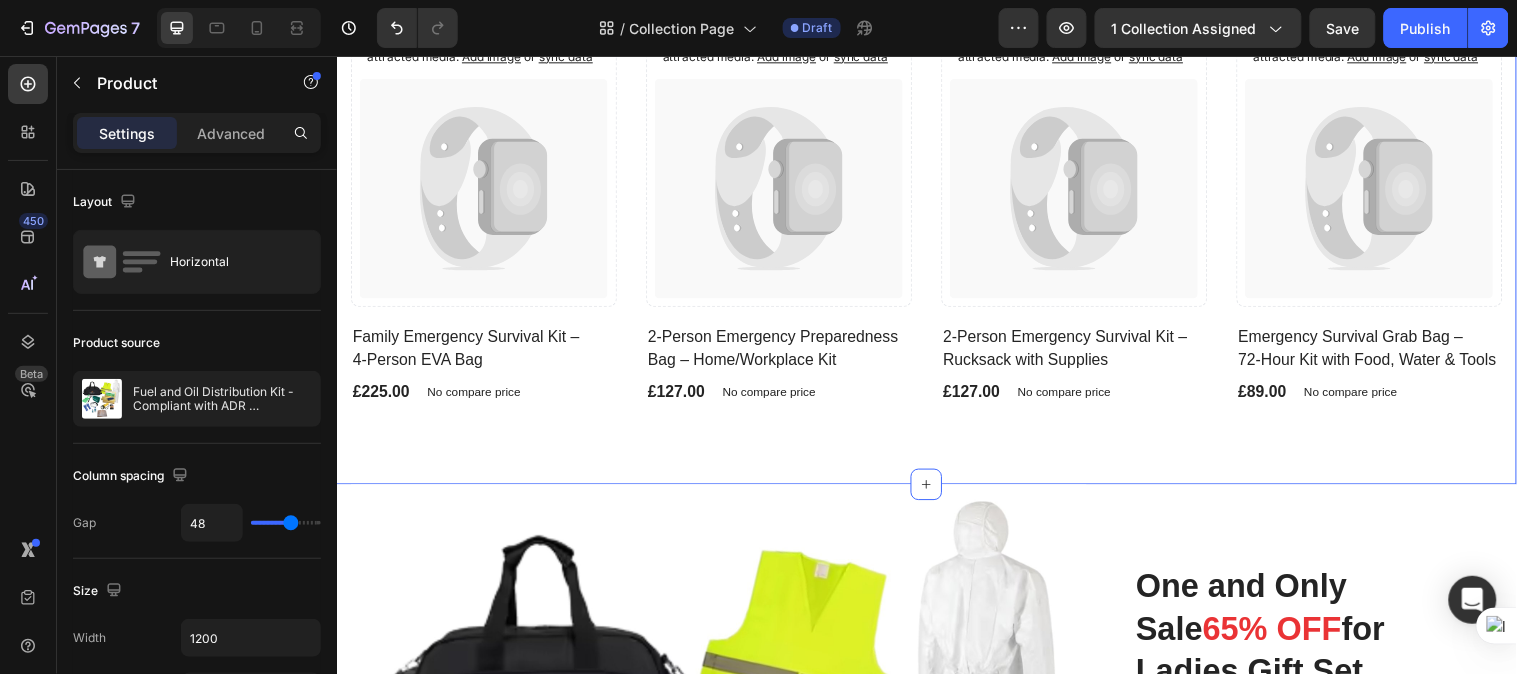 click on "Gifts For Her Collection Heading The Holiday Season Are Coming Heading Catch your customer's attention with attracted media.       Add image   or   sync data
Product Images & Gallery No discount   Not be displayed when published Product Badge Row Emergency Foil Blankets (12-Pack) (P) Title £10.96 (P) Price (P) Price No compare price (P) Price Row Row Product List Catch your customer's attention with attracted media.       Add image   or   sync data
Product Images & Gallery No discount   Not be displayed when published Product Badge Row (P) Title £15.96" at bounding box center [936, -118] 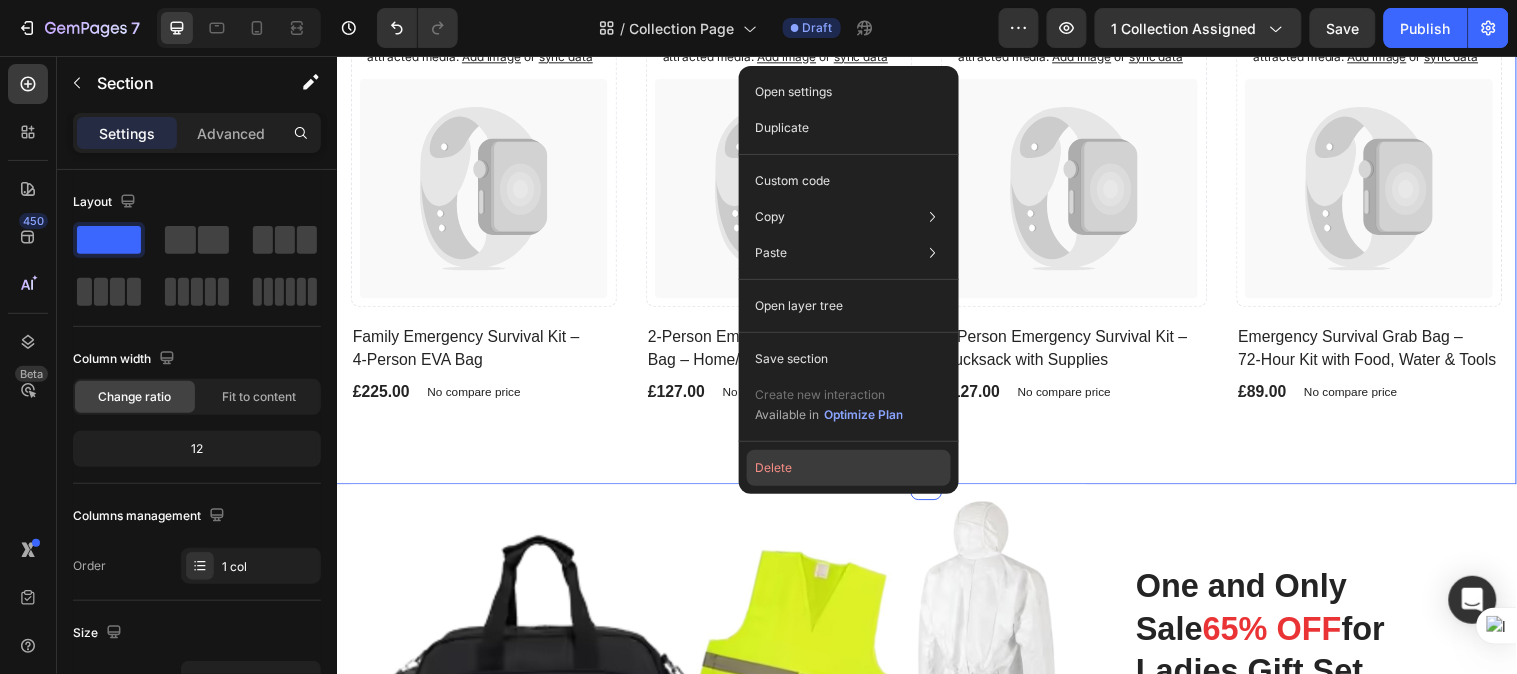 click on "Delete" 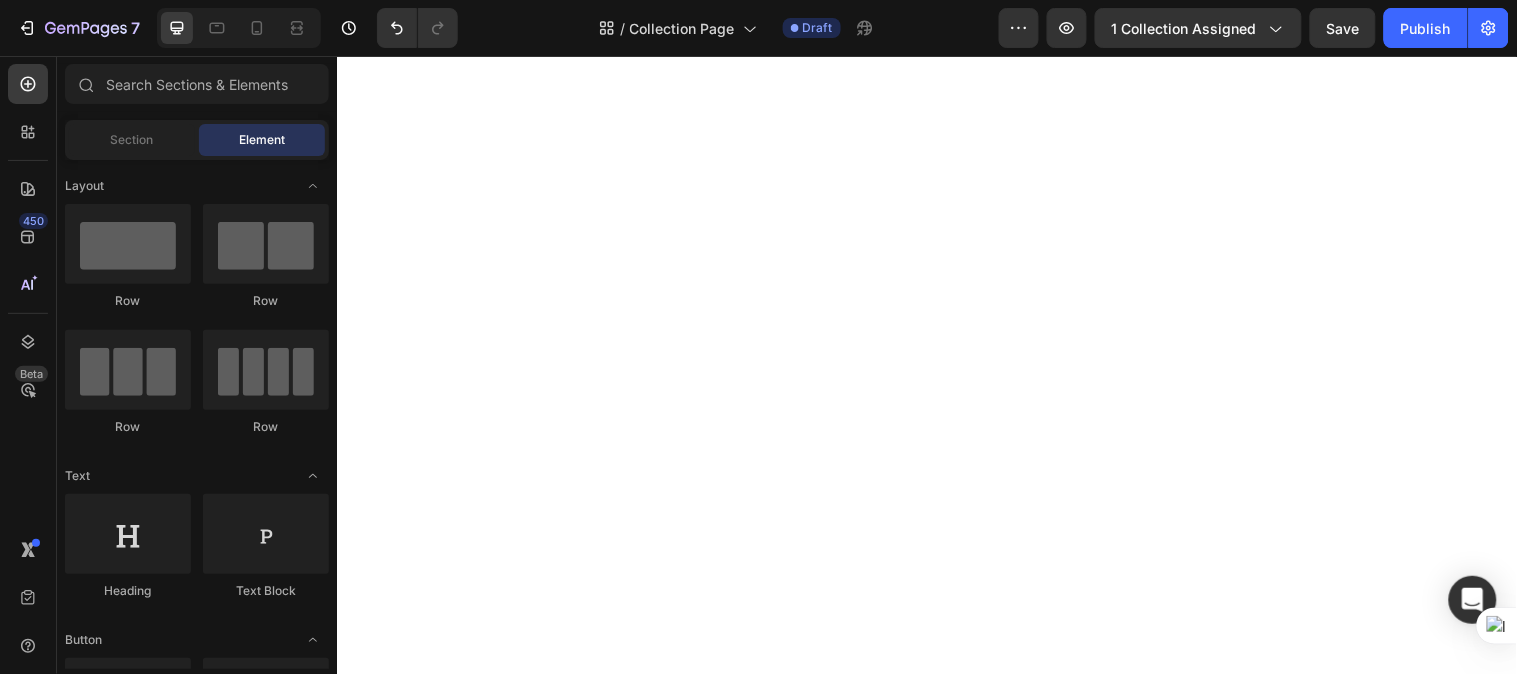 scroll, scrollTop: 2562, scrollLeft: 0, axis: vertical 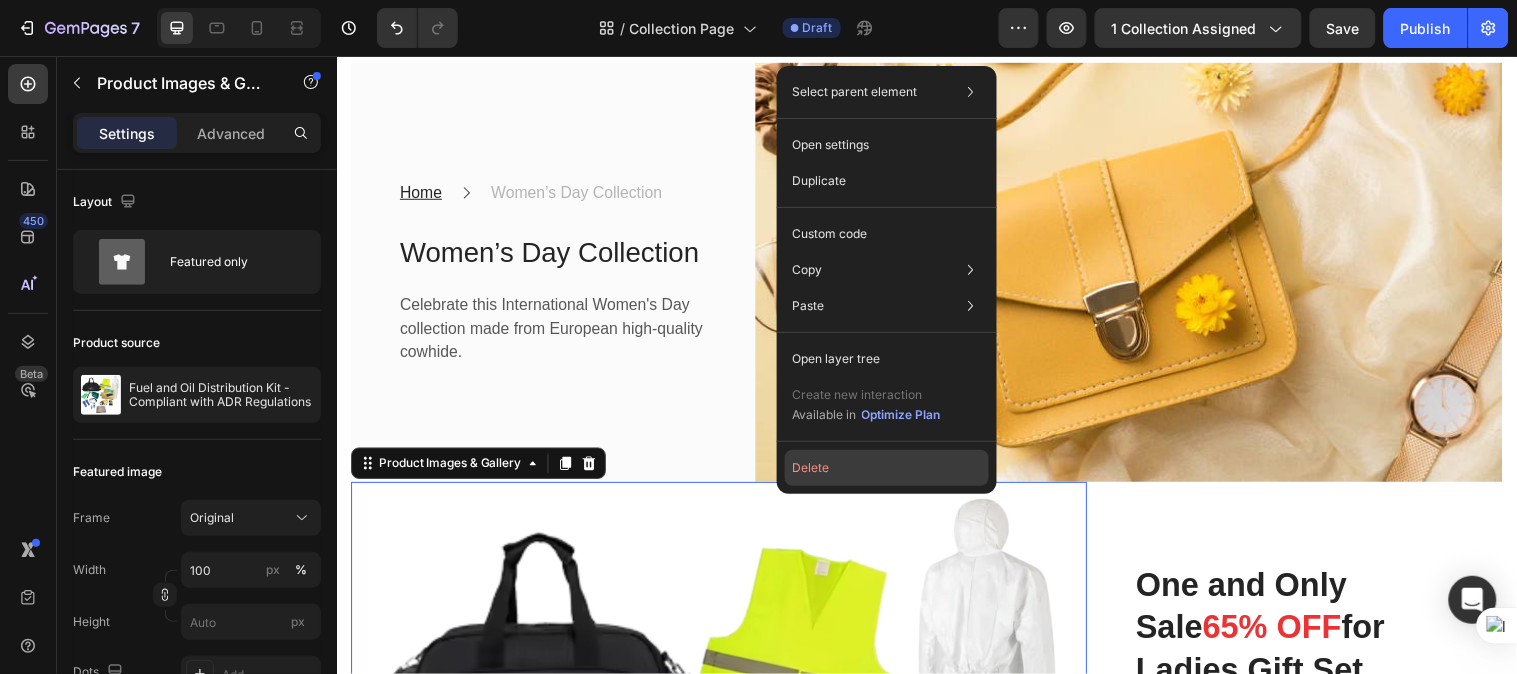drag, startPoint x: 812, startPoint y: 471, endPoint x: 826, endPoint y: 475, distance: 14.56022 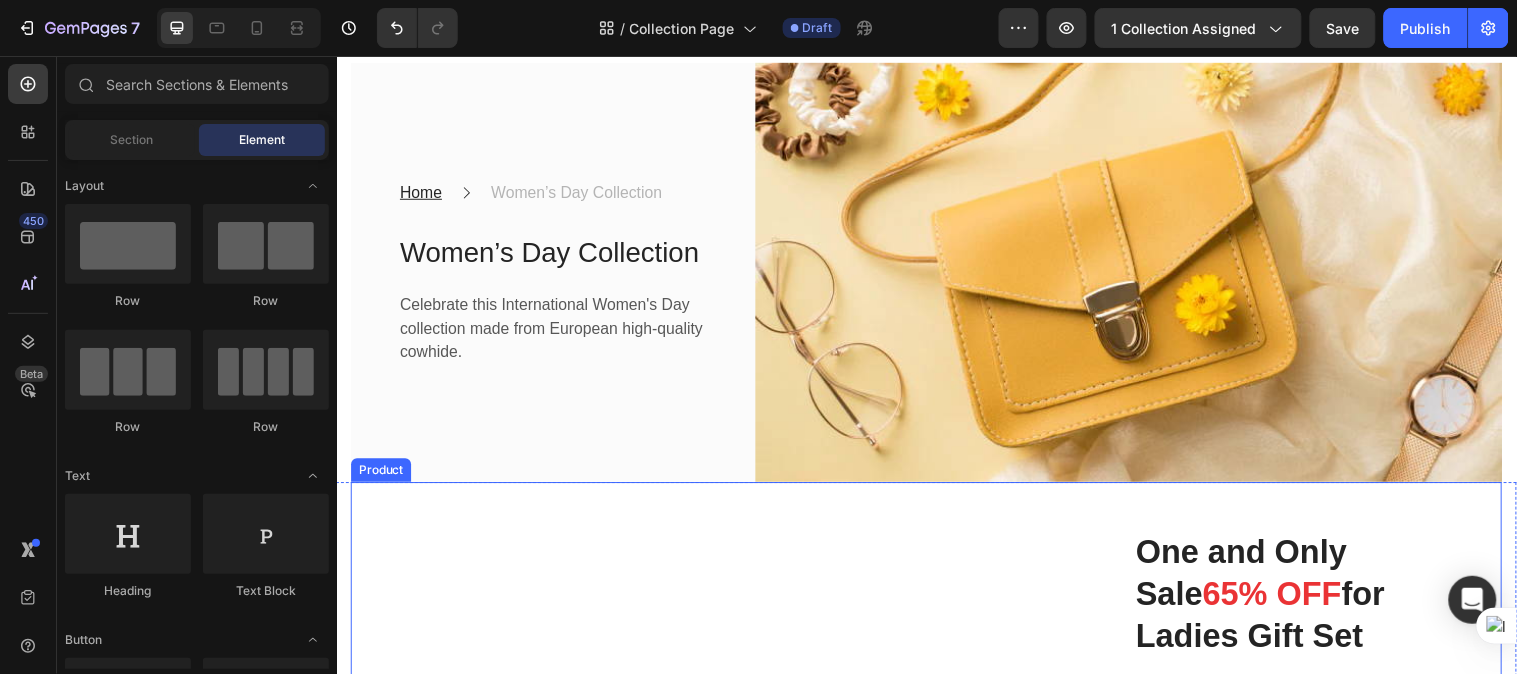 drag, startPoint x: 1018, startPoint y: 520, endPoint x: 934, endPoint y: 532, distance: 84.85281 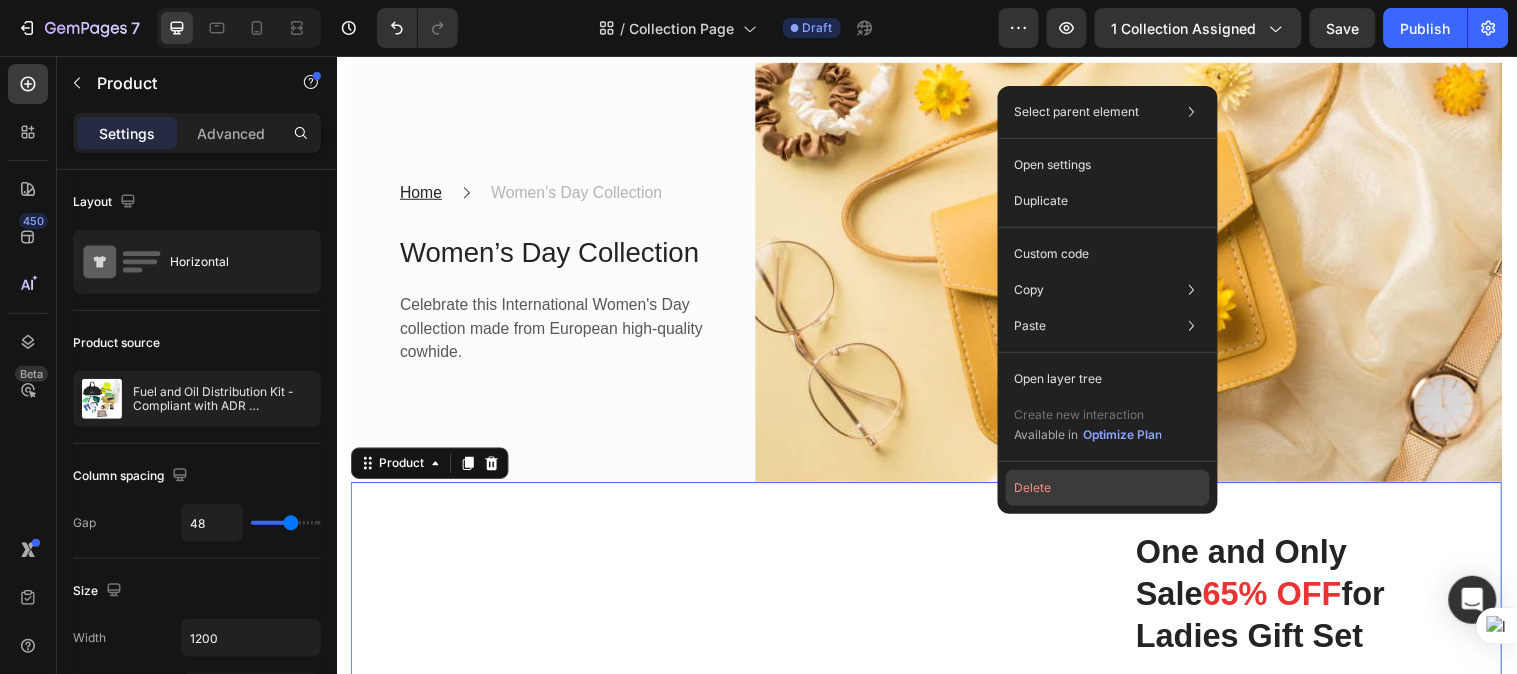 click on "Delete" 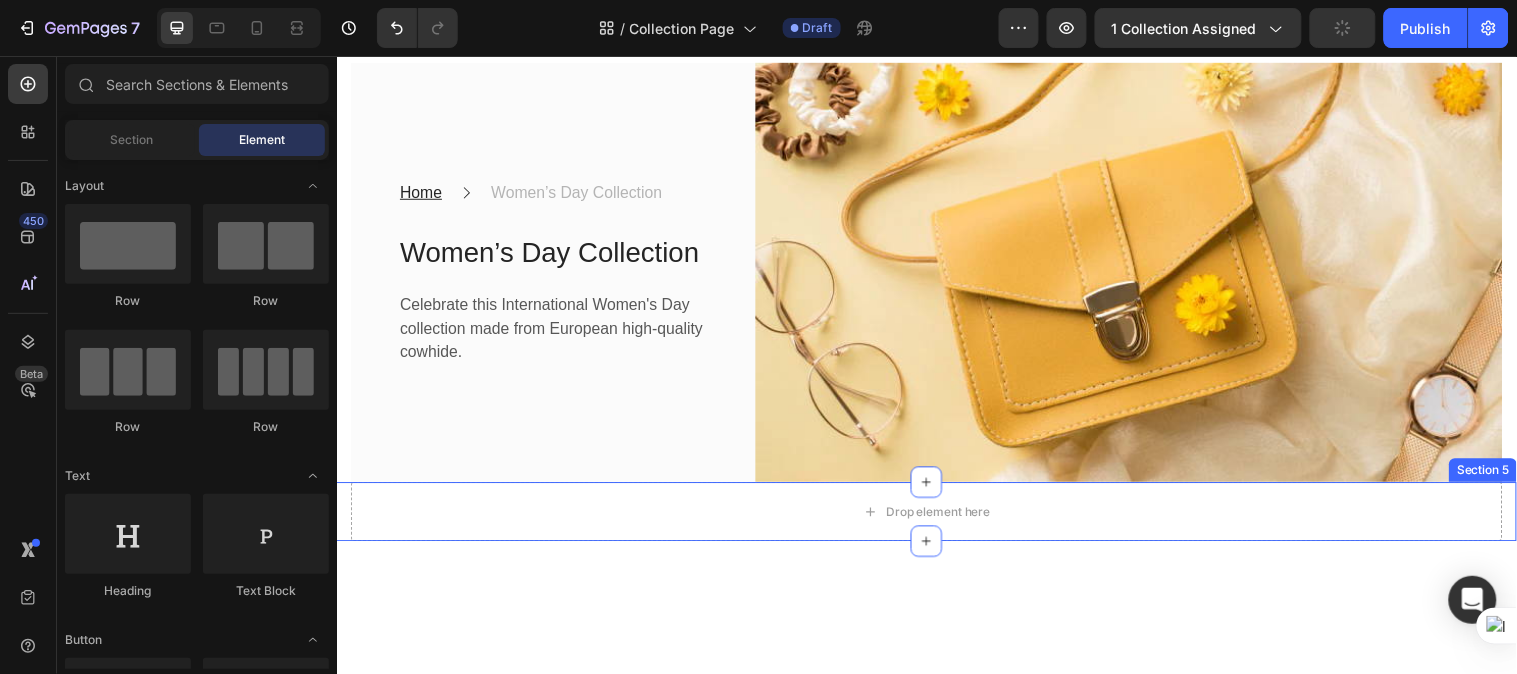 drag, startPoint x: 340, startPoint y: 493, endPoint x: 380, endPoint y: 506, distance: 42.059483 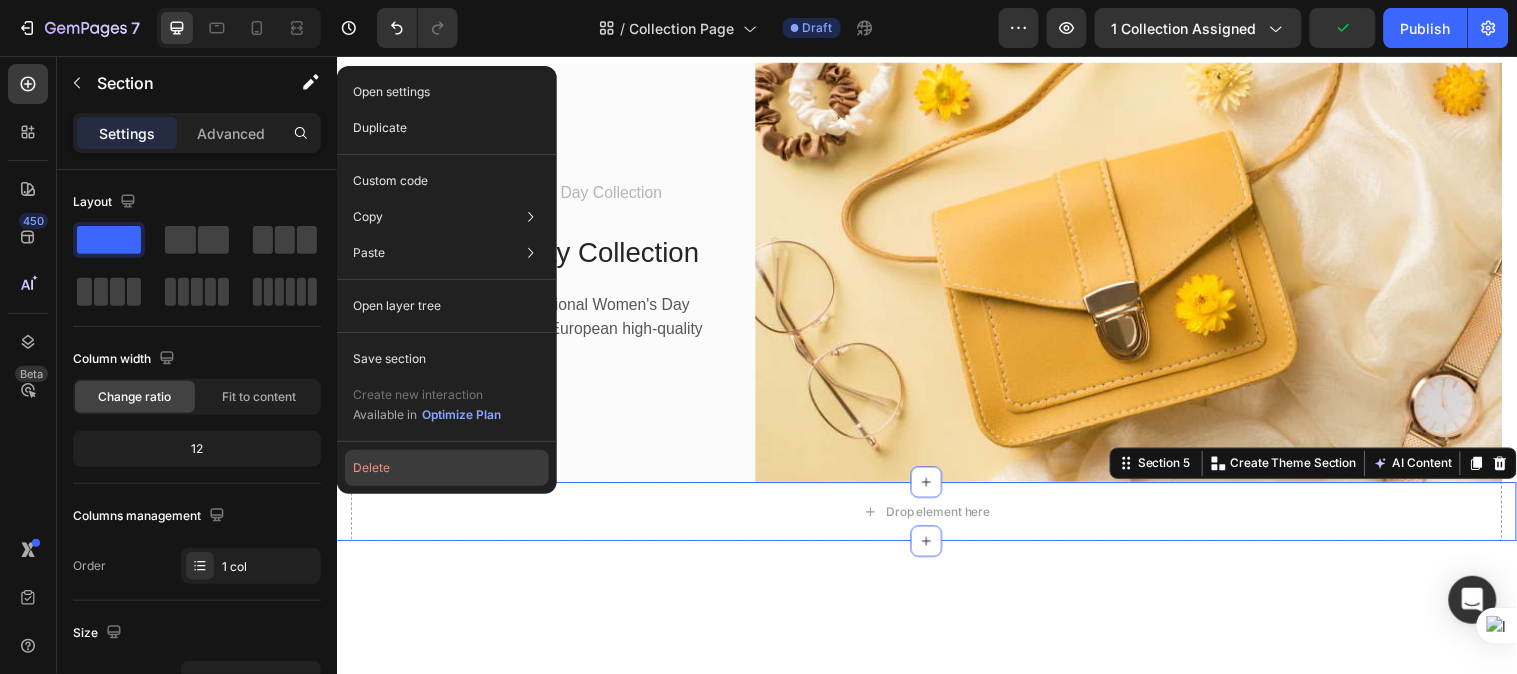 click on "Delete" 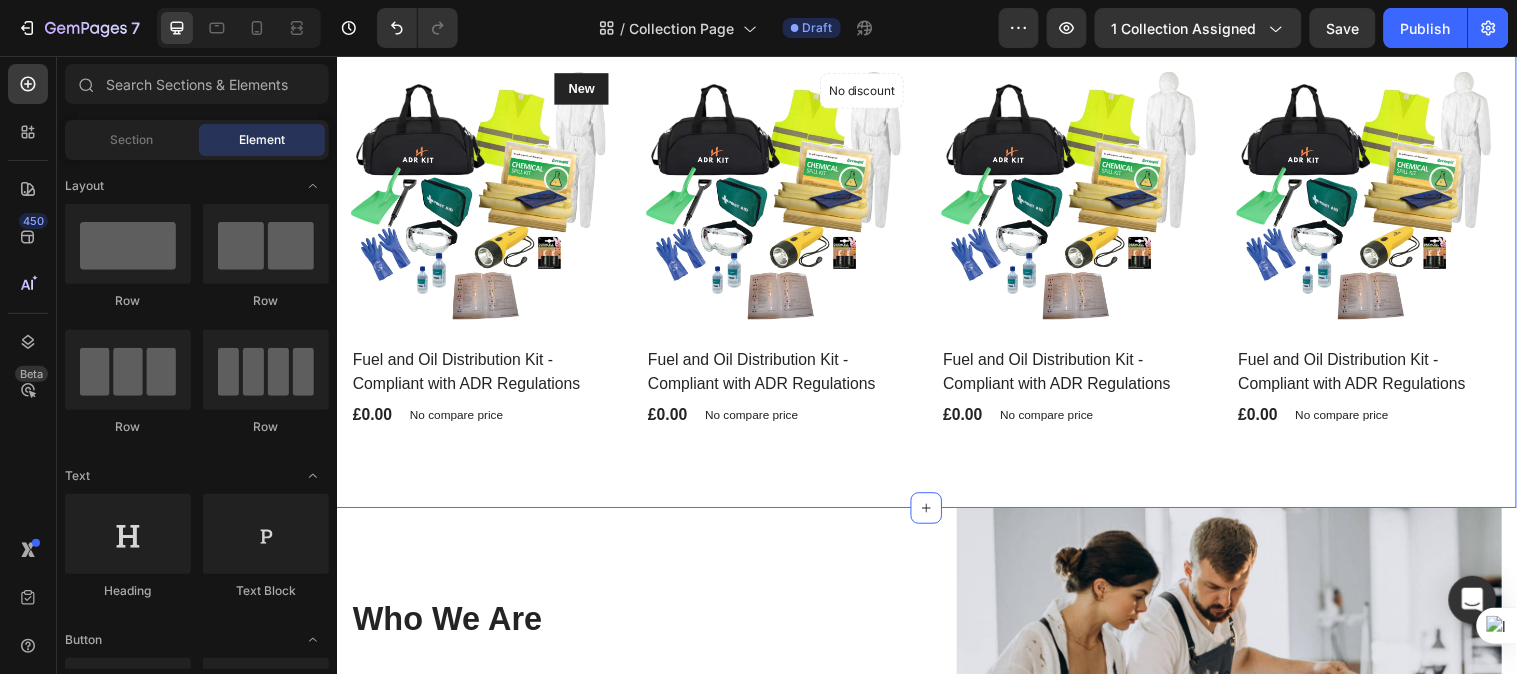scroll, scrollTop: 2858, scrollLeft: 0, axis: vertical 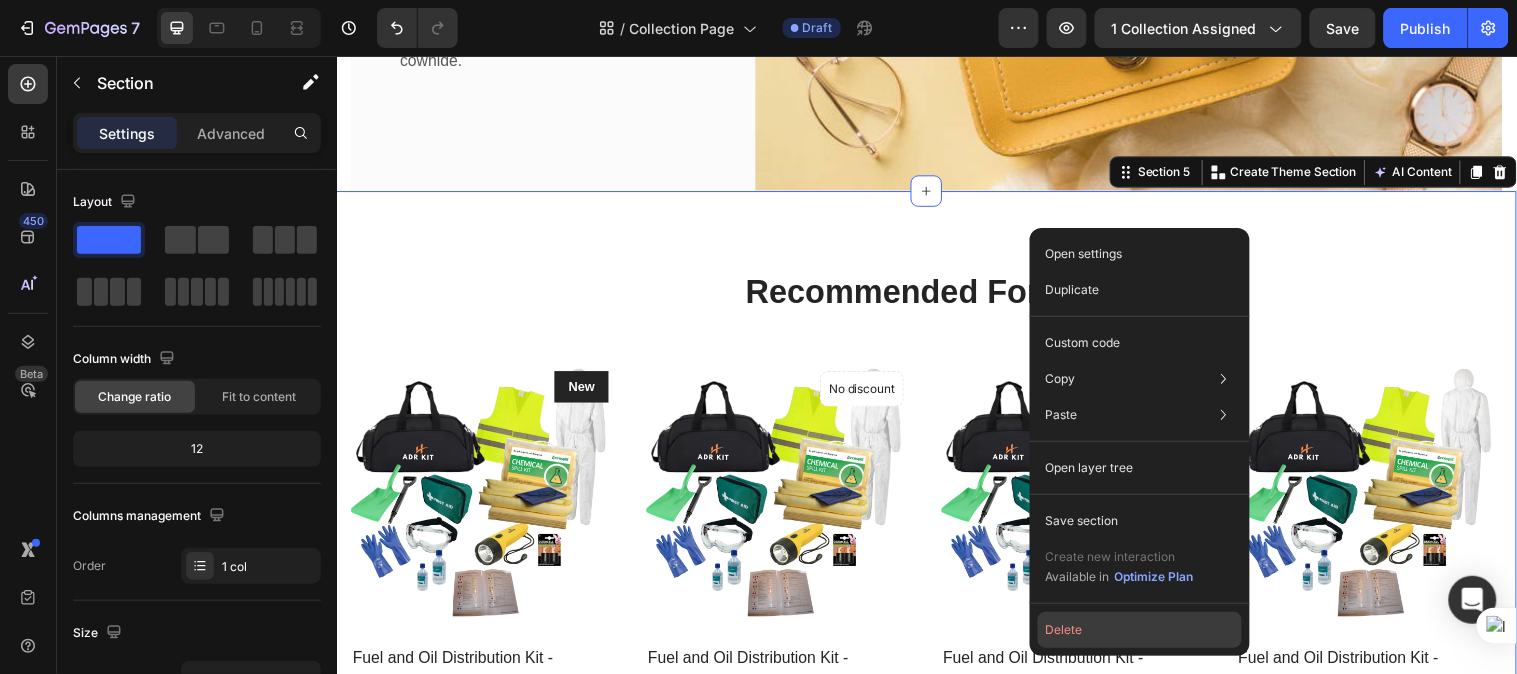 click on "Delete" 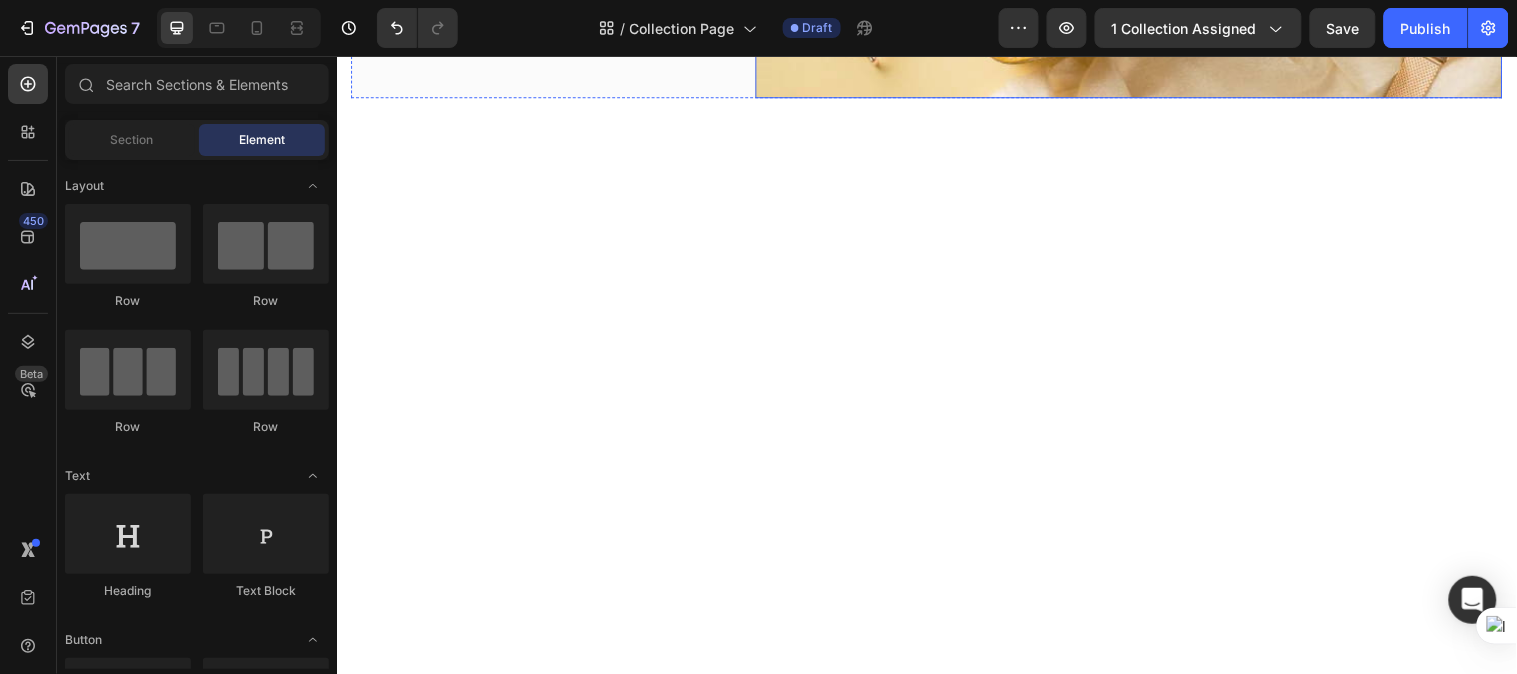 scroll, scrollTop: 2016, scrollLeft: 0, axis: vertical 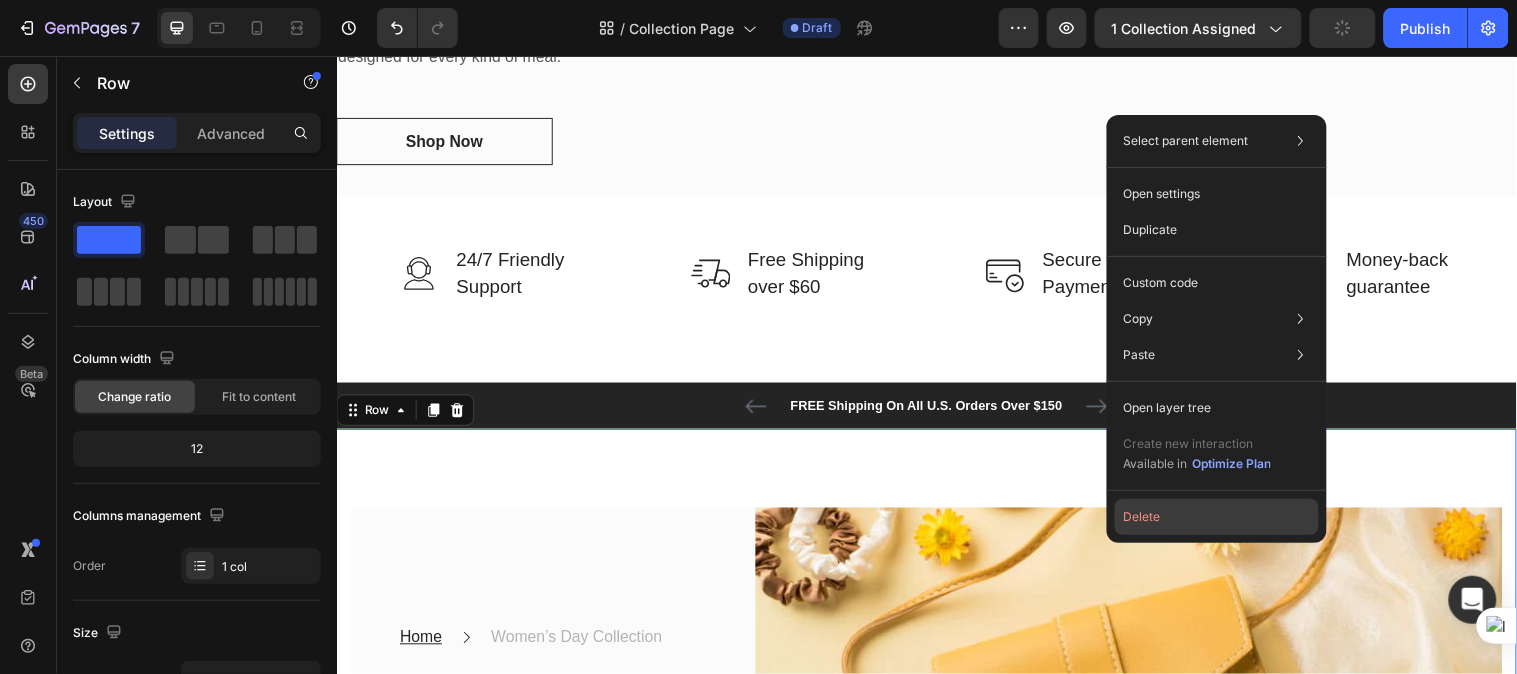 click on "Delete" 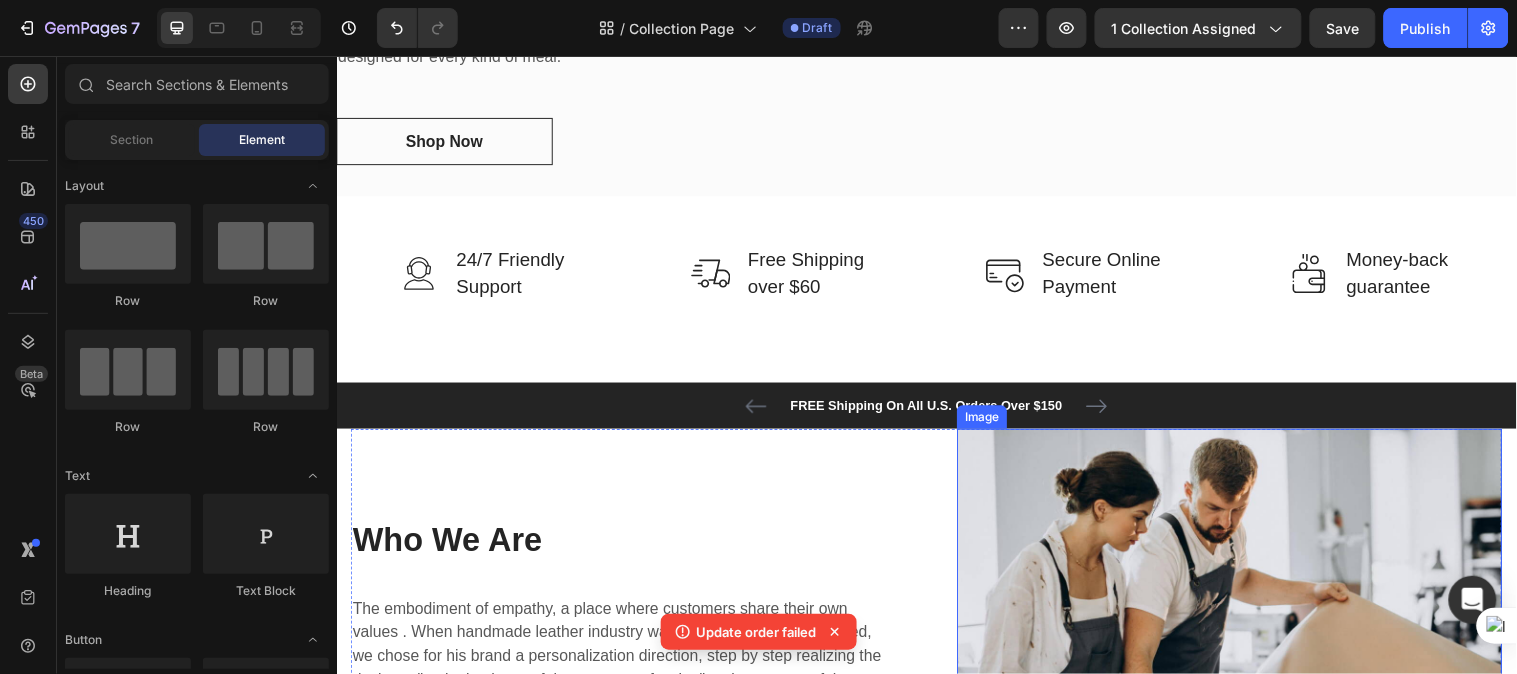 scroll, scrollTop: 2312, scrollLeft: 0, axis: vertical 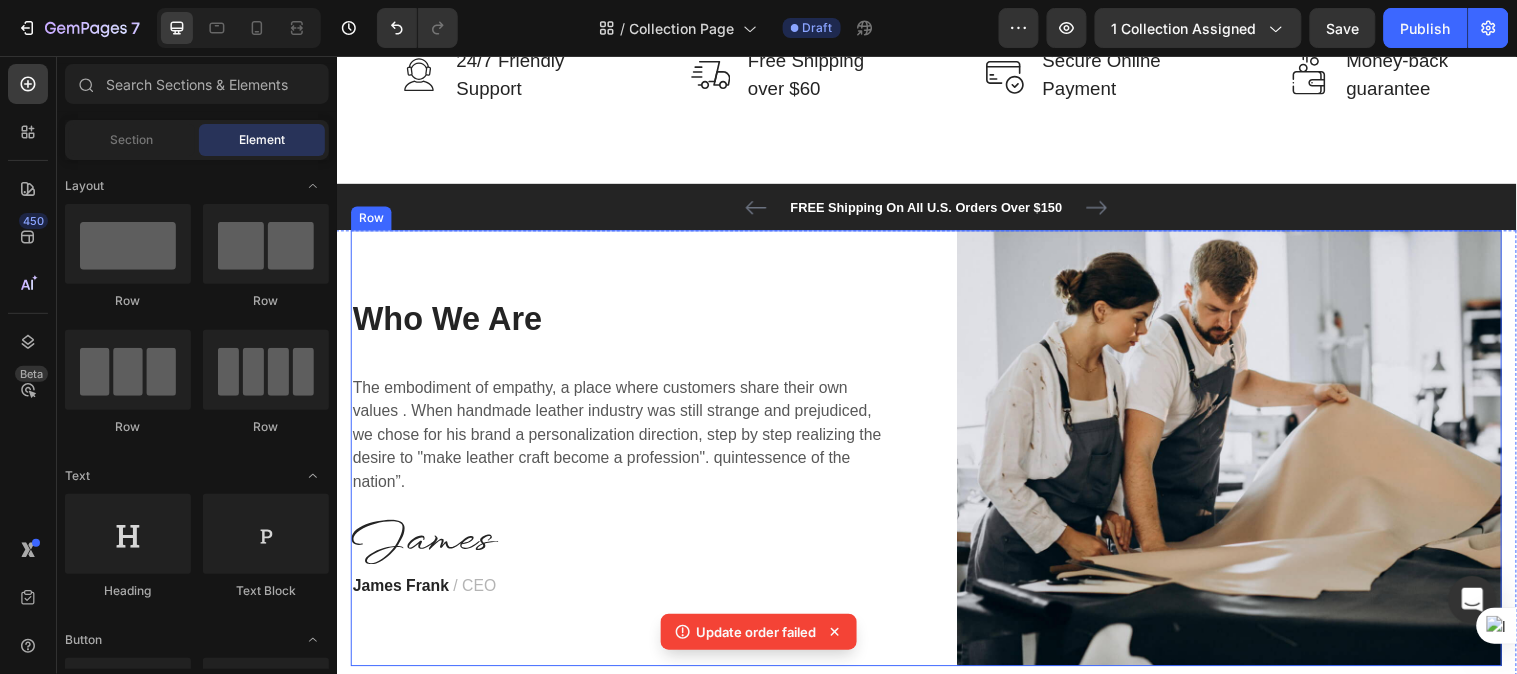 drag, startPoint x: 945, startPoint y: 255, endPoint x: 483, endPoint y: 244, distance: 462.13092 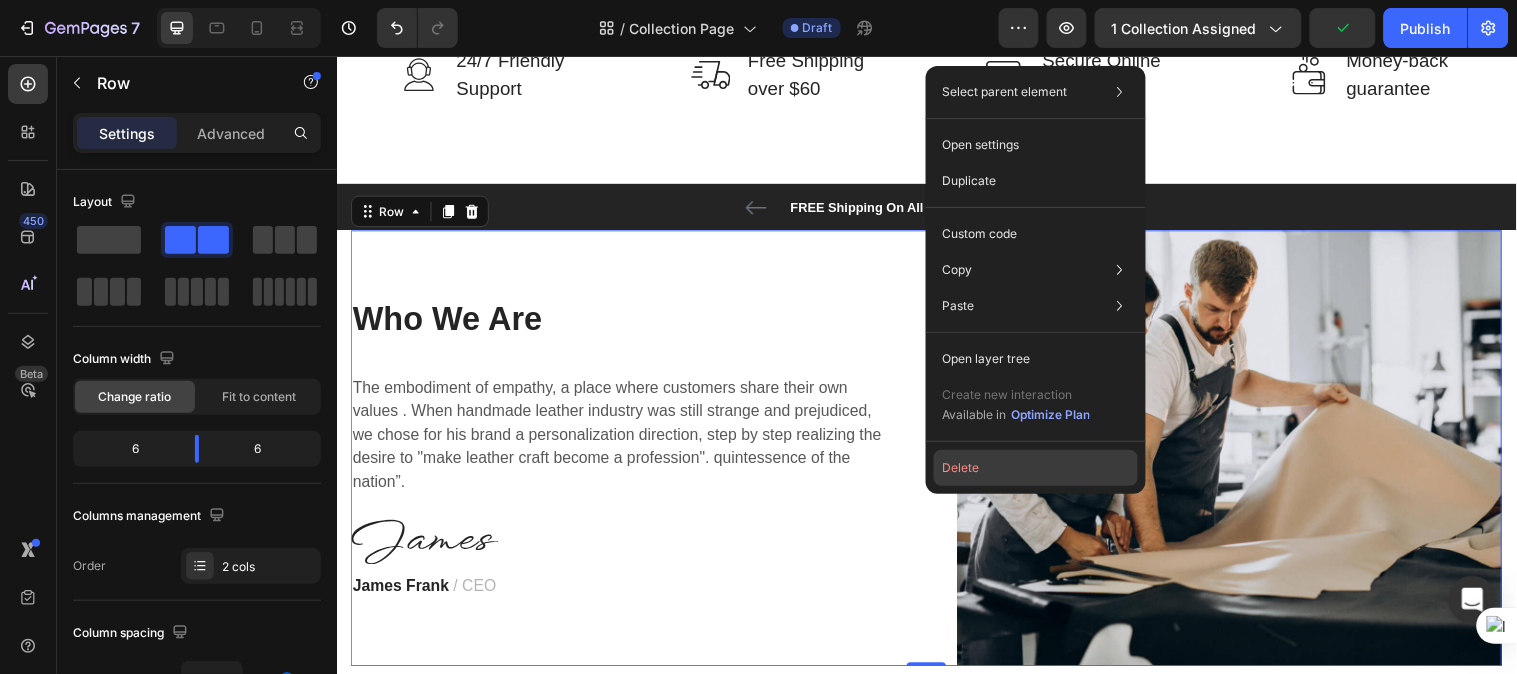 click on "Delete" 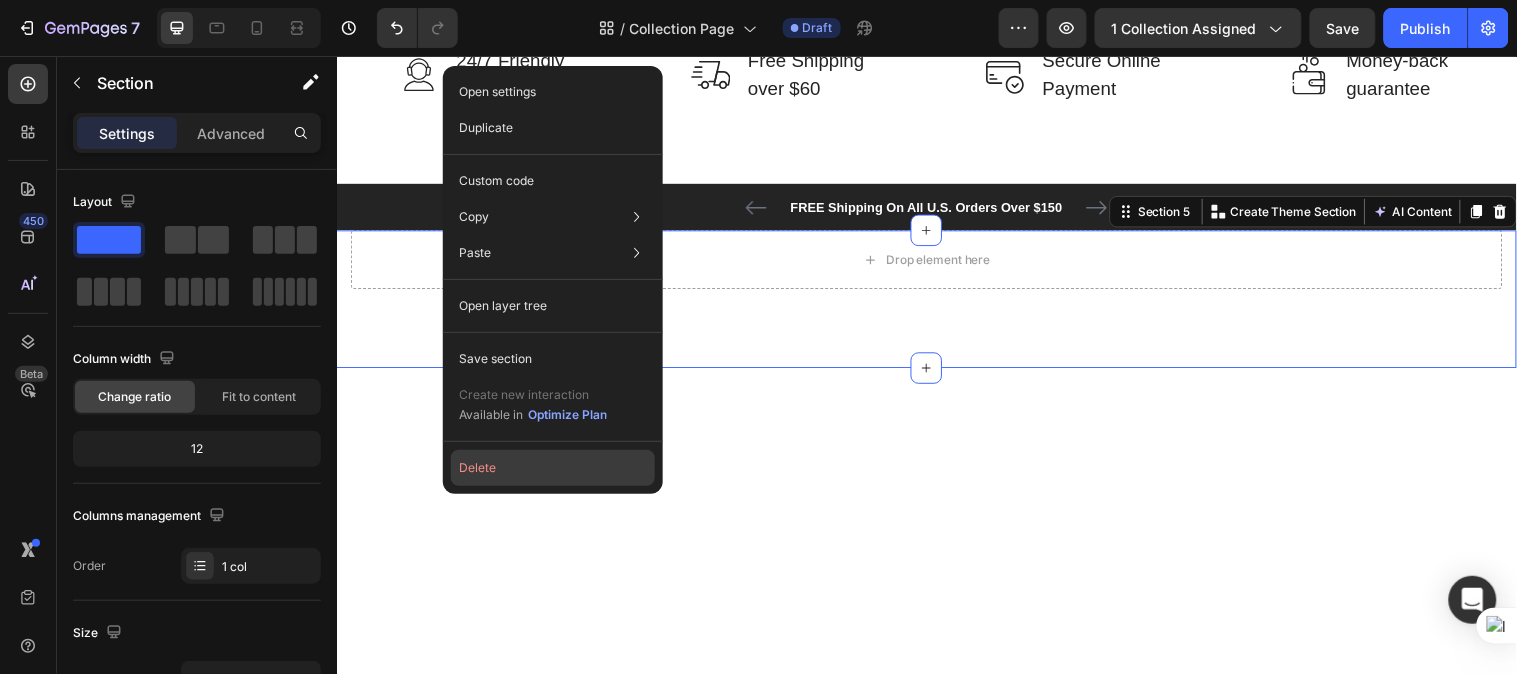 click on "Delete" 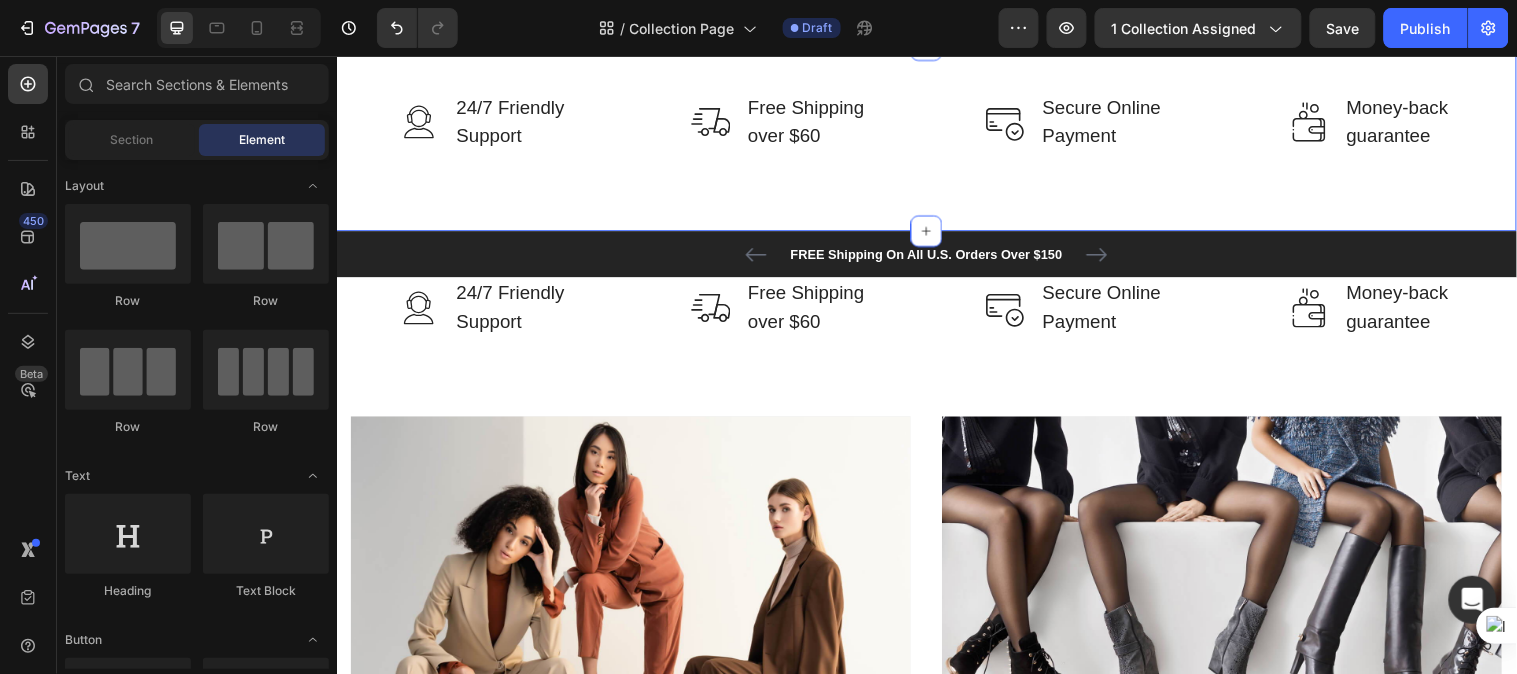 scroll, scrollTop: 795, scrollLeft: 0, axis: vertical 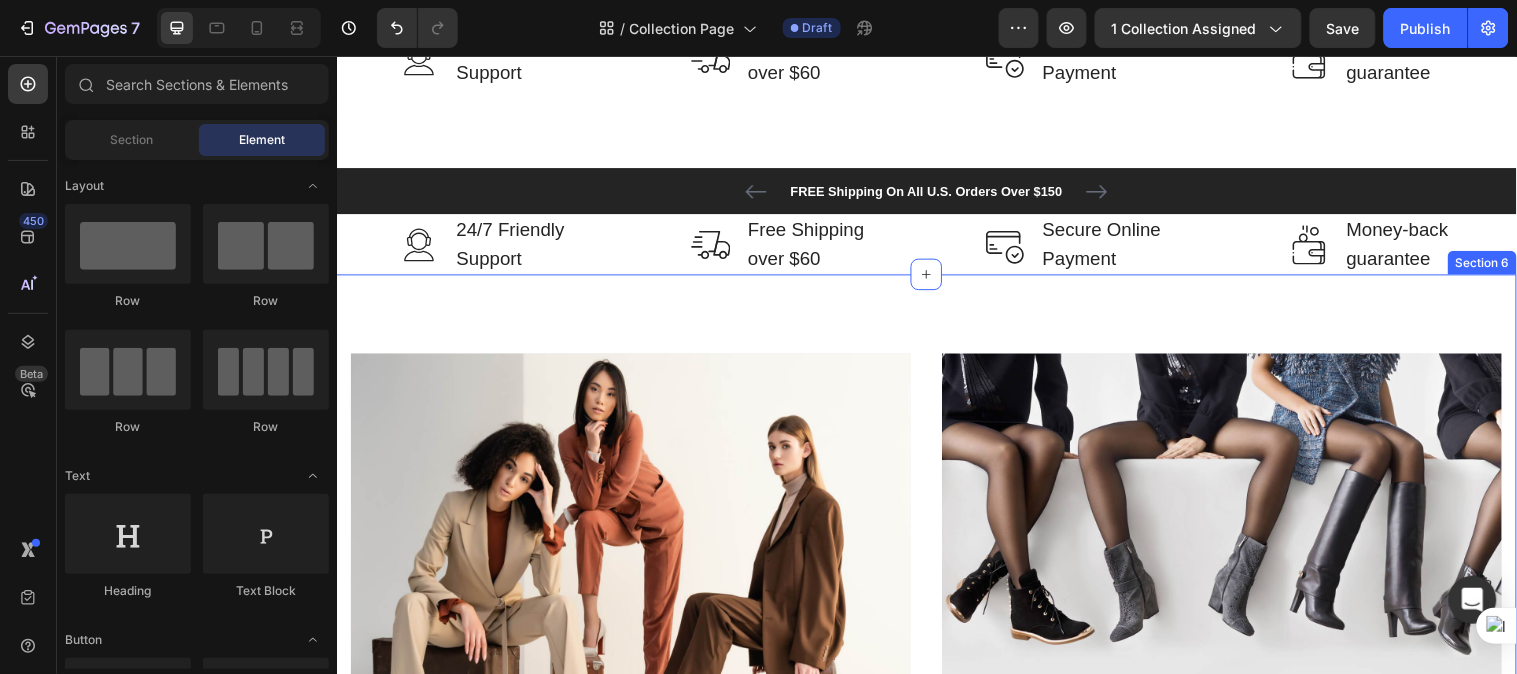 drag, startPoint x: 951, startPoint y: 420, endPoint x: 971, endPoint y: 500, distance: 82.46211 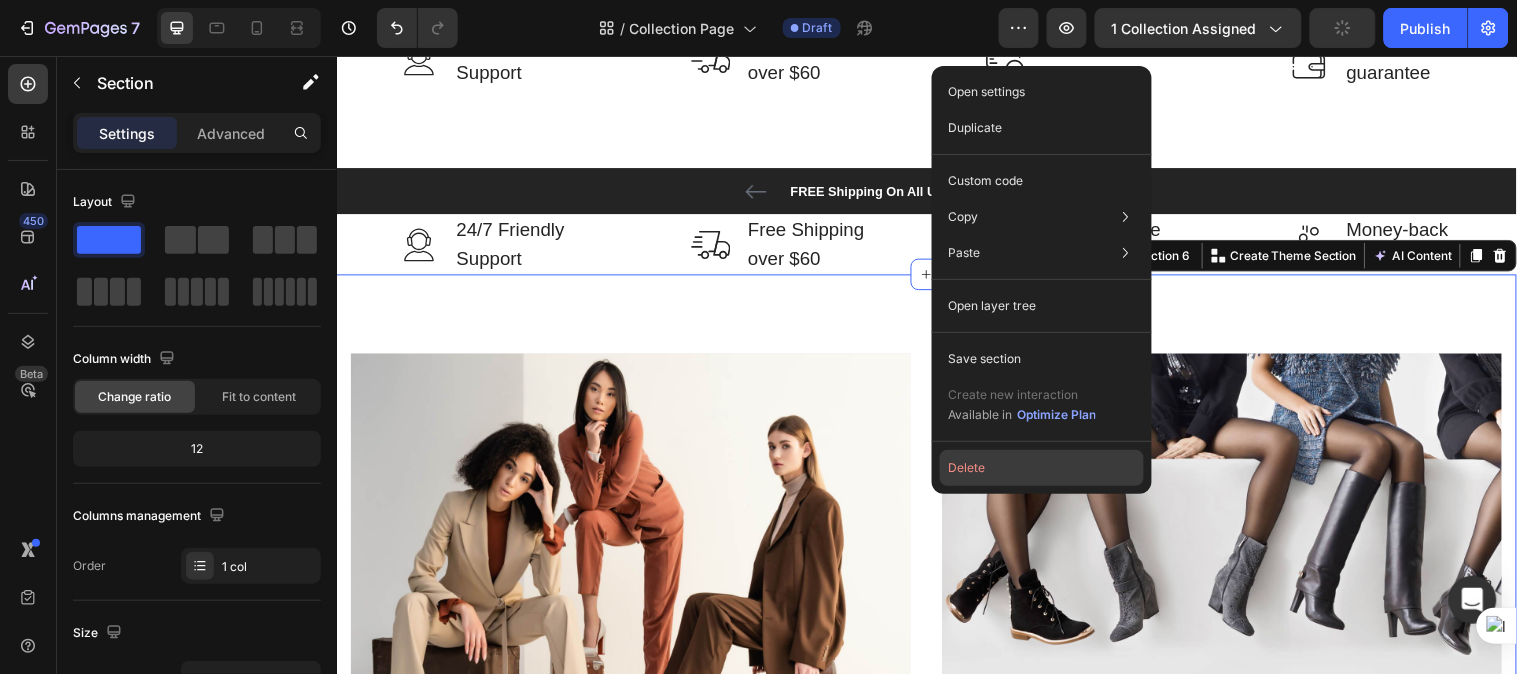 click on "Delete" 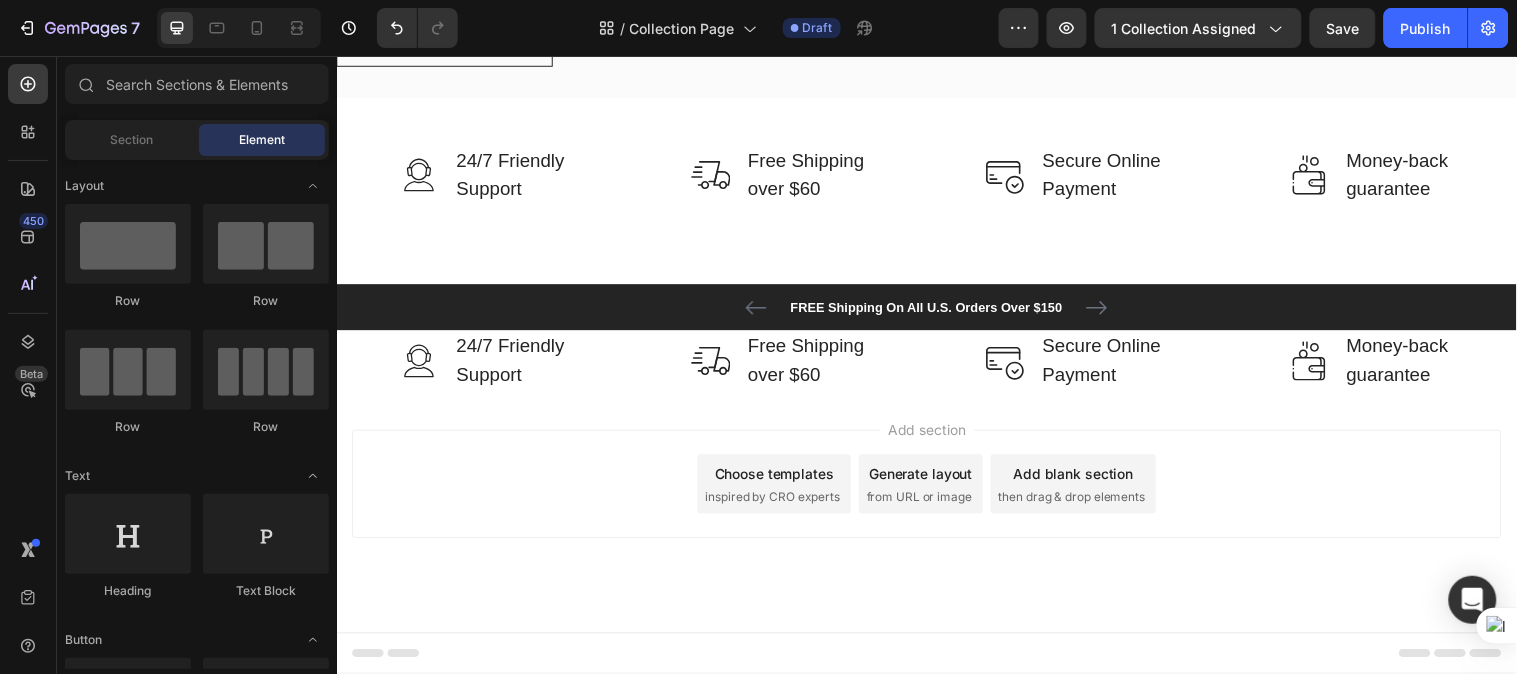 scroll, scrollTop: 475, scrollLeft: 0, axis: vertical 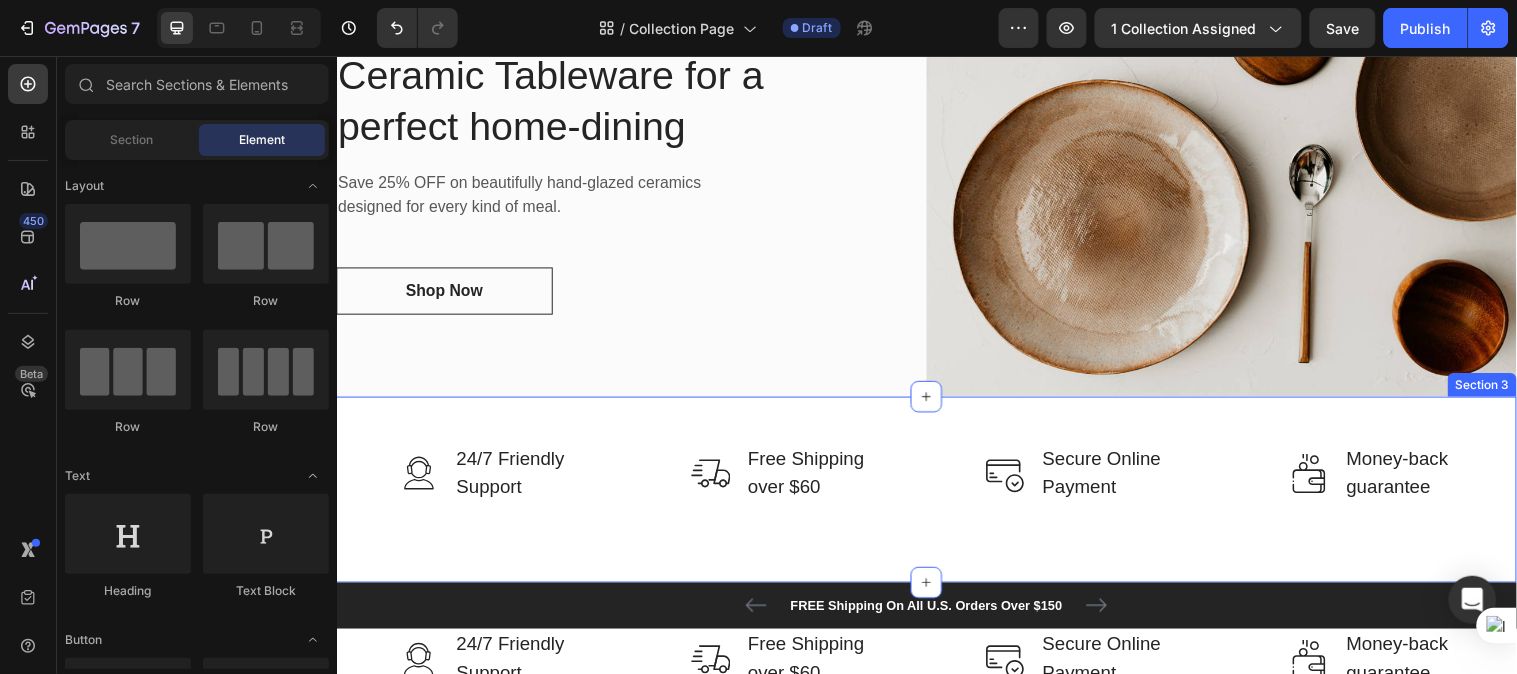 click on "Image 24/7 Friendly Support Text block Row Image Free Shipping over $60 Text block Row Image Secure Online Payment Text block Row Image Money-back guarantee Text block Row Row Section 3" at bounding box center (936, 495) 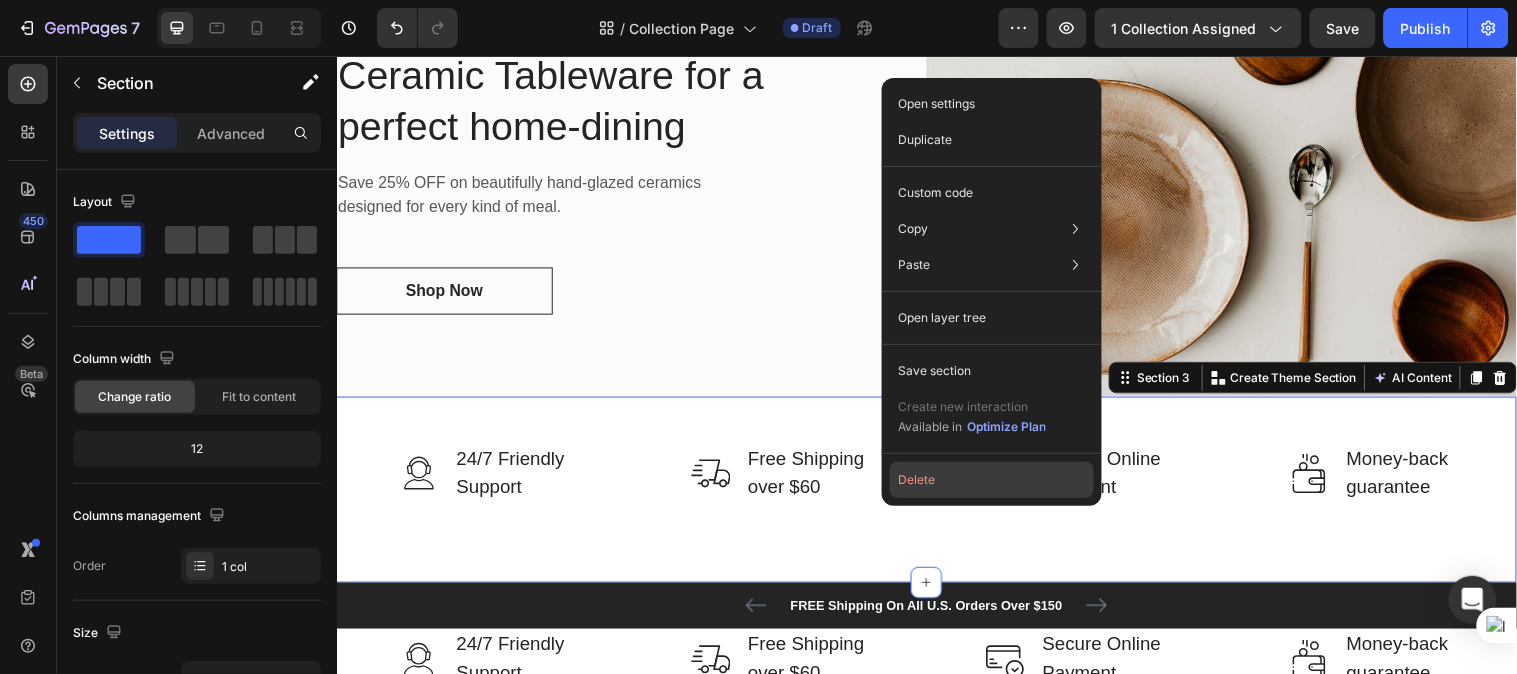click on "Delete" 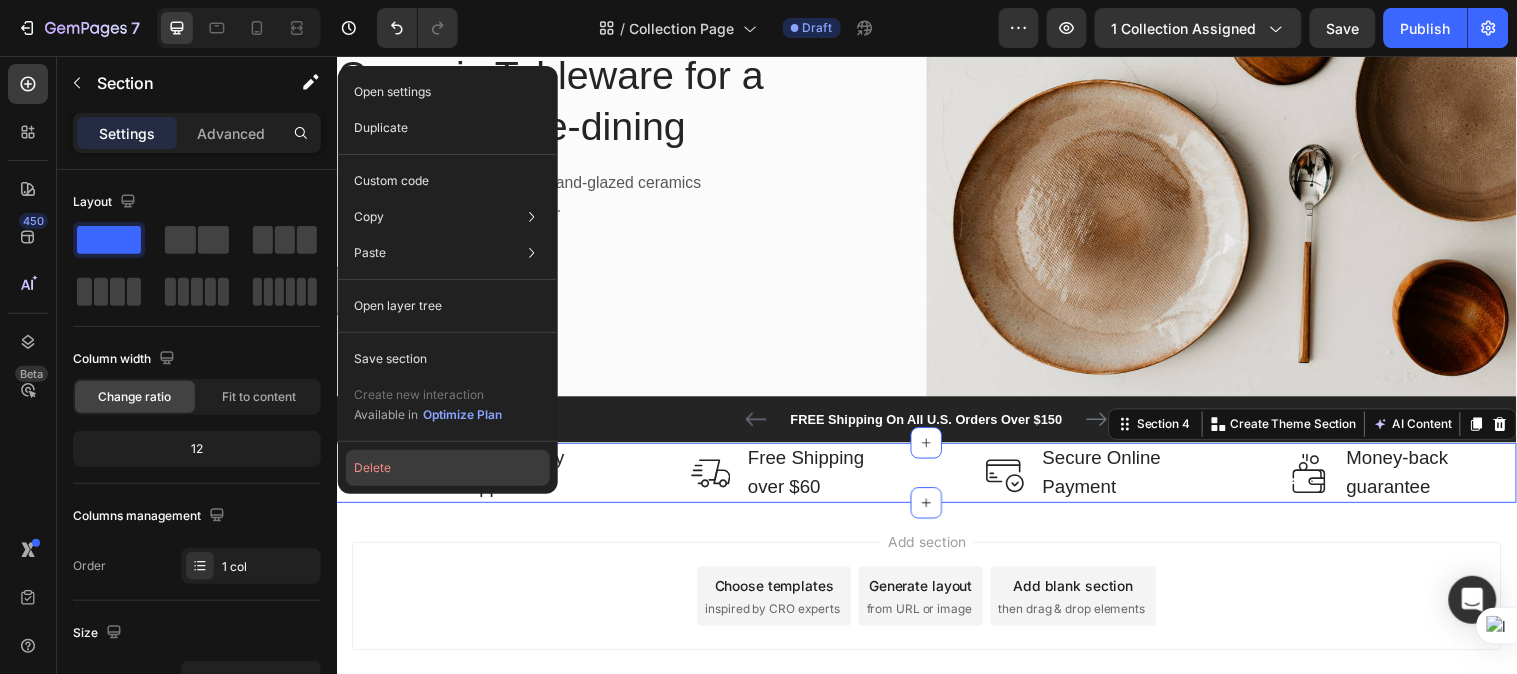click on "Delete" 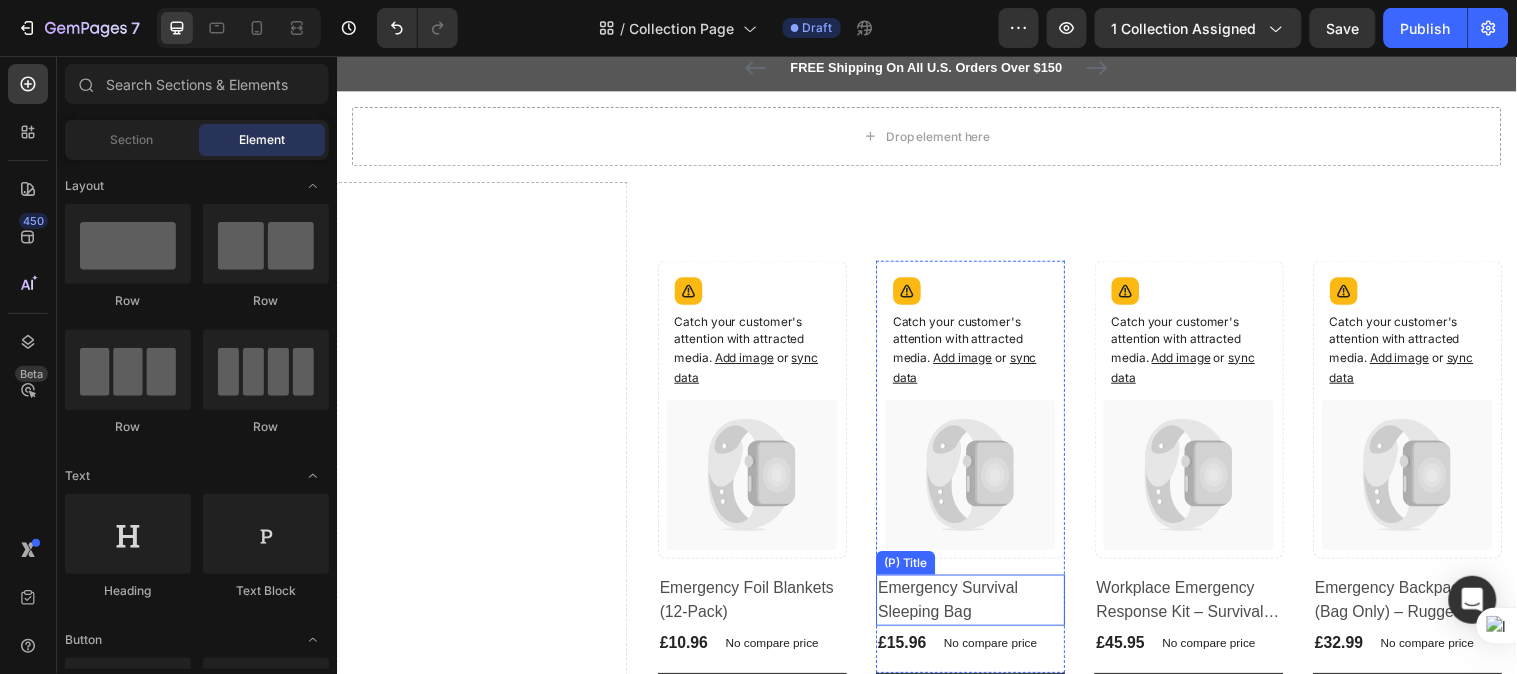 scroll, scrollTop: 0, scrollLeft: 0, axis: both 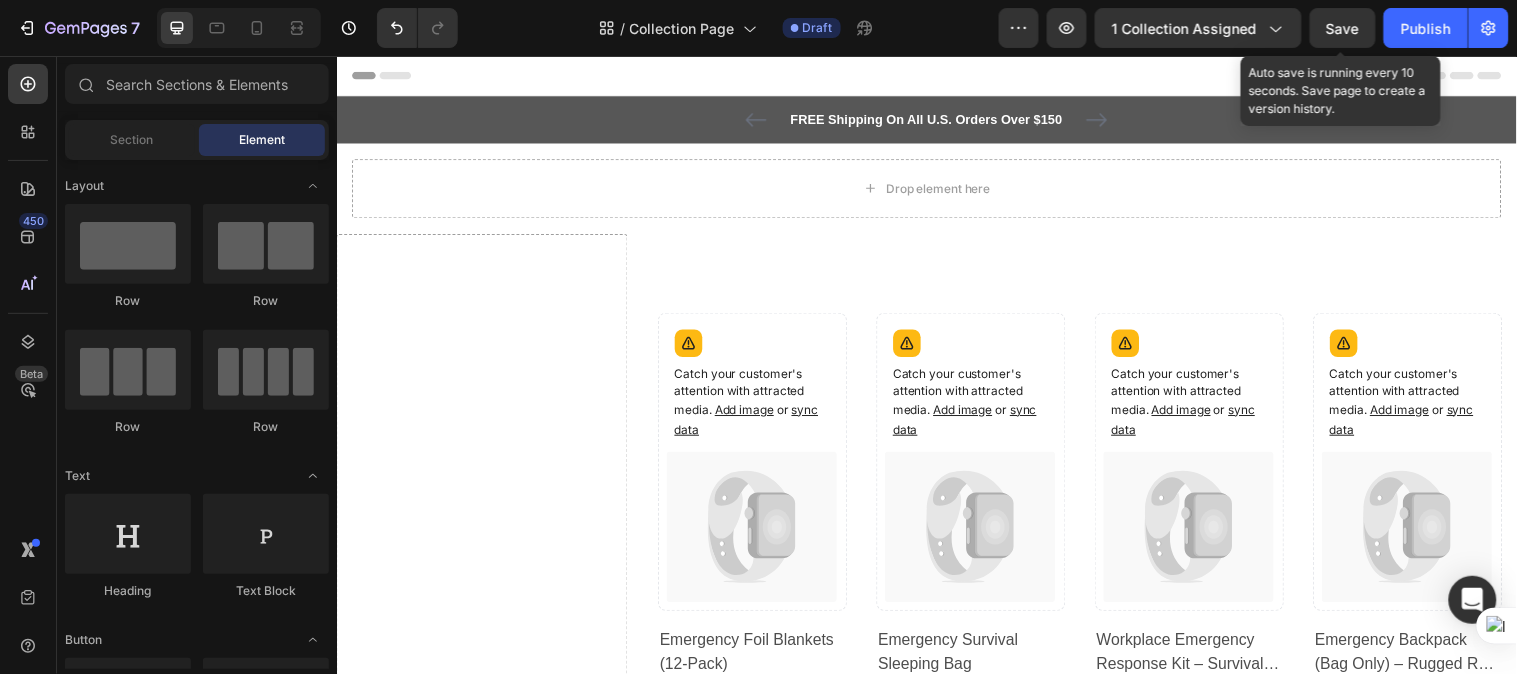 drag, startPoint x: 1353, startPoint y: 31, endPoint x: 1370, endPoint y: 51, distance: 26.24881 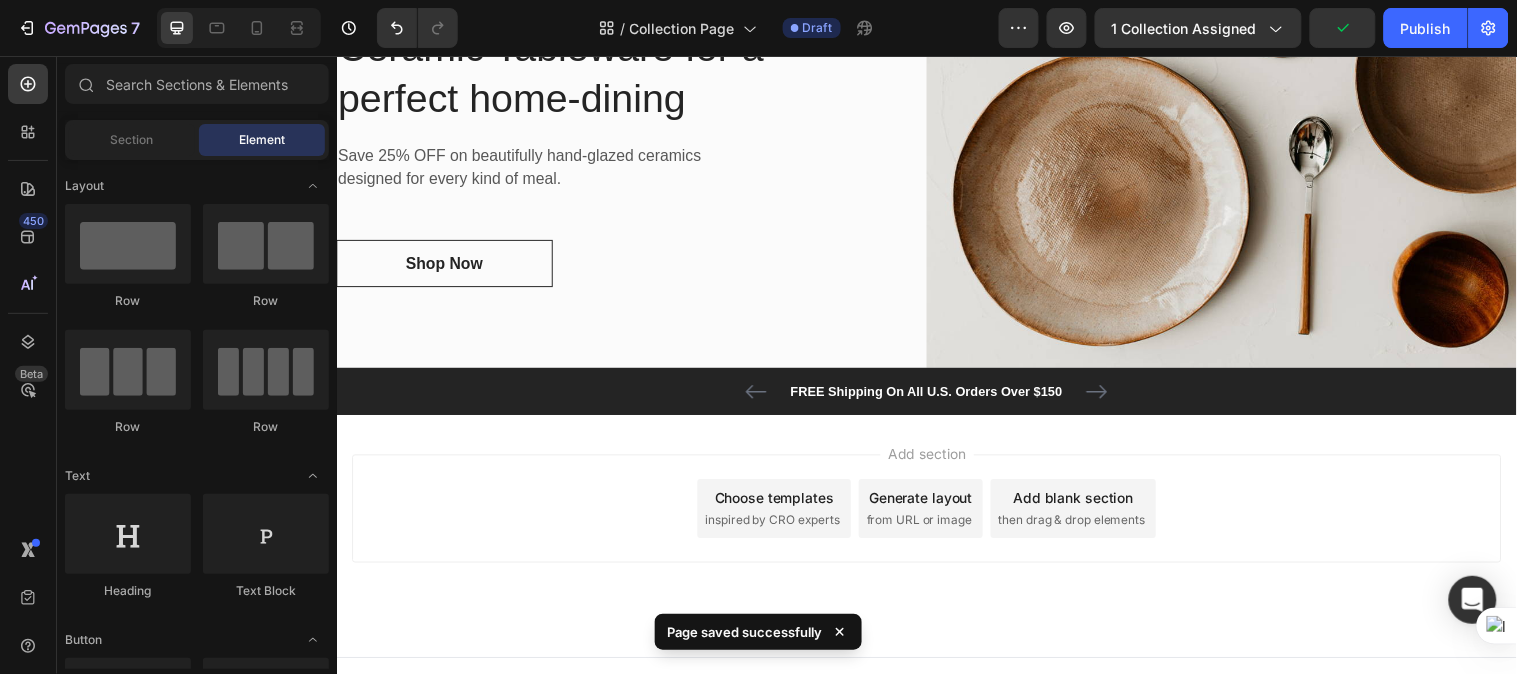 scroll, scrollTop: 1961, scrollLeft: 0, axis: vertical 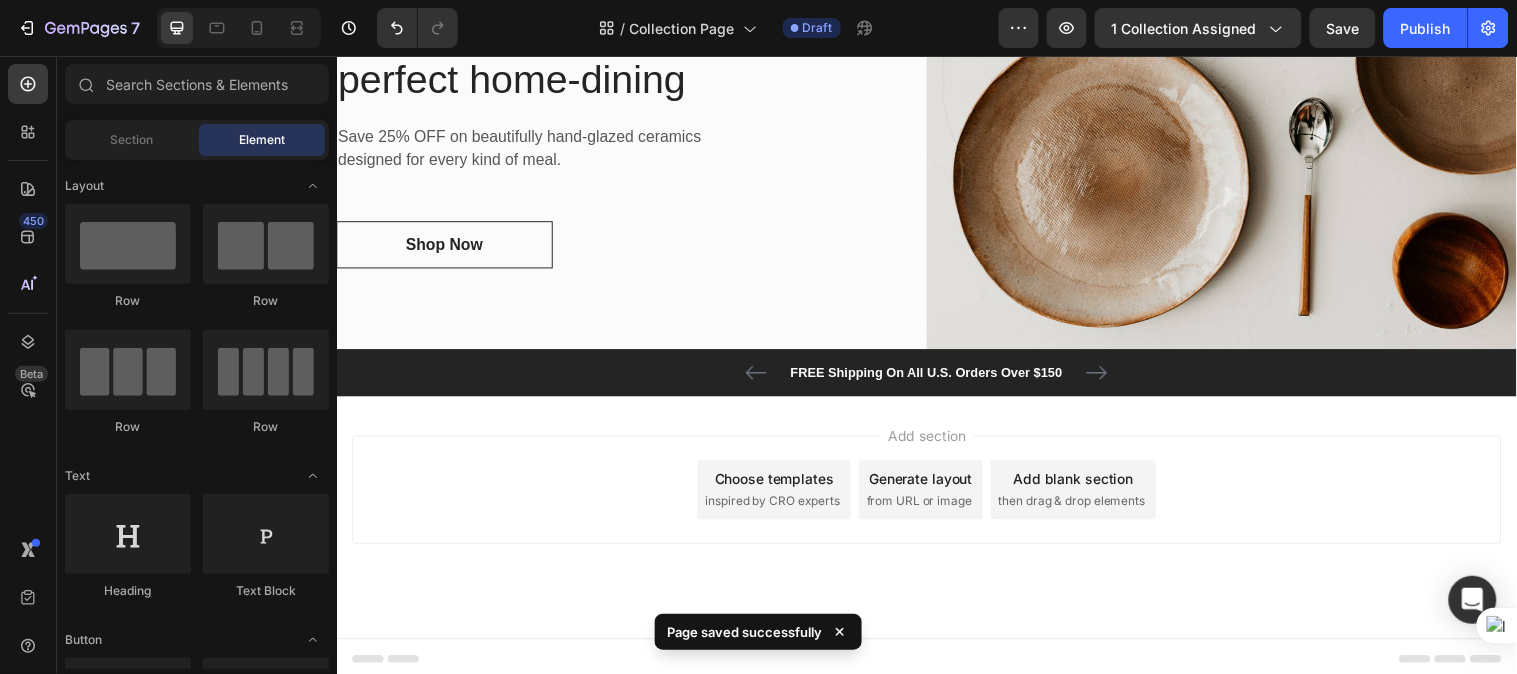 click on "Choose templates" at bounding box center [781, 484] 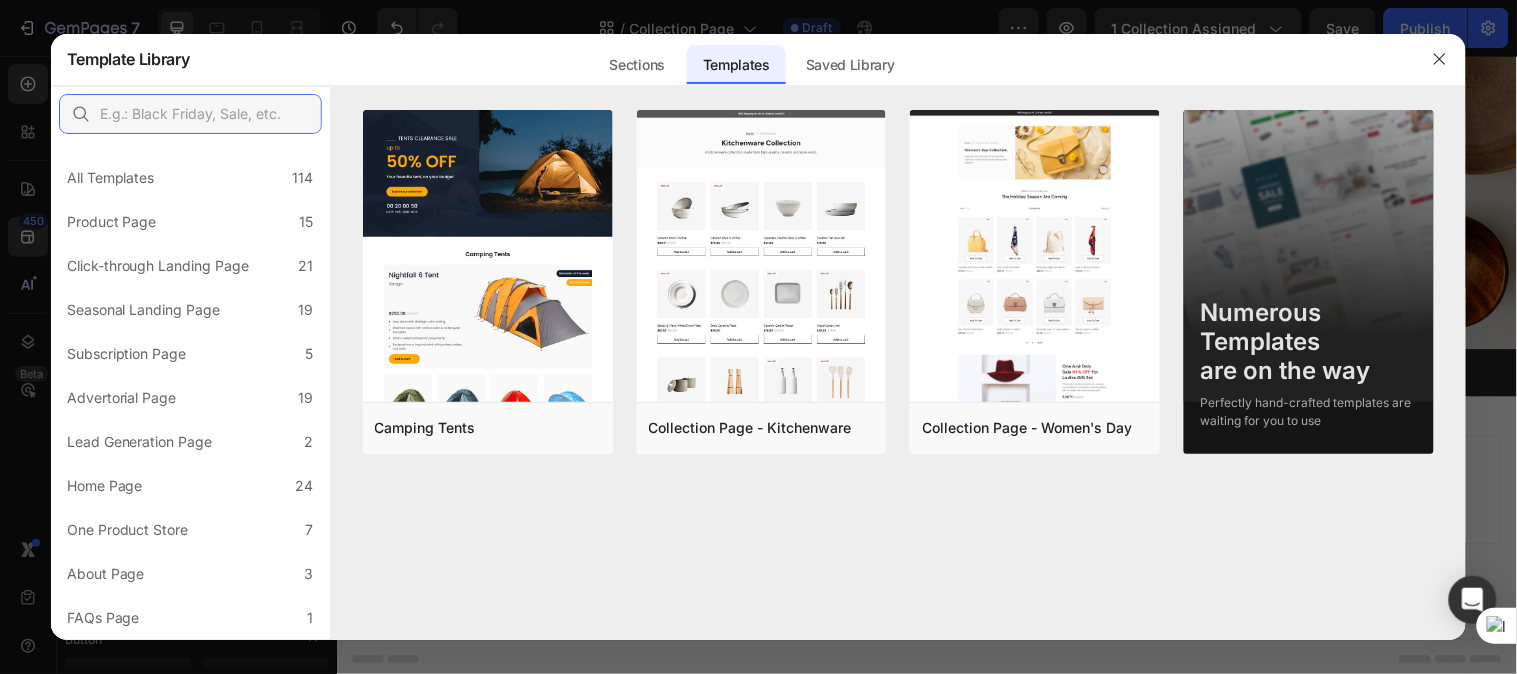 click at bounding box center [190, 114] 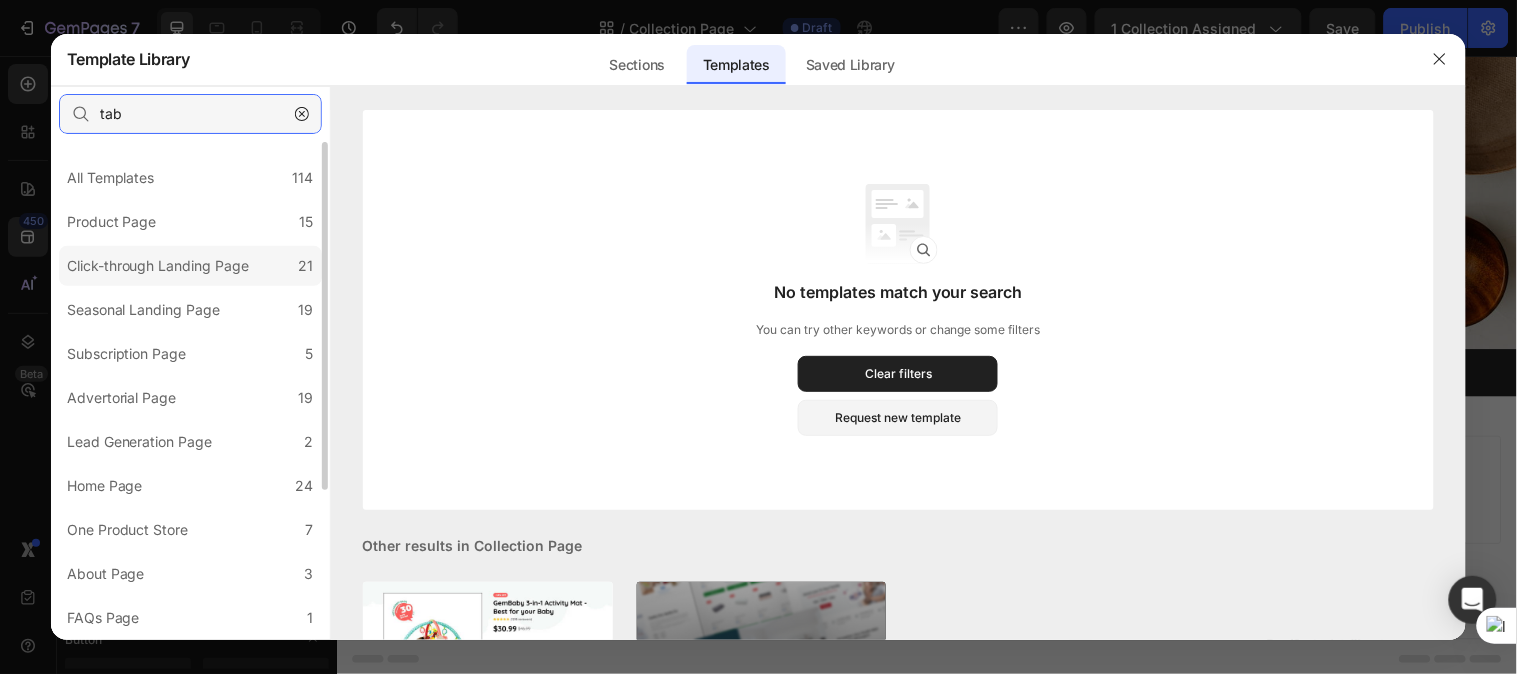 type on "tab" 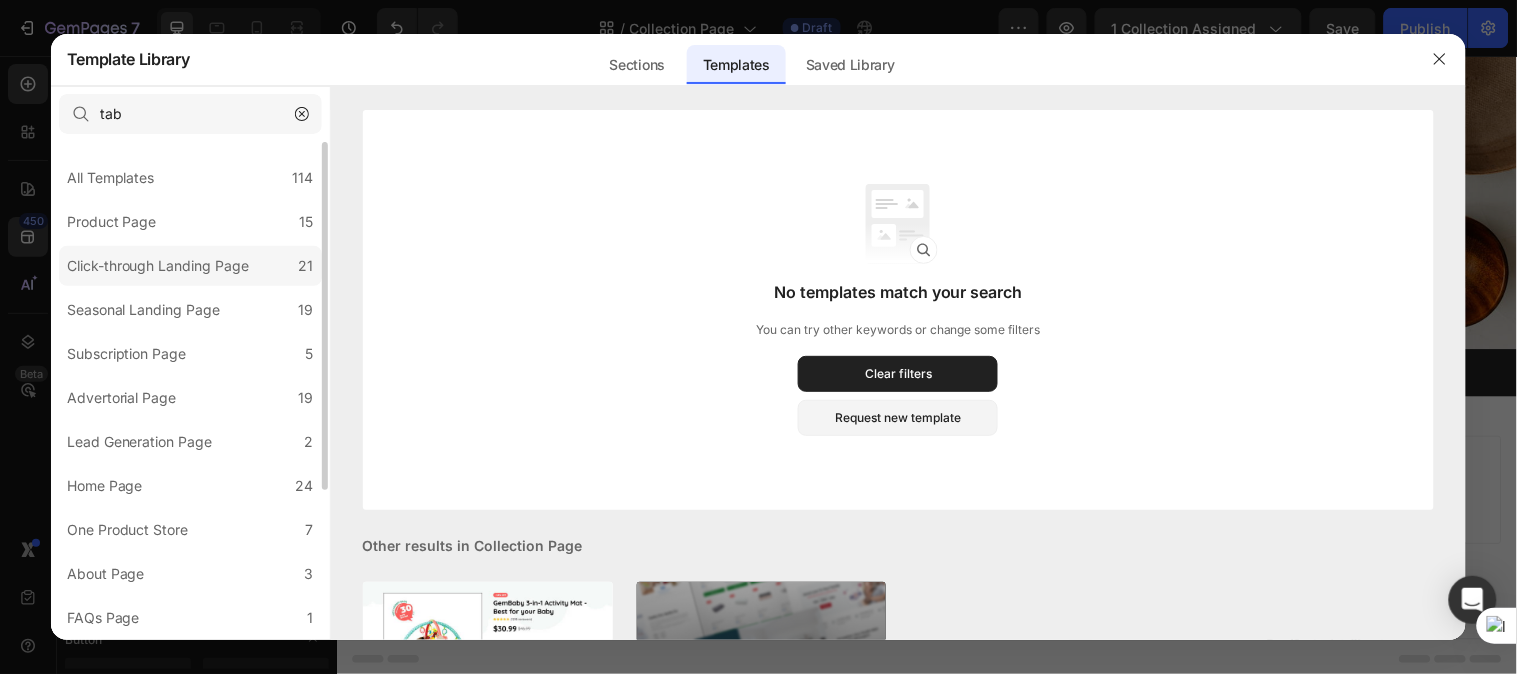 click on "Click-through Landing Page 21" 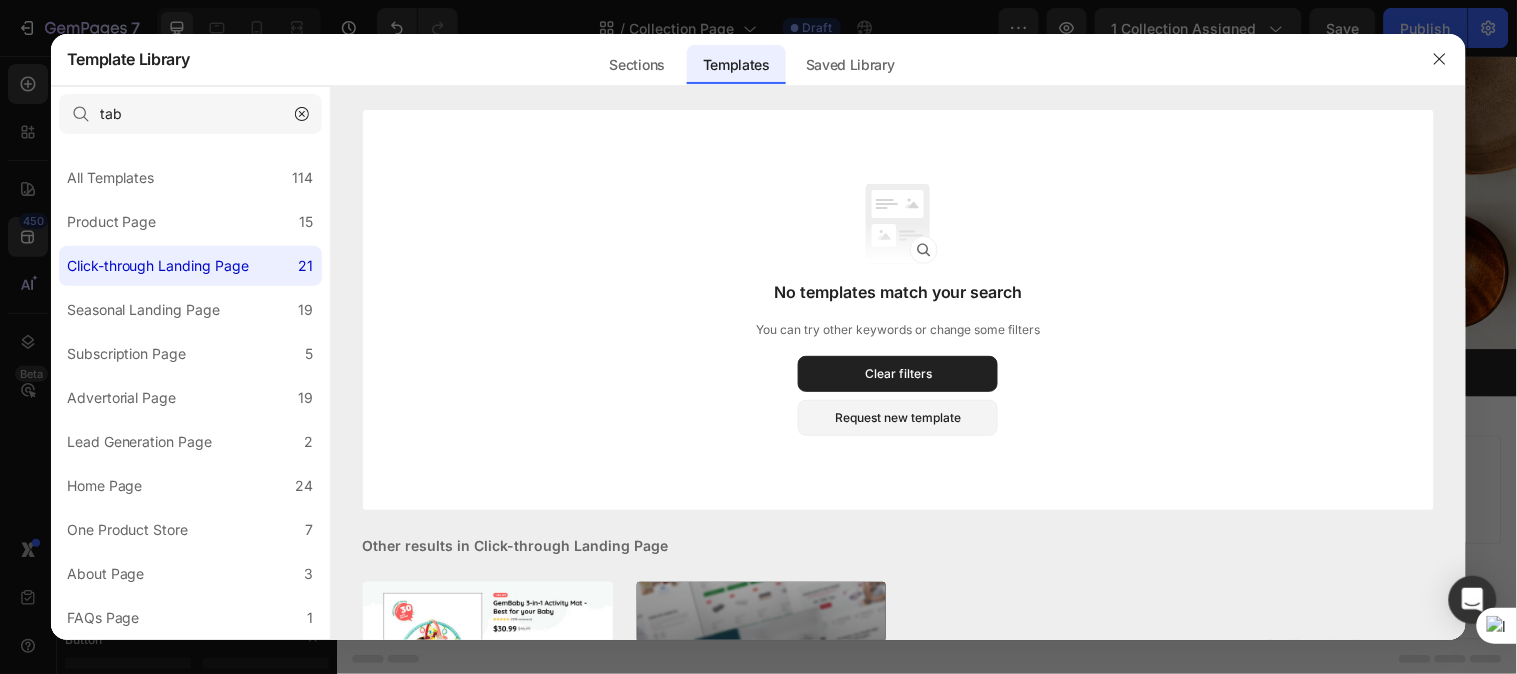 click 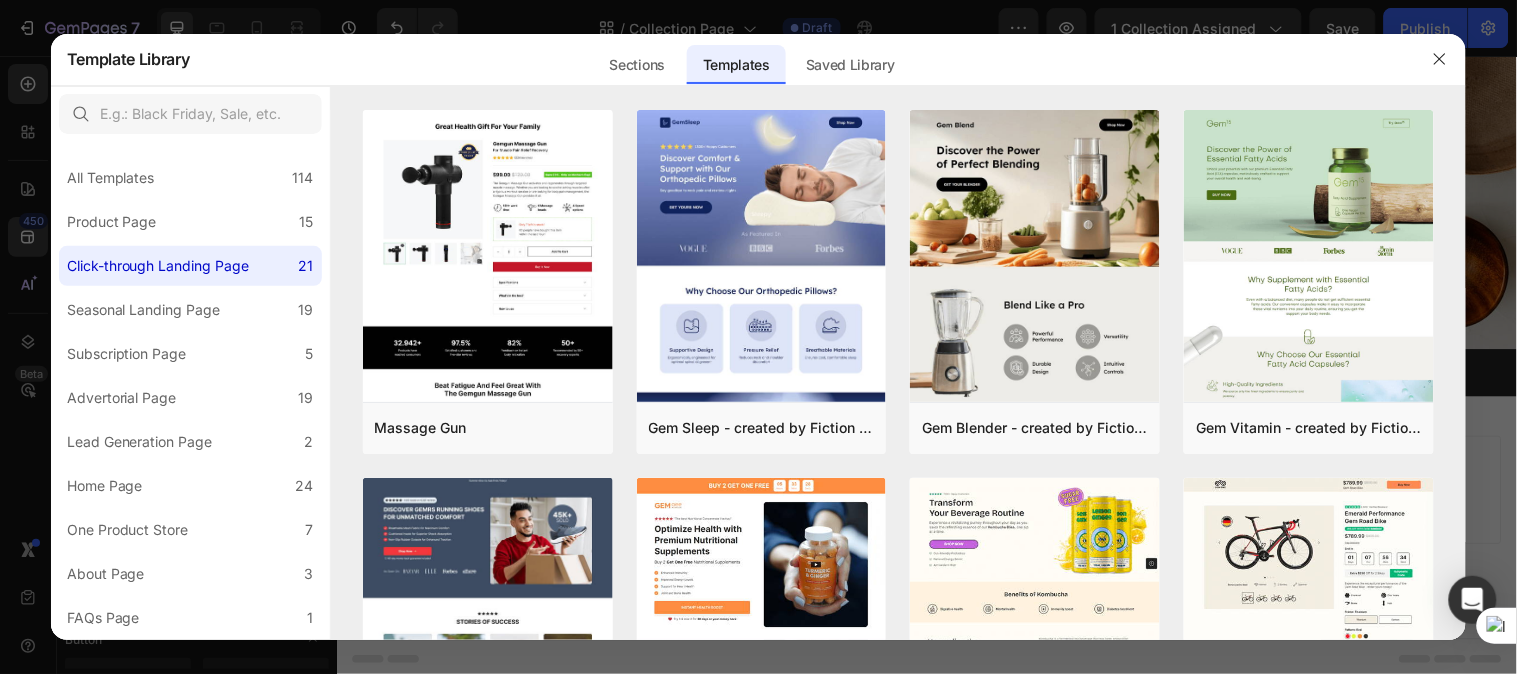 scroll, scrollTop: 593, scrollLeft: 0, axis: vertical 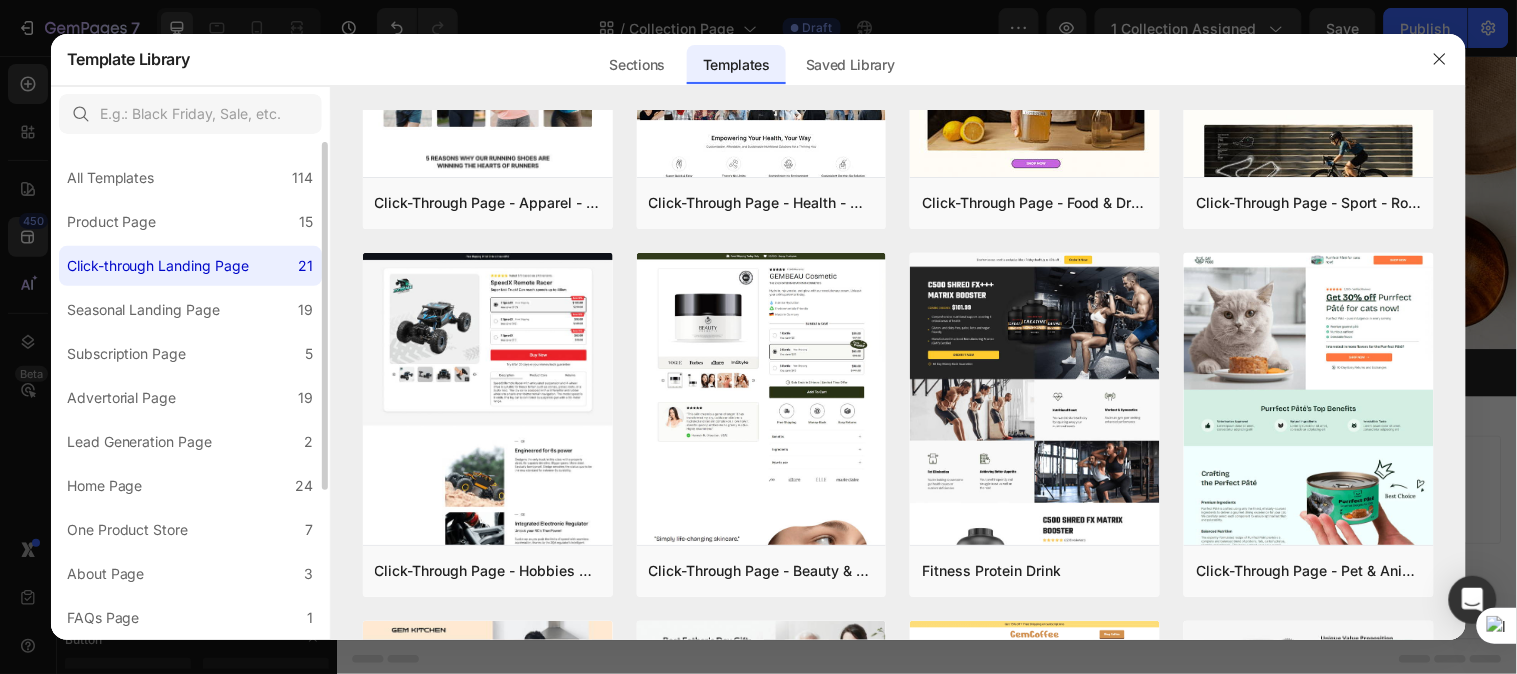click on "All Templates 114 Product Page 15 Click-through Landing Page 21 Seasonal Landing Page 19 Subscription Page 5 Advertorial Page 19 Lead Generation Page 2 Home Page 24 One Product Store 7 About Page 3 FAQs Page 1 Legal Page 4 Contact Page 2 Blog Post 4 Blog List 2 Collection Page 3" at bounding box center (190, 500) 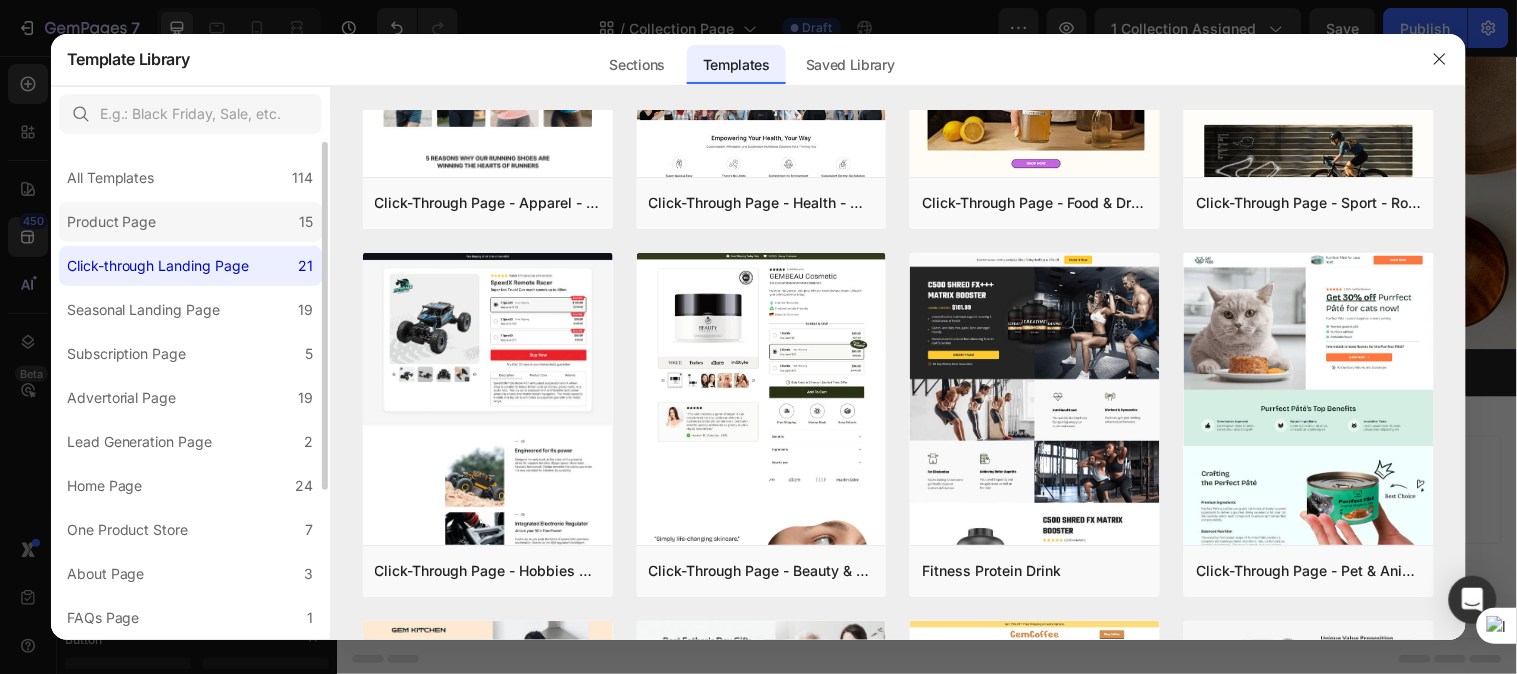 click on "Product Page" at bounding box center (112, 222) 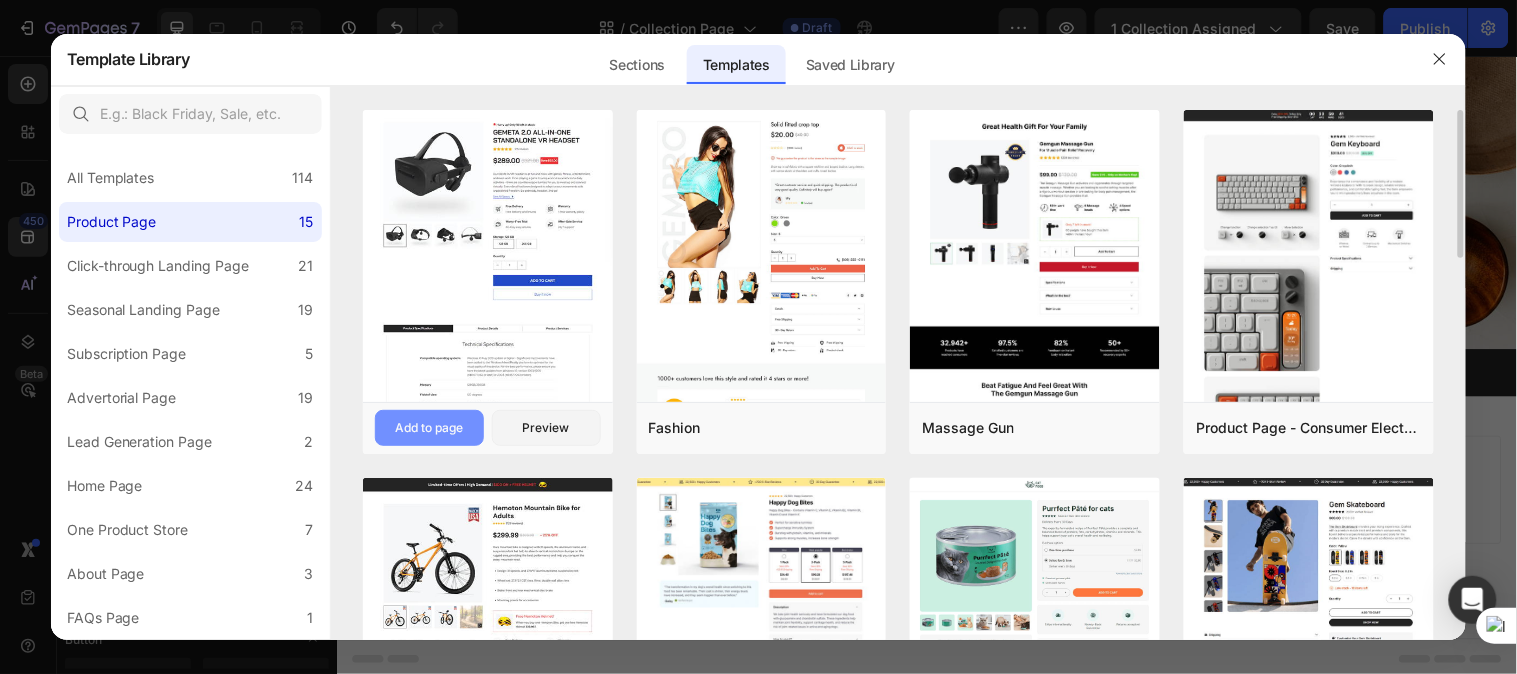 click on "Add to page" at bounding box center (429, 428) 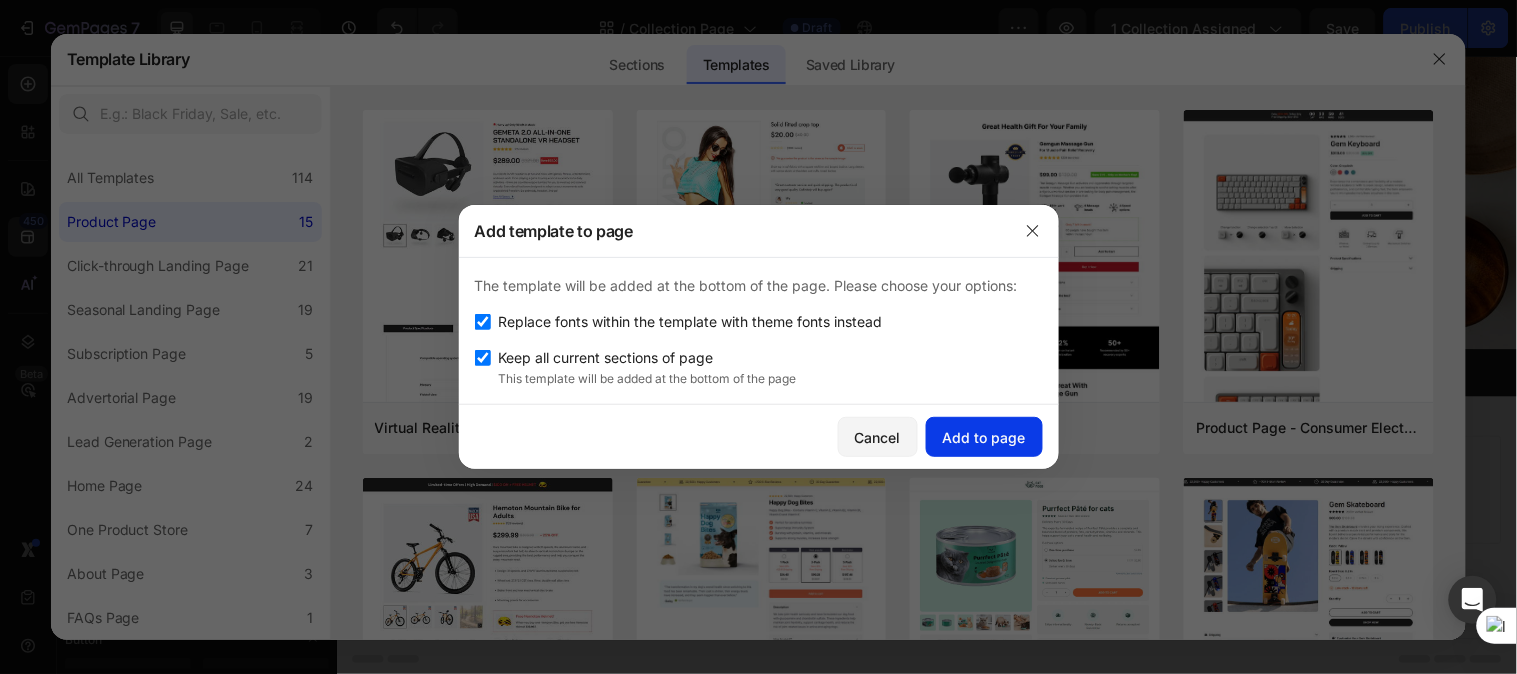 click on "Add to page" at bounding box center (984, 437) 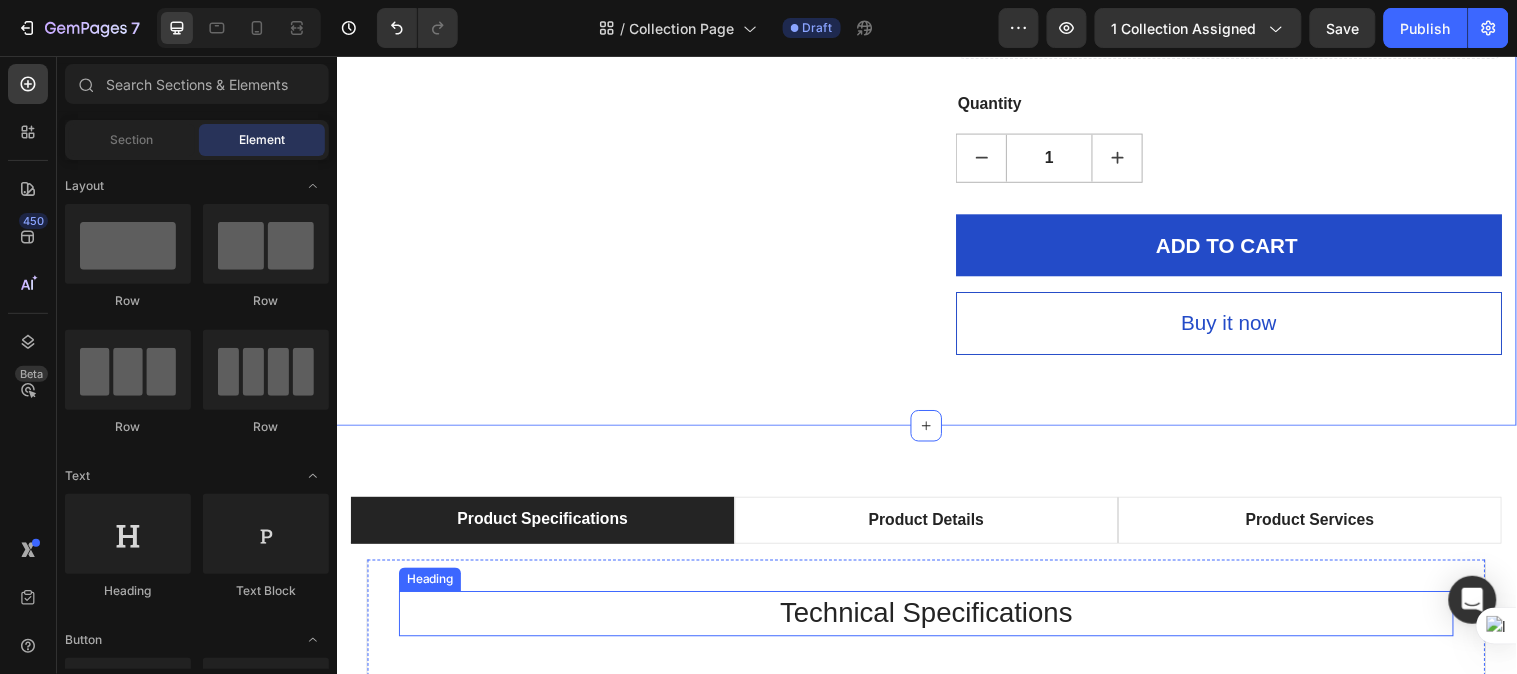 scroll, scrollTop: 3486, scrollLeft: 0, axis: vertical 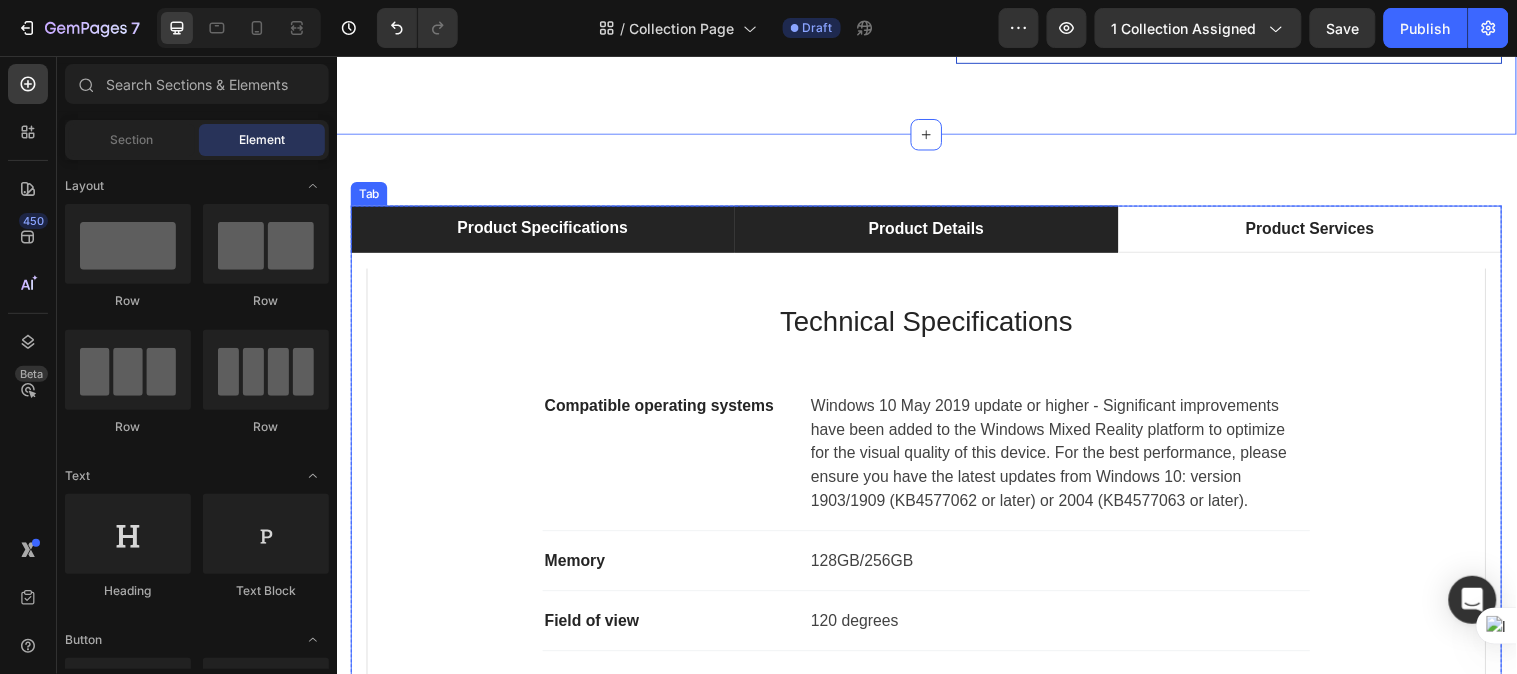 click on "Product Details" at bounding box center (936, 231) 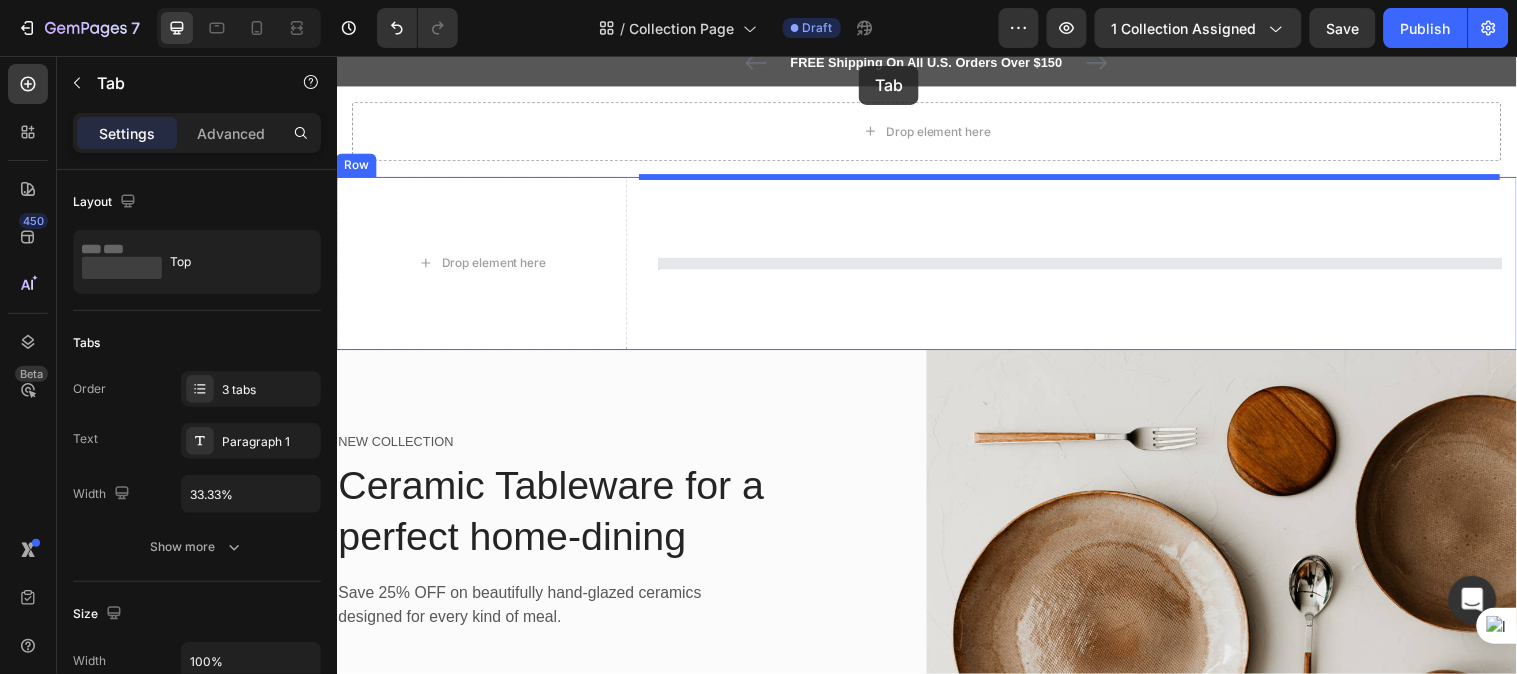 scroll, scrollTop: 0, scrollLeft: 0, axis: both 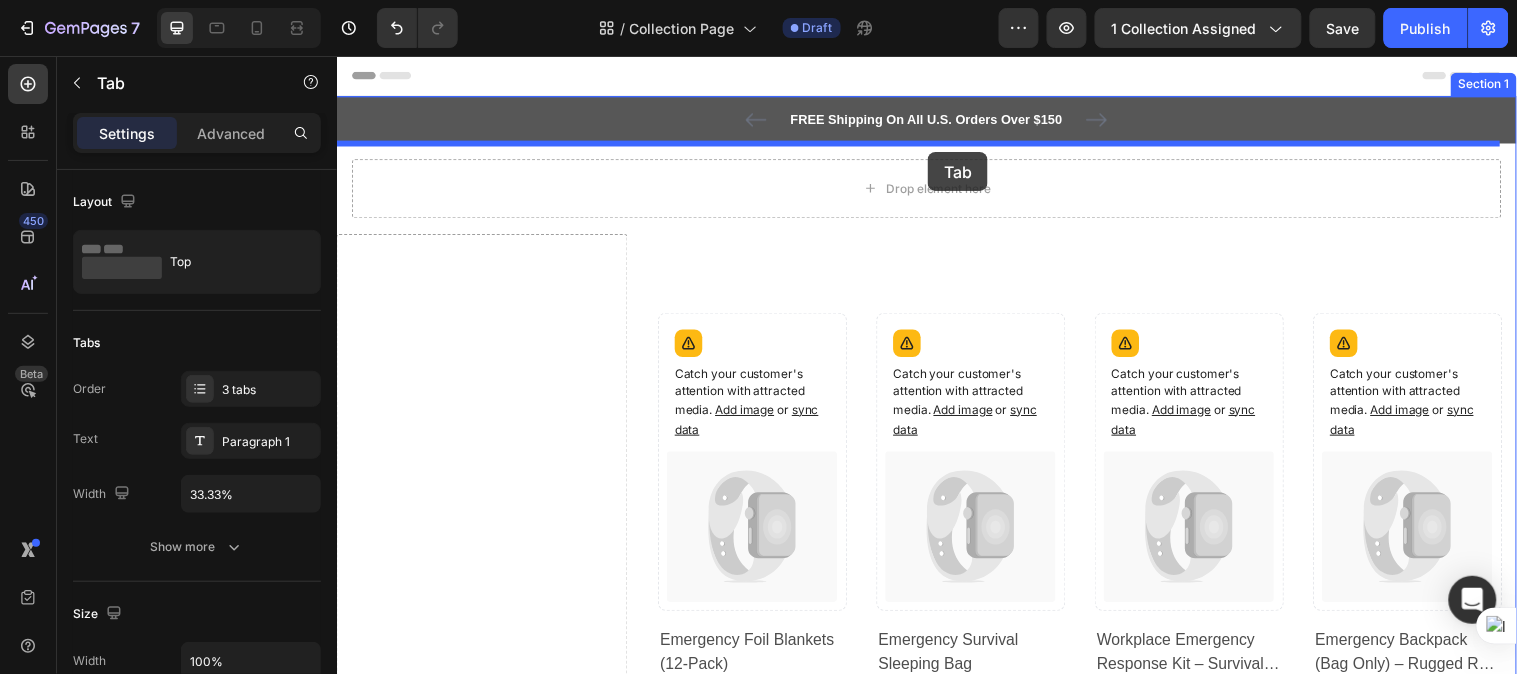 drag, startPoint x: 365, startPoint y: 186, endPoint x: 937, endPoint y: 153, distance: 572.9511 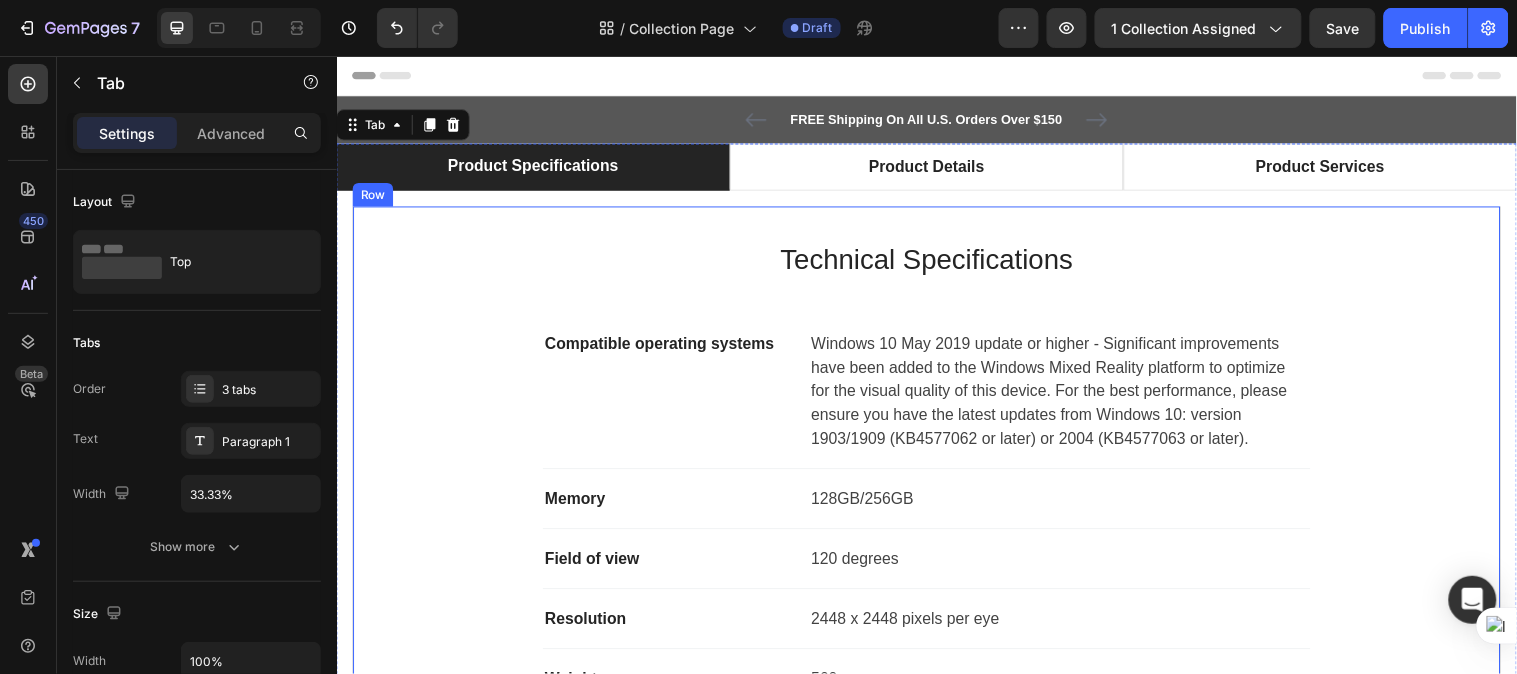 click on "Technical Specifications Heading Compatible operating systems Text block Windows 10 May 2019 update or higher - Significant improvements have been added to the Windows Mixed Reality platform to optimize for the visual quality of this device. For the best performance, please ensure you have the latest updates from Windows 10: version 1903/1909 (KB4577062 or later) or 2004 (KB4577063 or later). Text block Row Memory Text block 128GB/256GB Text block Row Field of view Text block 120 degrees Text block Row Resolution Text block 2448 x 2448 pixels per eye Text block Row Weight Text block 560 grams Text block Row Material Text block Magnesium alloy, plastic Text block Row Color Text block Black Text block Row Row" at bounding box center [936, 540] 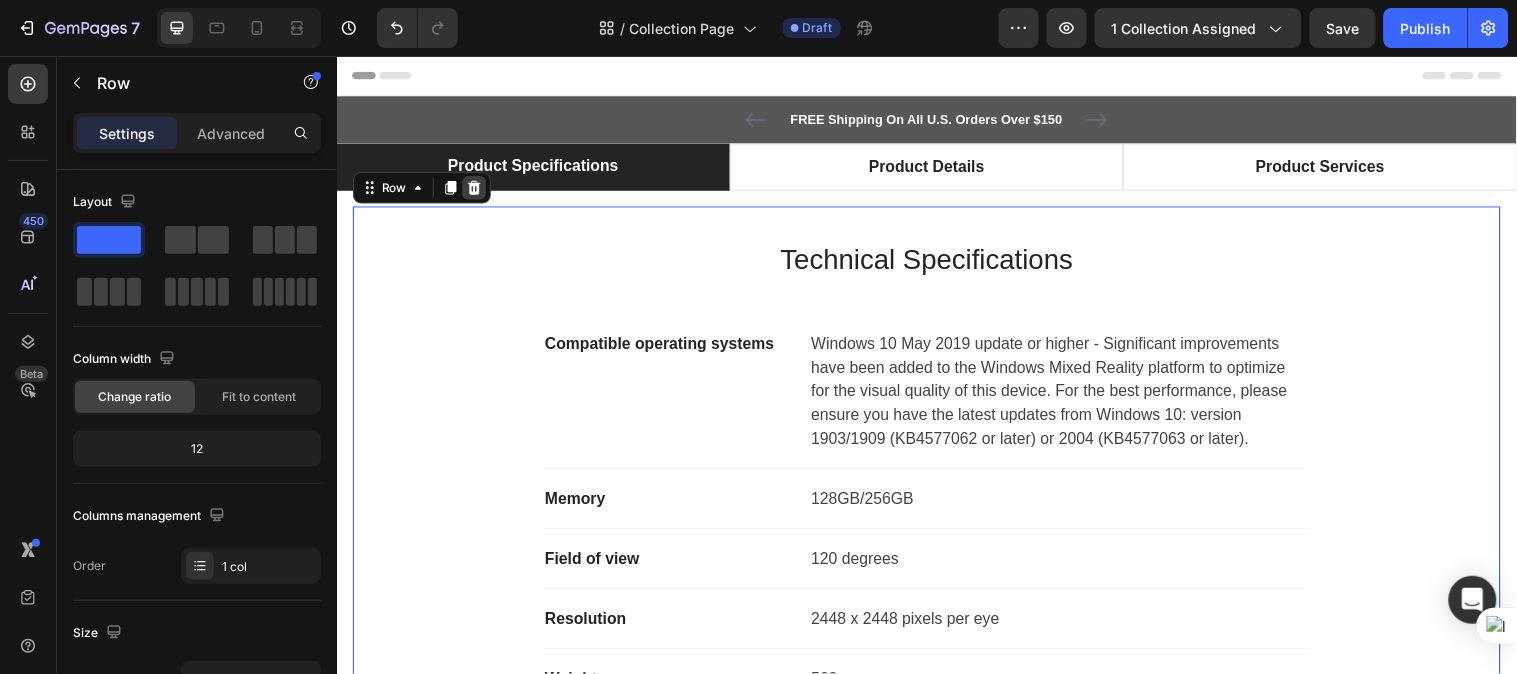 click 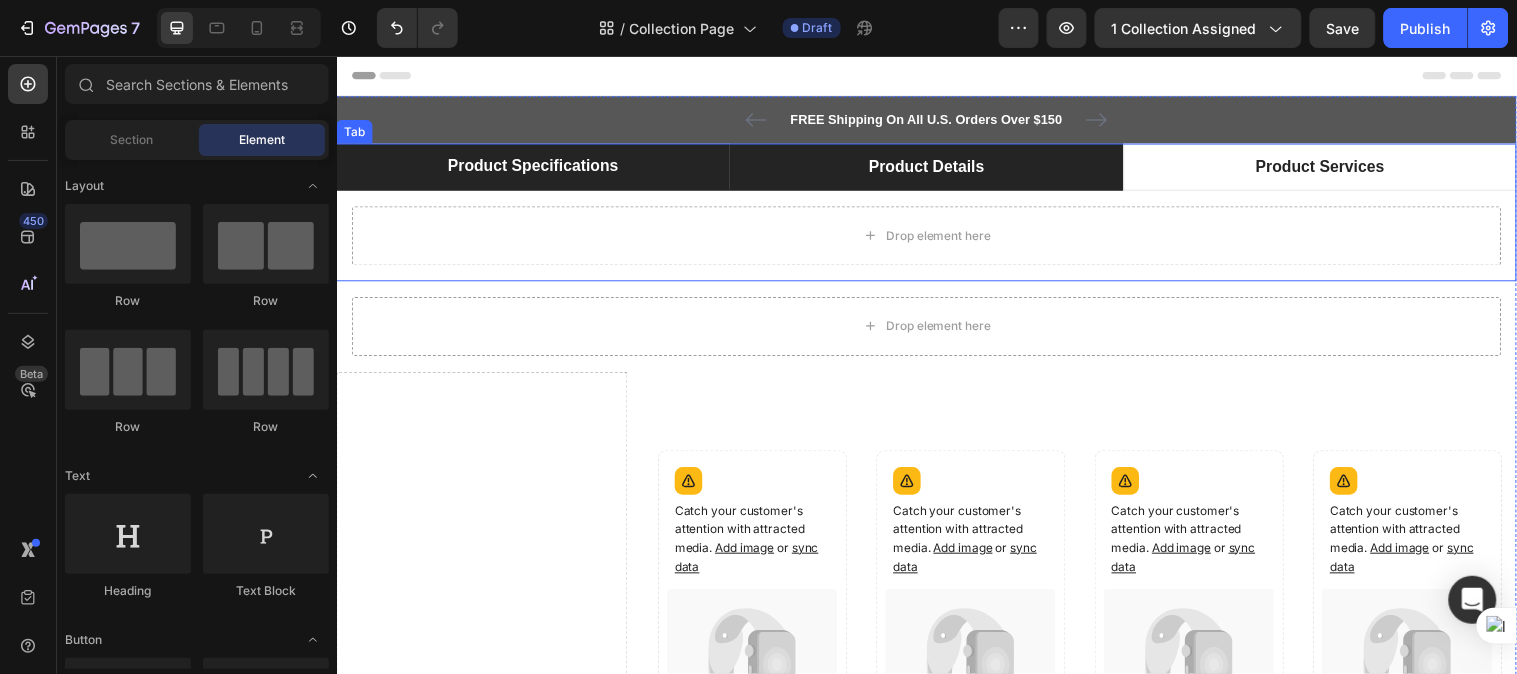 click on "Product Details" at bounding box center (935, 168) 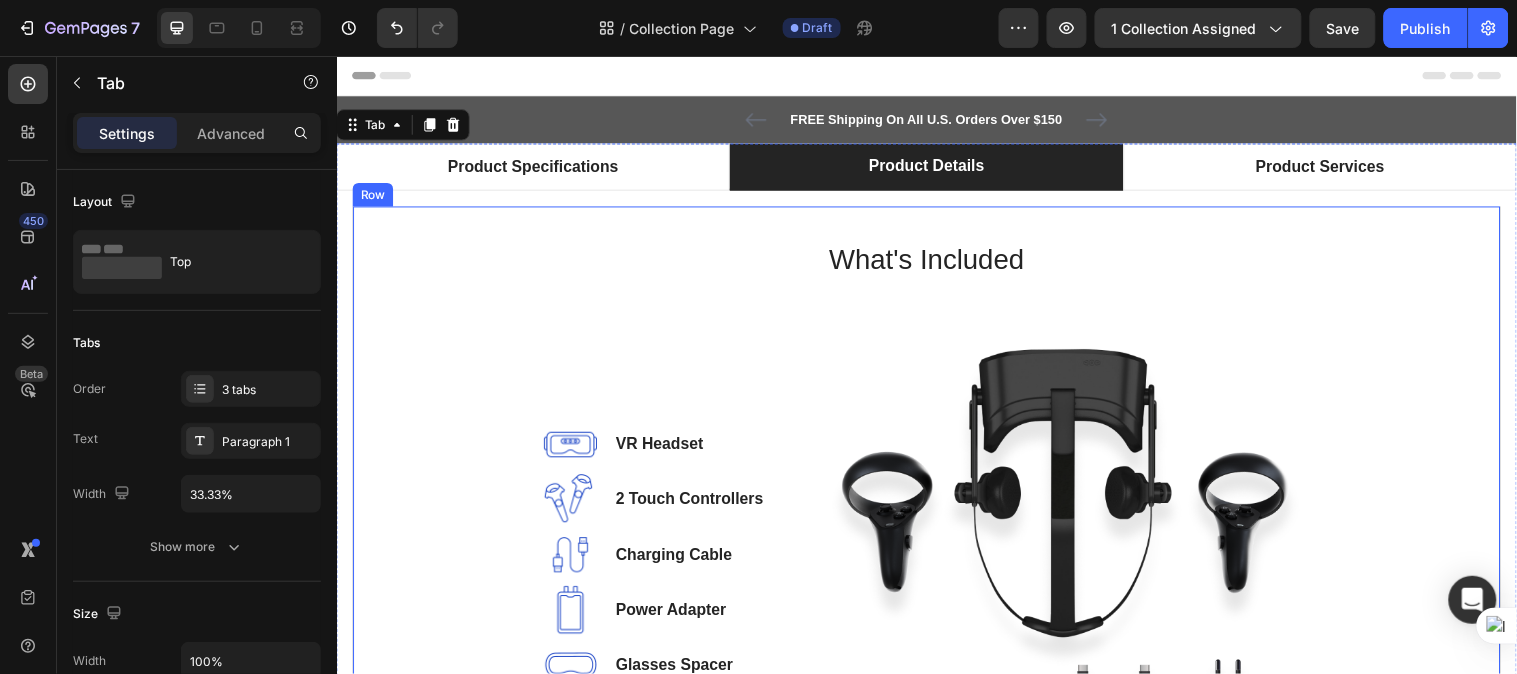 click on "What's Included Heading Image VR Headset Text block Image 2 Touch Controllers Text block Image Charging Cable Text block Image Power Adapter Text block Image Glasses Spacer Text block Icon List Image Row" at bounding box center (936, 523) 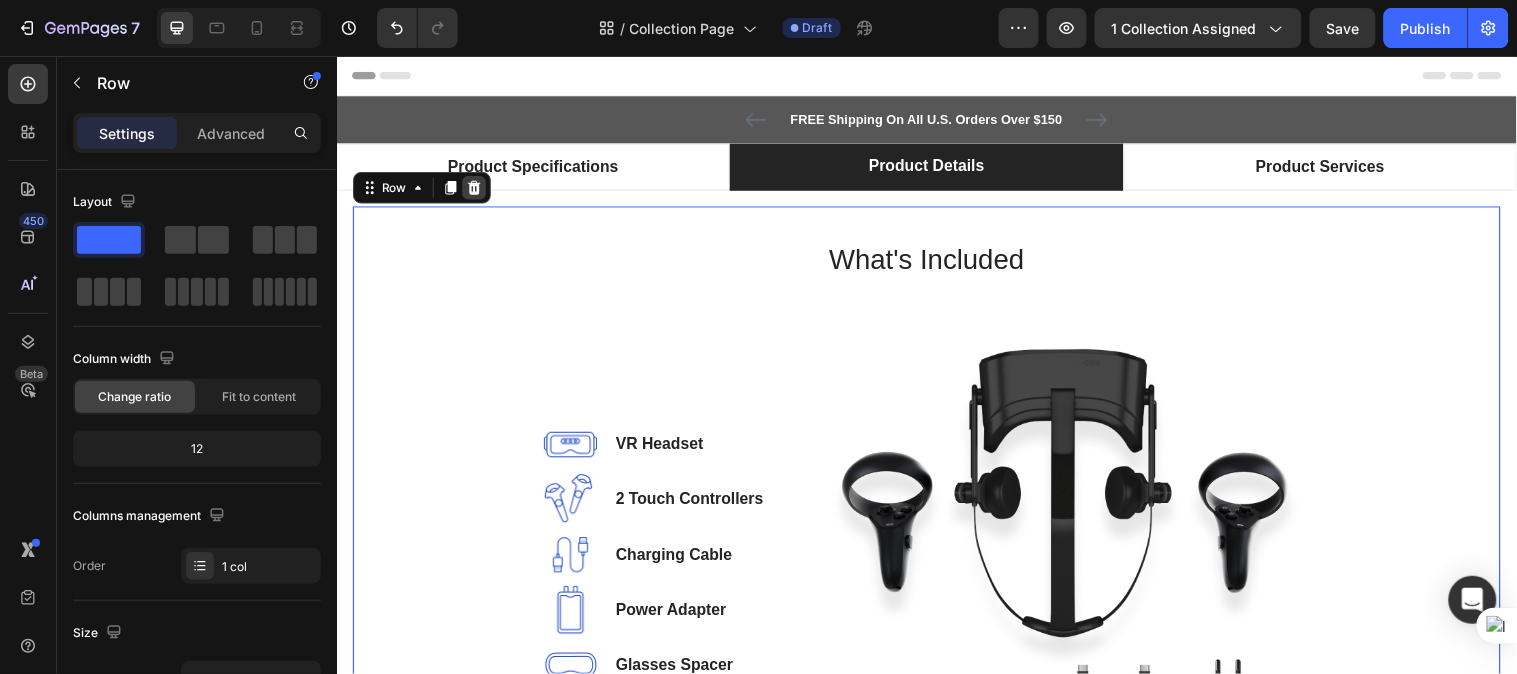 click 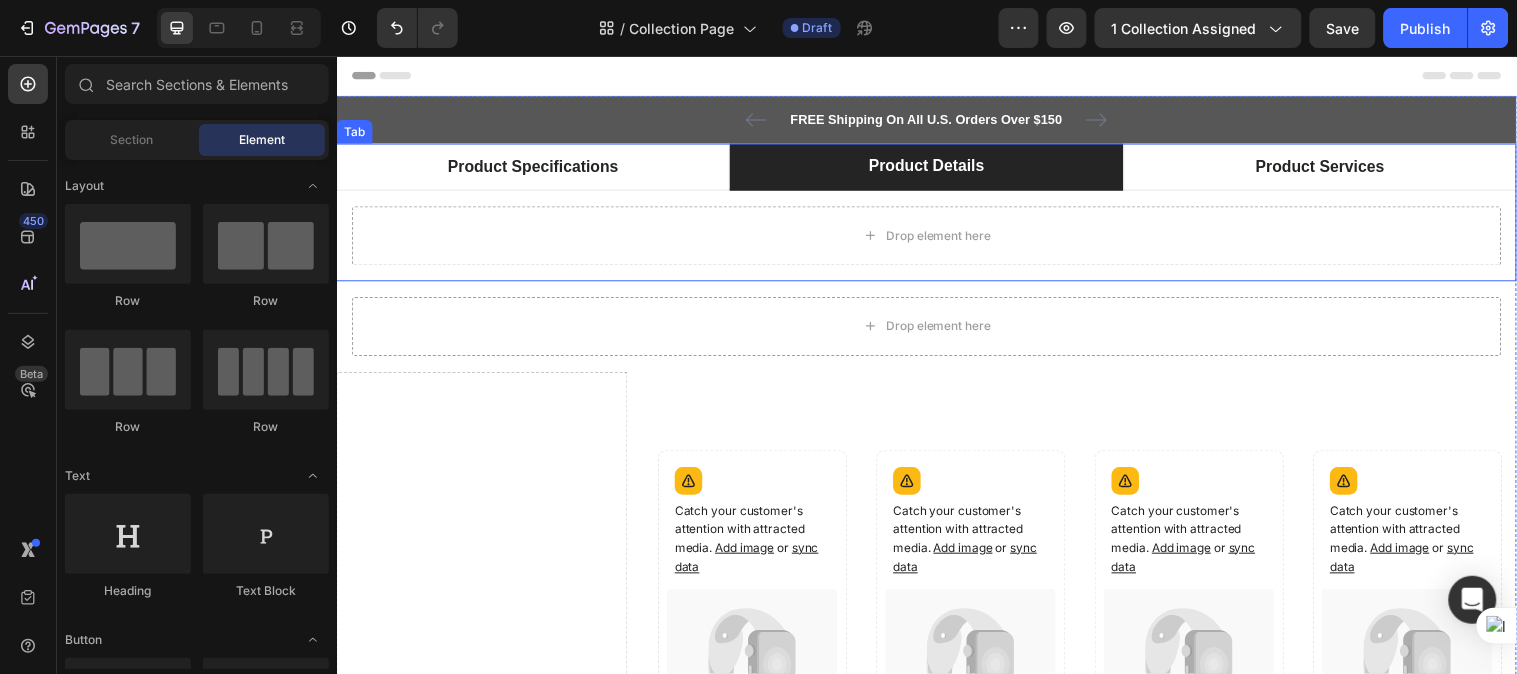 drag, startPoint x: 1294, startPoint y: 168, endPoint x: 1182, endPoint y: 206, distance: 118.270874 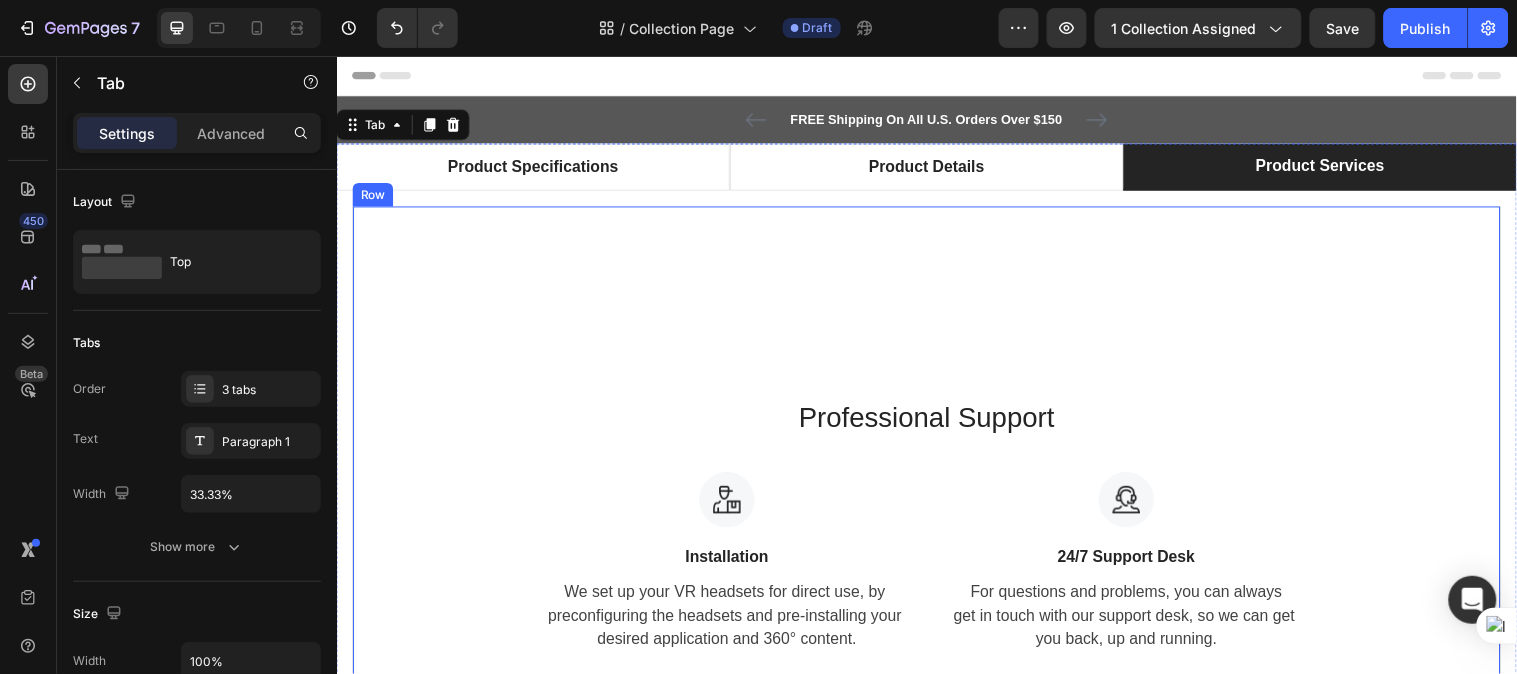click on "Professional Support Heading Image Installation Text block We set up your VR headsets for direct use, by preconfiguring the headsets and pre-installing your desired application and 360° content. Text block Image 24/7 Support Desk Text block For questions and problems, you can always  get in touch with our support desk, so we can get you back, up and running. Text block Row Row" at bounding box center (936, 531) 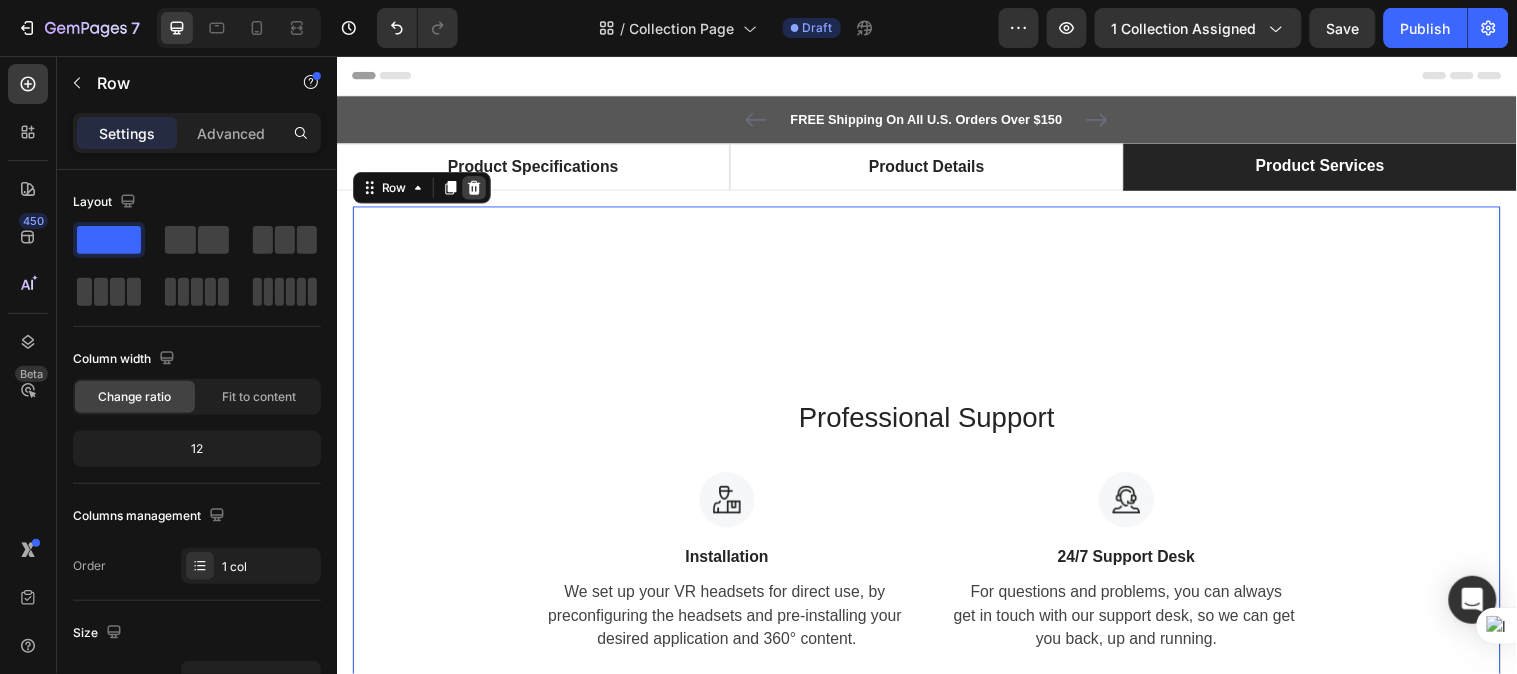 click 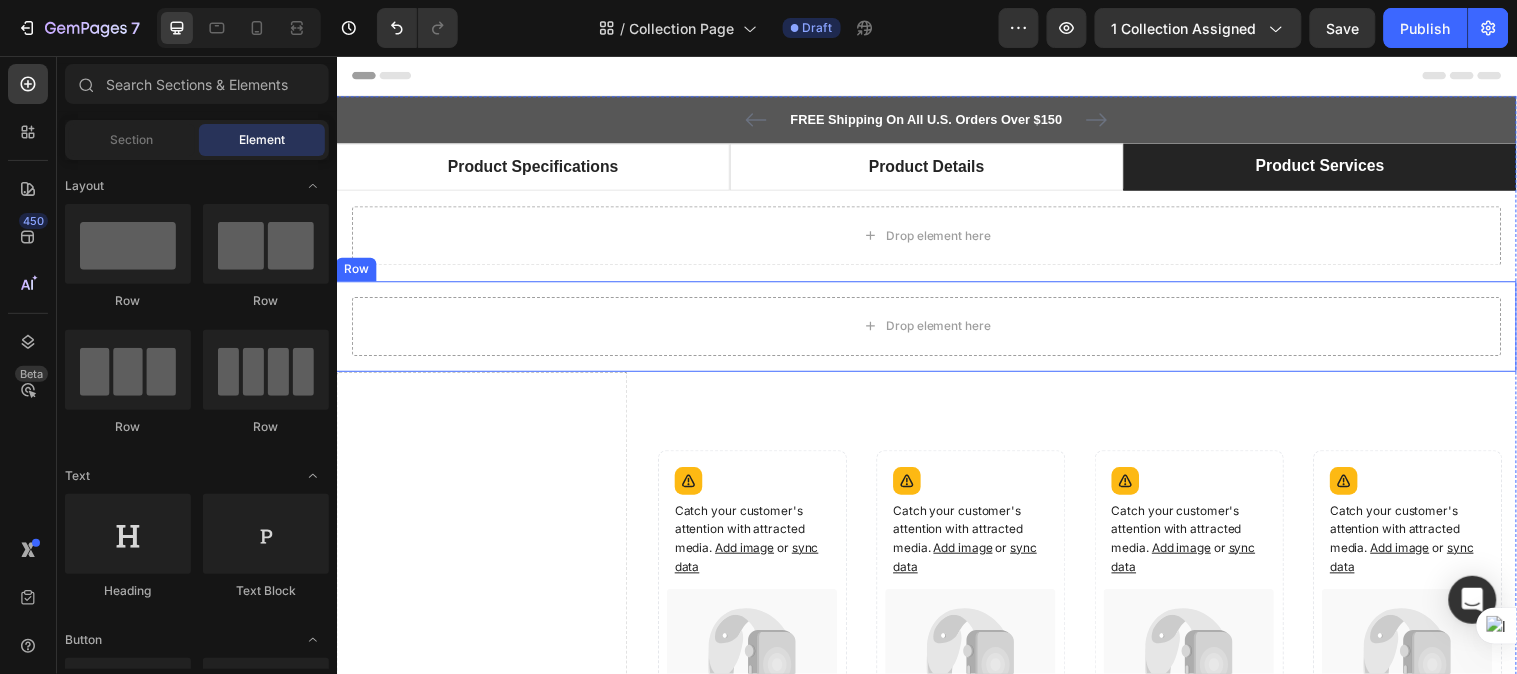click on "Drop element here Row" at bounding box center (936, 330) 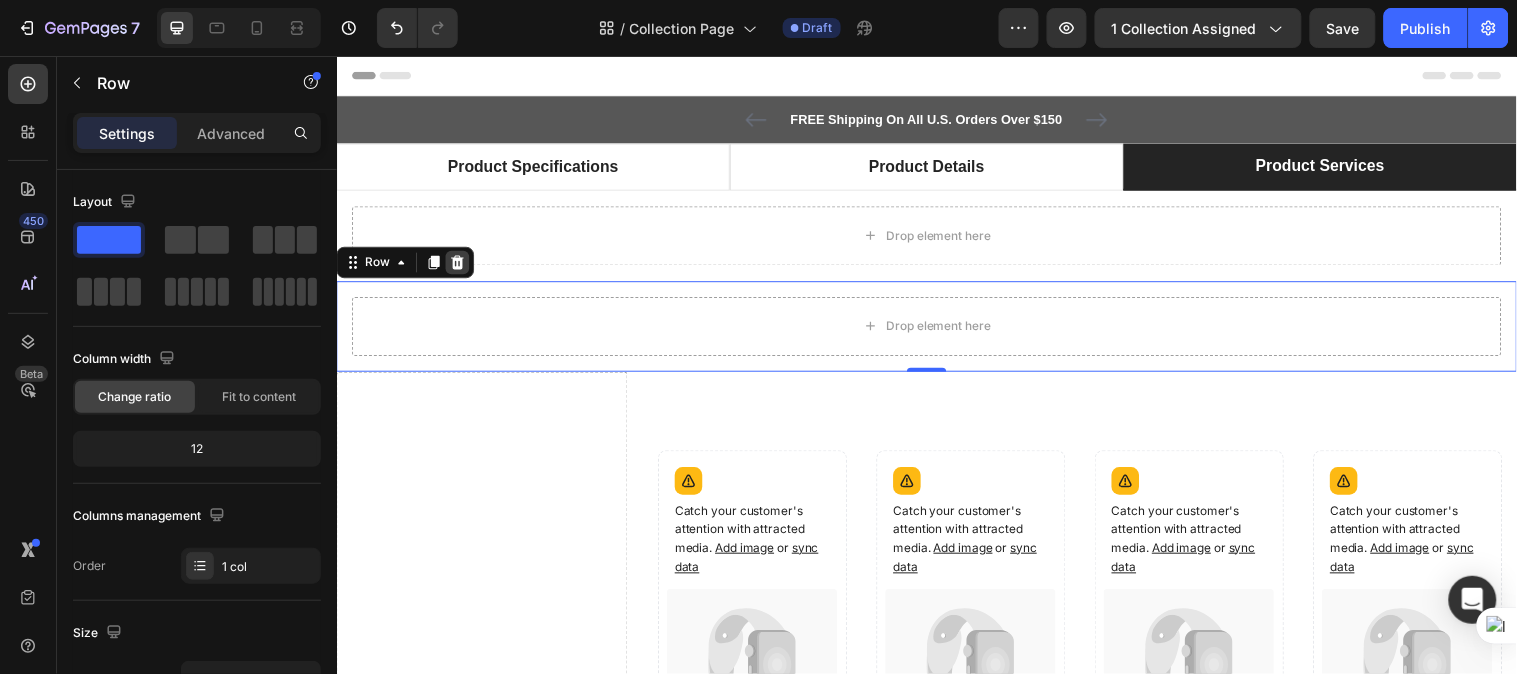 click 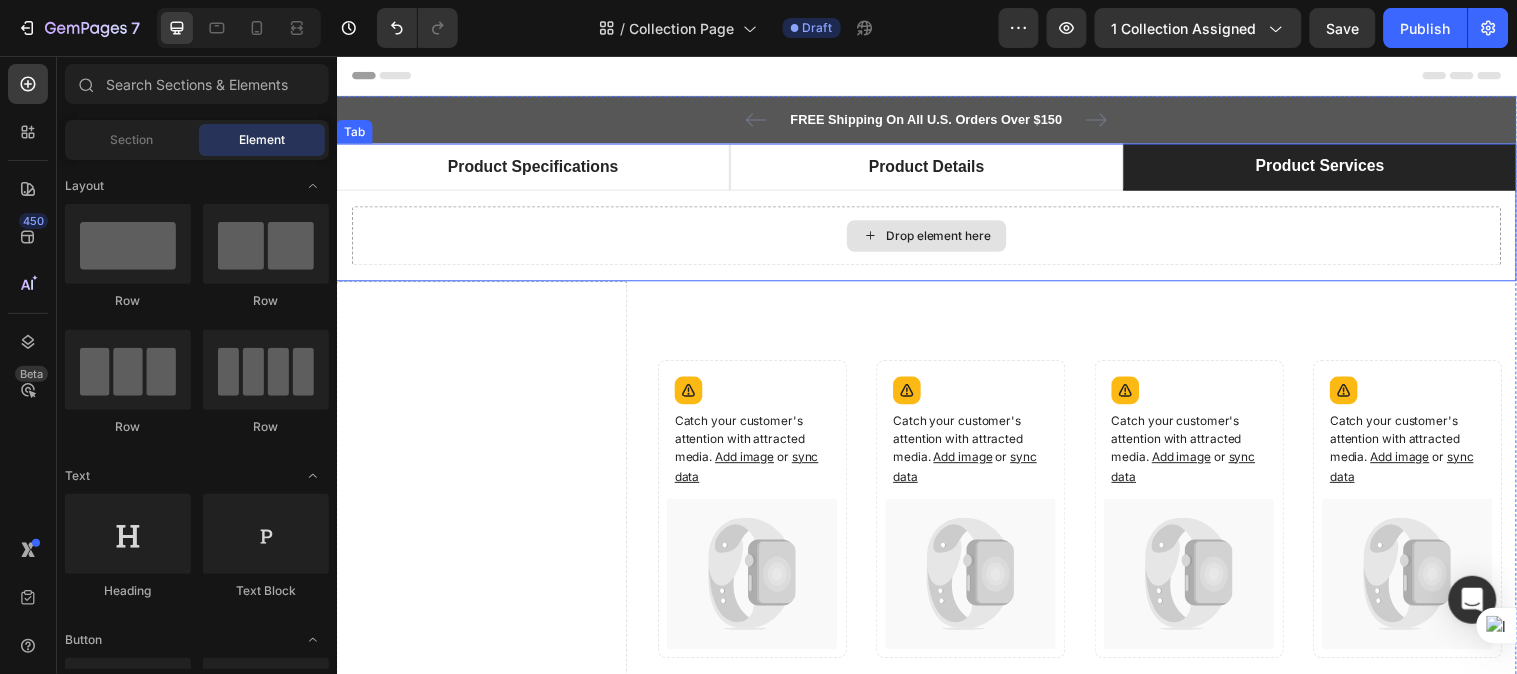 drag, startPoint x: 772, startPoint y: 228, endPoint x: 825, endPoint y: 376, distance: 157.20369 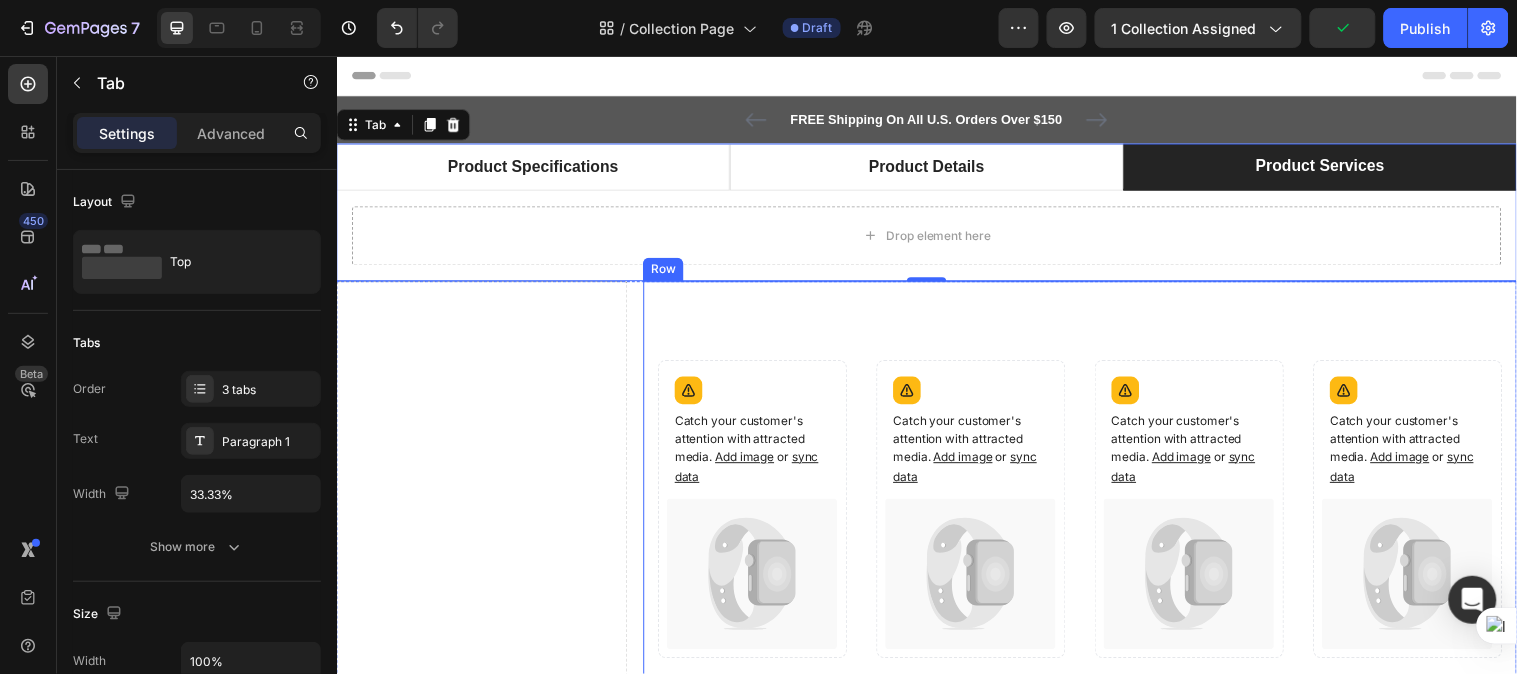 click on "Catch your customer's attention with attracted media.       Add image   or   sync data
Product Images & Gallery Row Emergency Foil Blankets (12-Pack) (P) Title £10.96 (P) Price (P) Price No compare price (P) Price Row Row Add to cart (P) Cart Button Product List Catch your customer's attention with attracted media.       Add image   or   sync data
Product Images & Gallery Row Emergency Survival Sleeping Bag (P) Title £15.96 (P) Price (P) Price No compare price (P) Price Row Row Add to cart (P) Cart Button Product List       Add image   or   sync data" at bounding box center [1092, 1096] 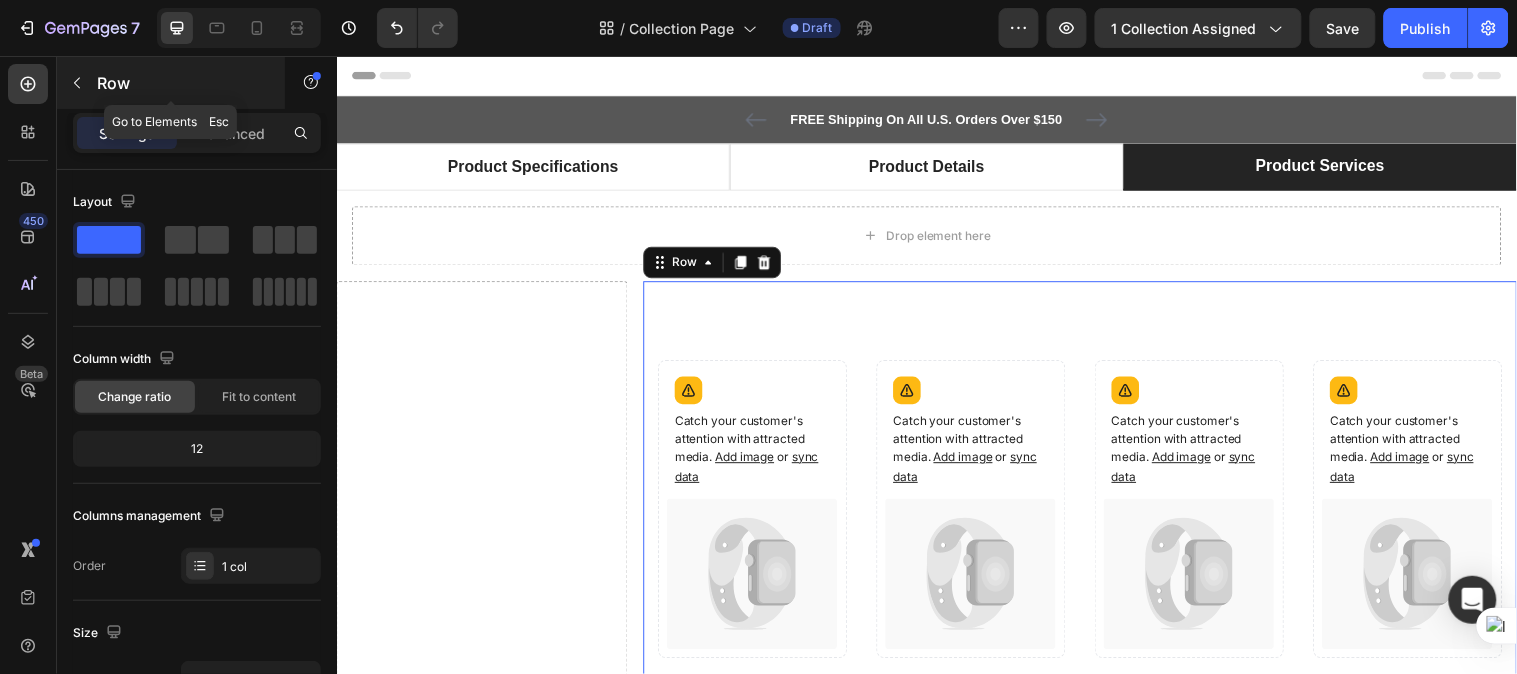 click 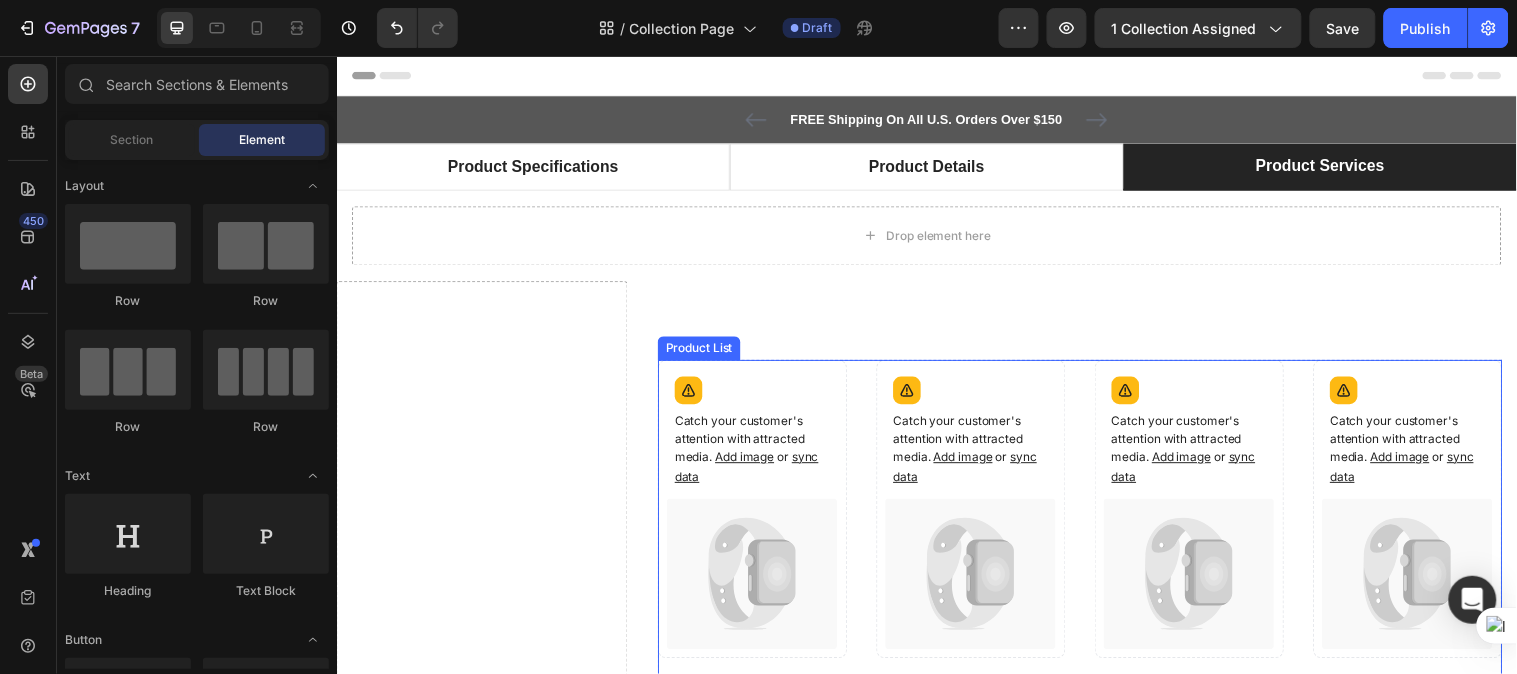 click on "Catch your customer's attention with attracted media.       Add image   or   sync data
Product Images & Gallery Row Emergency Foil Blankets (12-Pack) (P) Title £10.96 (P) Price (P) Price No compare price (P) Price Row Row Add to cart (P) Cart Button Product List Catch your customer's attention with attracted media.       Add image   or   sync data
Product Images & Gallery Row Emergency Survival Sleeping Bag (P) Title £15.96 (P) Price (P) Price No compare price (P) Price Row Row Add to cart (P) Cart Button Product List       Add image   or   sync data" at bounding box center (1092, 1096) 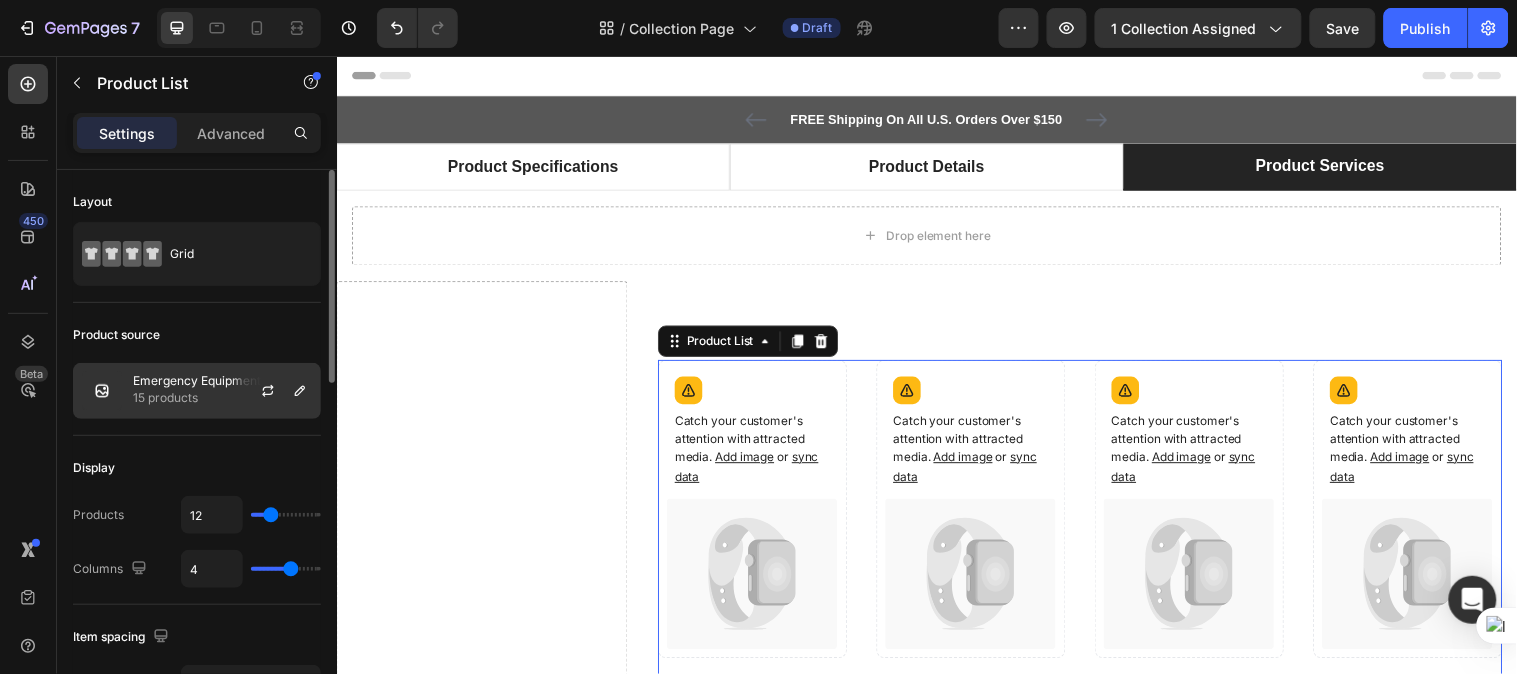 click on "15 products" at bounding box center (197, 398) 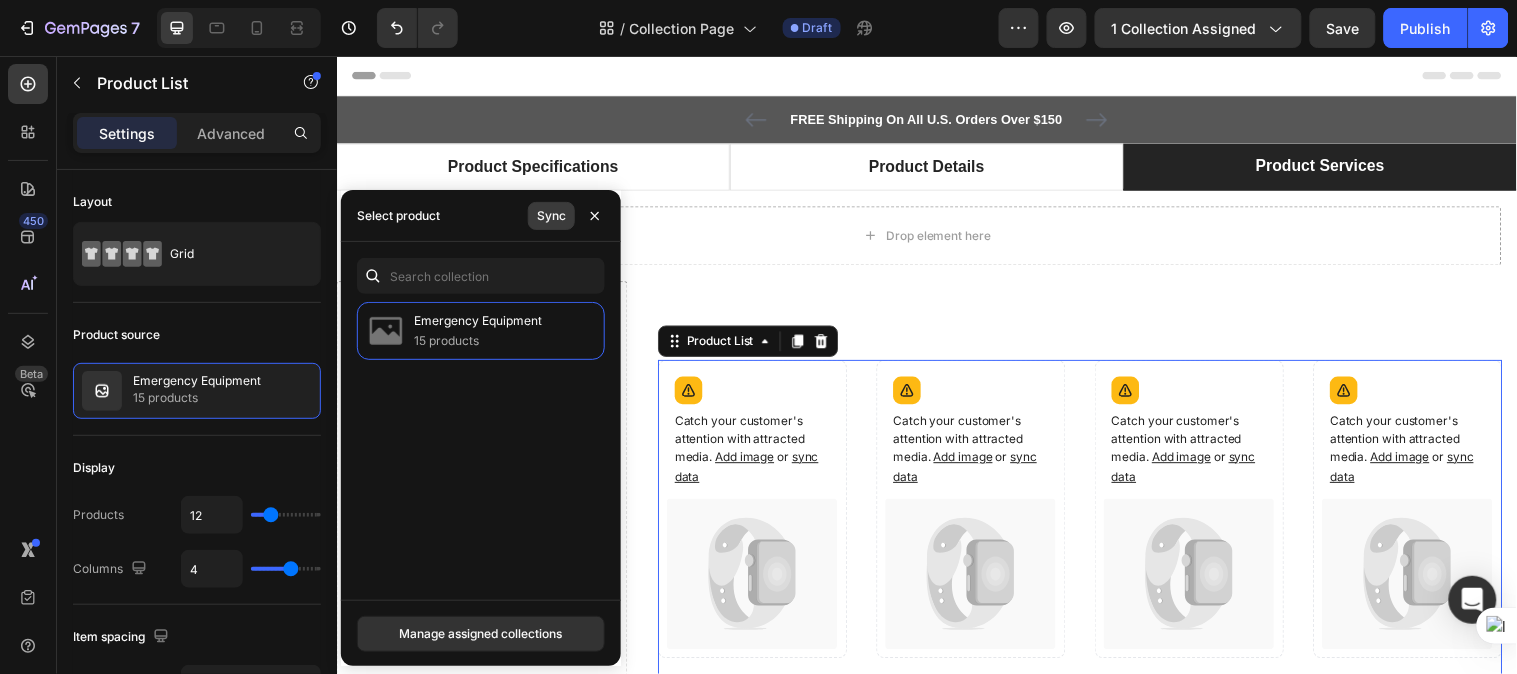 click on "Sync" at bounding box center [551, 216] 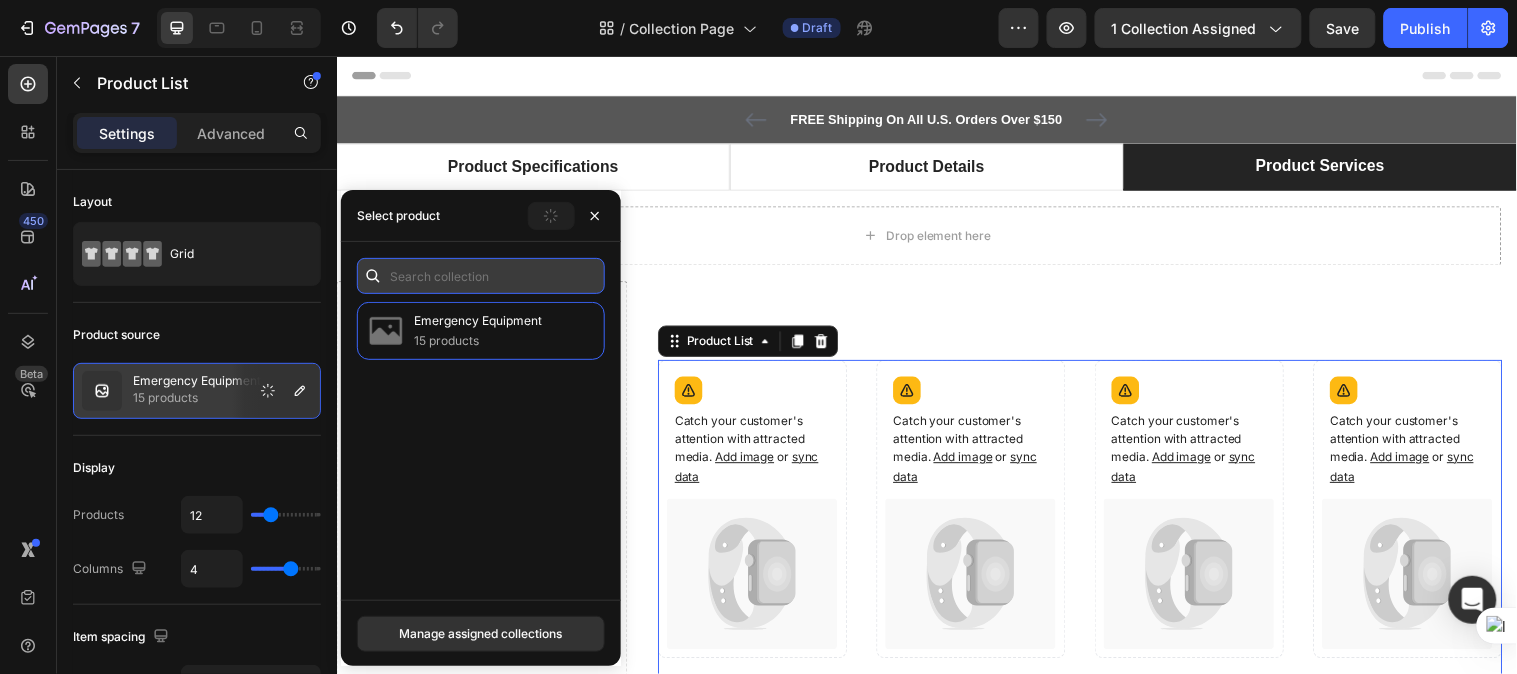click at bounding box center (481, 276) 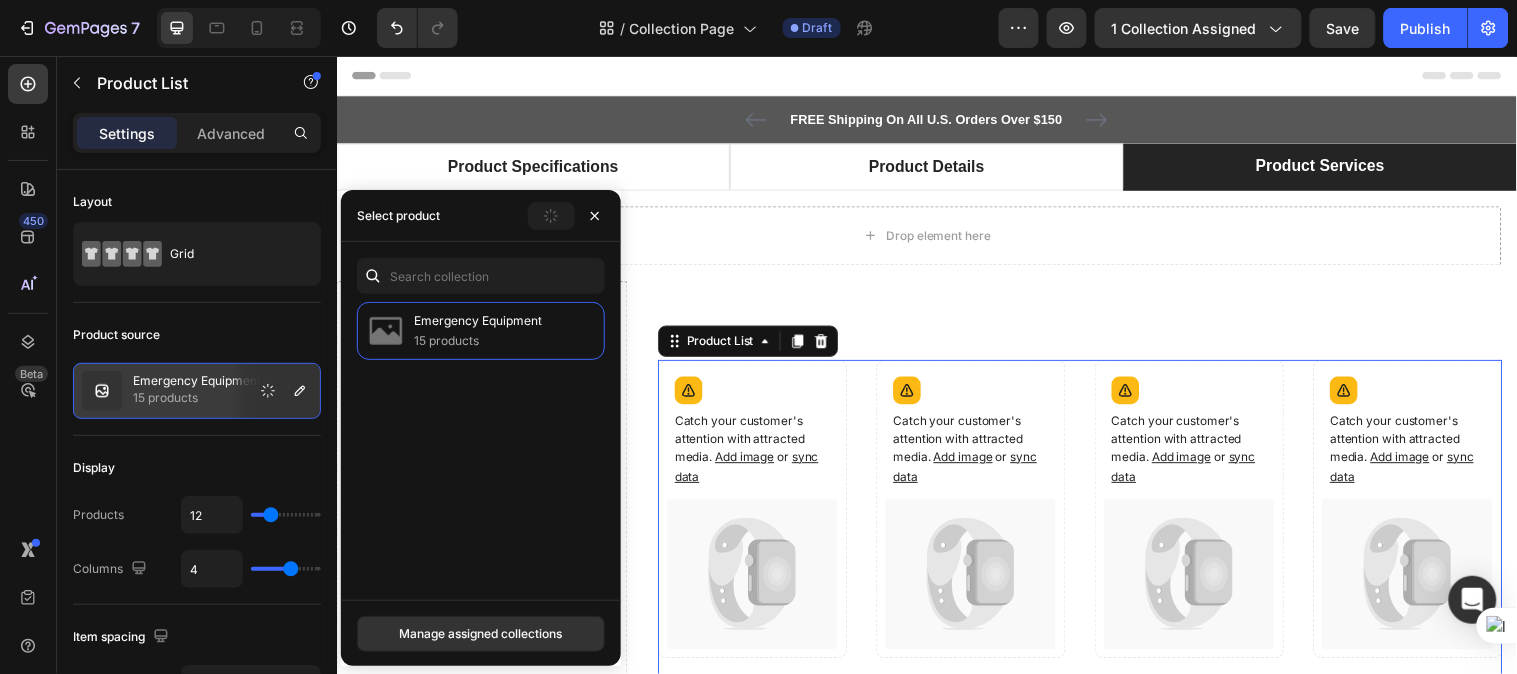 click 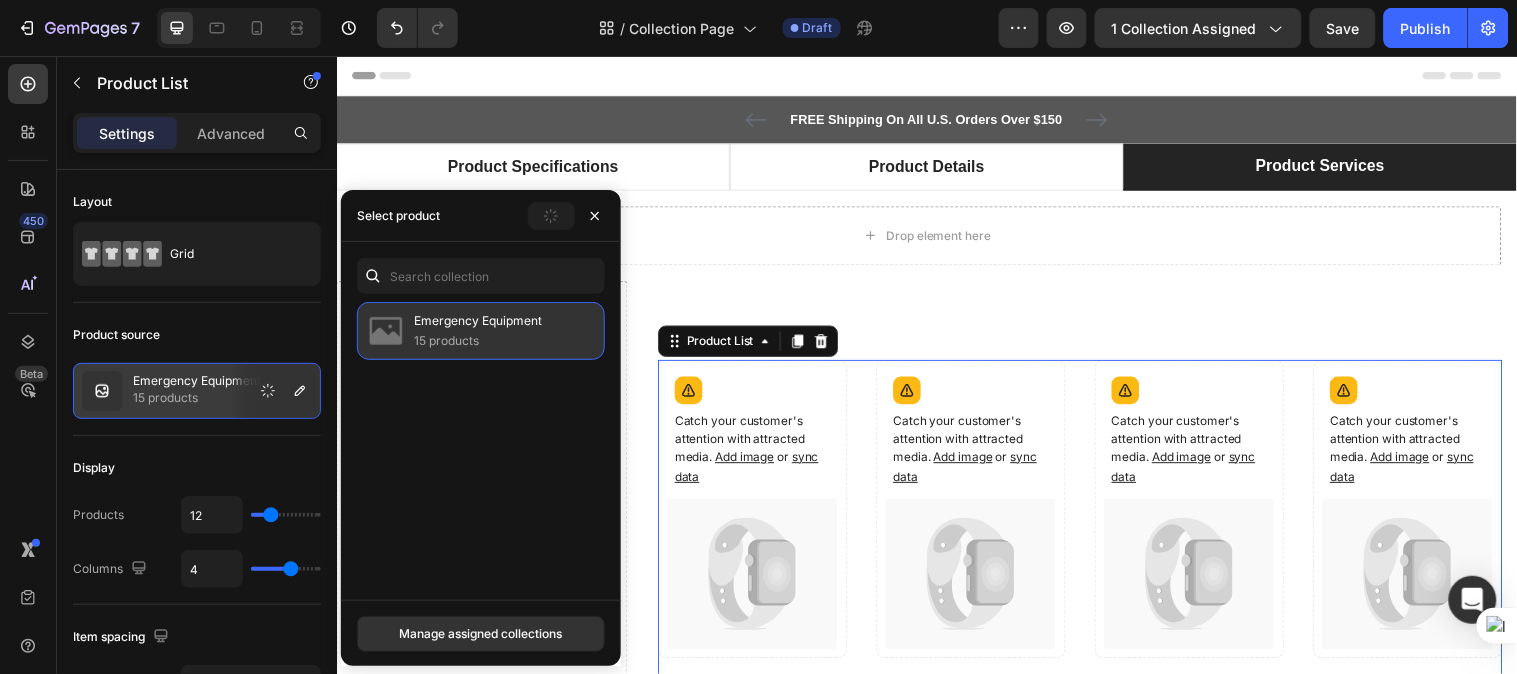 drag, startPoint x: 458, startPoint y: 342, endPoint x: 473, endPoint y: 342, distance: 15 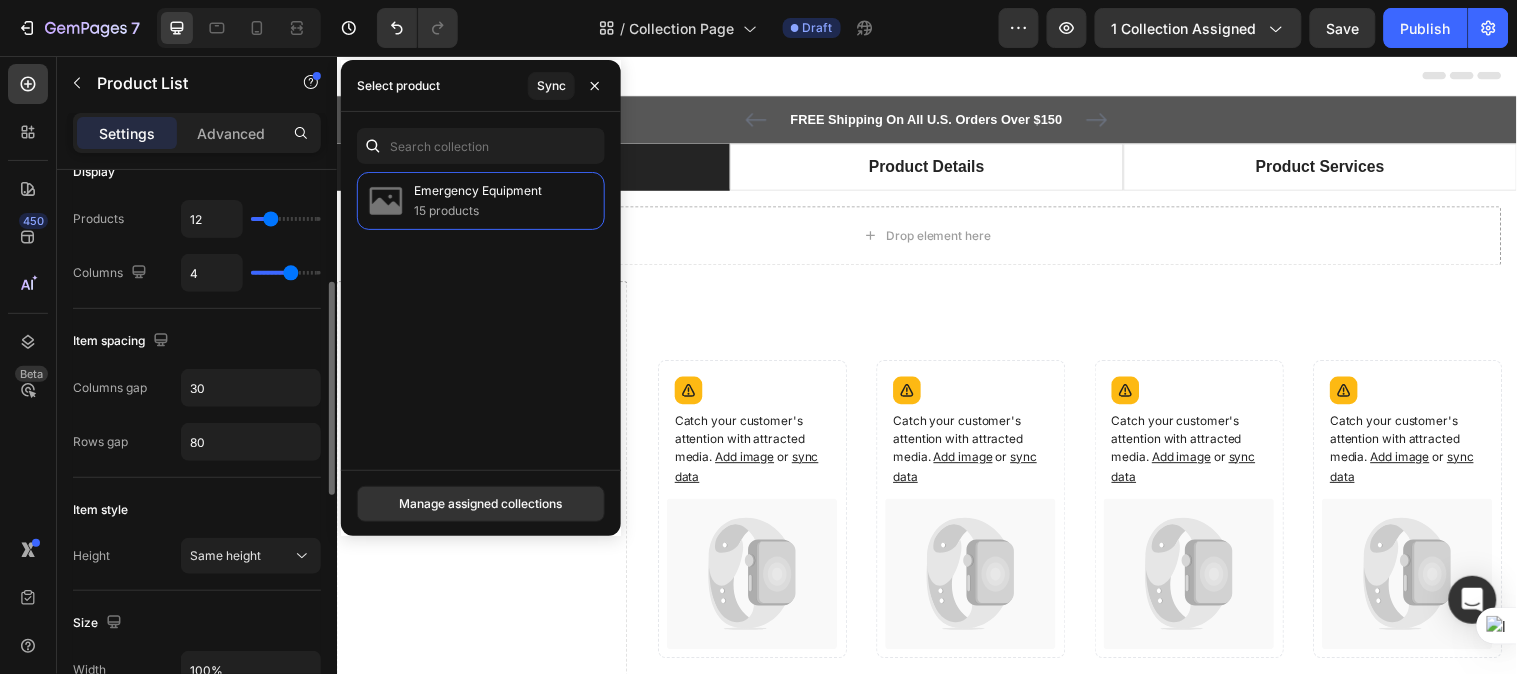 scroll, scrollTop: 0, scrollLeft: 0, axis: both 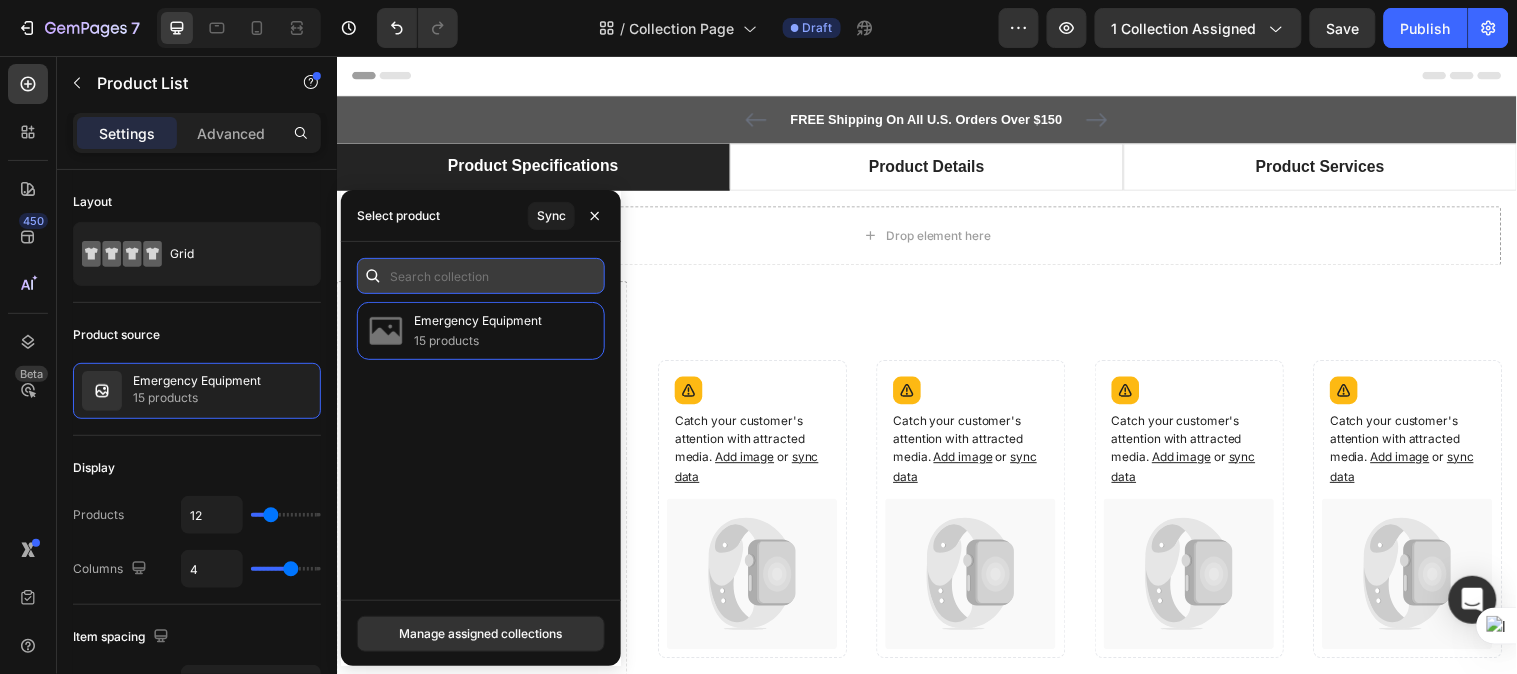 click at bounding box center (481, 276) 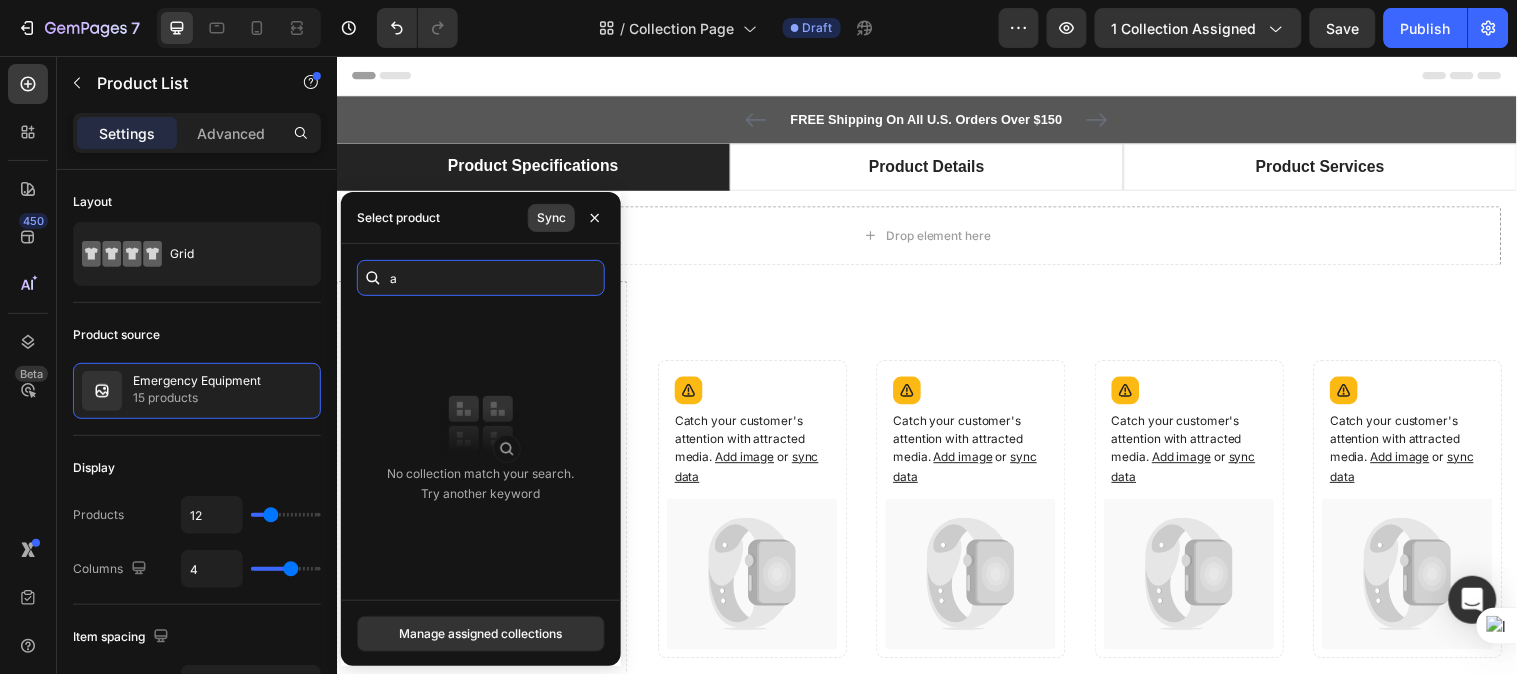 type on "a" 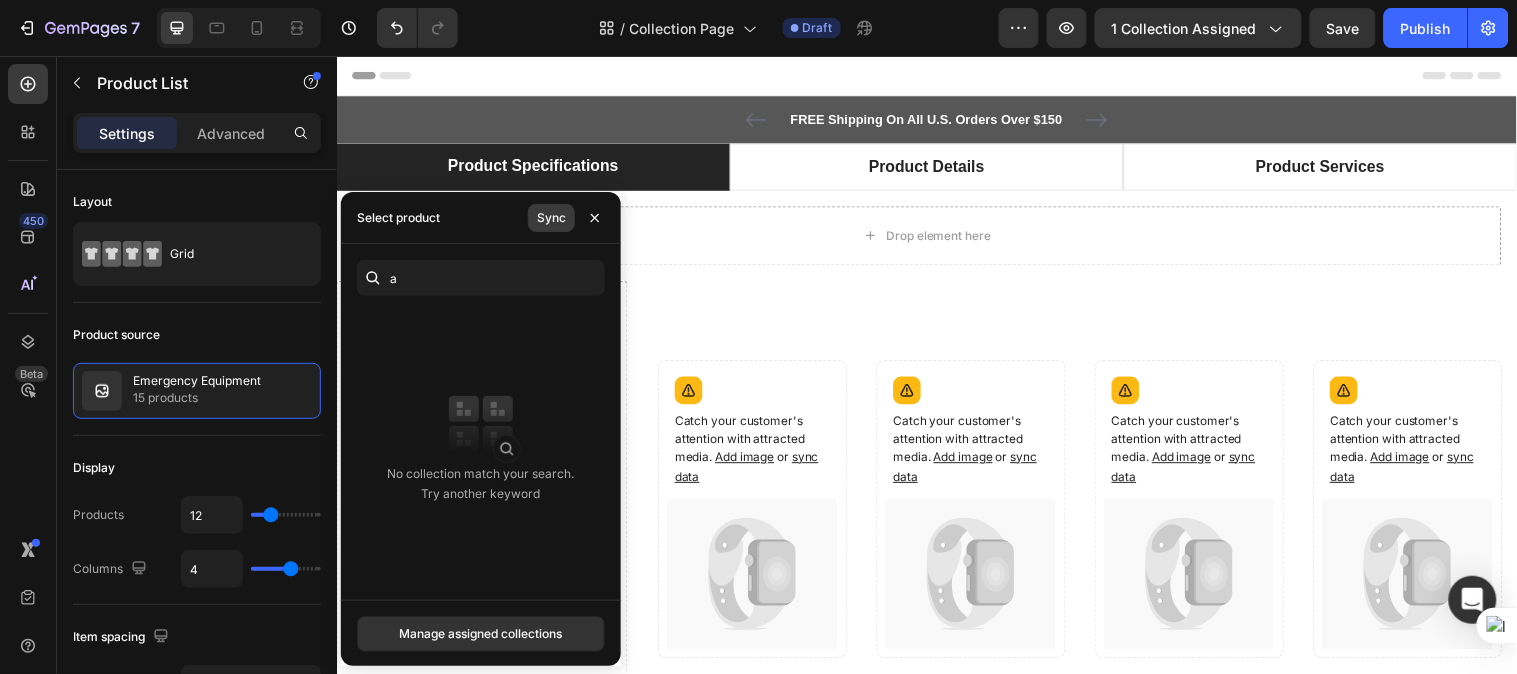 click on "Sync" at bounding box center [551, 218] 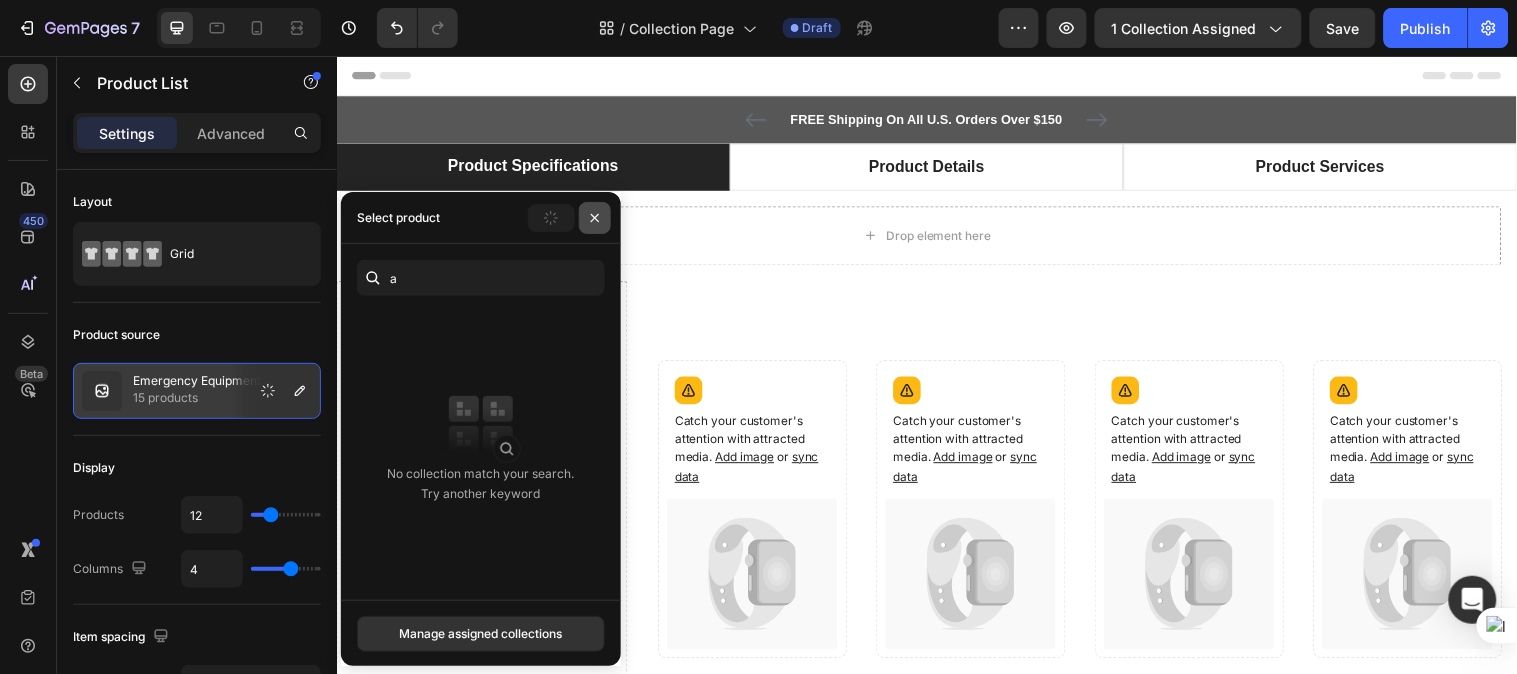 click 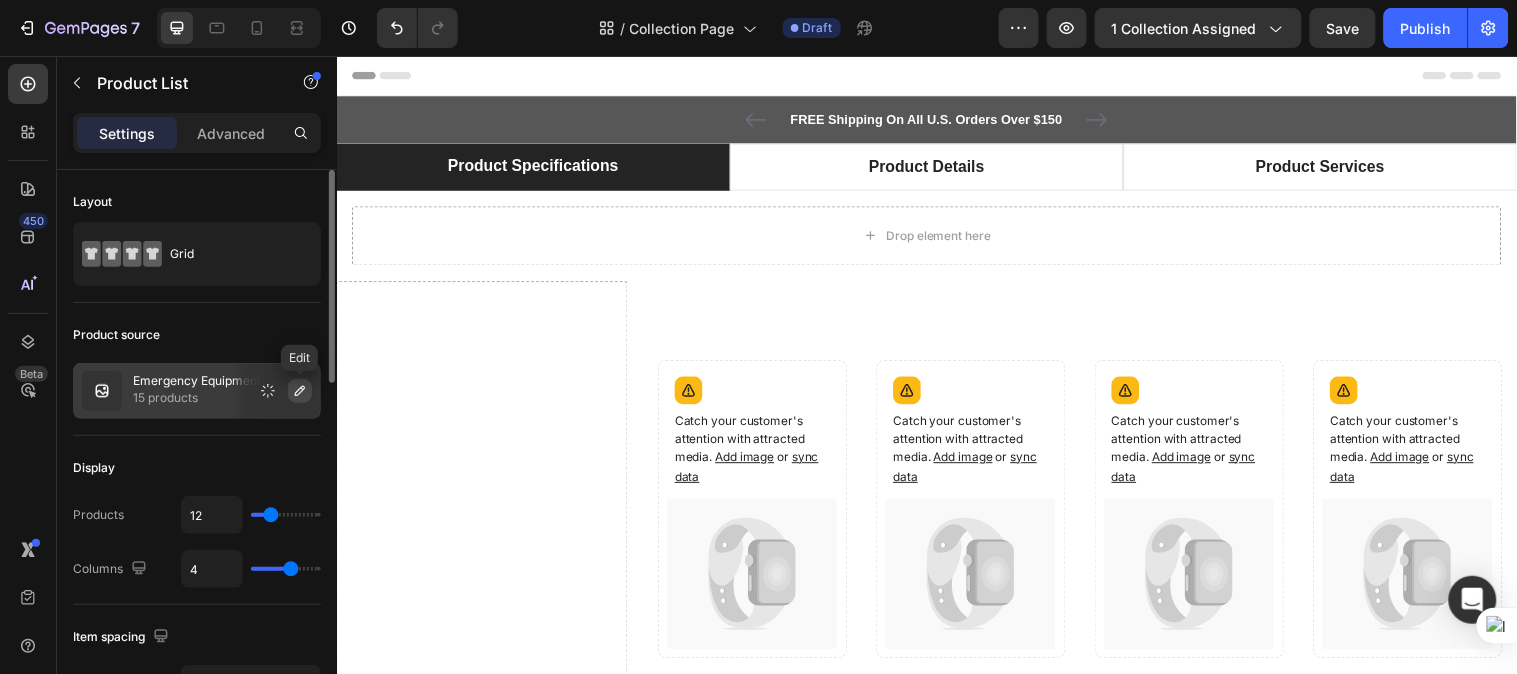 click 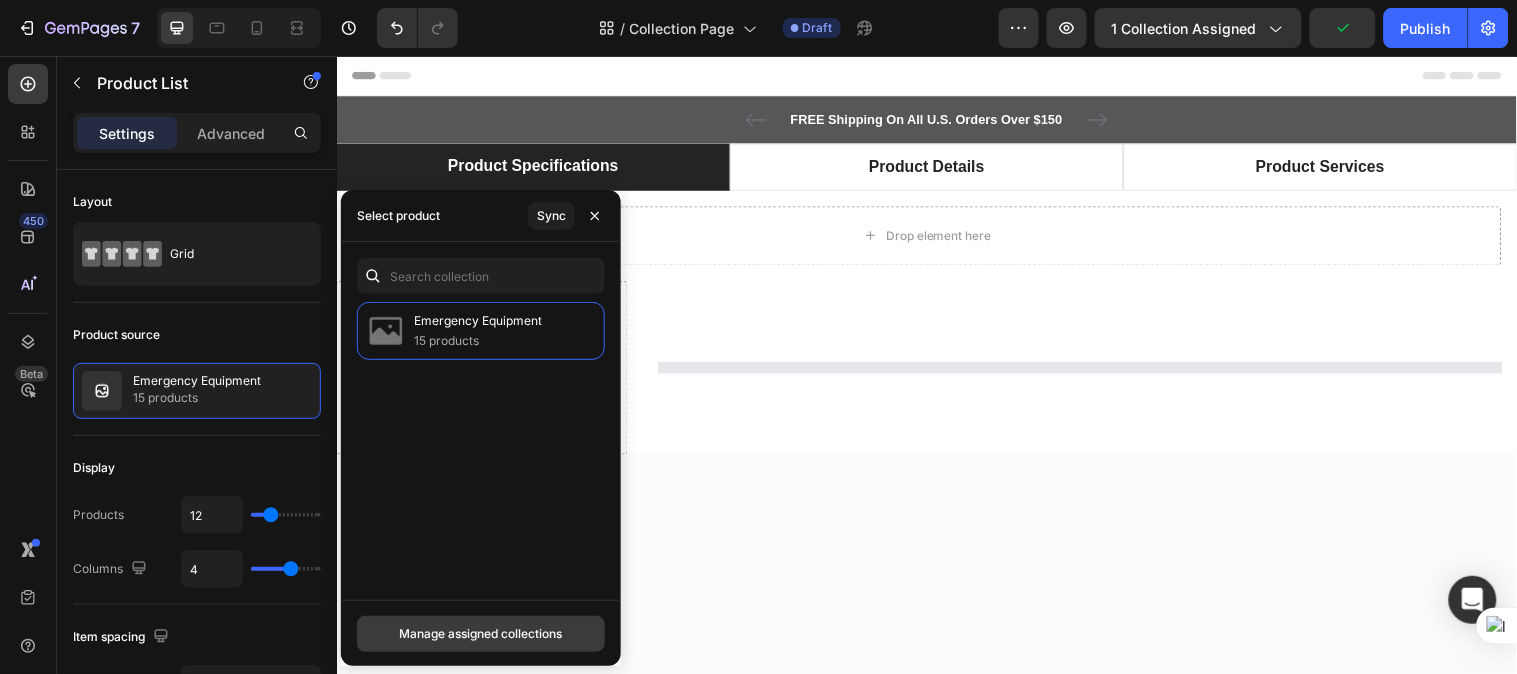 click on "Manage assigned collections" at bounding box center [481, 634] 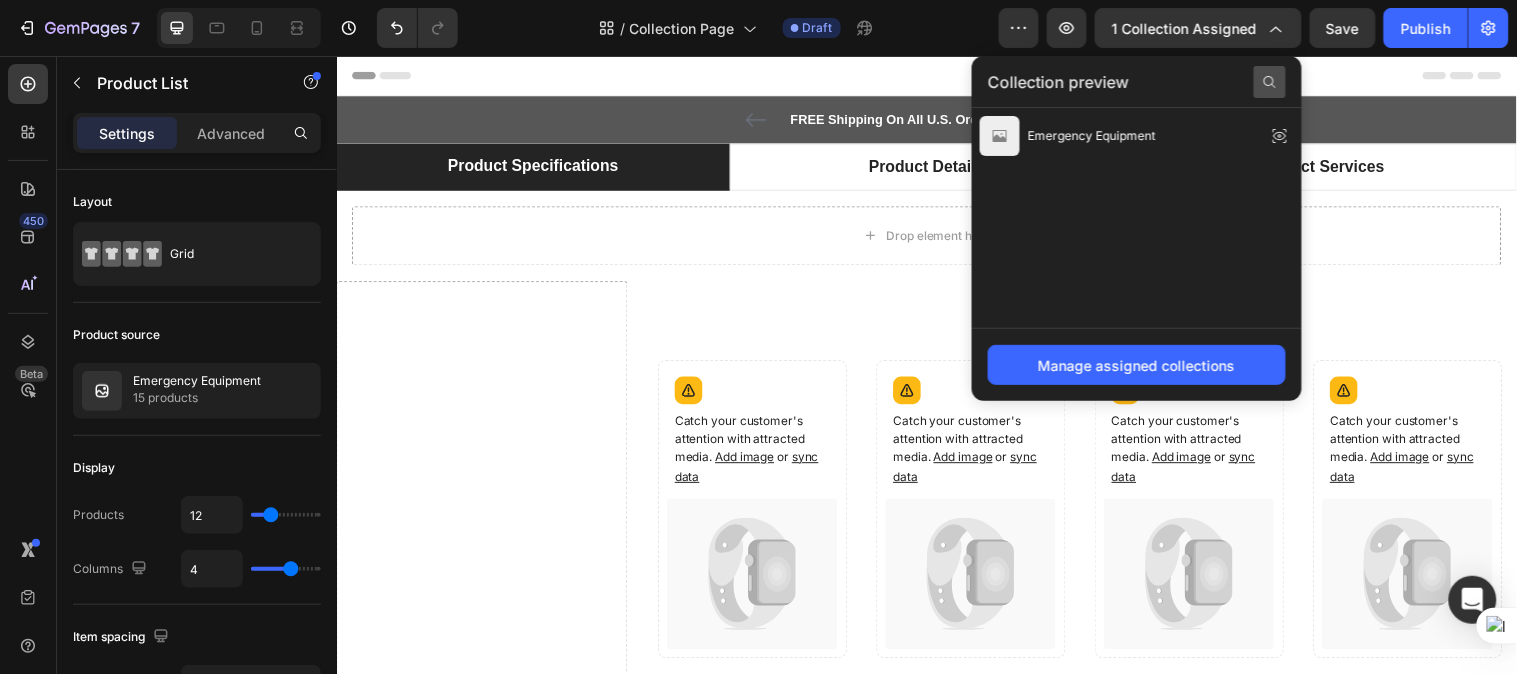 click 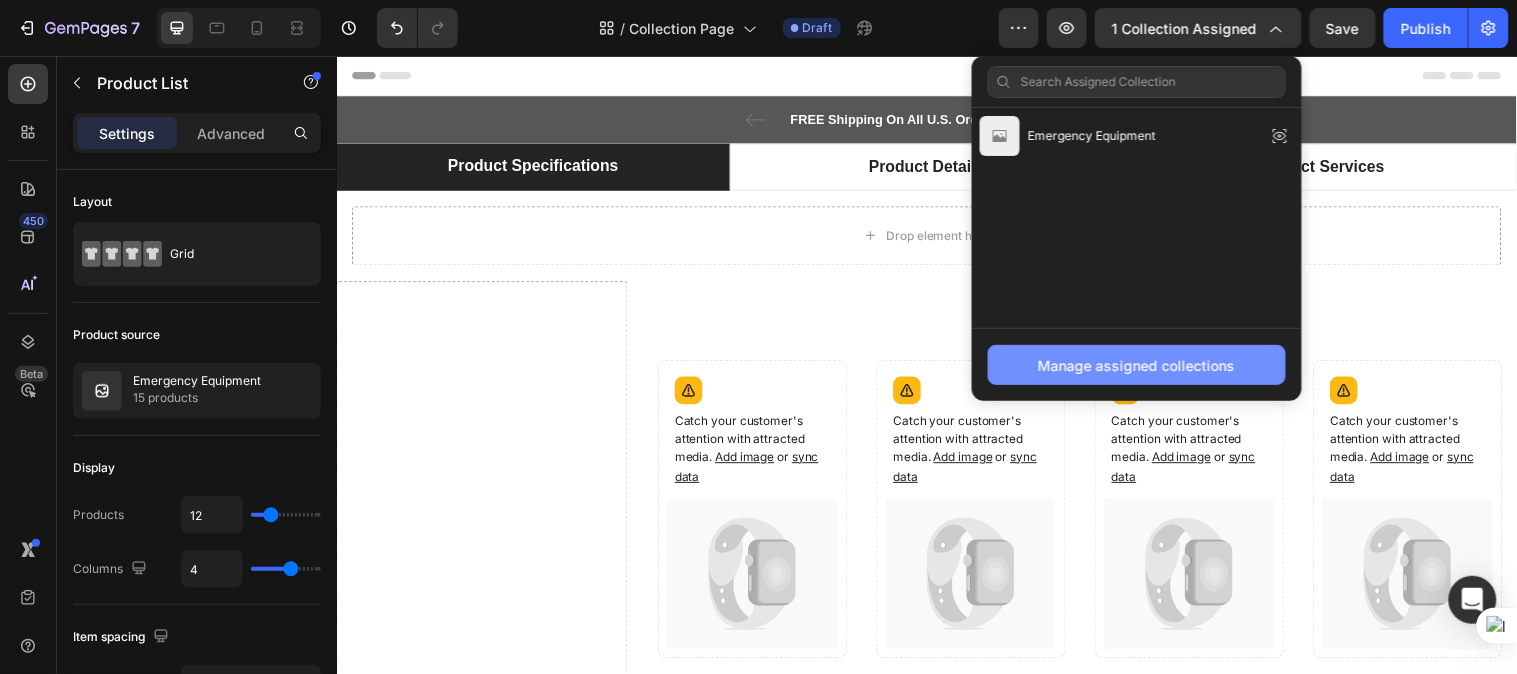 click on "Manage assigned collections" at bounding box center [1137, 365] 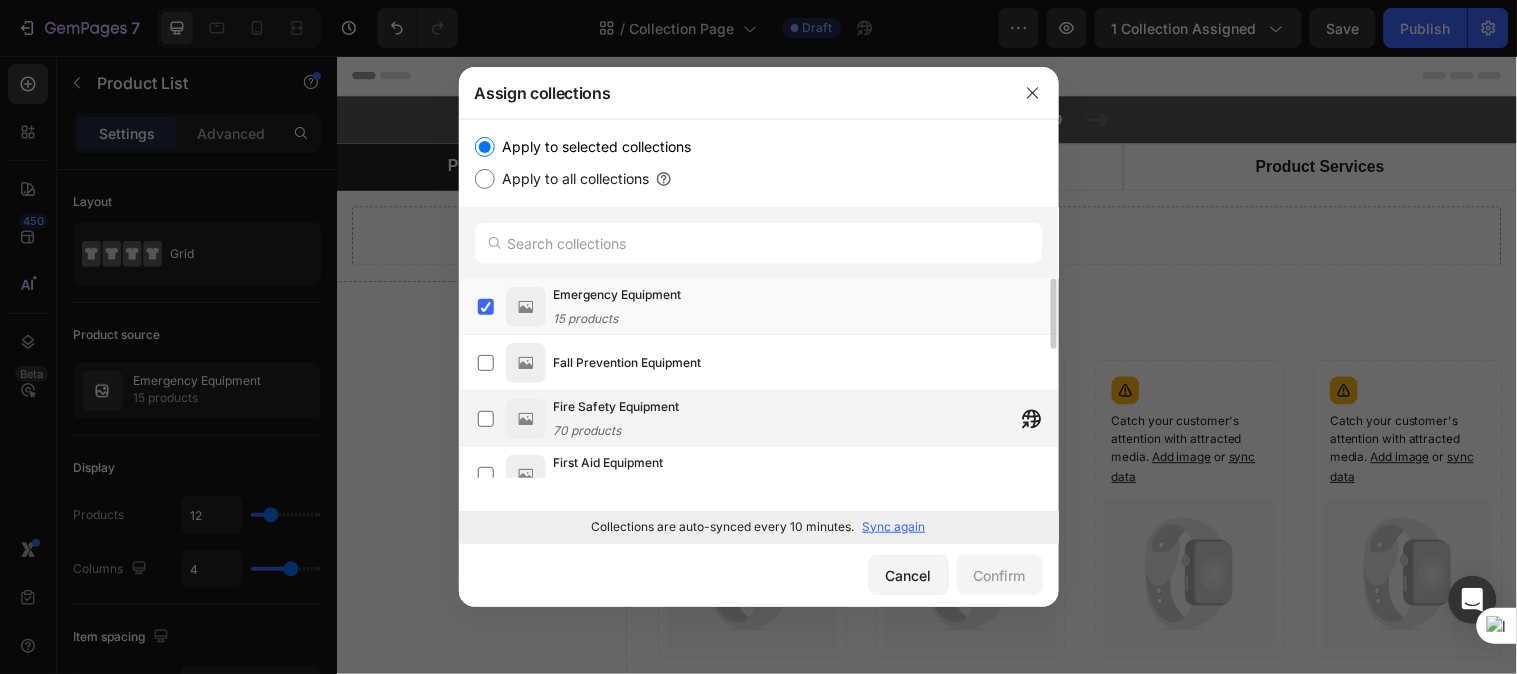click on "Fire Safety Equipment 70 products" at bounding box center (617, 419) 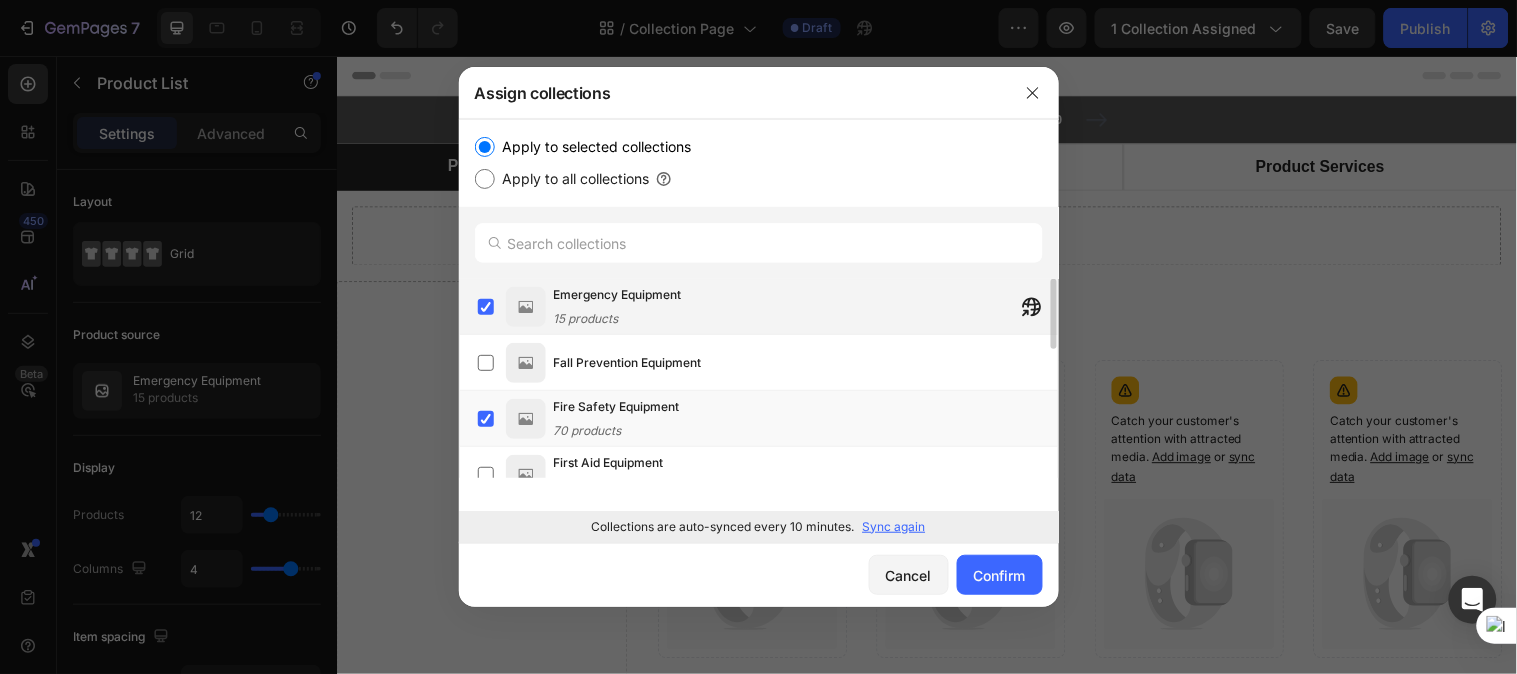 click on "15 products" 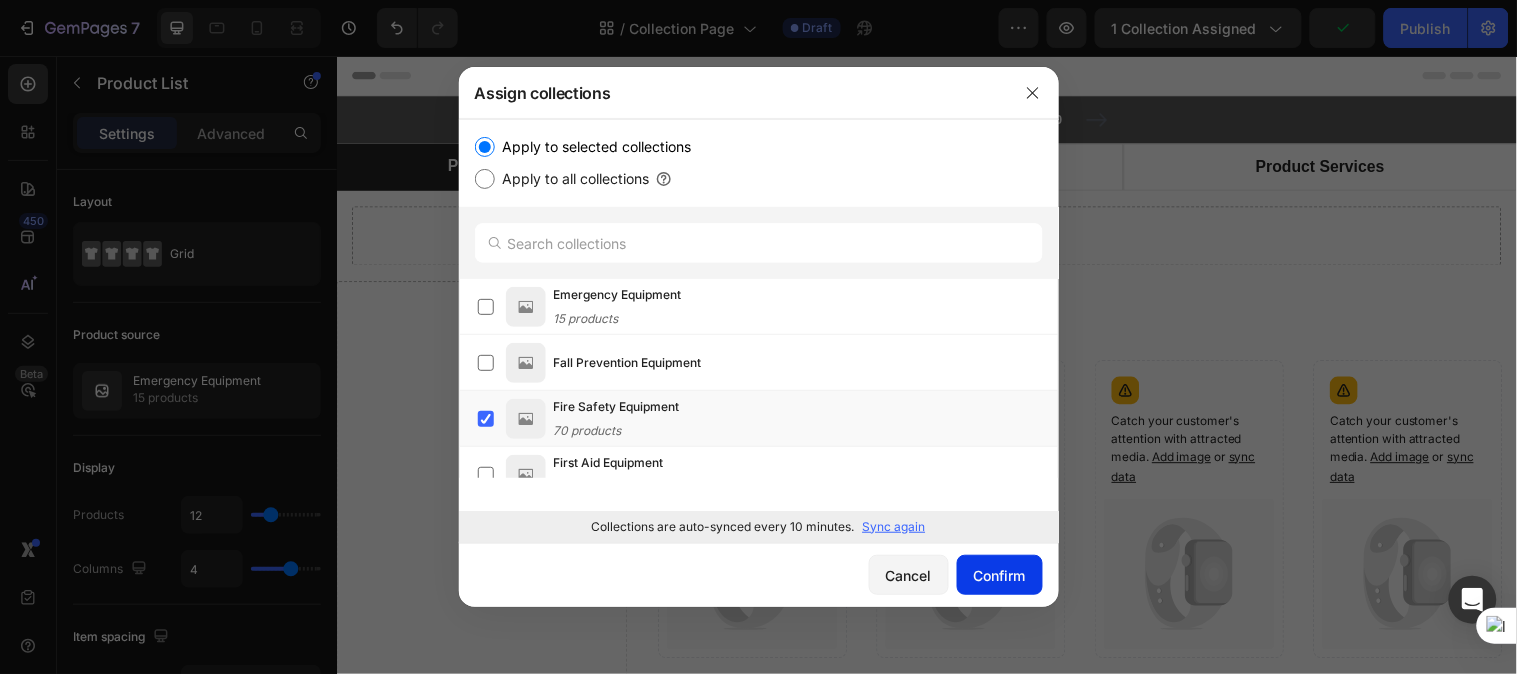 click on "Confirm" at bounding box center (1000, 575) 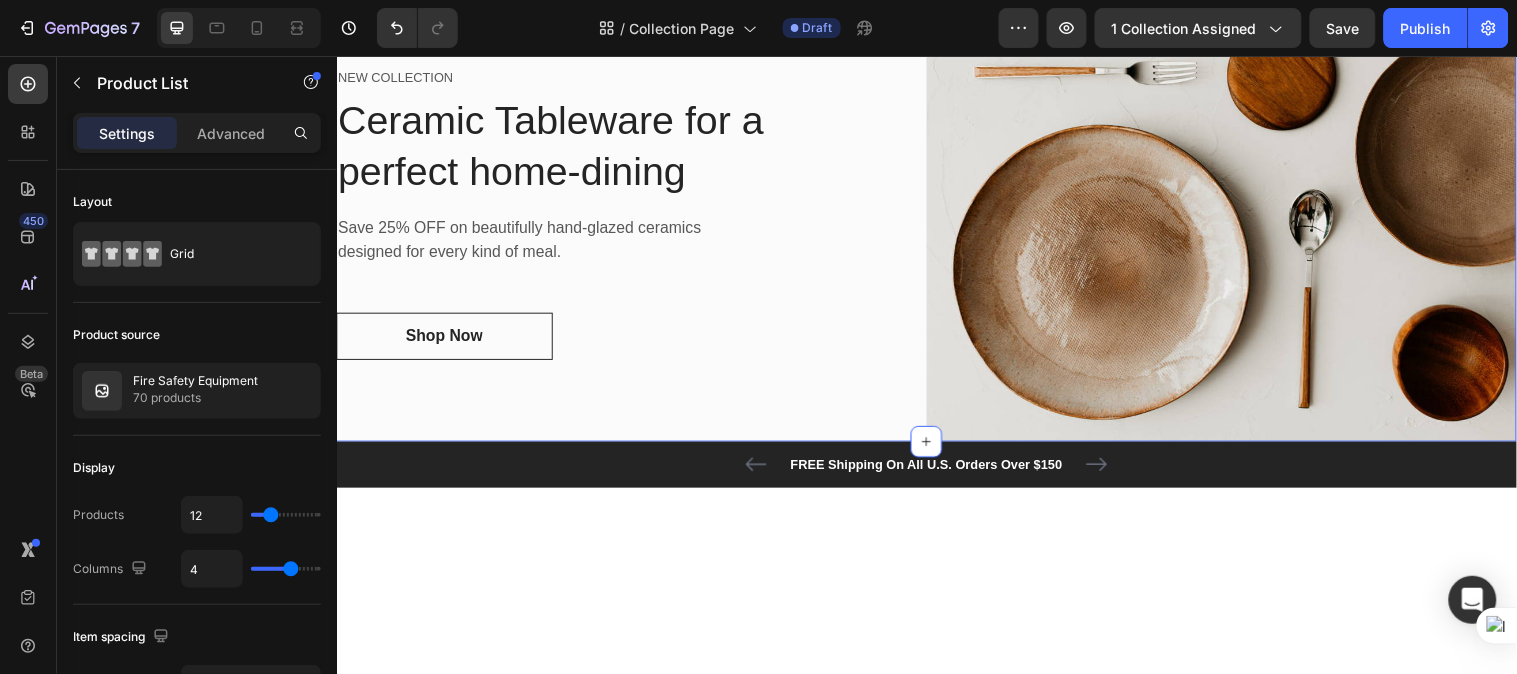 scroll, scrollTop: 1481, scrollLeft: 0, axis: vertical 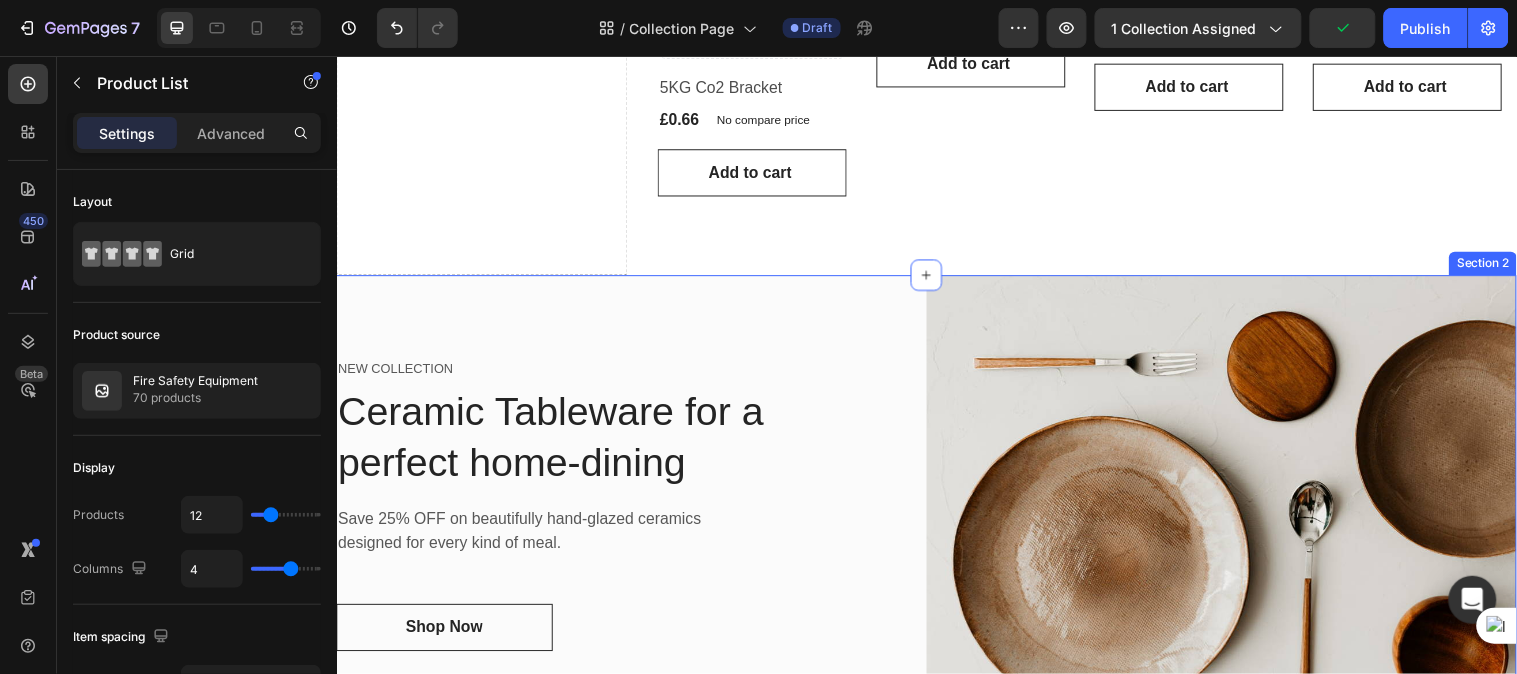 click on "NEW COLLECTION Text block Ceramic Tableware for a perfect home-dining Heading Save 25% OFF on beautifully hand-glazed ceramics designed for every kind of meal. Text block Shop Now Button Row" at bounding box center (636, 510) 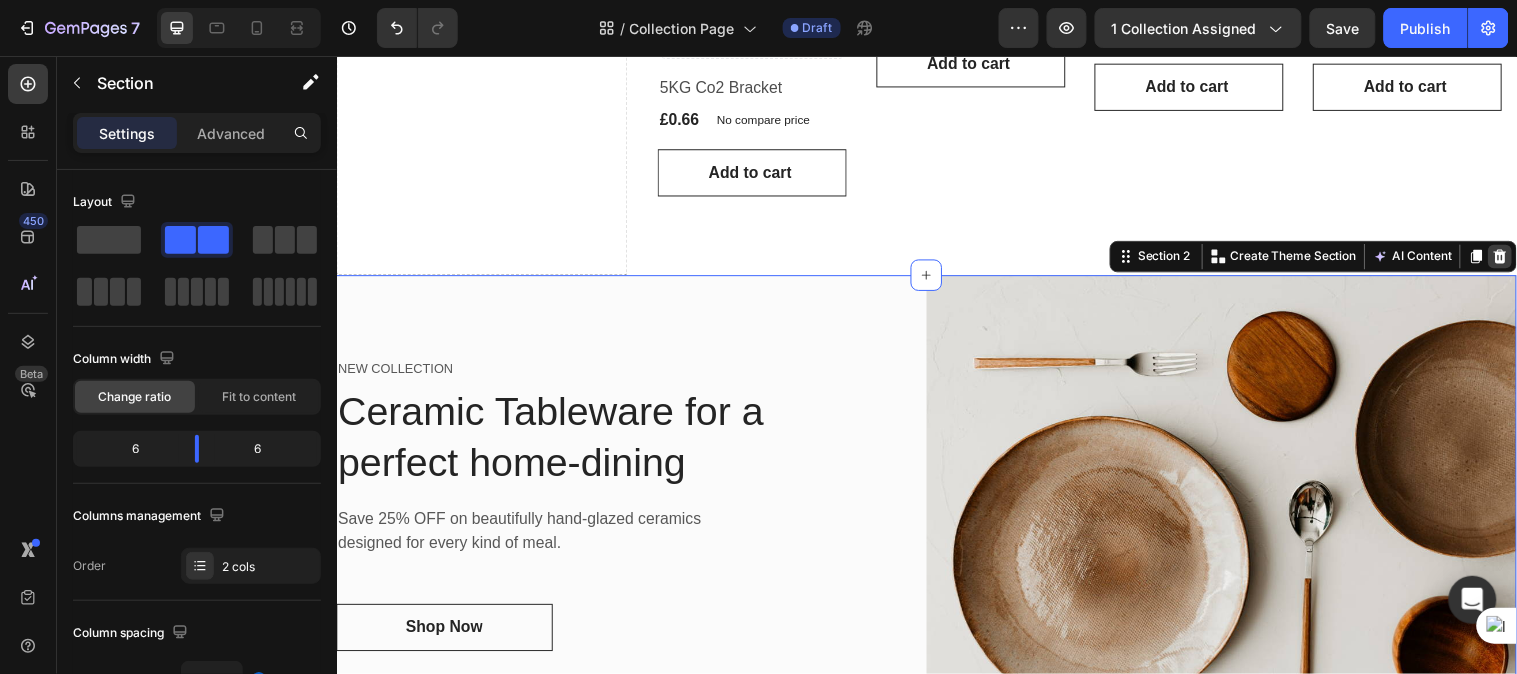 click 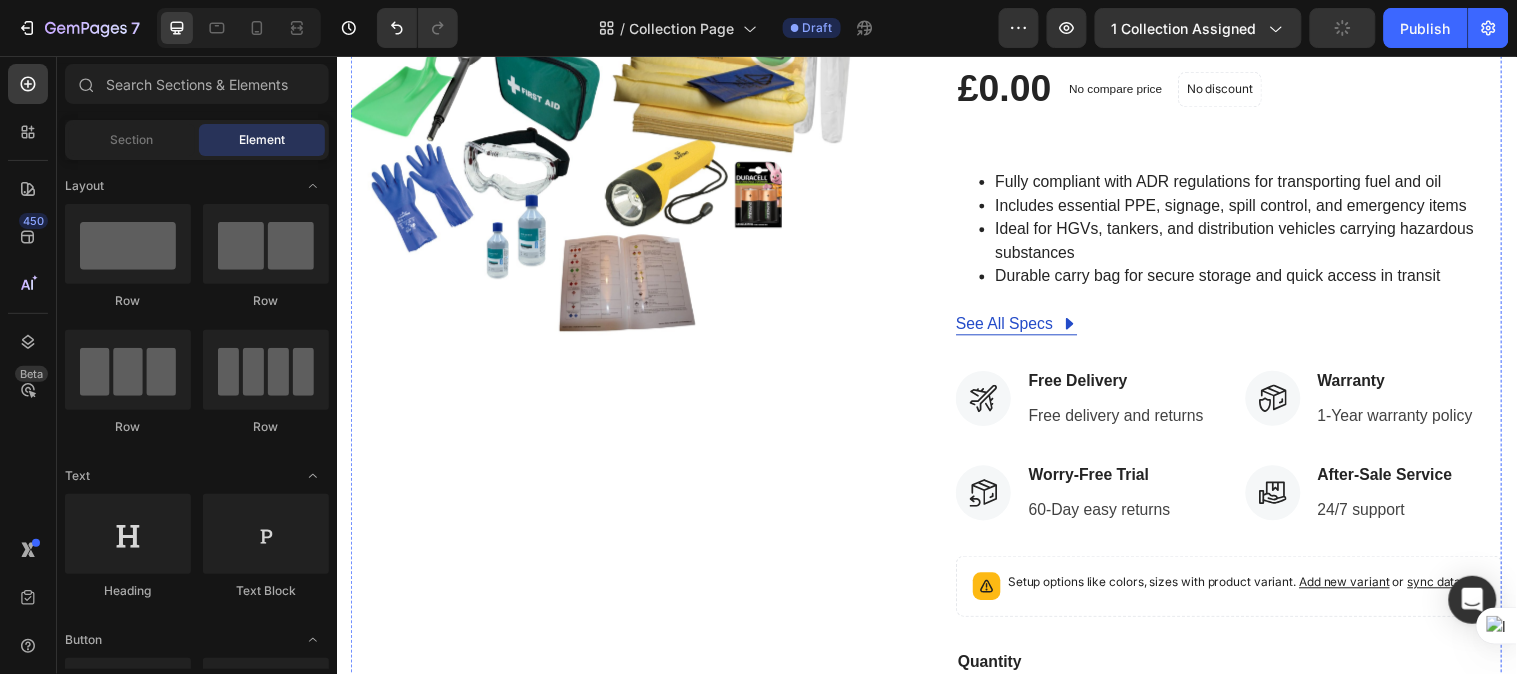 scroll, scrollTop: 1185, scrollLeft: 0, axis: vertical 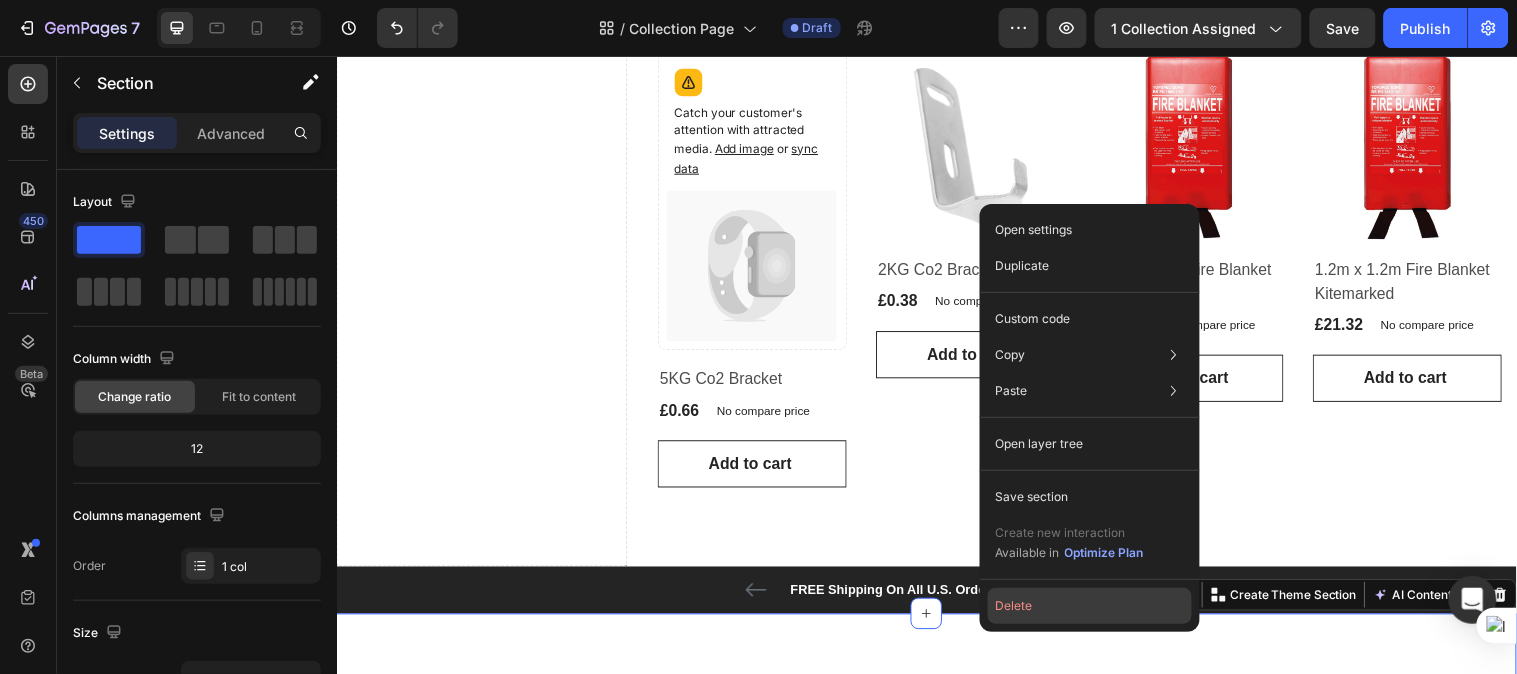 drag, startPoint x: 1072, startPoint y: 602, endPoint x: 746, endPoint y: 551, distance: 329.96515 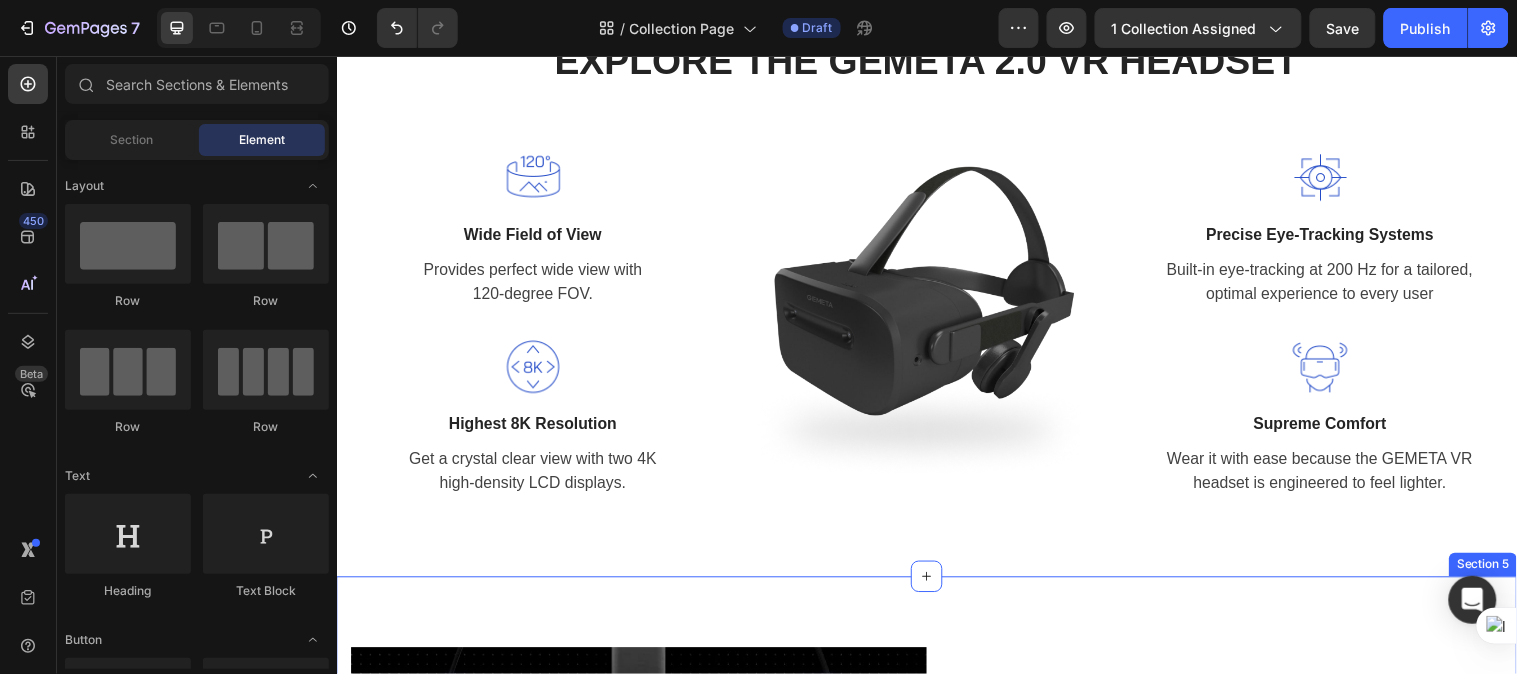 scroll, scrollTop: 1777, scrollLeft: 0, axis: vertical 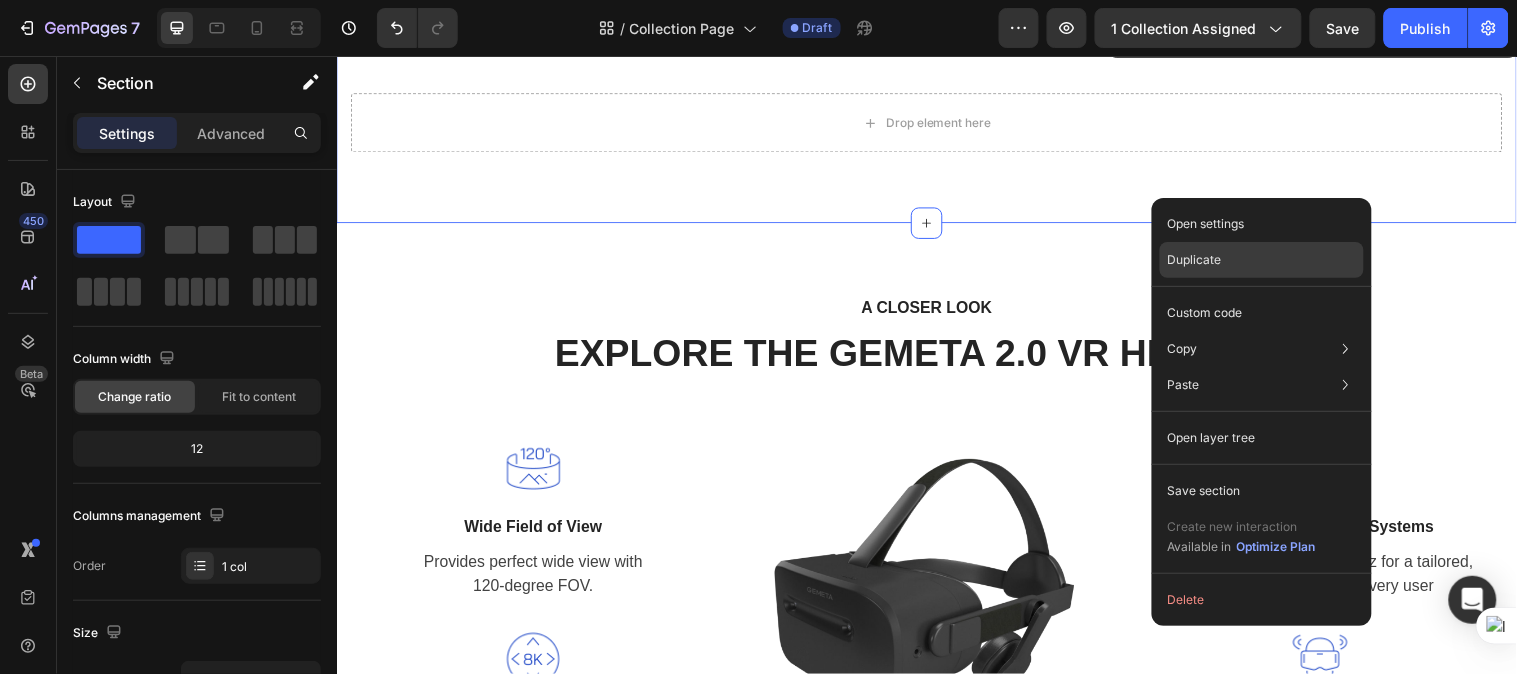 drag, startPoint x: 838, startPoint y: 145, endPoint x: 1173, endPoint y: 241, distance: 348.48386 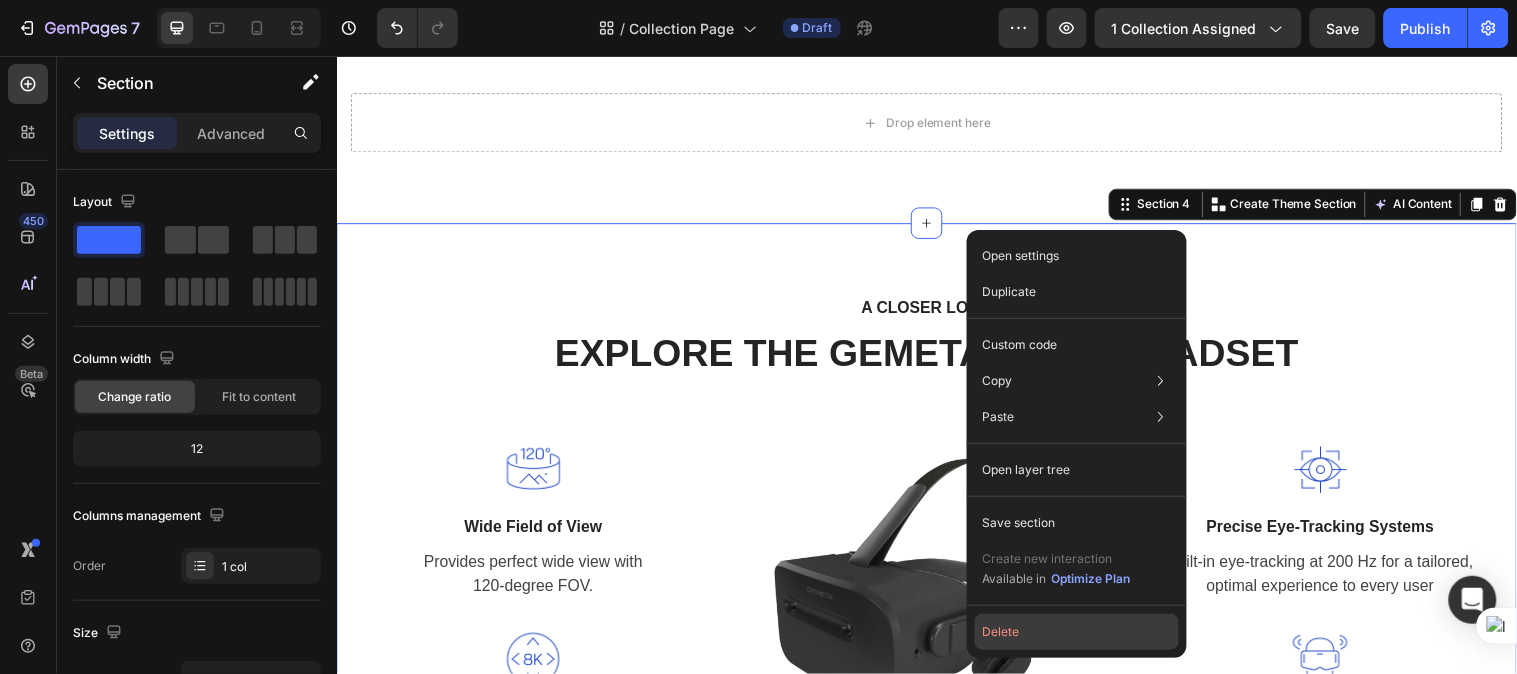 click on "Delete" 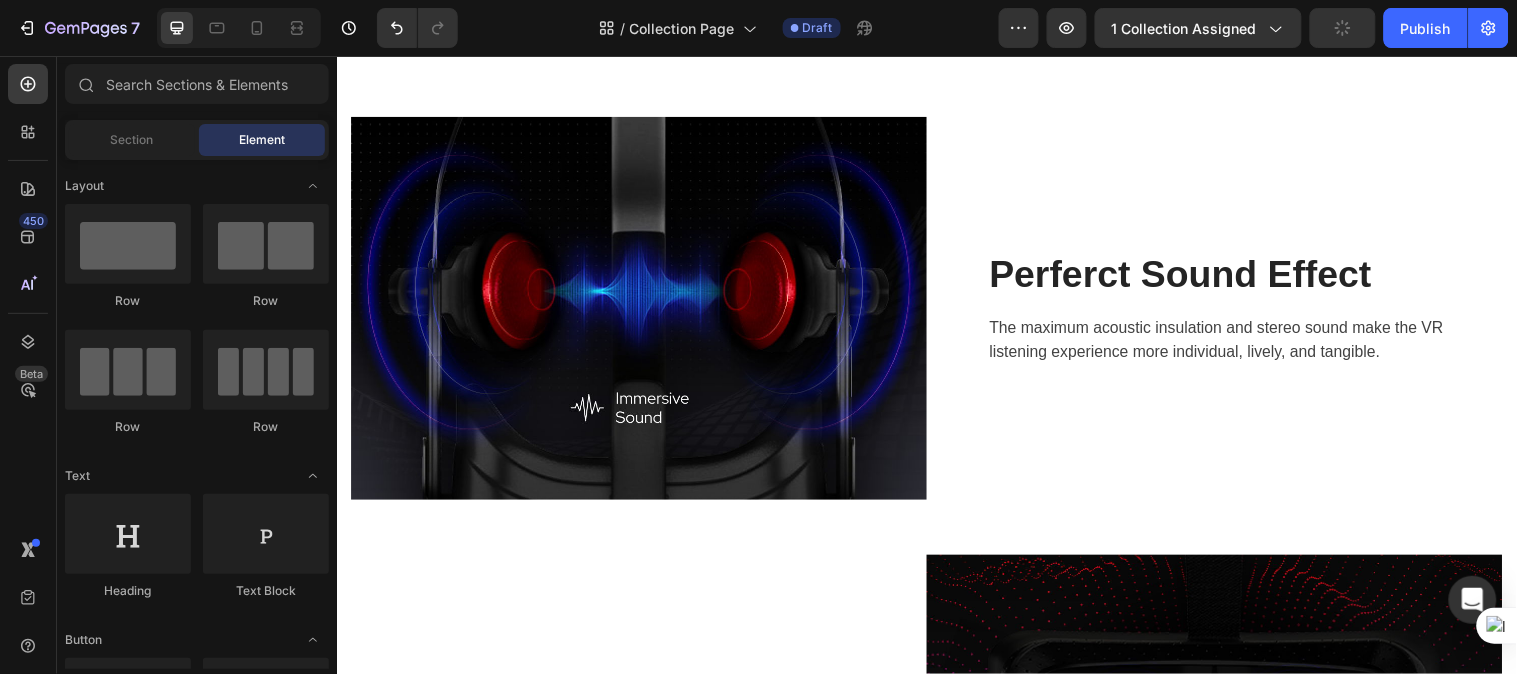 scroll, scrollTop: 1481, scrollLeft: 0, axis: vertical 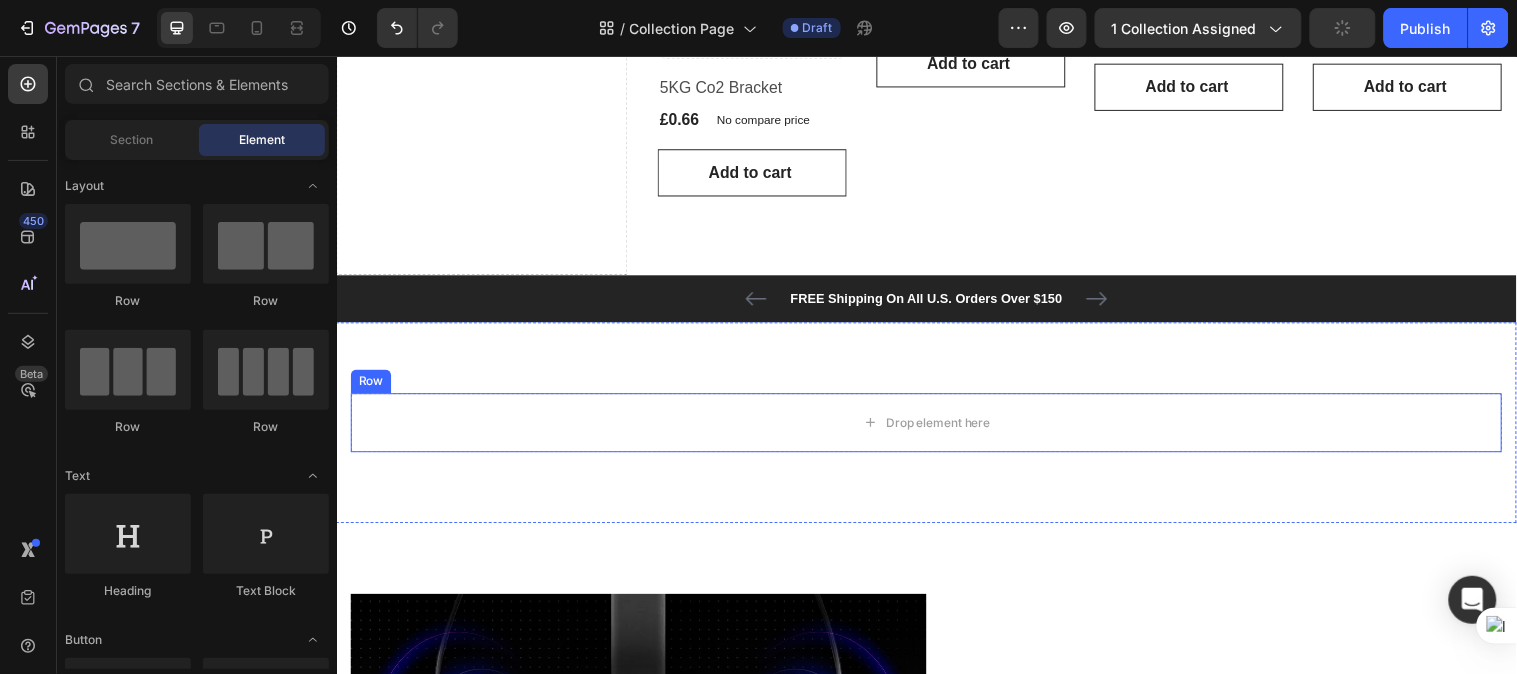 click on "Drop element here" at bounding box center (936, 428) 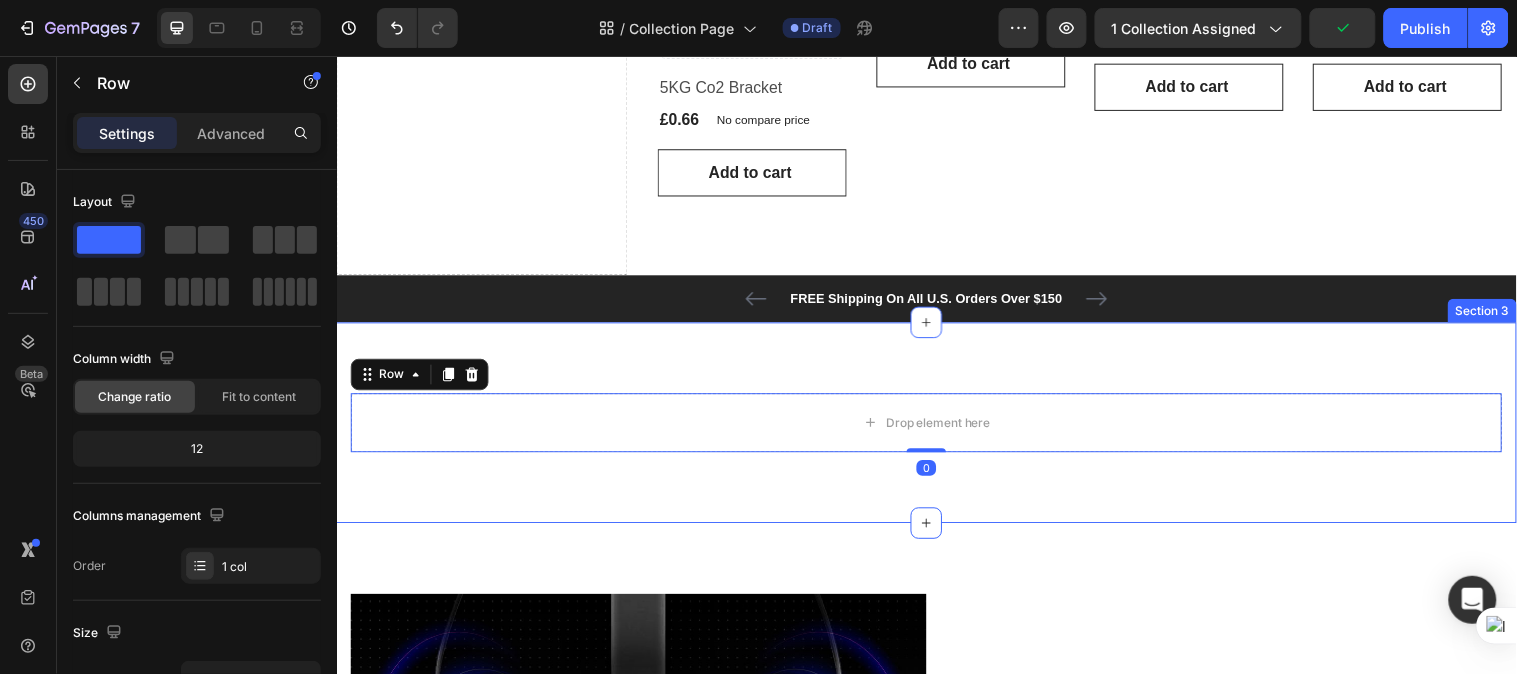 click on "Drop element here Row   0 Section 3" at bounding box center [936, 428] 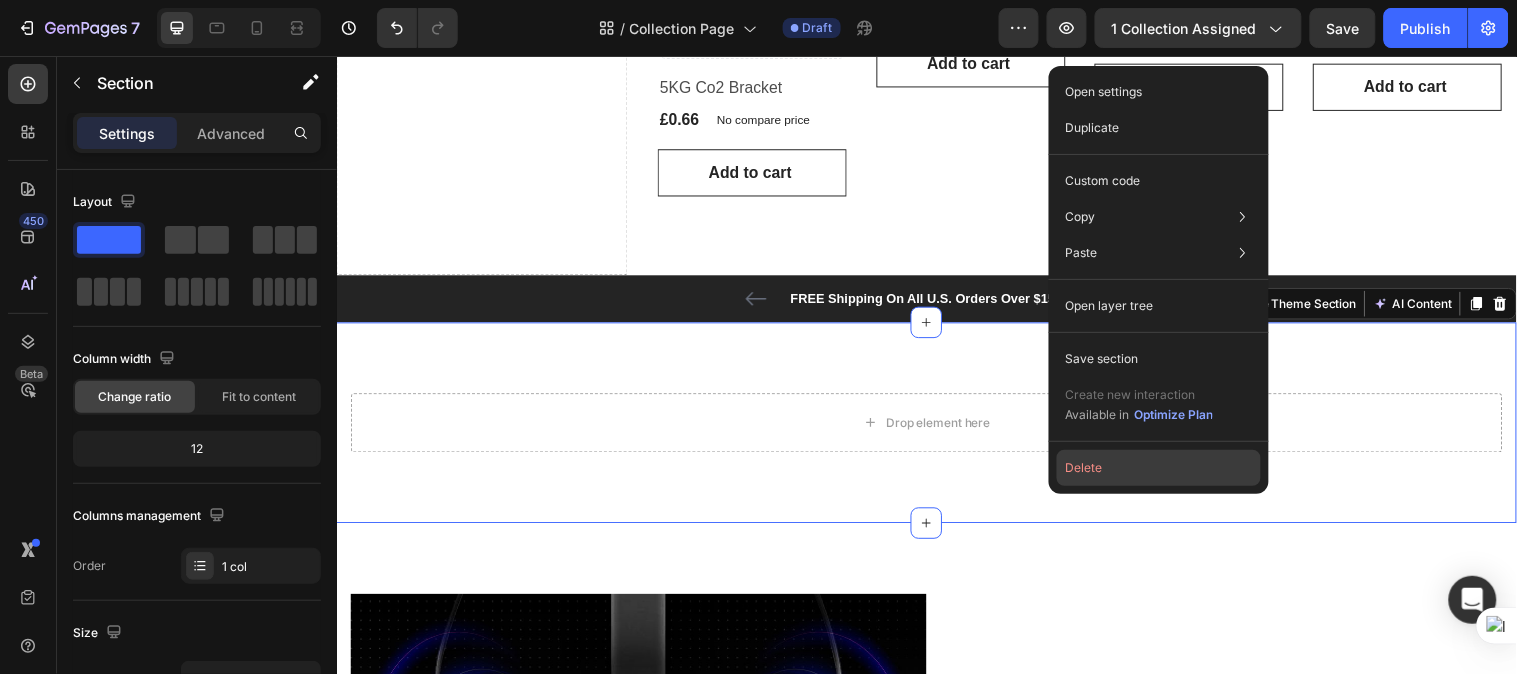 click on "Delete" 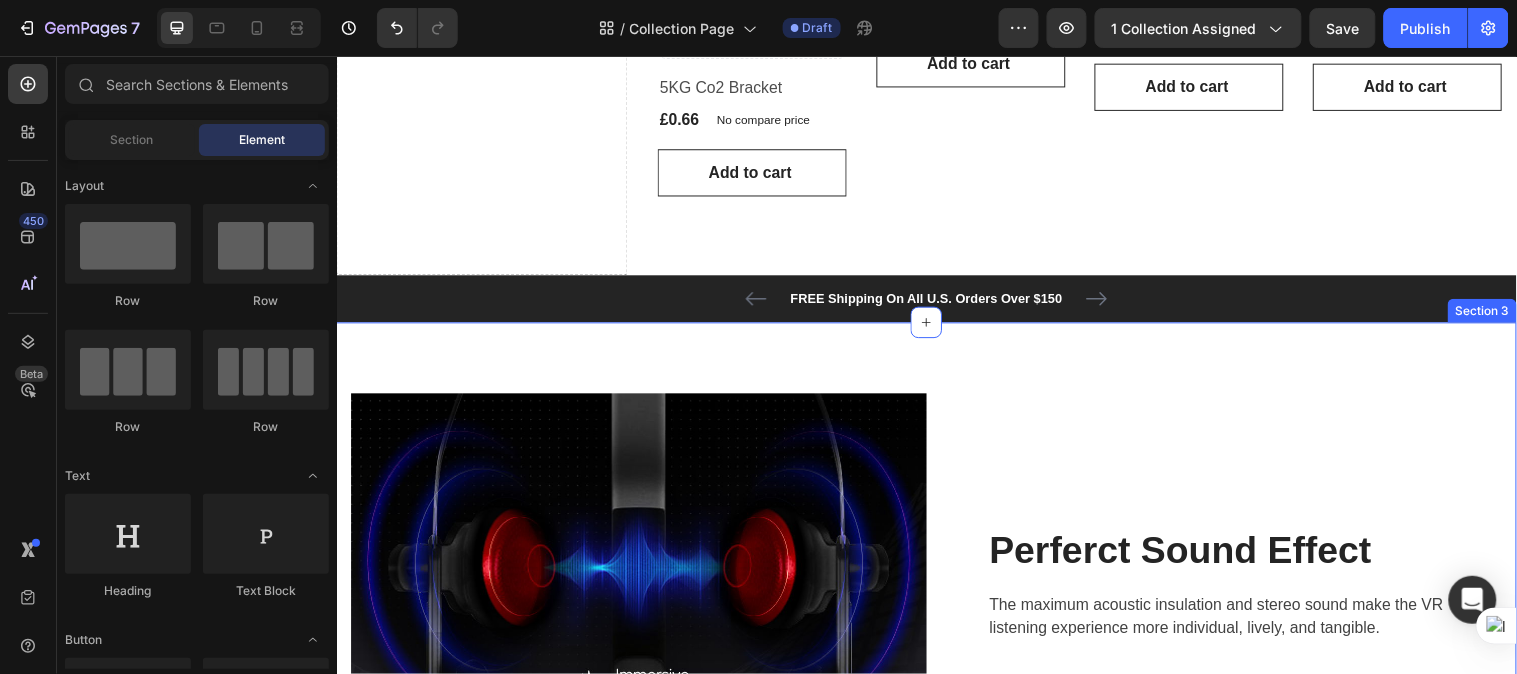 click on "Image Perferct Sound Effect Heading The maximum acoustic insulation and stereo sound make the VR listening experience more individual, lively, and tangible. Text block Row Row Stay Focused Heading Adjustable diopter lenses offer personalized focusing power - so you can find your viewing sweet spot. Text block Row Image Row Image A Fitting Design Heading Easy to put on and take off. The proprietary dual-hinge fit design ensures both comfort and stability for different head shapes and sizes. Text block Row Row Section 3" at bounding box center (936, 902) 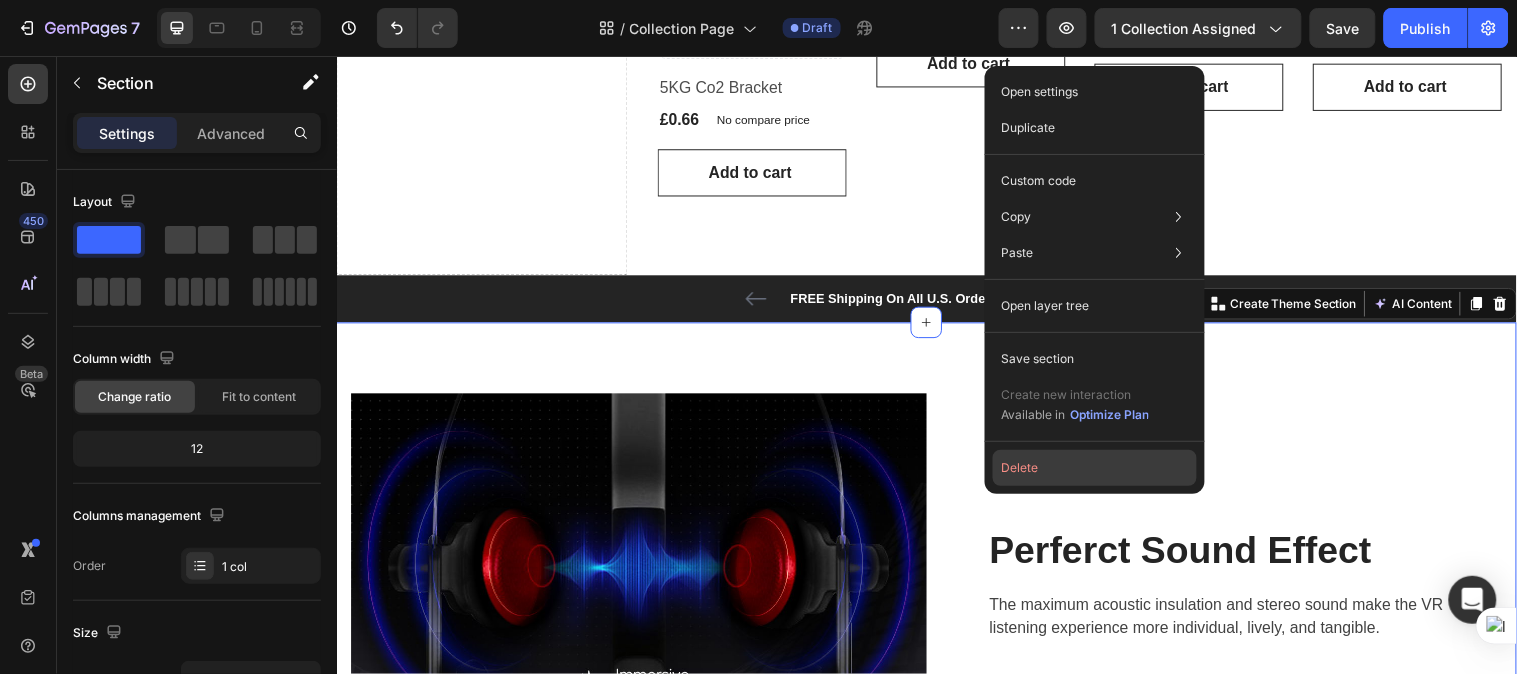 click on "Delete" 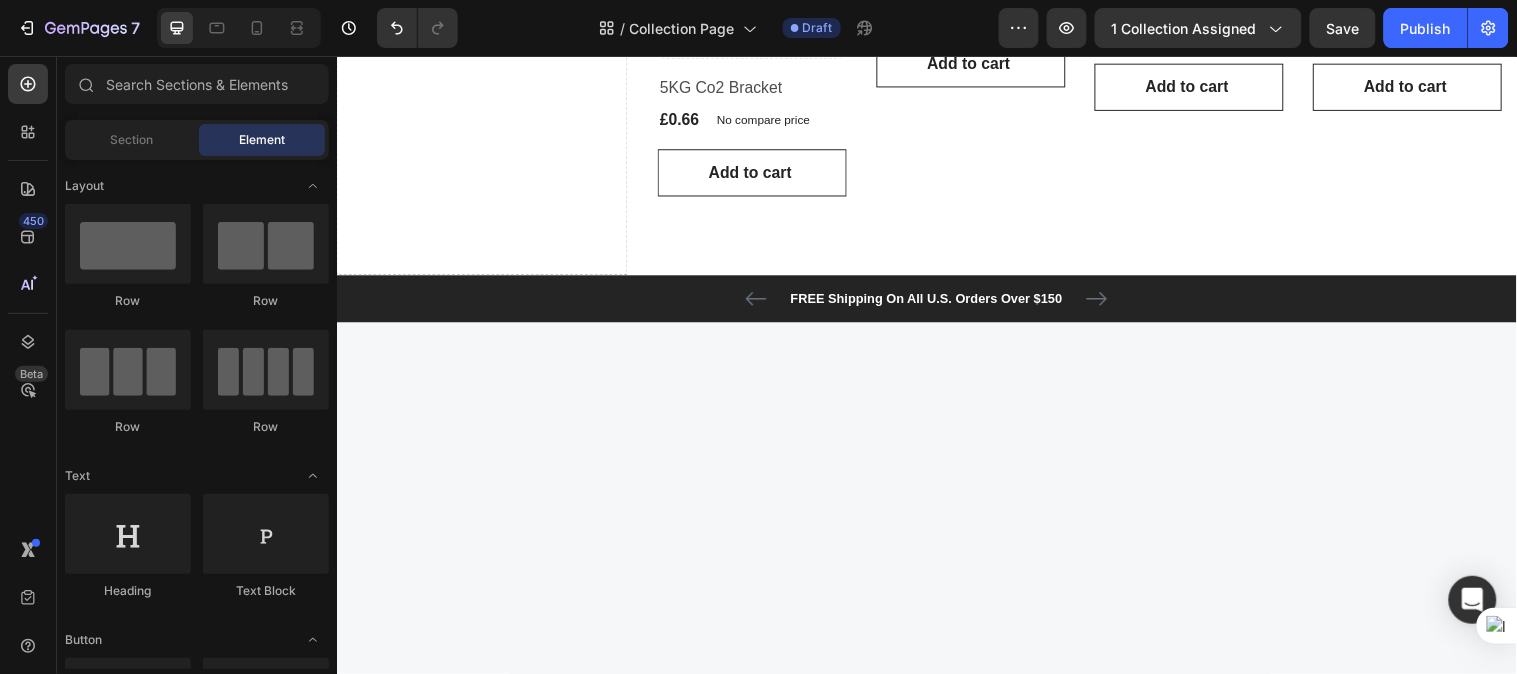 click at bounding box center [936, 954] 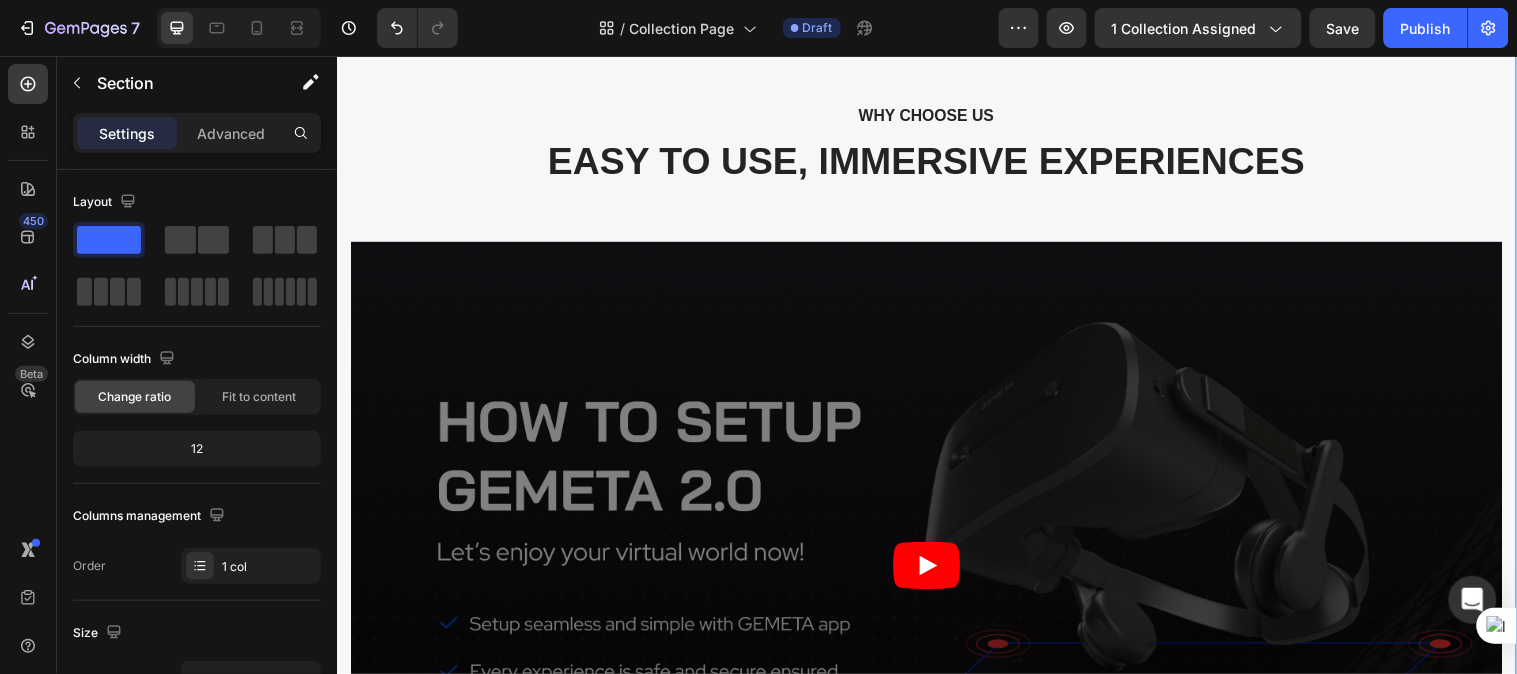 scroll, scrollTop: 1481, scrollLeft: 0, axis: vertical 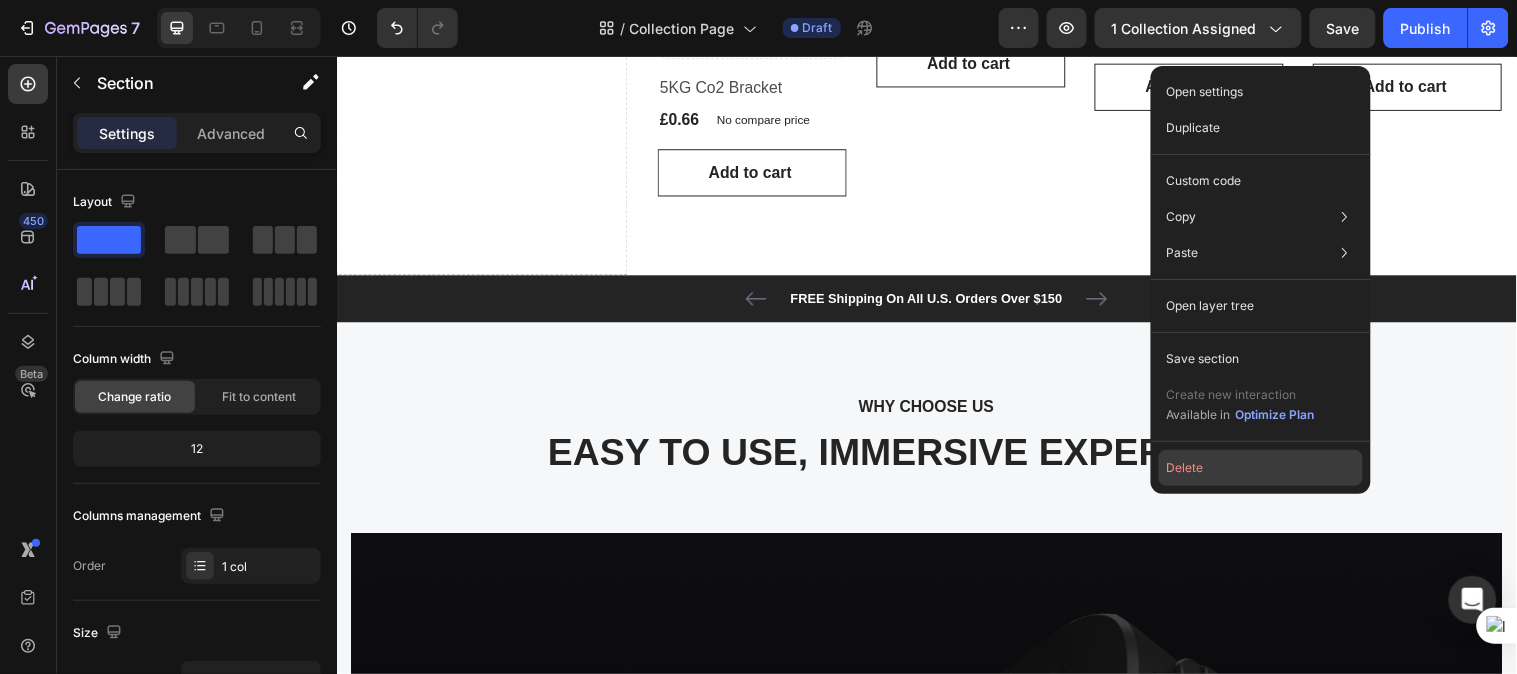 click on "Delete" 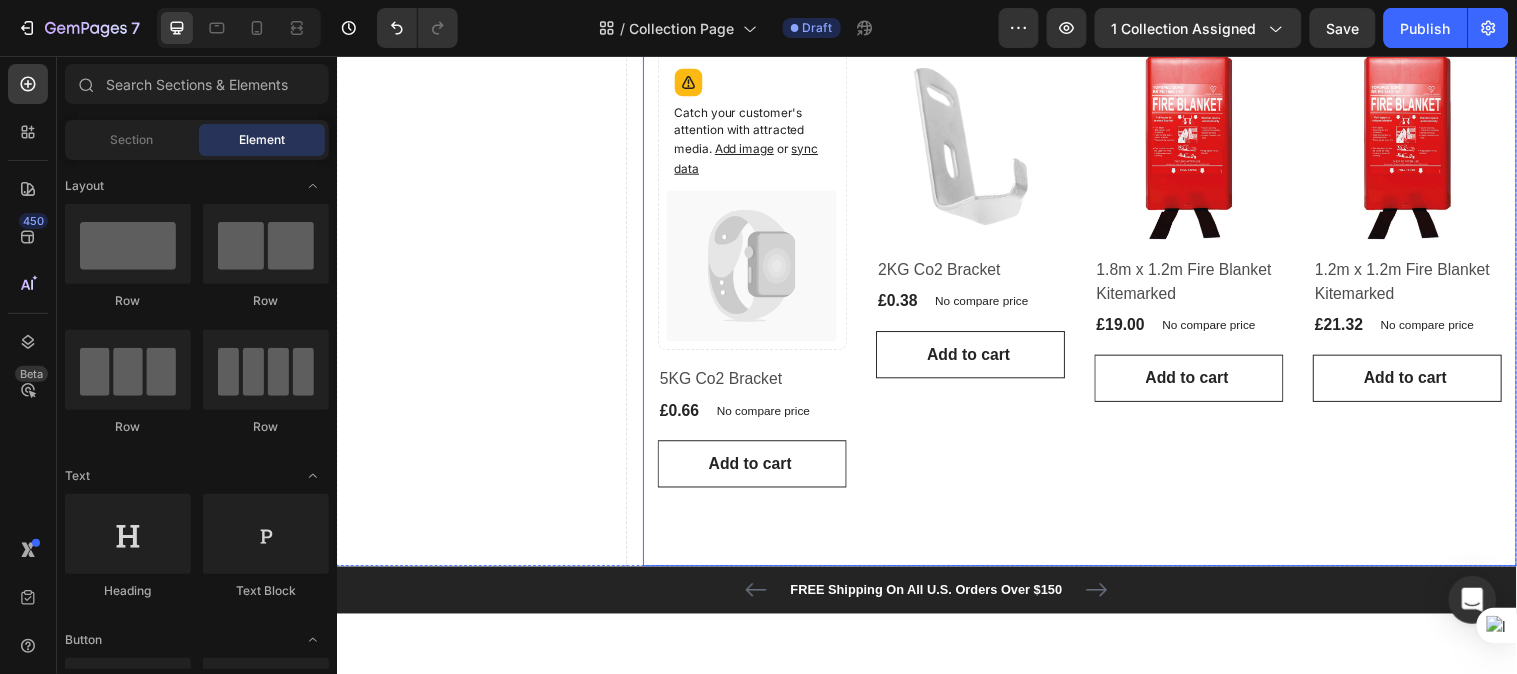 scroll, scrollTop: 1481, scrollLeft: 0, axis: vertical 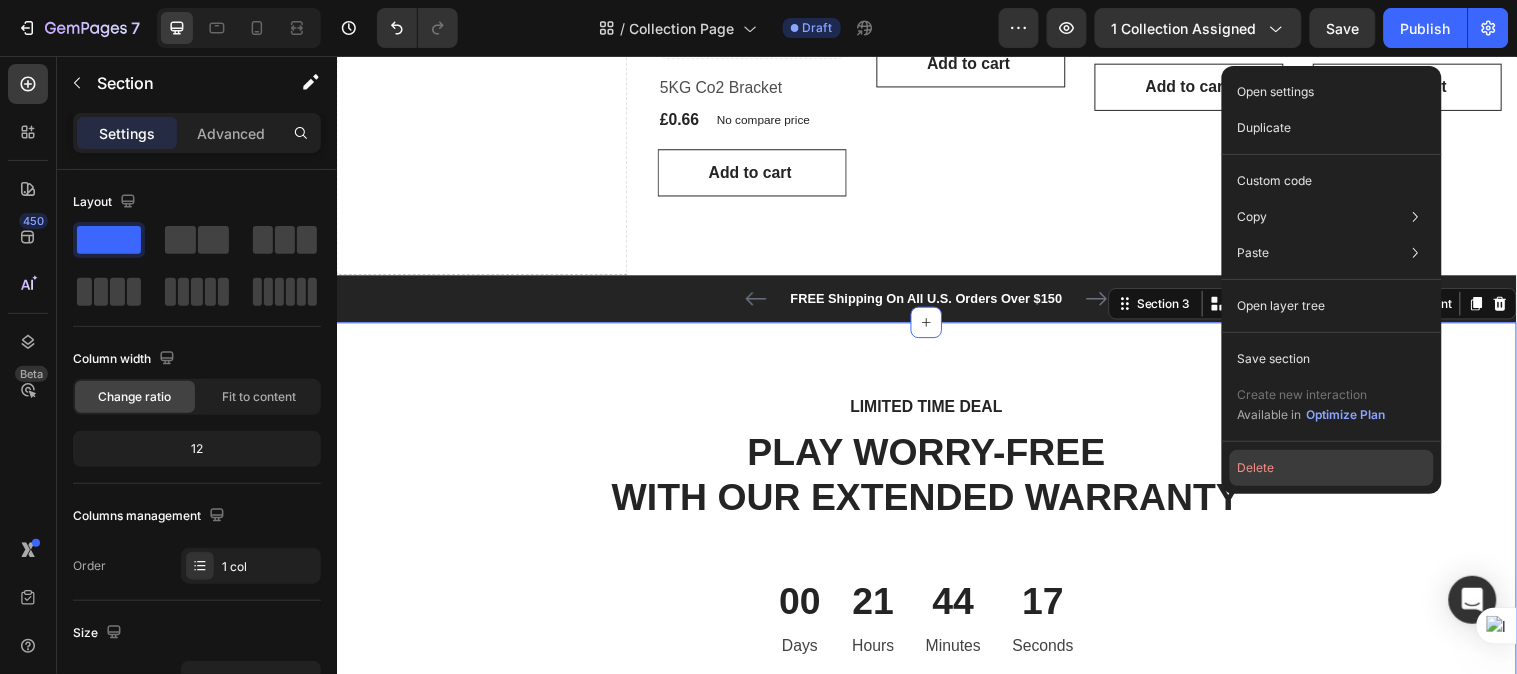 click on "Delete" 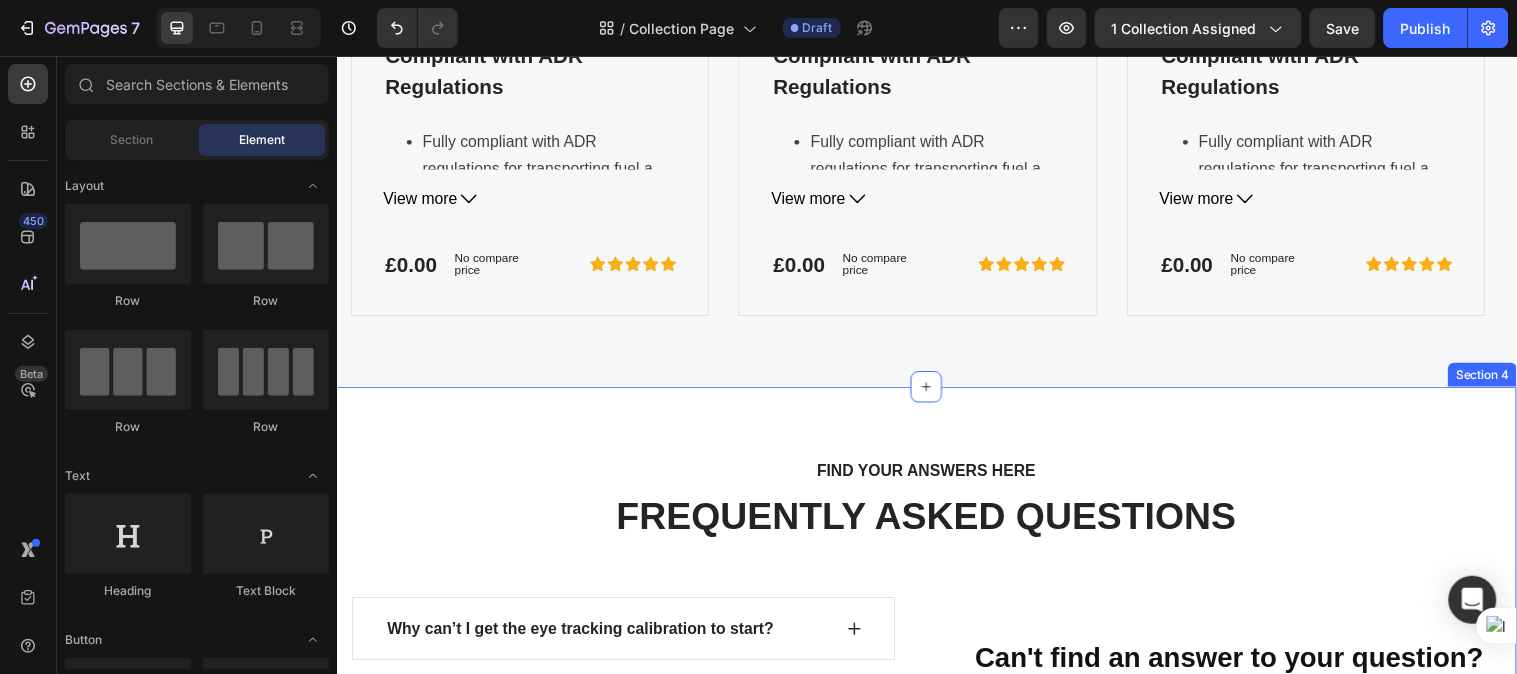 scroll, scrollTop: 2074, scrollLeft: 0, axis: vertical 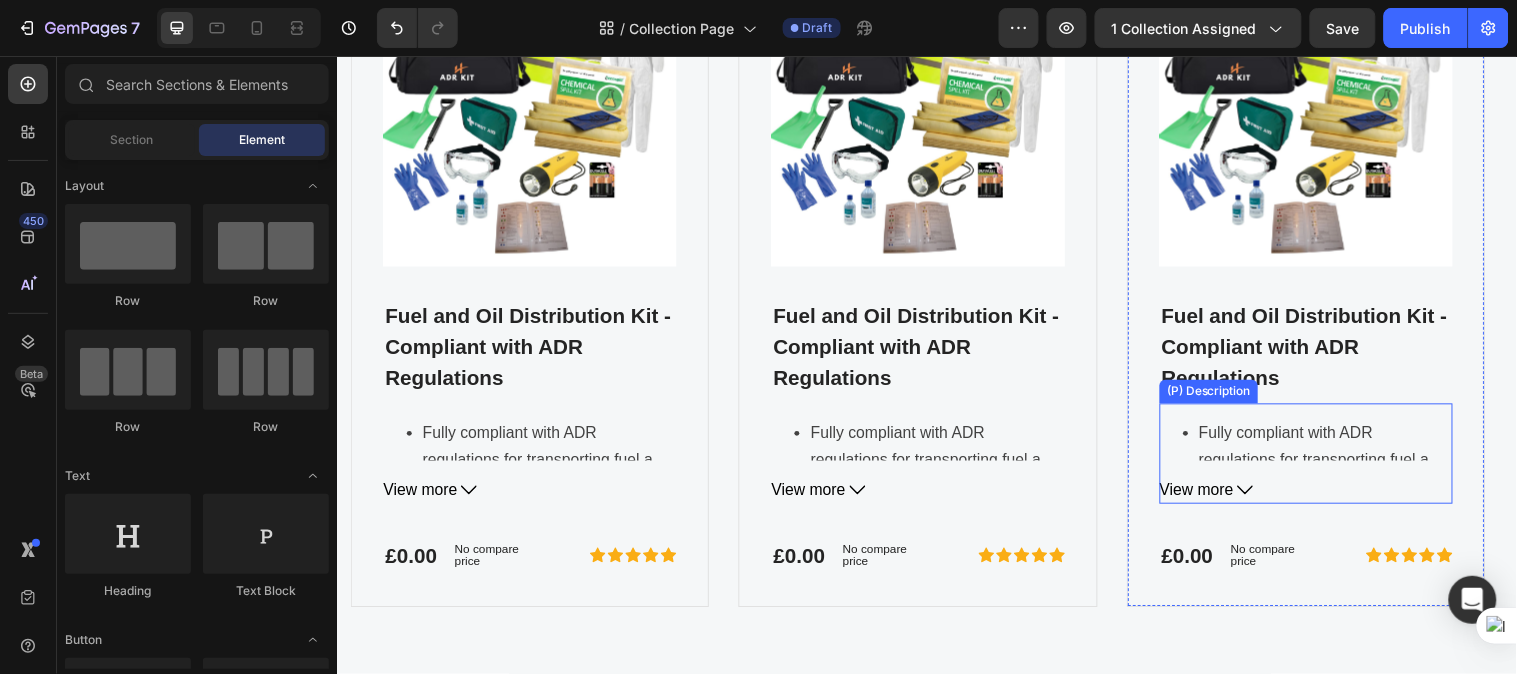 click 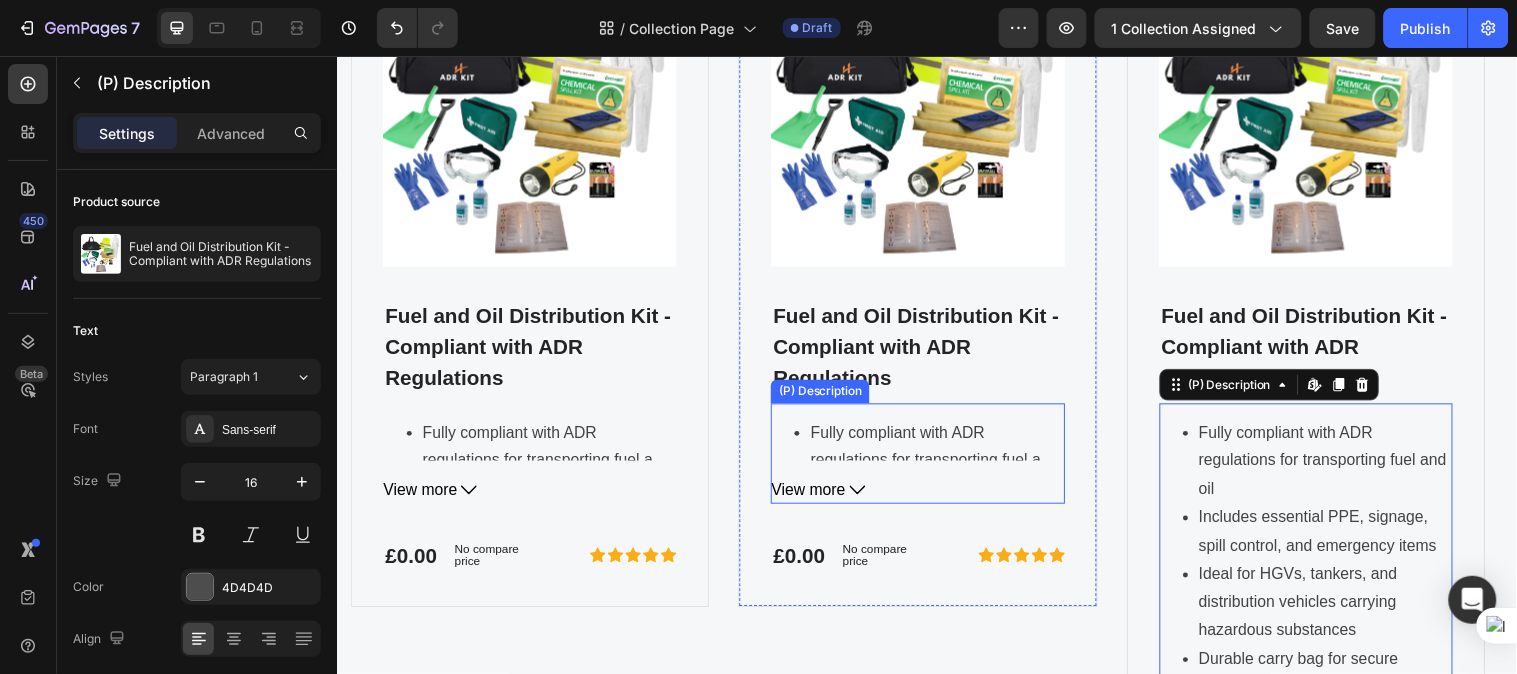 click 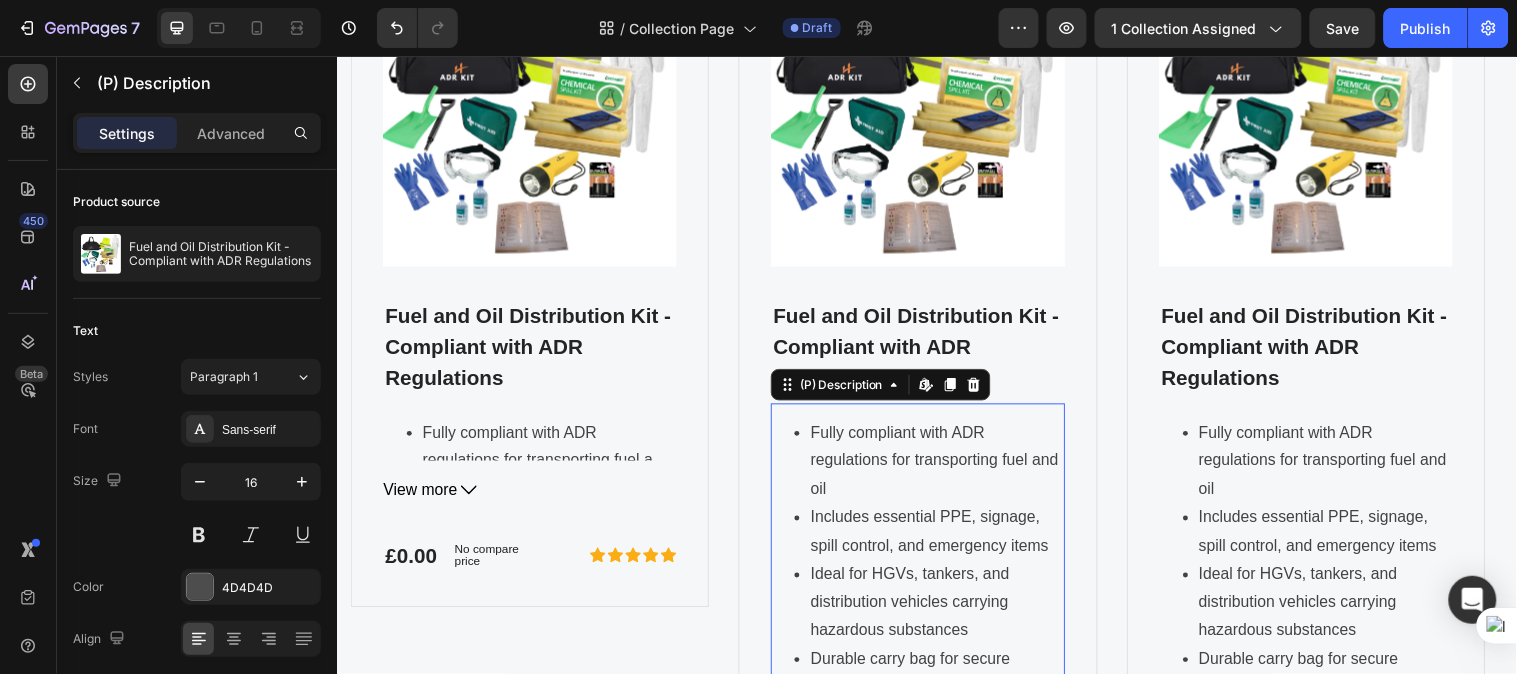 scroll, scrollTop: 2370, scrollLeft: 0, axis: vertical 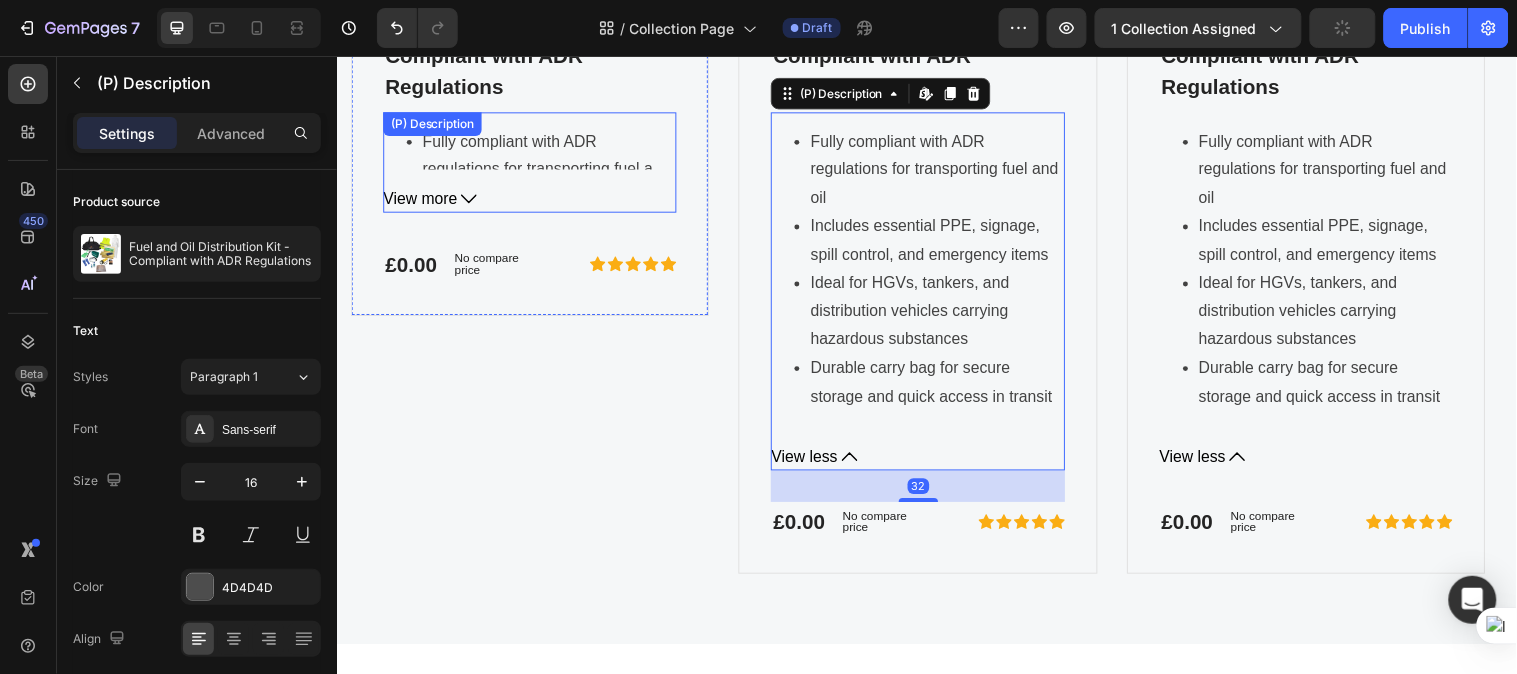 click 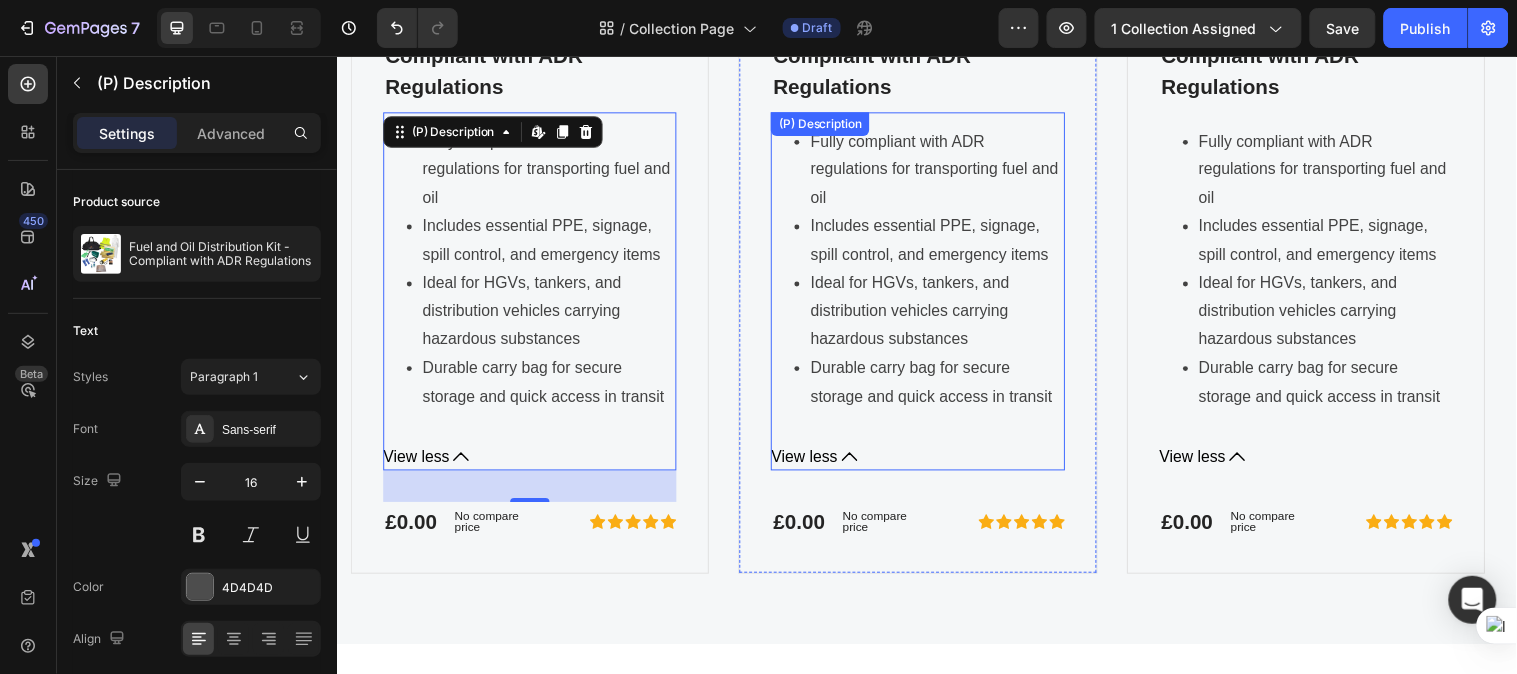 click on "View less" at bounding box center (927, 462) 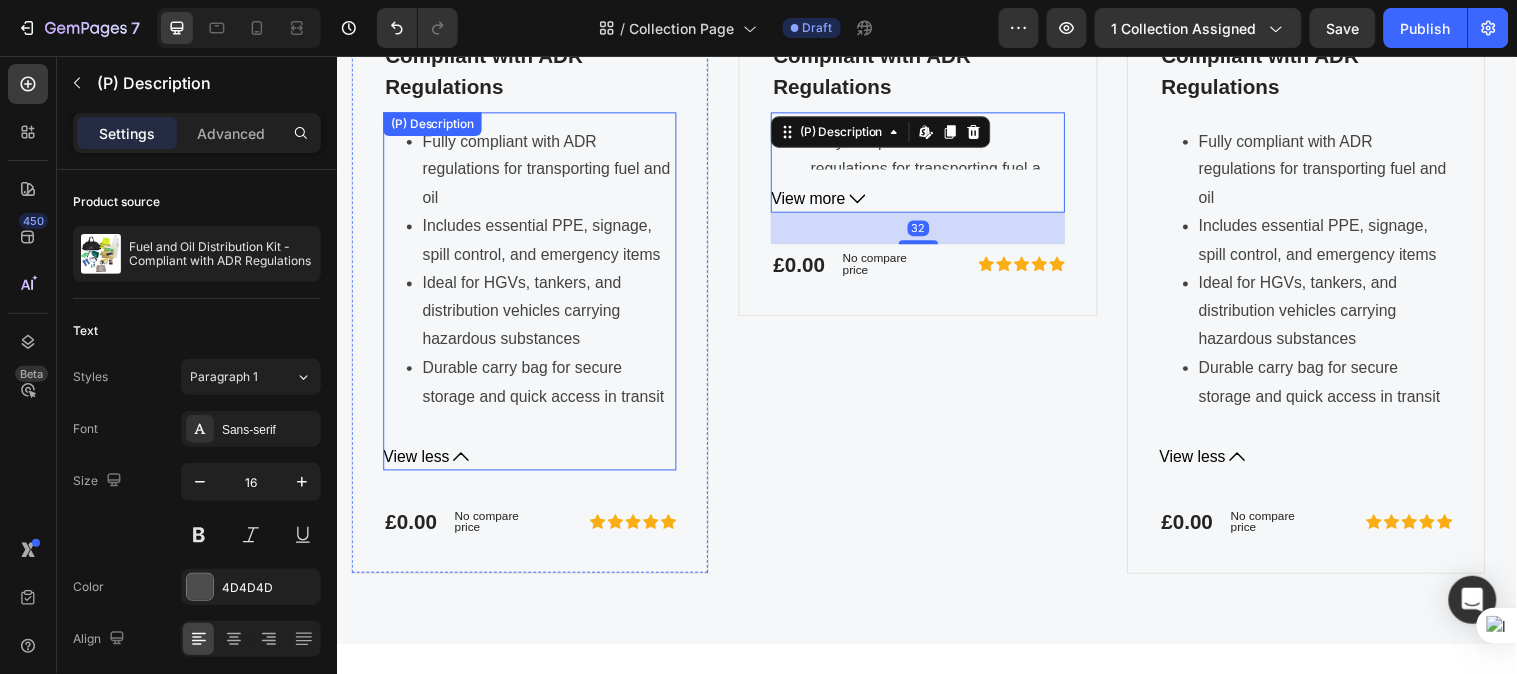 drag, startPoint x: 394, startPoint y: 454, endPoint x: 610, endPoint y: 451, distance: 216.02083 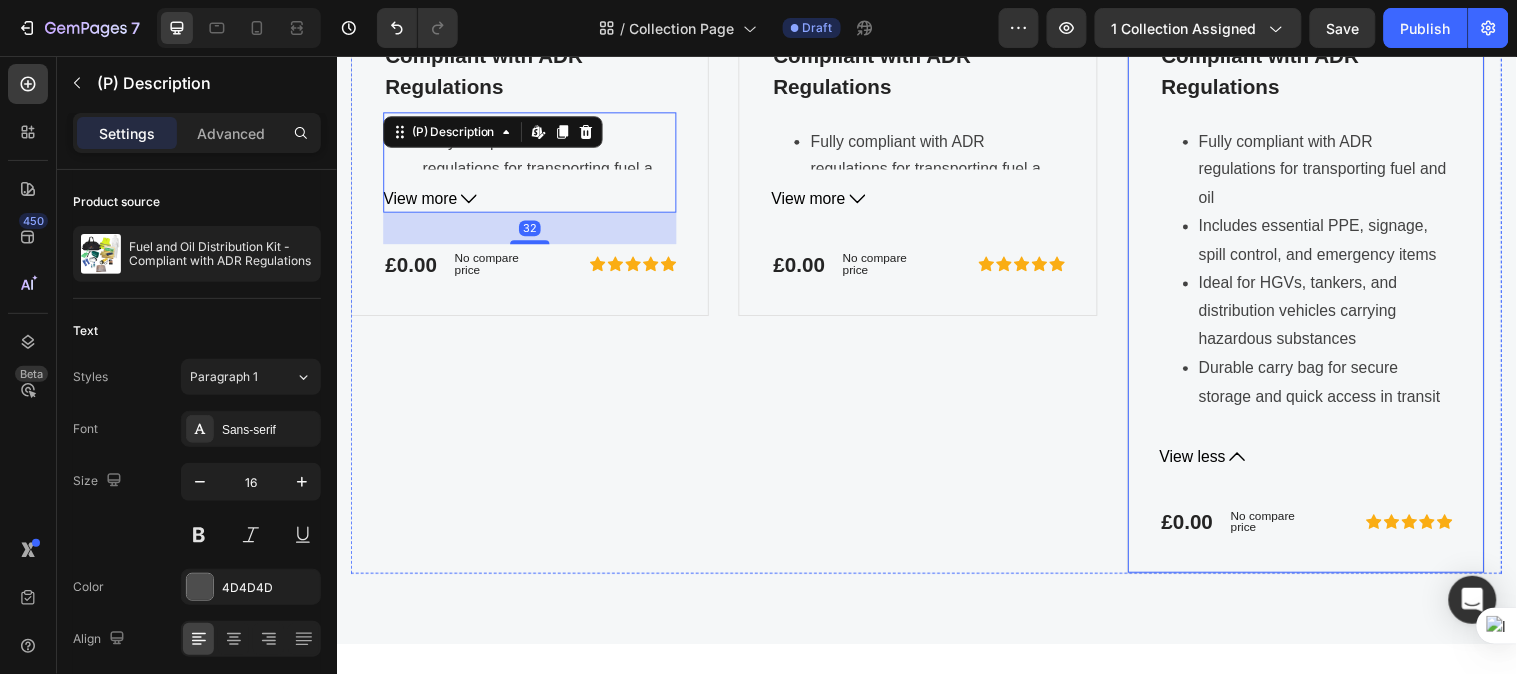 click on "Product Images Fuel and Oil Distribution Kit - Compliant with ADR Regulations (P) Title
Fully compliant with ADR regulations for transporting fuel and oil
Includes essential PPE, signage, spill control, and emergency items
Ideal for HGVs, tankers, and distribution vehicles carrying hazardous substances
Durable carry bag for secure storage and quick access in transit
View less
(P) Description £0.00 (P) Price (P) Price No compare price (P) Price Row
Icon
Icon
Icon
Icon
Icon Icon List Hoz Row" at bounding box center [1322, 112] 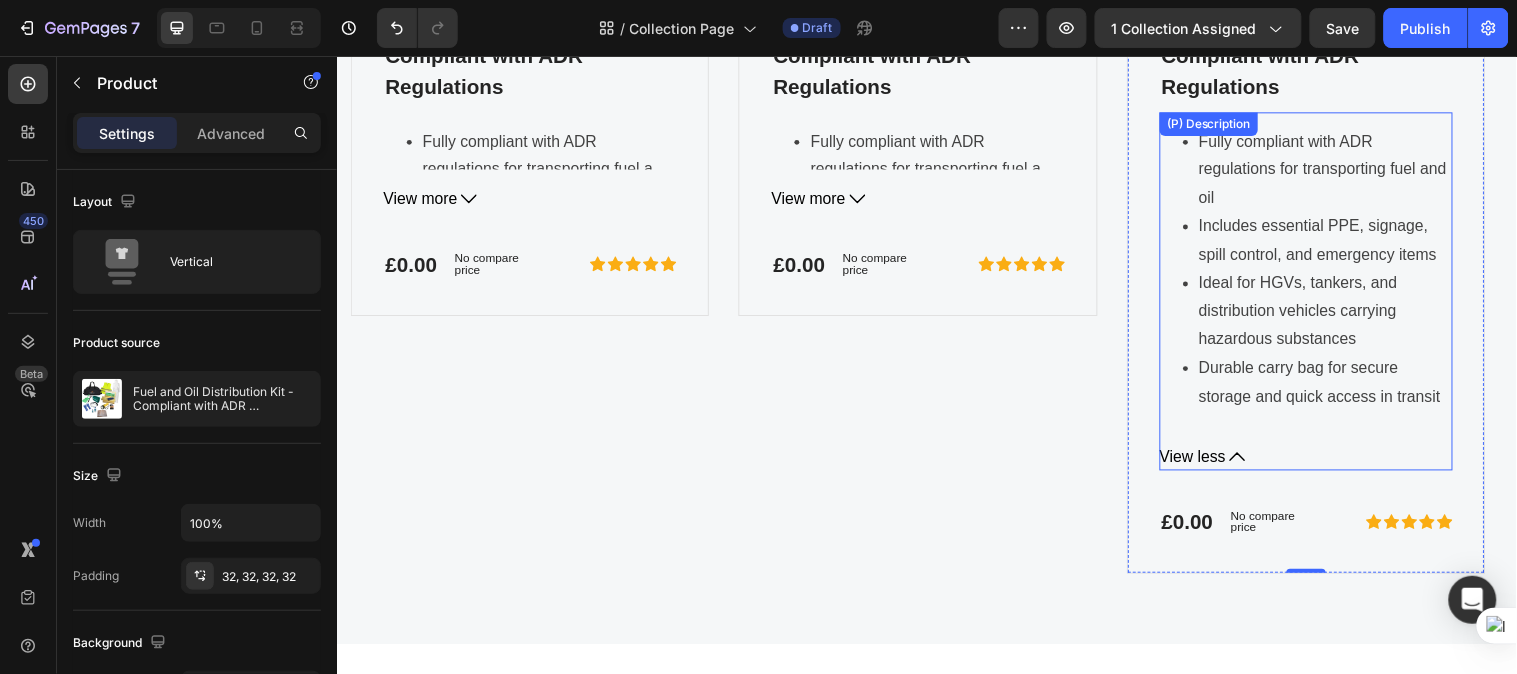 click on "View less" at bounding box center (1322, 462) 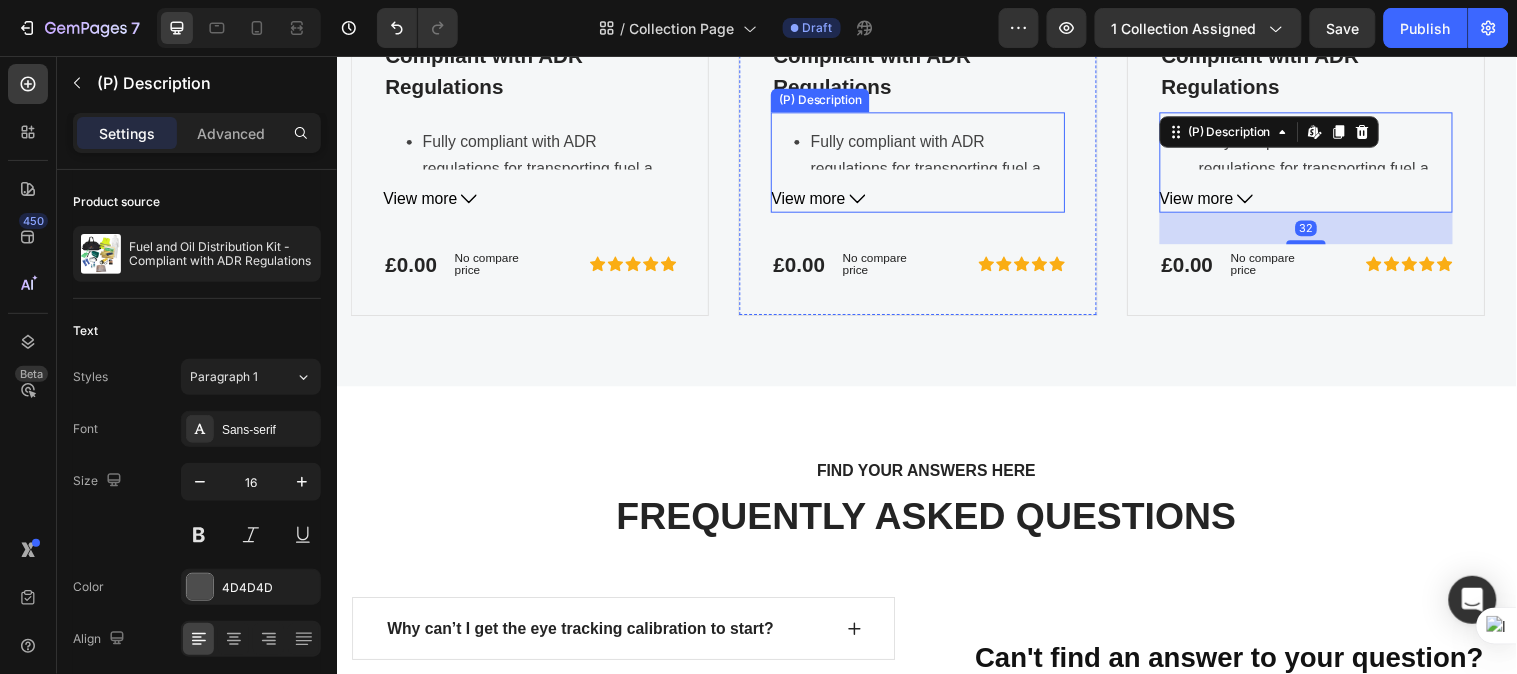 scroll, scrollTop: 2074, scrollLeft: 0, axis: vertical 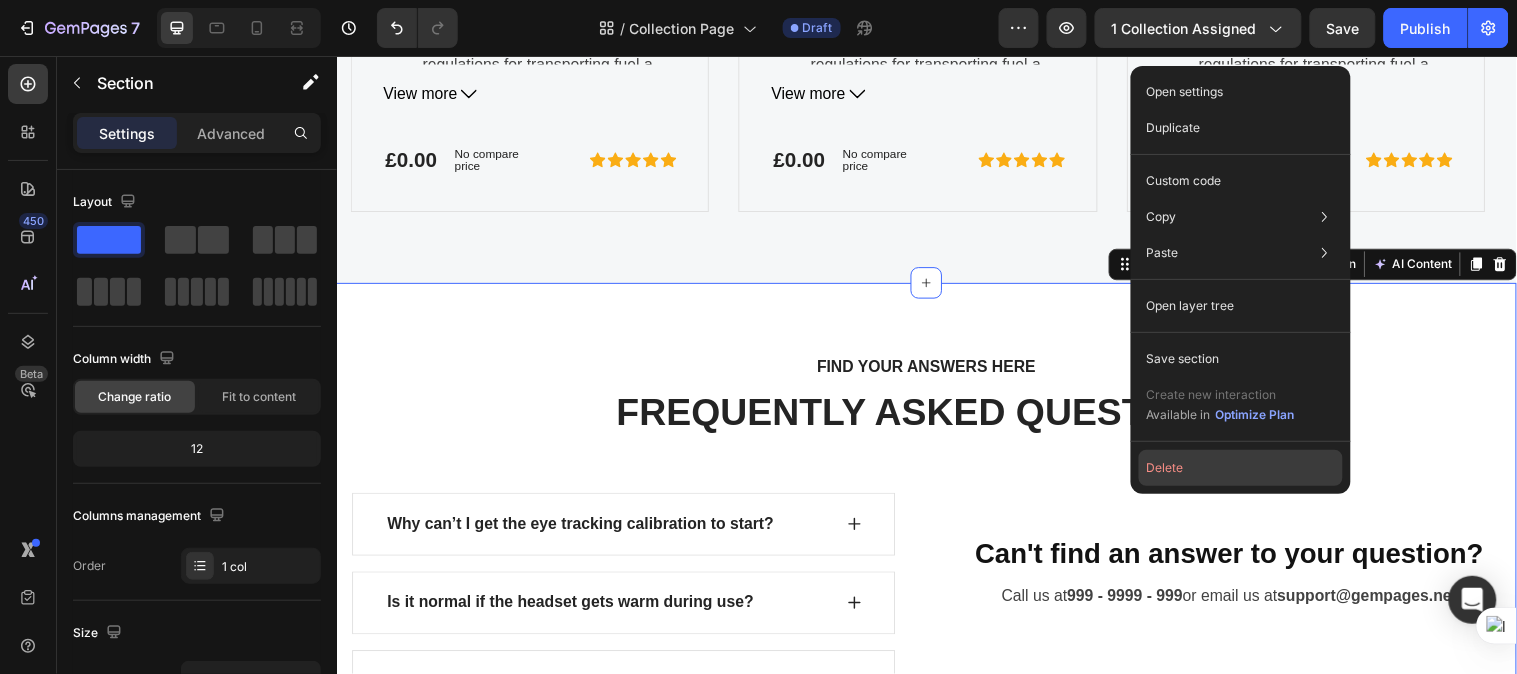 click on "Delete" 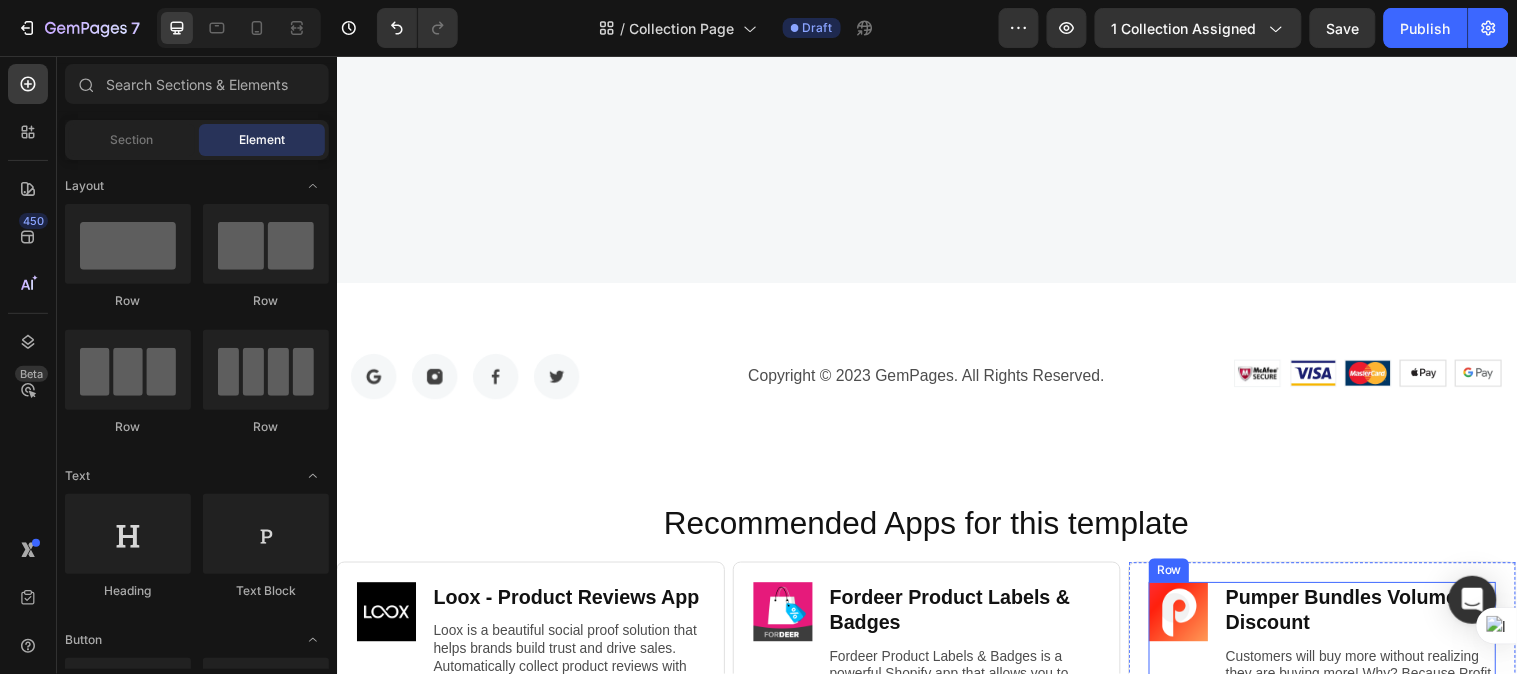 scroll, scrollTop: 1481, scrollLeft: 0, axis: vertical 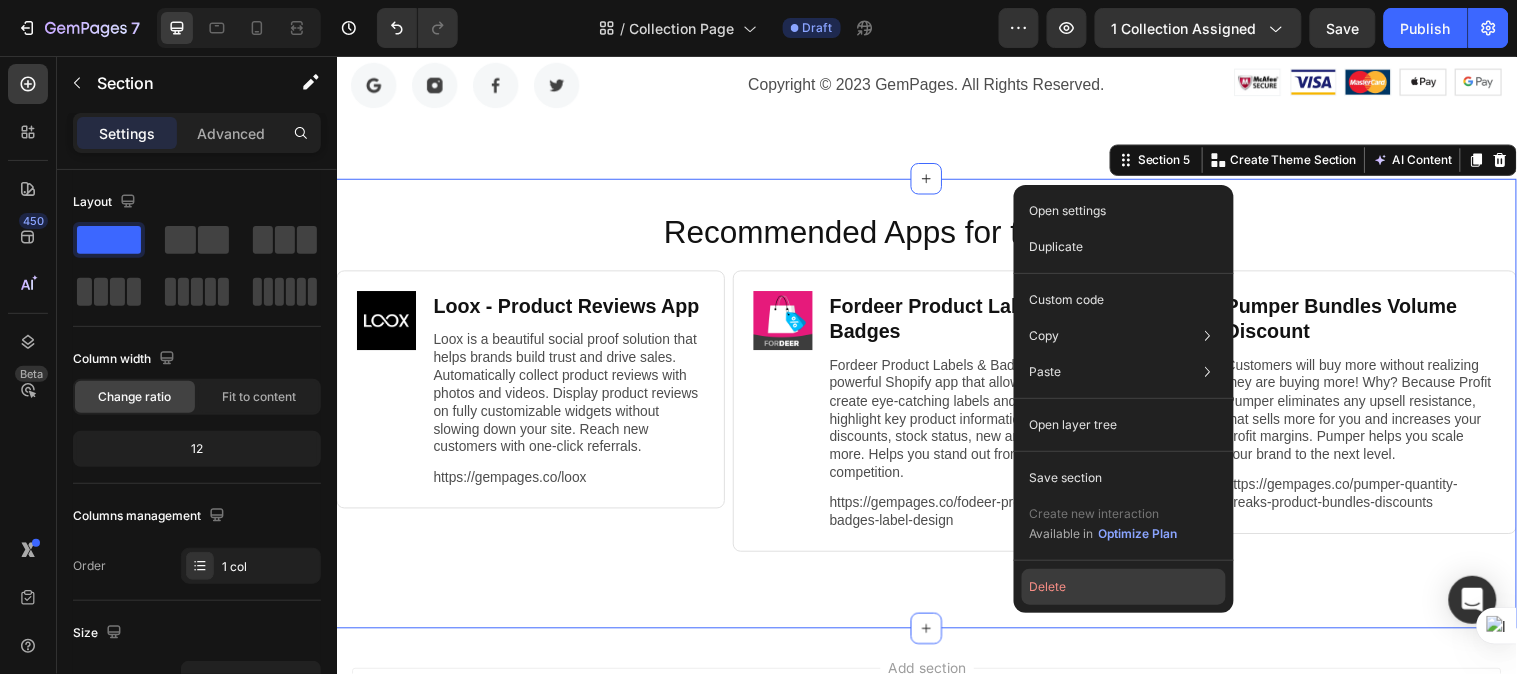 drag, startPoint x: 751, startPoint y: 541, endPoint x: 1072, endPoint y: 588, distance: 324.42258 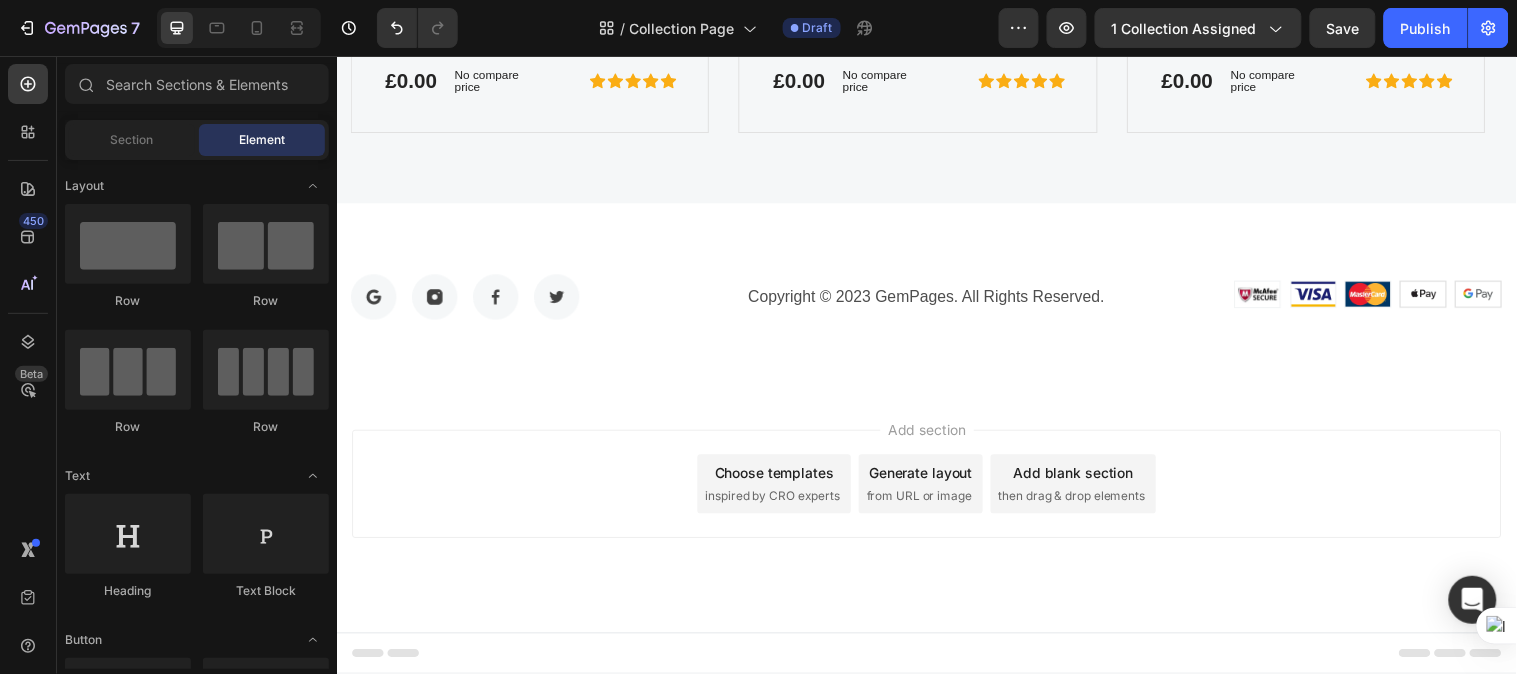 scroll, scrollTop: 1266, scrollLeft: 0, axis: vertical 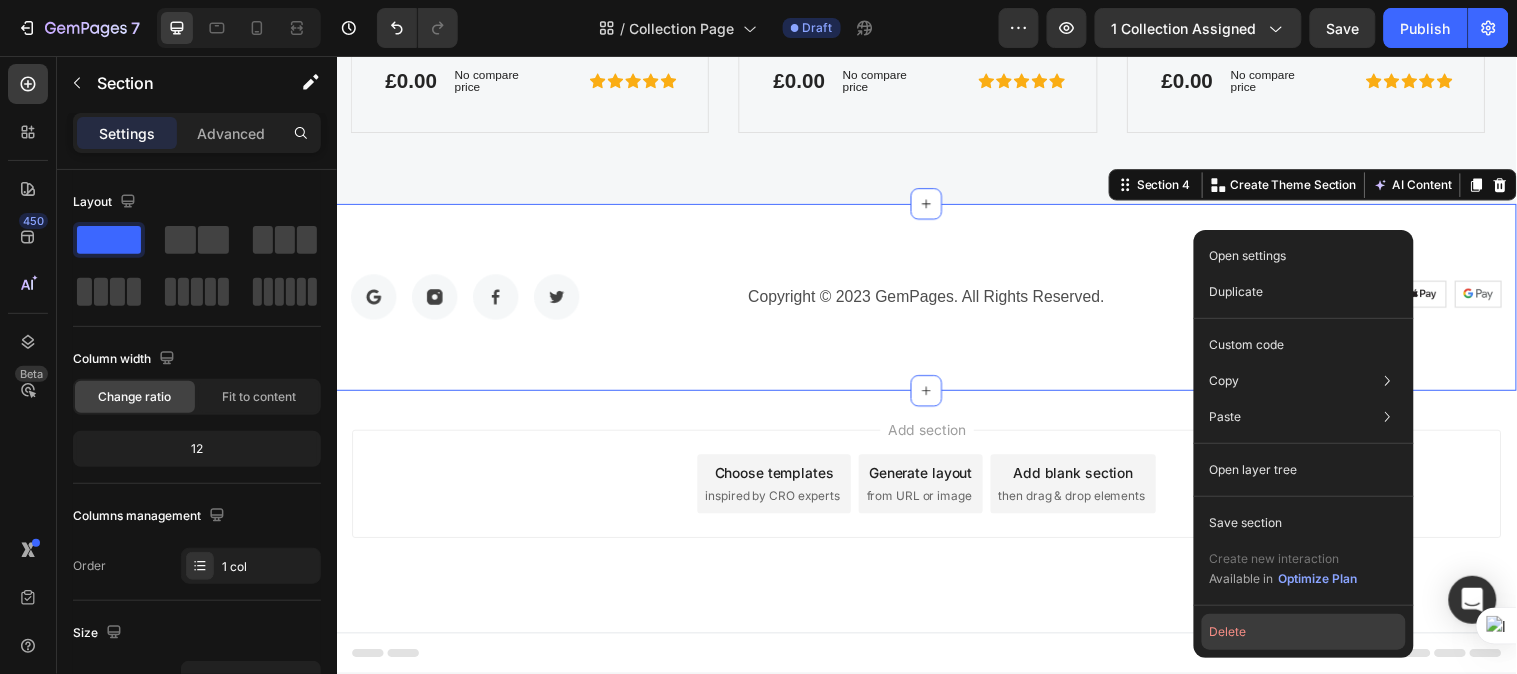 click on "Delete" 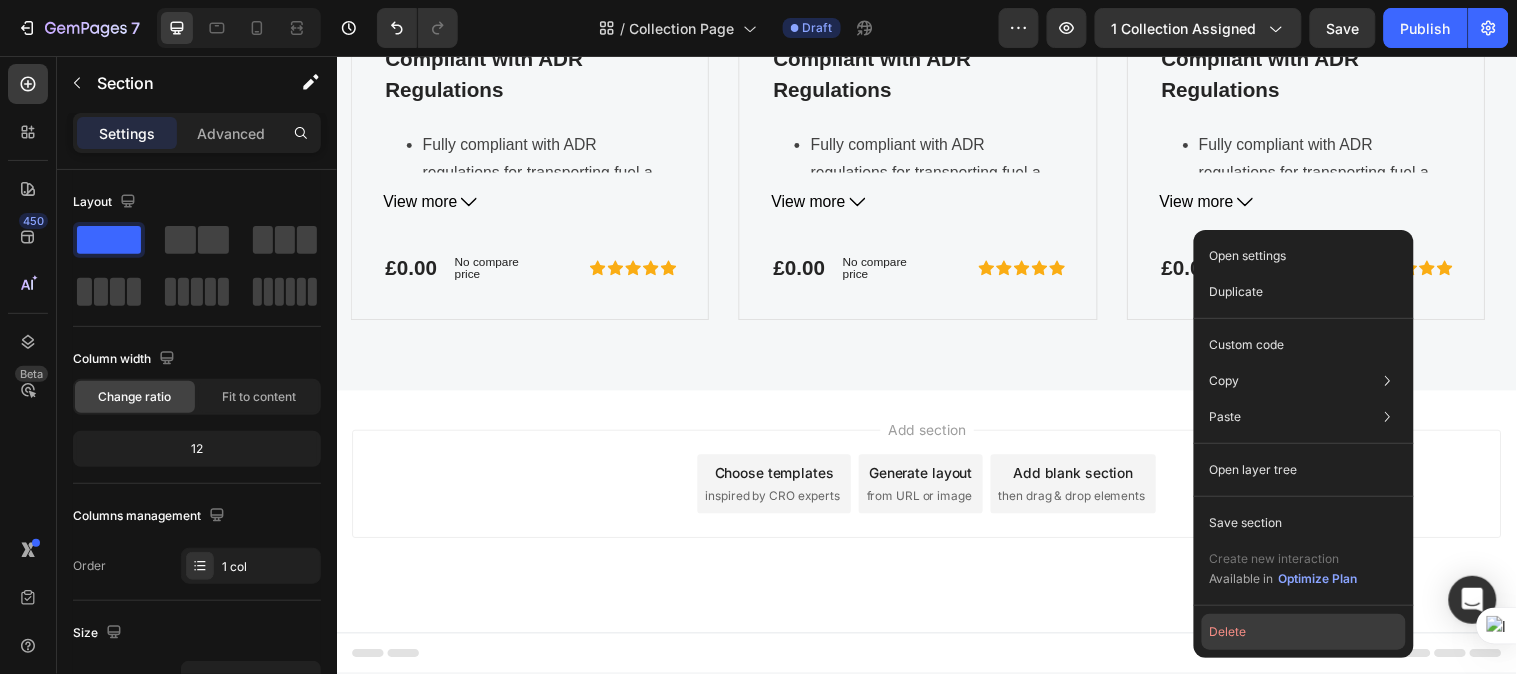 scroll, scrollTop: 1076, scrollLeft: 0, axis: vertical 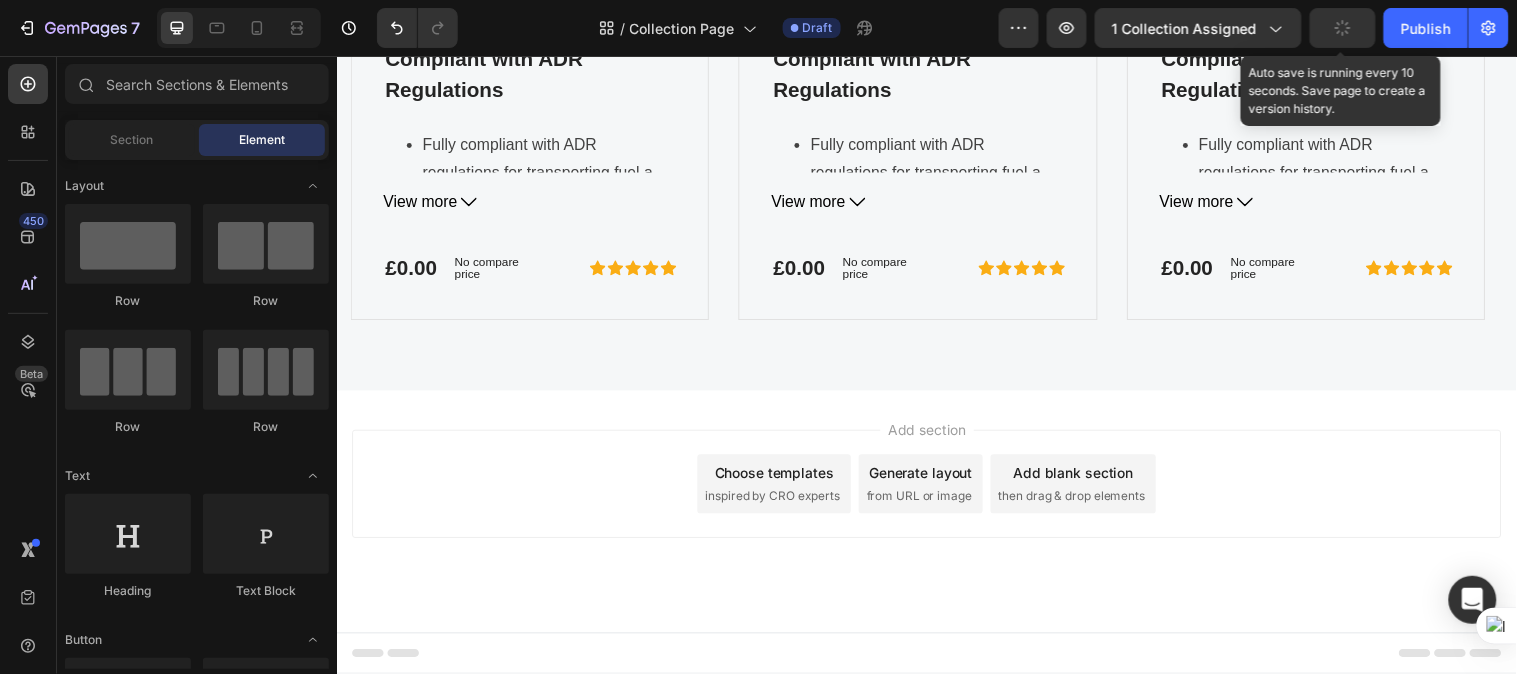 click 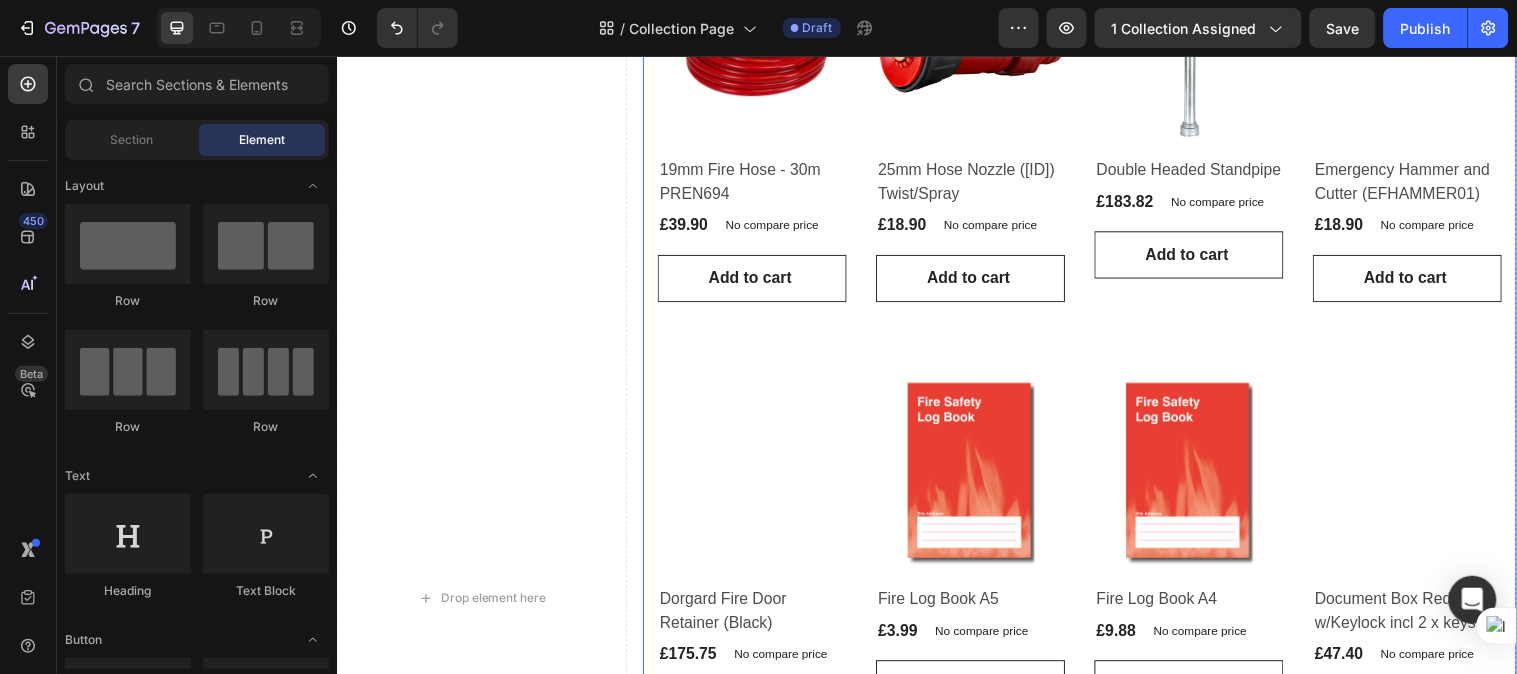 scroll, scrollTop: 0, scrollLeft: 0, axis: both 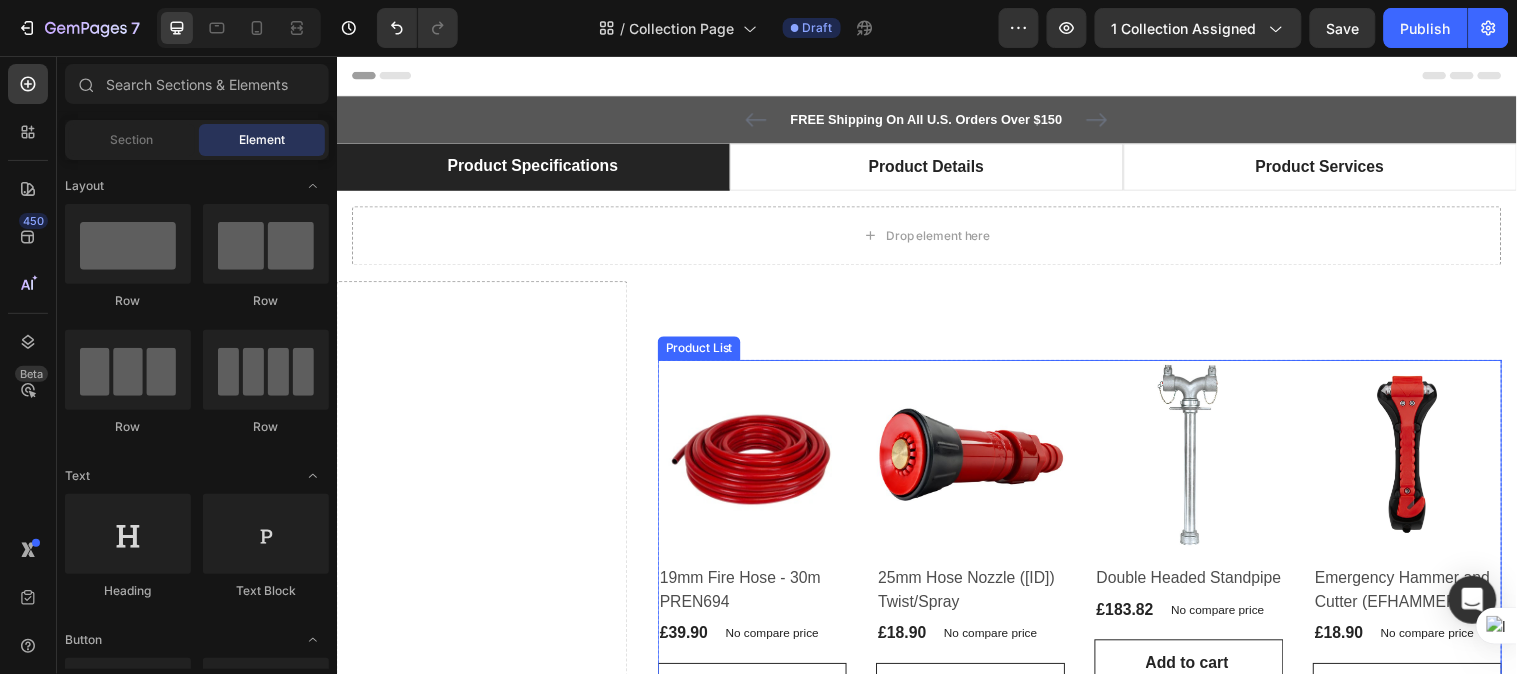 click on "Product Images & Gallery Row 19mm Fire Hose - 30m PREN694 (P) Title £39.90 (P) Price (P) Price No compare price (P) Price Row Row Add to cart (P) Cart Button Product List Product Images & Gallery Row 25mm Hose Nozzle (23110402) Twist/Spray (P) Title £18.90 (P) Price (P) Price No compare price (P) Price Row Row Add to cart (P) Cart Button Product List Product Images & Gallery Row Double Headed Standpipe (P) Title £183.82 (P) Price (P) Price No compare price (P) Price Row Row Add to cart (P) Cart Button Product List Product Images & Gallery Row Emergency Hammer and Cutter (EFHAMMER01) (P) Title £18.90 (P) Price (P) Price No compare price (P) Price Row Row Add to cart (P) Cart Button Product List Product Images & Gallery Row Dorgard Fire Door Retainer (Black) (P) Title £175.75 (P) Price (P) Price No compare price (P) Price Row Row Add to cart (P) Cart Button Product List Product Images & Gallery Row Fire Log Book A5 (P) Title £3.99 (P) Price (P) Price No compare price (P) Price Row Row Add to cart Row Row" at bounding box center (1092, 1022) 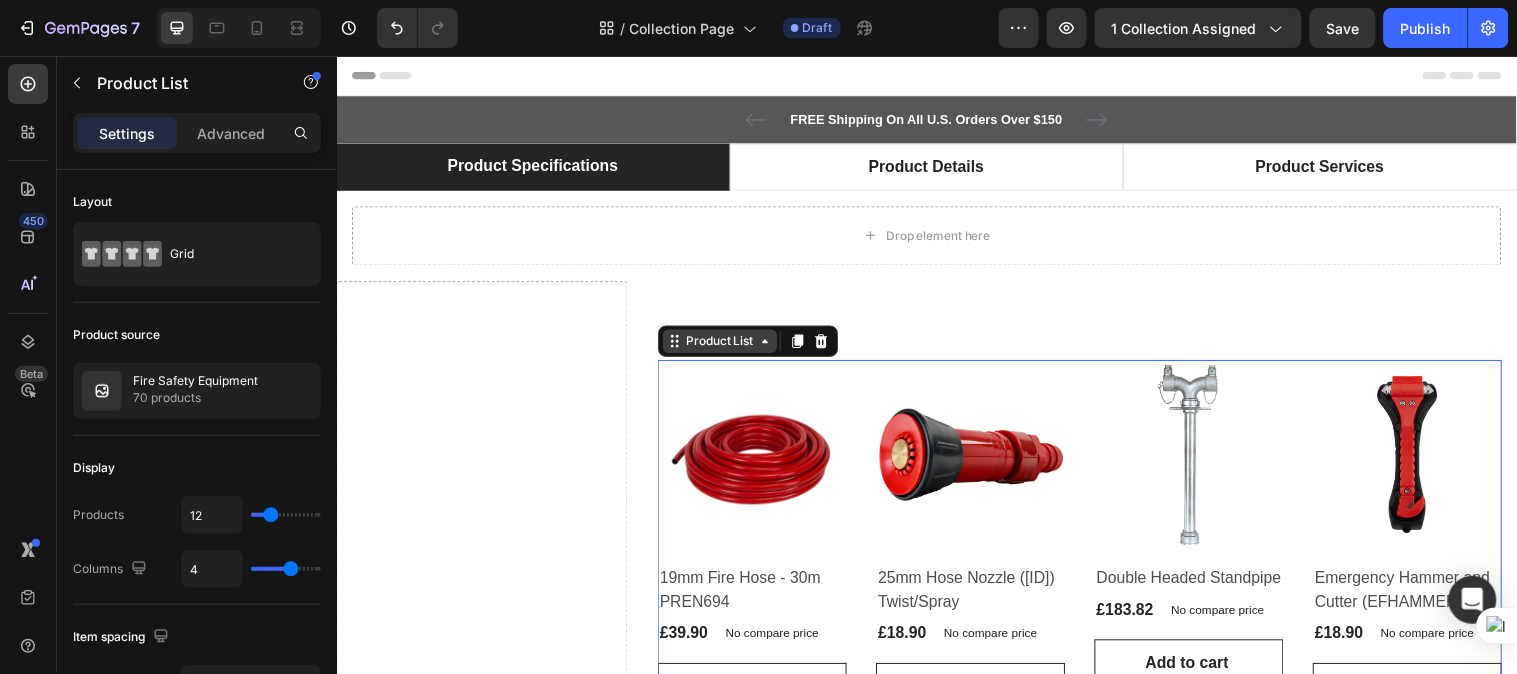 click on "FREE Shipping On All U.S. Orders Over $150 Text block 5000+ Text block                Icon                Icon                Icon                Icon                Icon Icon List Hoz REVIEWS Text block Row 60-DAY FREE RETURNS Text block
Carousel Row Row Product Specifications Product Details Product Services
Drop element here
Tab
Drop element here Product Images & Gallery Row 19mm Fire Hose - 30m PREN694 (P) Title £39.90 (P) Price (P) Price No compare price (P) Price Row Row Add to cart (P) Cart Button Product List   0 Product Images & Gallery Row 25mm Hose Nozzle (23110402) Twist/Spray (P) Title £18.90 (P) Price (P) Price No compare price (P) Price Row Row Add to cart (P) Cart Button Product List   0 Product Images & Gallery Row Double Headed Standpipe (P) Title £183.82 (P) Price (P) Price No compare price (P) Price Row Row Add to cart (P) Cart Button Product List   0 Product Images & Gallery Row Row" at bounding box center (936, 927) 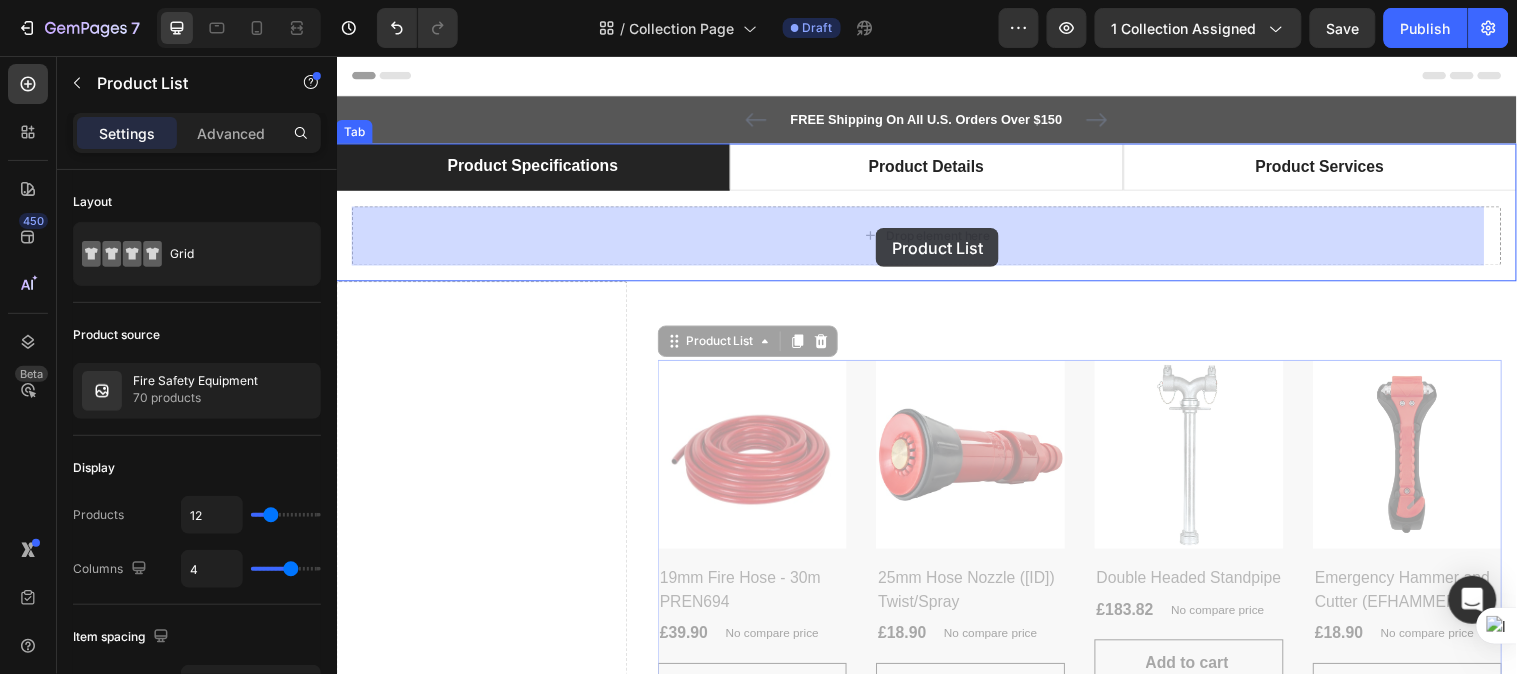 drag, startPoint x: 673, startPoint y: 348, endPoint x: 879, endPoint y: 231, distance: 236.90715 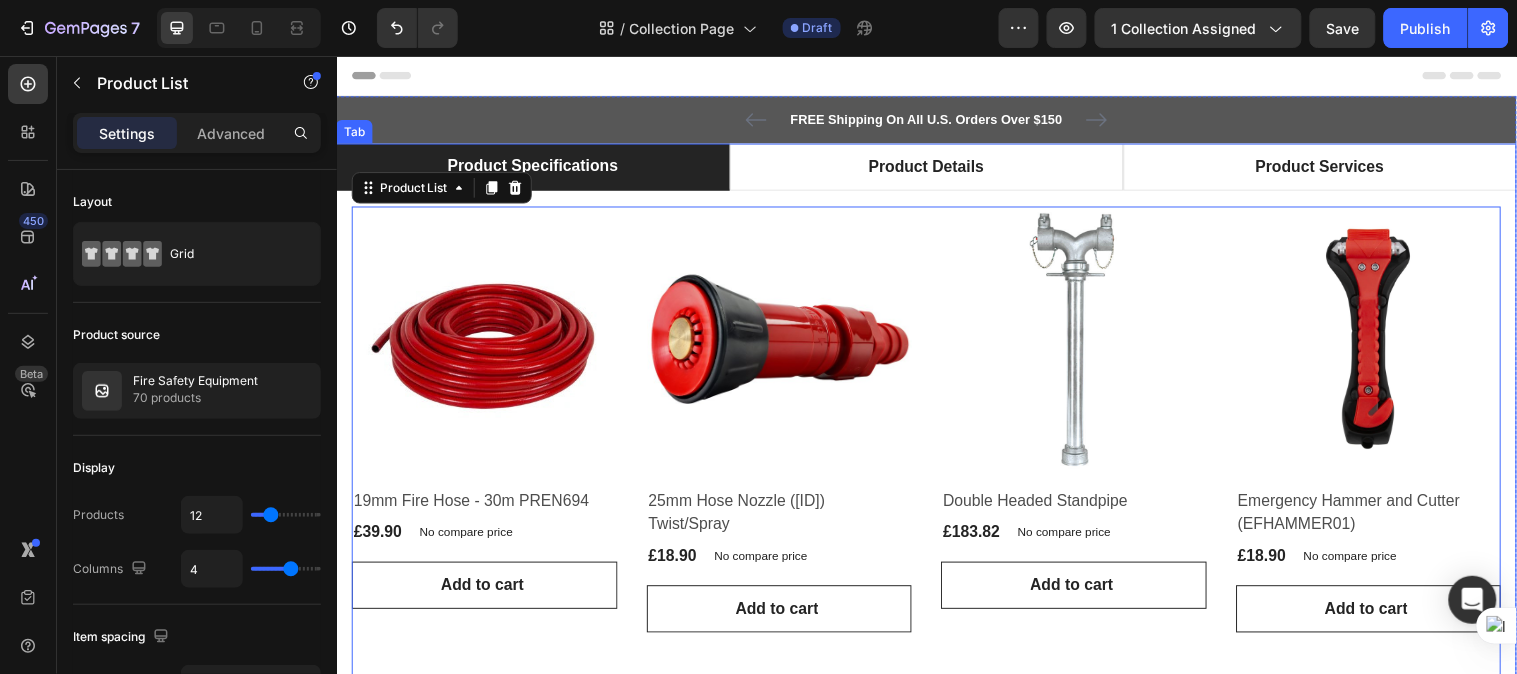 click on "Product Images & Gallery Row 19mm Fire Hose - 30m PREN694 (P) Title £39.90 (P) Price (P) Price No compare price (P) Price Row Row Add to cart (P) Cart Button Product List   0 Product Images & Gallery Row 25mm Hose Nozzle (23110402) Twist/Spray (P) Title £18.90 (P) Price (P) Price No compare price (P) Price Row Row Add to cart (P) Cart Button Product List   0 Product Images & Gallery Row Double Headed Standpipe (P) Title £183.82 (P) Price (P) Price No compare price (P) Price Row Row Add to cart (P) Cart Button Product List   0 Product Images & Gallery Row Emergency Hammer and Cutter (EFHAMMER01) (P) Title £18.90 (P) Price (P) Price No compare price (P) Price Row Row Add to cart (P) Cart Button Product List   0 Product Images & Gallery Row Dorgard Fire Door Retainer (Black) (P) Title £175.75 (P) Price (P) Price No compare price (P) Price Row Row Add to cart (P) Cart Button Product List   0 Product Images & Gallery Row Fire Log Book A5 (P) Title £3.99 (P) Price (P) Price No compare price (P) Price Row Row" at bounding box center (936, 959) 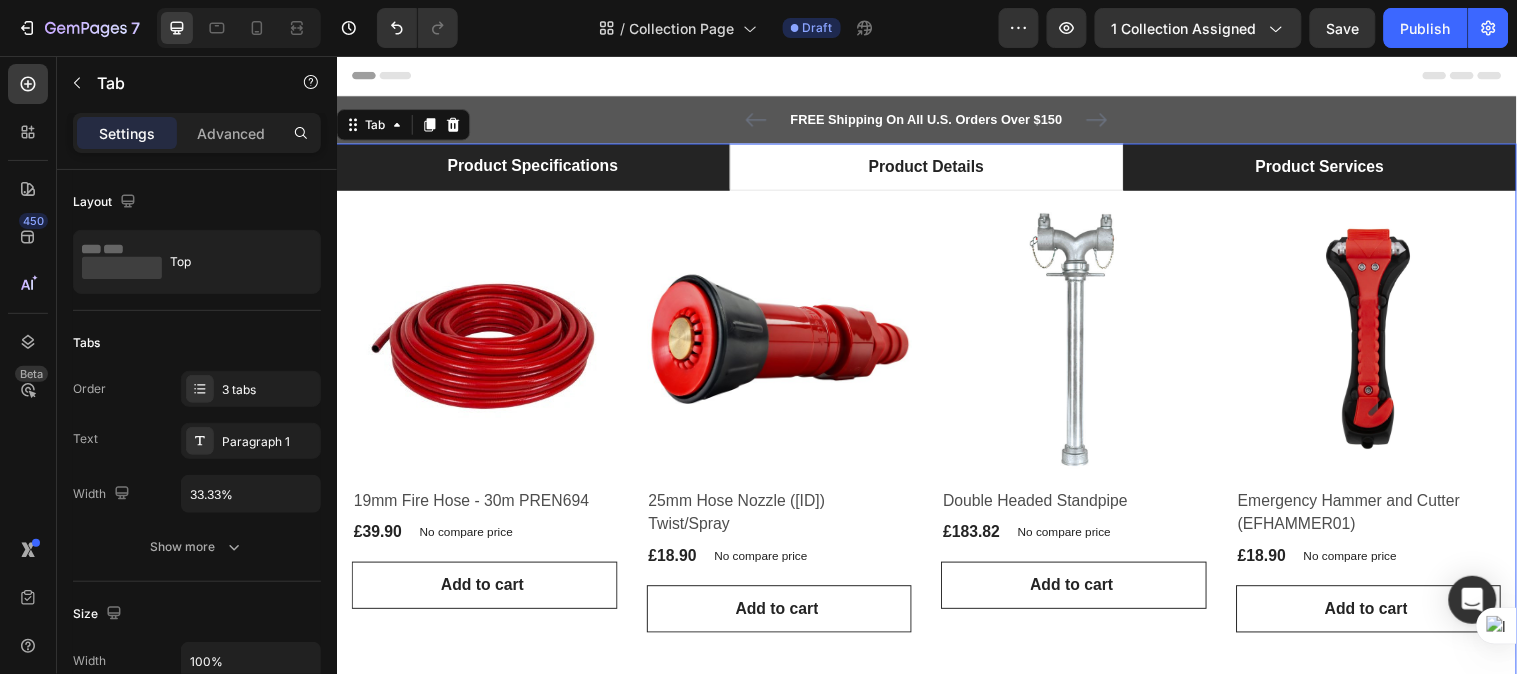 click on "Product Services" at bounding box center [1336, 168] 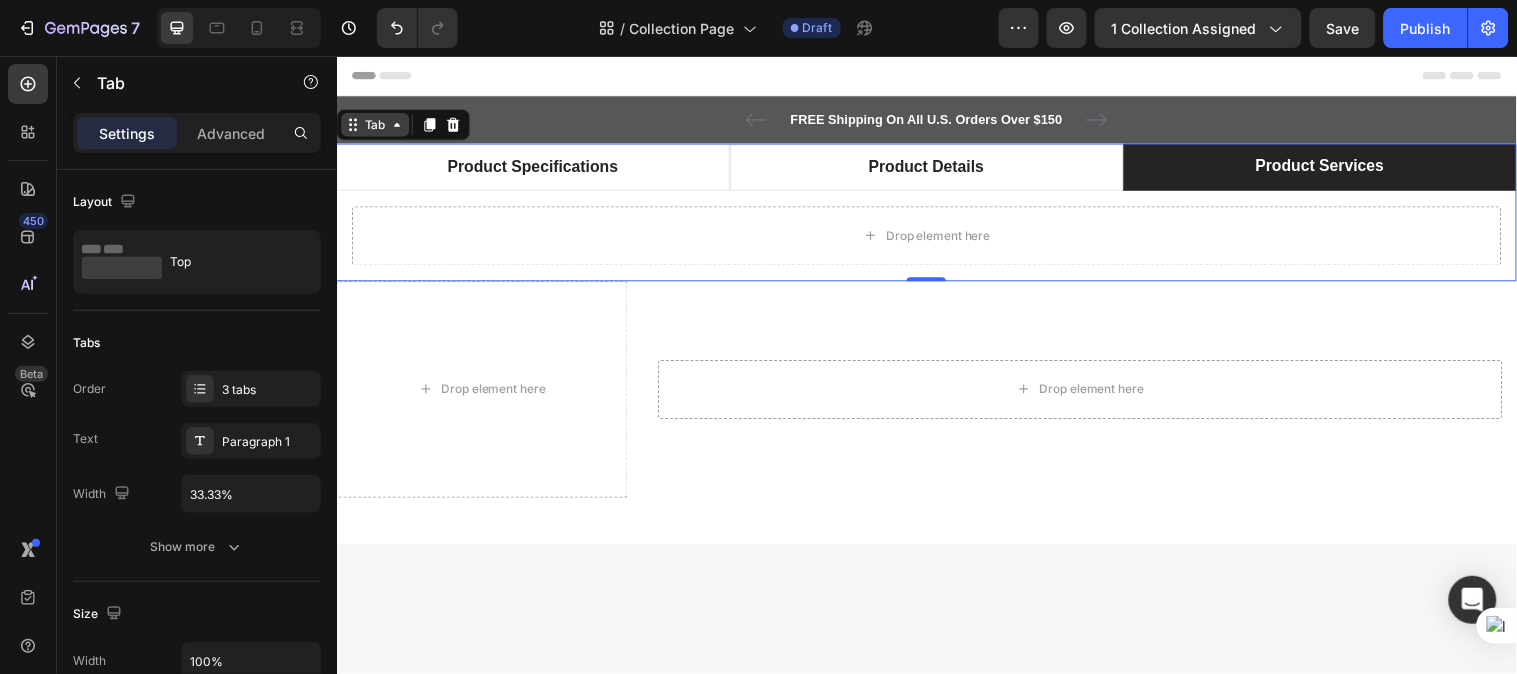 click 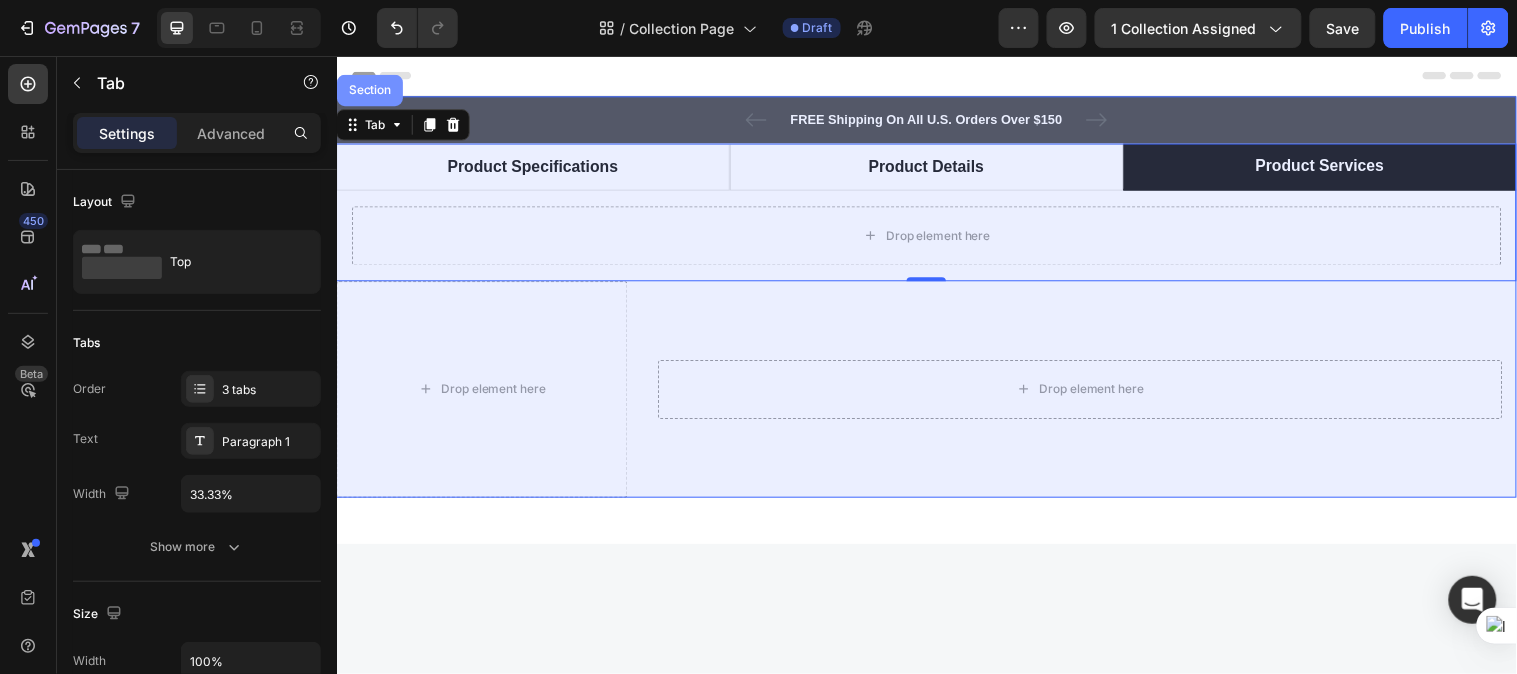 click on "Section" at bounding box center [370, 90] 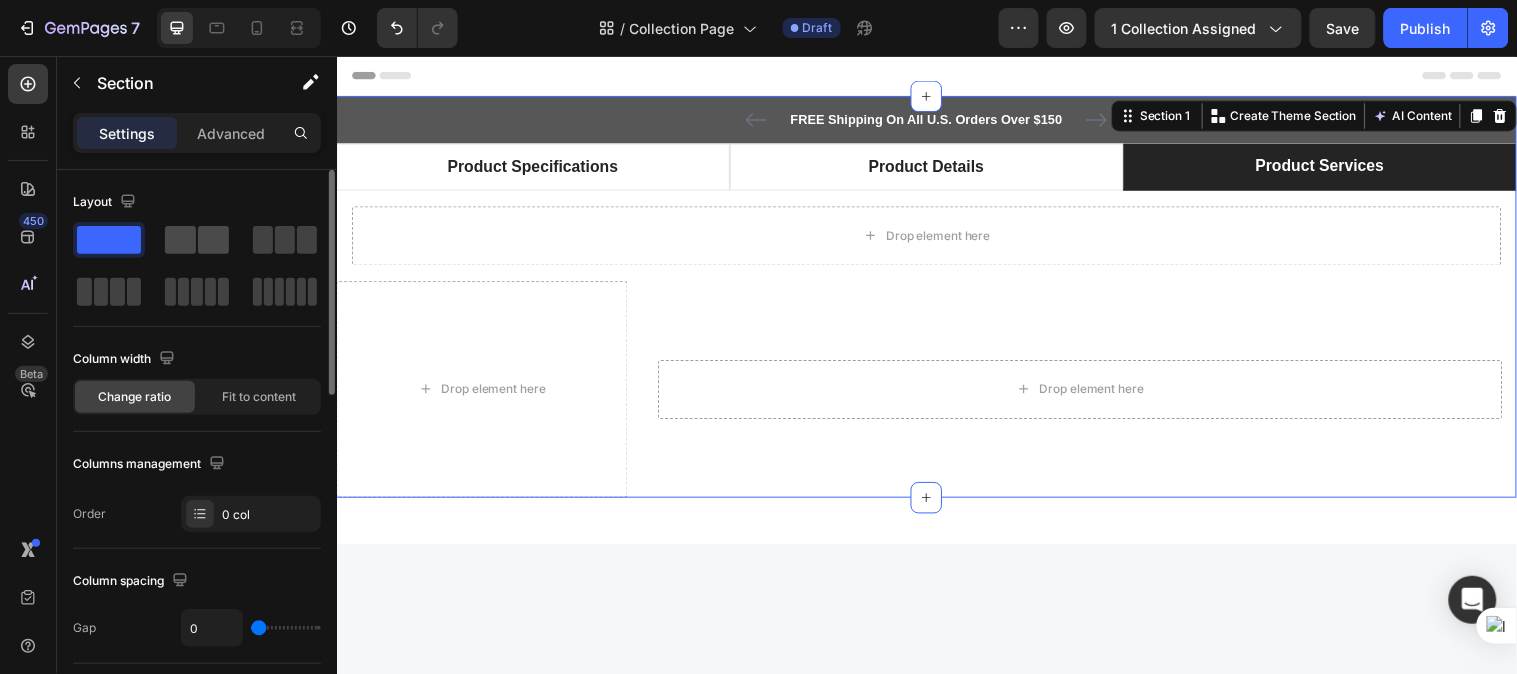 click 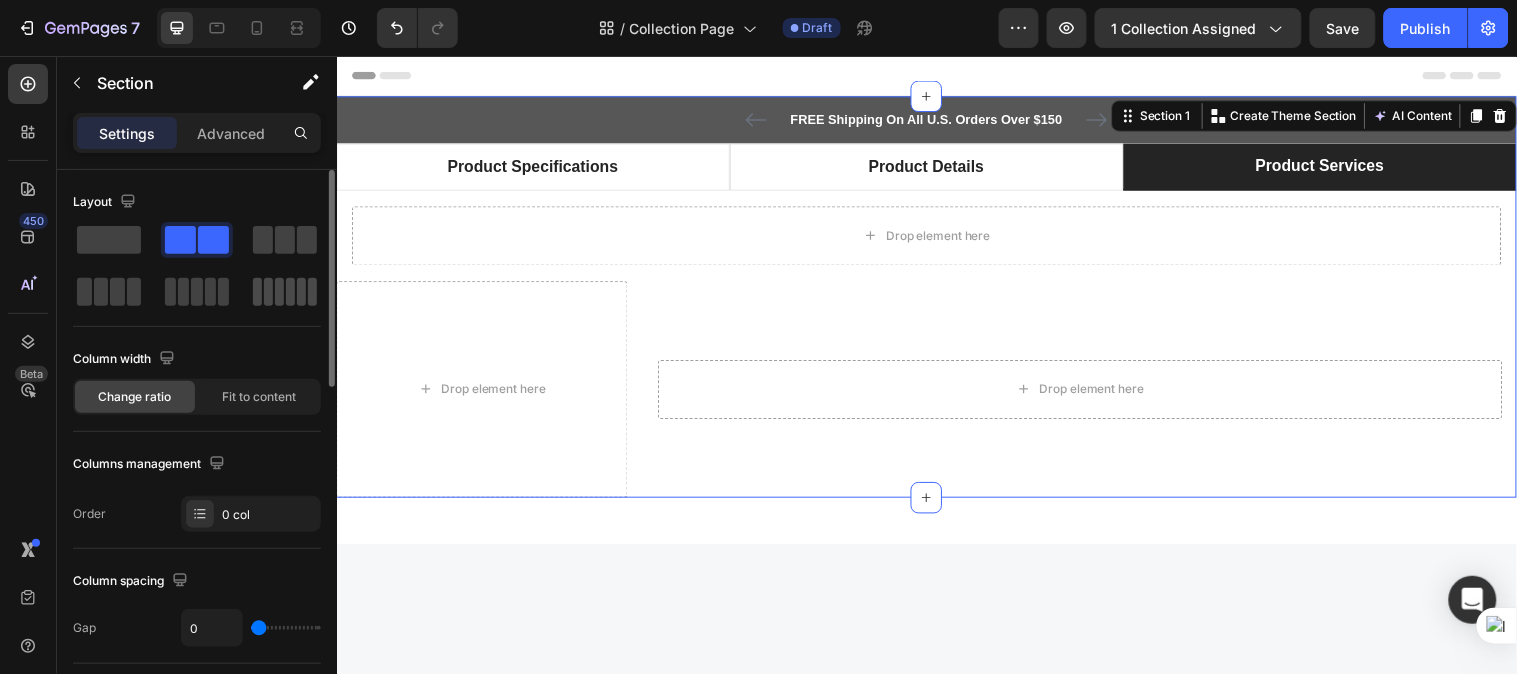 type on "16" 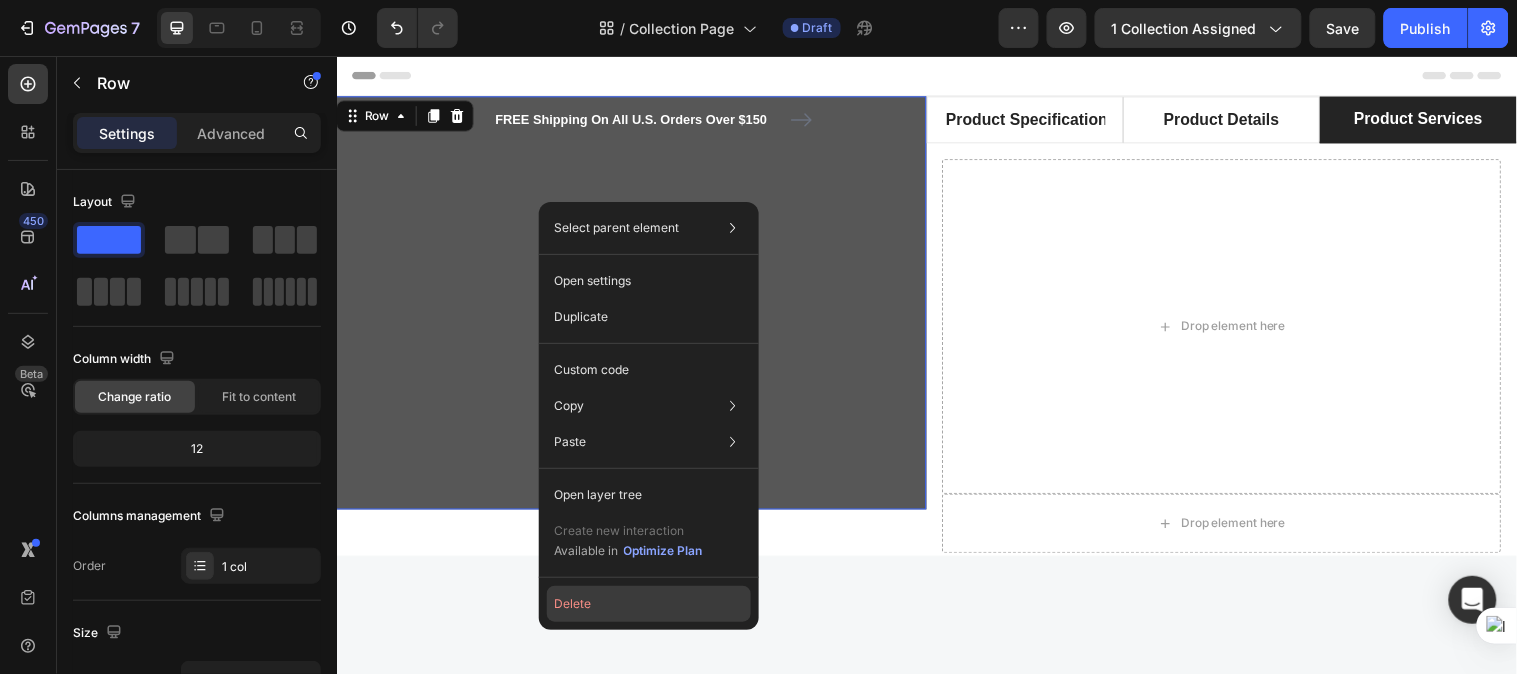 click on "Delete" 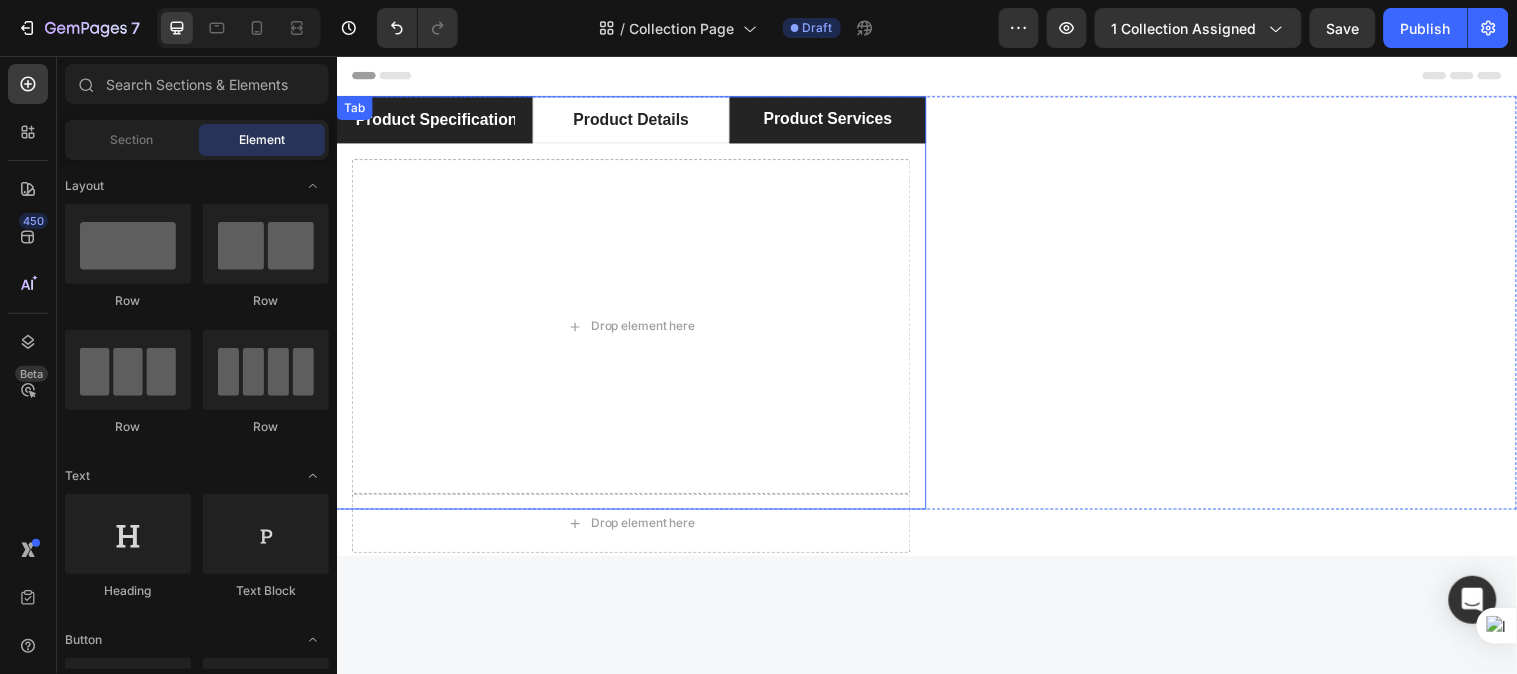 click on "Product Specifications" at bounding box center (436, 120) 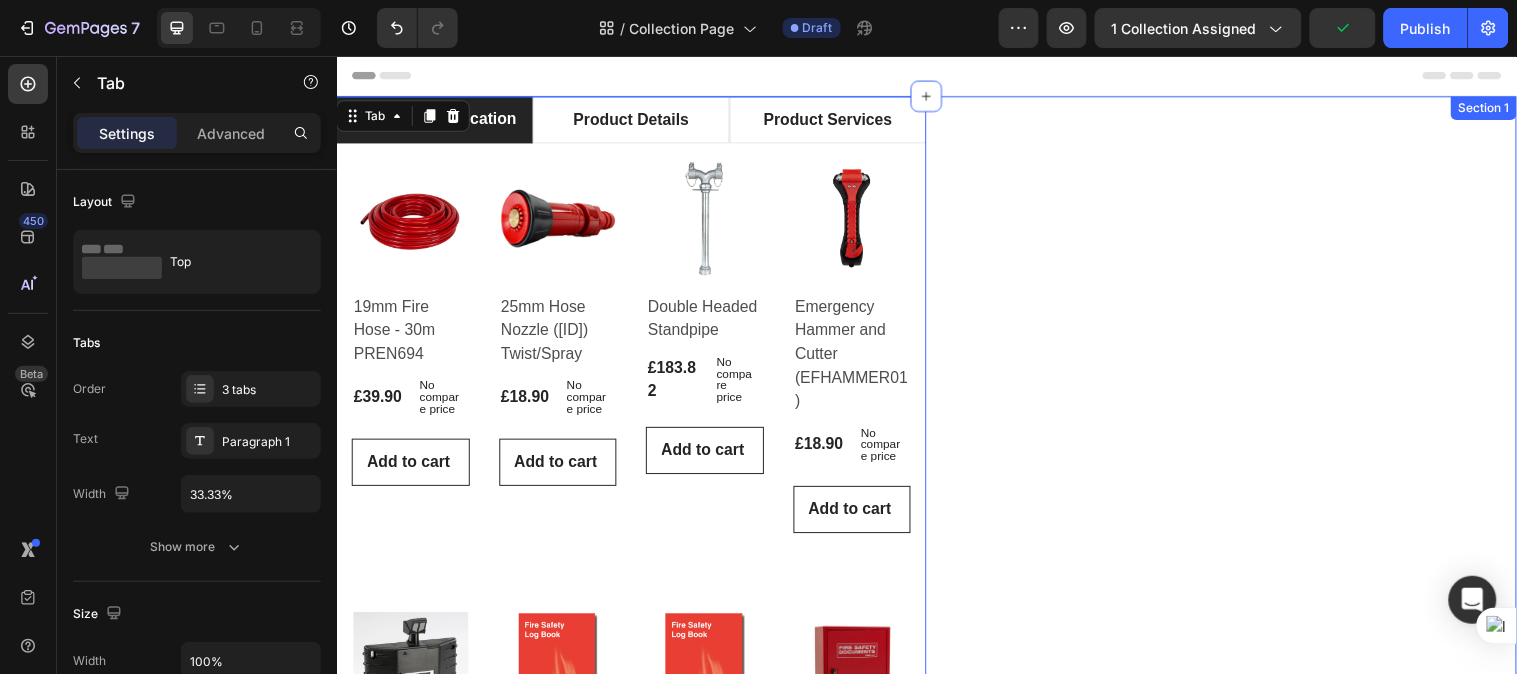 click on "Product Specifications Product Details Product Services Product Images & Gallery Row 19mm Fire Hose - 30m PREN694 (P) Title £39.90 (P) Price (P) Price No compare price (P) Price Row Row Add to cart (P) Cart Button Product List Product Images & Gallery Row 25mm Hose Nozzle (23110402) Twist/Spray (P) Title £18.90 (P) Price (P) Price No compare price (P) Price Row Row Add to cart (P) Cart Button Product List Product Images & Gallery Row Double Headed Standpipe (P) Title £183.82 (P) Price (P) Price No compare price (P) Price Row Row Add to cart (P) Cart Button Product List Product Images & Gallery Row Emergency Hammer and Cutter (EFHAMMER01) (P) Title £18.90 (P) Price (P) Price No compare price (P) Price Row Row Add to cart (P) Cart Button Product List Product Images & Gallery Row Dorgard Fire Door Retainer (Black) (P) Title £175.75 (P) Price (P) Price No compare price (P) Price Row Row Add to cart (P) Cart Button Product List Product Images & Gallery Row Fire Log Book A5 (P) Title £3.99 (P) Price (P) Price" at bounding box center [936, 959] 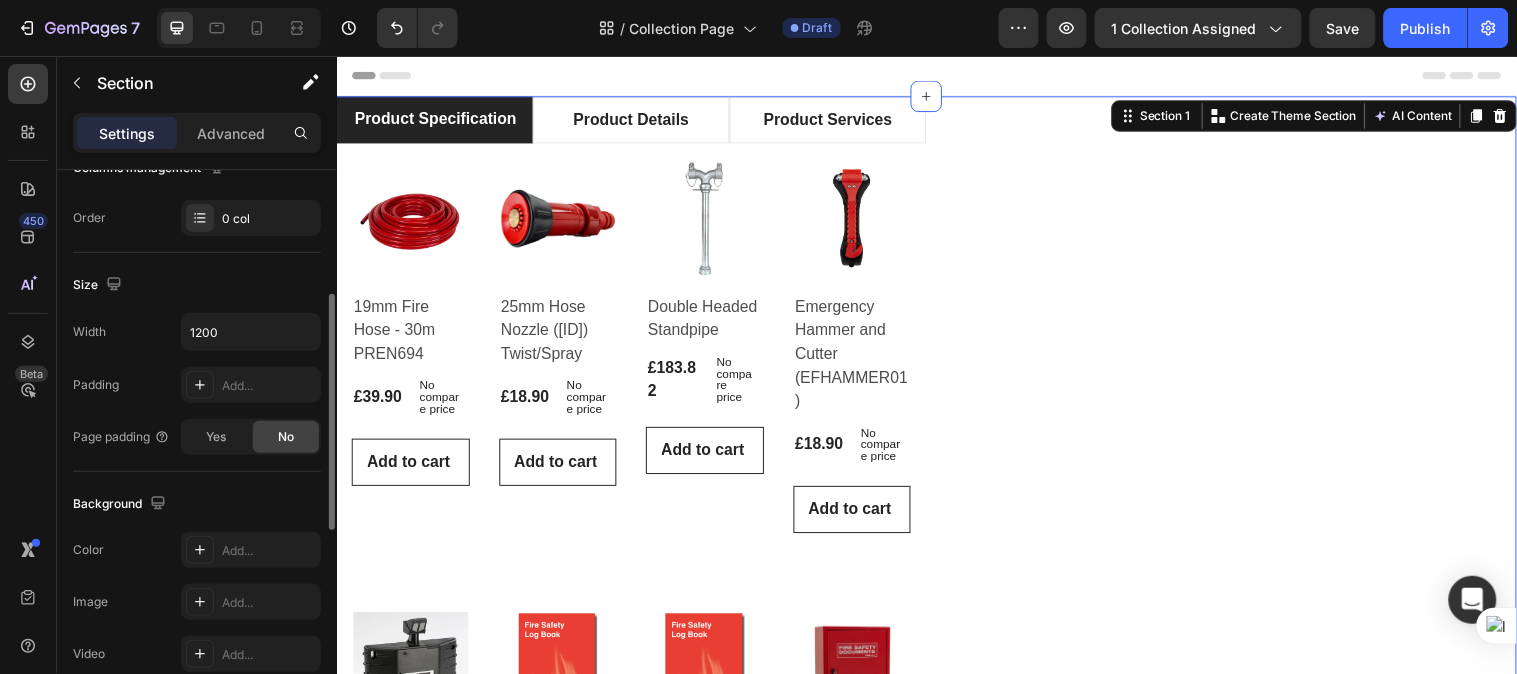 scroll, scrollTop: 0, scrollLeft: 0, axis: both 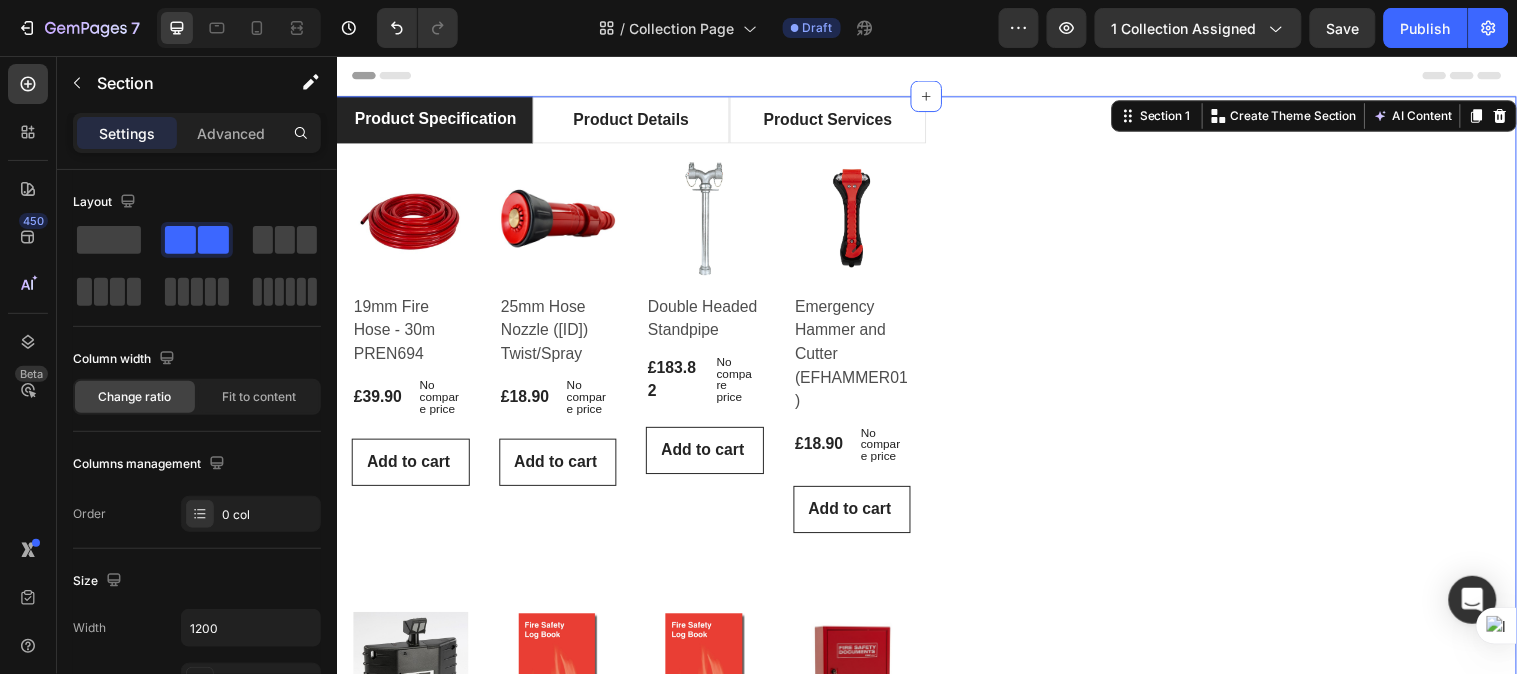 click on "Product Specifications Product Details Product Services Product Images & Gallery Row 19mm Fire Hose - 30m PREN694 (P) Title £39.90 (P) Price (P) Price No compare price (P) Price Row Row Add to cart (P) Cart Button Product List Product Images & Gallery Row 25mm Hose Nozzle (23110402) Twist/Spray (P) Title £18.90 (P) Price (P) Price No compare price (P) Price Row Row Add to cart (P) Cart Button Product List Product Images & Gallery Row Double Headed Standpipe (P) Title £183.82 (P) Price (P) Price No compare price (P) Price Row Row Add to cart (P) Cart Button Product List Product Images & Gallery Row Emergency Hammer and Cutter (EFHAMMER01) (P) Title £18.90 (P) Price (P) Price No compare price (P) Price Row Row Add to cart (P) Cart Button Product List Product Images & Gallery Row Dorgard Fire Door Retainer (Black) (P) Title £175.75 (P) Price (P) Price No compare price (P) Price Row Row Add to cart (P) Cart Button Product List Product Images & Gallery Row Fire Log Book A5 (P) Title £3.99 (P) Price (P) Price" at bounding box center [936, 959] 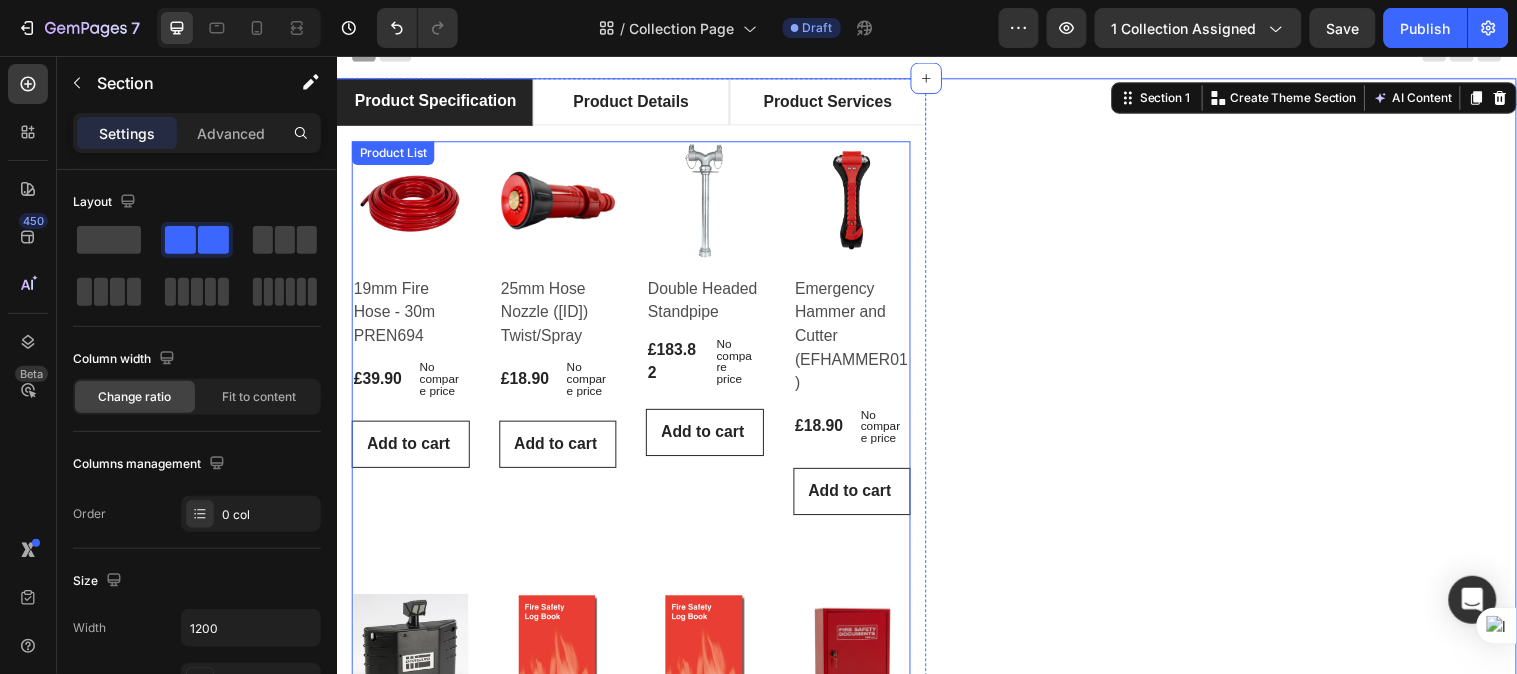 scroll, scrollTop: 0, scrollLeft: 0, axis: both 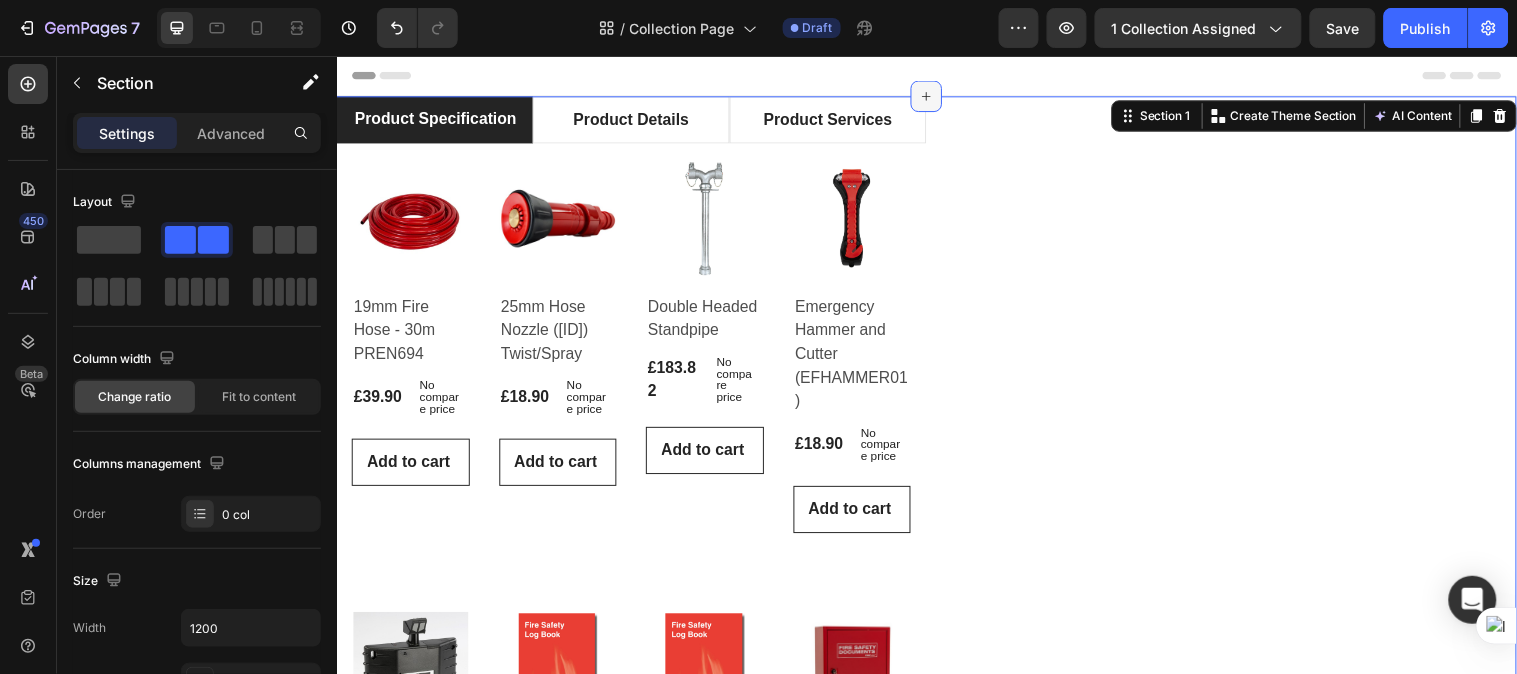 click 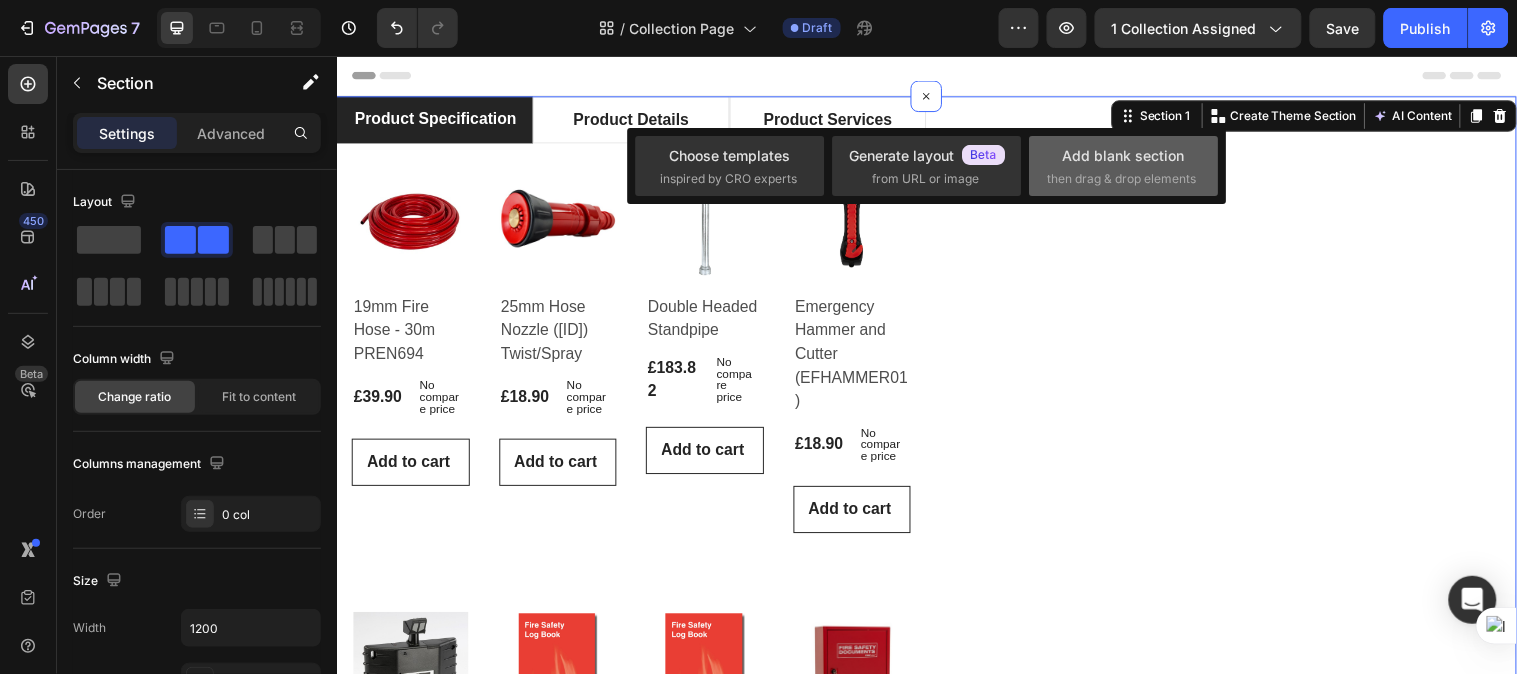 click on "then drag & drop elements" at bounding box center (1122, 179) 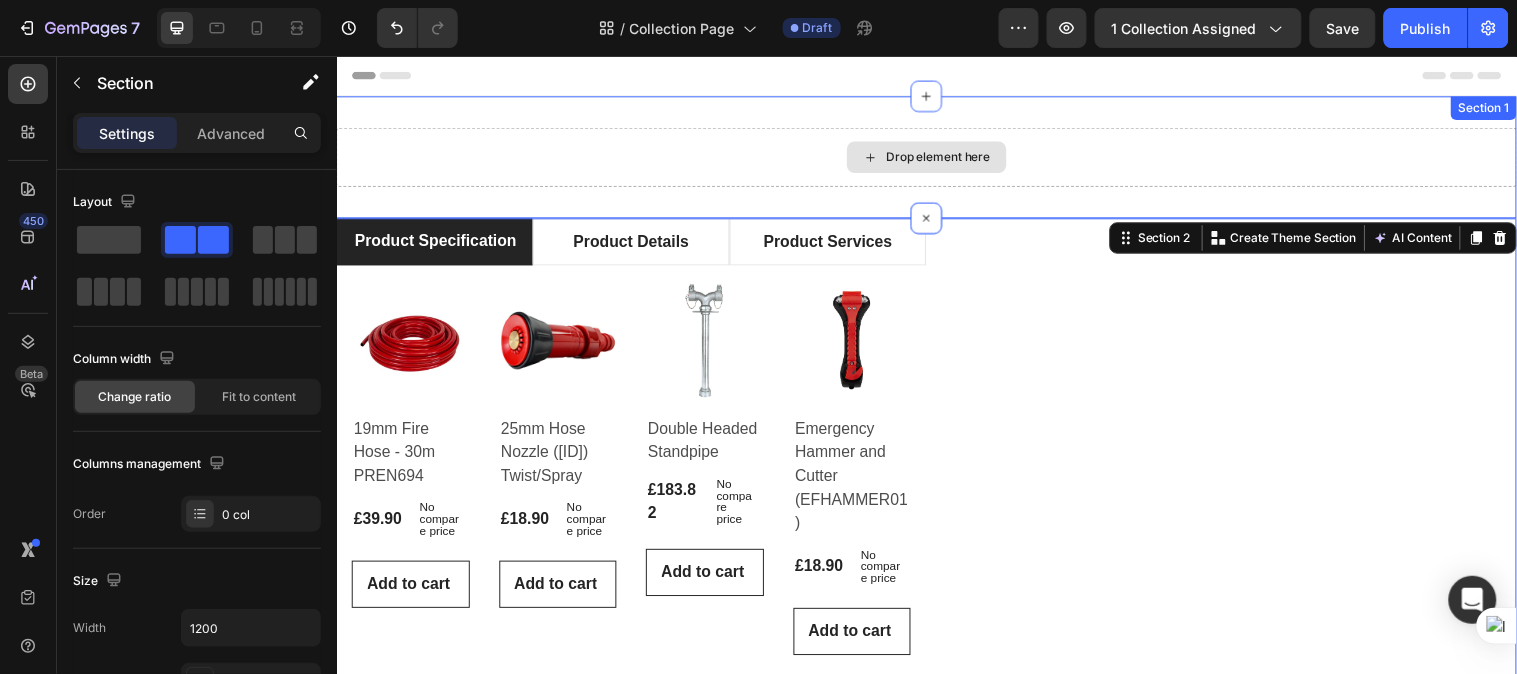 click on "Drop element here" at bounding box center [948, 158] 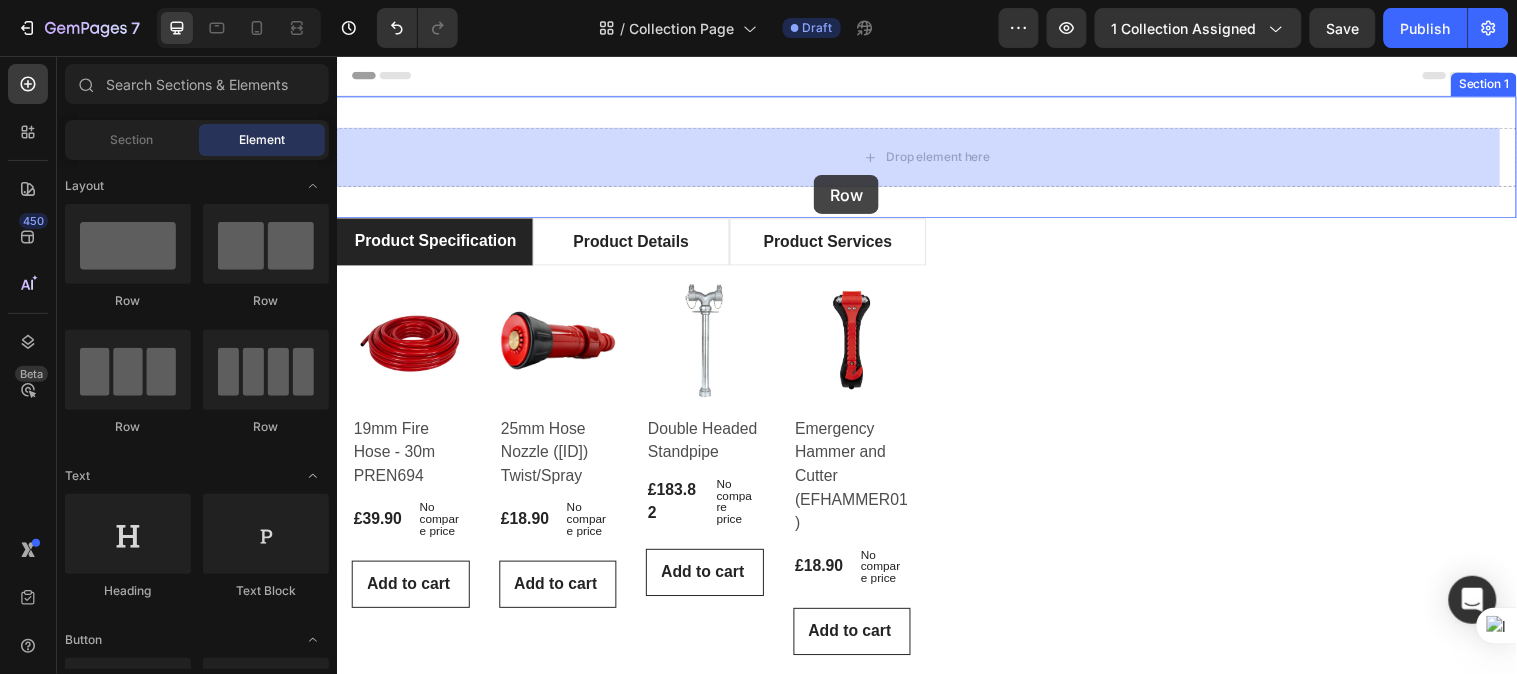 drag, startPoint x: 582, startPoint y: 308, endPoint x: 821, endPoint y: 176, distance: 273.0293 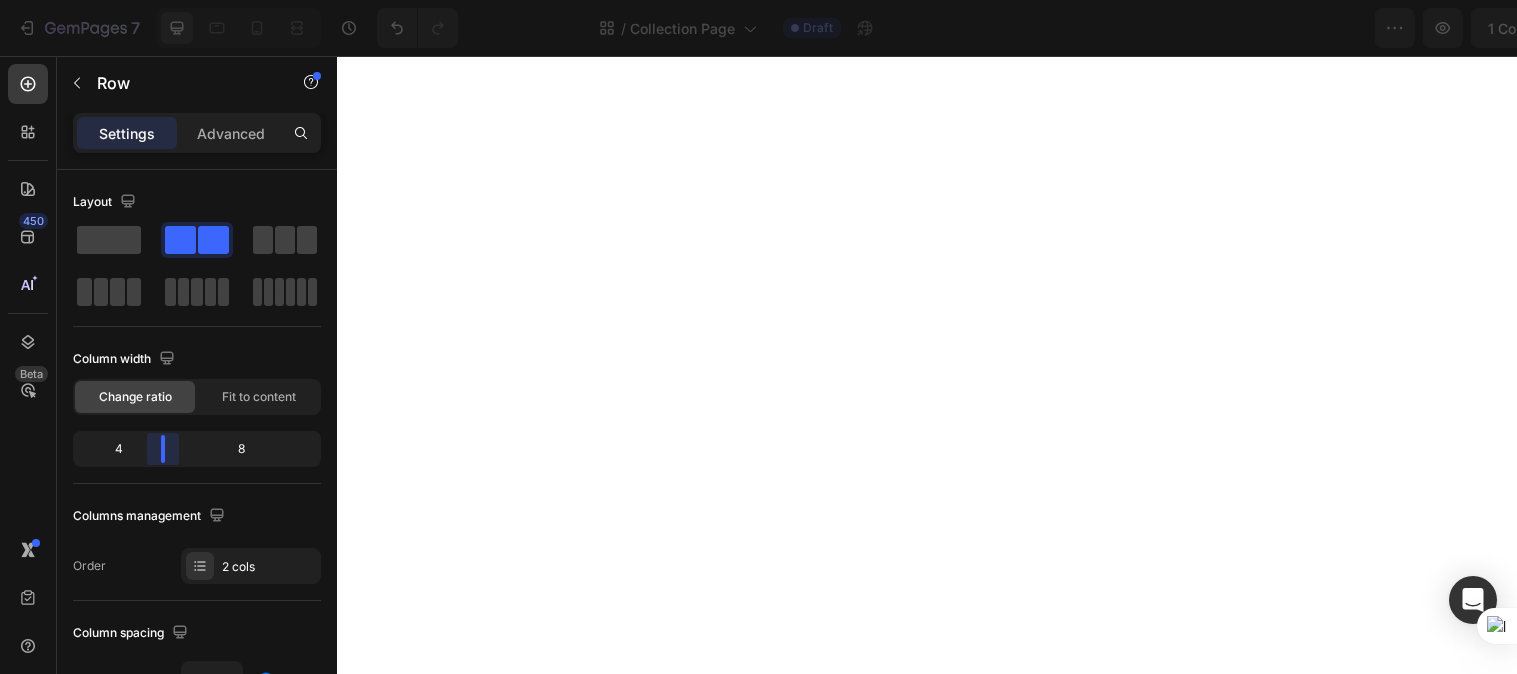 click on "7  Version history  /  Collection Page Draft Preview 1 collection assigned  Save   Publish  450 Beta Sections(18) Elements(88) Section Element Hero Section Product Detail Brands Trusted Badges Guarantee Product Breakdown How to use Testimonials Compare Bundle FAQs Social Proof Brand Story Product List Collection Blog List Contact Sticky Add to Cart Custom Footer Browse Library 450 Layout
Row
Row
Row
Row Text
Heading
Text Block Button
Button
Button Media
Image
Image
Video" at bounding box center [758, 0] 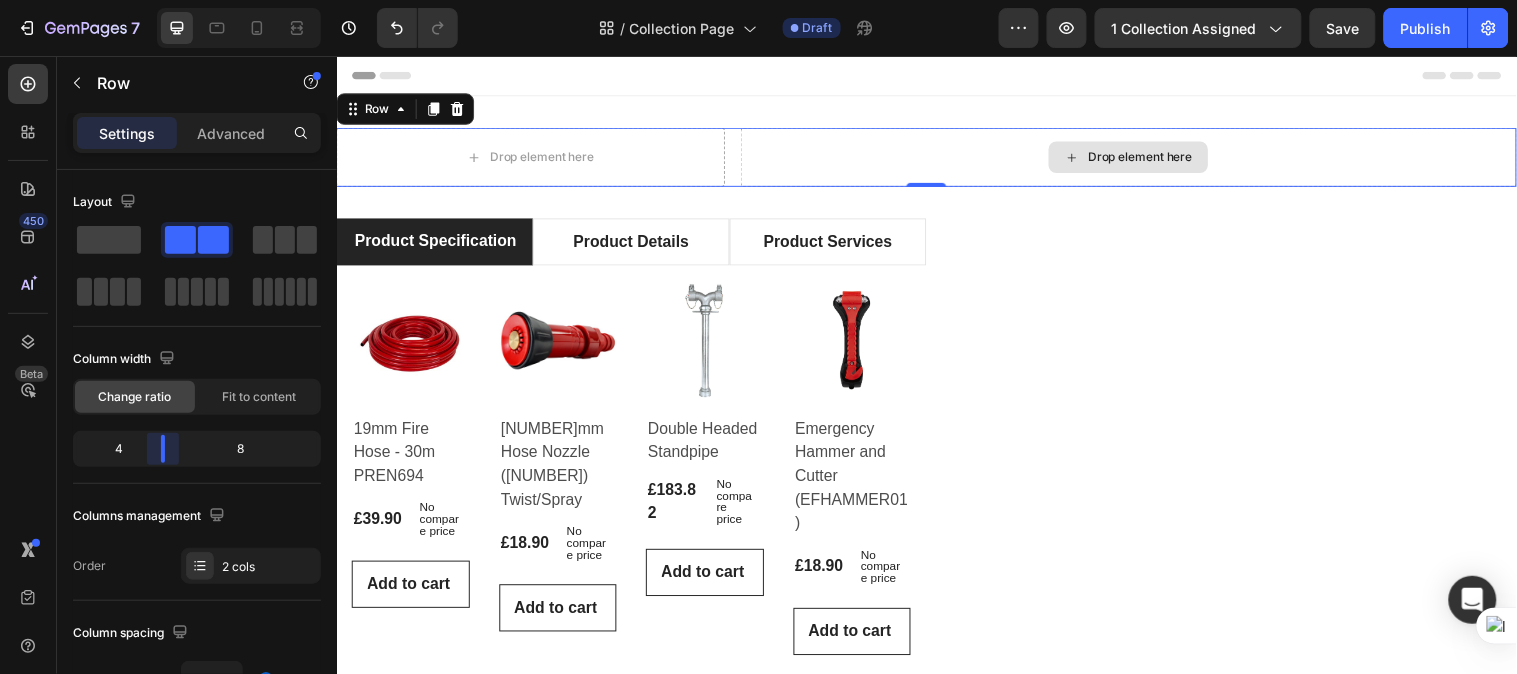 scroll, scrollTop: 0, scrollLeft: 0, axis: both 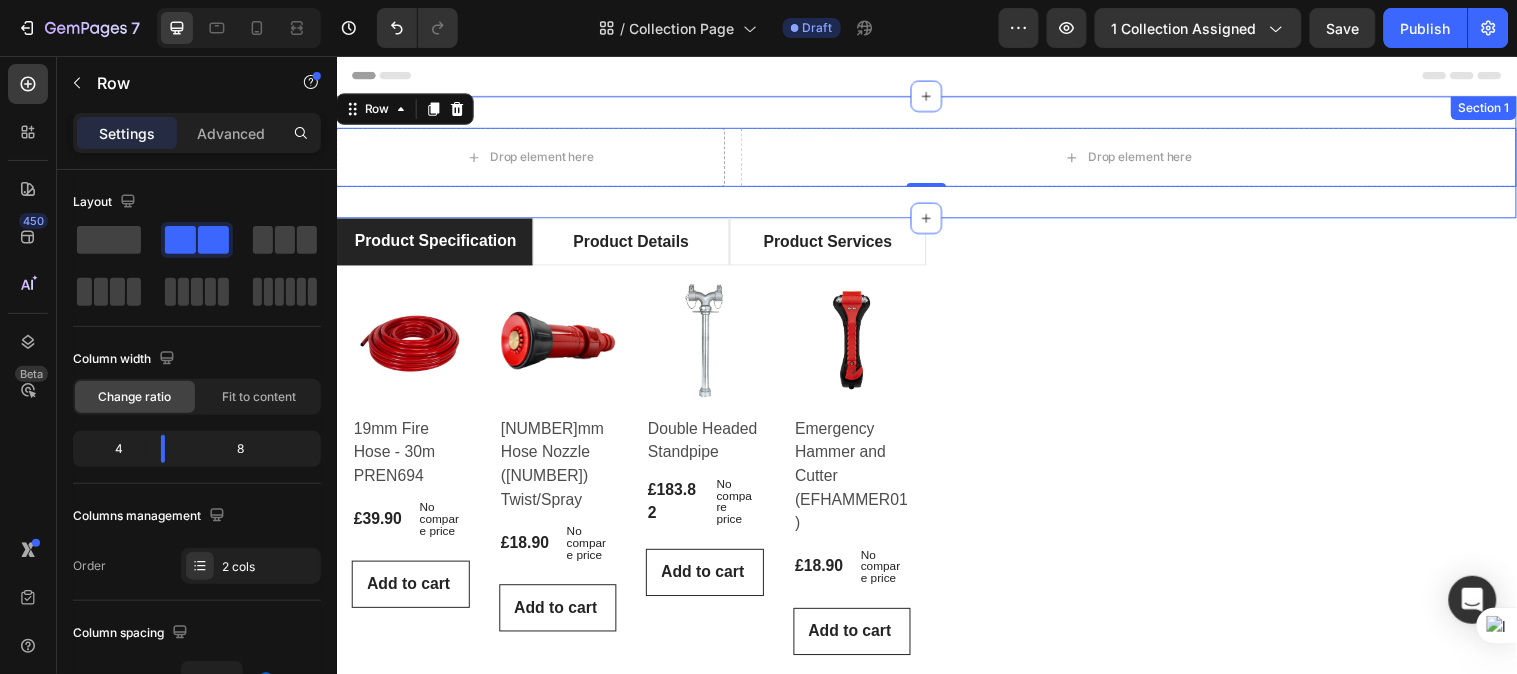 click on "Drop element here
Drop element here Row   0 Section 1" at bounding box center (936, 158) 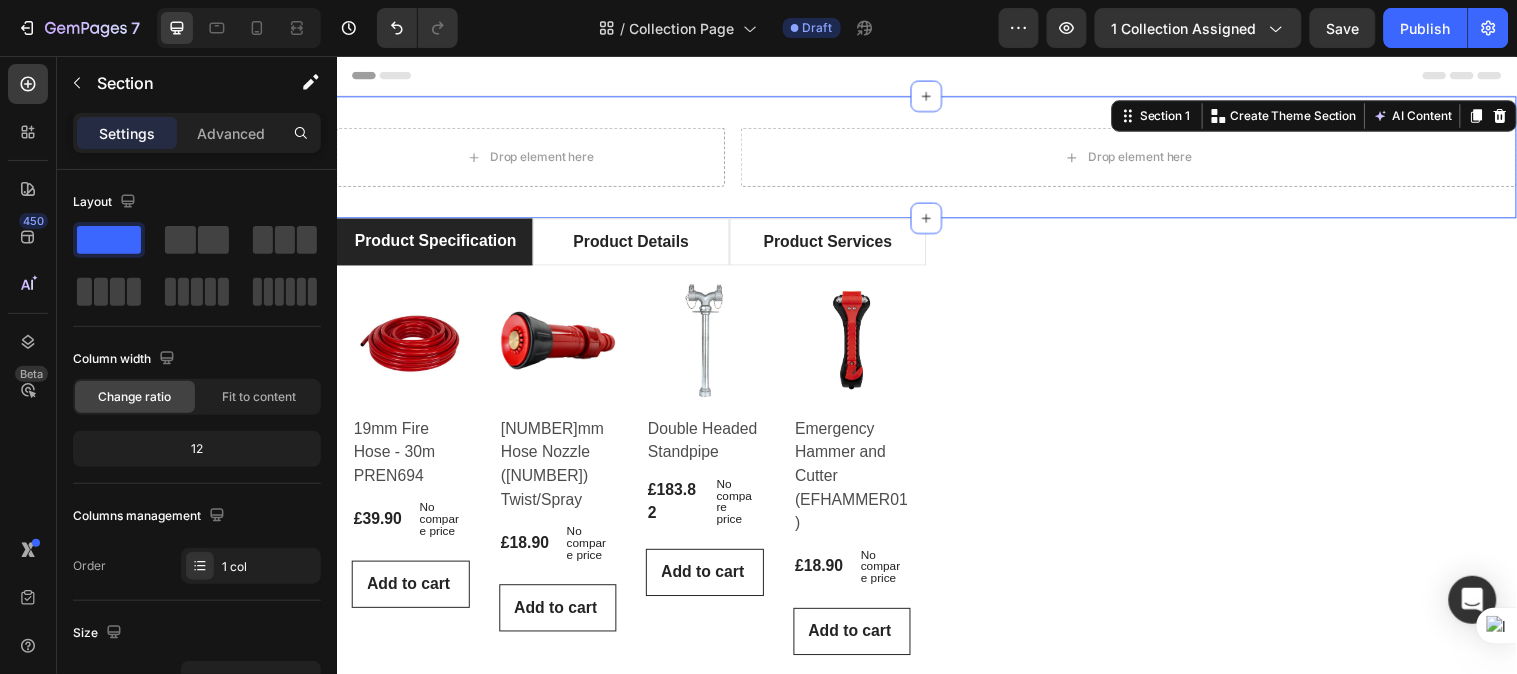 click on "Drop element here
Drop element here Row Section 1   Create Theme Section AI Content Write with GemAI What would you like to describe here? Tone and Voice Persuasive Product Fuel and Oil Distribution Kit - Compliant with ADR Regulations Show more Generate" at bounding box center [936, 158] 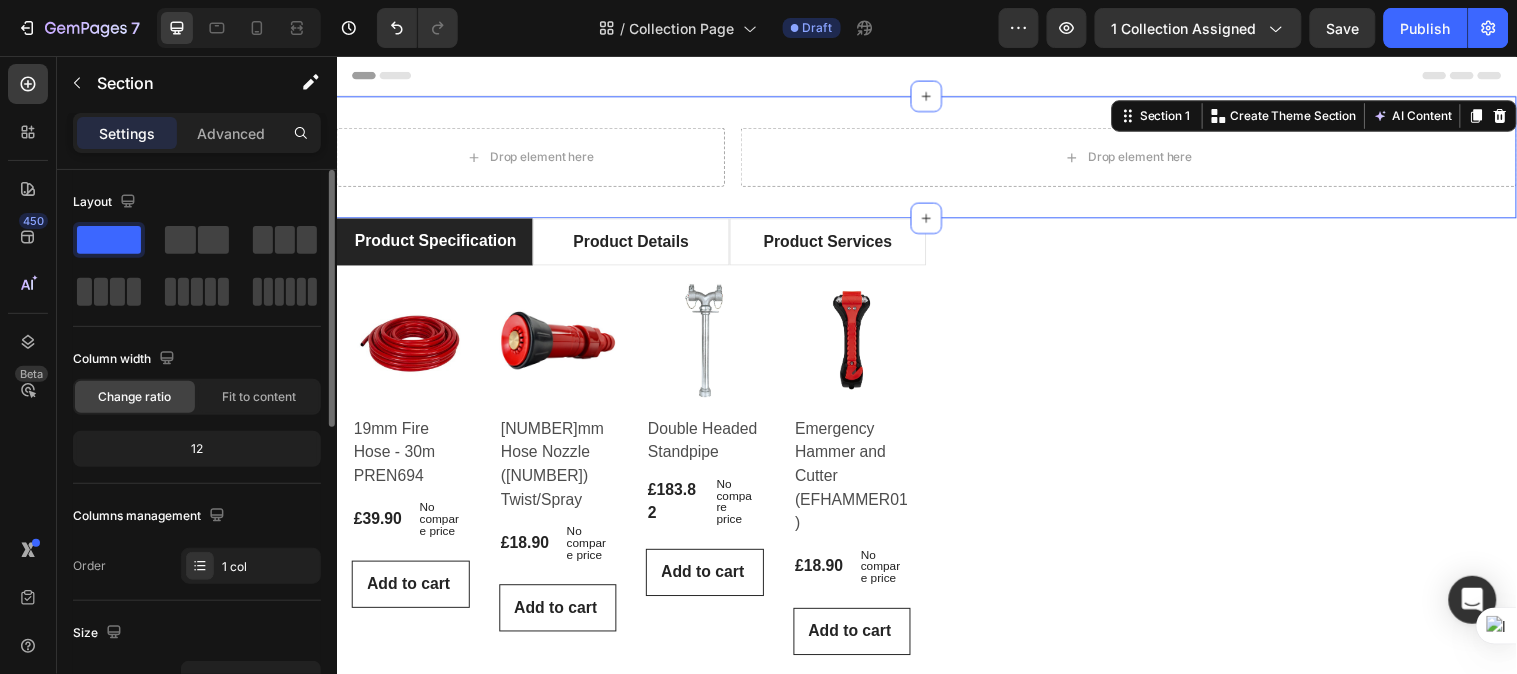 scroll, scrollTop: 296, scrollLeft: 0, axis: vertical 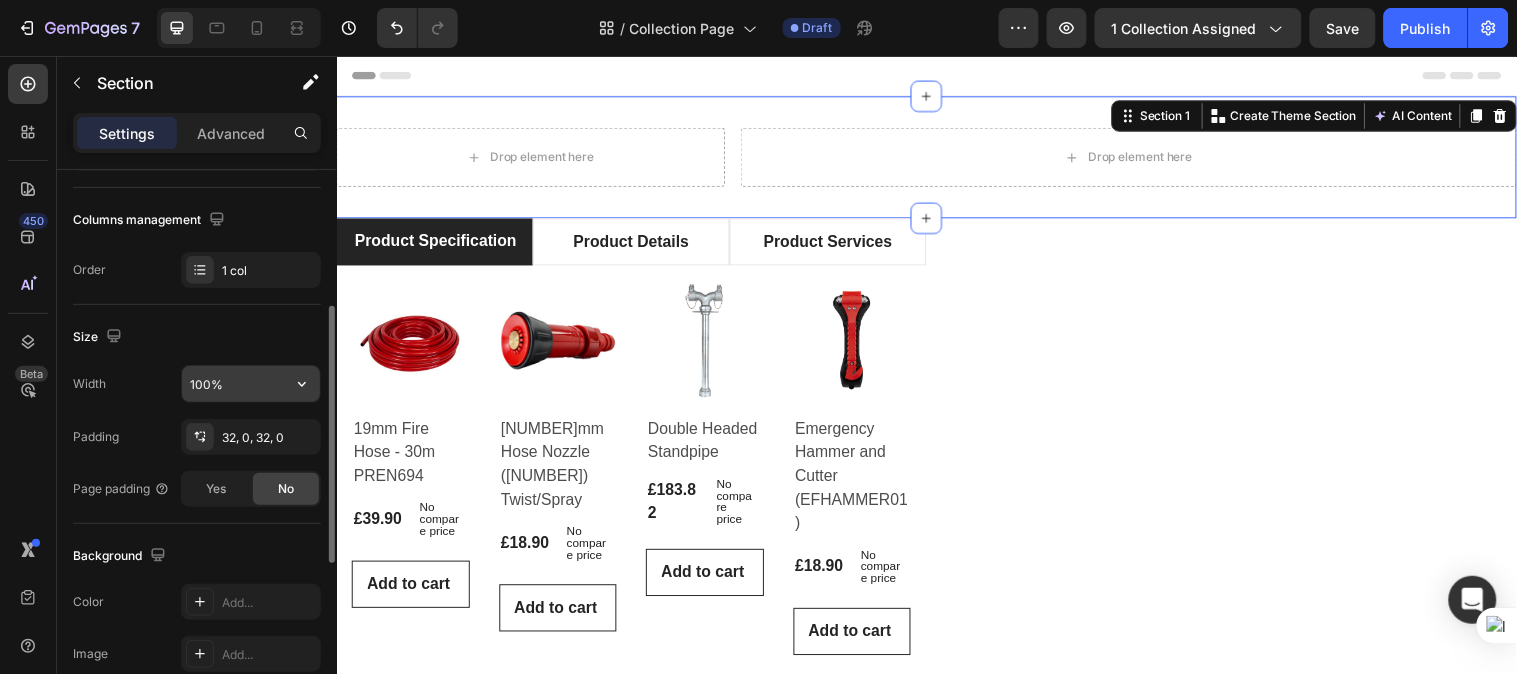 click on "100%" at bounding box center (251, 384) 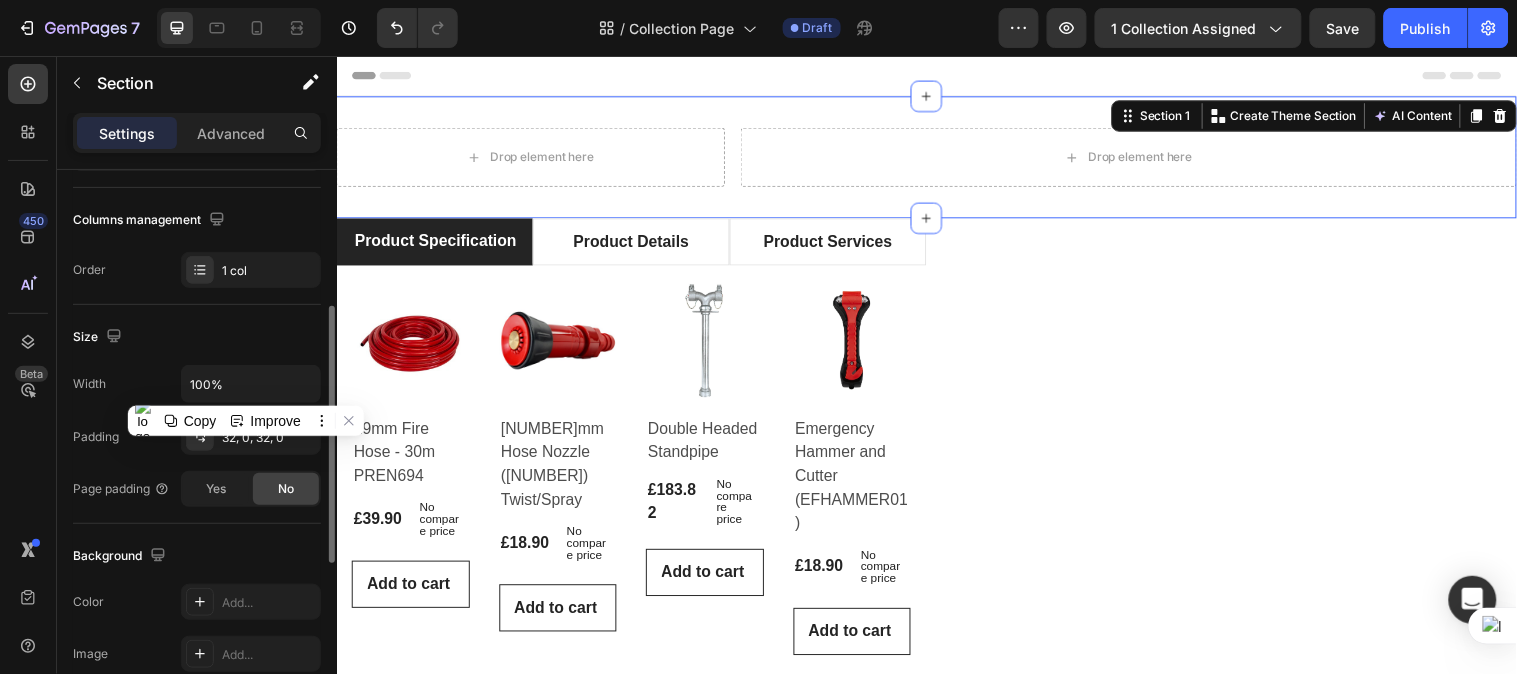 click on "Size" at bounding box center (197, 337) 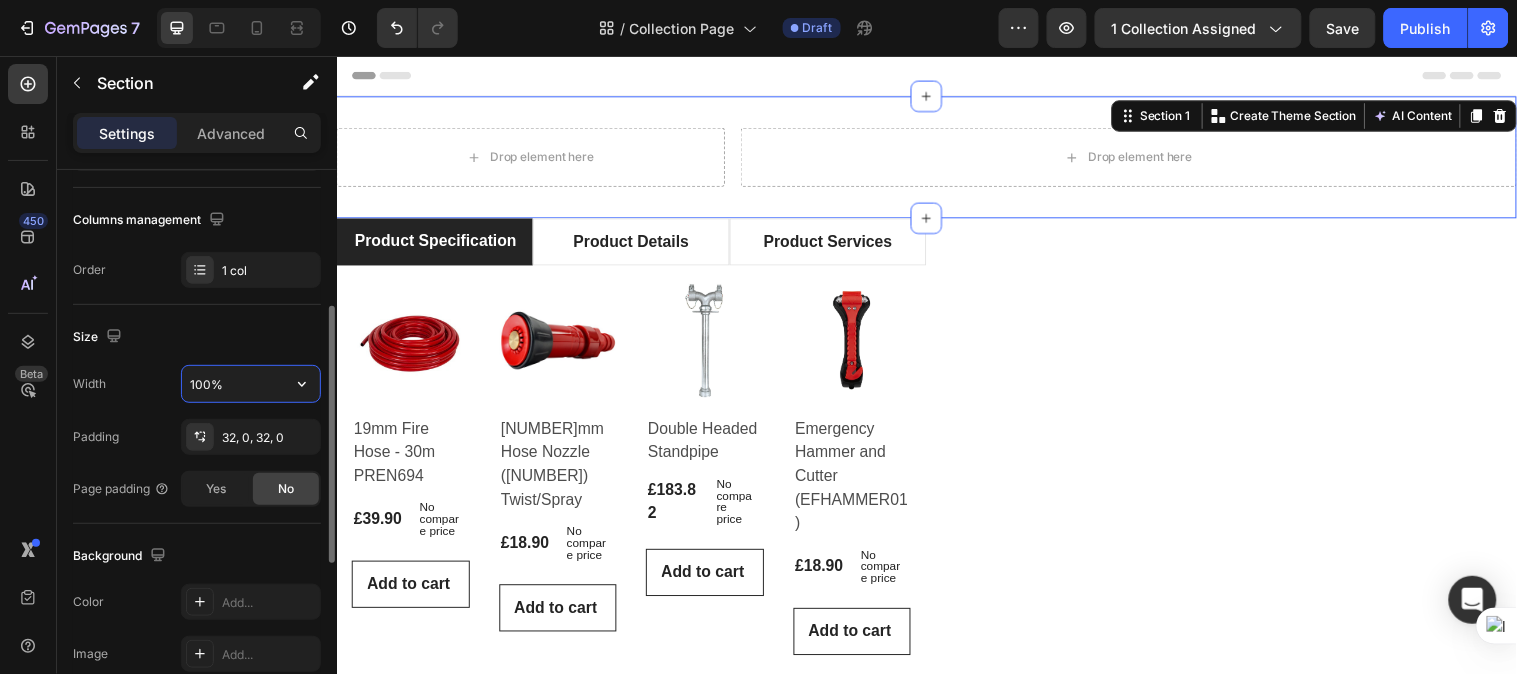 click on "100%" at bounding box center (251, 384) 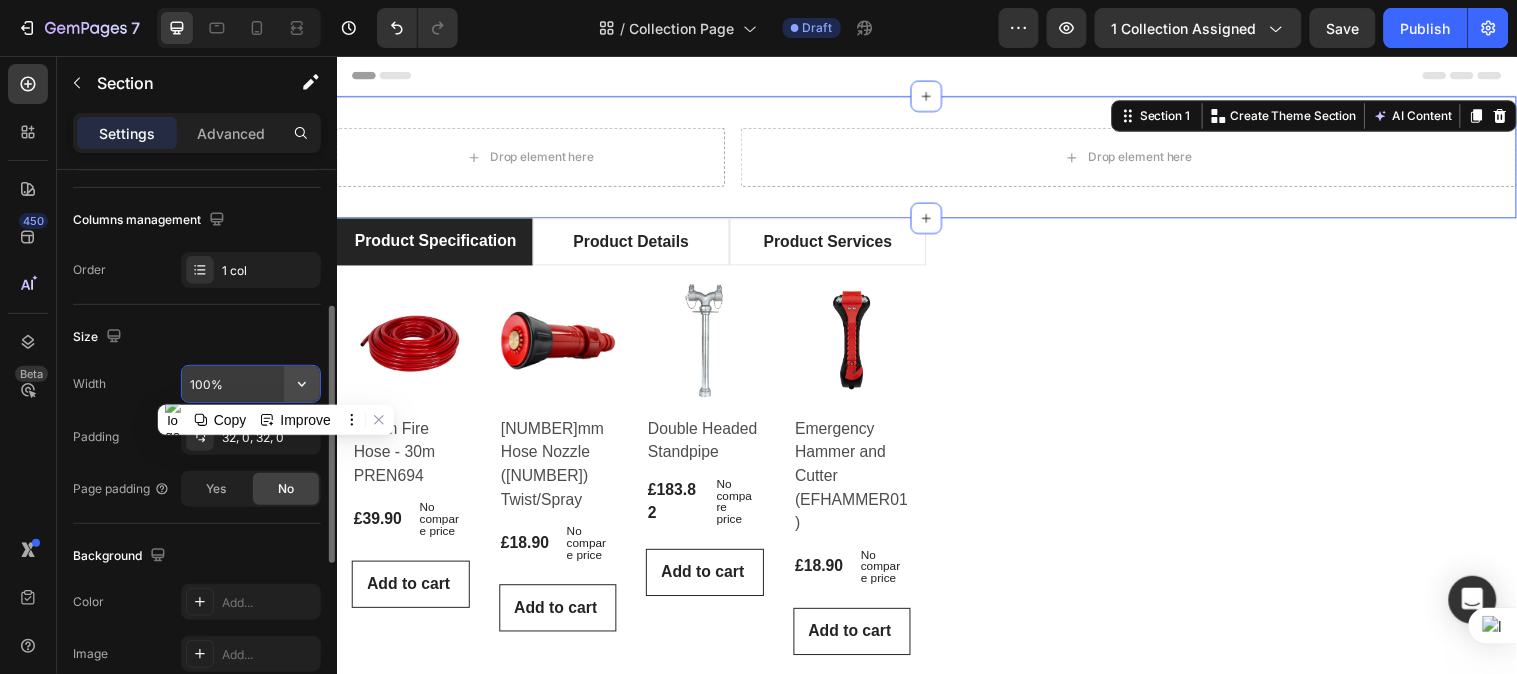 click 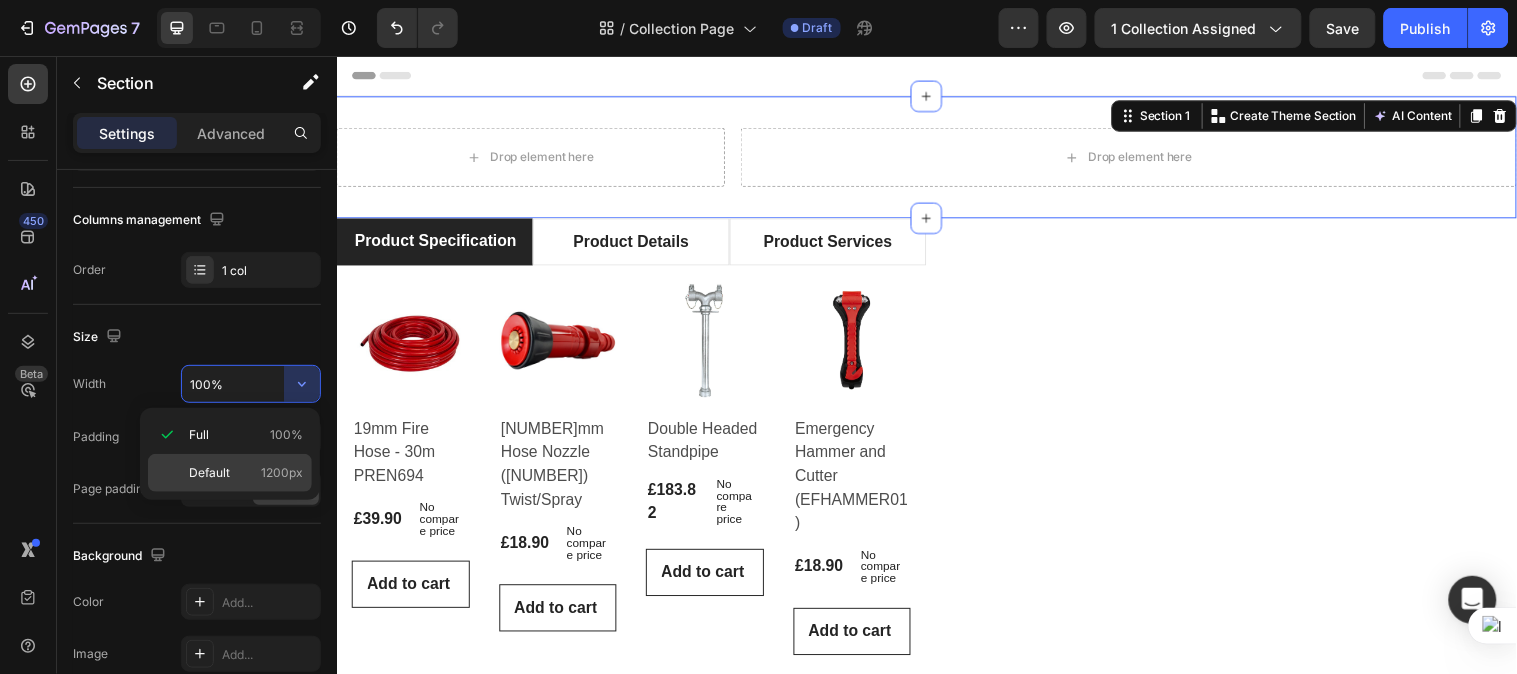 click on "1200px" at bounding box center [282, 473] 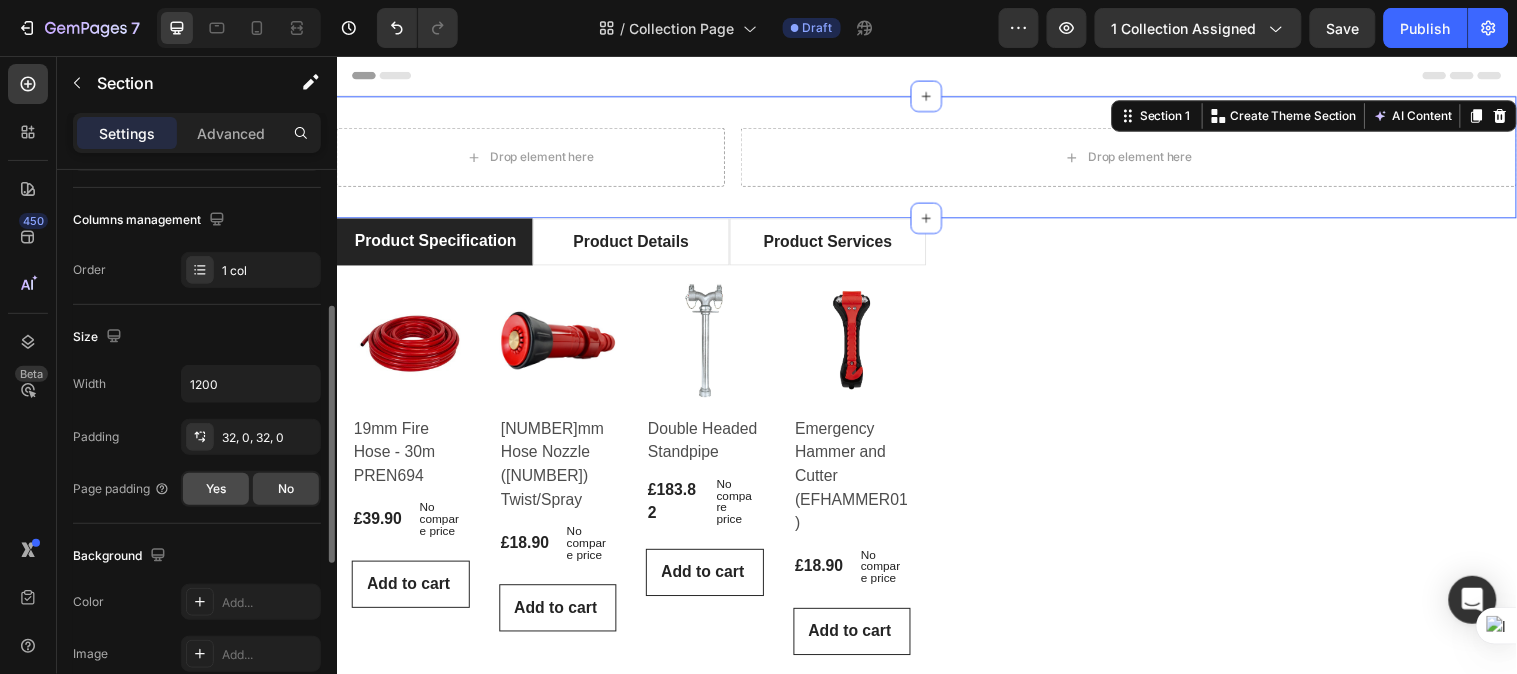click on "Yes" 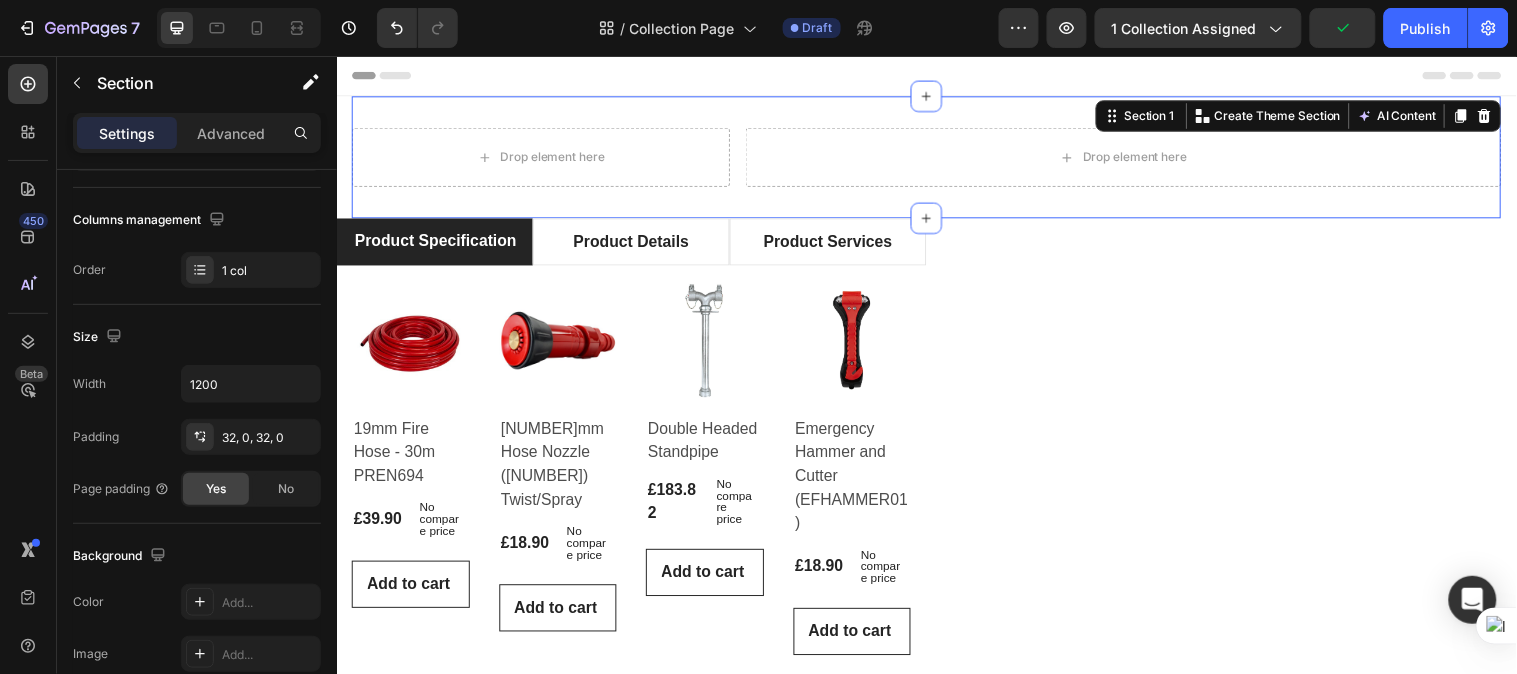 click on "Drop element here
Drop element here Row Section 1   Create Theme Section AI Content Write with GemAI What would you like to describe here? Tone and Voice Persuasive Product Fuel and Oil Distribution Kit - Compliant with ADR Regulations Show more Generate" at bounding box center (936, 158) 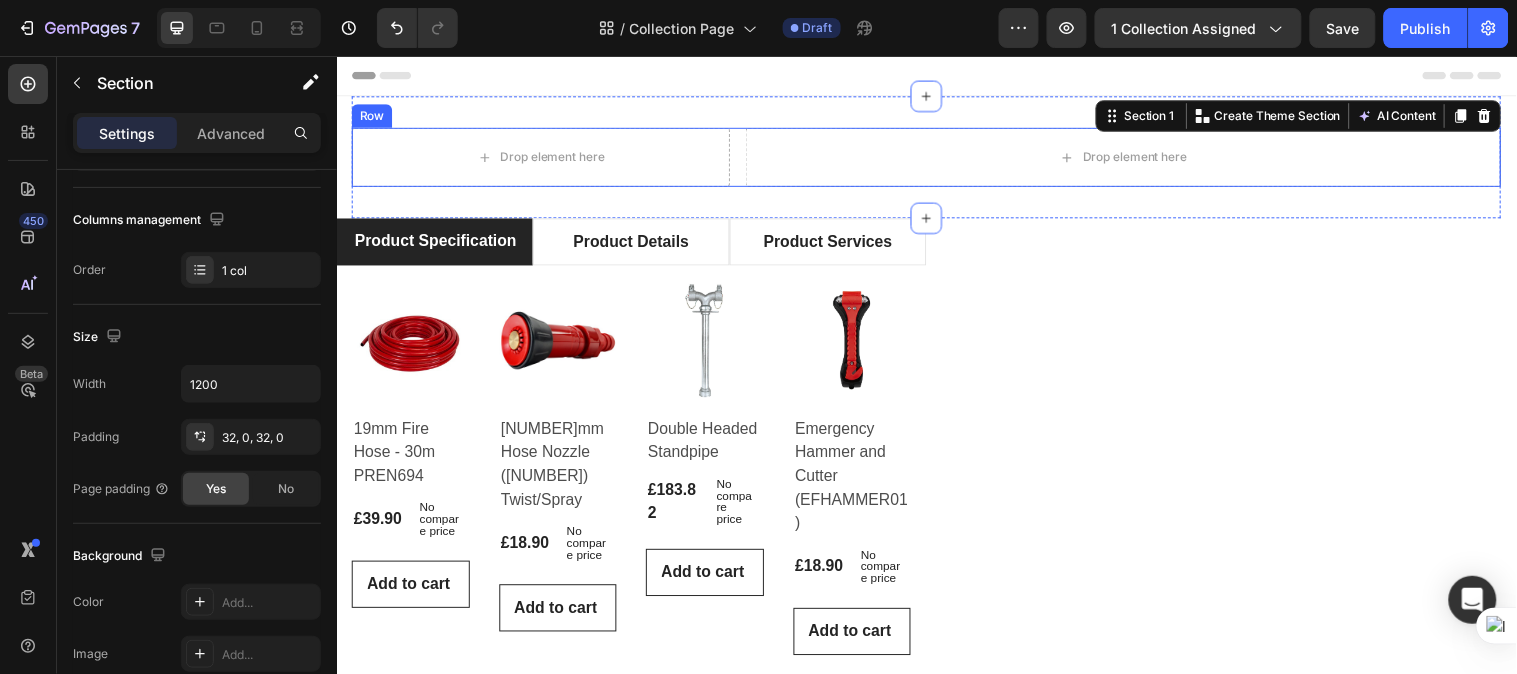 click on "Drop element here
Drop element here Row" at bounding box center [936, 158] 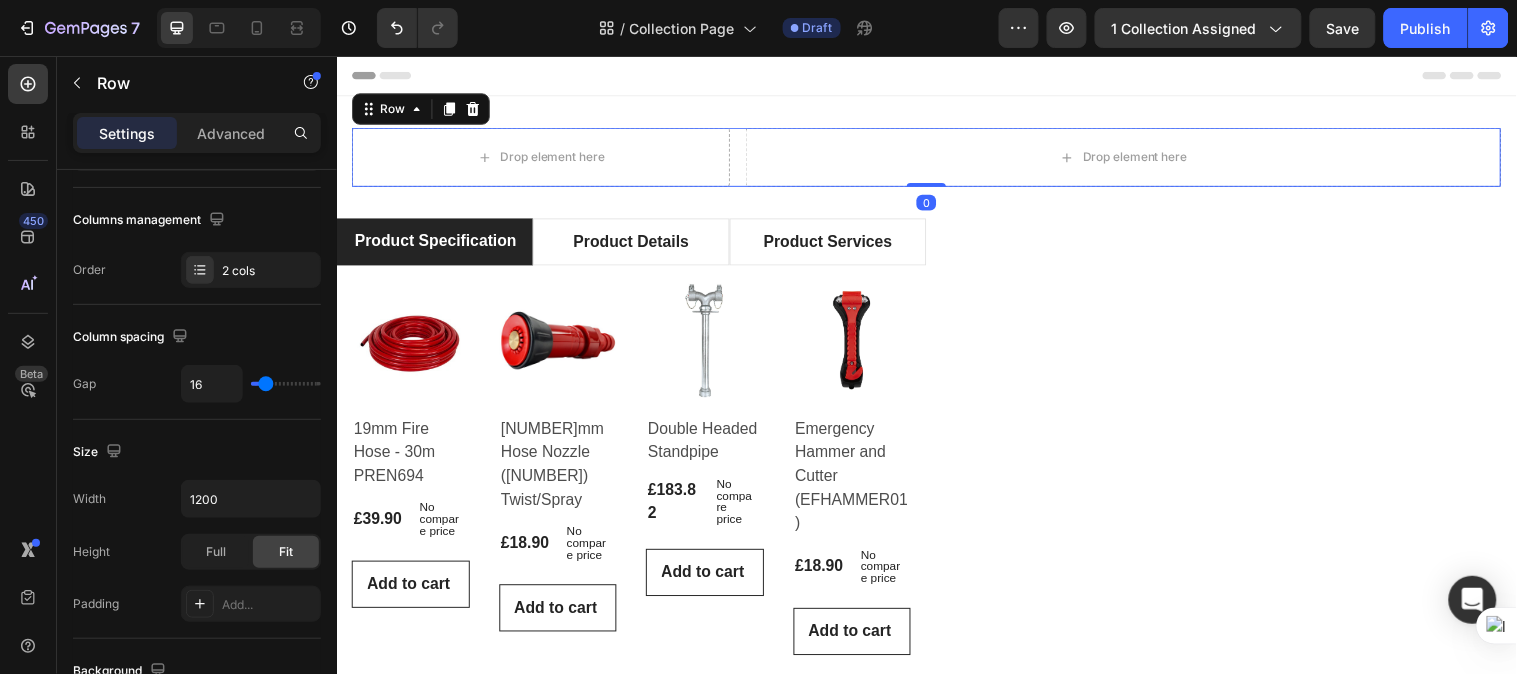 scroll, scrollTop: 0, scrollLeft: 0, axis: both 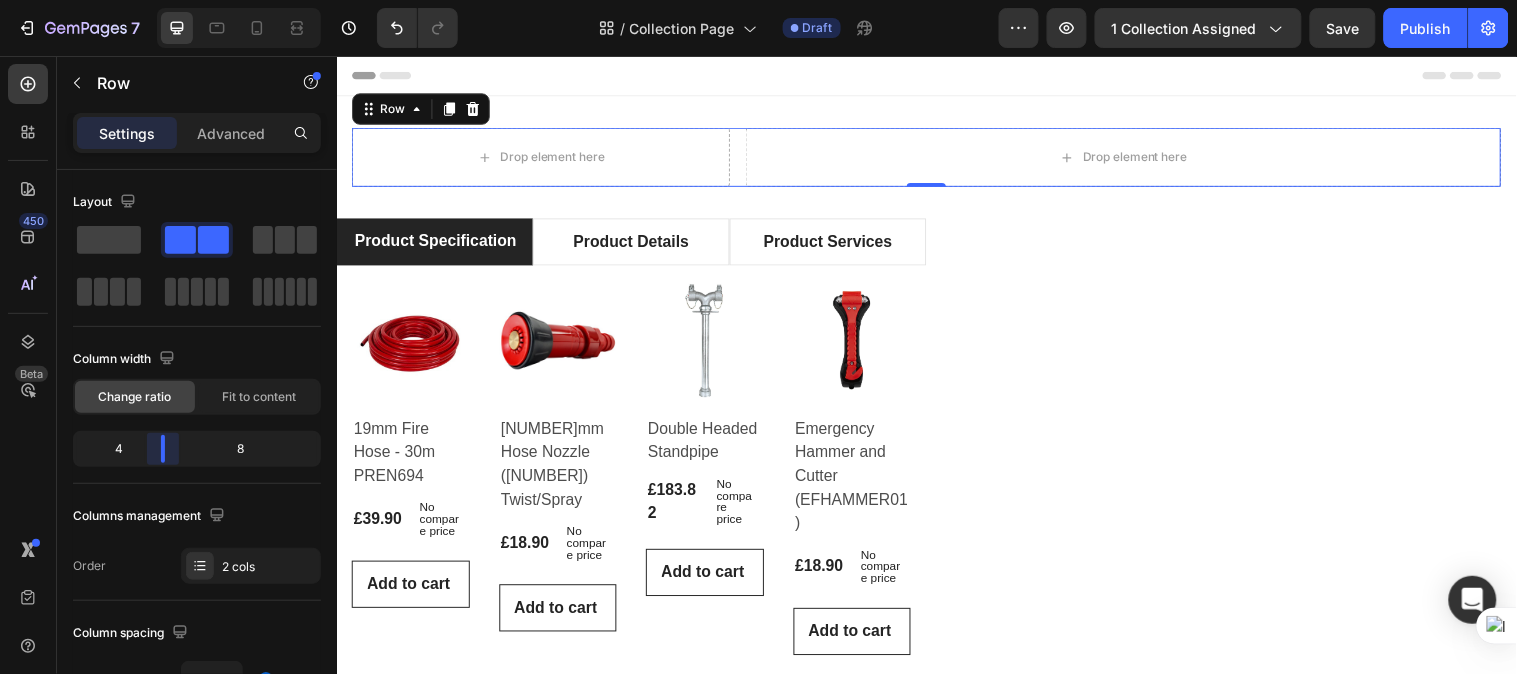 drag, startPoint x: 162, startPoint y: 460, endPoint x: 147, endPoint y: 460, distance: 15 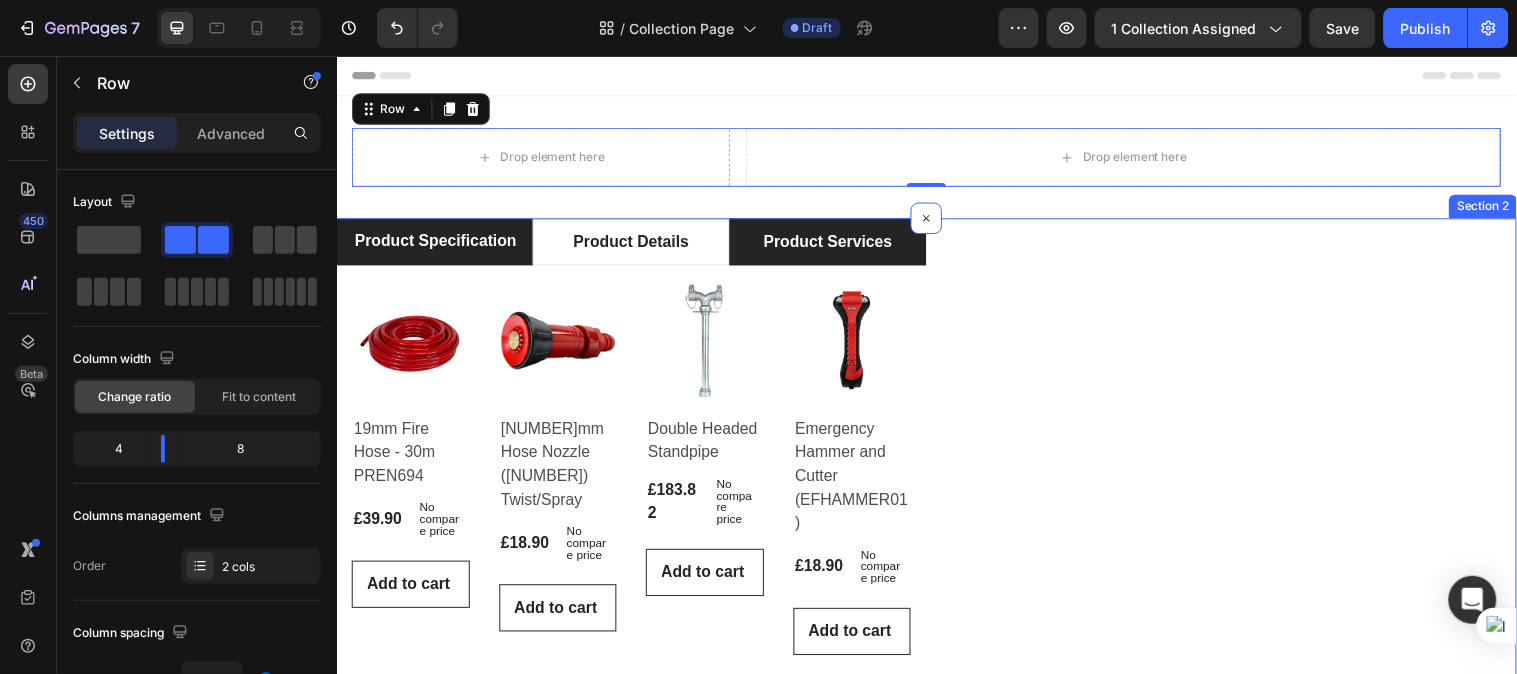 click on "Product Specifications Product Details Product Services Product Images & Gallery Row 19mm Fire Hose - 30m PREN694 (P) Title £39.90 (P) Price (P) Price No compare price (P) Price Row Row Add to cart (P) Cart Button Product List Product Images & Gallery Row 25mm Hose Nozzle (23110402) Twist/Spray (P) Title £18.90 (P) Price (P) Price No compare price (P) Price Row Row Add to cart (P) Cart Button Product List Product Images & Gallery Row Double Headed Standpipe (P) Title £183.82 (P) Price (P) Price No compare price (P) Price Row Row Add to cart (P) Cart Button Product List Product Images & Gallery Row Emergency Hammer and Cutter (EFHAMMER01) (P) Title £18.90 (P) Price (P) Price No compare price (P) Price Row Row Add to cart (P) Cart Button Product List Product Images & Gallery Row Dorgard Fire Door Retainer (Black) (P) Title £175.75 (P) Price (P) Price No compare price (P) Price Row Row Add to cart (P) Cart Button Product List Product Images & Gallery Row Fire Log Book A5 (P) Title £3.99 (P) Price (P) Price" at bounding box center [936, 1083] 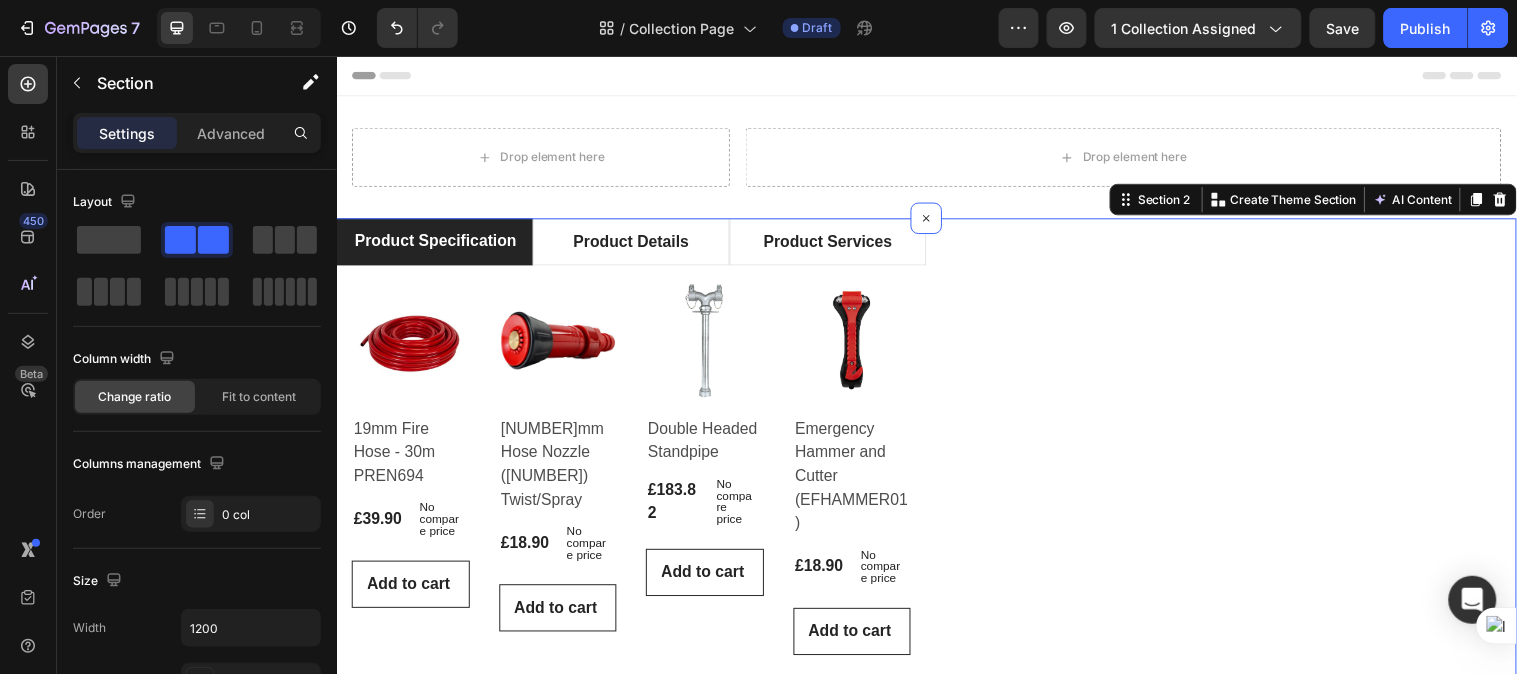 click on "Product Specifications Product Details Product Services Product Images & Gallery Row 19mm Fire Hose - 30m PREN694 (P) Title £39.90 (P) Price (P) Price No compare price (P) Price Row Row Add to cart (P) Cart Button Product List Product Images & Gallery Row 25mm Hose Nozzle (23110402) Twist/Spray (P) Title £18.90 (P) Price (P) Price No compare price (P) Price Row Row Add to cart (P) Cart Button Product List Product Images & Gallery Row Double Headed Standpipe (P) Title £183.82 (P) Price (P) Price No compare price (P) Price Row Row Add to cart (P) Cart Button Product List Product Images & Gallery Row Emergency Hammer and Cutter (EFHAMMER01) (P) Title £18.90 (P) Price (P) Price No compare price (P) Price Row Row Add to cart (P) Cart Button Product List Product Images & Gallery Row Dorgard Fire Door Retainer (Black) (P) Title £175.75 (P) Price (P) Price No compare price (P) Price Row Row Add to cart (P) Cart Button Product List Product Images & Gallery Row Fire Log Book A5 (P) Title £3.99 (P) Price (P) Price" at bounding box center (936, 1083) 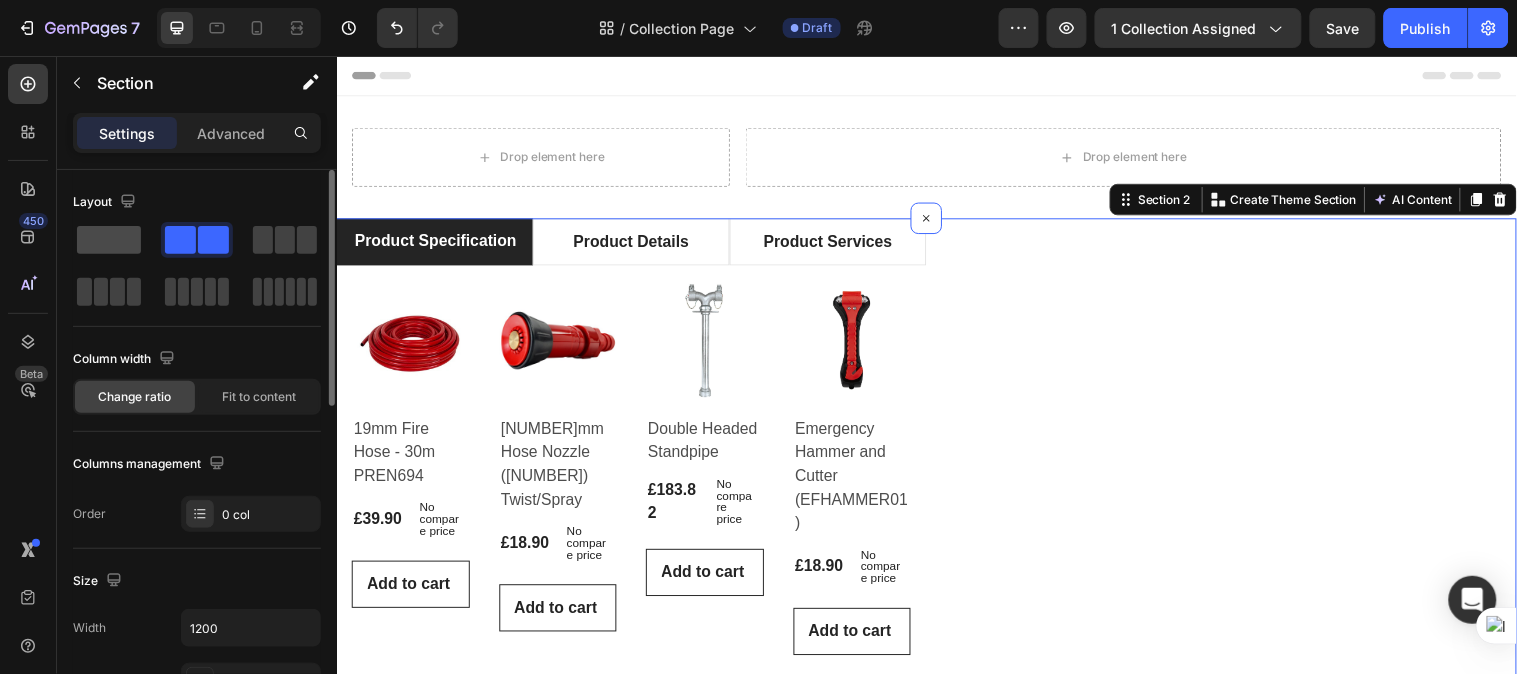 click 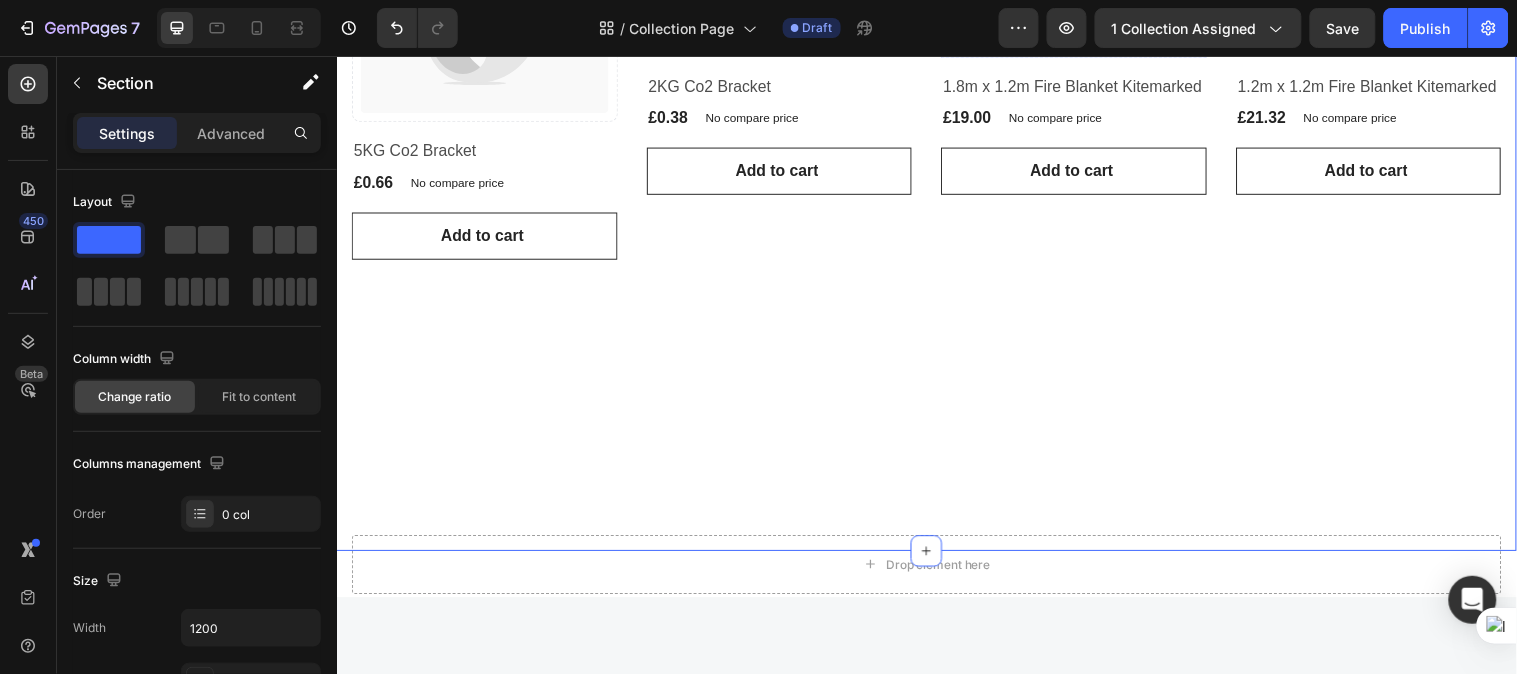 scroll, scrollTop: 0, scrollLeft: 0, axis: both 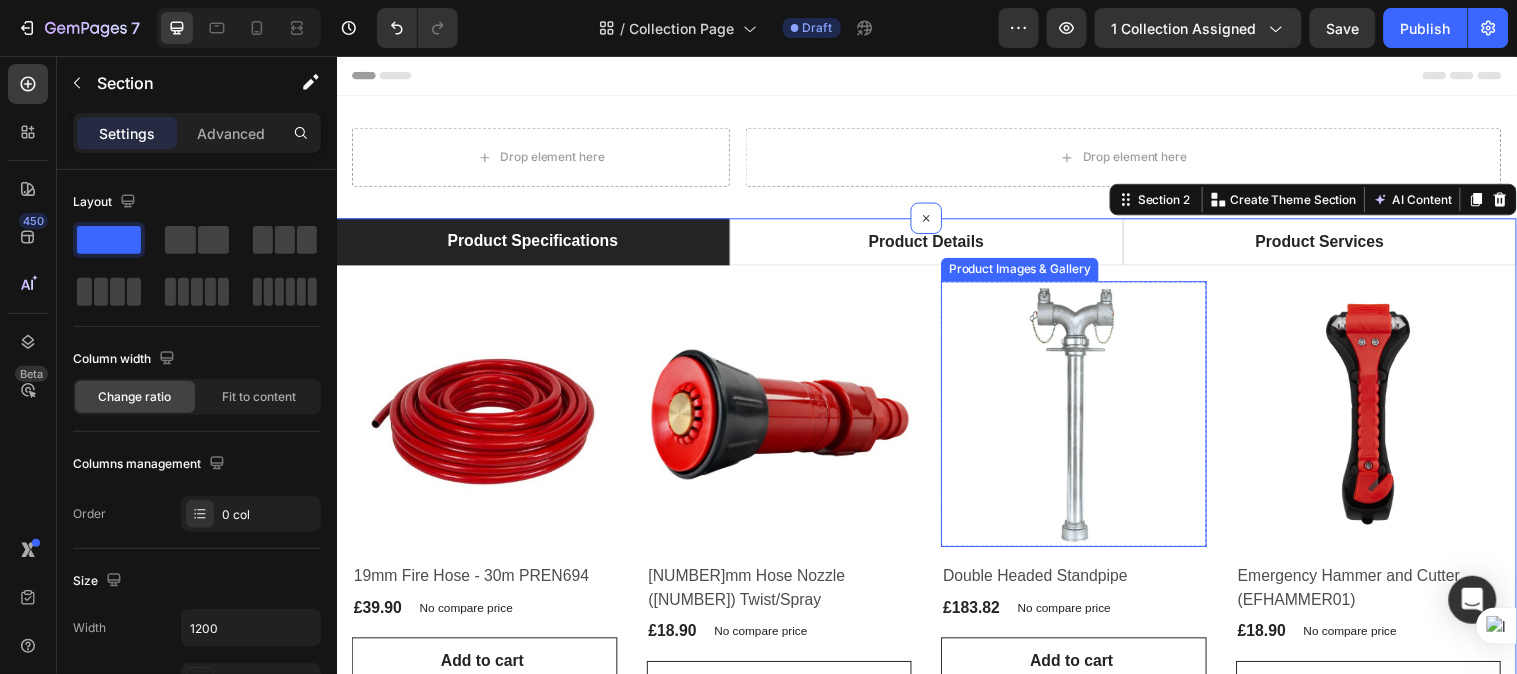 click at bounding box center (1086, 419) 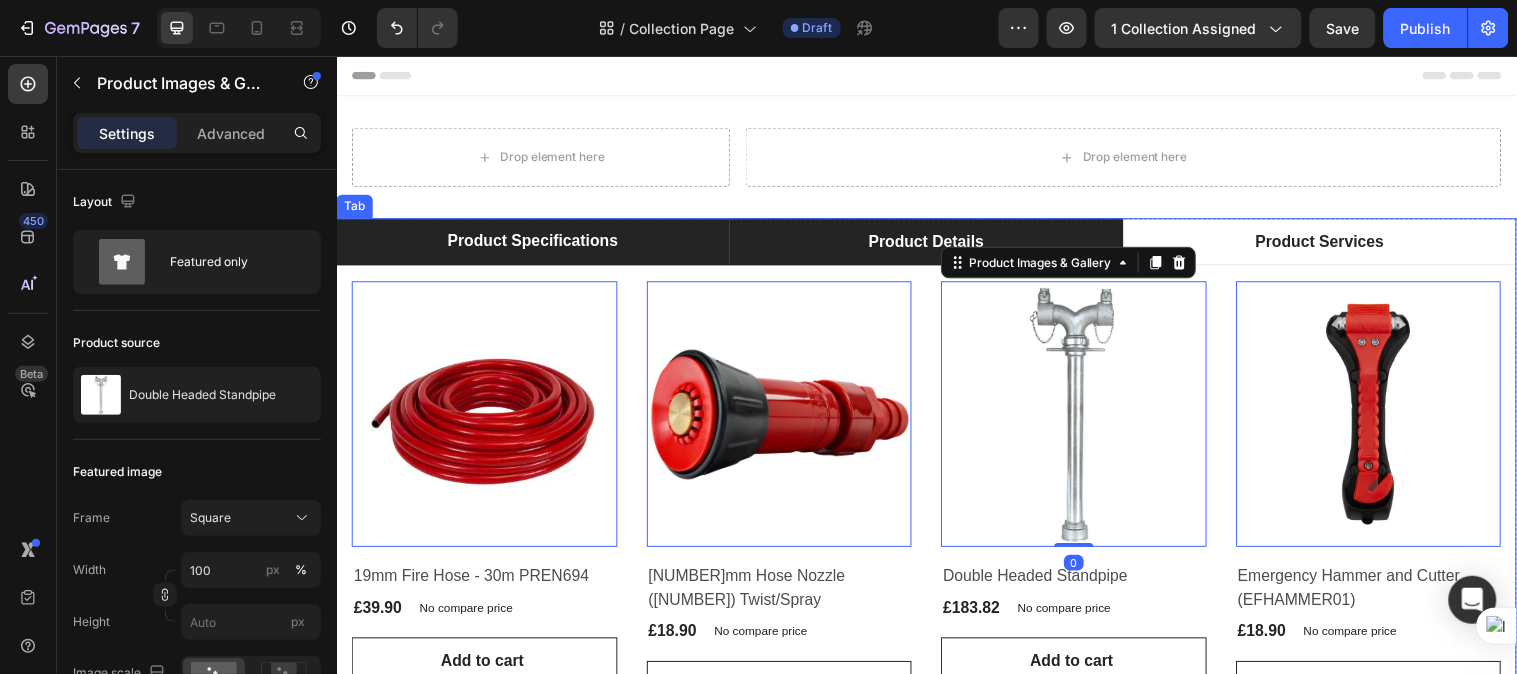 click on "Product Details" at bounding box center [936, 244] 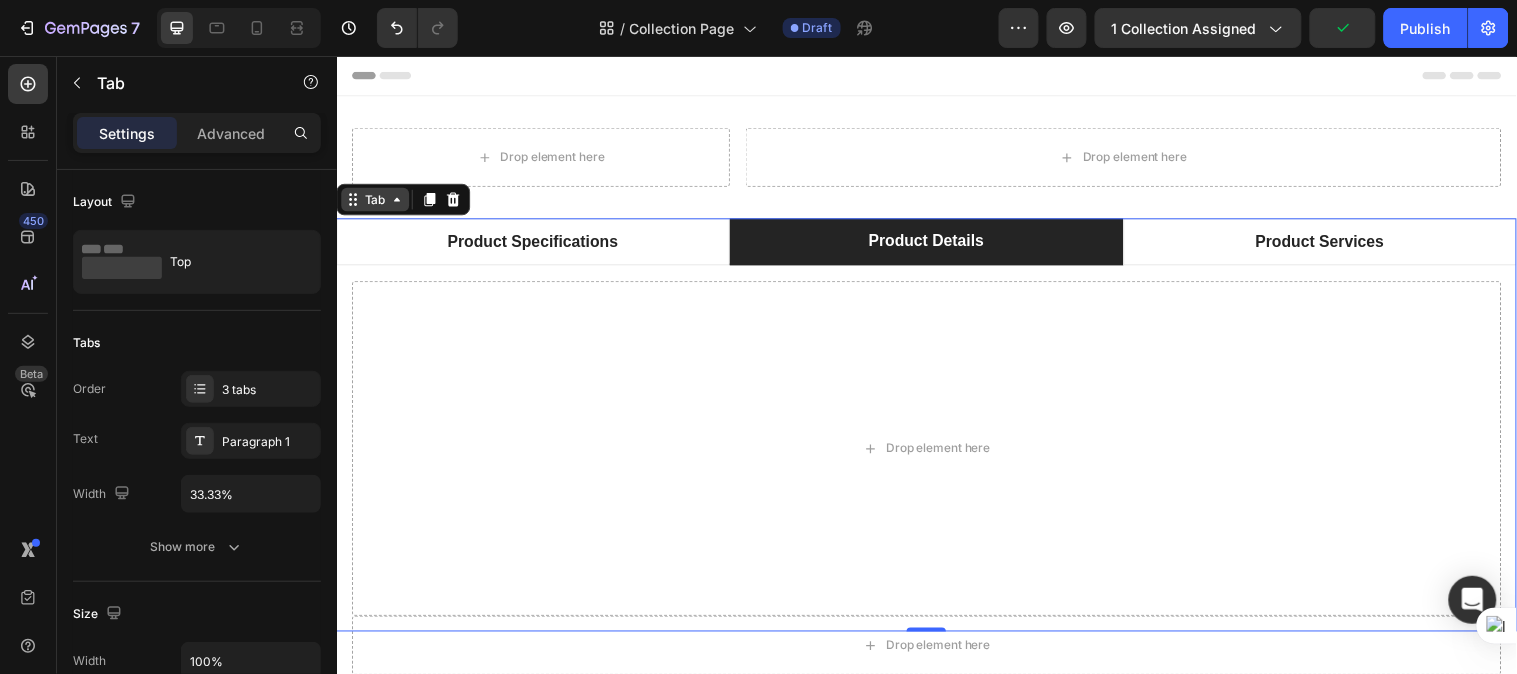 click on "Tab" at bounding box center [375, 201] 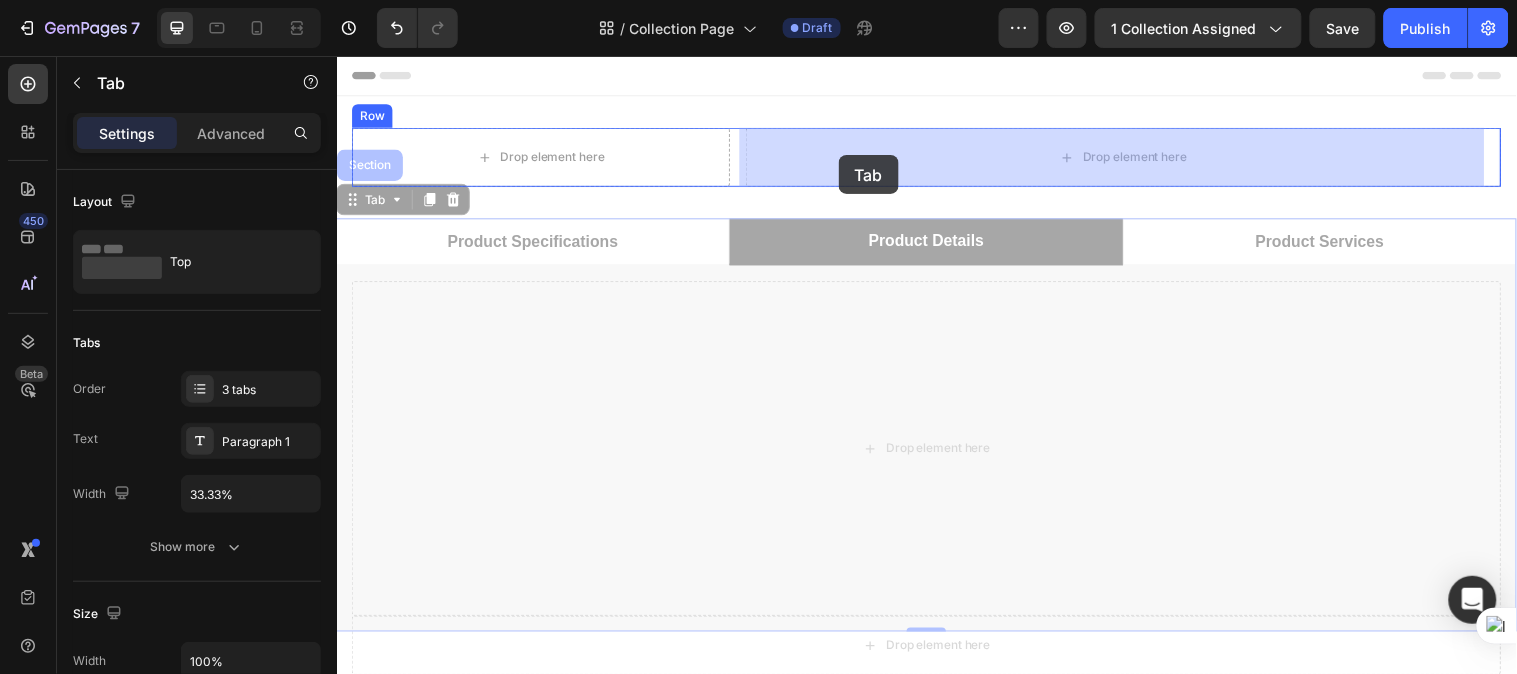 drag, startPoint x: 354, startPoint y: 199, endPoint x: 846, endPoint y: 156, distance: 493.8755 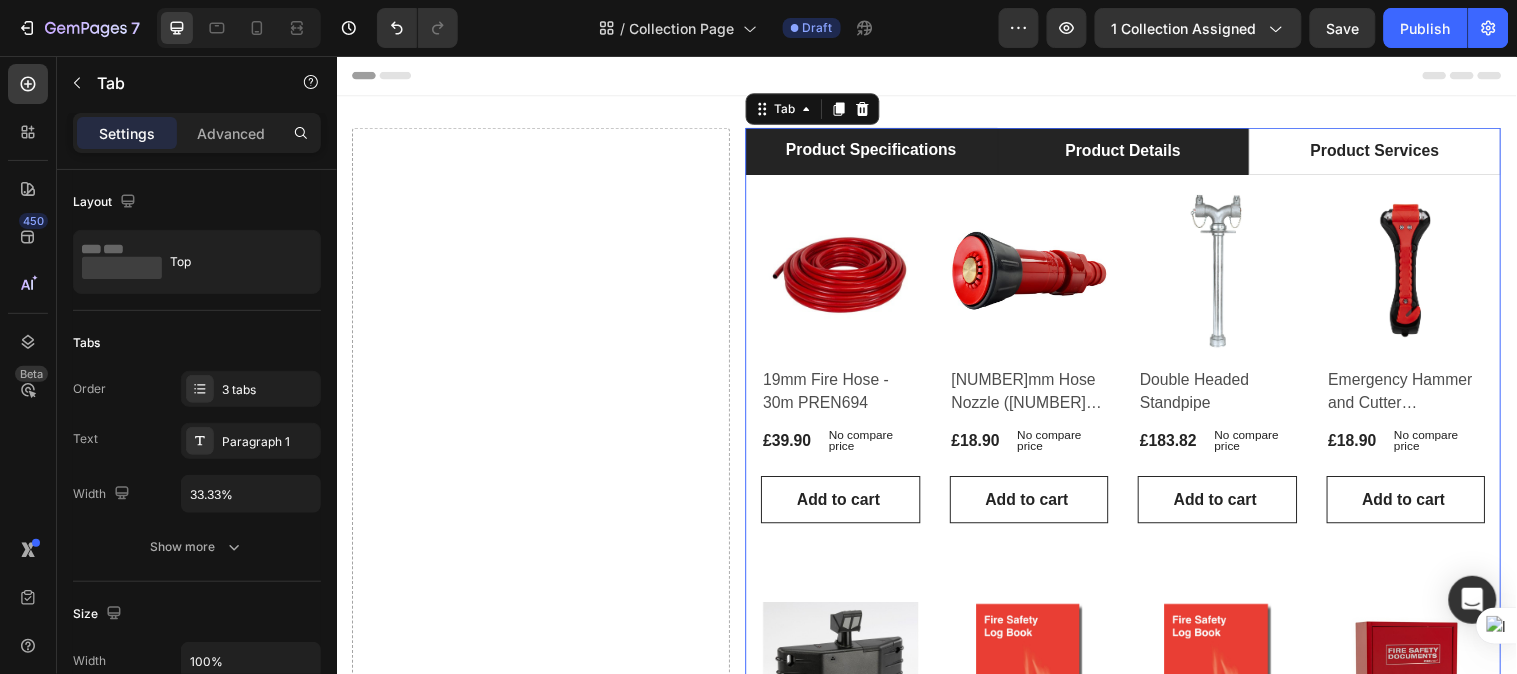 click on "Product Details" at bounding box center (1135, 152) 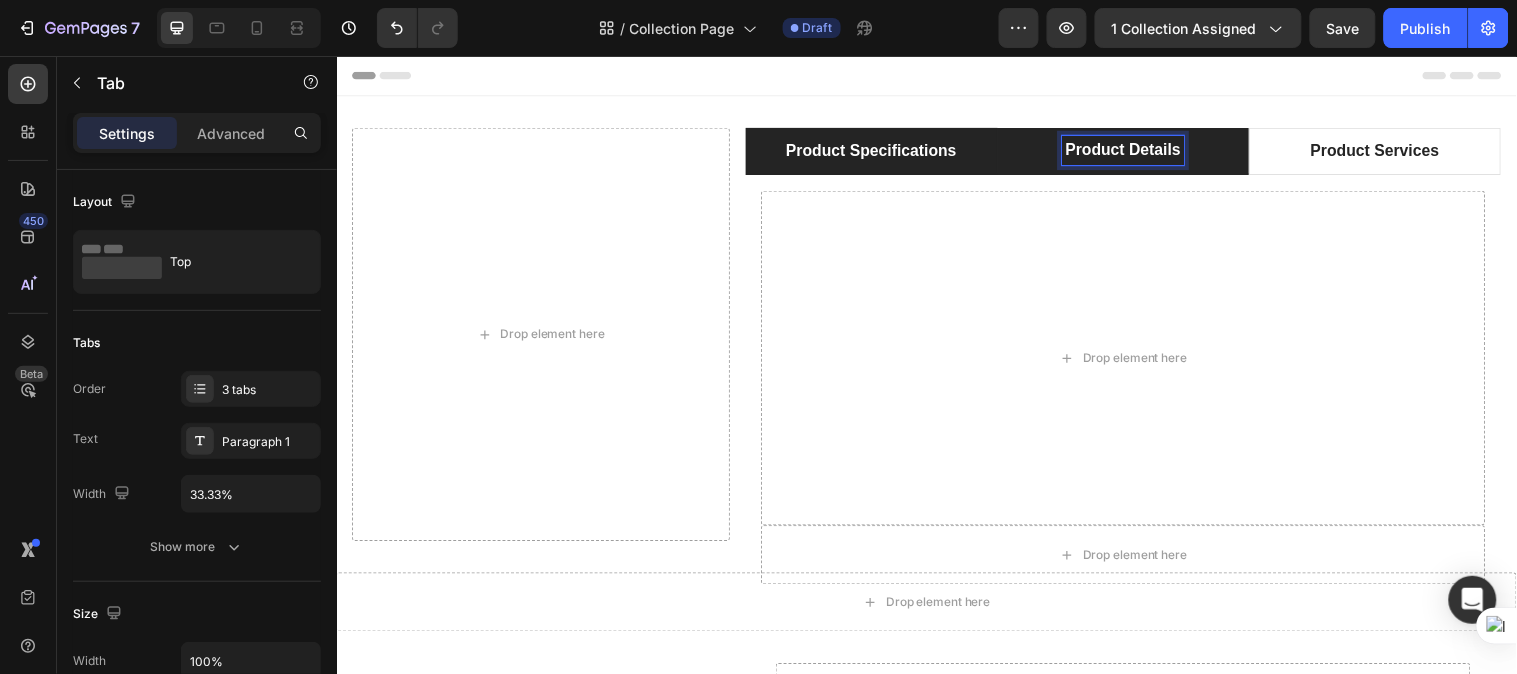 click on "Product Specifications" at bounding box center (879, 152) 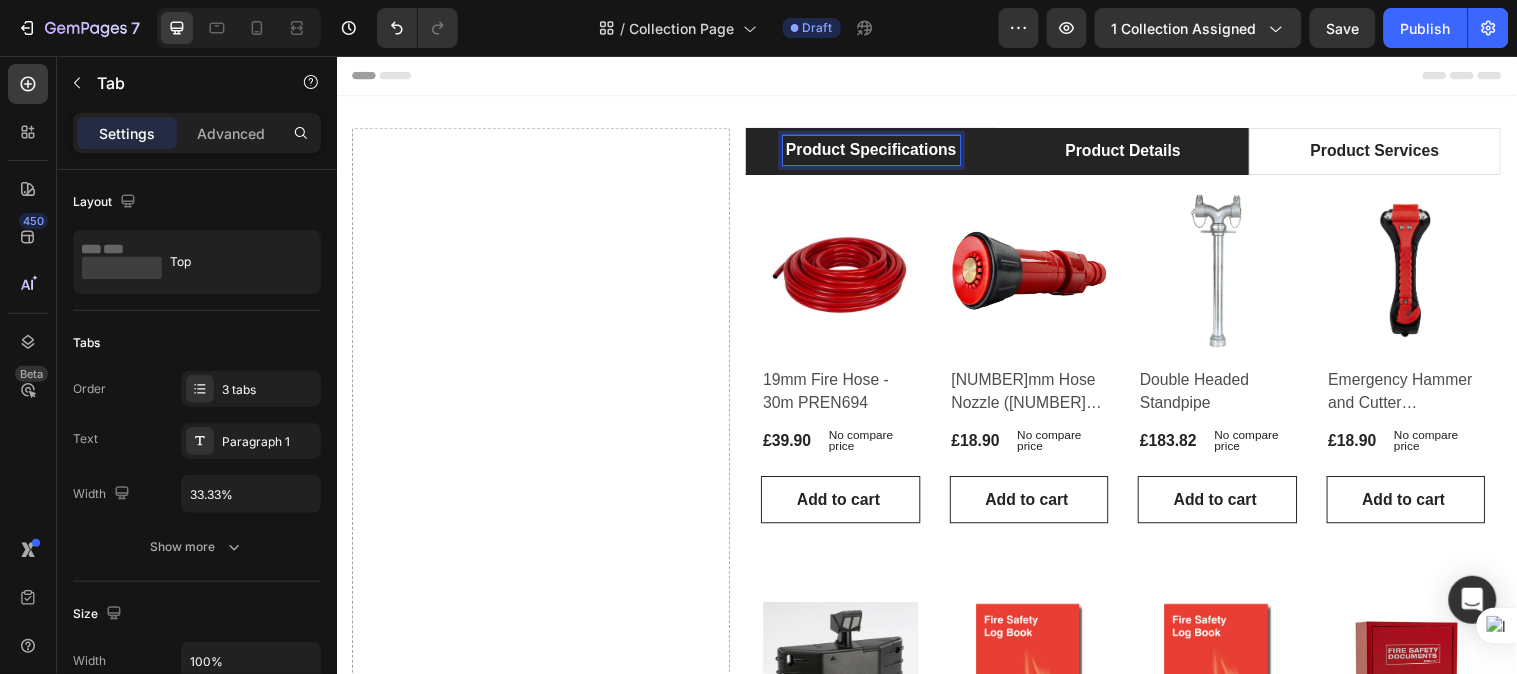 click on "Product Details" at bounding box center (1135, 152) 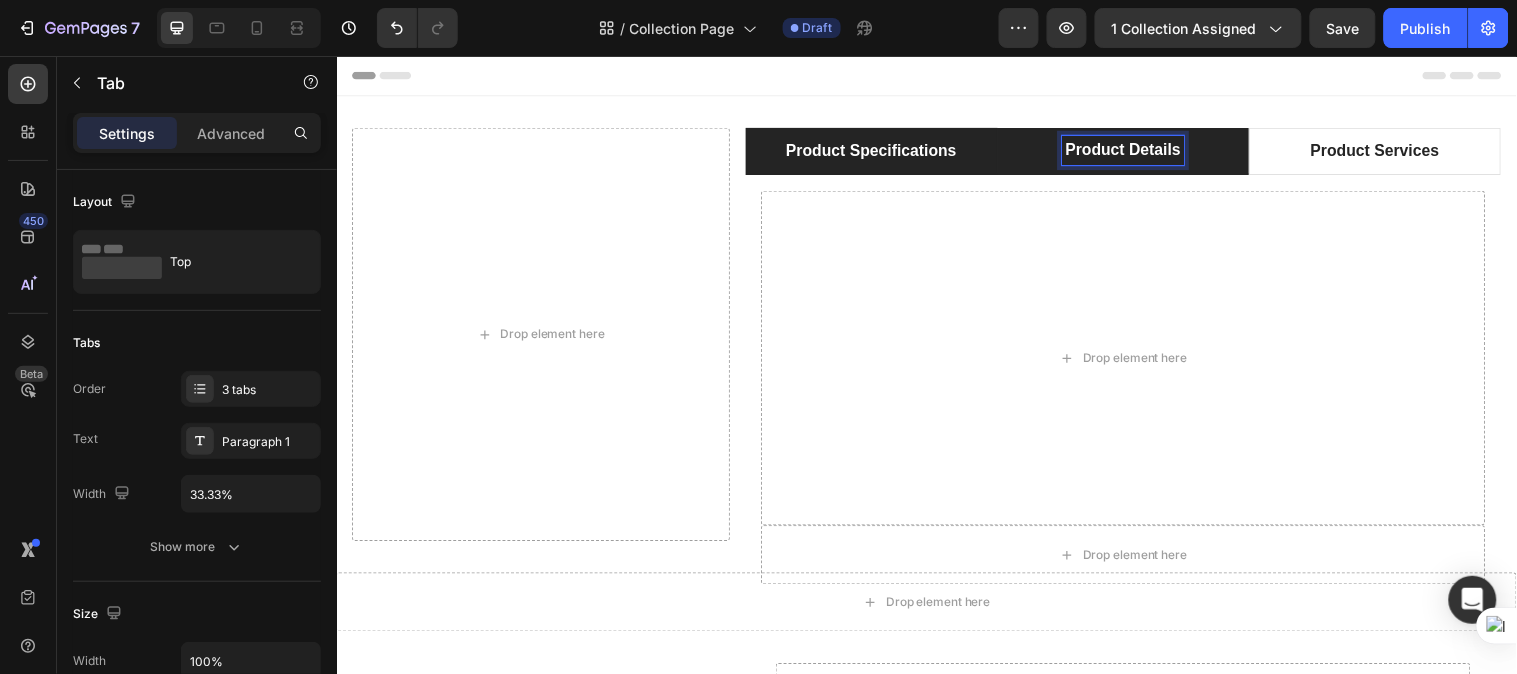 click on "Product Specifications" at bounding box center (880, 152) 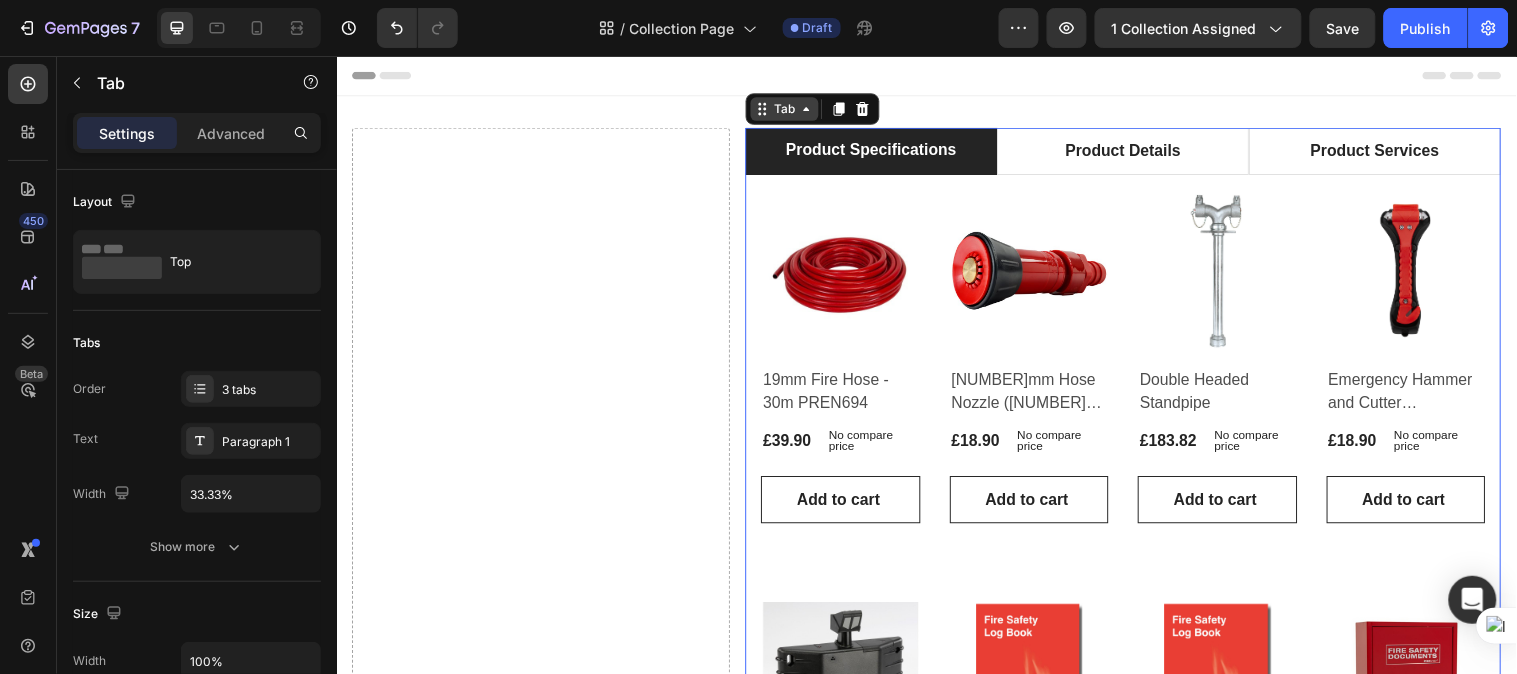 click on "Tab" at bounding box center [791, 109] 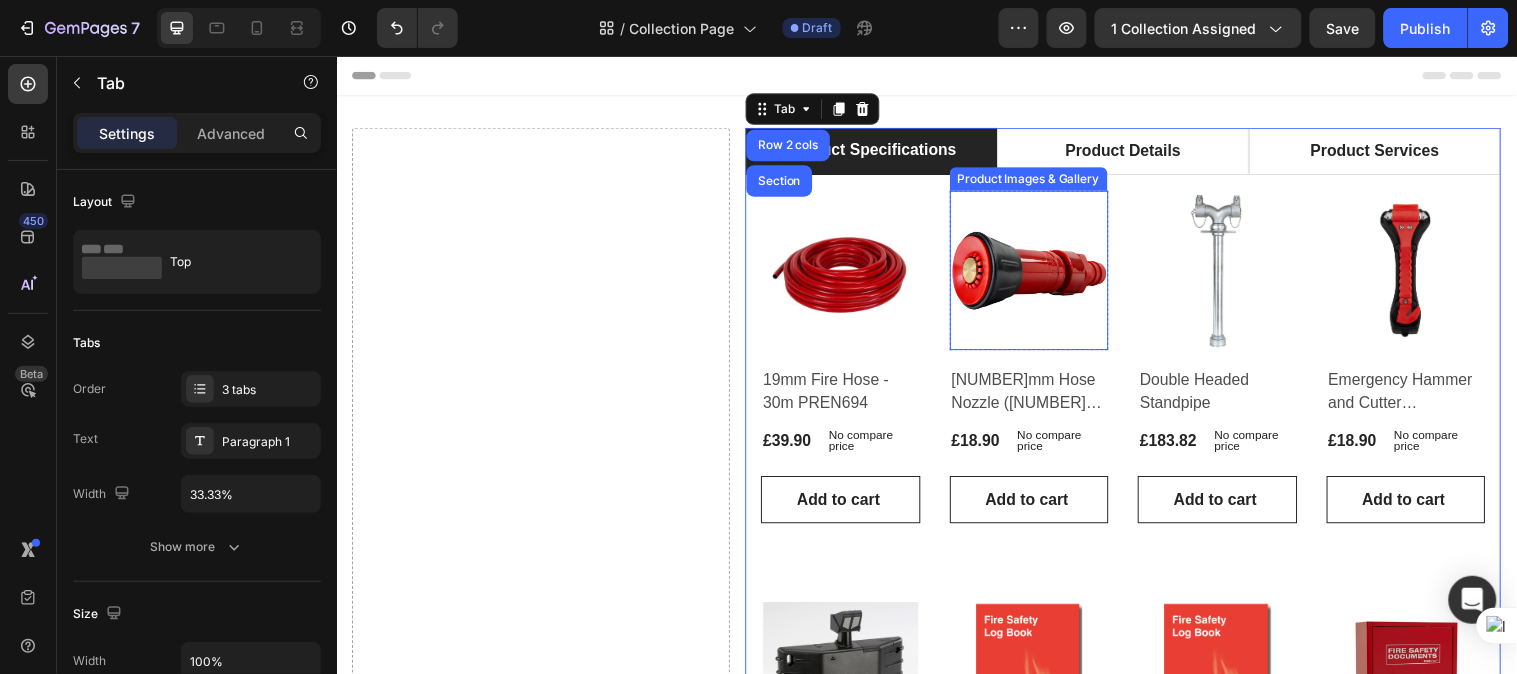 click at bounding box center [1041, 273] 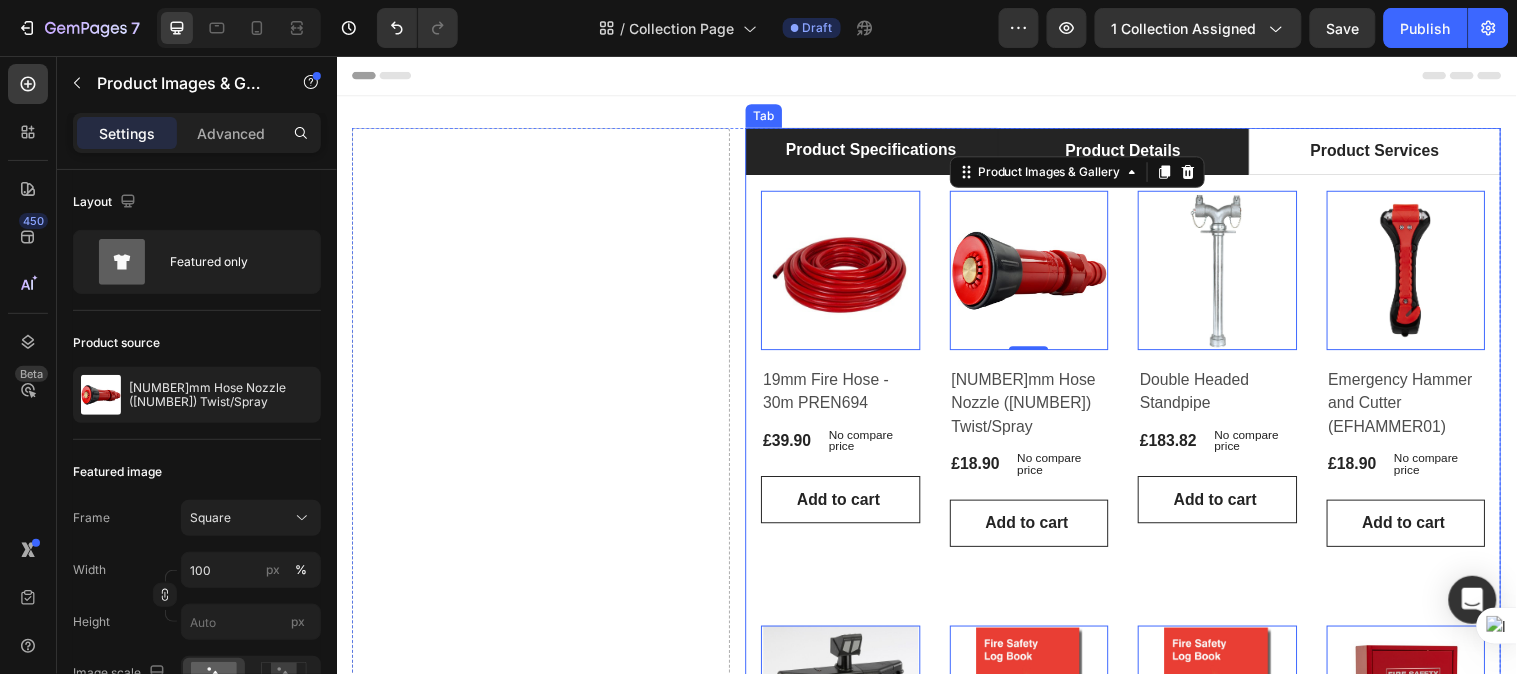 click on "Product Details" at bounding box center (1136, 152) 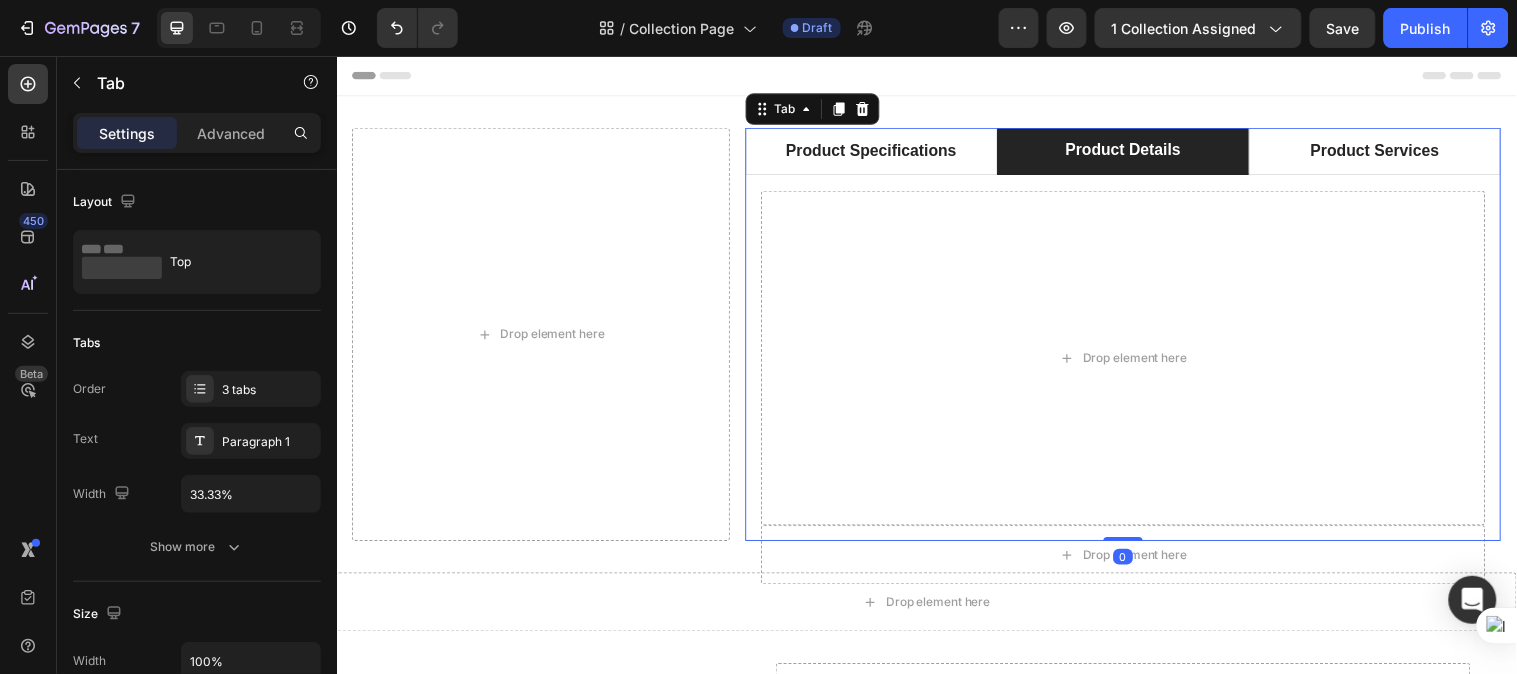 drag, startPoint x: 840, startPoint y: 99, endPoint x: 846, endPoint y: 200, distance: 101.17806 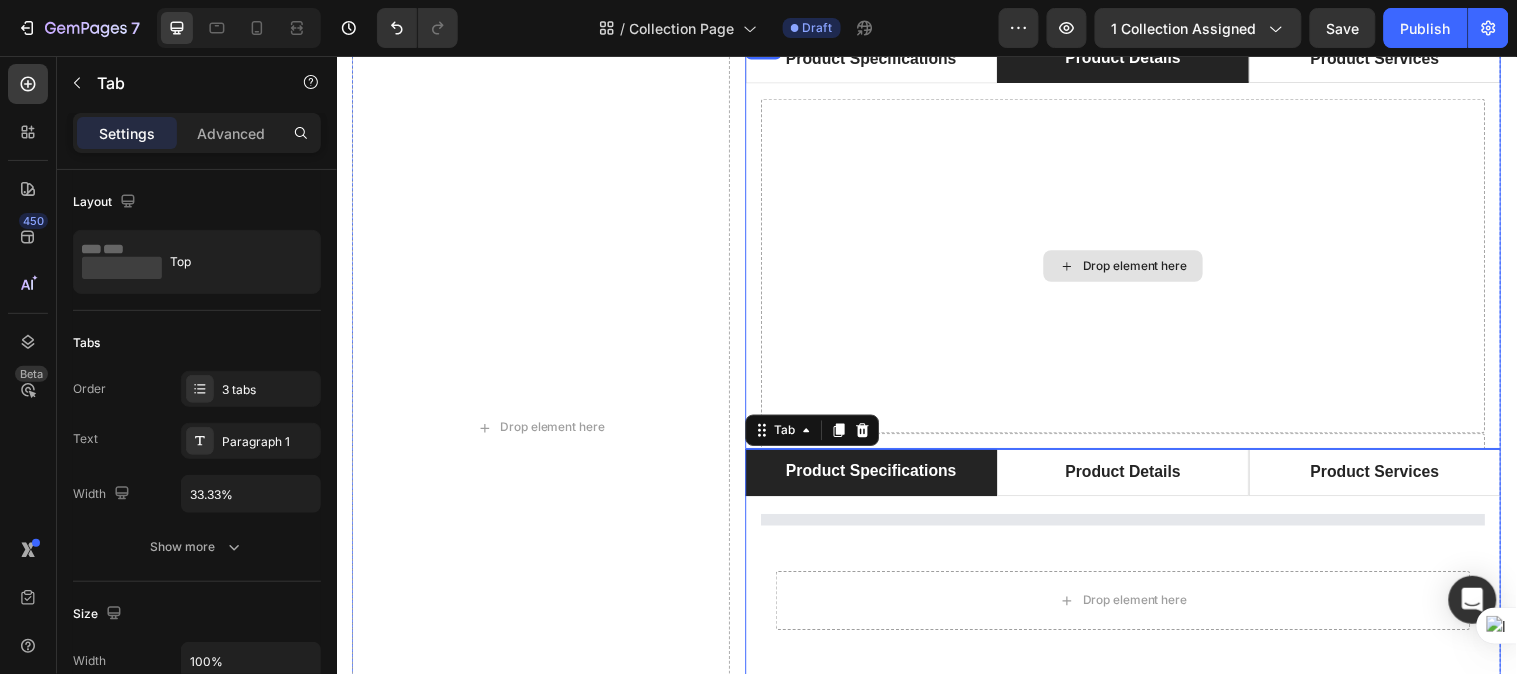 scroll, scrollTop: 0, scrollLeft: 0, axis: both 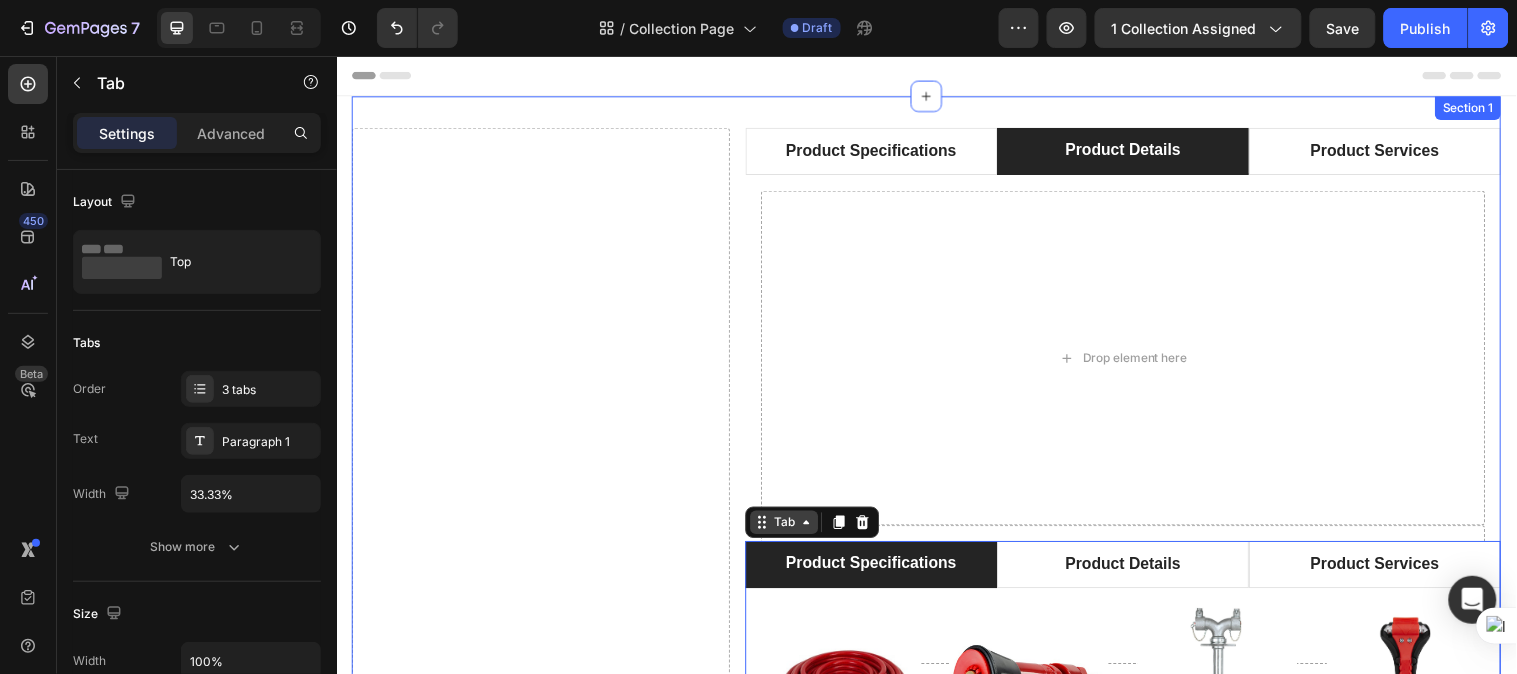 drag, startPoint x: 729, startPoint y: 96, endPoint x: 808, endPoint y: 520, distance: 431.29688 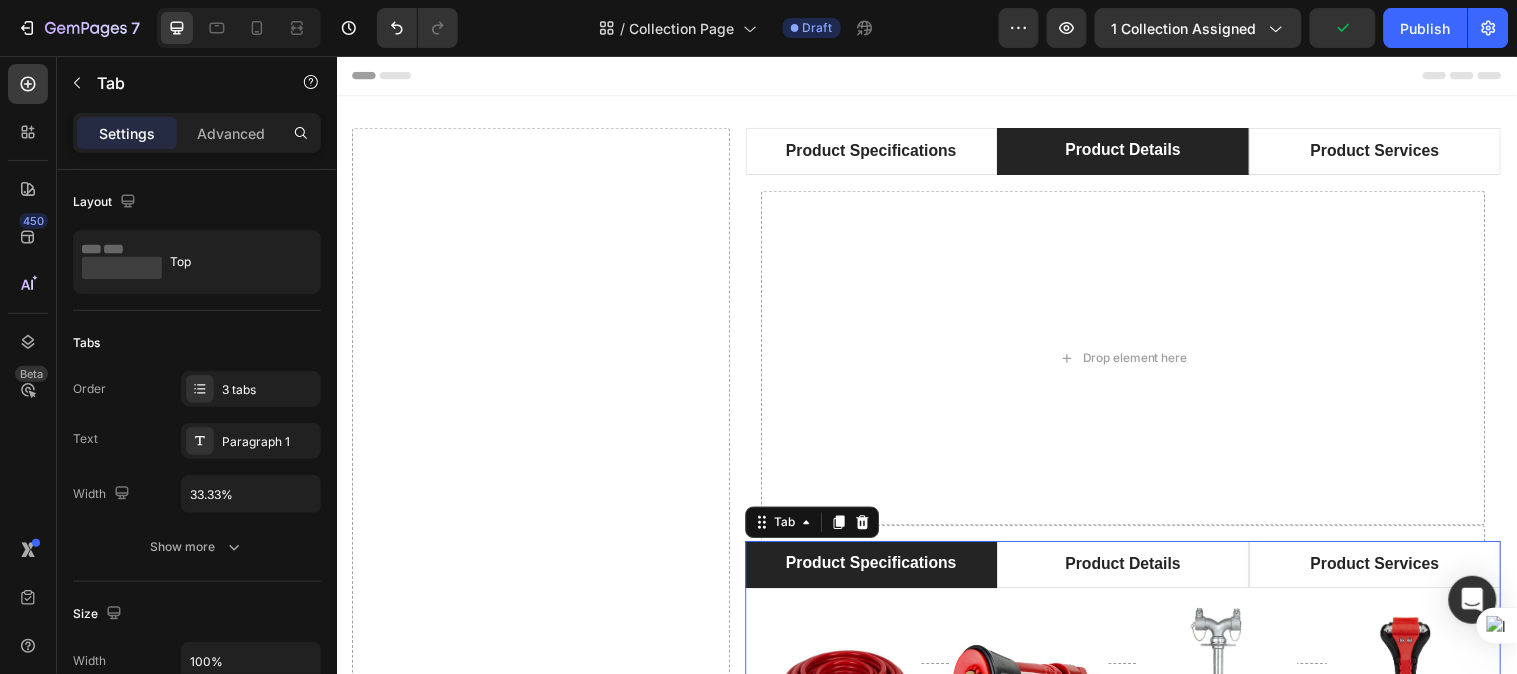 drag, startPoint x: 764, startPoint y: 530, endPoint x: 849, endPoint y: 220, distance: 321.44208 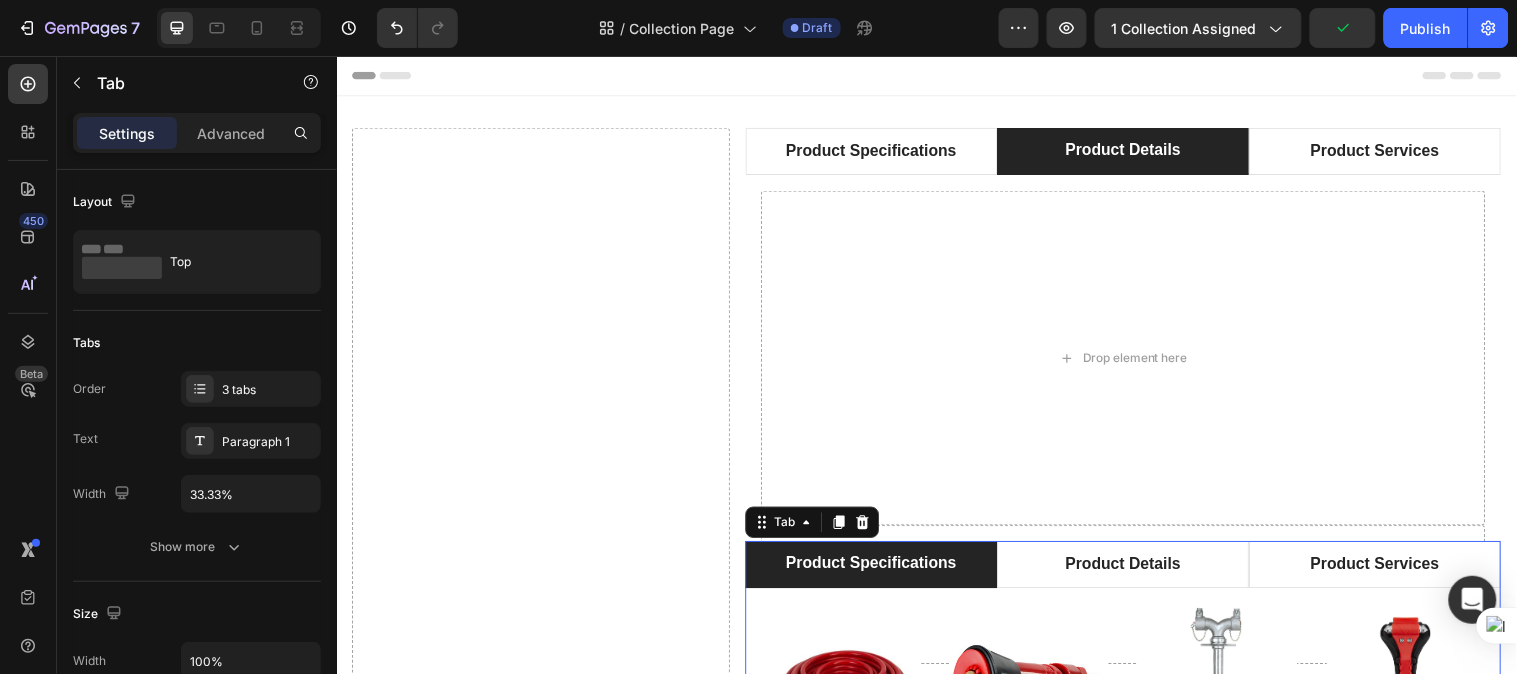 click on "Header
Drop element here Product Specifications Product Details Product Services Product Images & Gallery Row 19mm Fire Hose - 30m PREN694 (P) Title £39.90 (P) Price (P) Price No compare price (P) Price Row Row Add to cart (P) Cart Button Product List Product Images & Gallery Row 25mm Hose Nozzle (23110402) Twist/Spray (P) Title £18.90 (P) Price (P) Price No compare price (P) Price Row Row Add to cart (P) Cart Button Product List Product Images & Gallery Row Double Headed Standpipe (P) Title £183.82 (P) Price (P) Price No compare price (P) Price Row Row Add to cart (P) Cart Button Product List Product Images & Gallery Row Emergency Hammer and Cutter (EFHAMMER01) (P) Title £18.90 (P) Price (P) Price No compare price (P) Price Row Row Add to cart (P) Cart Button Product List Product Images & Gallery Row Dorgard Fire Door Retainer (Black) (P) Title £175.75 (P) Price (P) Price No compare price (P) Price Row Row Add to cart (P) Cart Button Product List Product Images & Gallery Row (P) Title" at bounding box center [936, 1795] 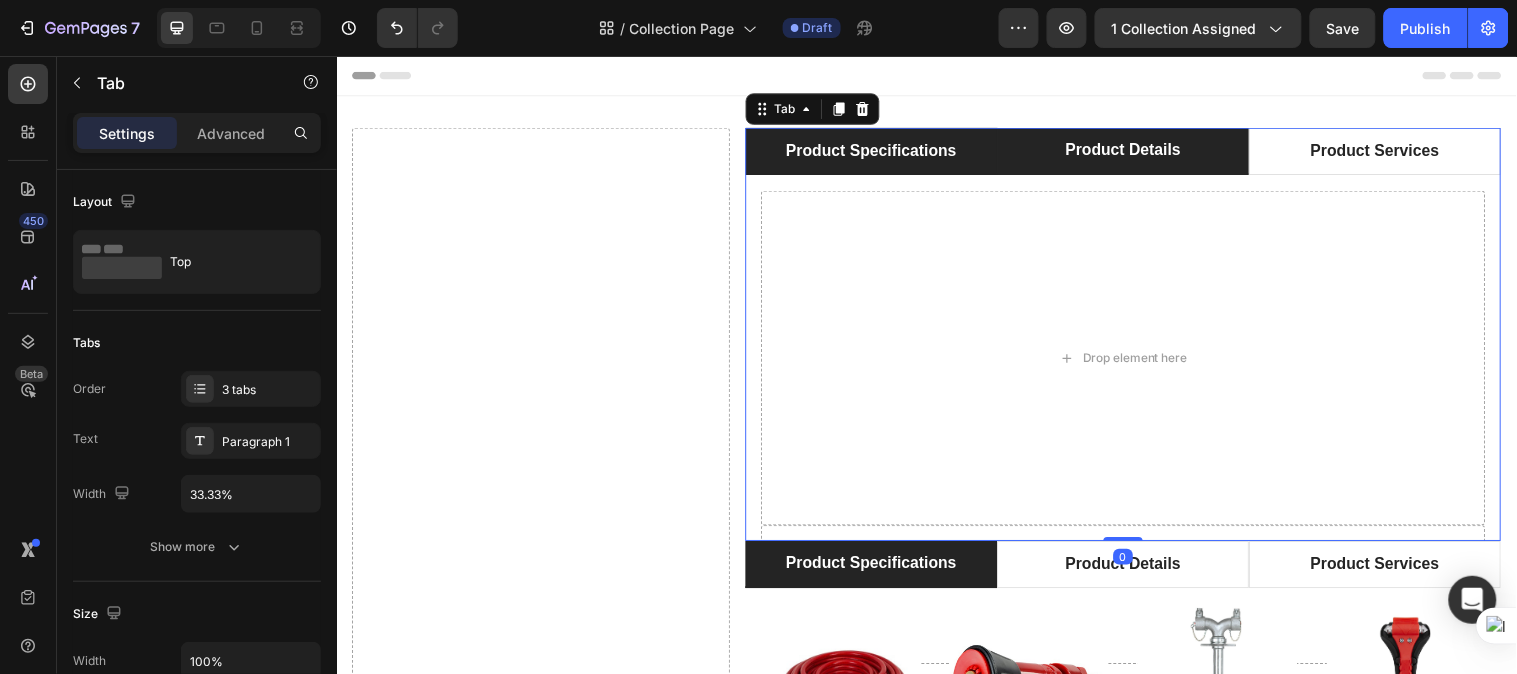 click on "Product Specifications" at bounding box center (880, 152) 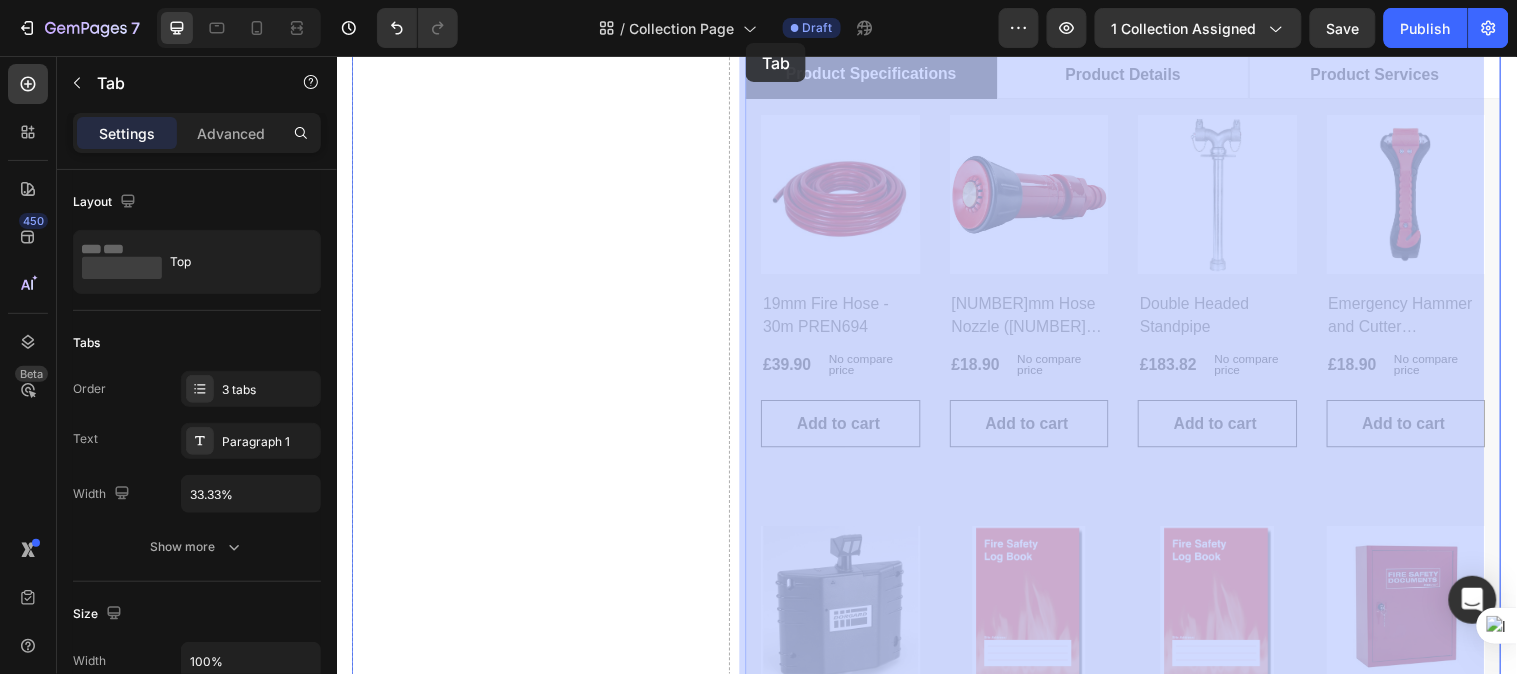 scroll, scrollTop: 0, scrollLeft: 0, axis: both 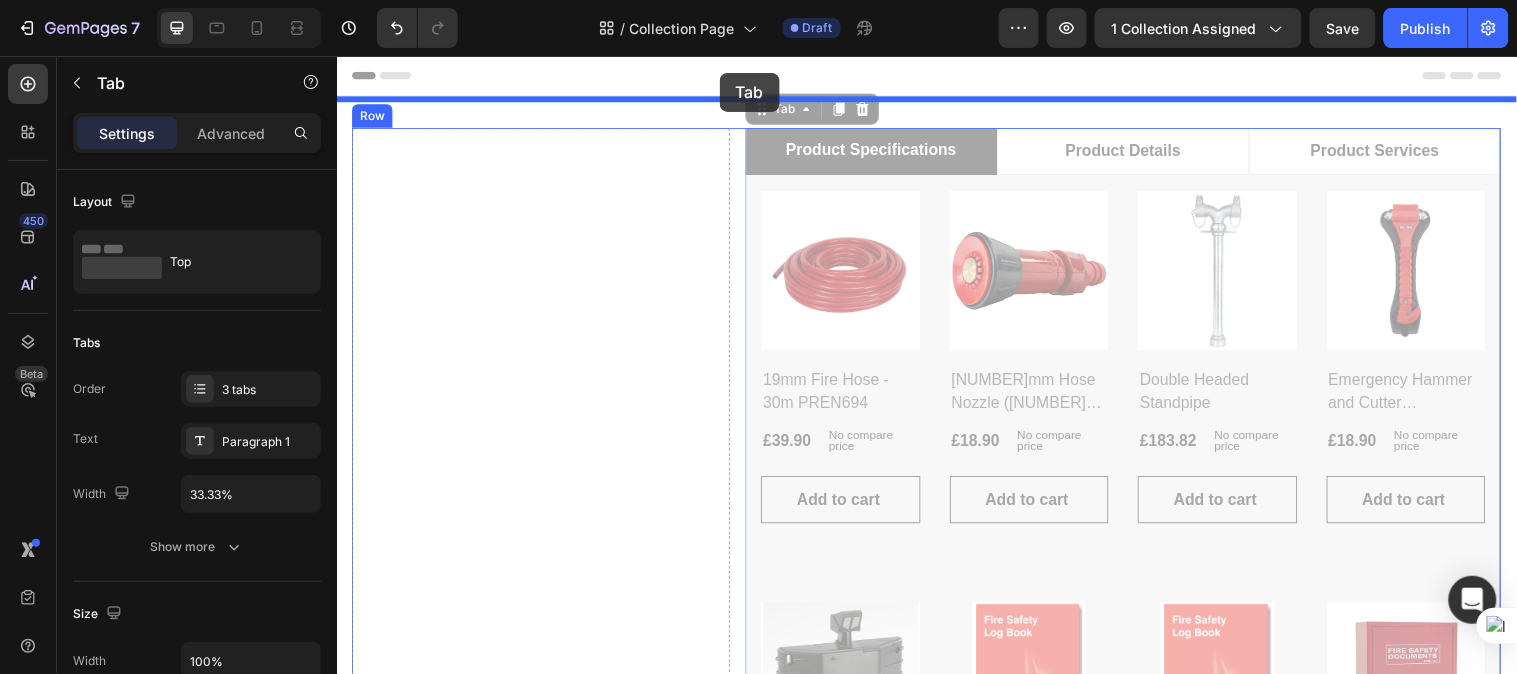 drag, startPoint x: 764, startPoint y: 106, endPoint x: 725, endPoint y: 72, distance: 51.739735 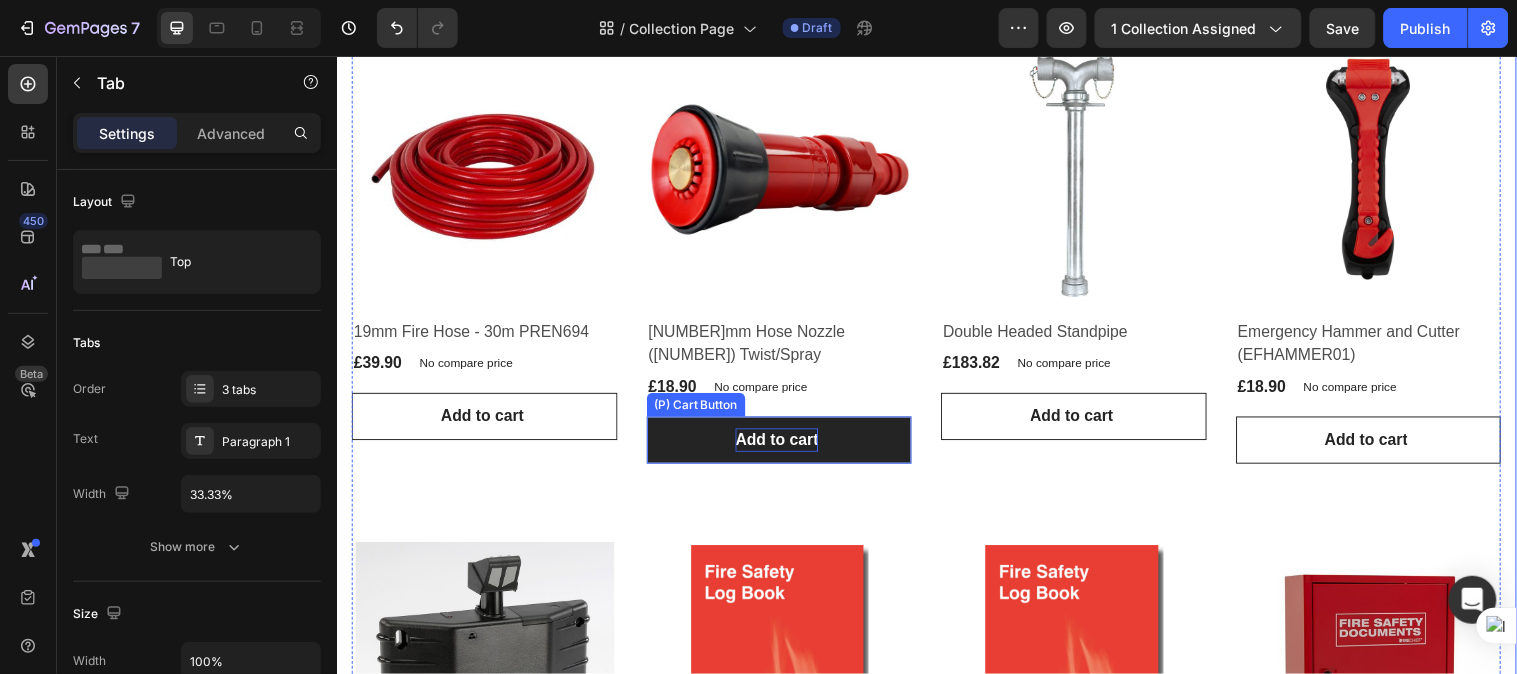 scroll, scrollTop: 0, scrollLeft: 0, axis: both 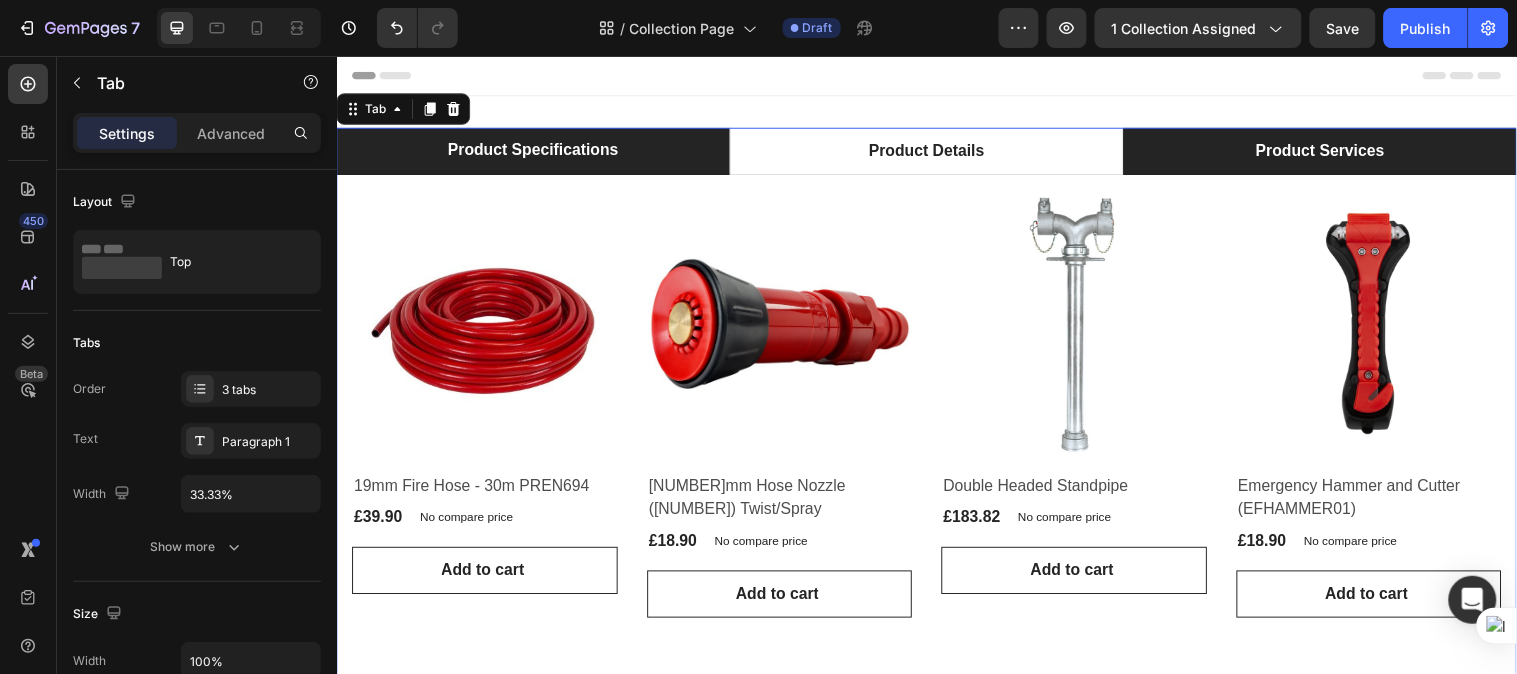 click on "Product Services" at bounding box center (1336, 152) 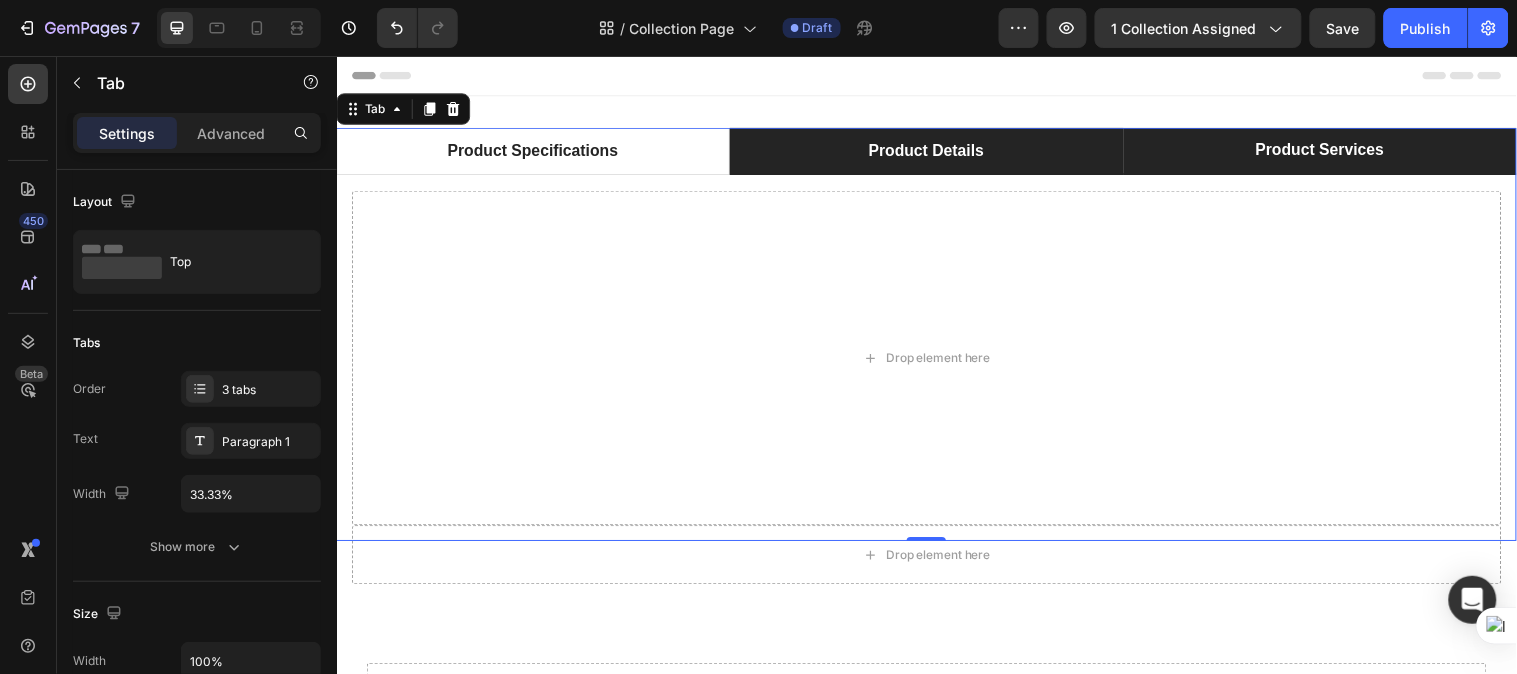 click on "Product Details" at bounding box center (935, 152) 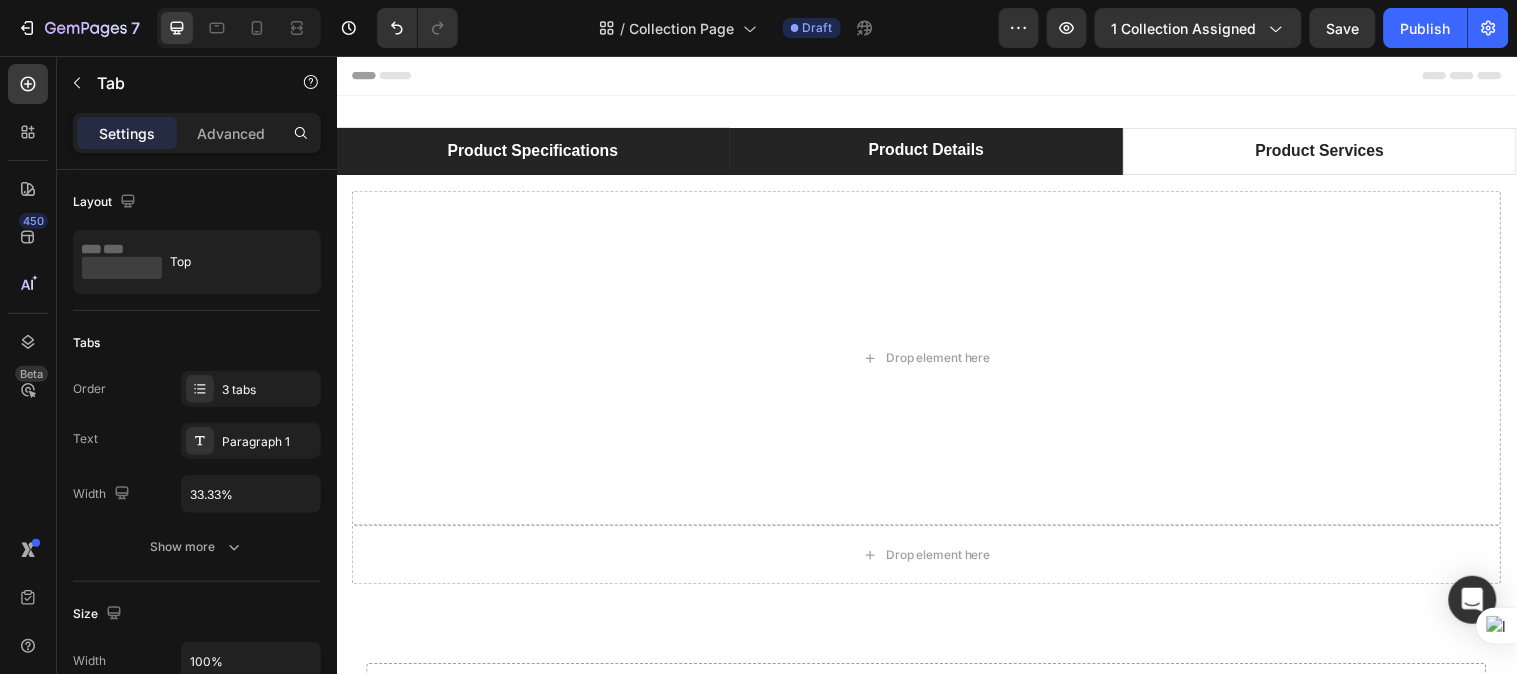 click on "Product Specifications" at bounding box center (536, 152) 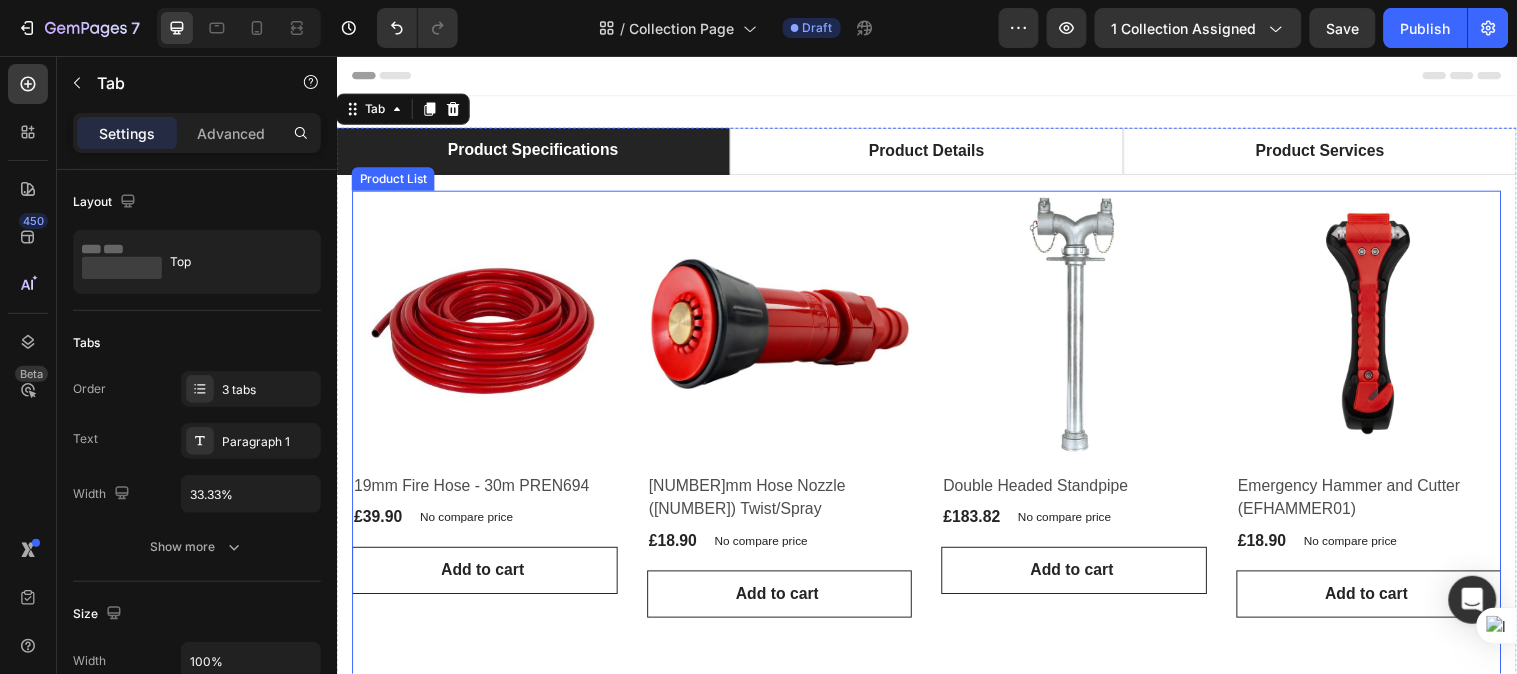 click on "19mm Fire Hose - 30m PREN694 (P) Title £39.90 (P) Price (P) Price No compare price (P) Price Row Row Add to cart (P) Cart Button Product List Product Images & Gallery Row 25mm Hose Nozzle (23110402) Twist/Spray (P) Title £18.90 (P) Price (P) Price No compare price (P) Price Row Row Add to cart (P) Cart Button Product List Product Images & Gallery Row Double Headed Standpipe (P) Title £183.82 (P) Price (P) Price No compare price (P) Price Row Row Add to cart (P) Cart Button Product List Product Images & Gallery Row Emergency Hammer and Cutter (EFHAMMER01) (P) Title £18.90 (P) Price (P) Price No compare price (P) Price Row Row Add to cart (P) Cart Button Product List Product Images & Gallery Row Dorgard Fire Door Retainer (Black) (P) Title £175.75 (P) Price (P) Price No compare price (P) Price Row Row Add to cart (P) Cart Button Product List Product Images & Gallery Row Fire Log Book A5 (P) Title £3.99 (P) Price (P) Price No compare price (P) Price Row Row Add to cart Row Row" at bounding box center [936, 943] 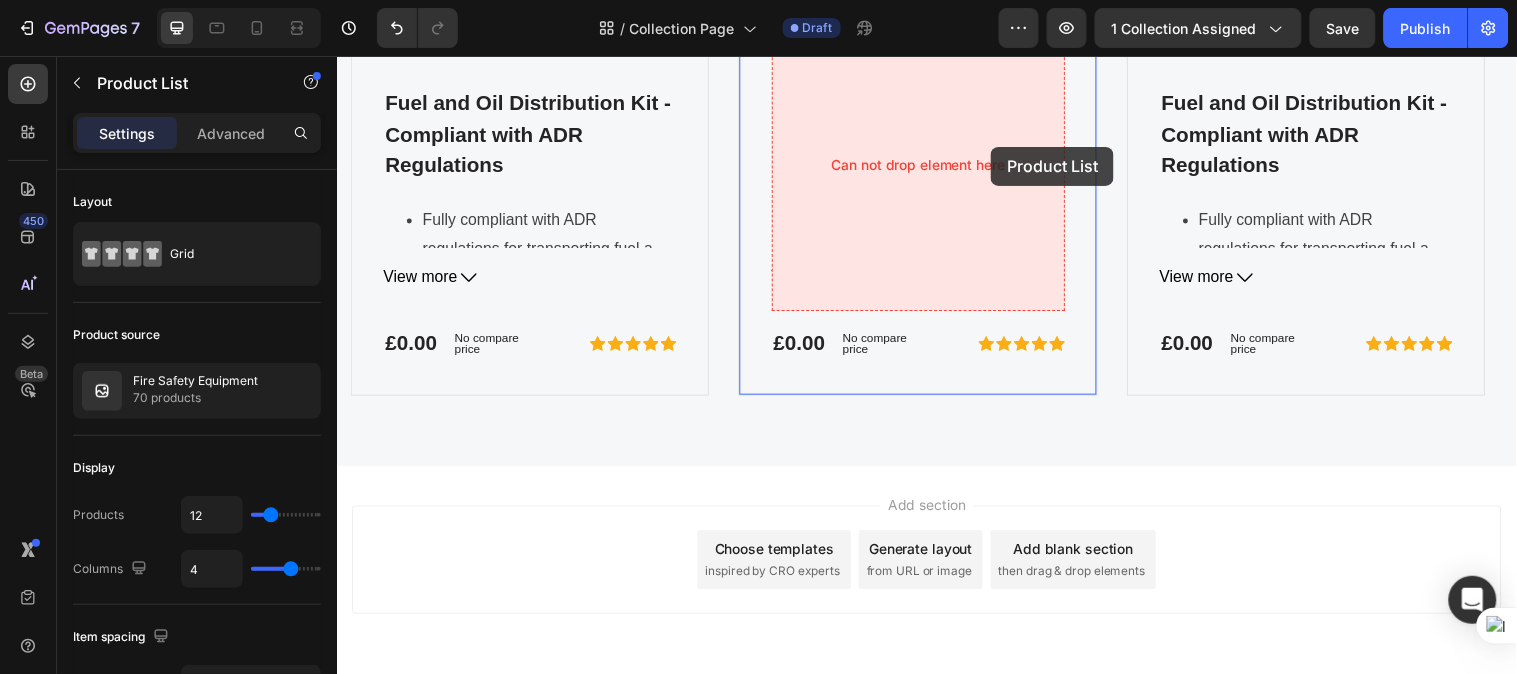scroll, scrollTop: 1571, scrollLeft: 0, axis: vertical 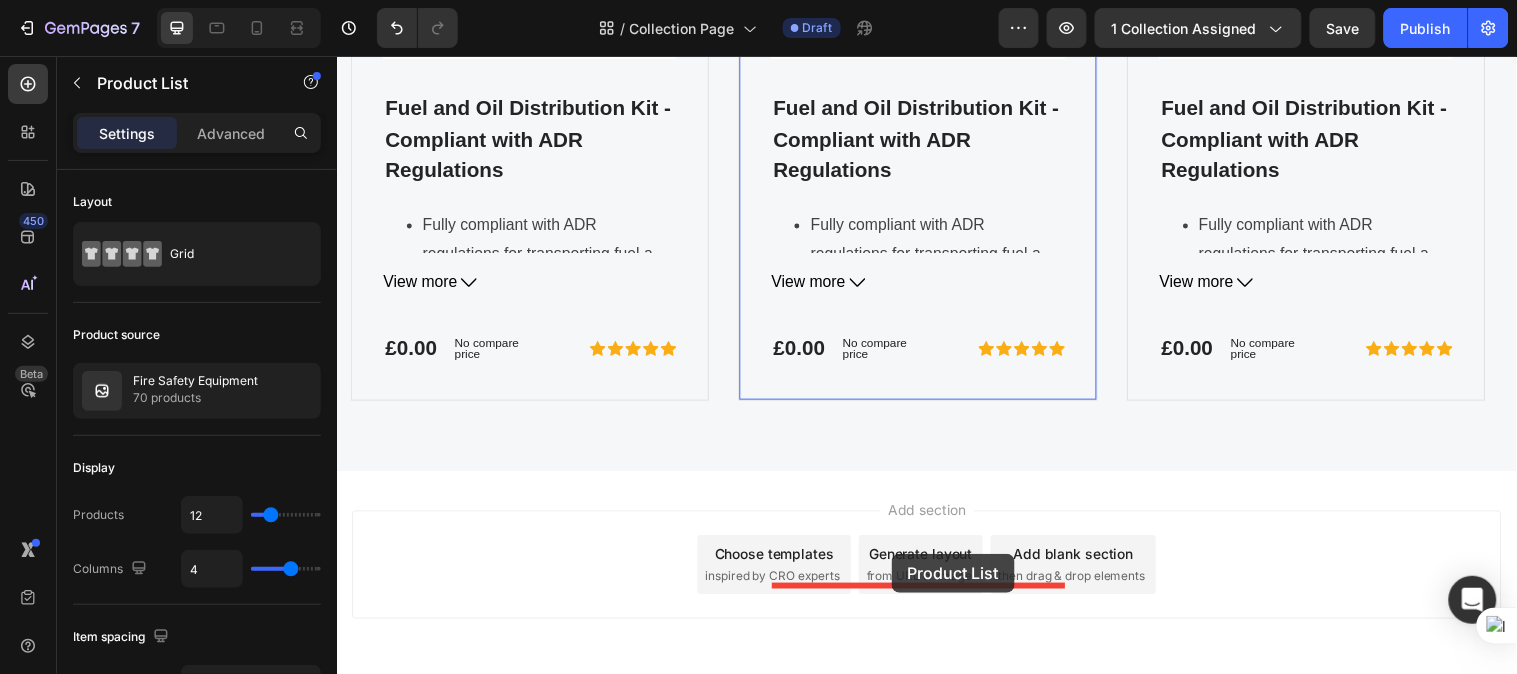 drag, startPoint x: 367, startPoint y: 176, endPoint x: 900, endPoint y: 561, distance: 657.5059 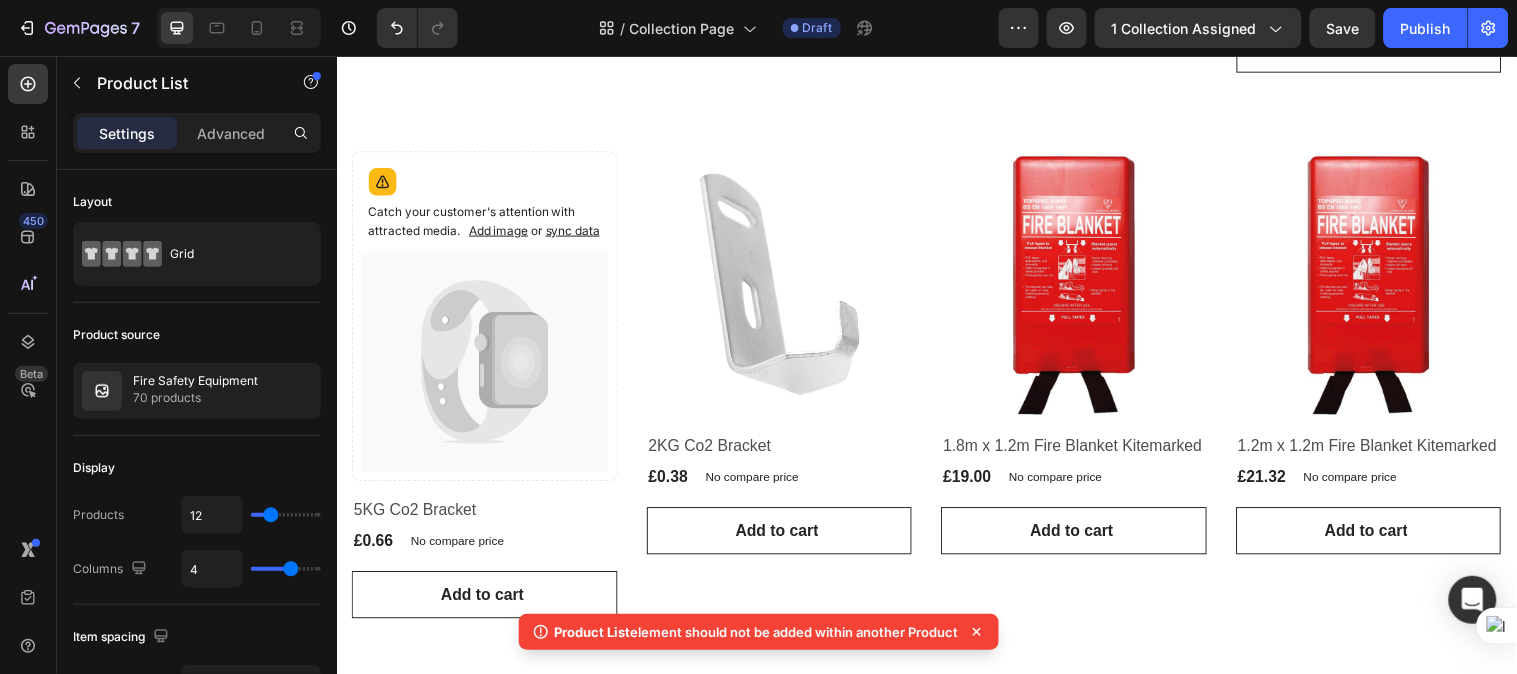 scroll, scrollTop: 0, scrollLeft: 0, axis: both 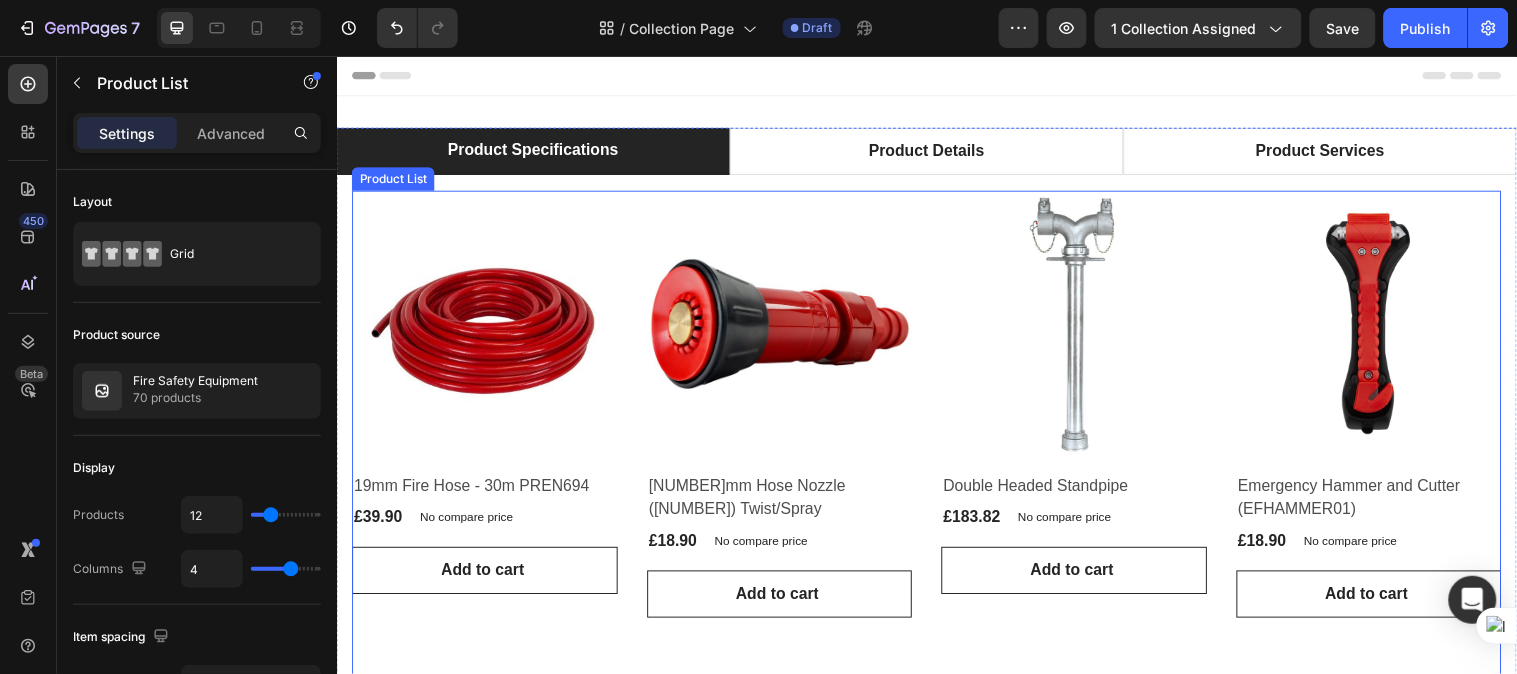 click on "Product Images & Gallery Row 19mm Fire Hose - 30m PREN694 (P) Title £39.90 (P) Price (P) Price No compare price (P) Price Row Row Add to cart (P) Cart Button Product List Product Images & Gallery Row 25mm Hose Nozzle (23110402) Twist/Spray (P) Title £18.90 (P) Price (P) Price No compare price (P) Price Row Row Add to cart (P) Cart Button Product List Product Images & Gallery Row Double Headed Standpipe (P) Title £183.82 (P) Price (P) Price No compare price (P) Price Row Row Add to cart (P) Cart Button Product List Product Images & Gallery Row Emergency Hammer and Cutter (EFHAMMER01) (P) Title £18.90 (P) Price (P) Price No compare price (P) Price Row Row Add to cart (P) Cart Button Product List Product Images & Gallery Row Dorgard Fire Door Retainer (Black) (P) Title £175.75 (P) Price (P) Price No compare price (P) Price Row Row Add to cart (P) Cart Button Product List Product Images & Gallery Row Fire Log Book A5 (P) Title £3.99 (P) Price (P) Price No compare price (P) Price Row Row Add to cart Row Row" at bounding box center [936, 943] 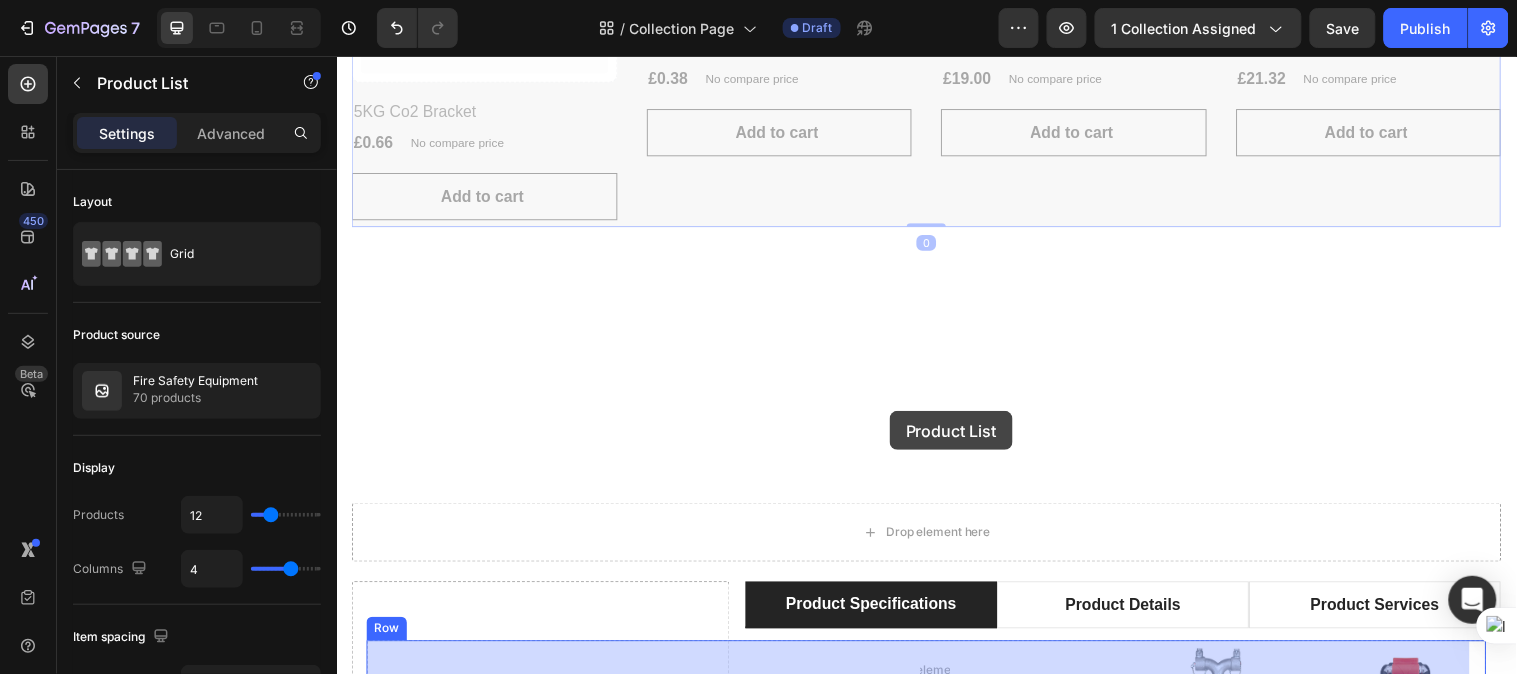 scroll, scrollTop: 1550, scrollLeft: 0, axis: vertical 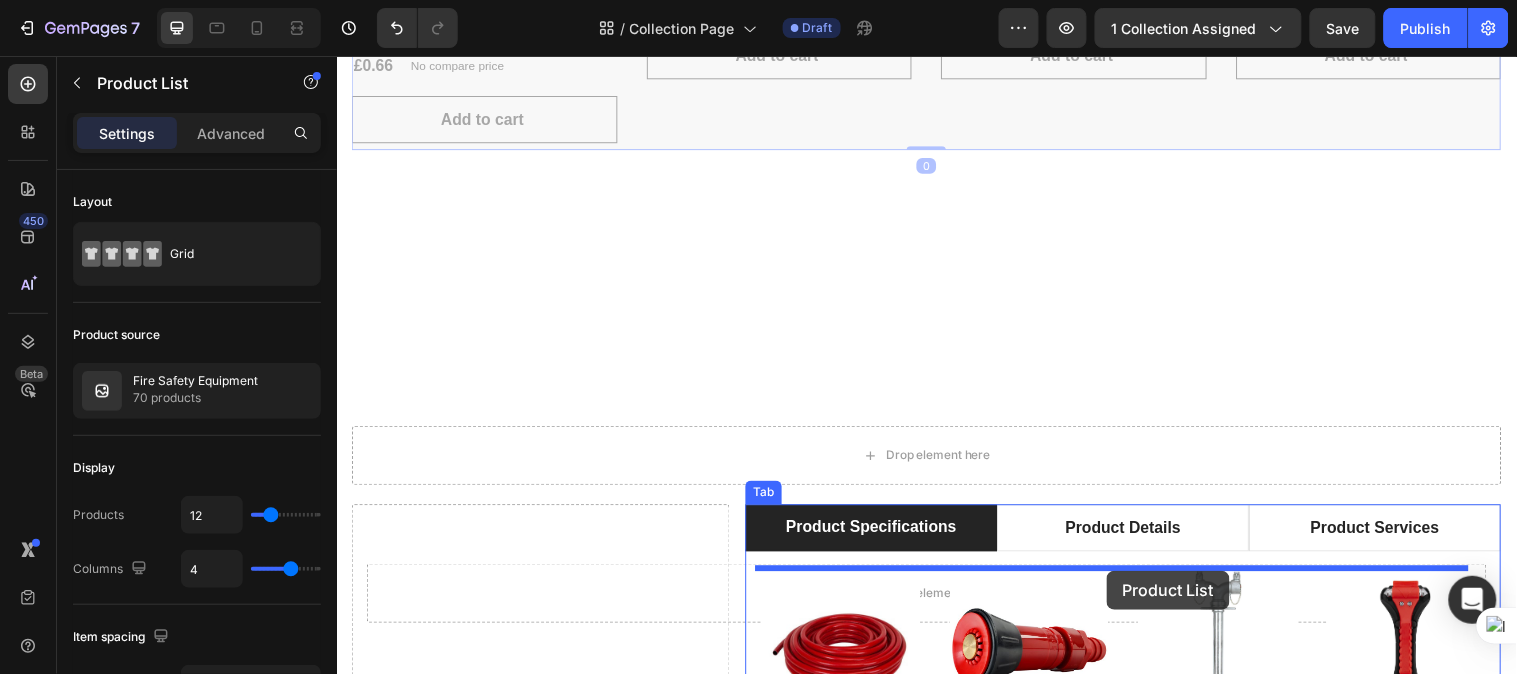 drag, startPoint x: 368, startPoint y: 175, endPoint x: 1118, endPoint y: 578, distance: 851.4159 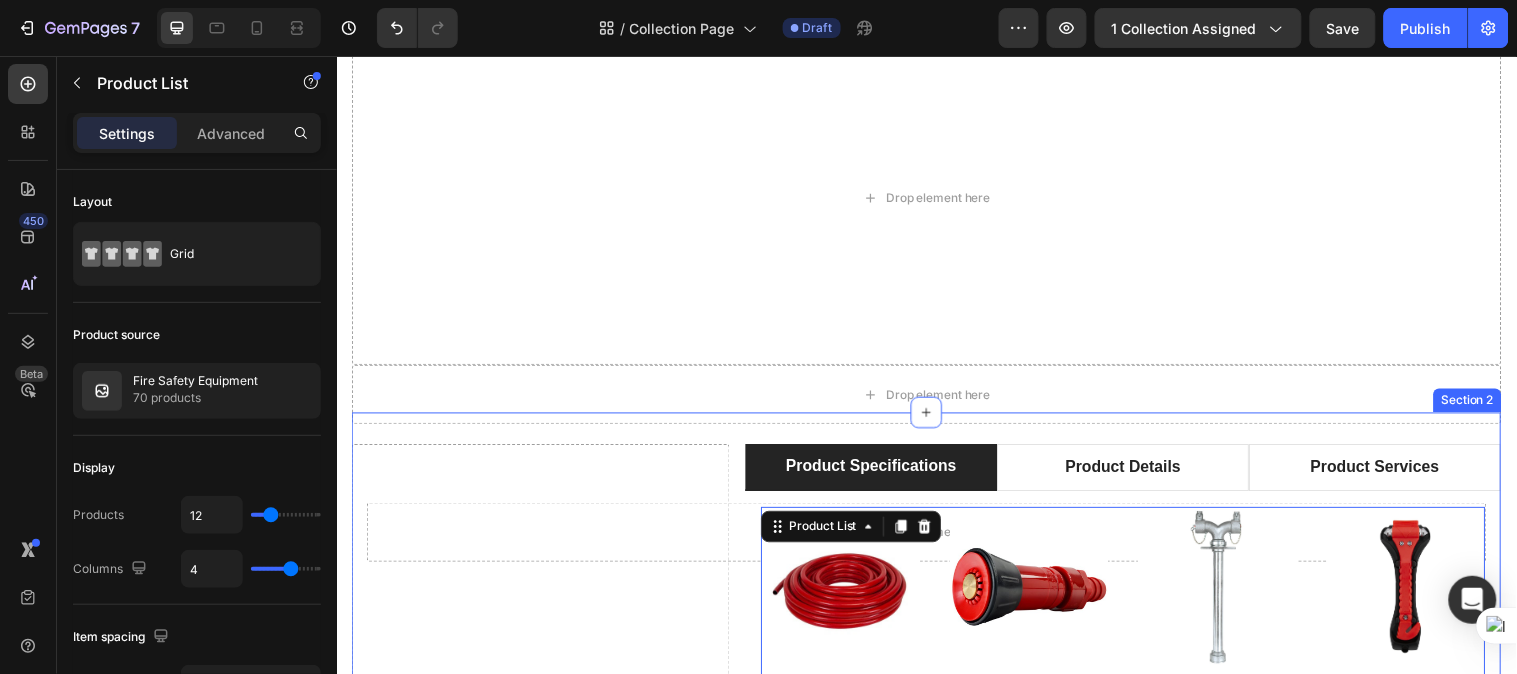scroll, scrollTop: 296, scrollLeft: 0, axis: vertical 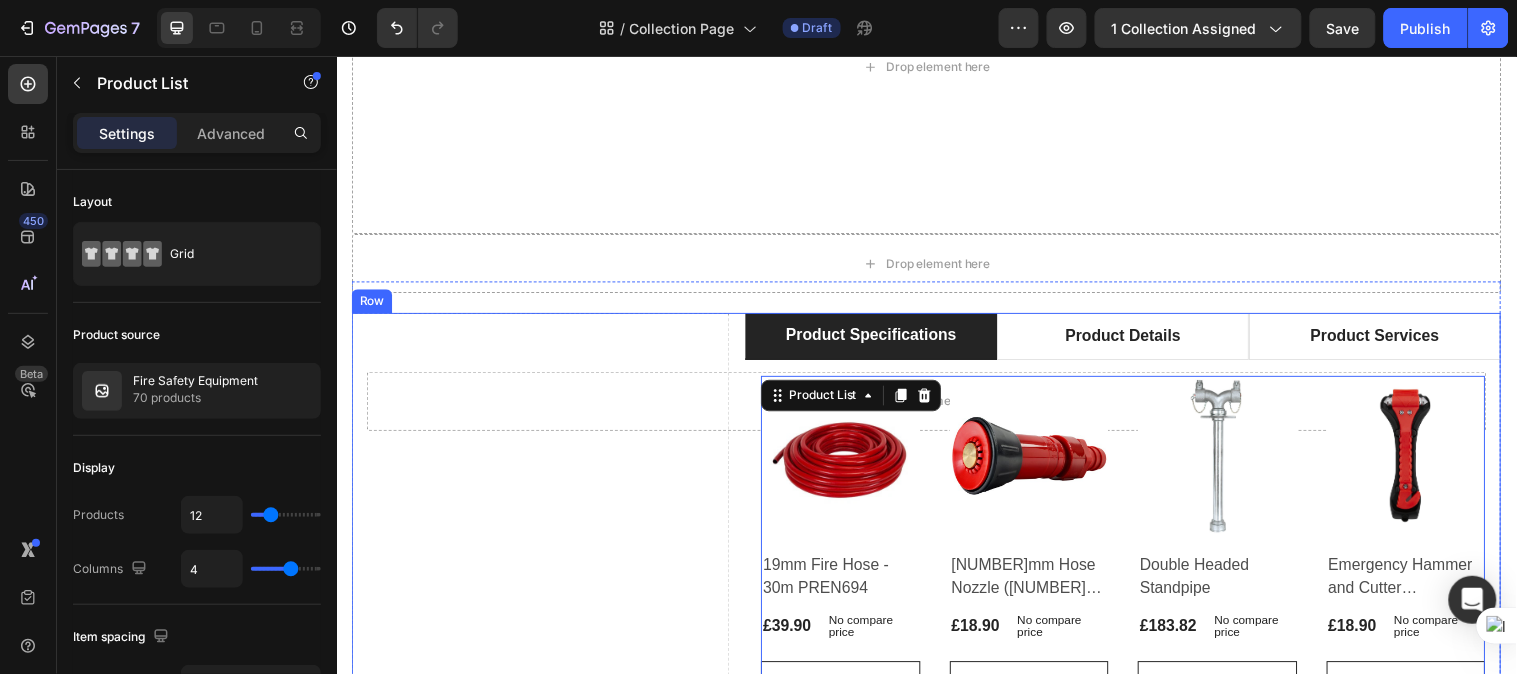 click on "Drop element here" at bounding box center [544, 1786] 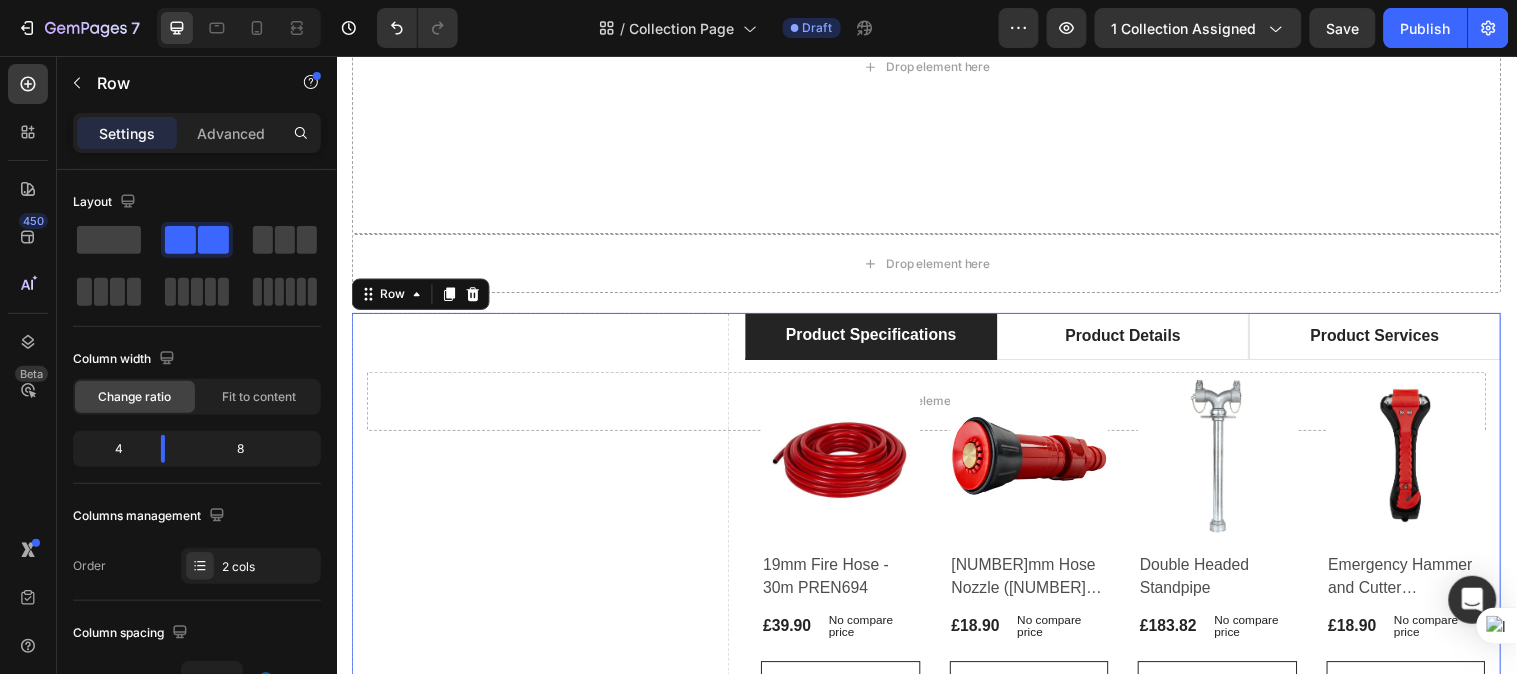 scroll, scrollTop: 0, scrollLeft: 0, axis: both 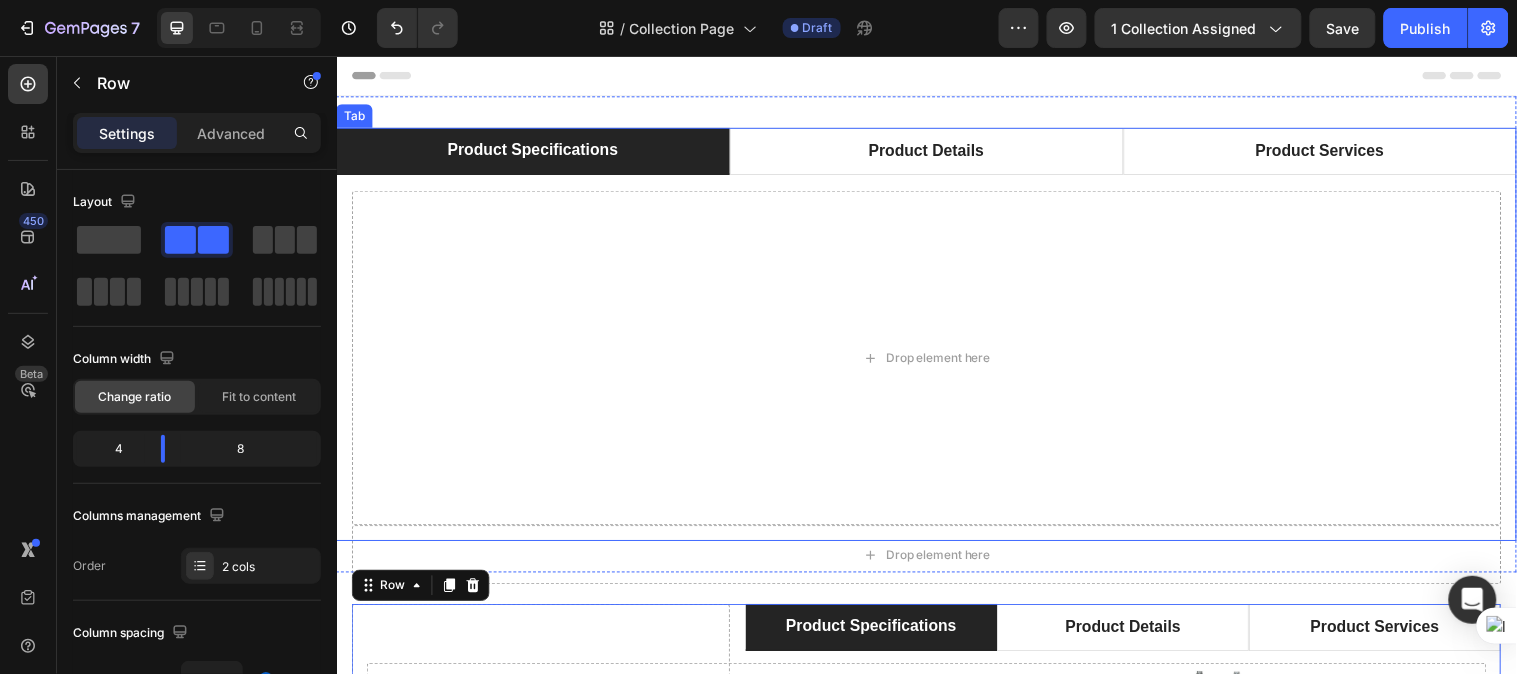 click on "Product Specifications" at bounding box center [535, 151] 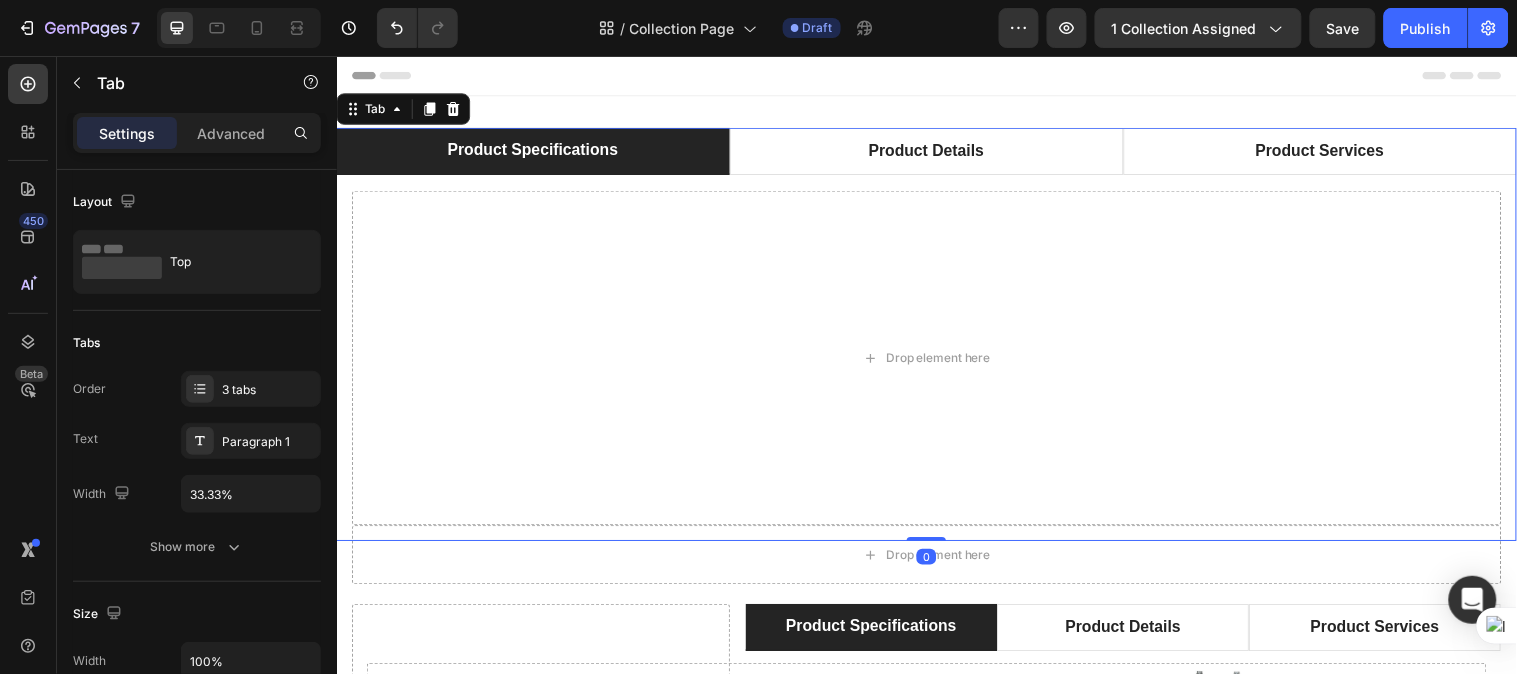 click on "Product Specifications" at bounding box center (535, 151) 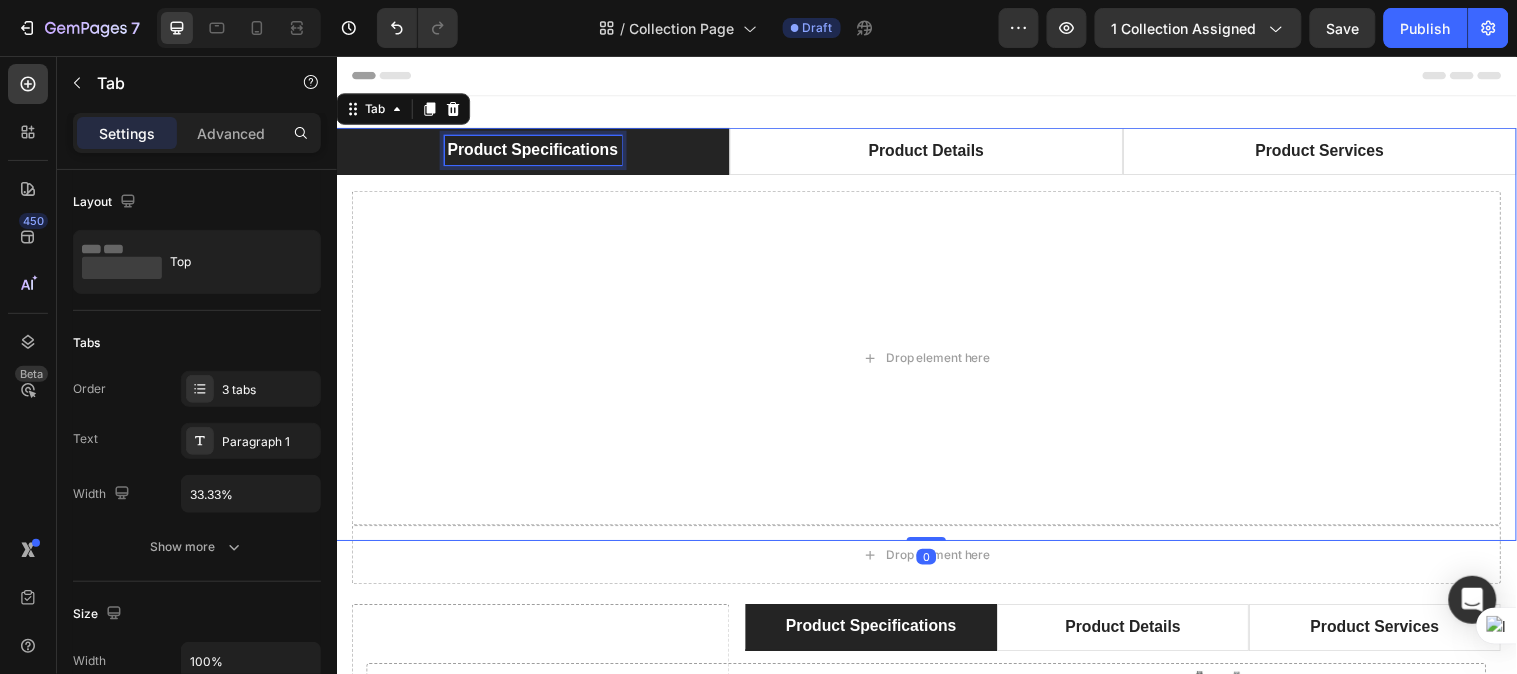 click on "Product Specifications" at bounding box center (535, 151) 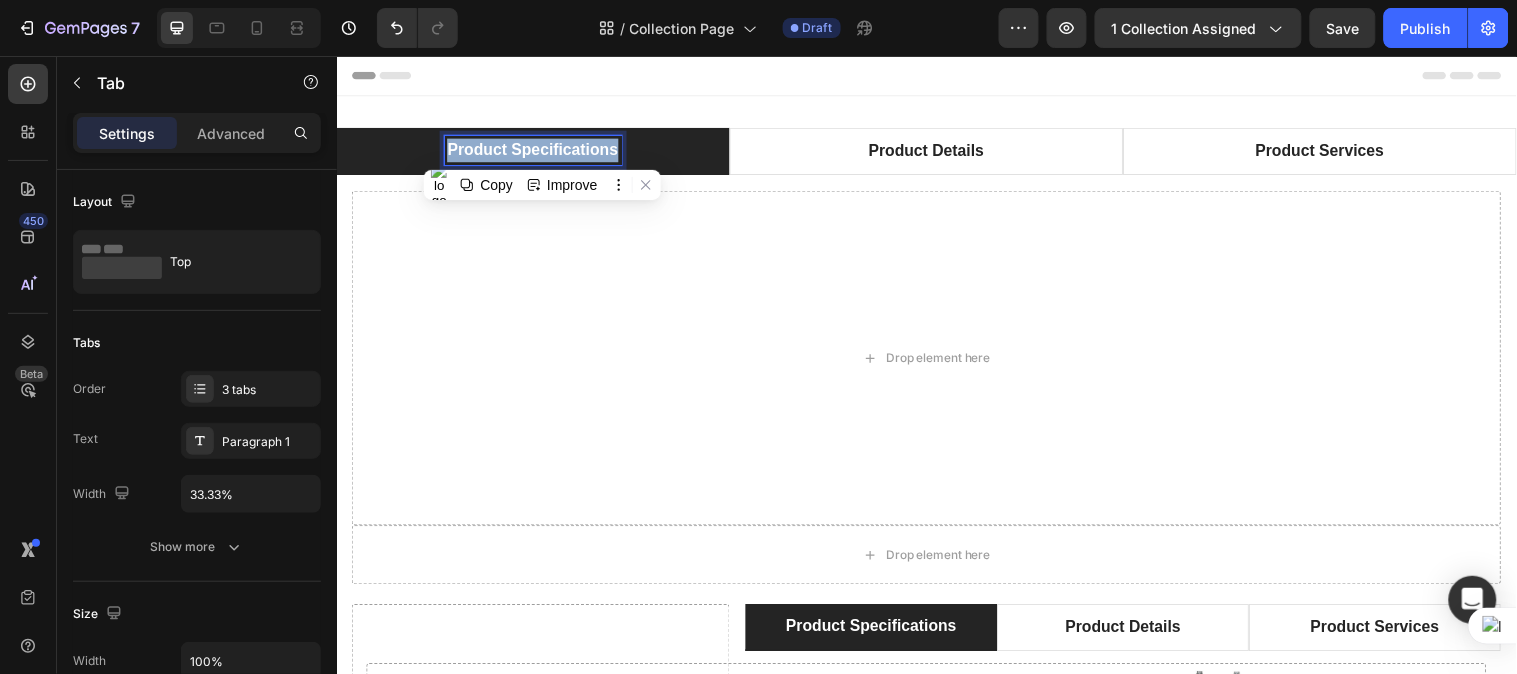 click on "Product Specifications" at bounding box center (535, 151) 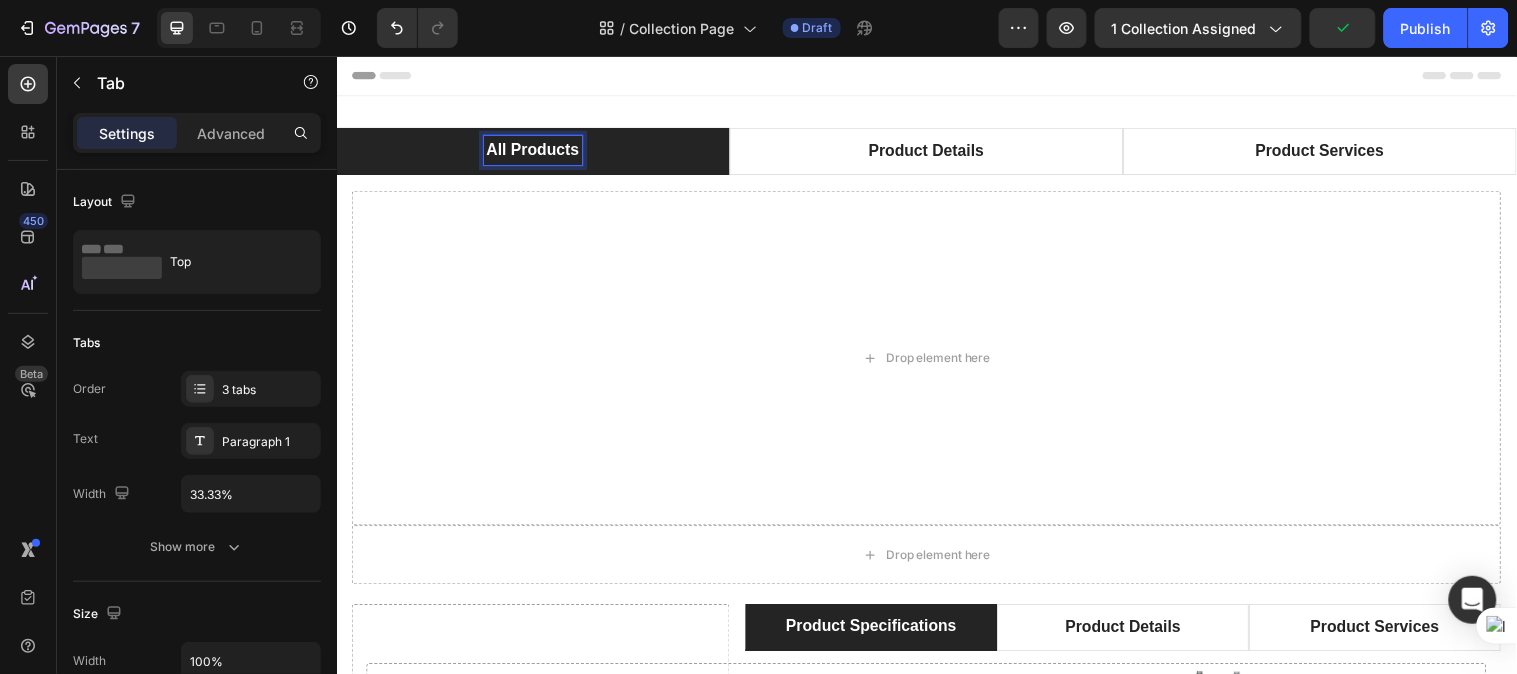 click on "All Products" at bounding box center [536, 152] 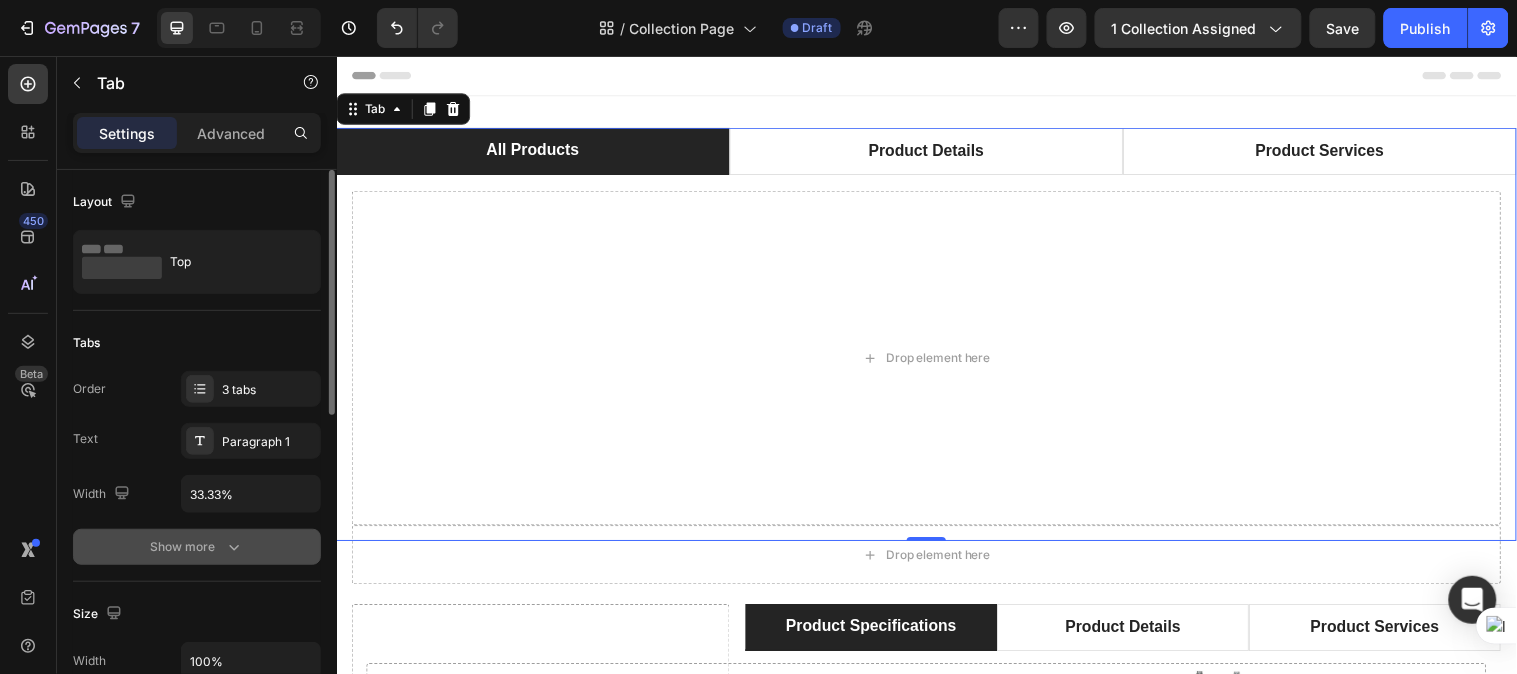 click on "Show more" at bounding box center (197, 547) 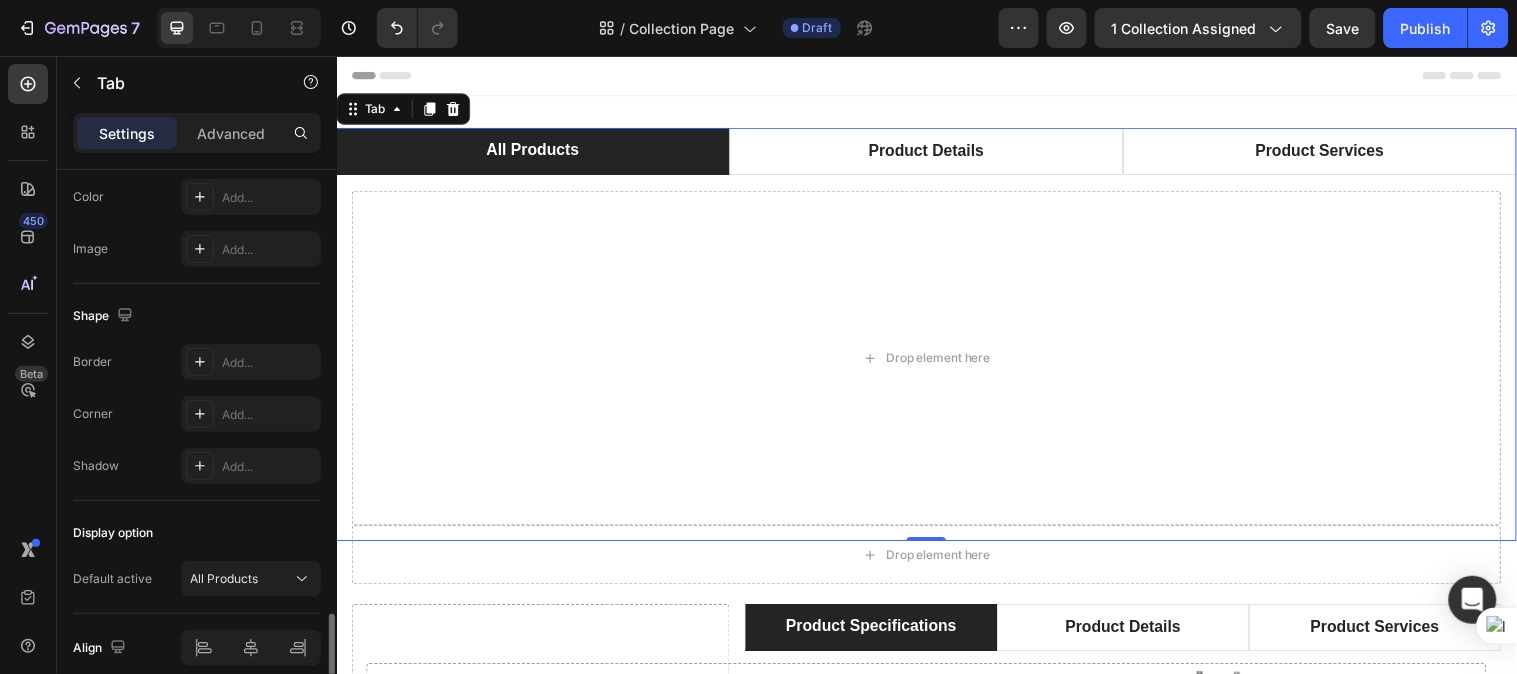 scroll, scrollTop: 978, scrollLeft: 0, axis: vertical 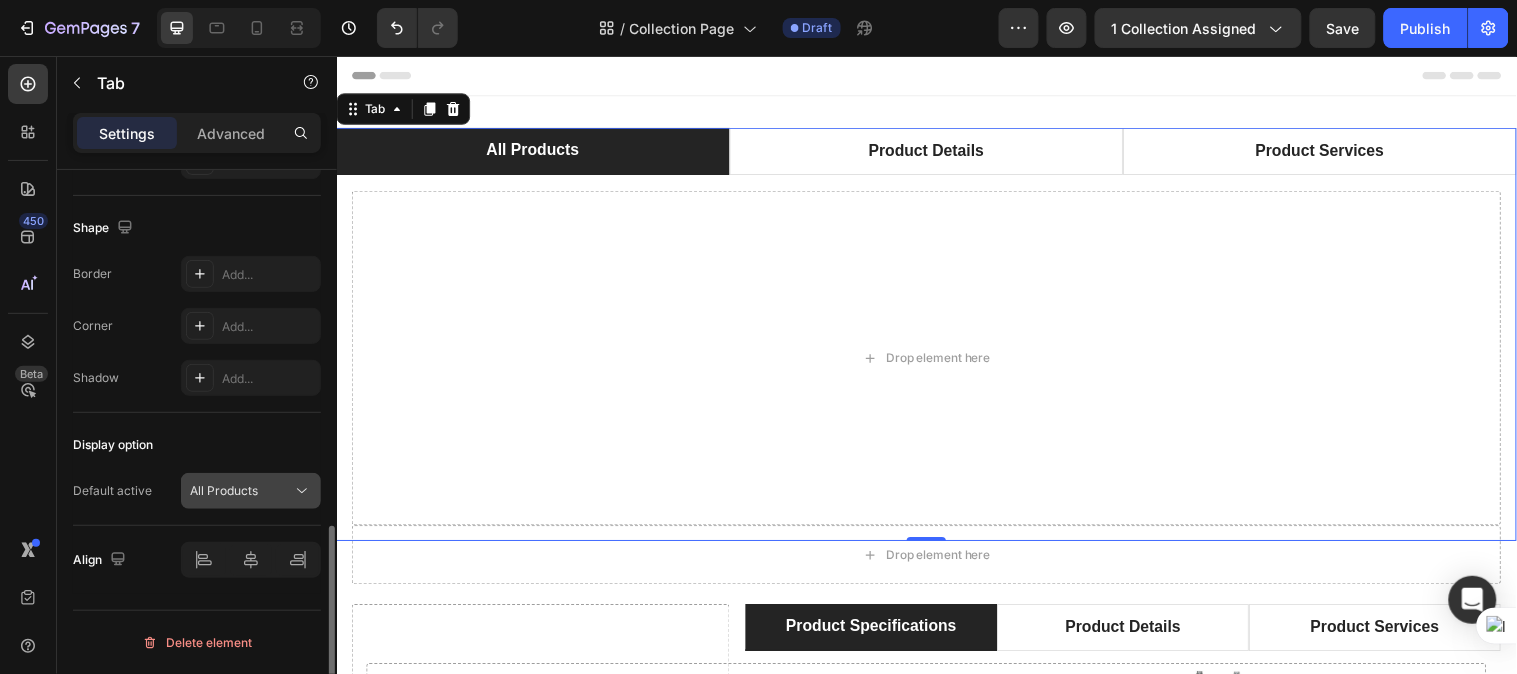 click on "All Products" at bounding box center (241, 491) 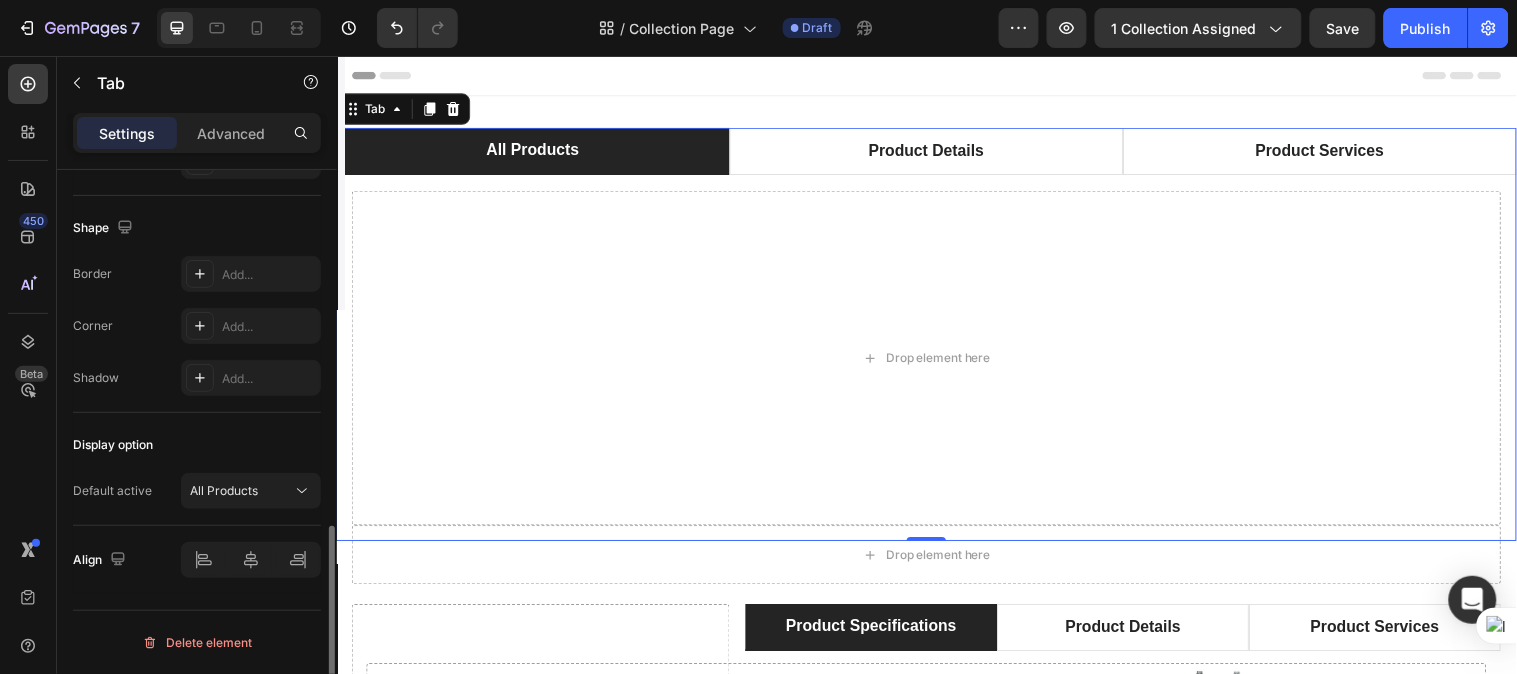 click on "Display option" at bounding box center (197, 445) 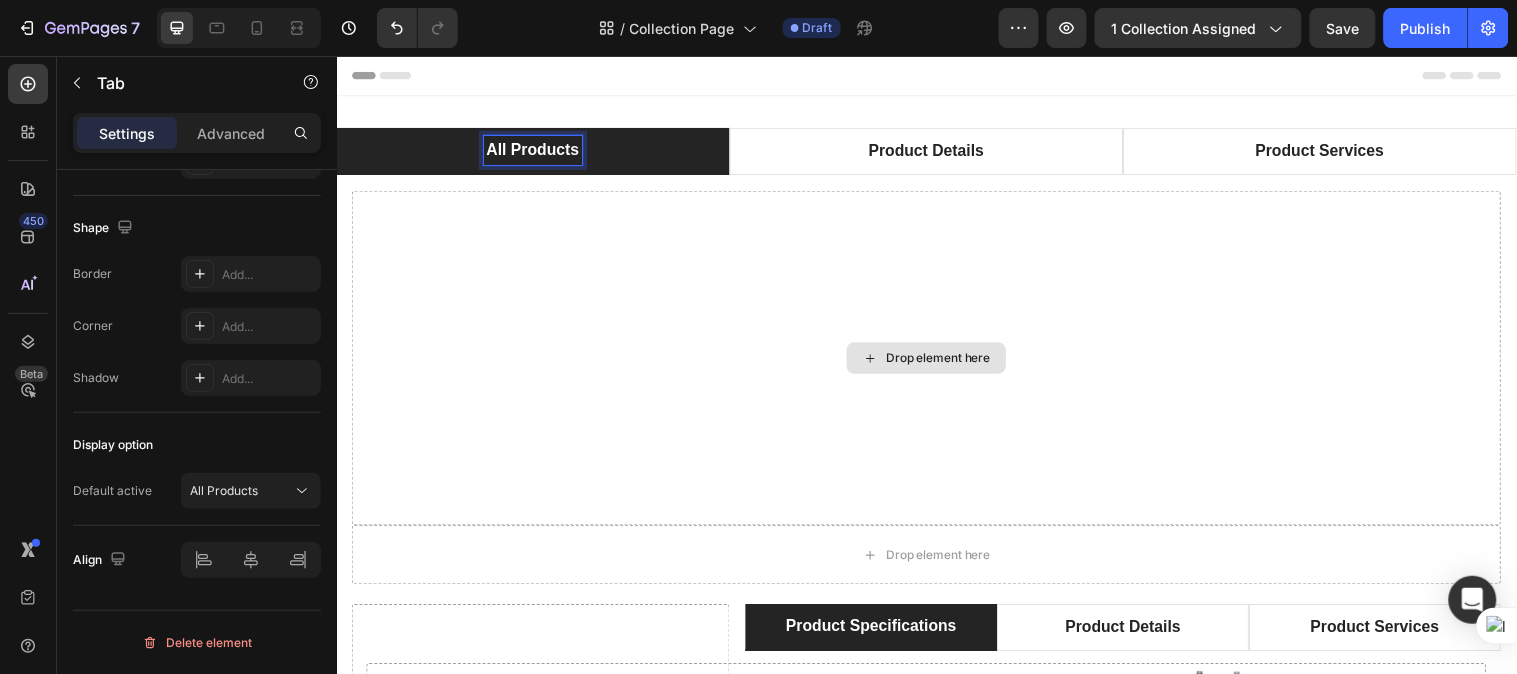 click on "Drop element here" at bounding box center (936, 362) 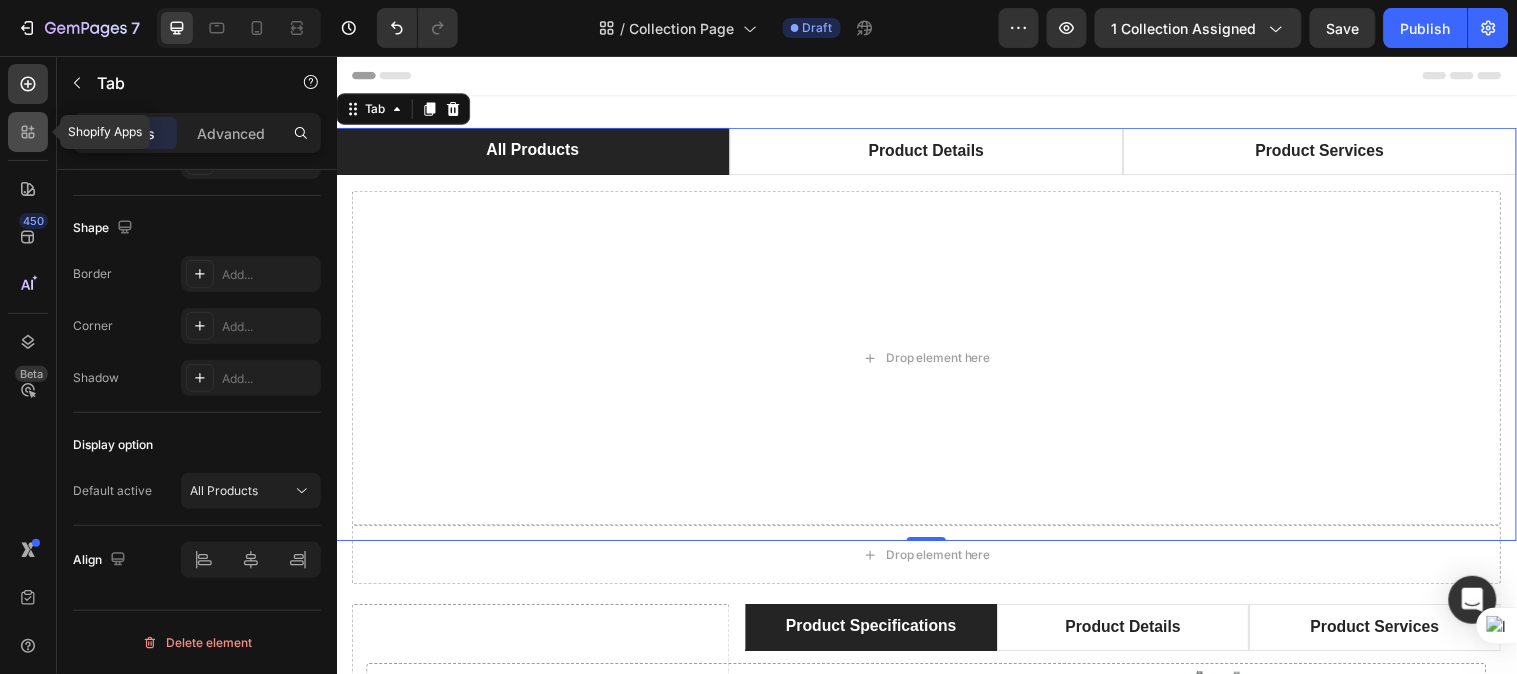 click 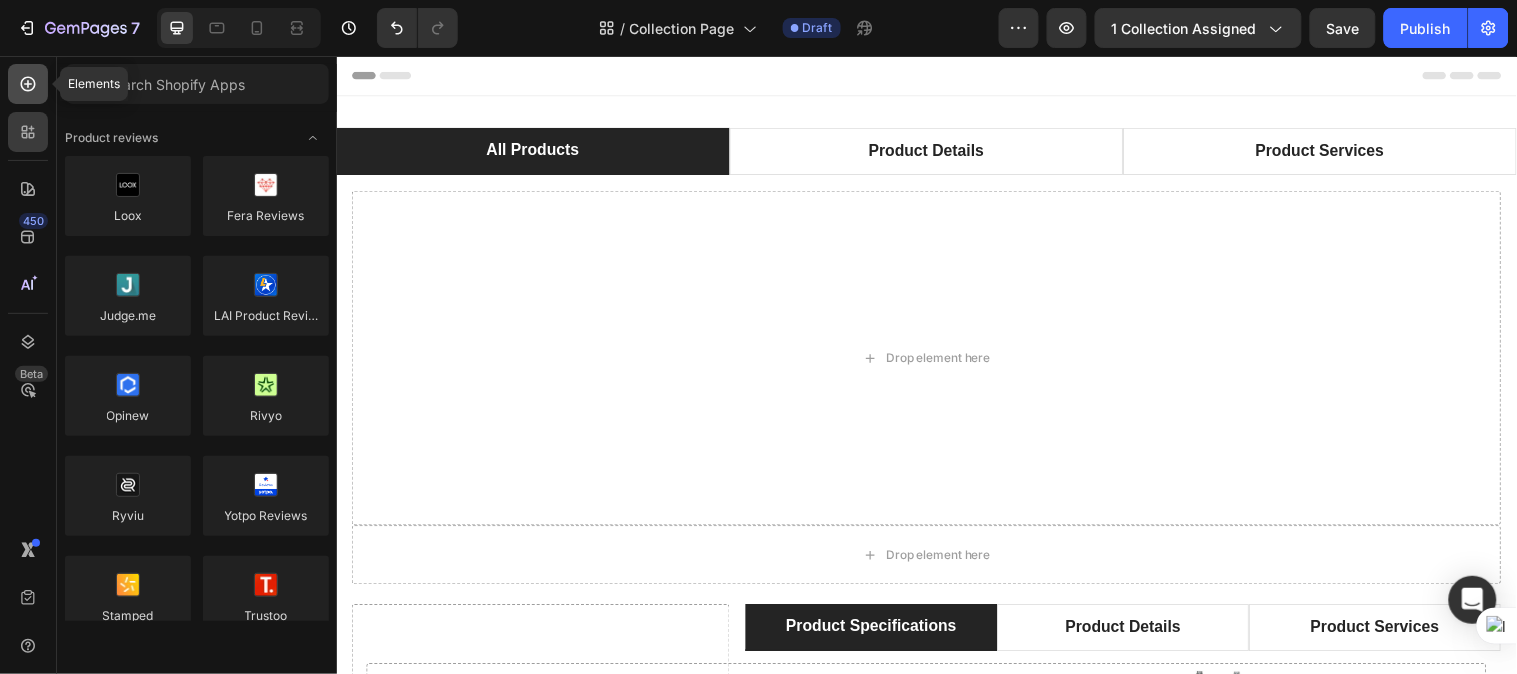 click 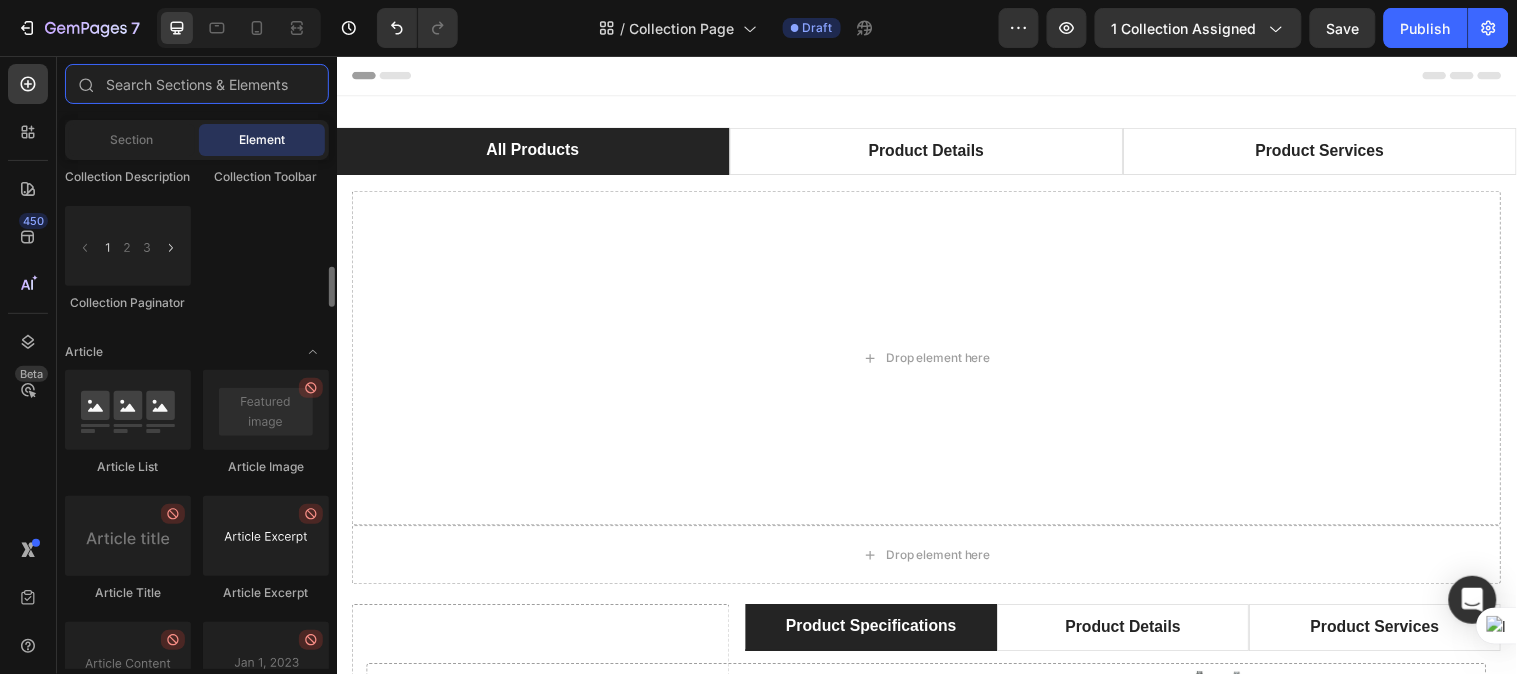 scroll, scrollTop: 5043, scrollLeft: 0, axis: vertical 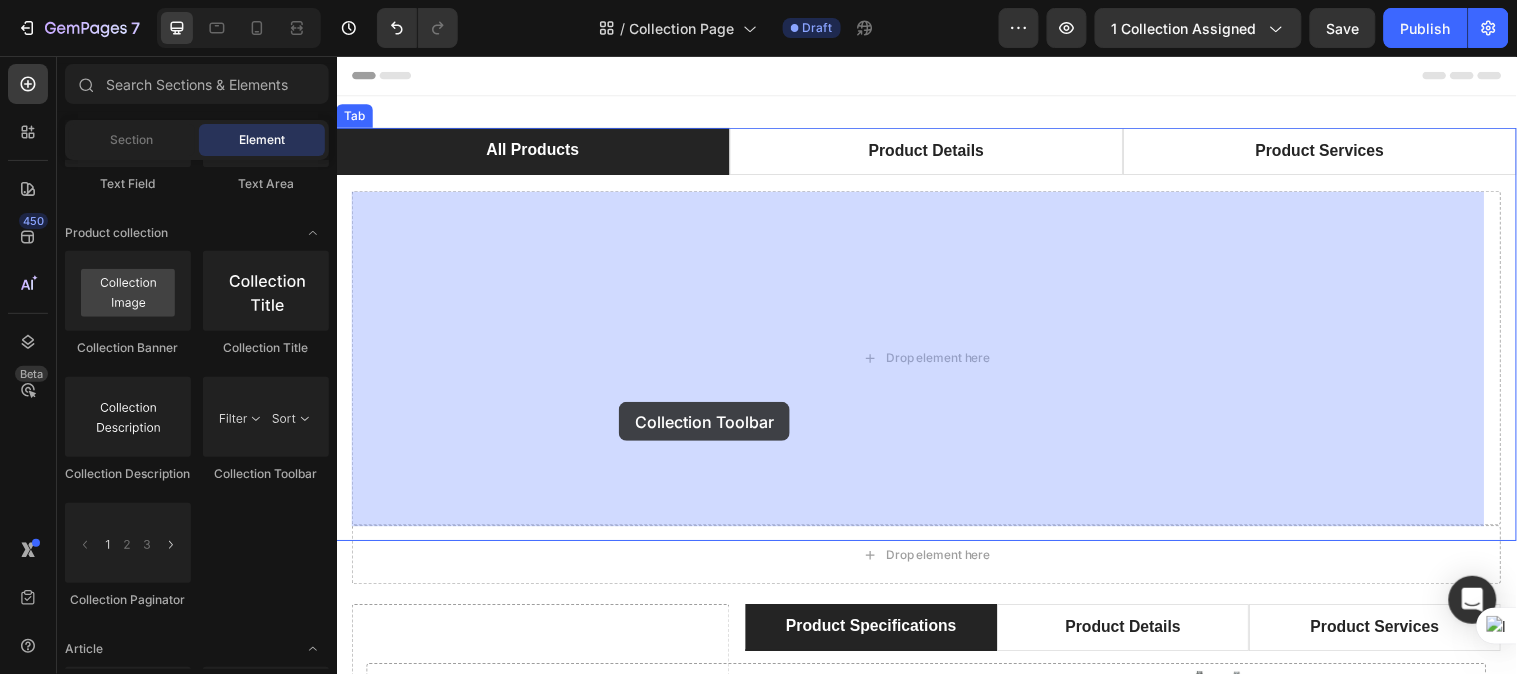 drag, startPoint x: 614, startPoint y: 502, endPoint x: 623, endPoint y: 407, distance: 95.42536 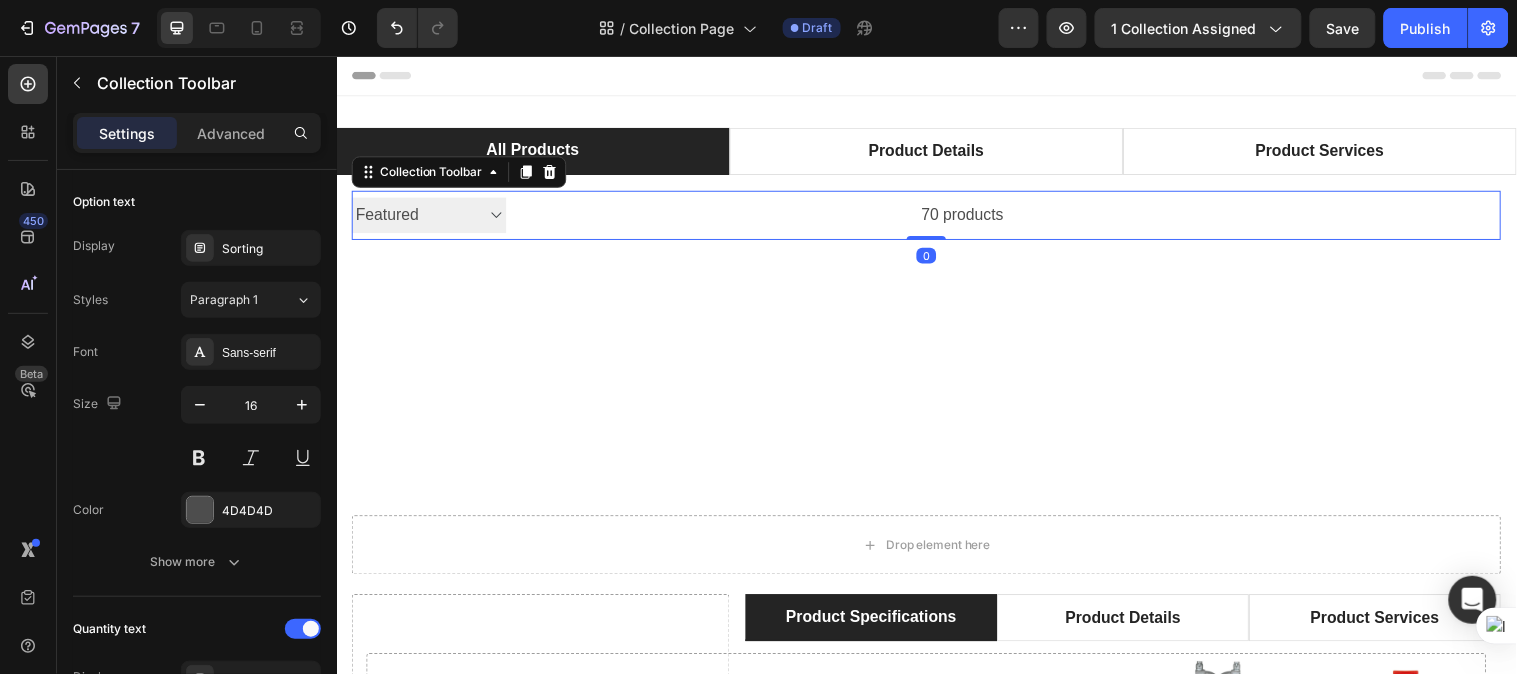 click on "Sorting Best selling Featured Alphabetically, A-Z Alphabetically, Z-A Price, low to high Price, high to low Date, new to old Date, old to new" at bounding box center [430, 217] 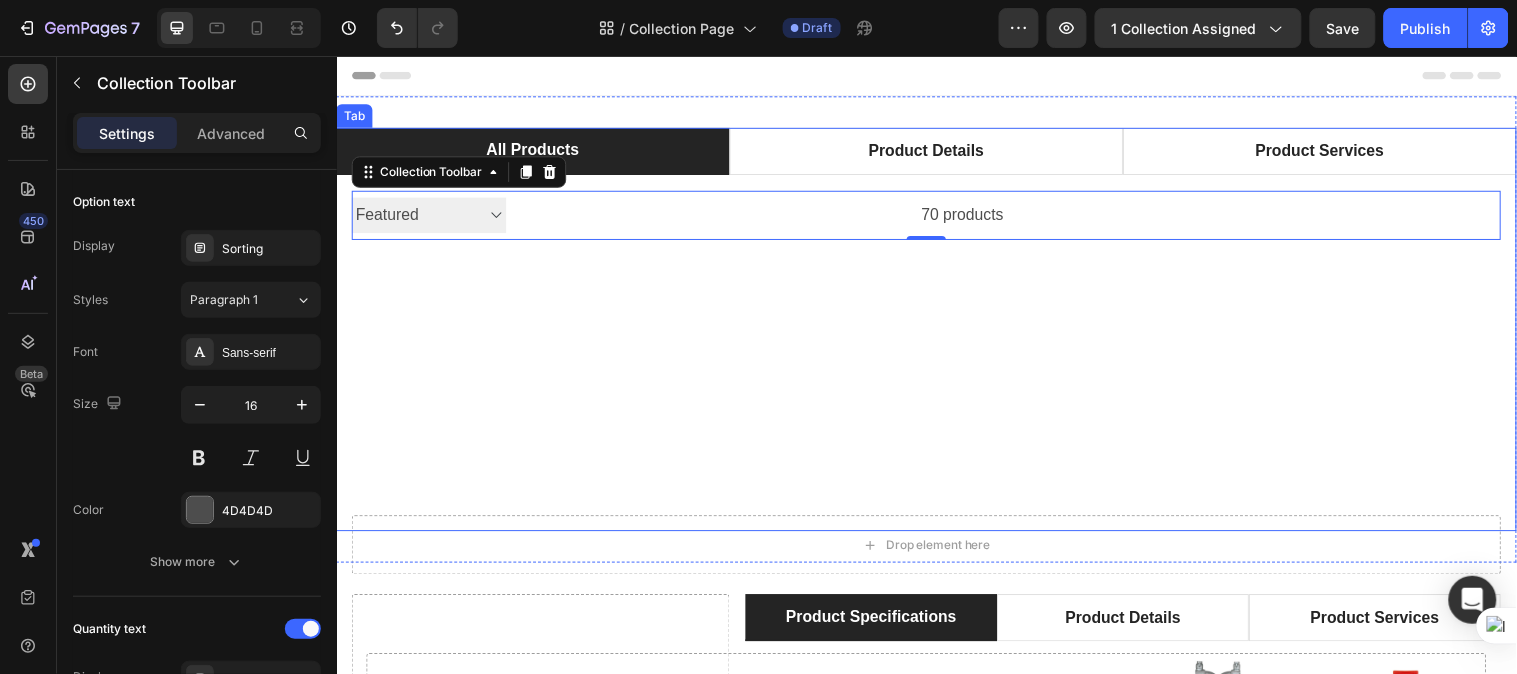 click on "Sorting Best selling Featured Alphabetically, A-Z Alphabetically, Z-A Price, low to high Price, high to low Date, new to old Date, old to new" at bounding box center (430, 217) 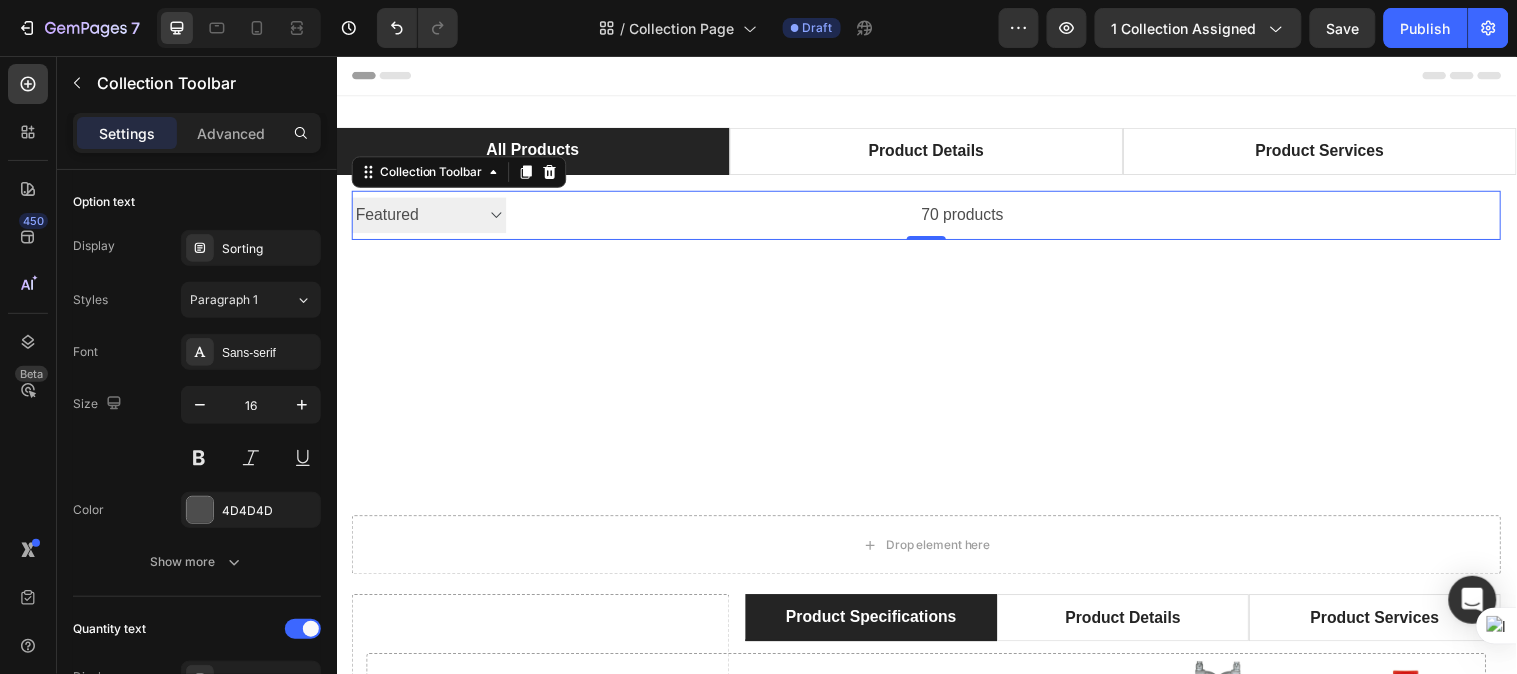 click on "70 products" at bounding box center [762, 217] 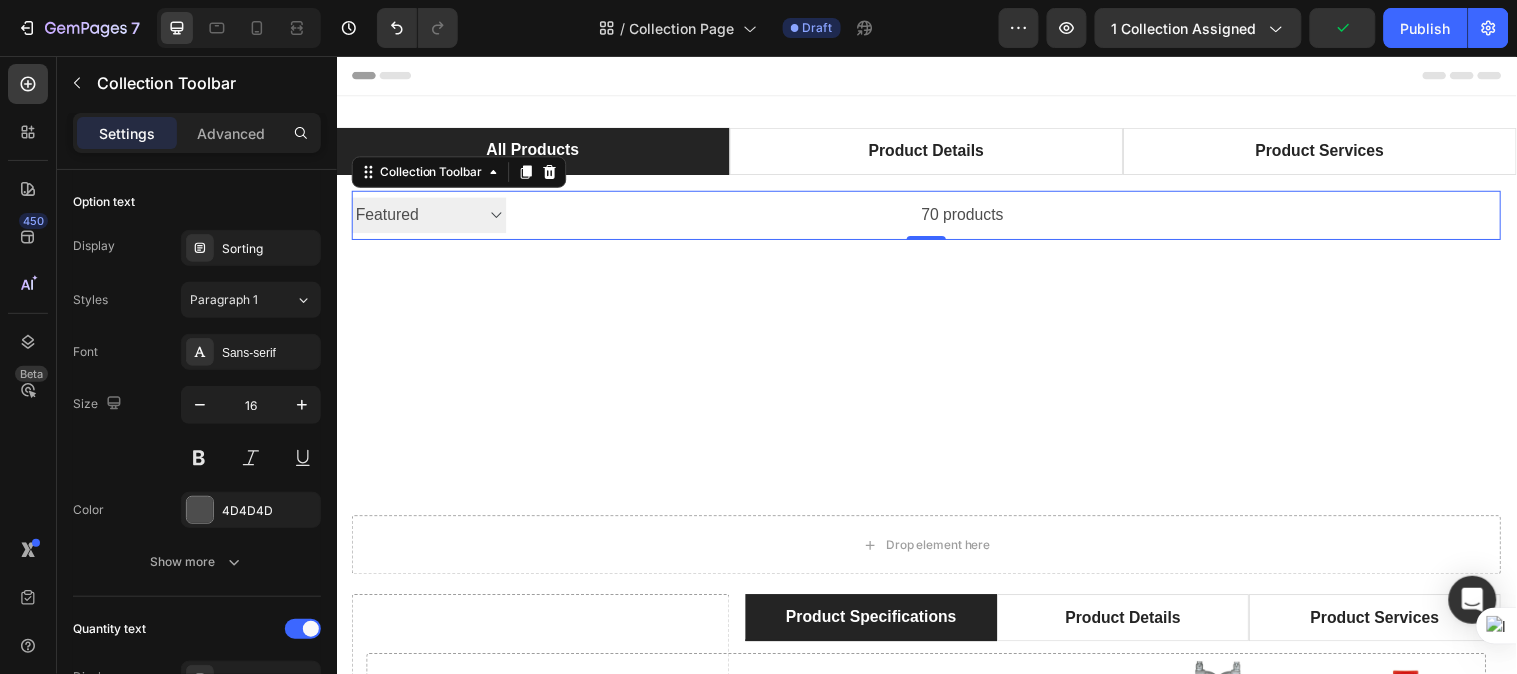 drag, startPoint x: 467, startPoint y: 220, endPoint x: 485, endPoint y: 222, distance: 18.110771 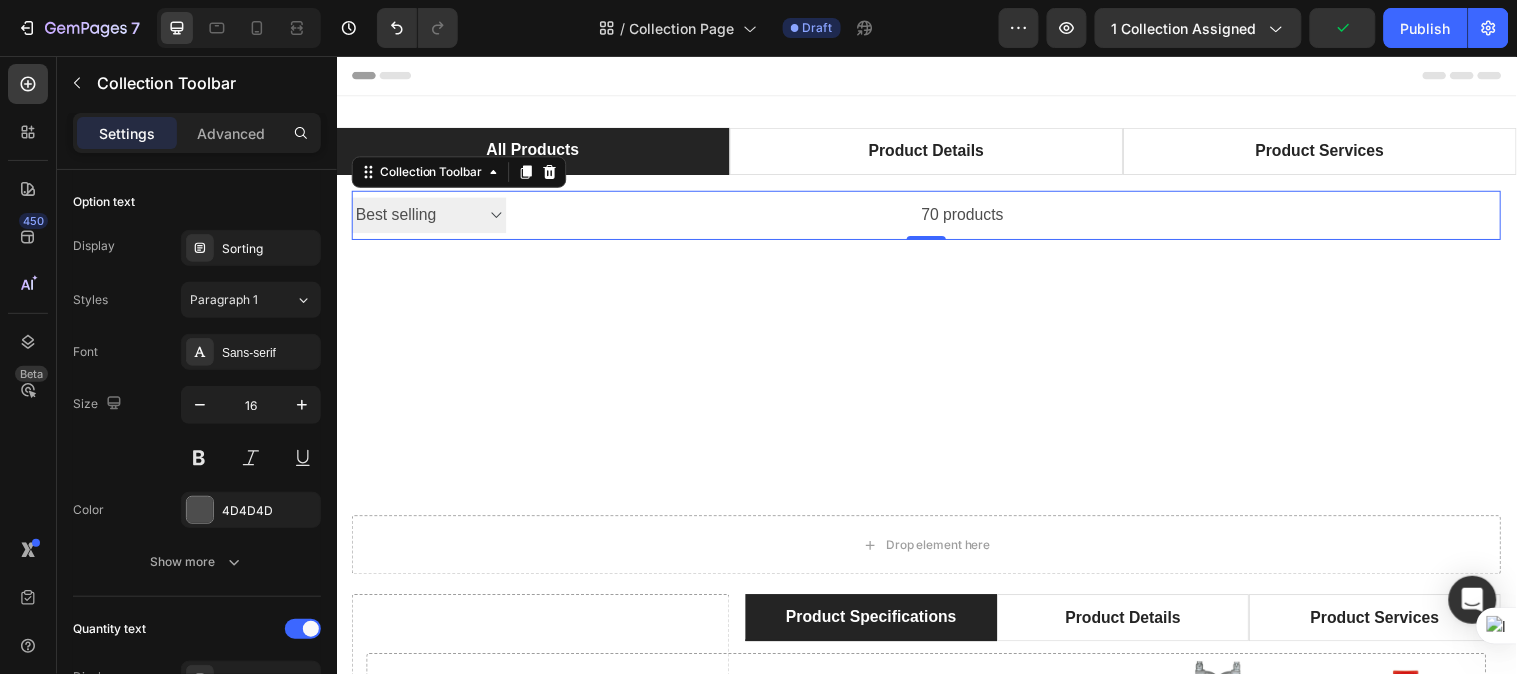 click on "Sorting Best selling Featured Alphabetically, A-Z Alphabetically, Z-A Price, low to high Price, high to low Date, new to old Date, old to new" at bounding box center [430, 217] 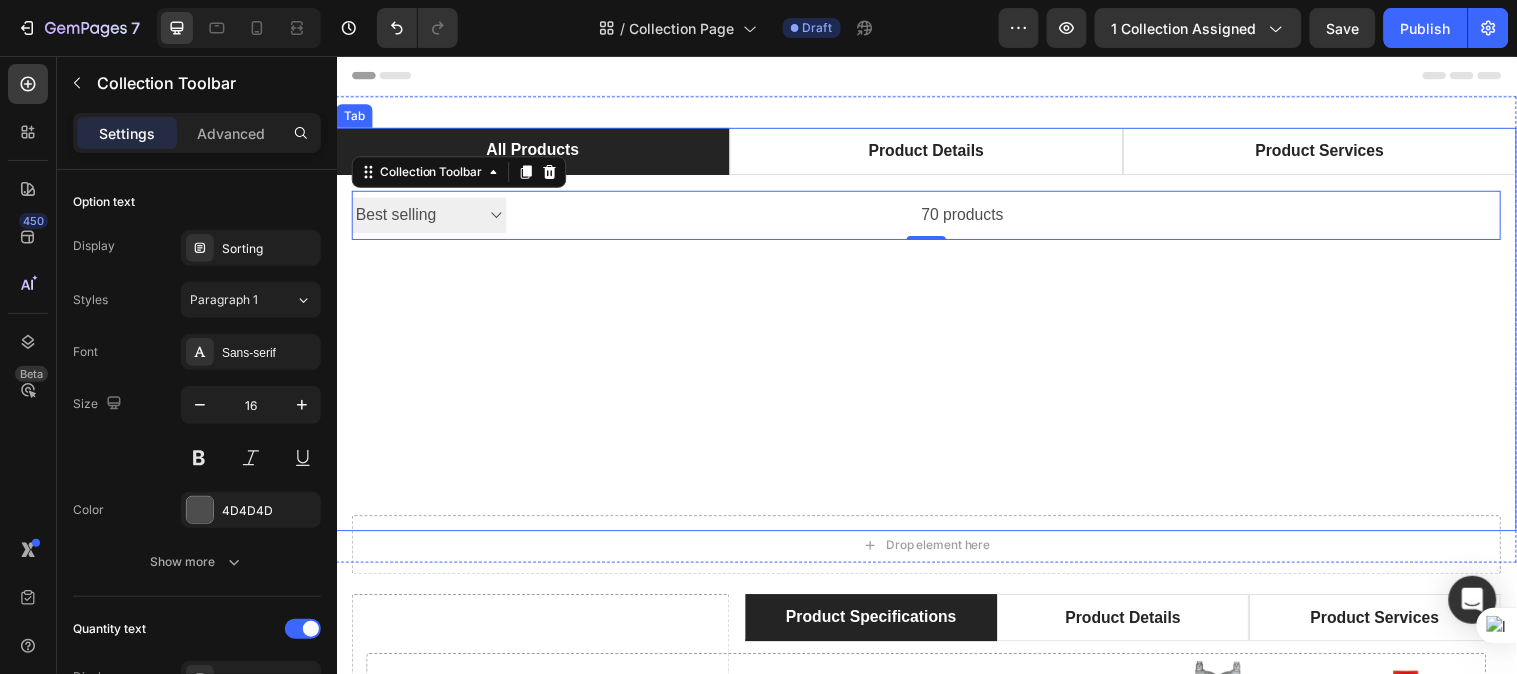 click on "Sorting Best selling Featured Alphabetically, A-Z Alphabetically, Z-A Price, low to high Price, high to low Date, new to old Date, old to new 70 products   Collection Toolbar   0" at bounding box center [936, 357] 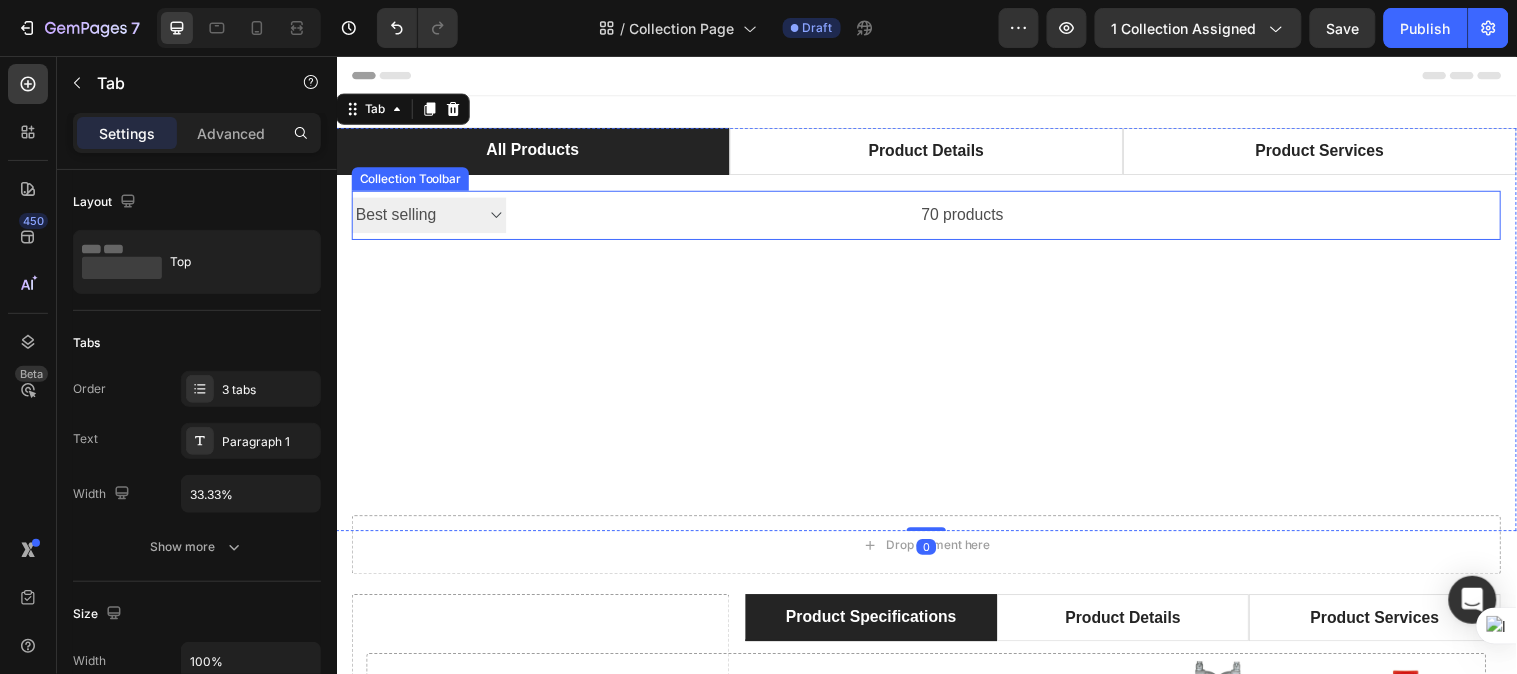 click on "70 products" at bounding box center [762, 217] 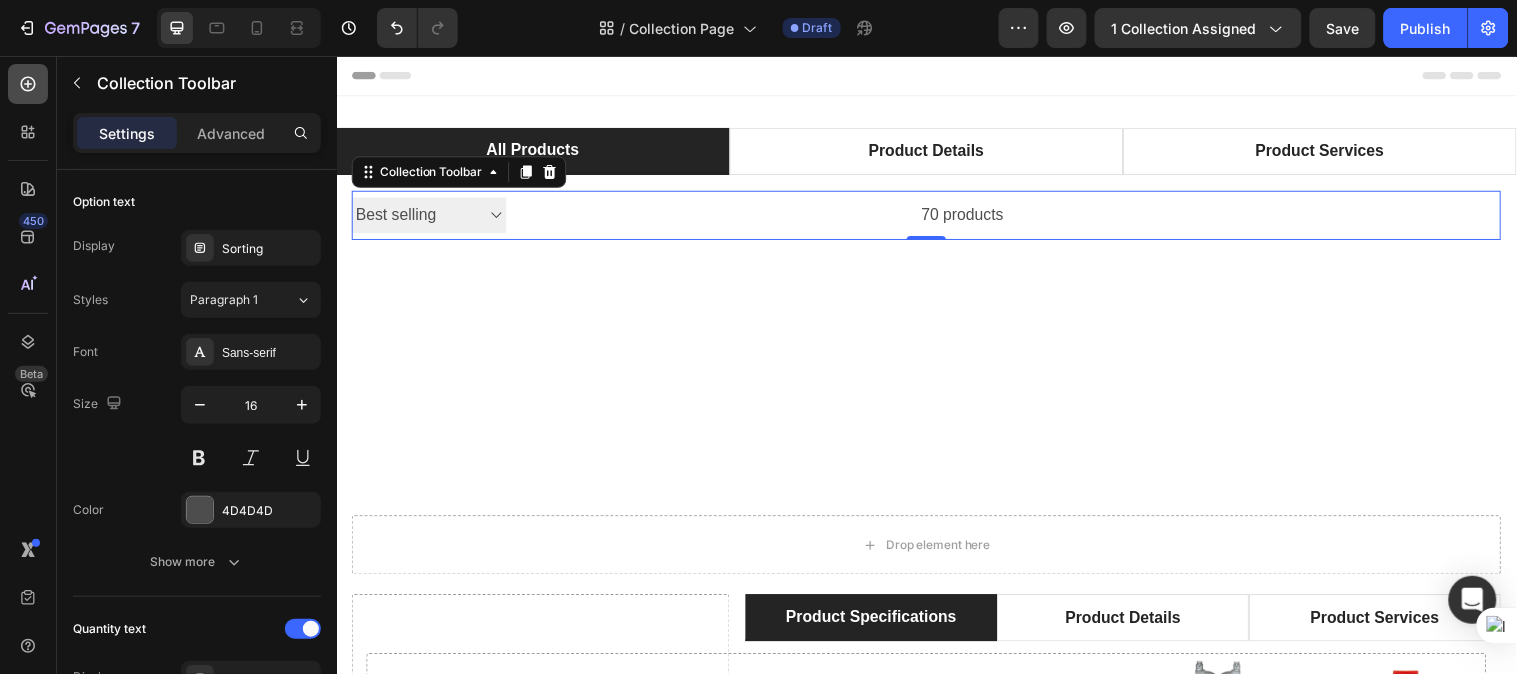 click 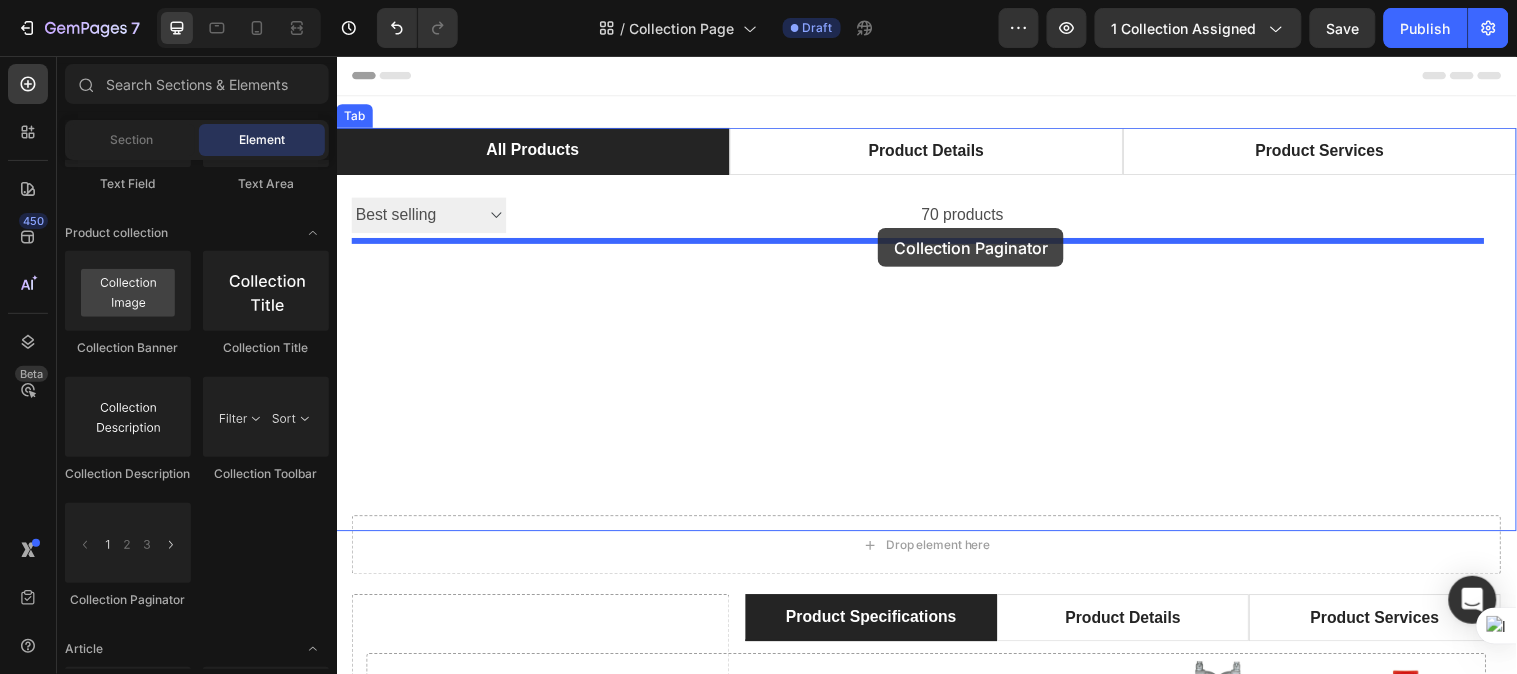 drag, startPoint x: 552, startPoint y: 483, endPoint x: 886, endPoint y: 230, distance: 419.00476 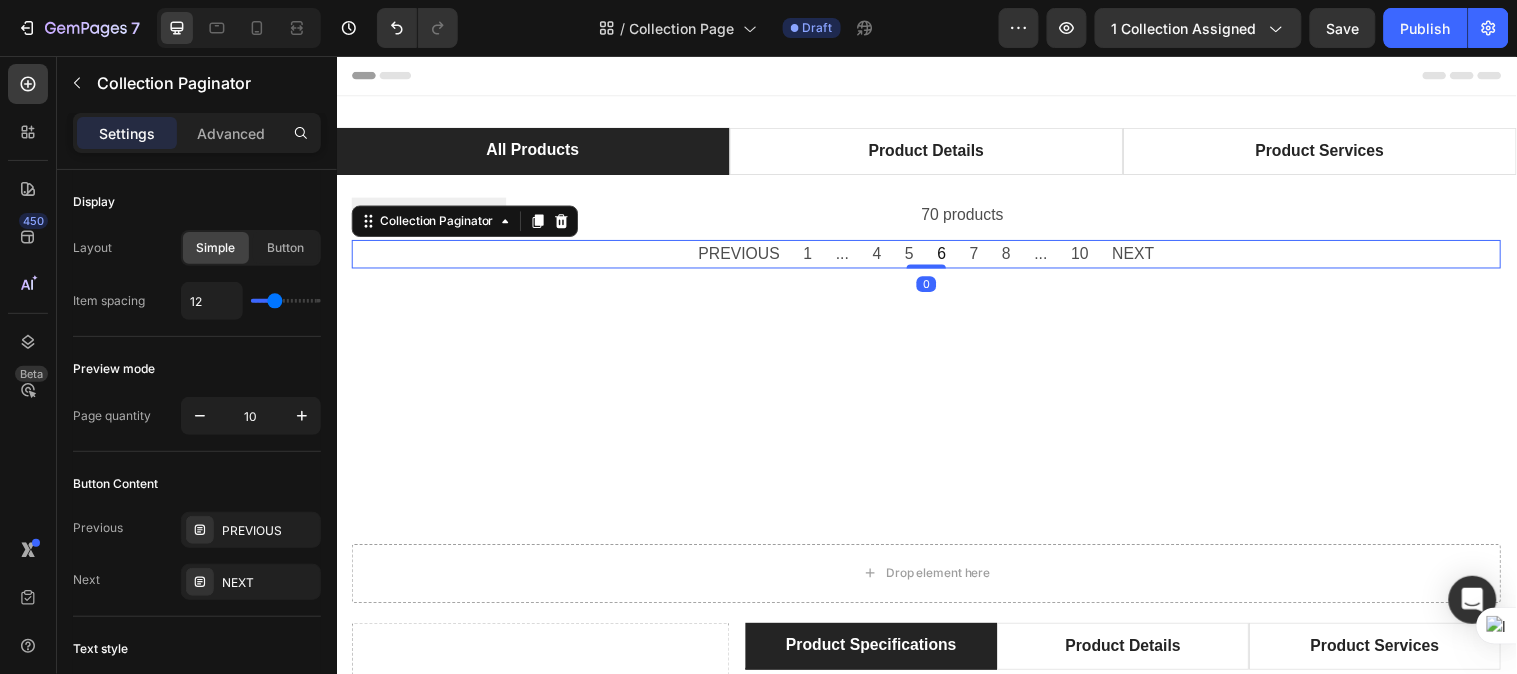 click on "5" at bounding box center [918, 256] 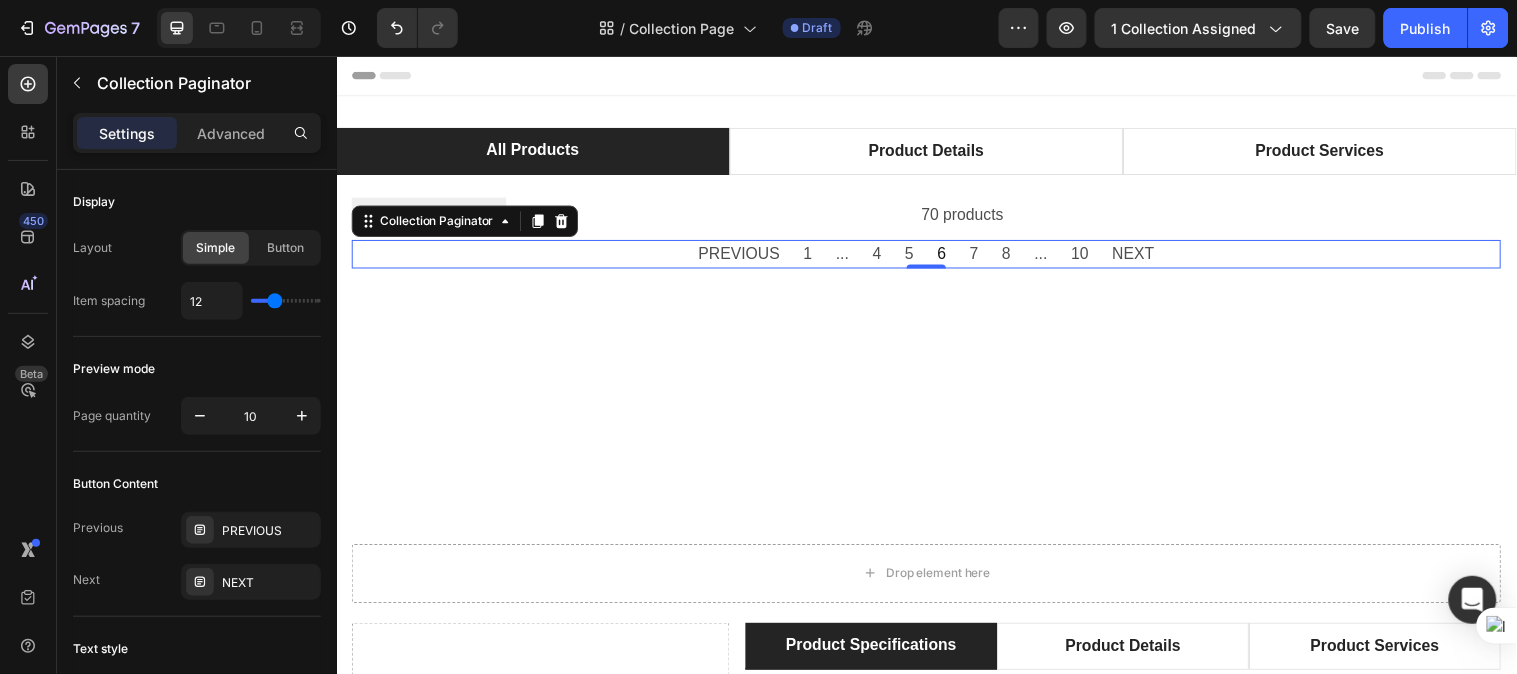 click on "5" at bounding box center [918, 256] 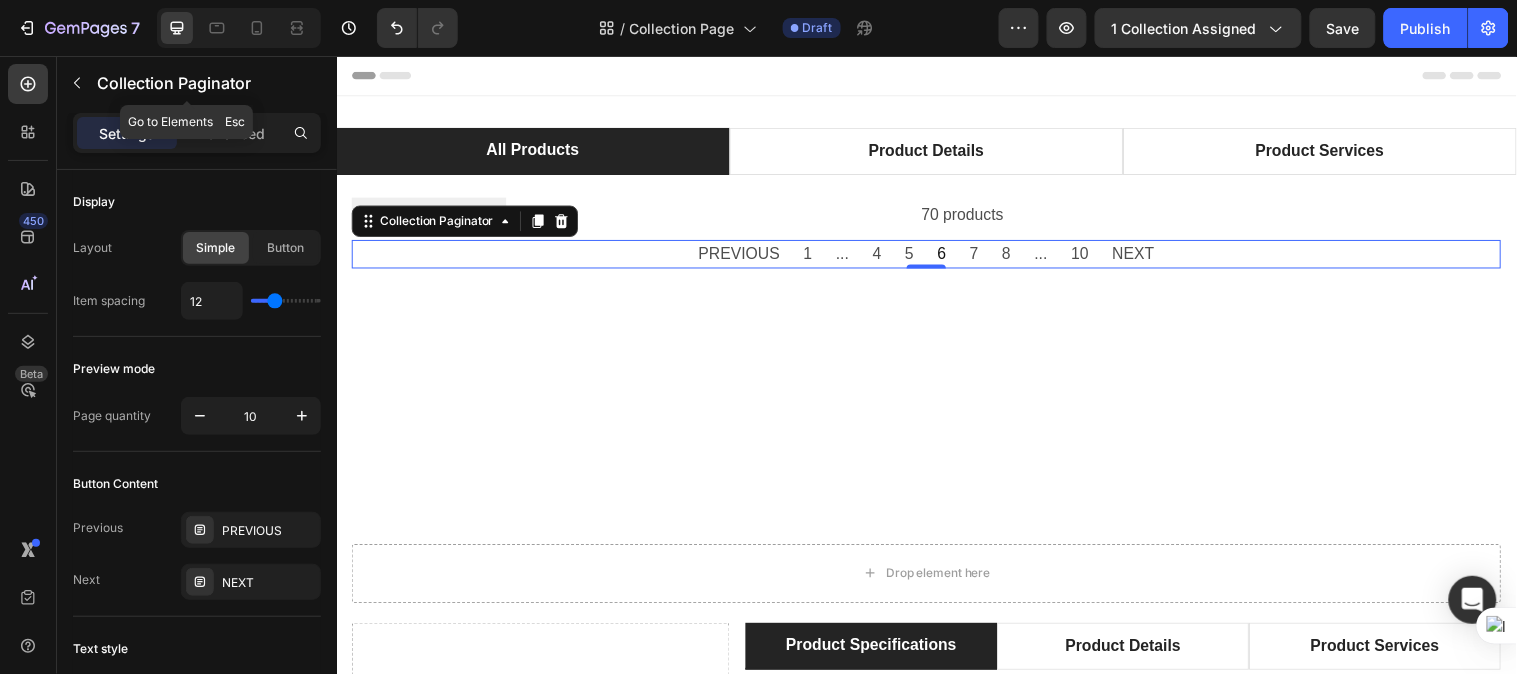 click 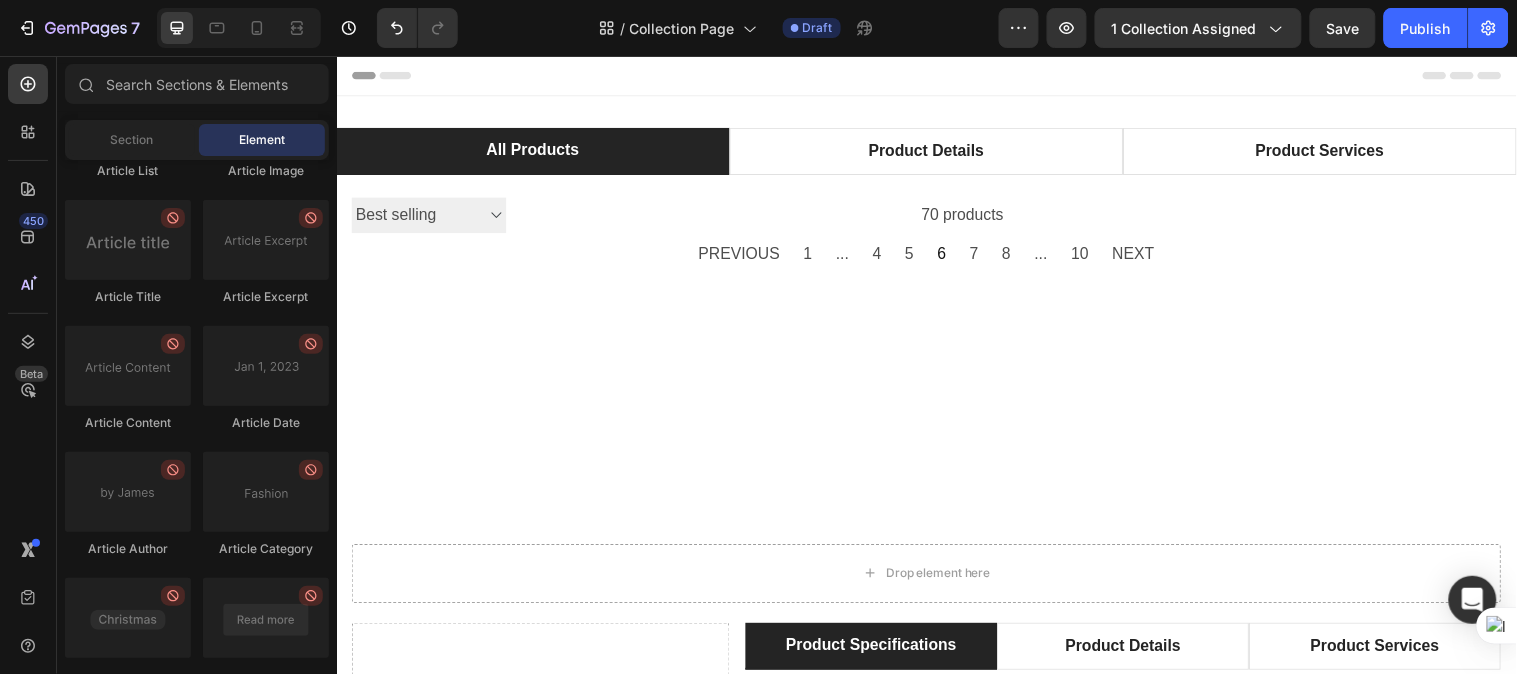 scroll, scrollTop: 5850, scrollLeft: 0, axis: vertical 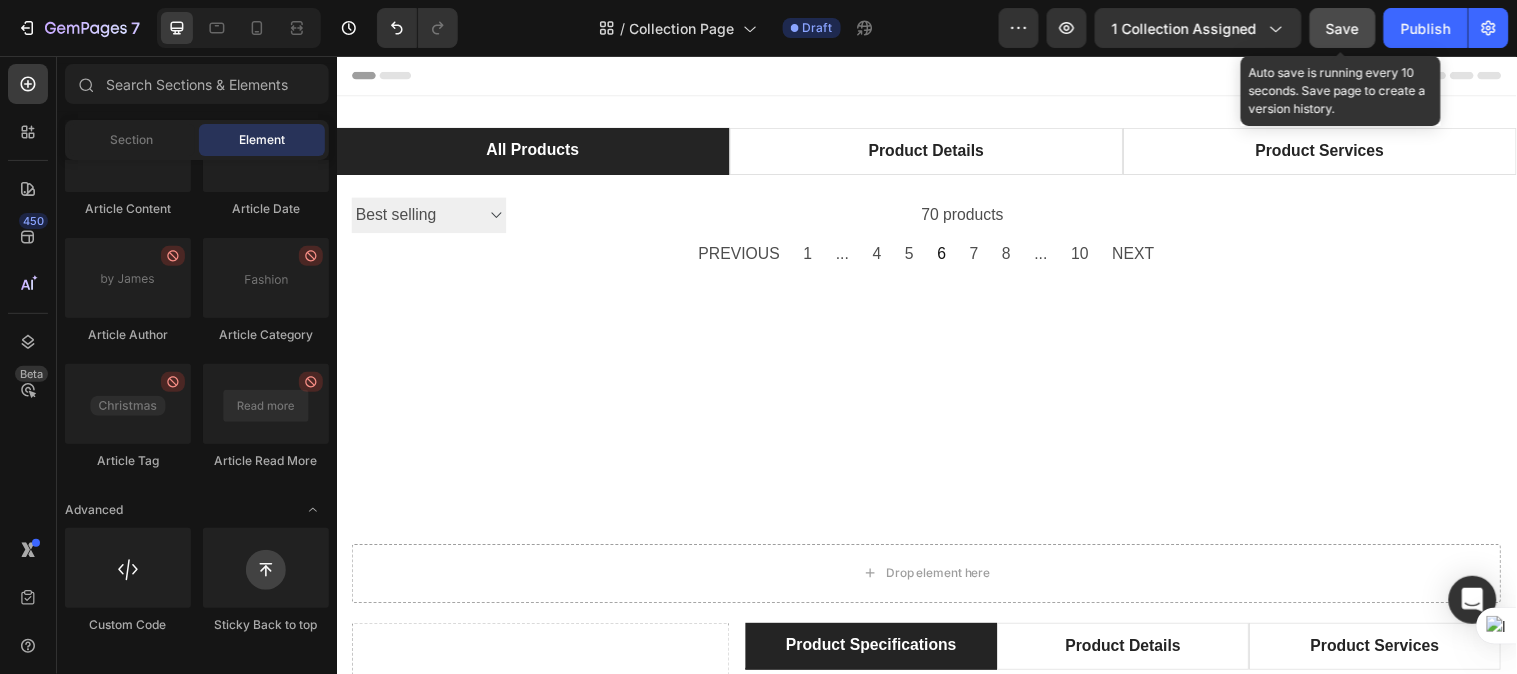 drag, startPoint x: 1334, startPoint y: 23, endPoint x: 1044, endPoint y: 76, distance: 294.8033 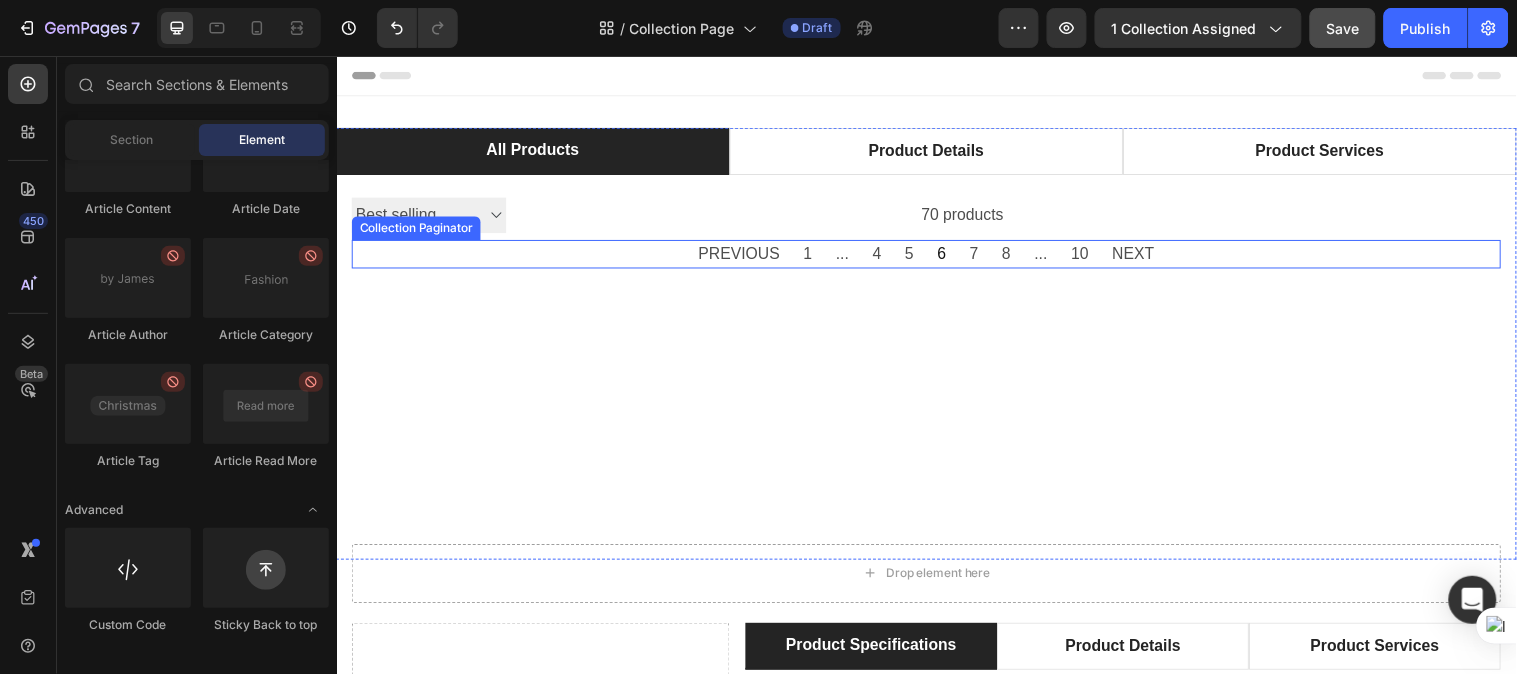 click on "Sorting Best selling Featured Alphabetically, A-Z Alphabetically, Z-A Price, low to high Price, high to low Date, new to old Date, old to new" at bounding box center (430, 217) 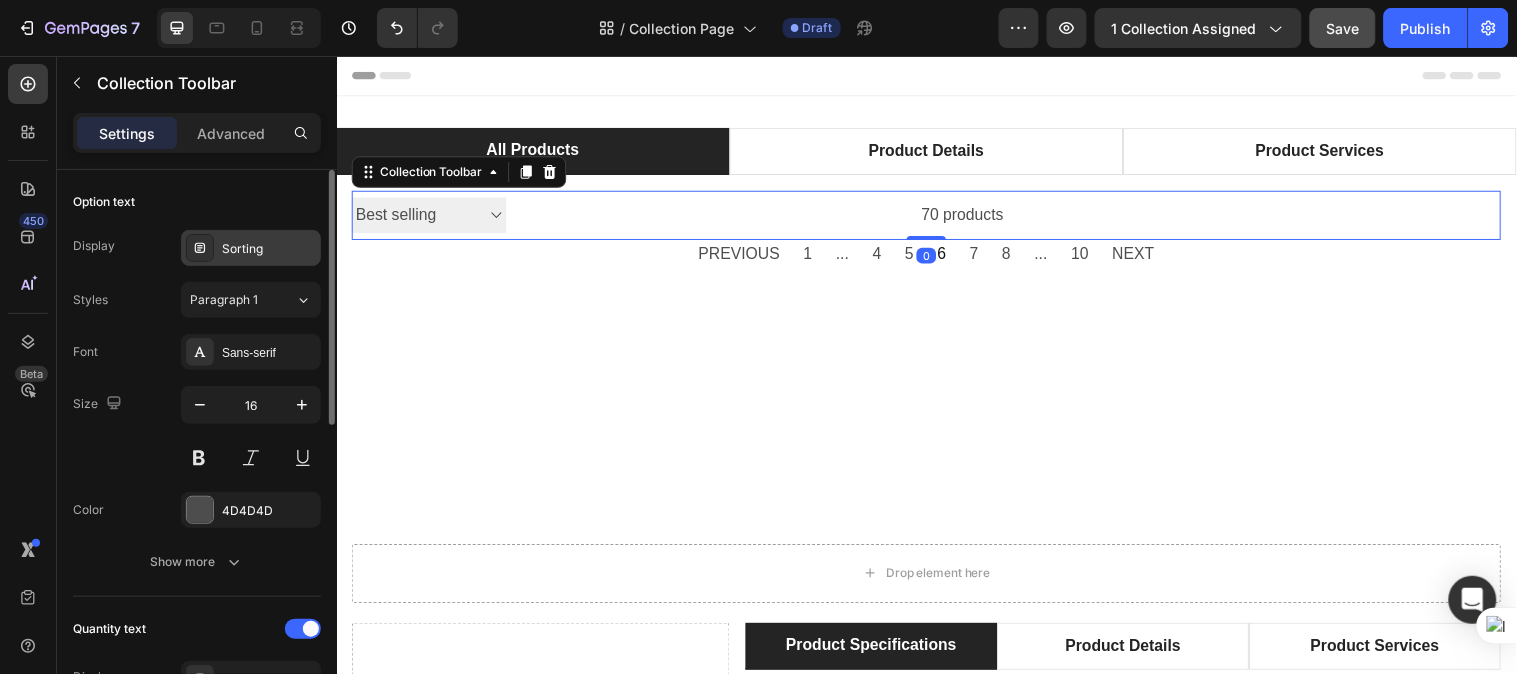 click on "Sorting" at bounding box center [269, 249] 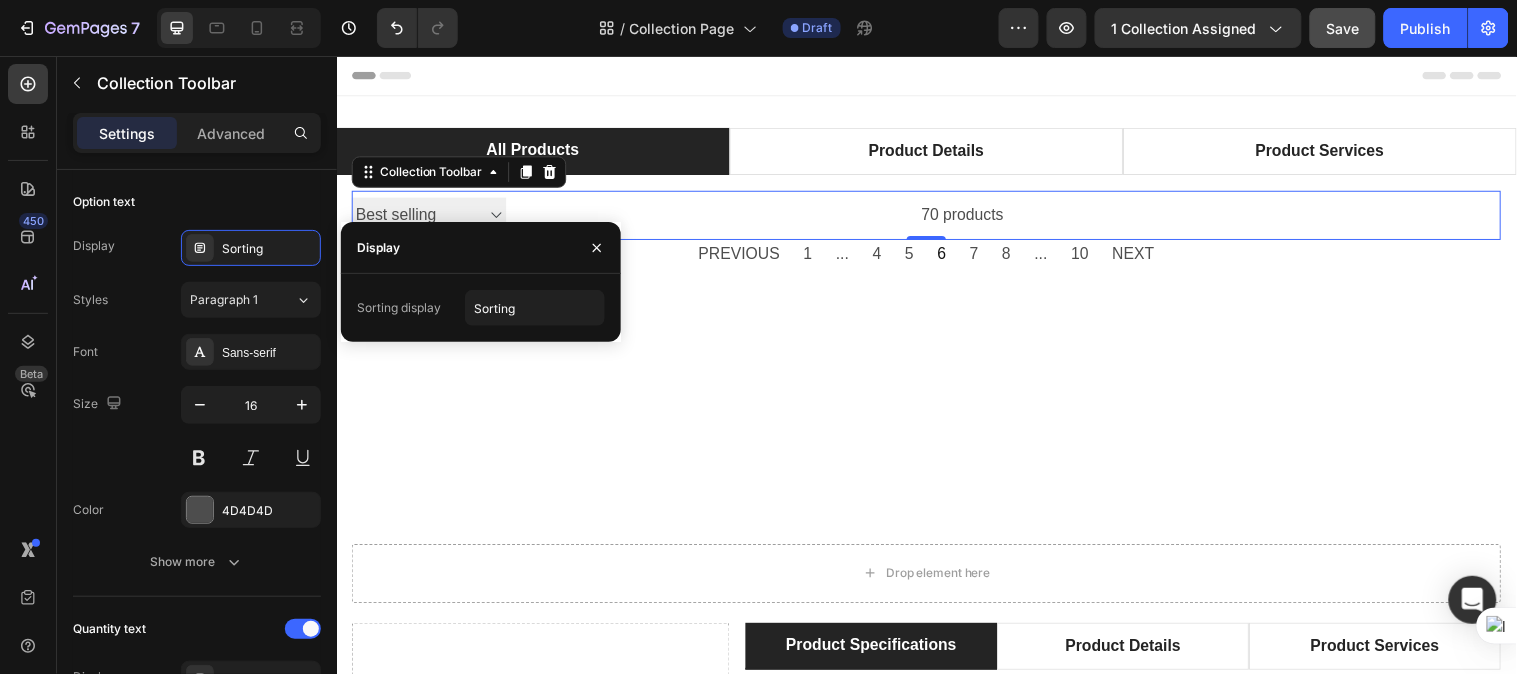 click on "Sorting display" at bounding box center (399, 308) 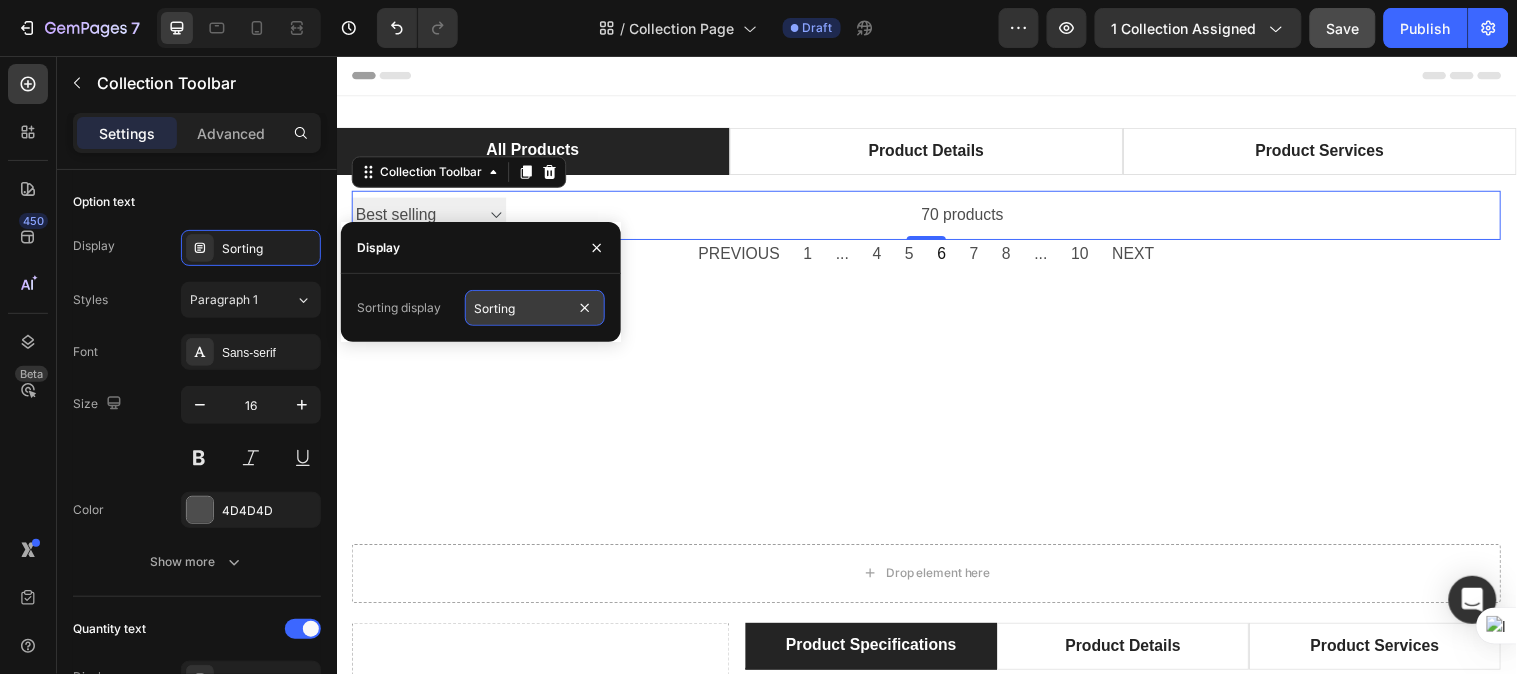 click on "Sorting" at bounding box center (535, 308) 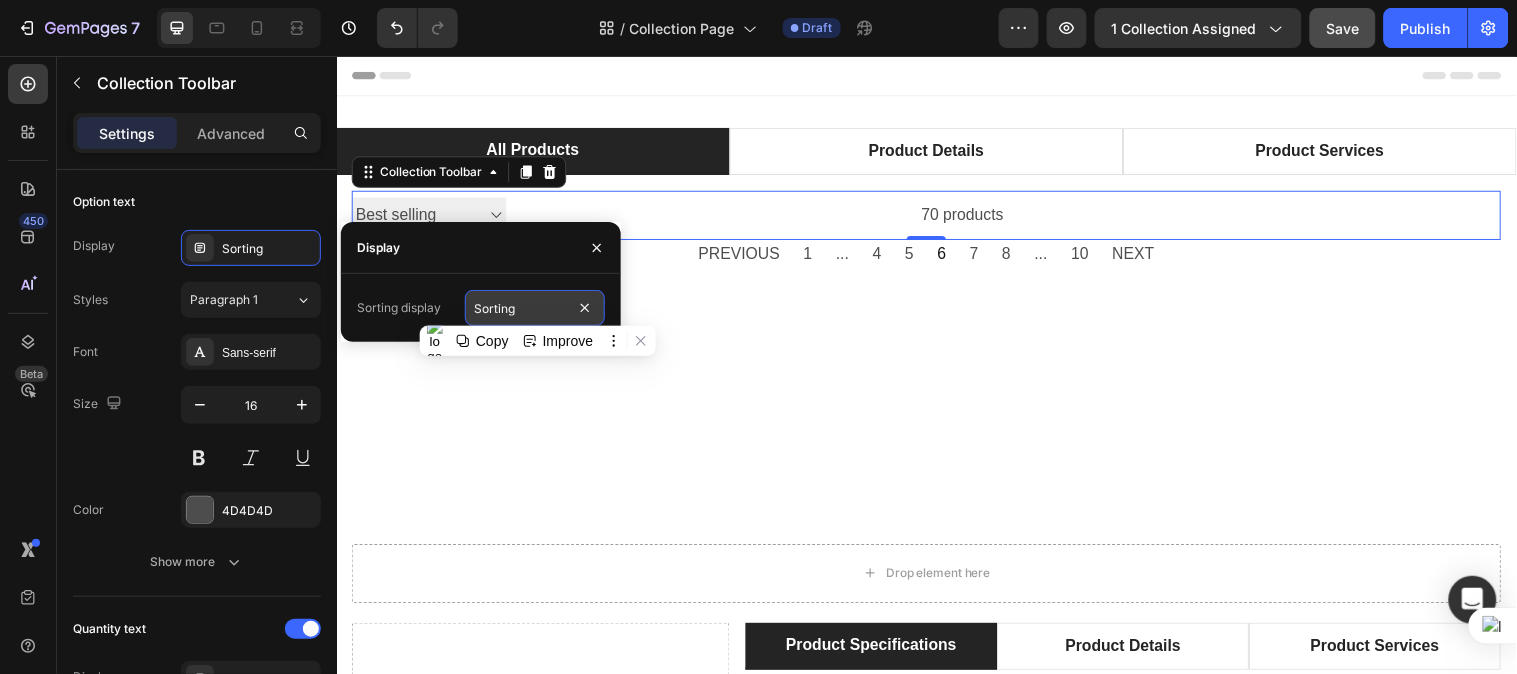 click on "Sorting" at bounding box center [535, 308] 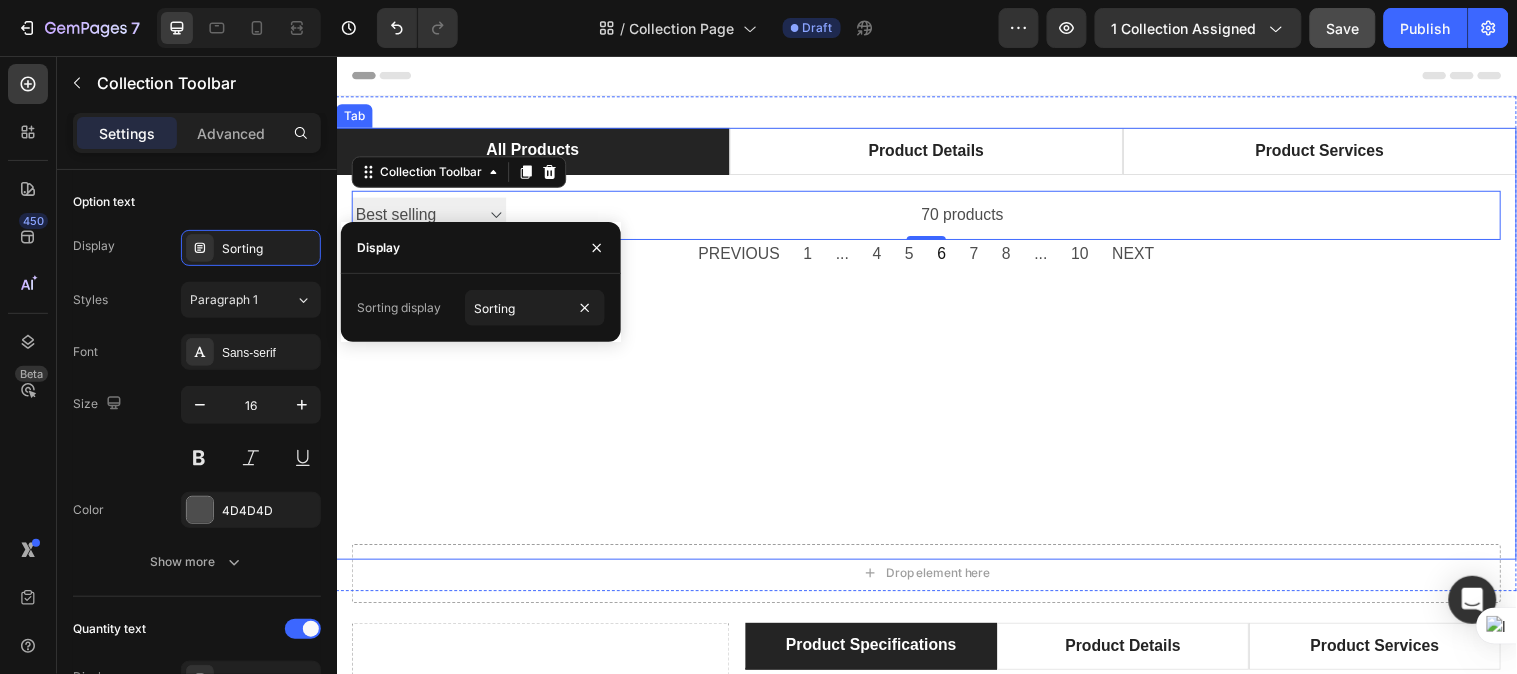 drag, startPoint x: 655, startPoint y: 310, endPoint x: 615, endPoint y: 313, distance: 40.112343 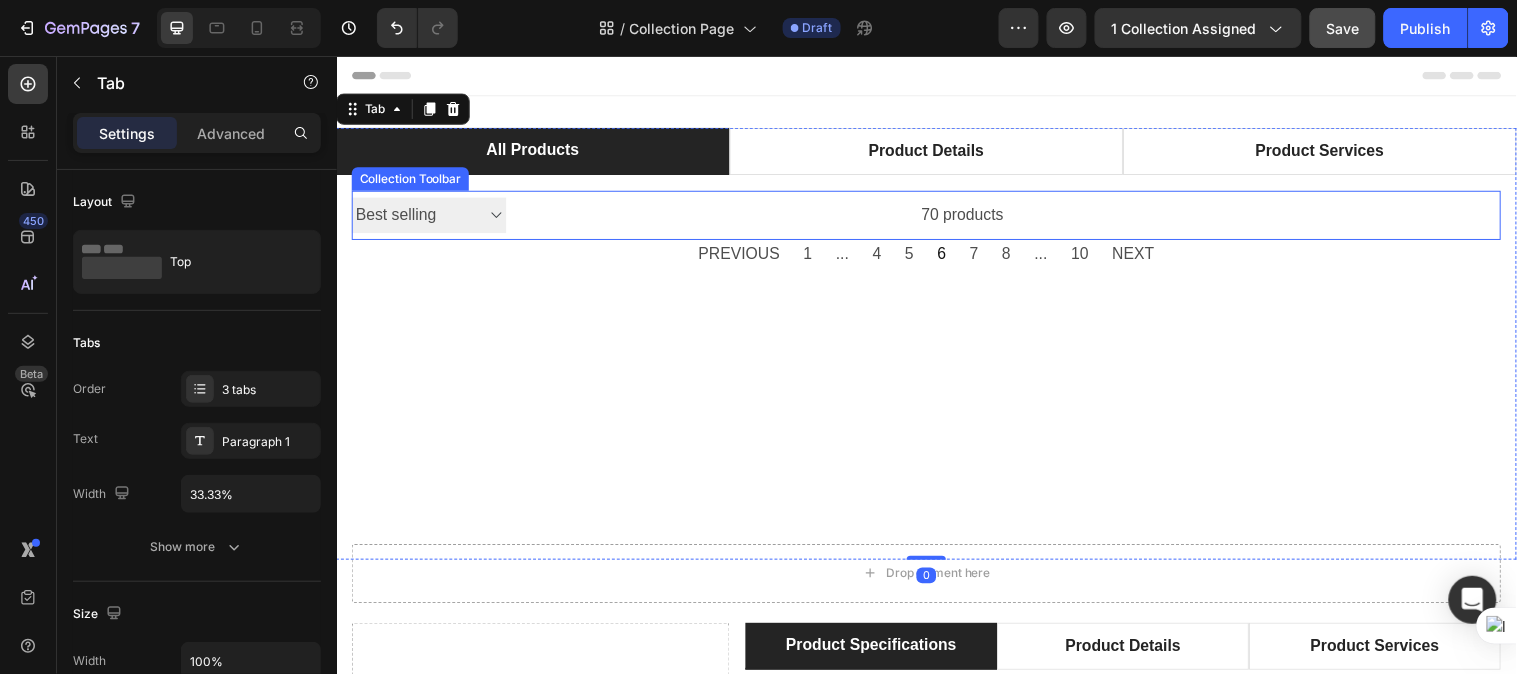 click on "70 products" at bounding box center (762, 217) 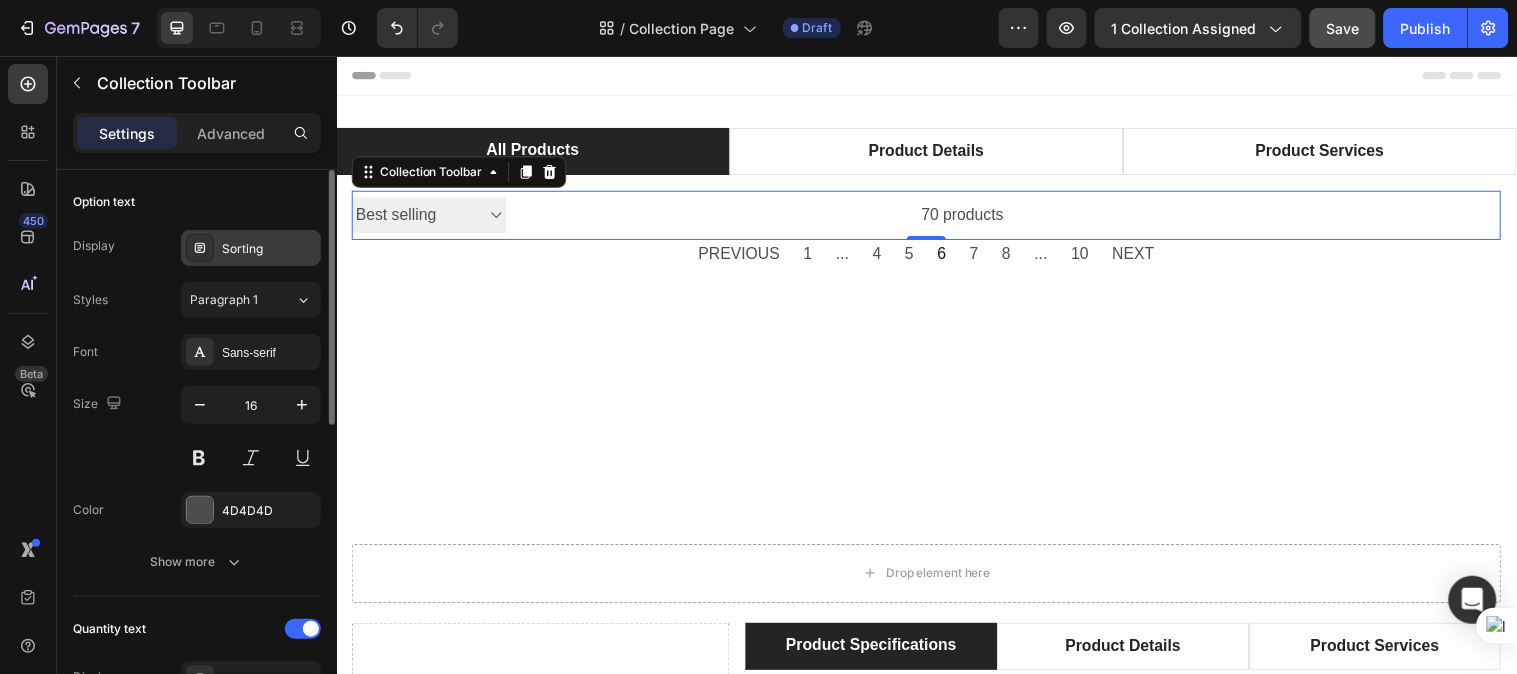 click on "Sorting" at bounding box center (269, 249) 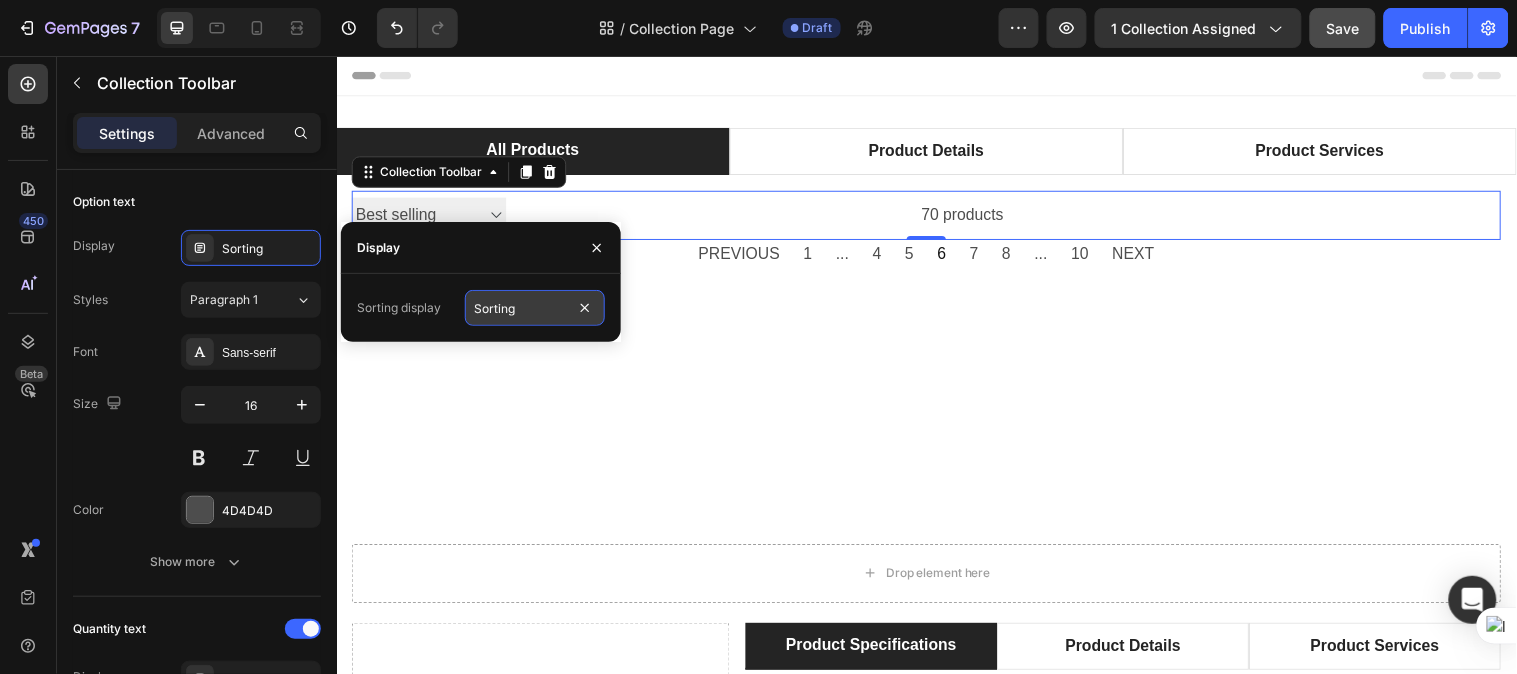click on "Sorting" at bounding box center (535, 308) 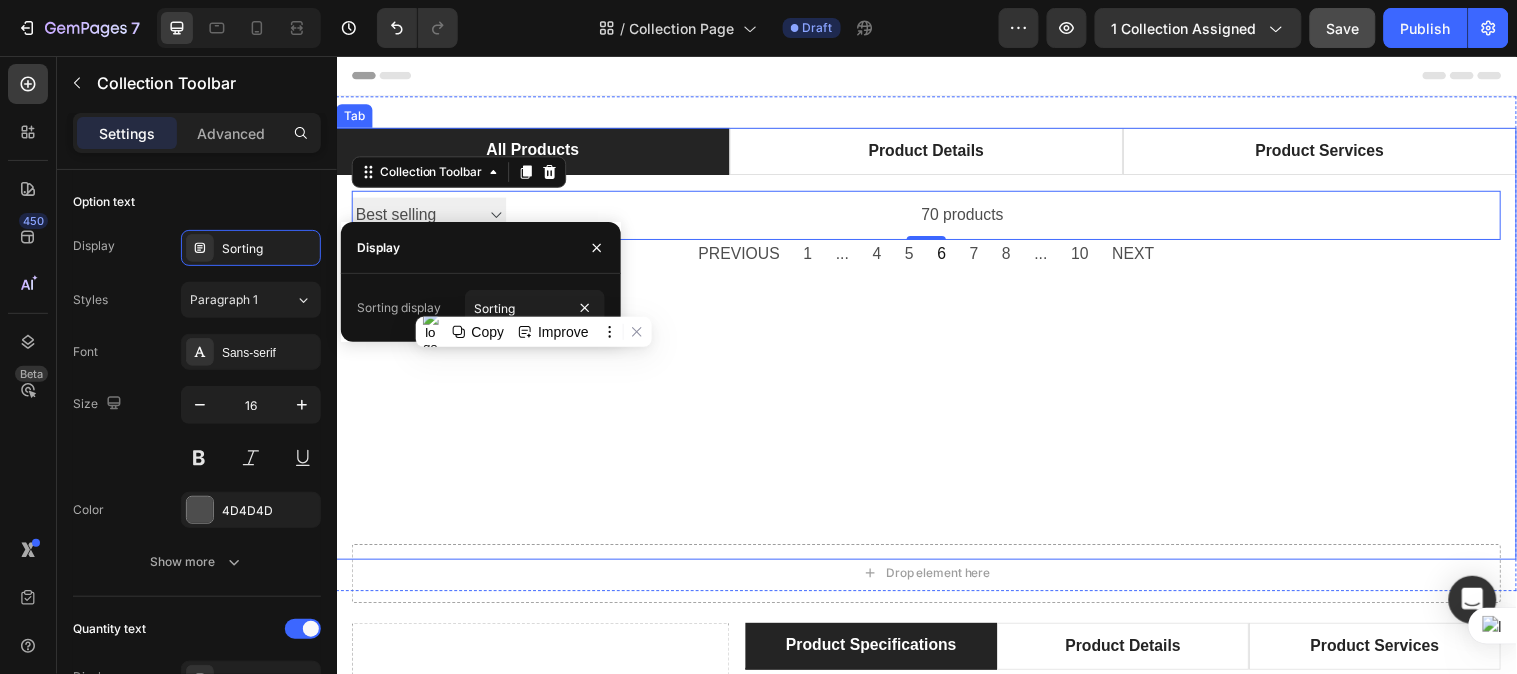 click on "Sorting Best selling Featured Alphabetically, A-Z Alphabetically, Z-A Price, low to high Price, high to low Date, new to old Date, old to new 70 products   Collection Toolbar   0  PREVIOUS   1   ...   4   5   6   7   8   ...   10   NEXT  Collection Paginator" at bounding box center (936, 371) 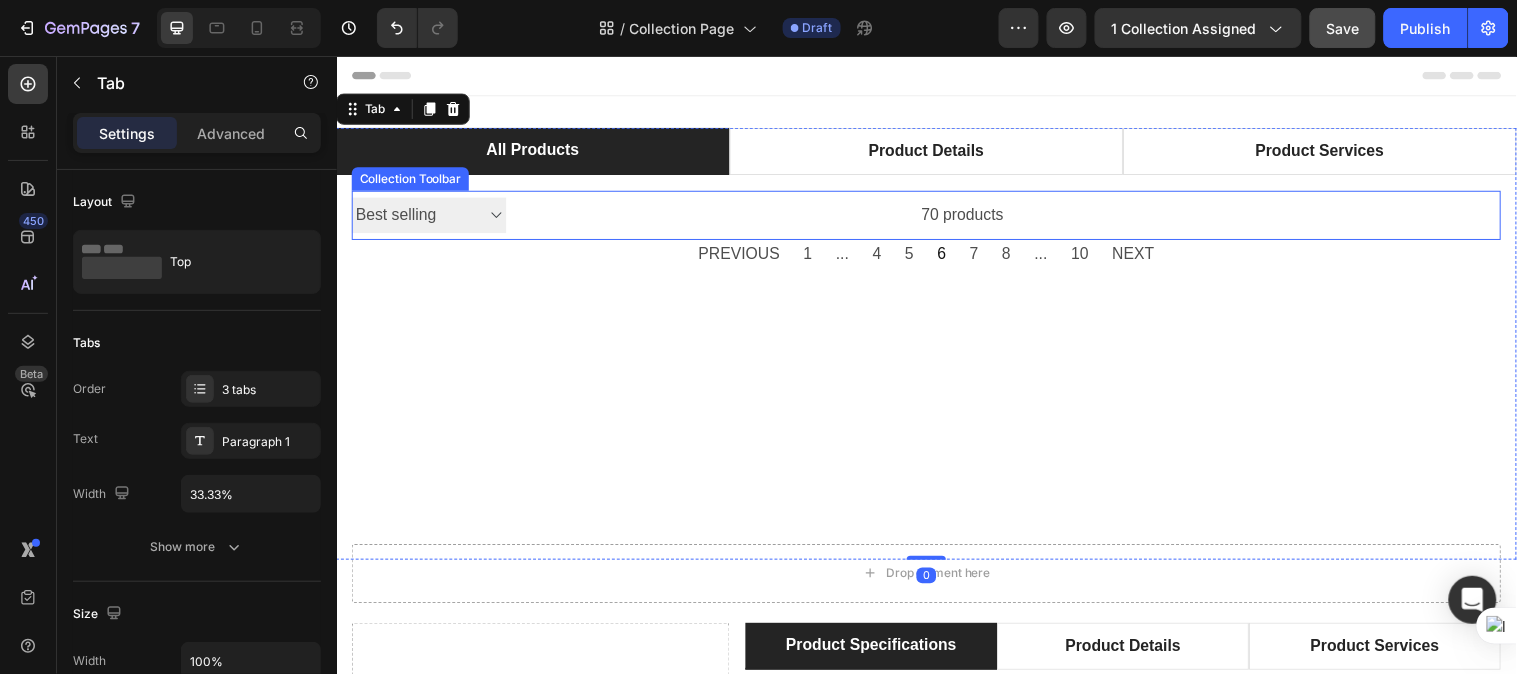 click on "70 products" at bounding box center (762, 217) 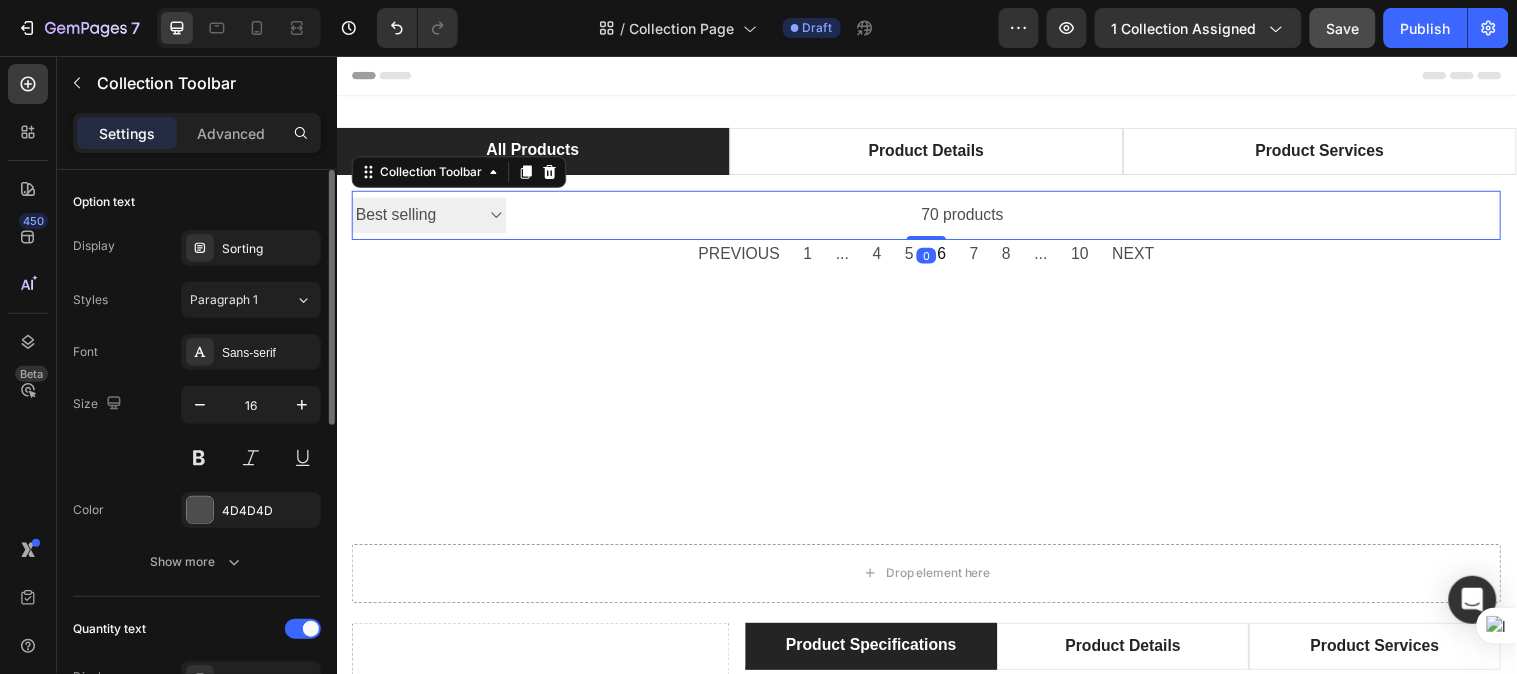 scroll, scrollTop: 296, scrollLeft: 0, axis: vertical 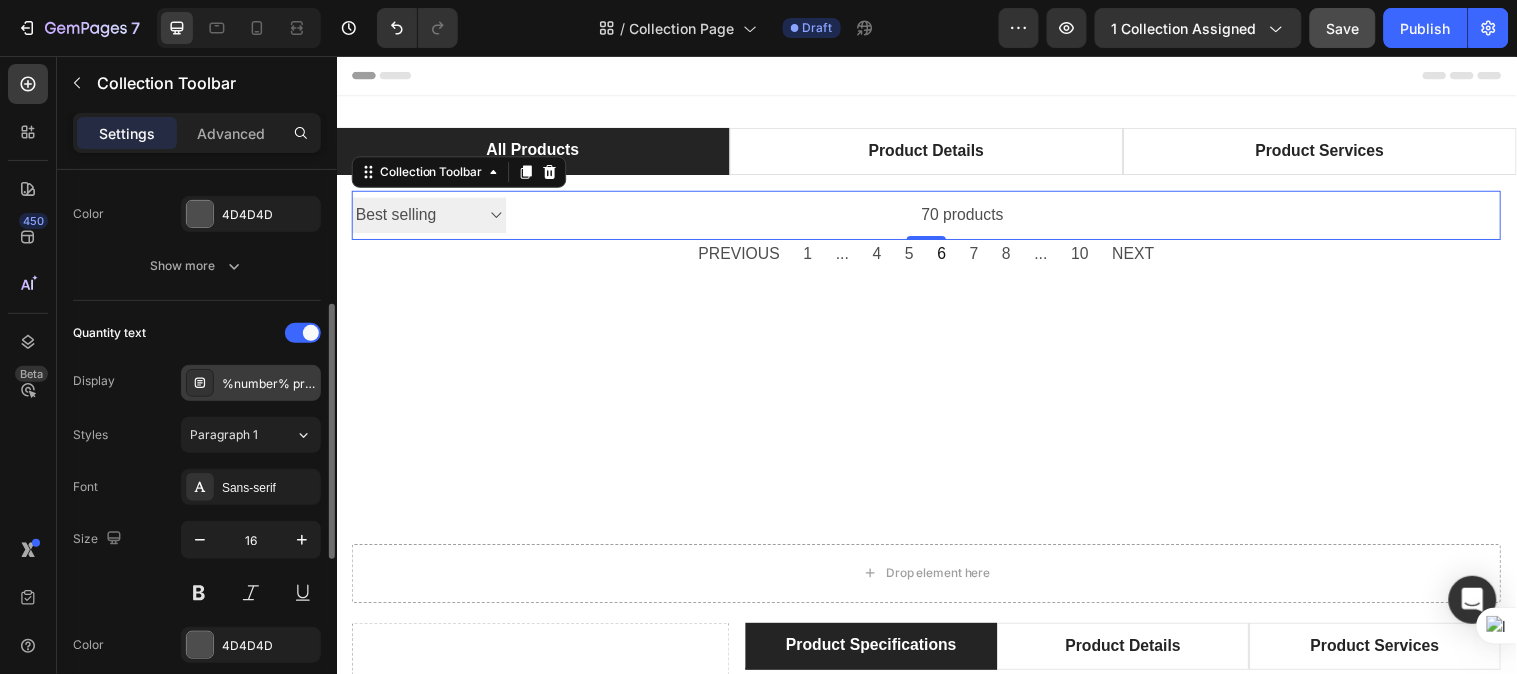 click on "%number% products" at bounding box center [269, 384] 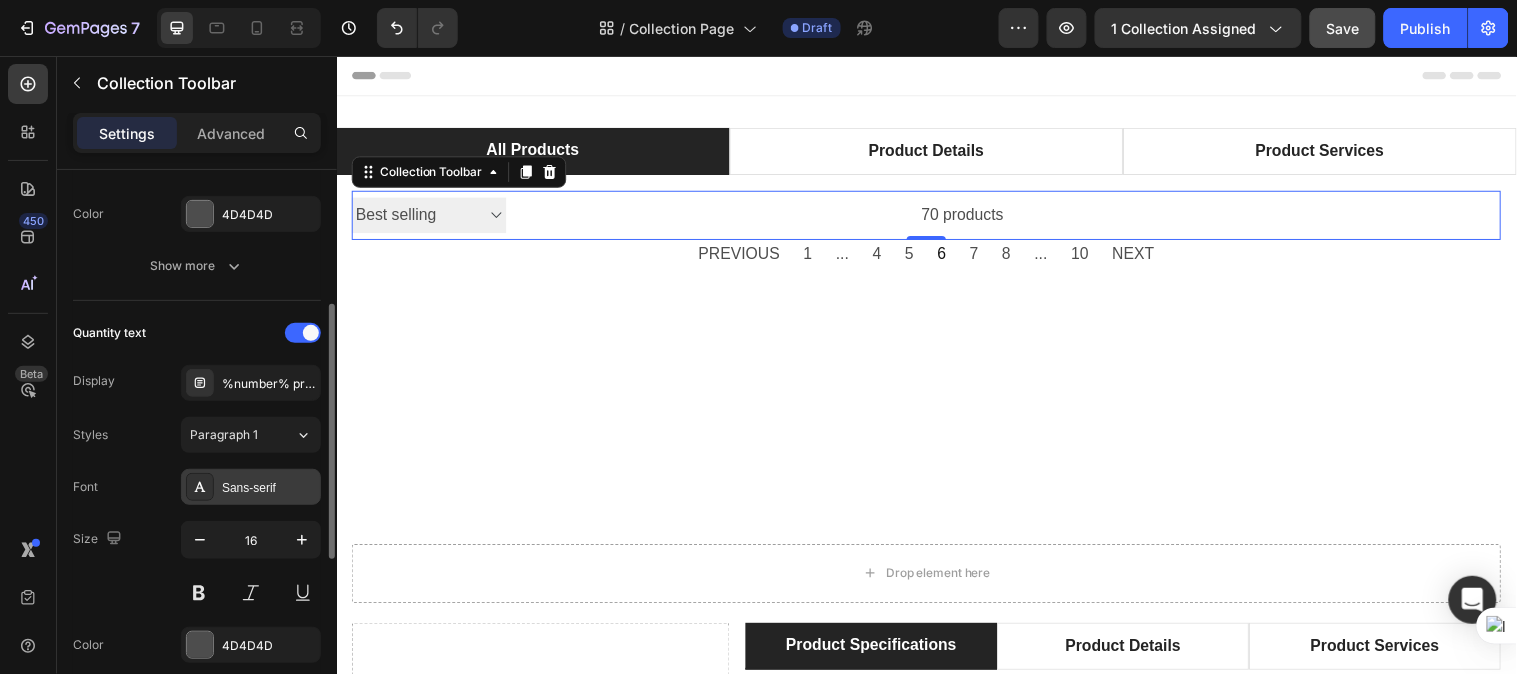 click on "Sans-serif" at bounding box center (269, 488) 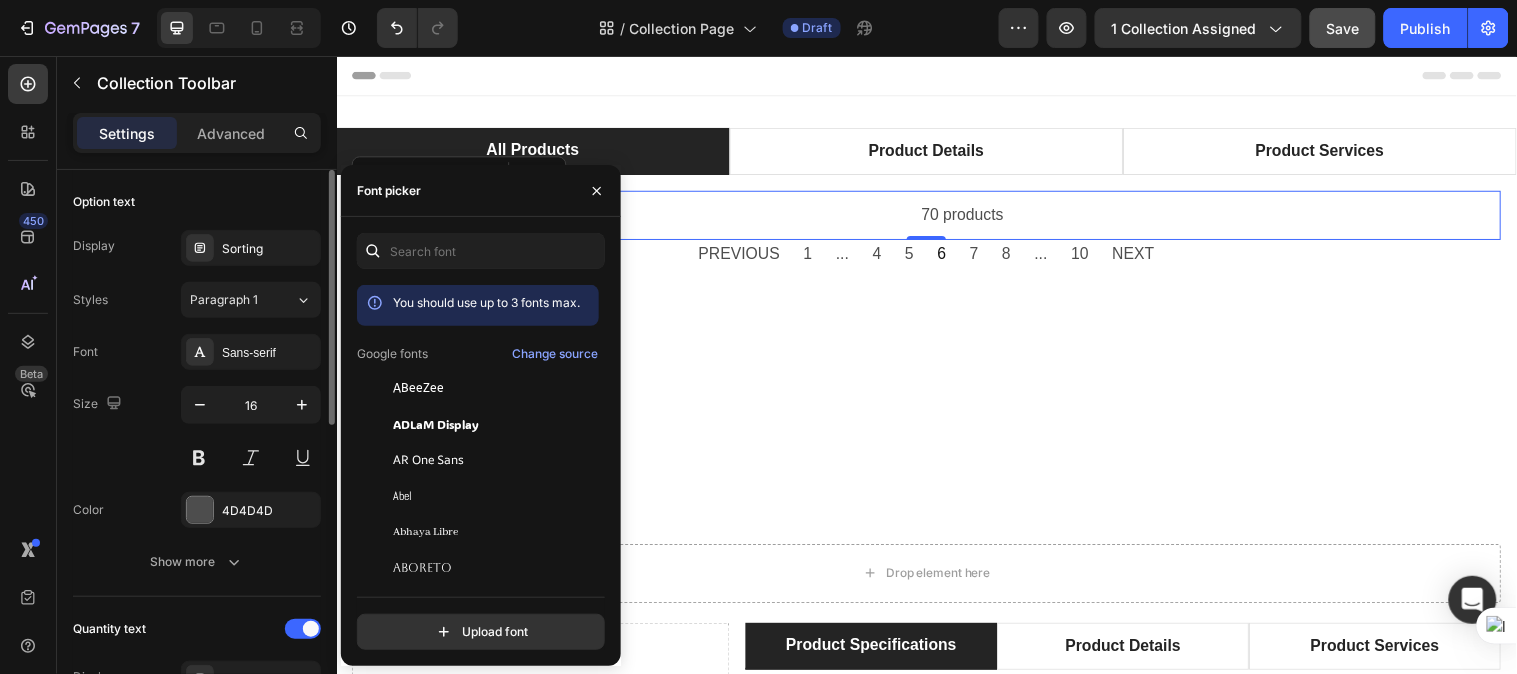 scroll, scrollTop: 672, scrollLeft: 0, axis: vertical 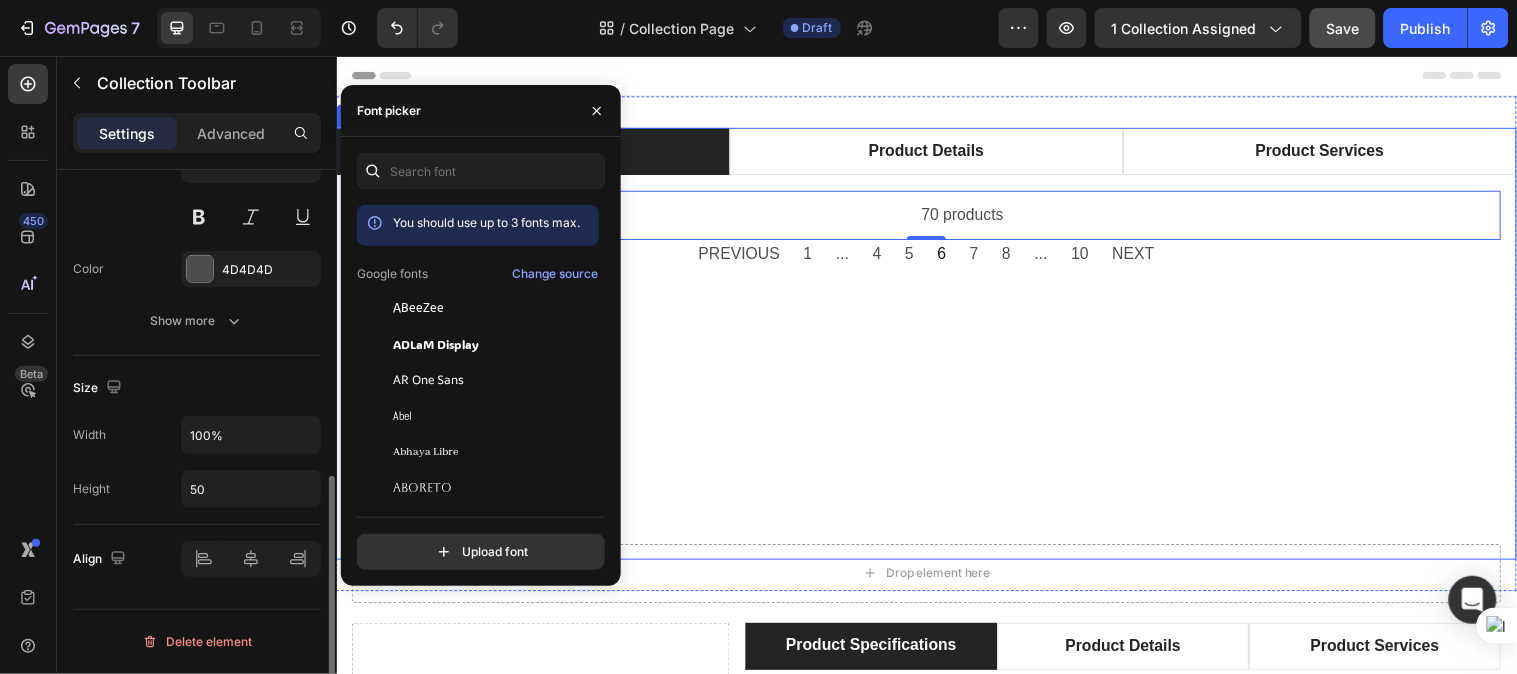 click on "Sorting Best selling Featured Alphabetically, A-Z Alphabetically, Z-A Price, low to high Price, high to low Date, new to old Date, old to new 70 products   Collection Toolbar   0  PREVIOUS   1   ...   4   5   6   7   8   ...   10   NEXT  Collection Paginator" at bounding box center [936, 371] 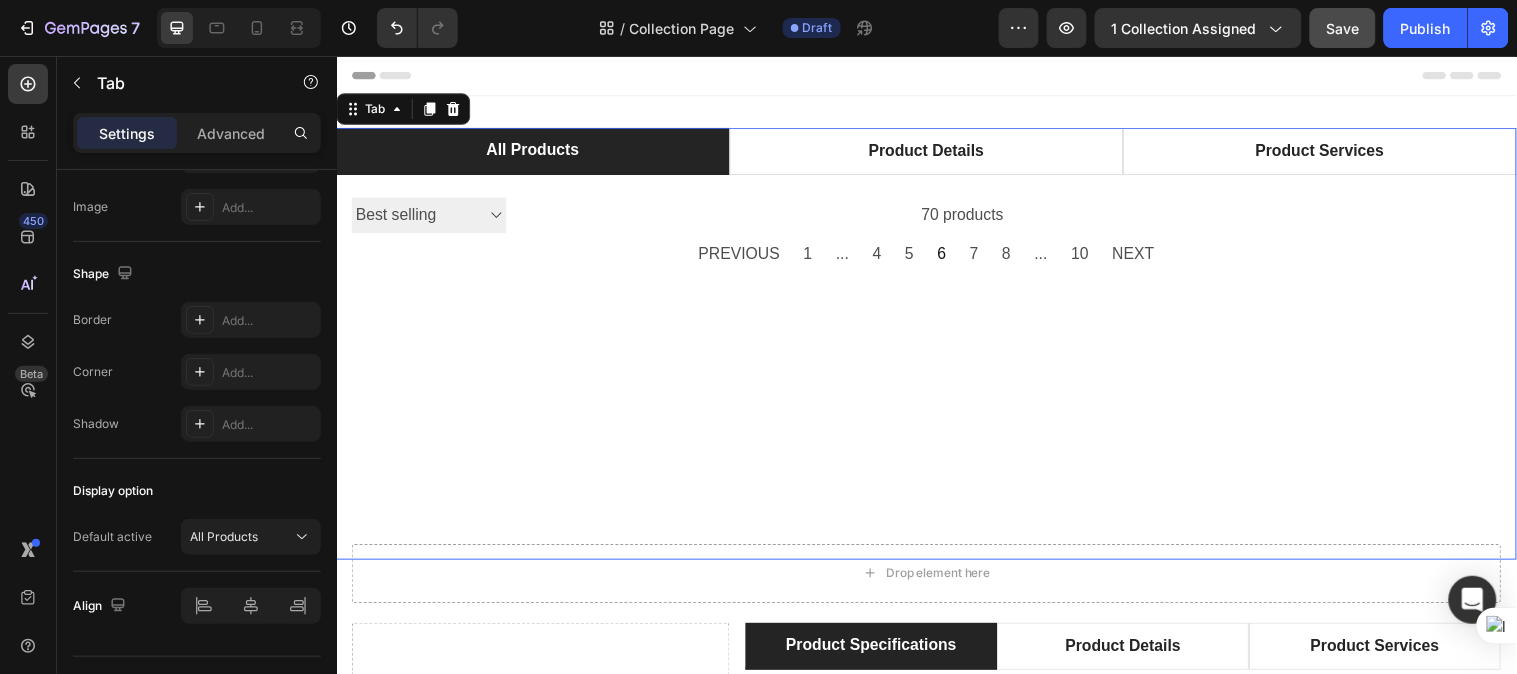 scroll, scrollTop: 0, scrollLeft: 0, axis: both 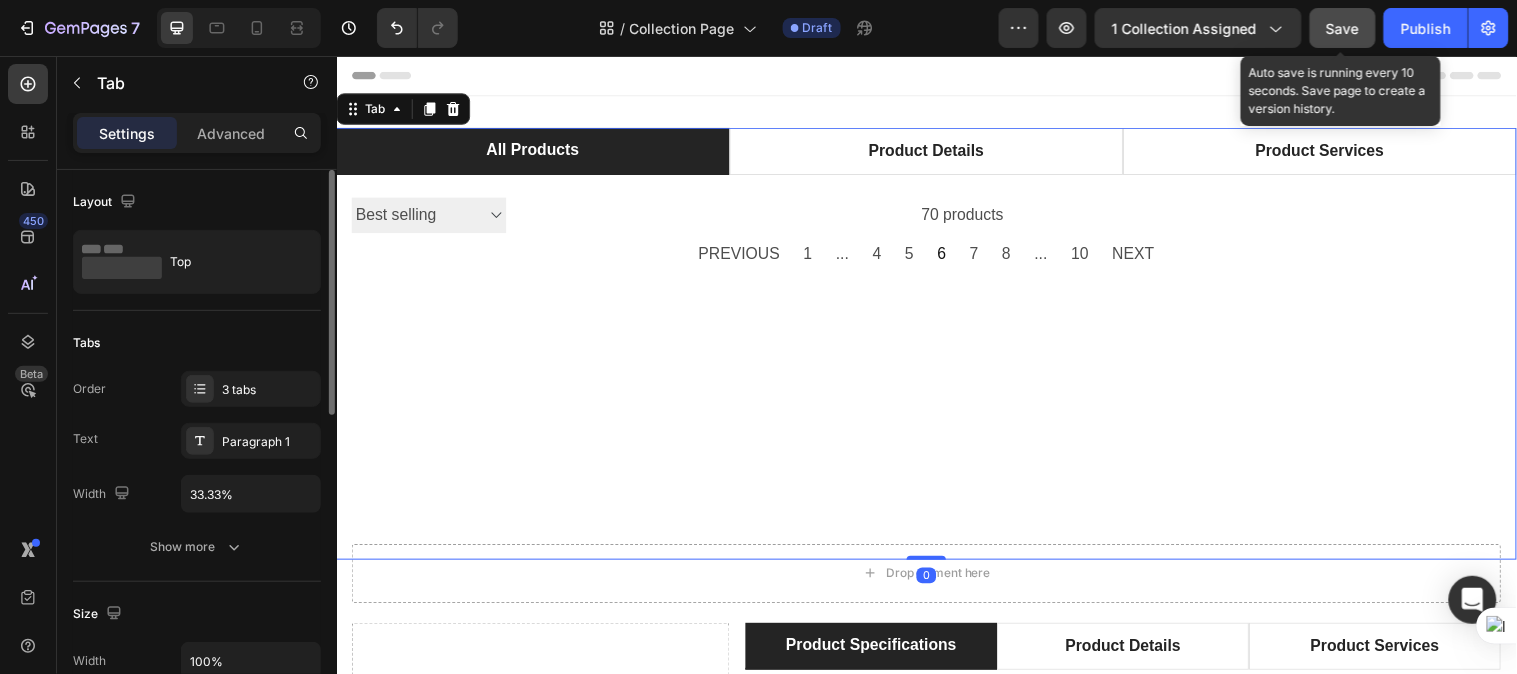 click on "Save" at bounding box center (1343, 28) 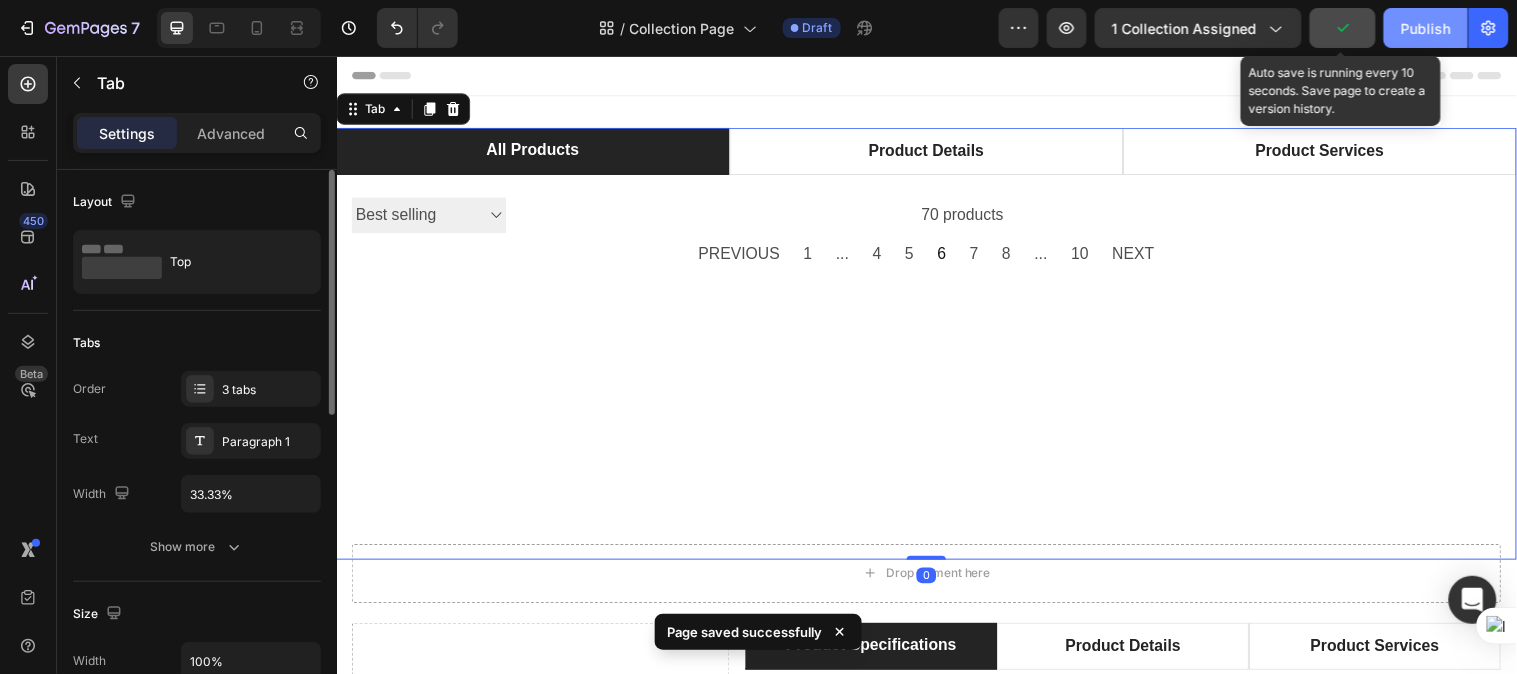 click on "Publish" at bounding box center [1426, 28] 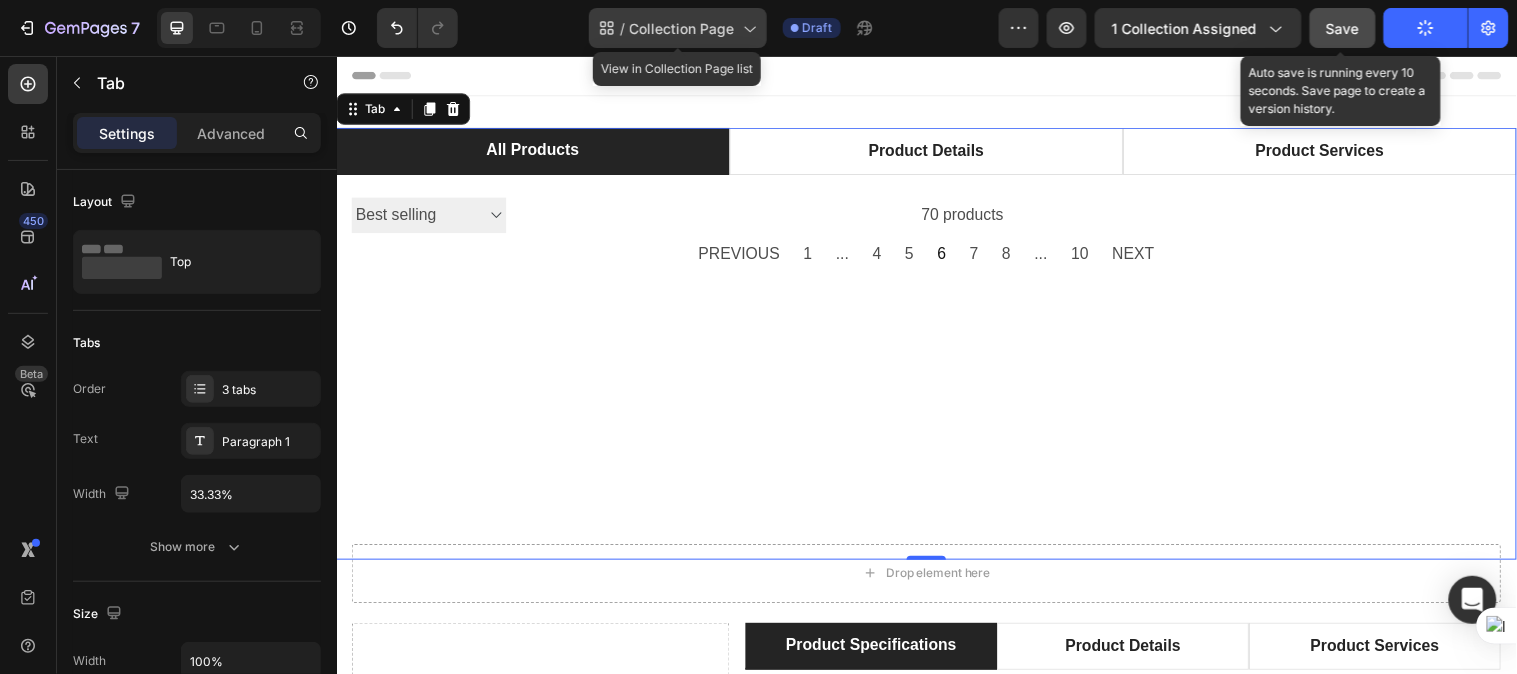 click on "Collection Page" at bounding box center [682, 28] 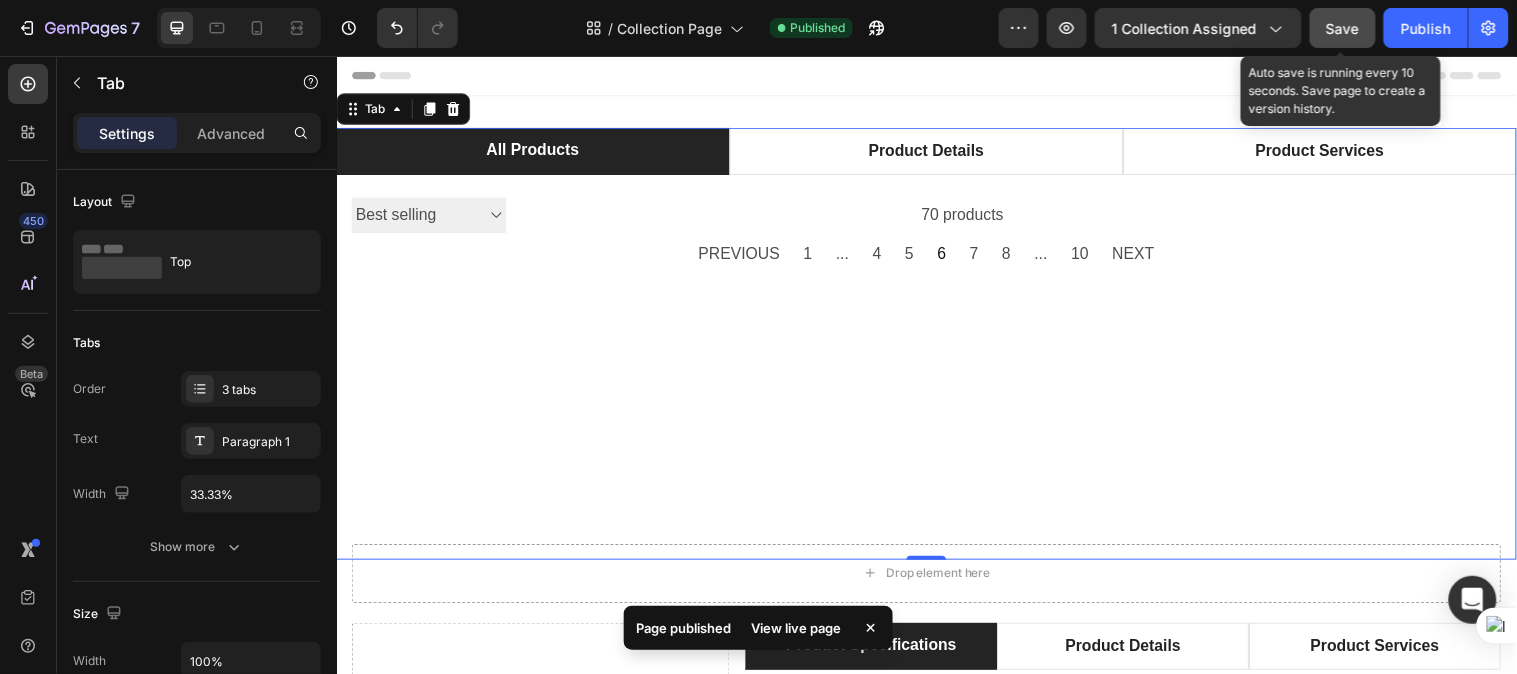 click on "Sorting Best selling Featured Alphabetically, A-Z Alphabetically, Z-A Price, low to high Price, high to low Date, new to old Date, old to new 70 products   Collection Toolbar  PREVIOUS   1   ...   4   5   6   7   8   ...   10   NEXT  Collection Paginator" at bounding box center [936, 371] 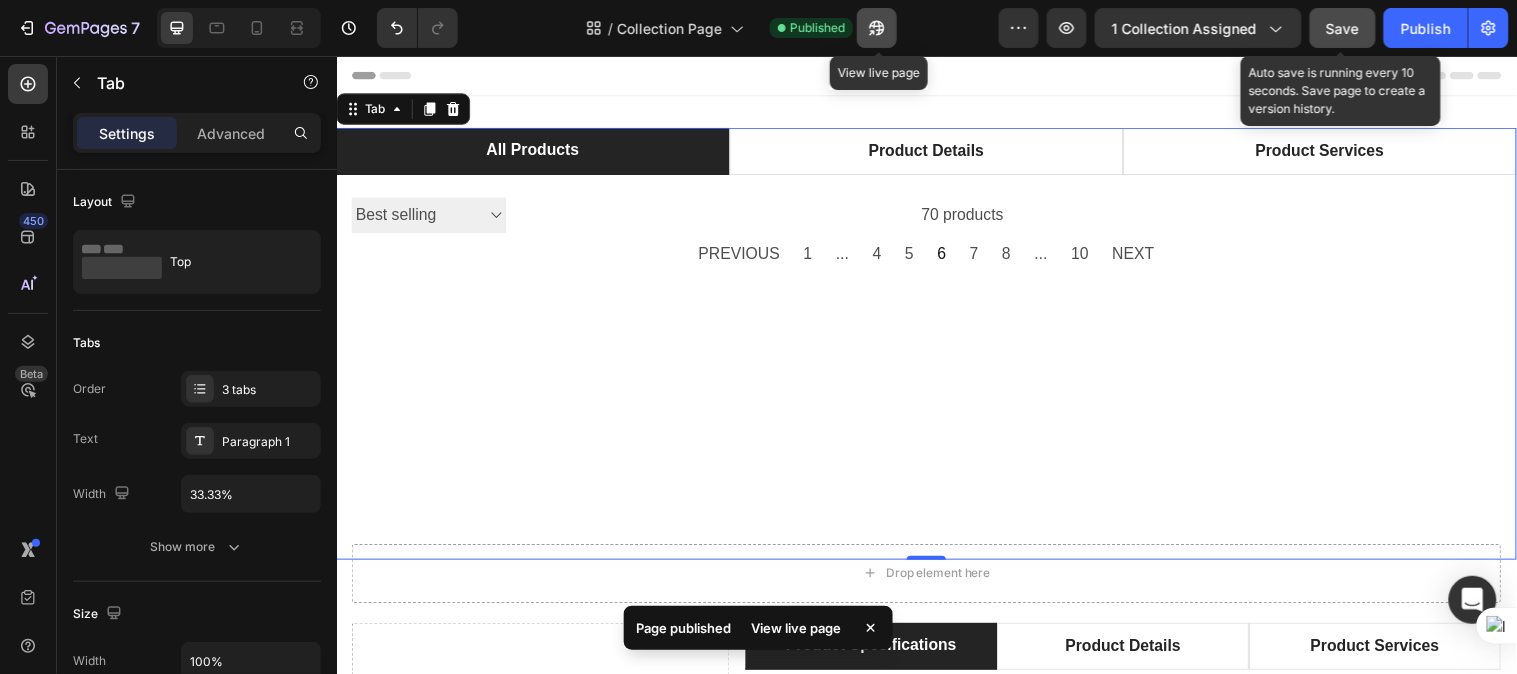click 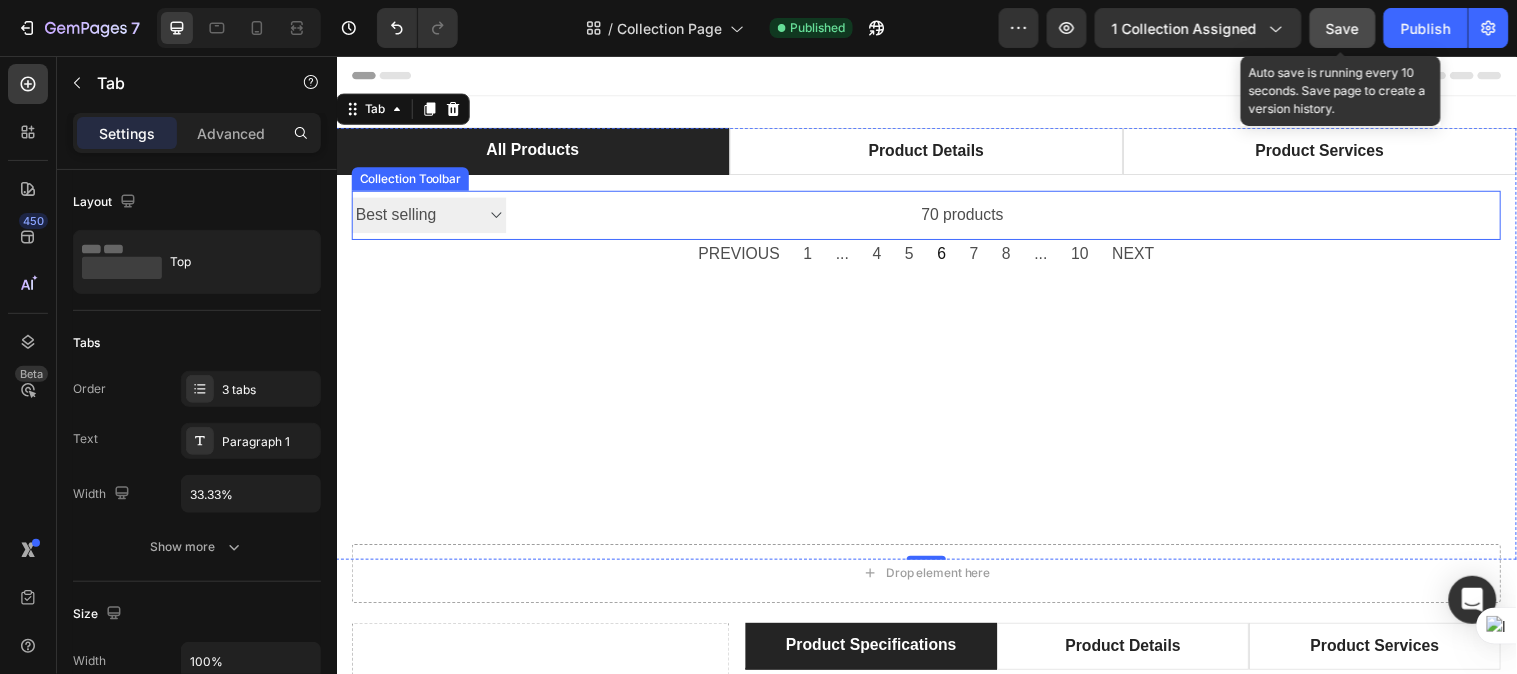 drag, startPoint x: 732, startPoint y: 220, endPoint x: 1325, endPoint y: 508, distance: 659.2367 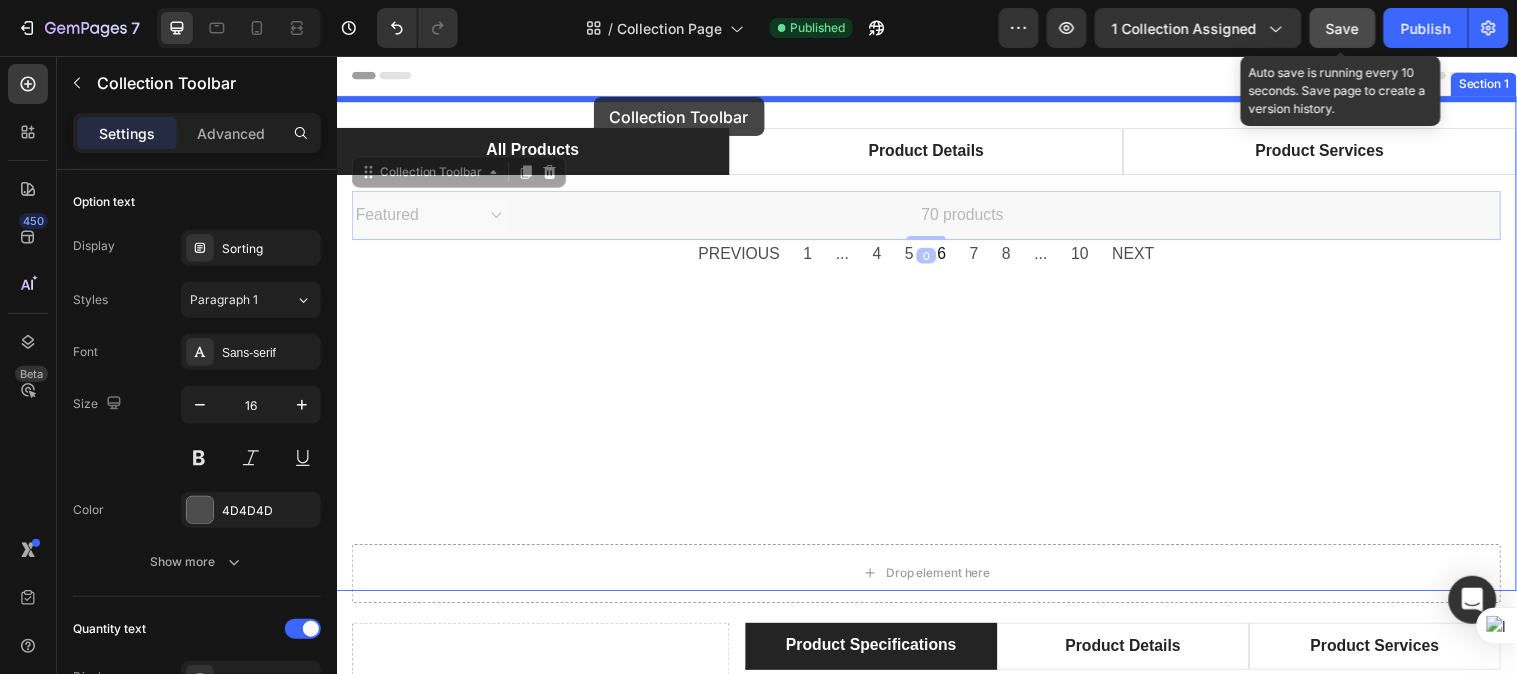 drag, startPoint x: 374, startPoint y: 175, endPoint x: 597, endPoint y: 97, distance: 236.24776 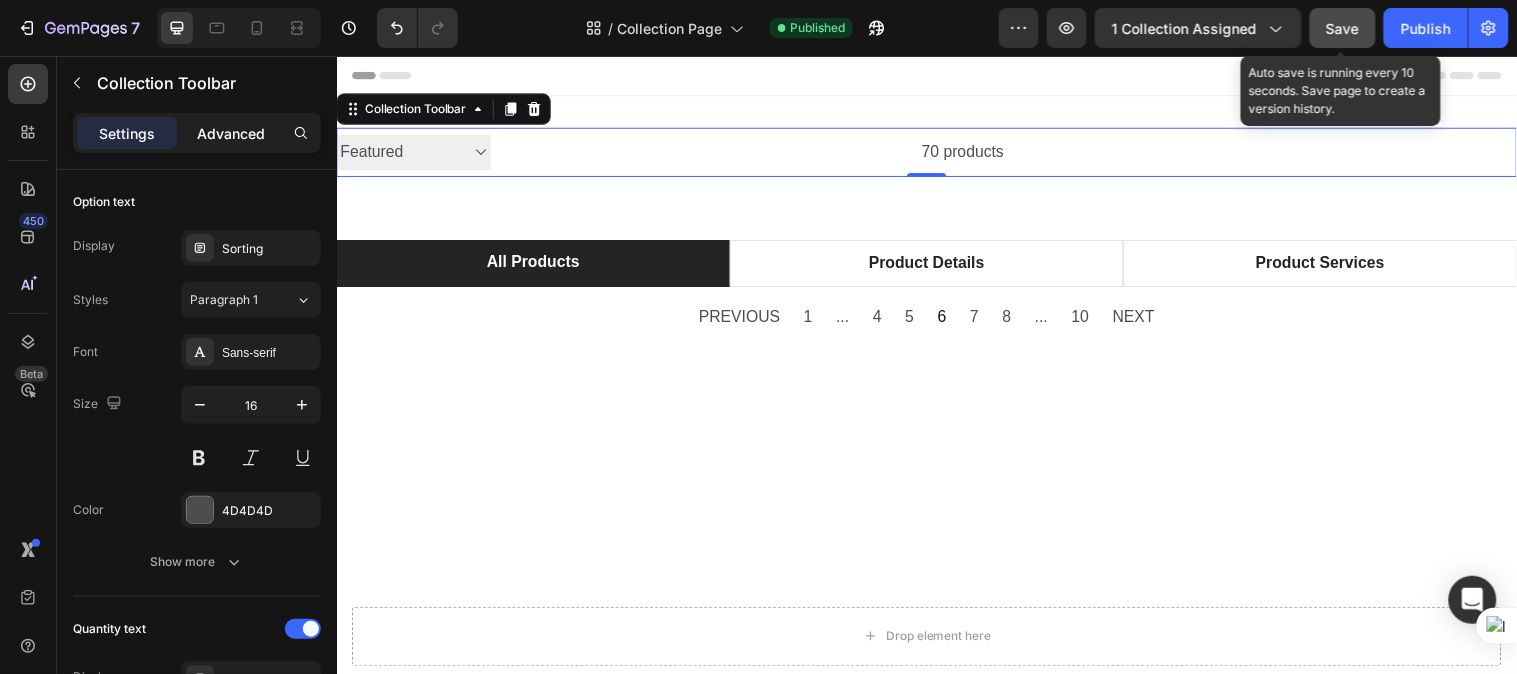 drag, startPoint x: 231, startPoint y: 130, endPoint x: 44, endPoint y: 185, distance: 194.9205 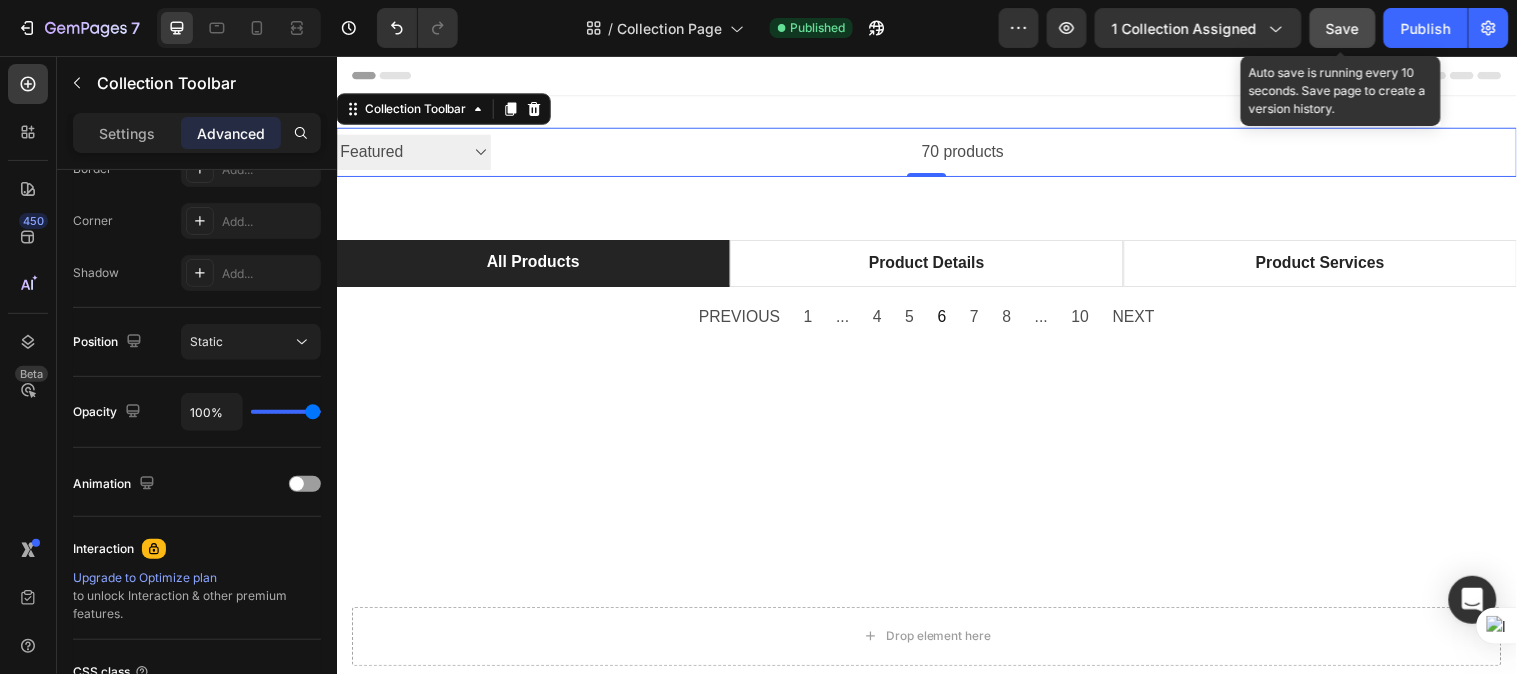scroll, scrollTop: 0, scrollLeft: 0, axis: both 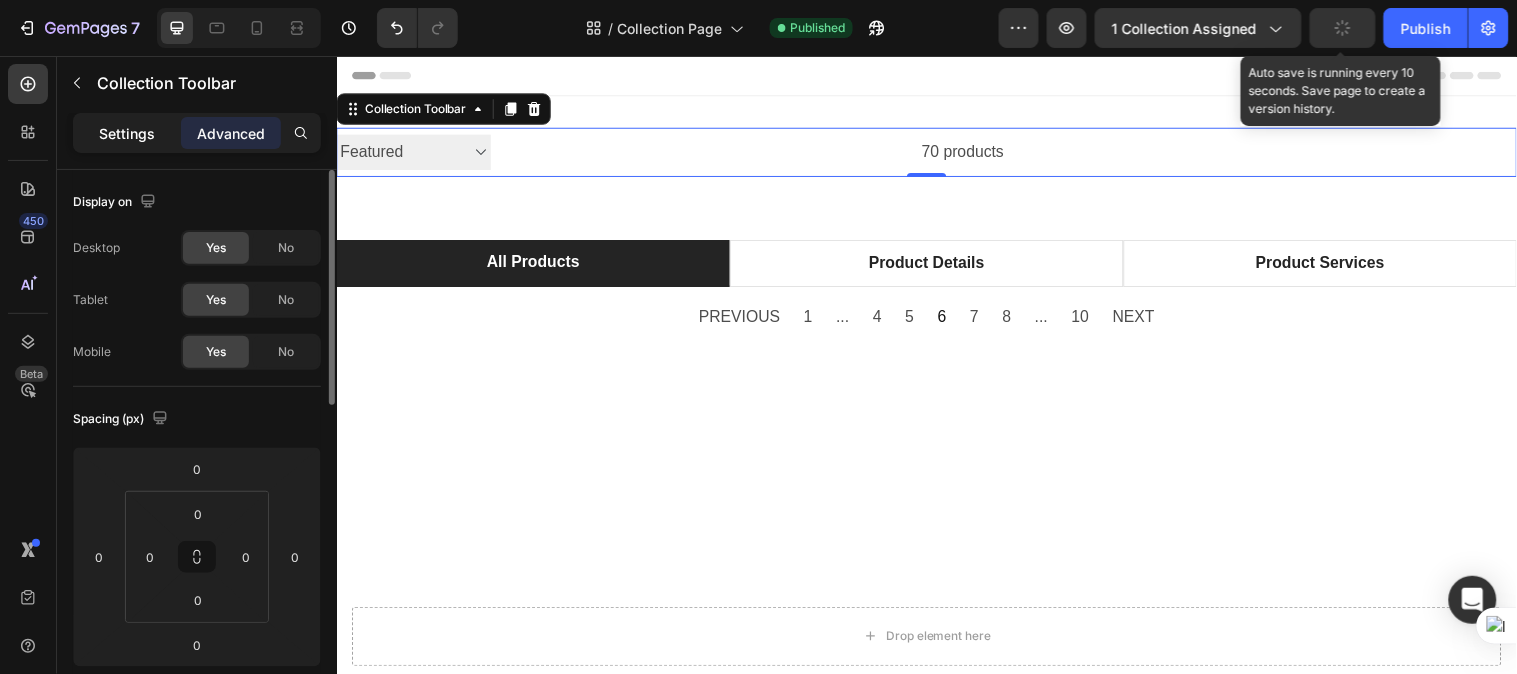 click on "Settings" at bounding box center [127, 133] 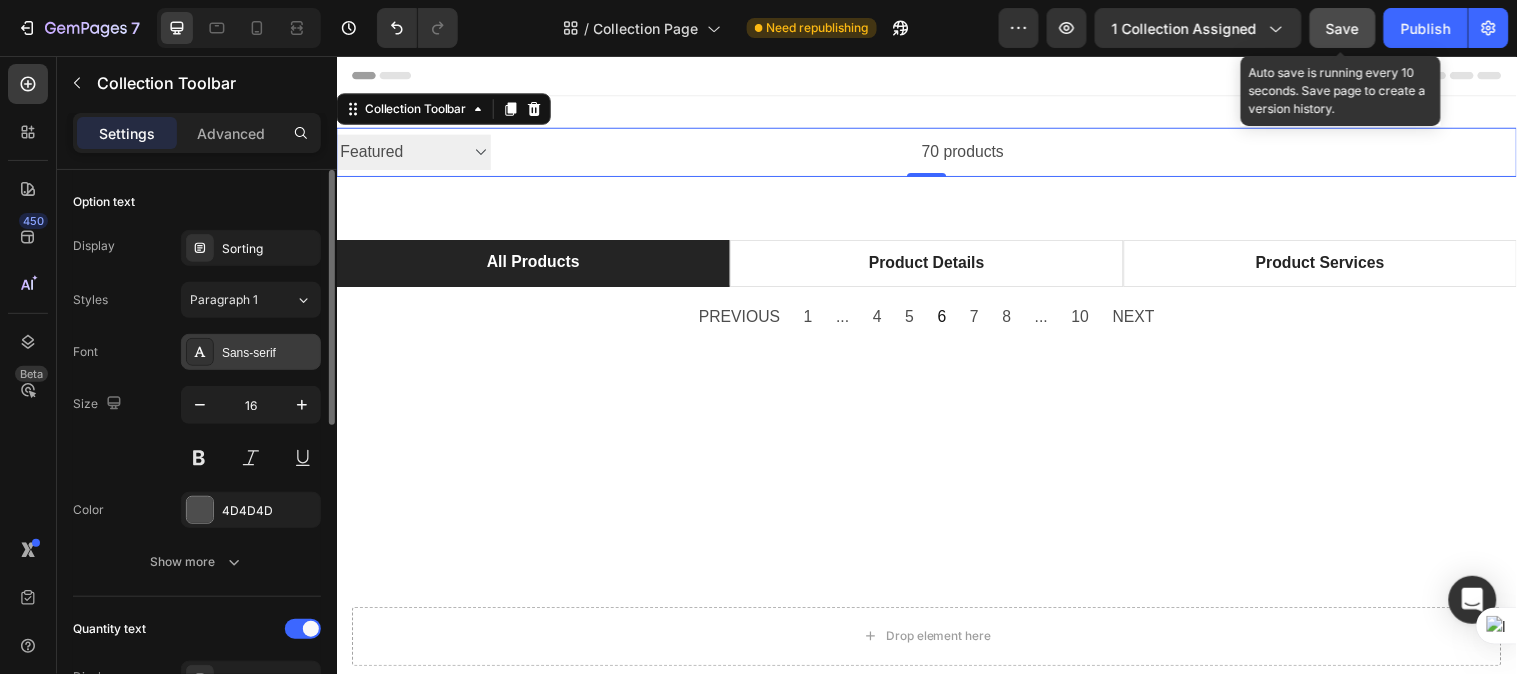 click on "Sans-serif" at bounding box center [269, 353] 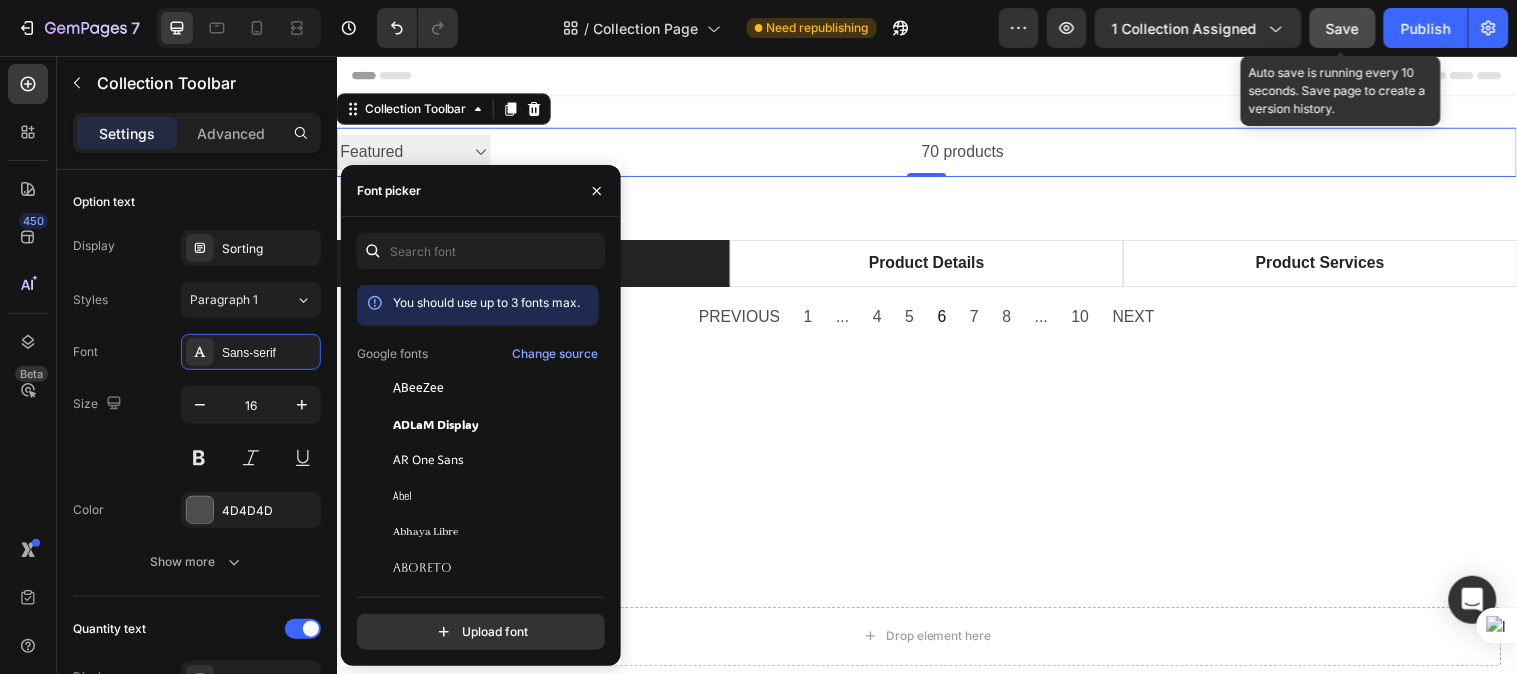 click on "You should use up to 3 fonts max." 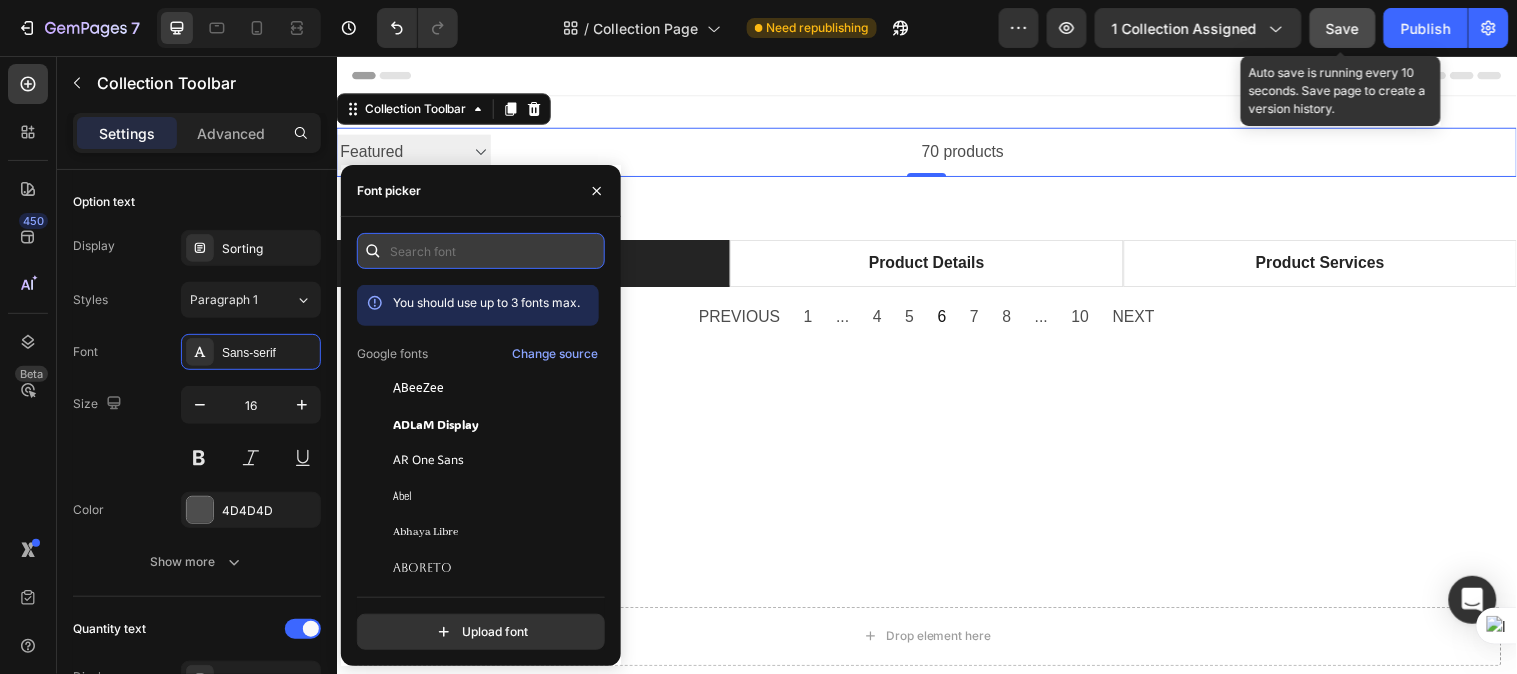 click at bounding box center [481, 251] 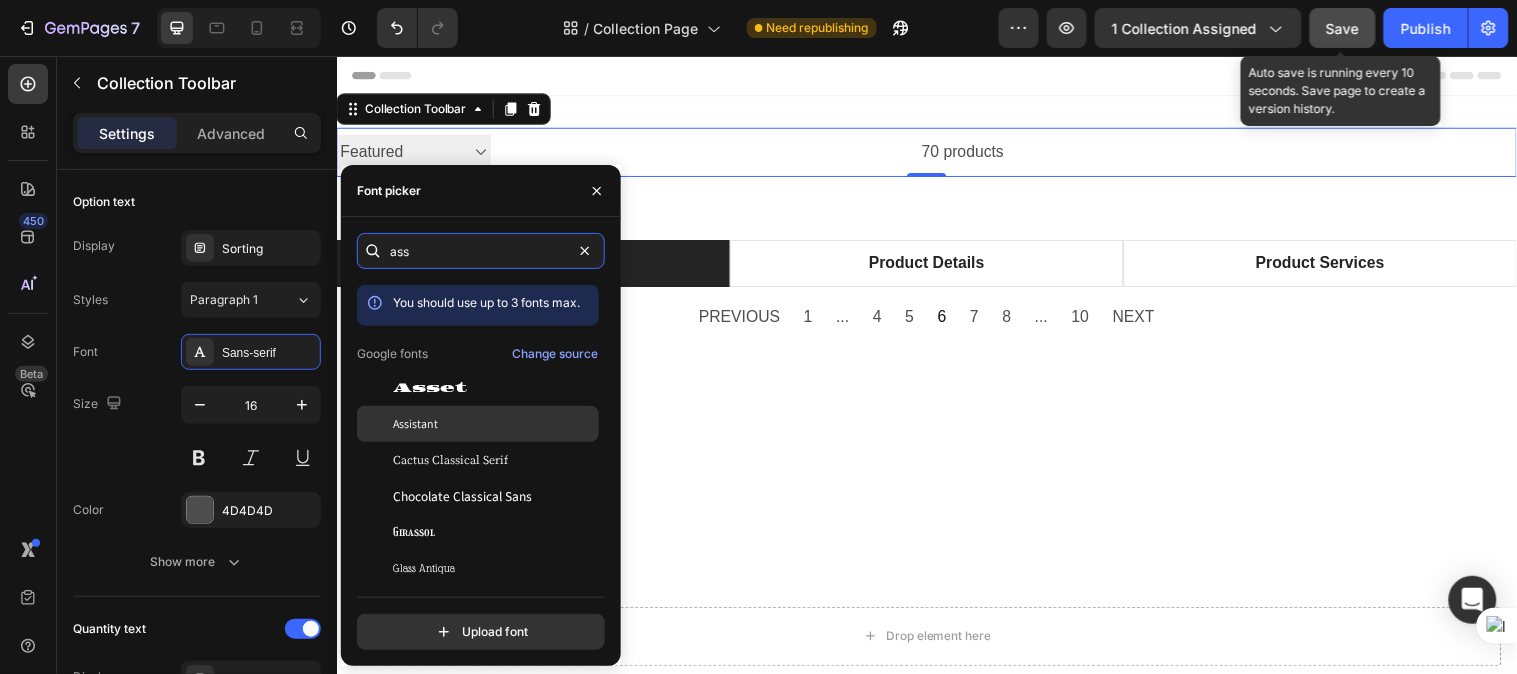 type on "ass" 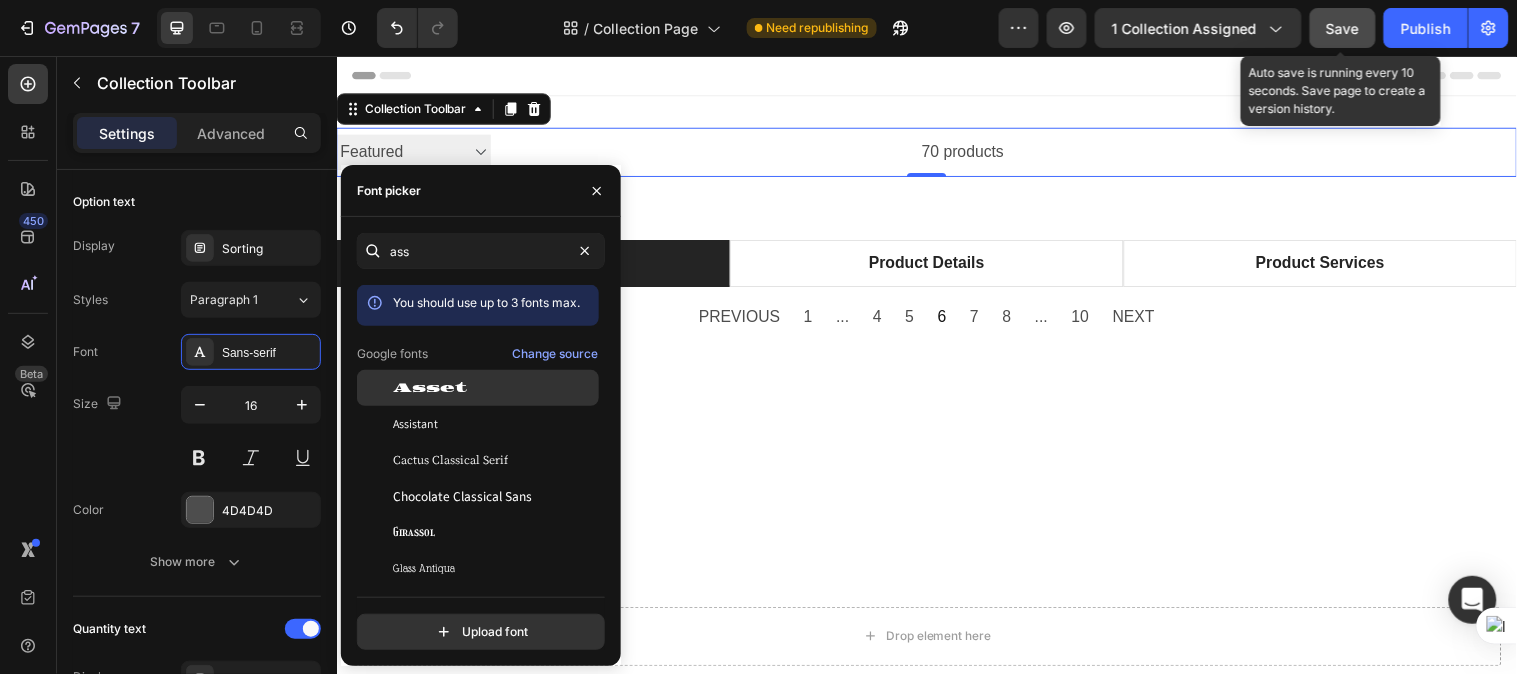 drag, startPoint x: 447, startPoint y: 430, endPoint x: 515, endPoint y: 393, distance: 77.41447 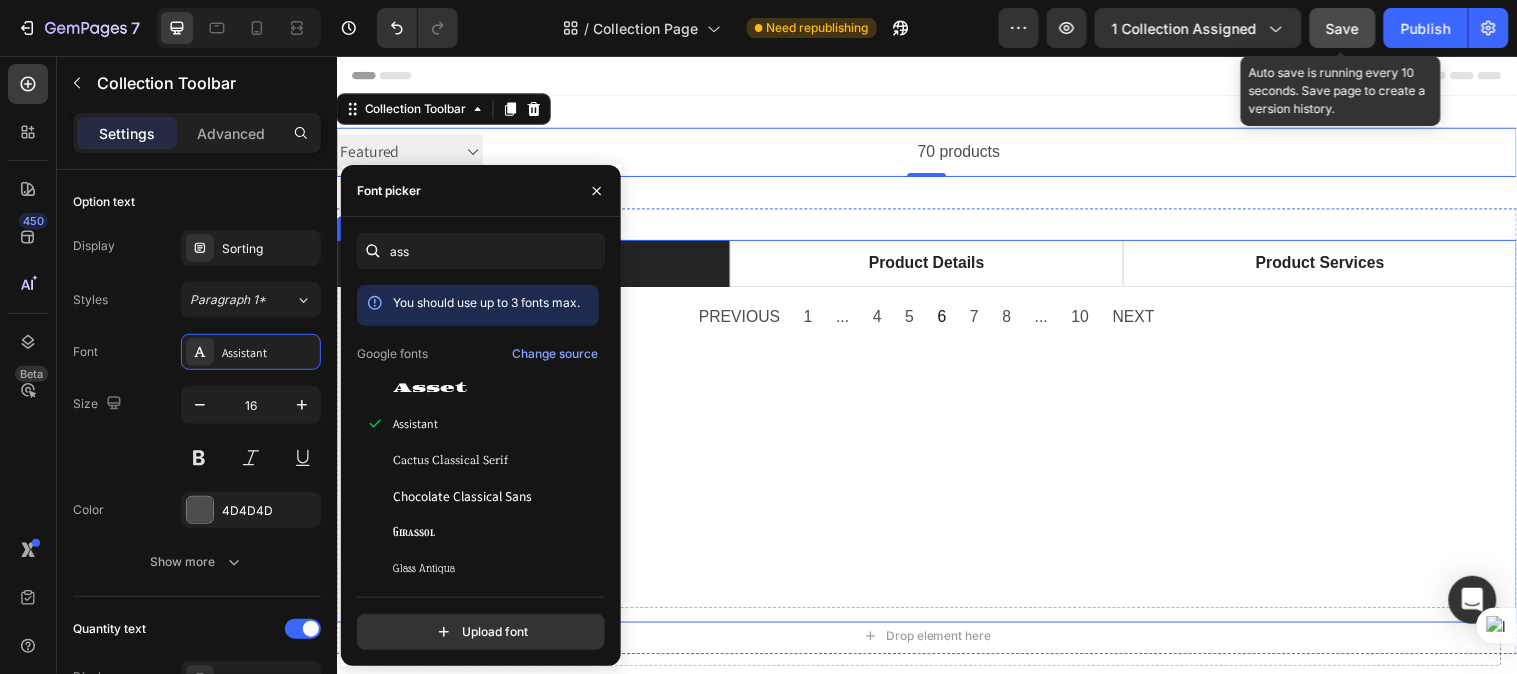 drag, startPoint x: 745, startPoint y: 533, endPoint x: 598, endPoint y: 486, distance: 154.33081 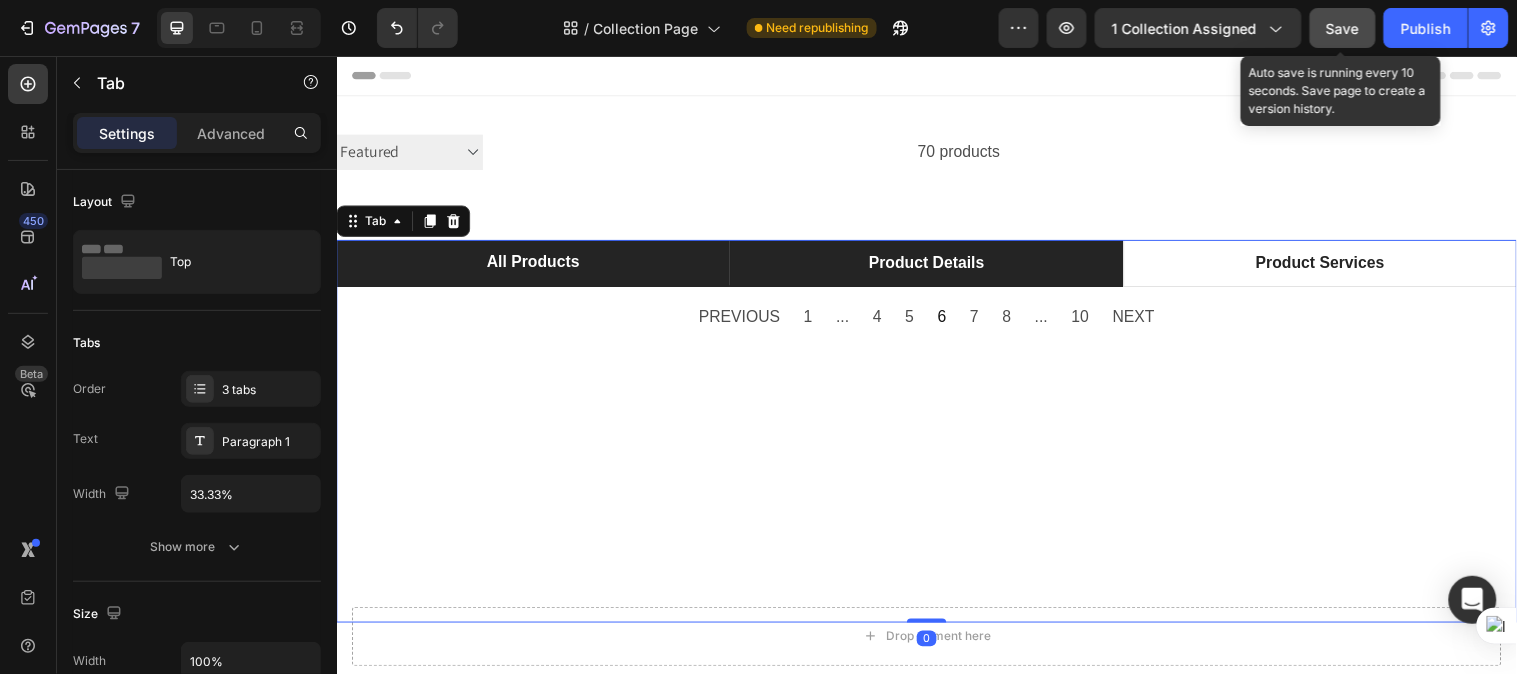 click on "Product Details" at bounding box center [936, 266] 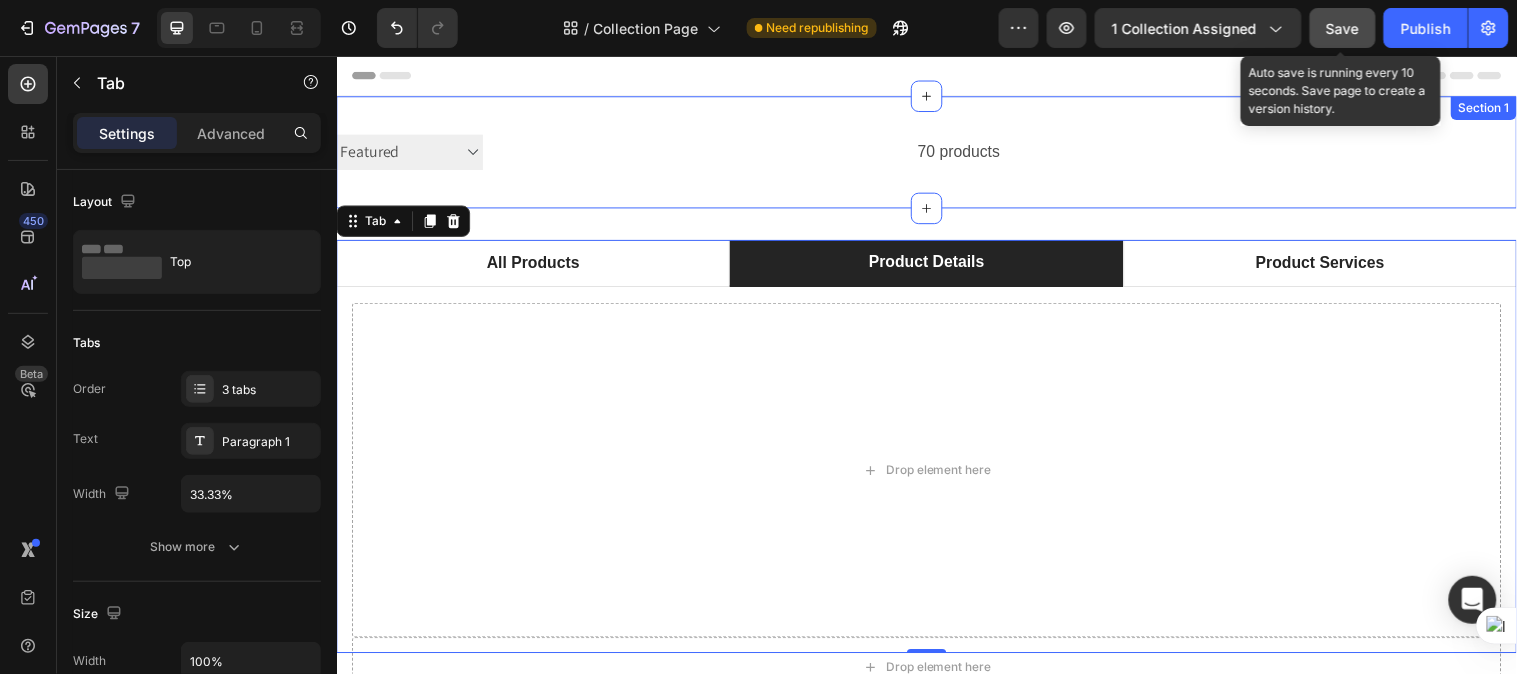 click on "70 products" at bounding box center [748, 153] 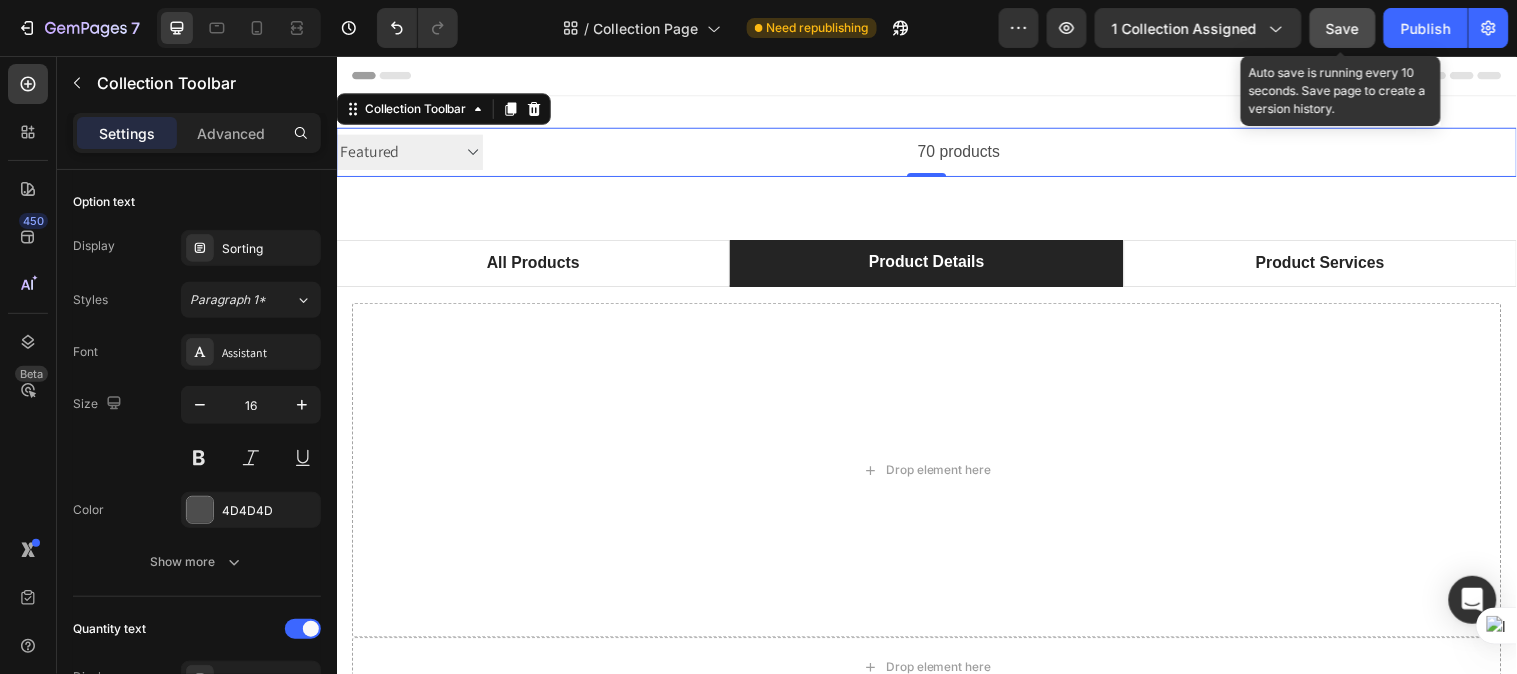 click on "70 products" at bounding box center [748, 153] 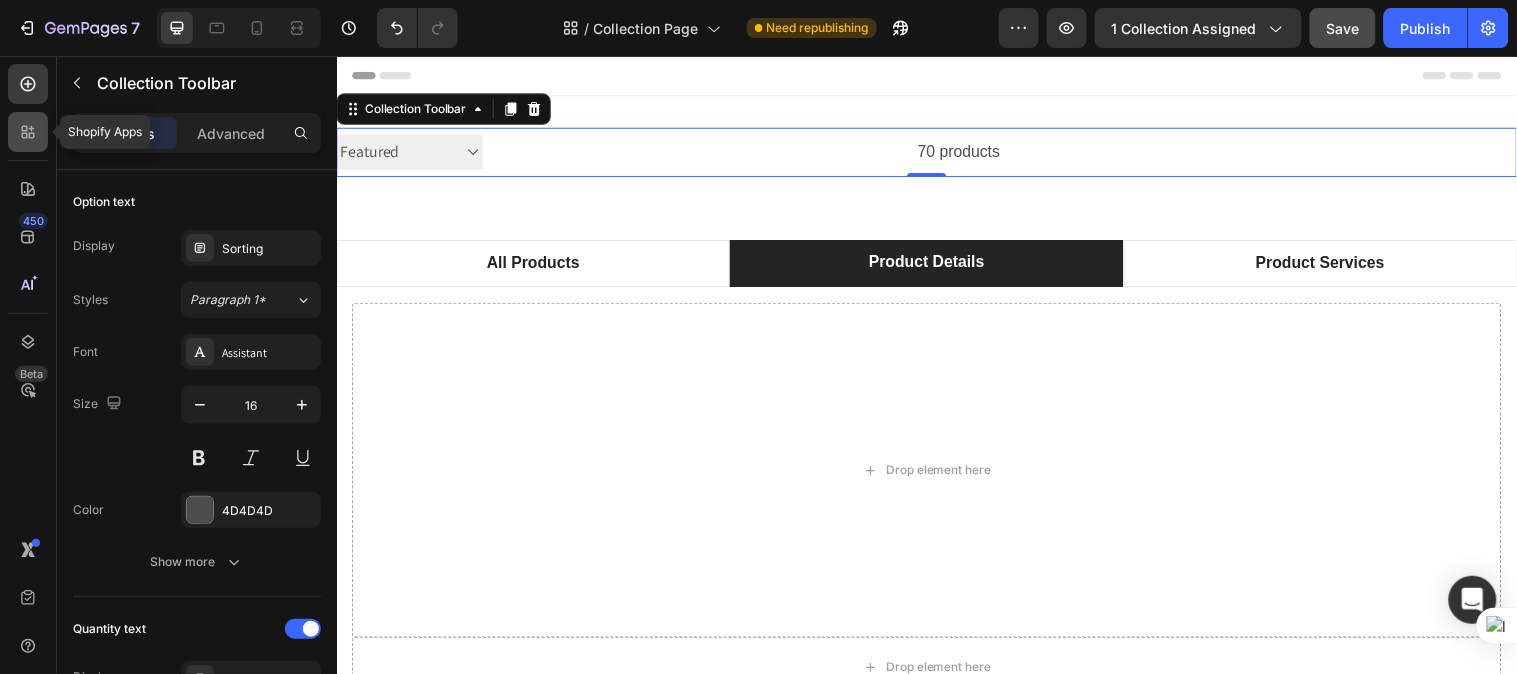 click 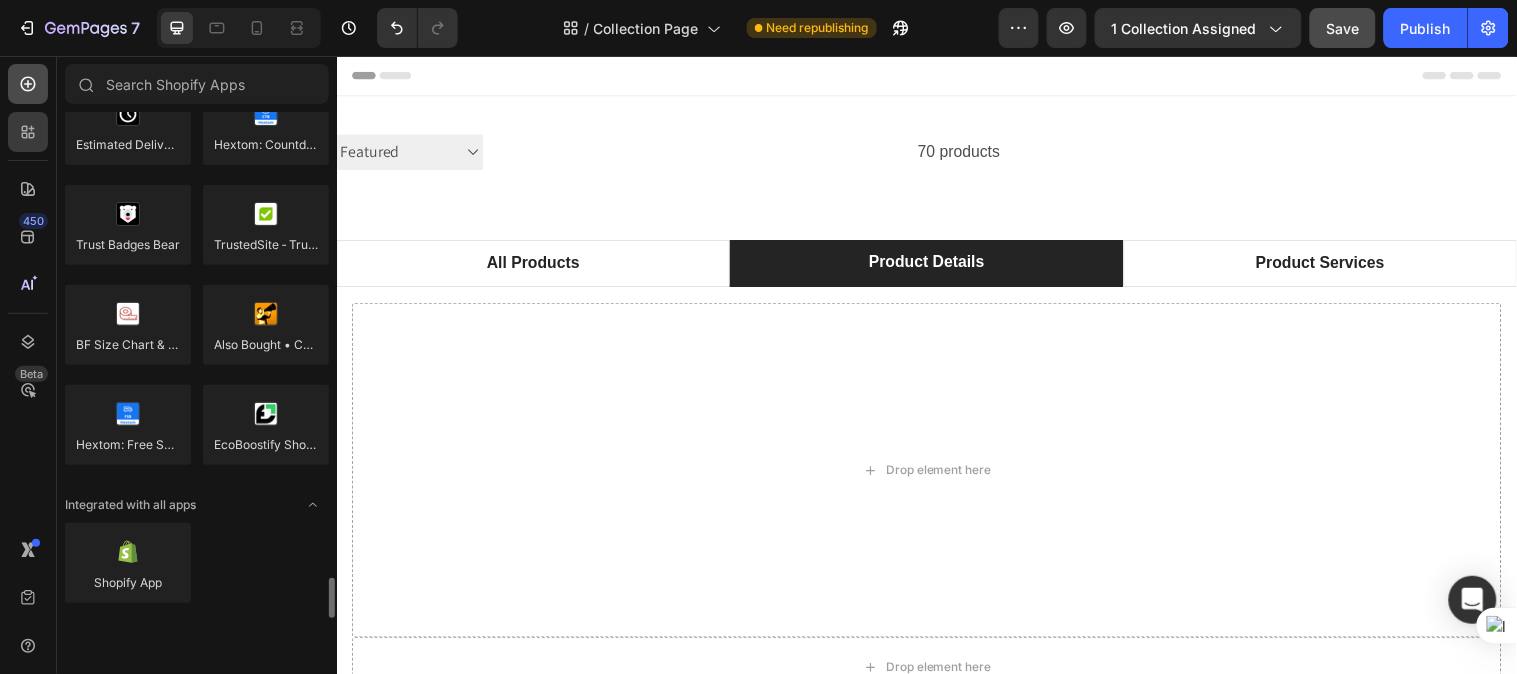 scroll, scrollTop: 5811, scrollLeft: 0, axis: vertical 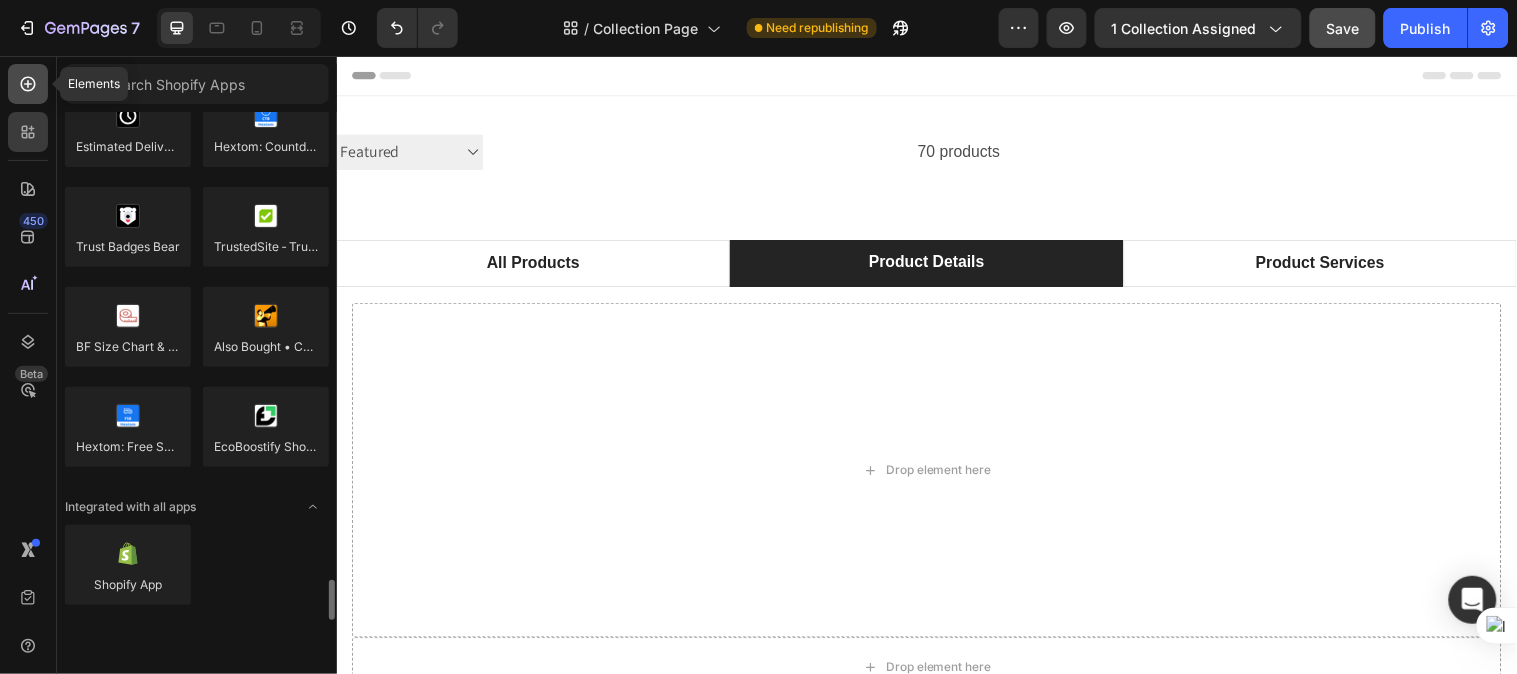 click 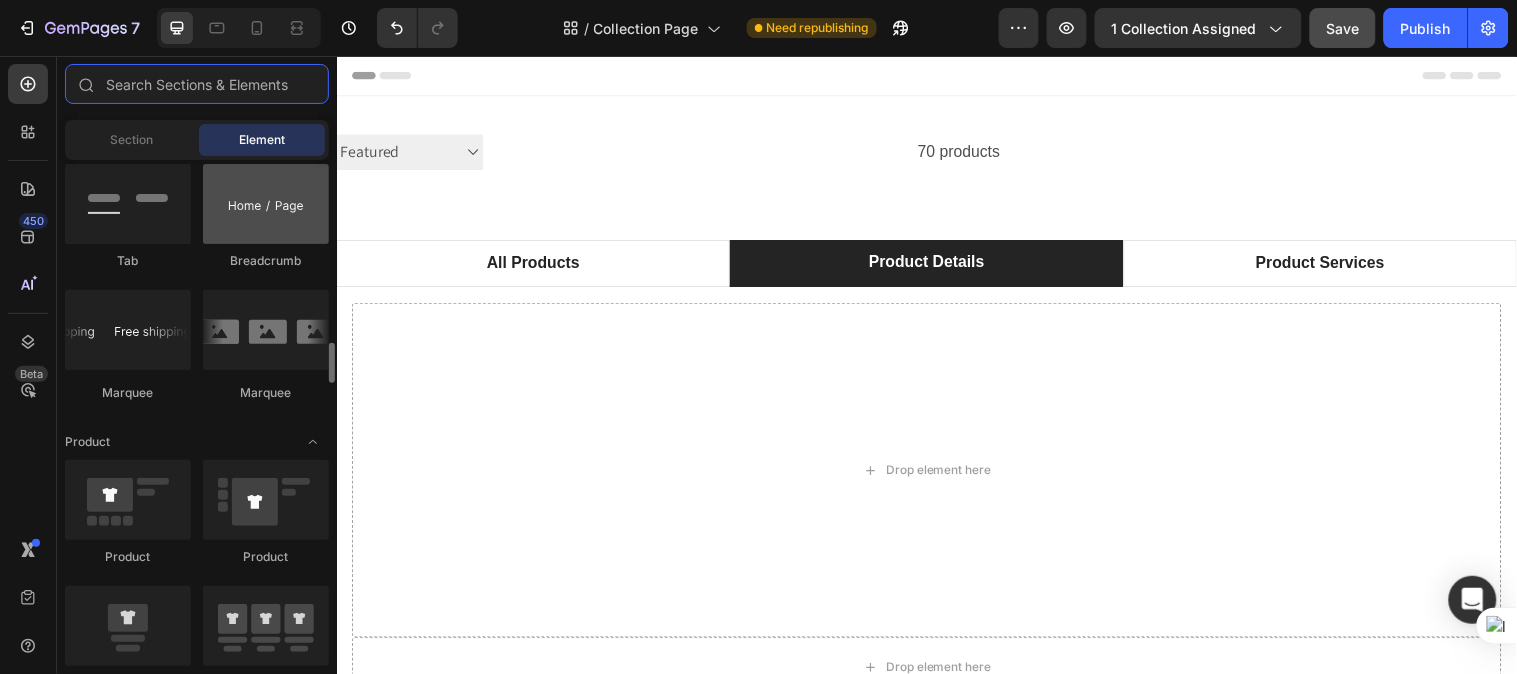 scroll, scrollTop: 1993, scrollLeft: 0, axis: vertical 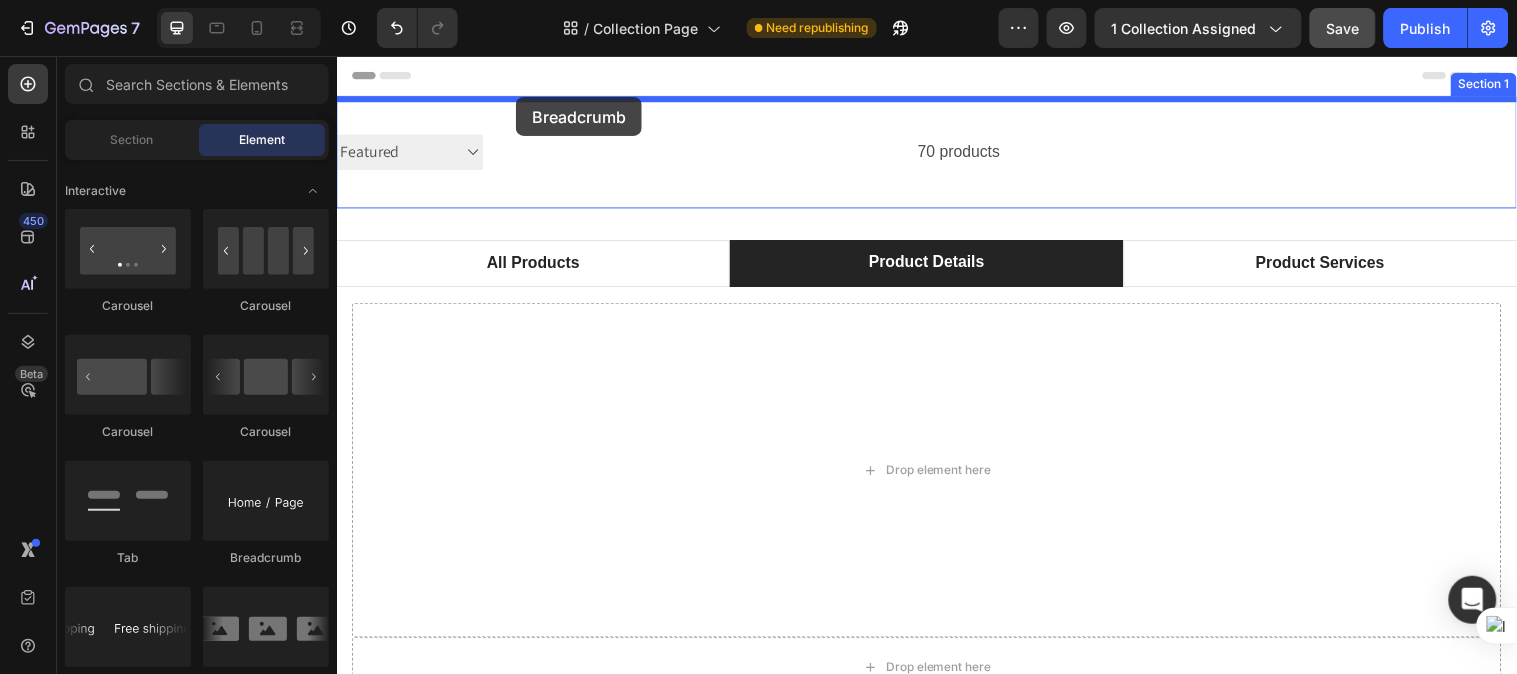 drag, startPoint x: 593, startPoint y: 587, endPoint x: 518, endPoint y: 97, distance: 495.70657 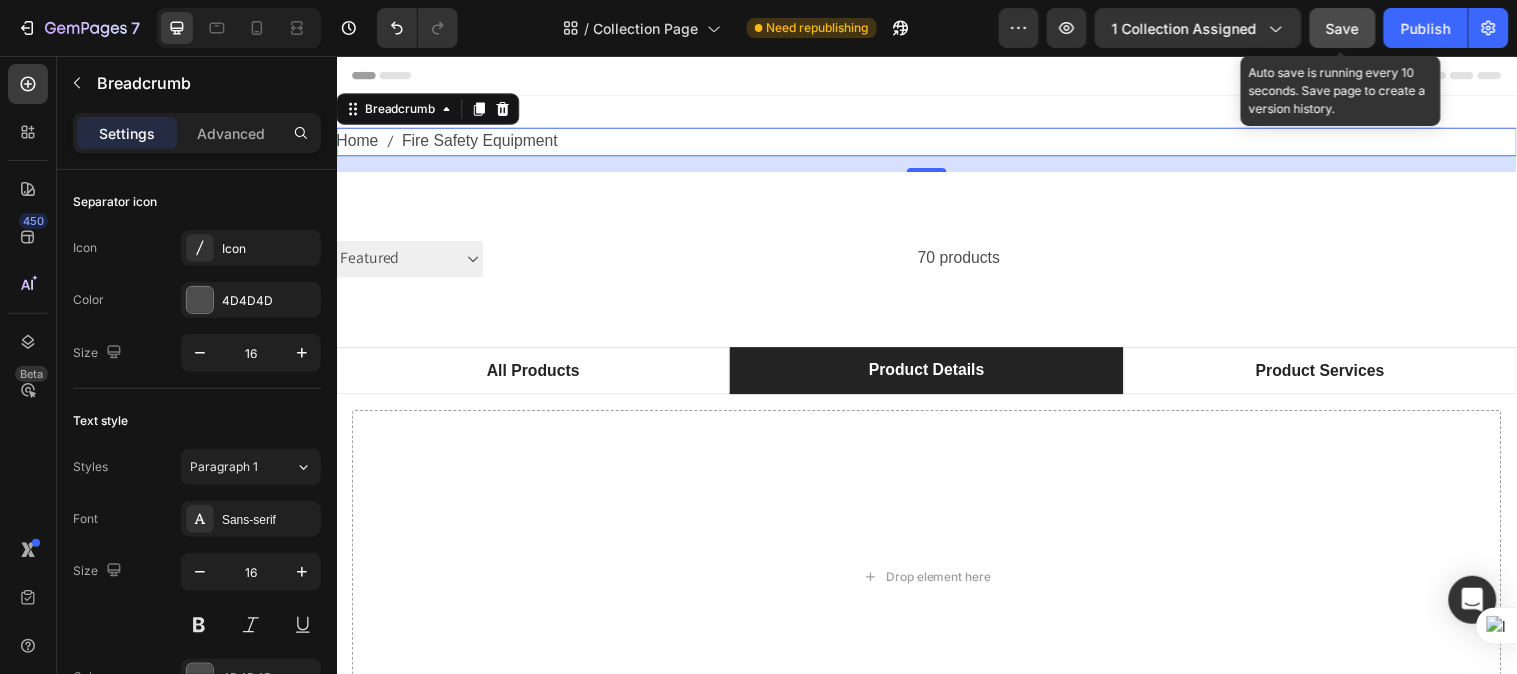 click on "Save" at bounding box center [1343, 28] 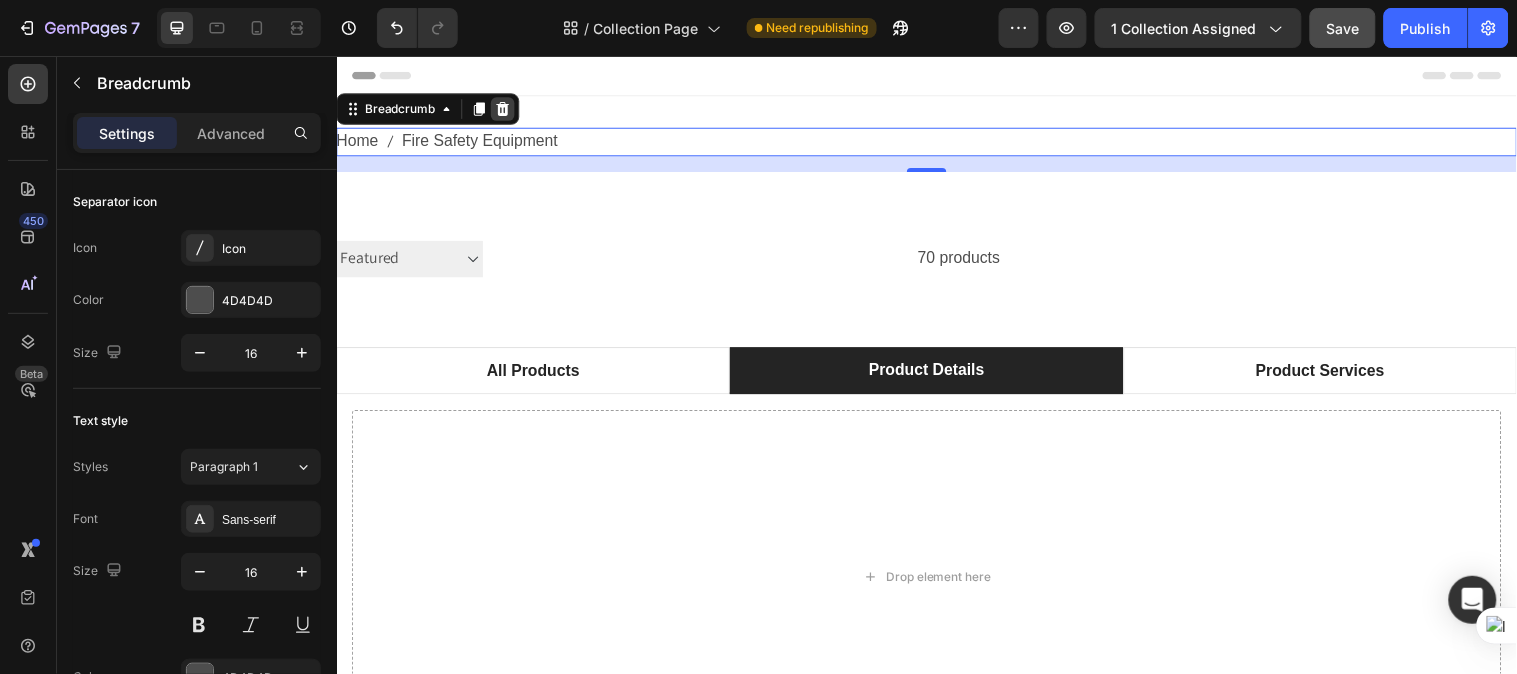 click 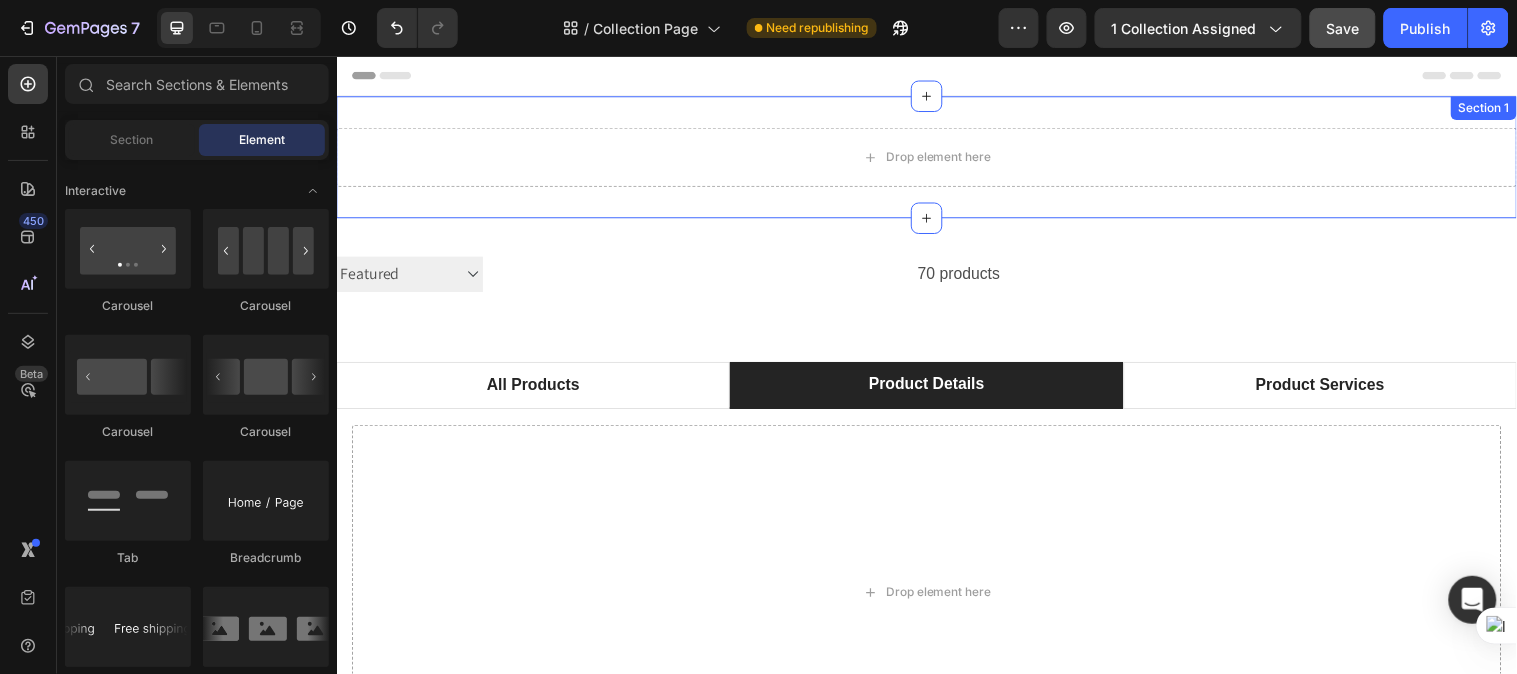 click on "Drop element here Section 1" at bounding box center (936, 158) 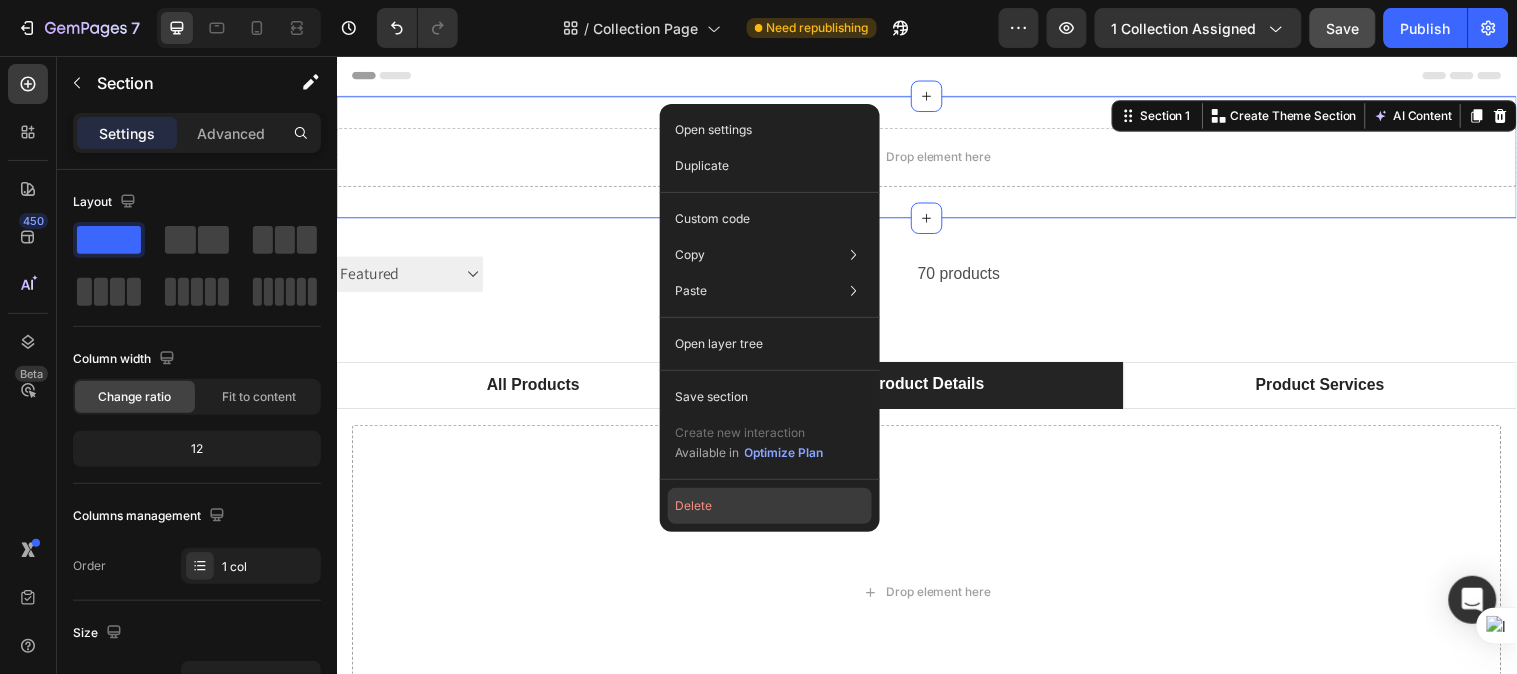 drag, startPoint x: 713, startPoint y: 510, endPoint x: 391, endPoint y: 464, distance: 325.26913 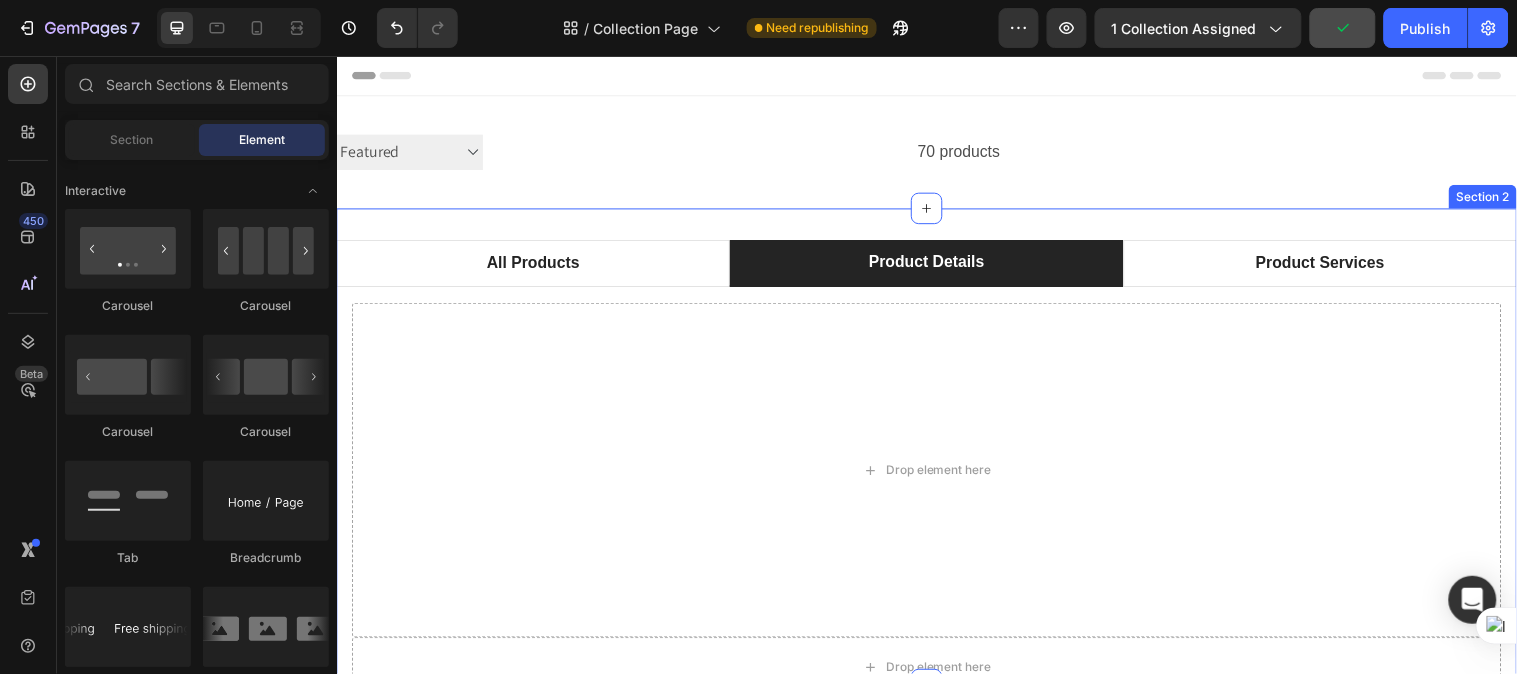 click on "All Products Product Details Product Services  PREVIOUS   1   ...   4   5   6   7   8   ...   10   NEXT  Collection Paginator
Drop element here
Drop element here
Drop element here Row Row Tab Section 2" at bounding box center (936, 452) 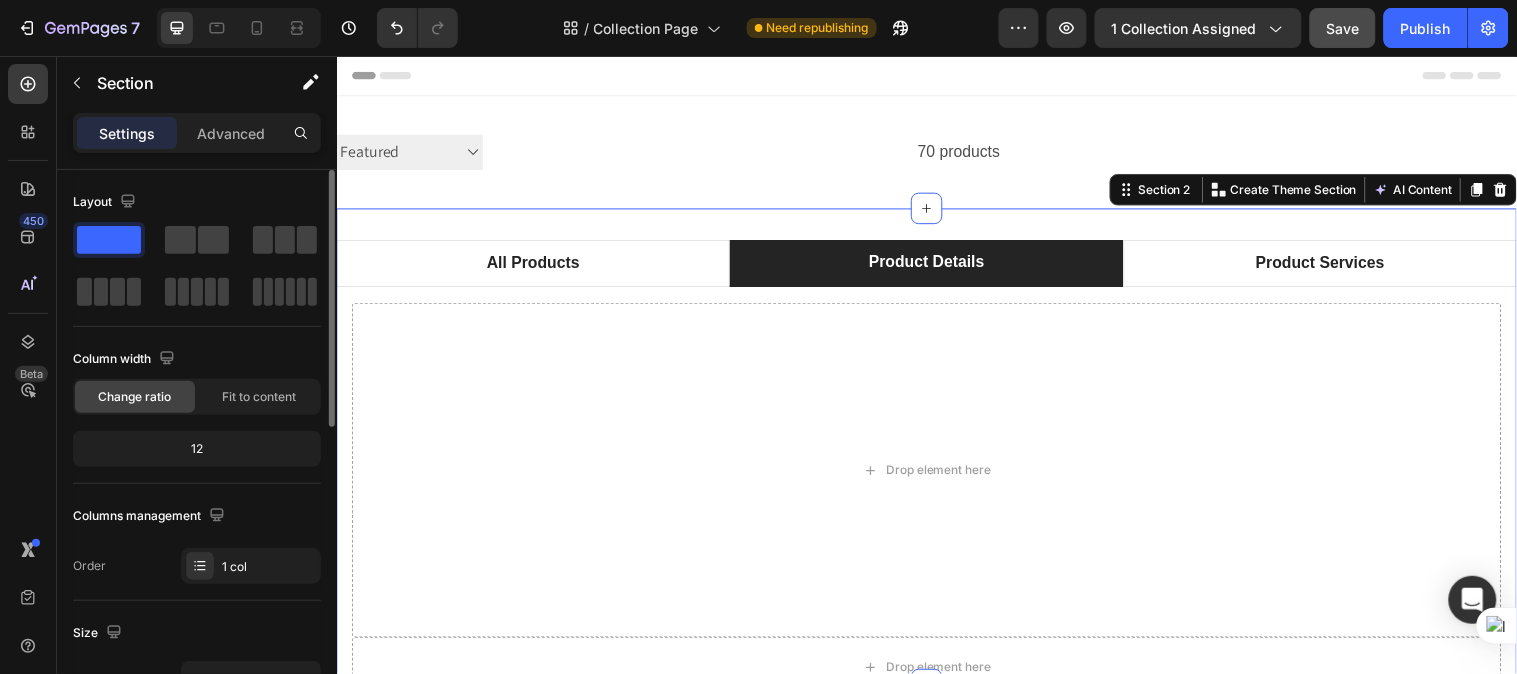 scroll, scrollTop: 296, scrollLeft: 0, axis: vertical 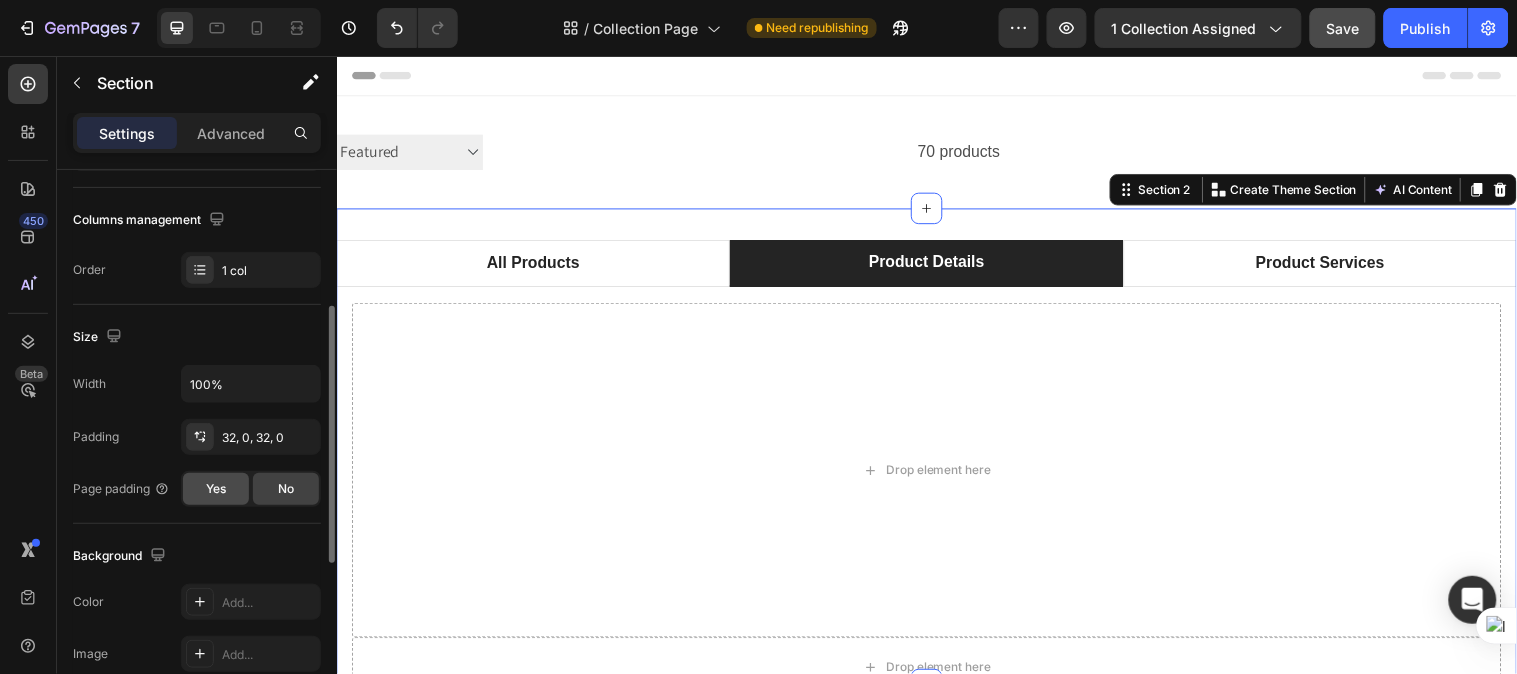 click on "Yes" 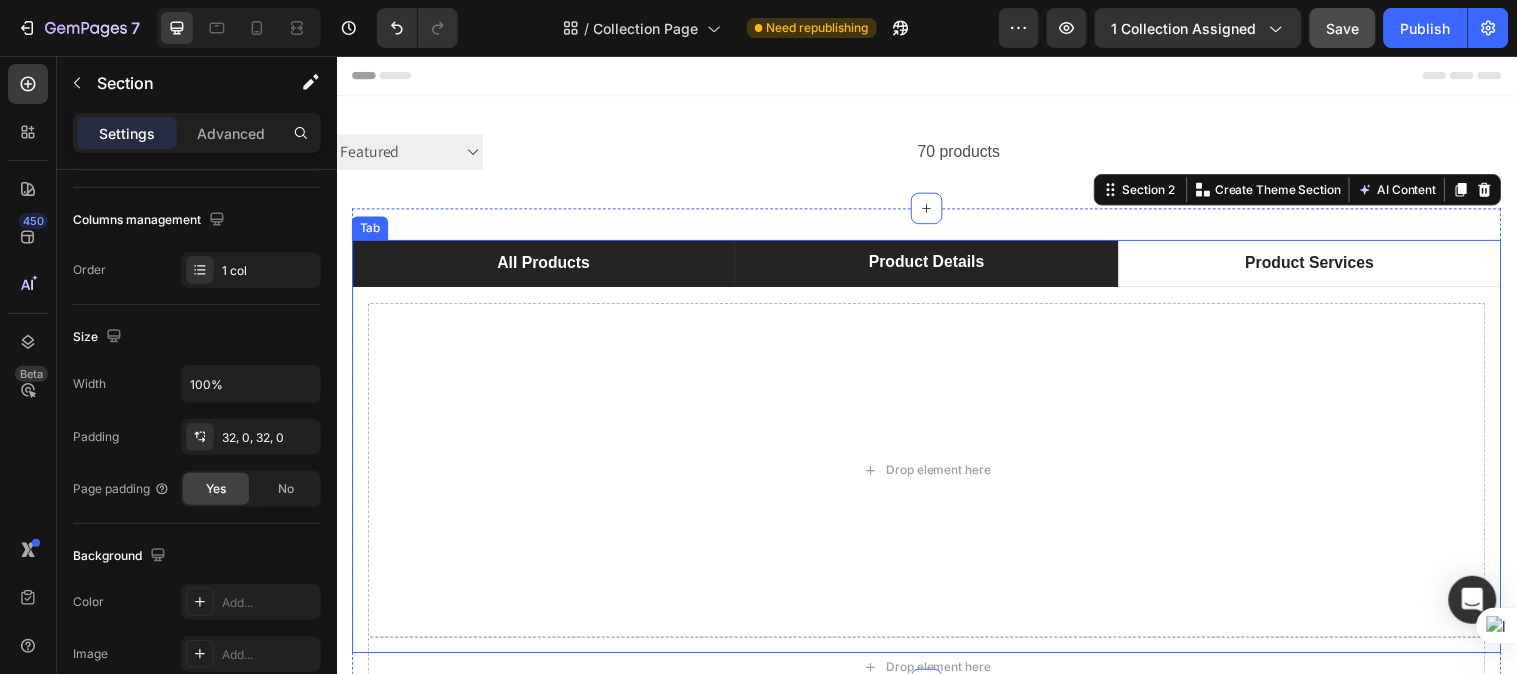 click on "All Products" at bounding box center [546, 266] 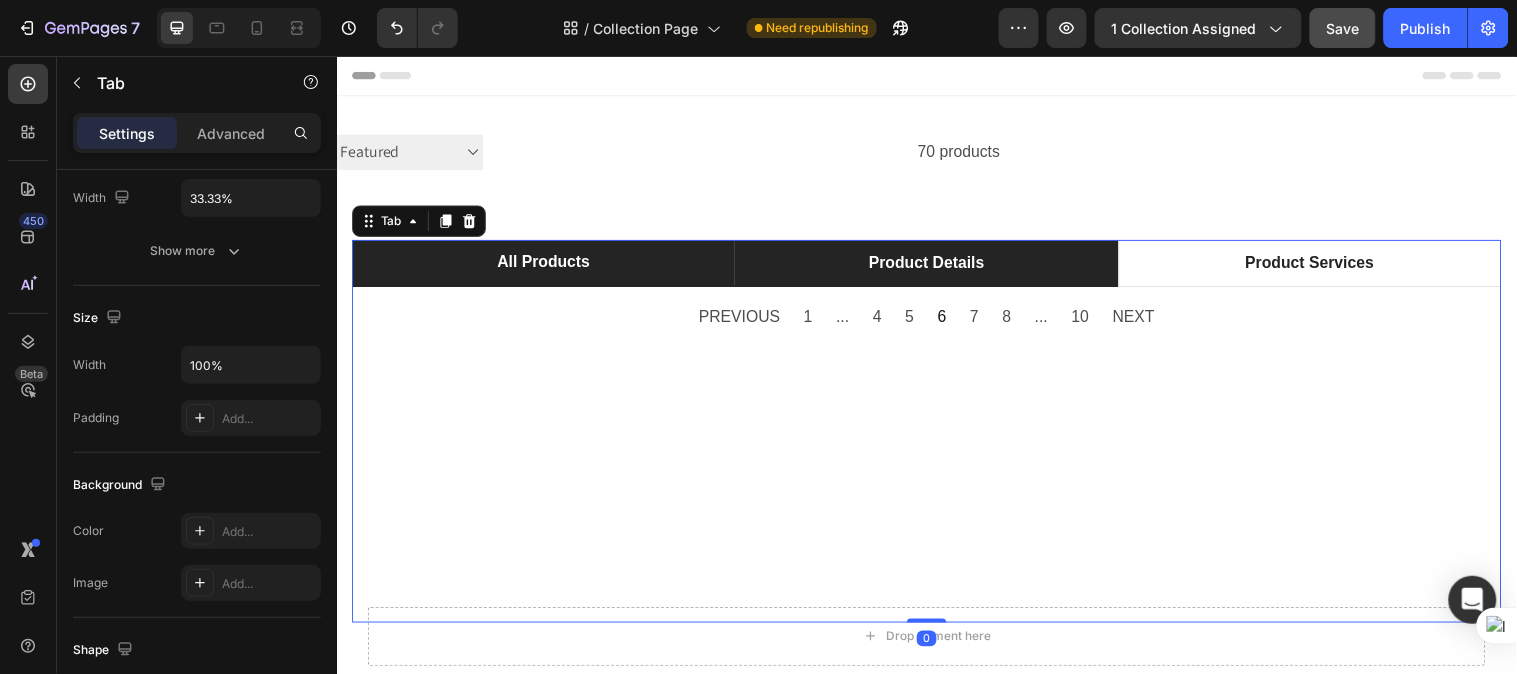 scroll, scrollTop: 0, scrollLeft: 0, axis: both 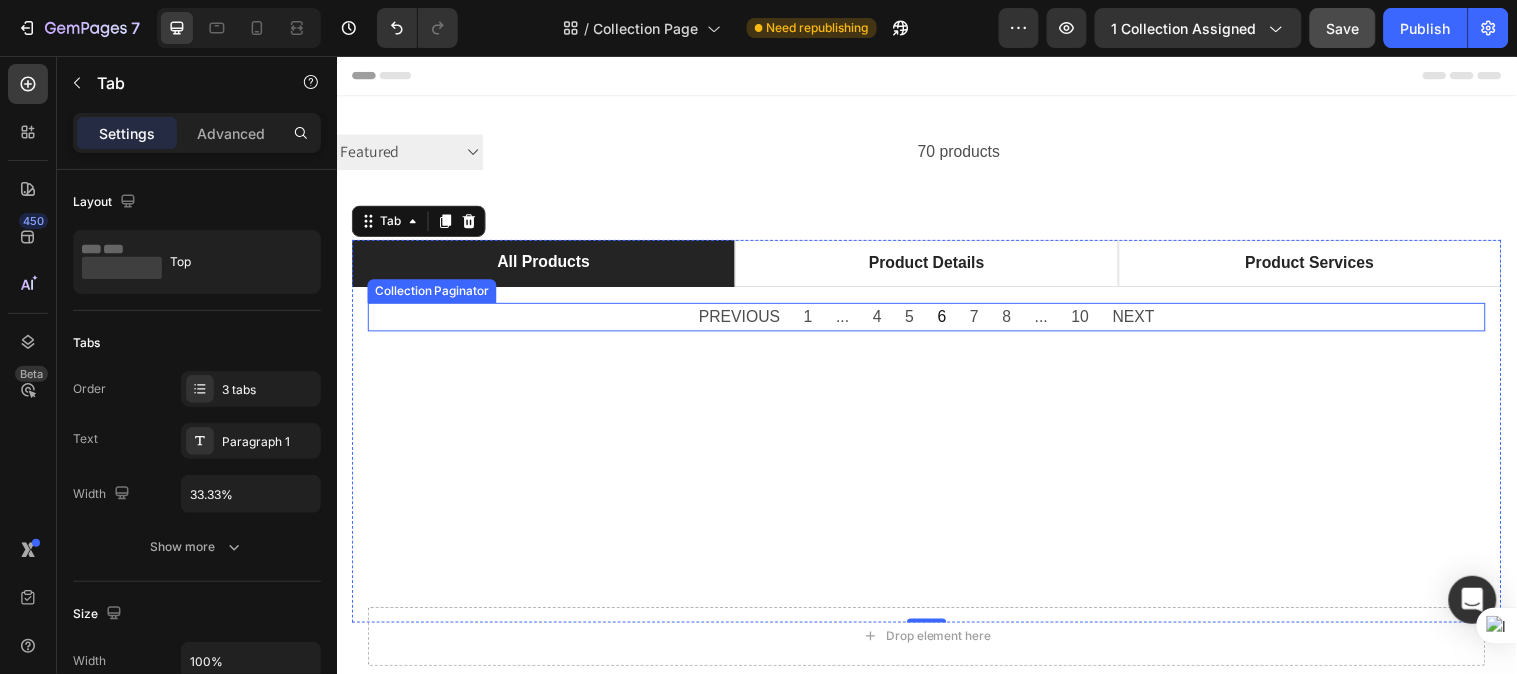 click on "PREVIOUS" at bounding box center [745, 320] 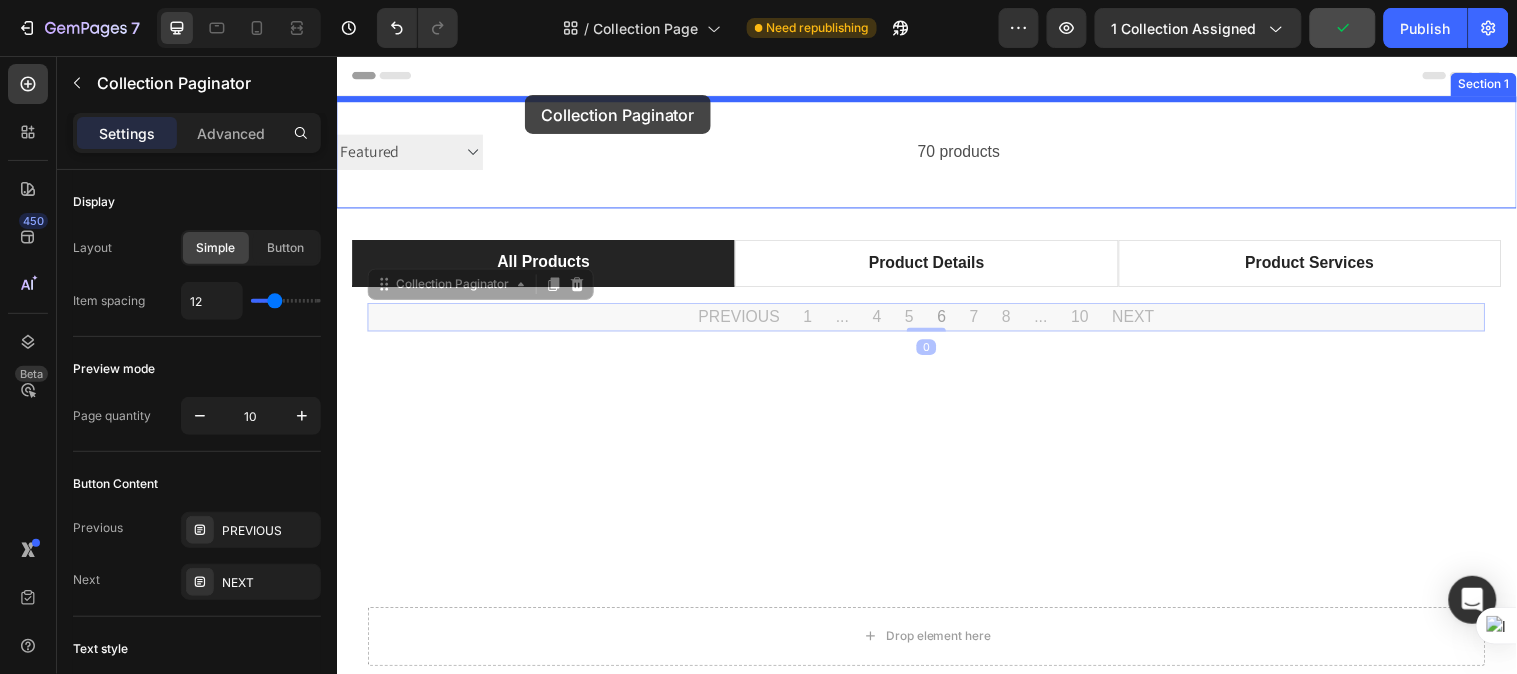 drag, startPoint x: 384, startPoint y: 290, endPoint x: 527, endPoint y: 95, distance: 241.81398 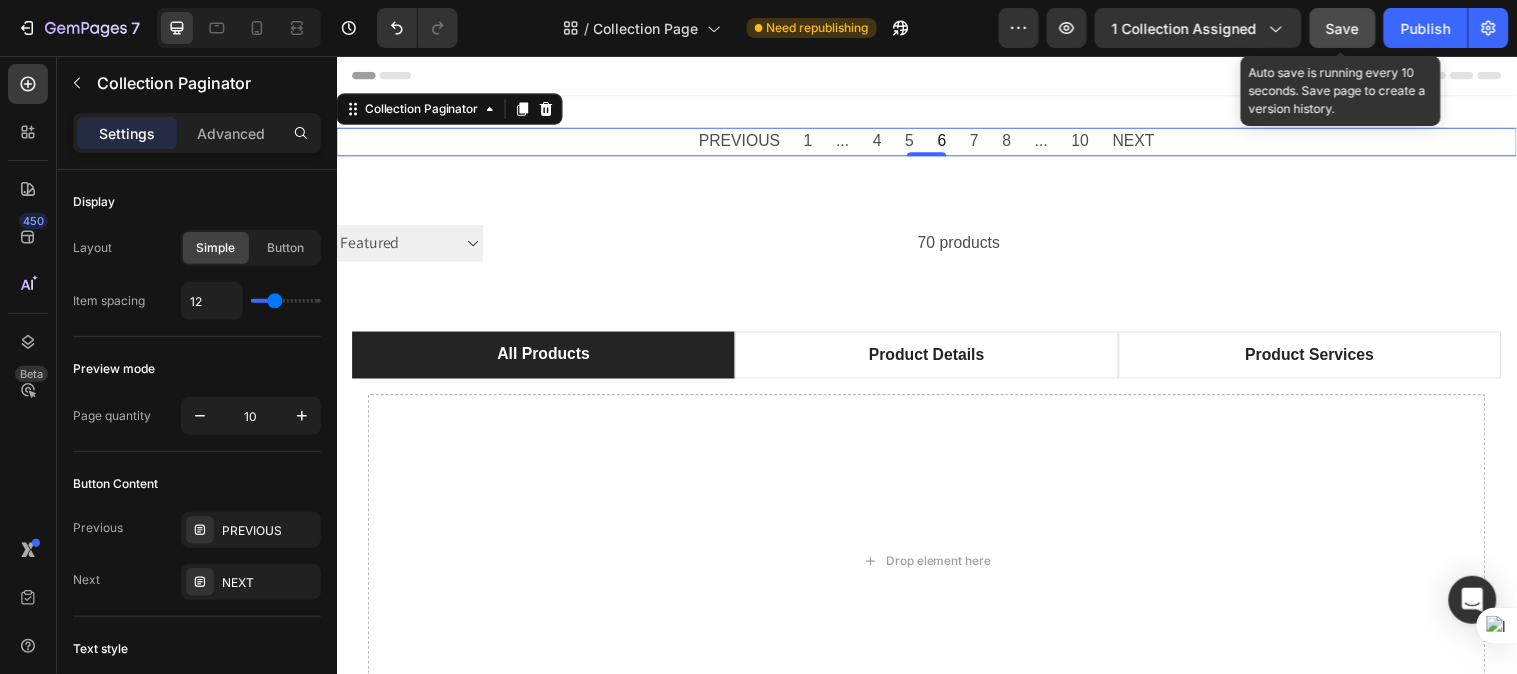 click on "Save" at bounding box center [1343, 28] 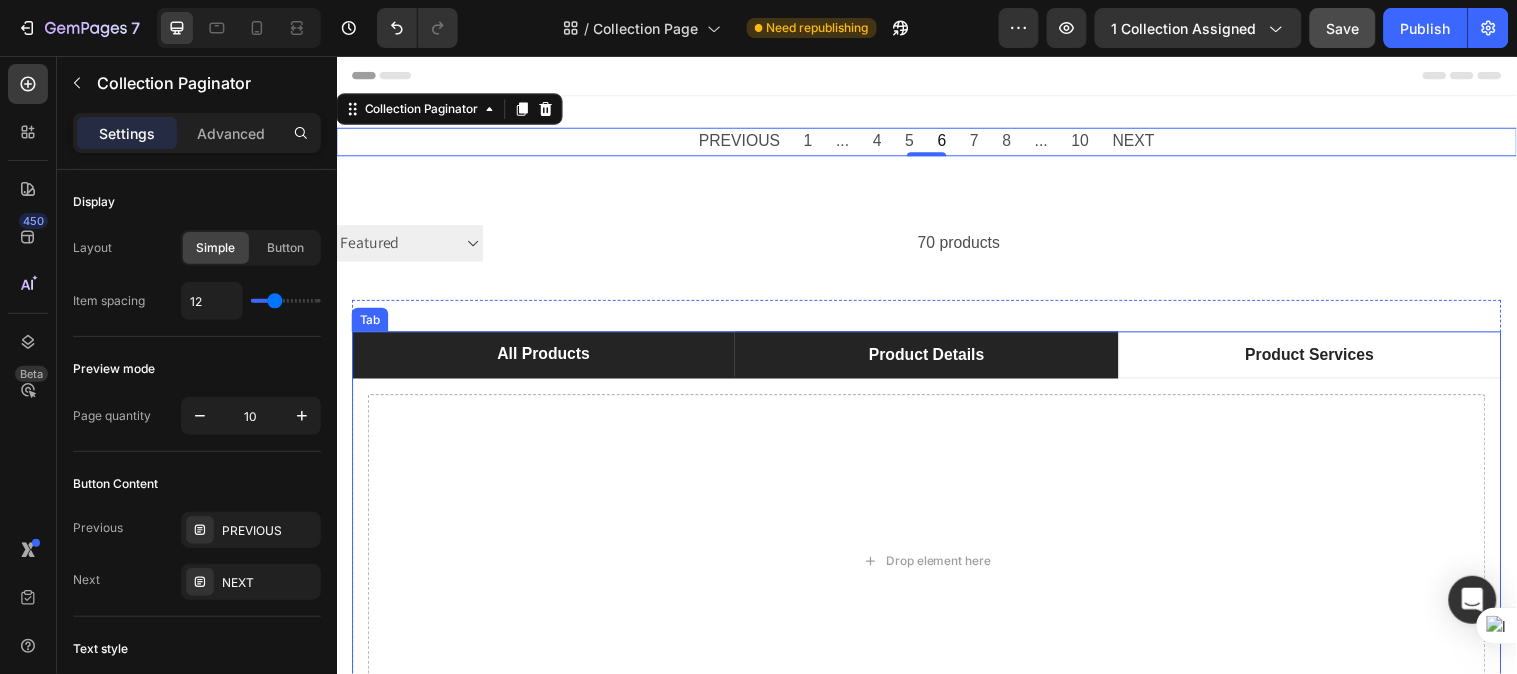 click on "Product Details" at bounding box center [935, 359] 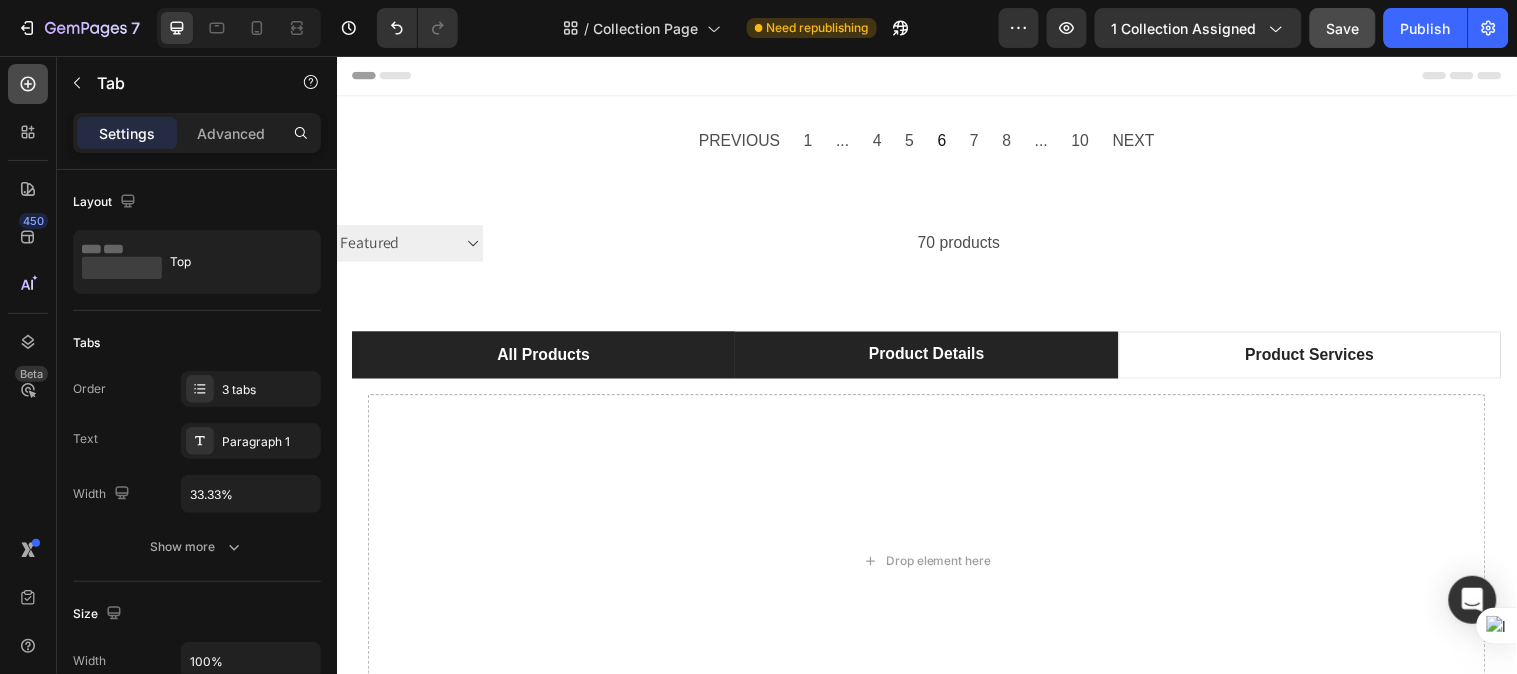 click 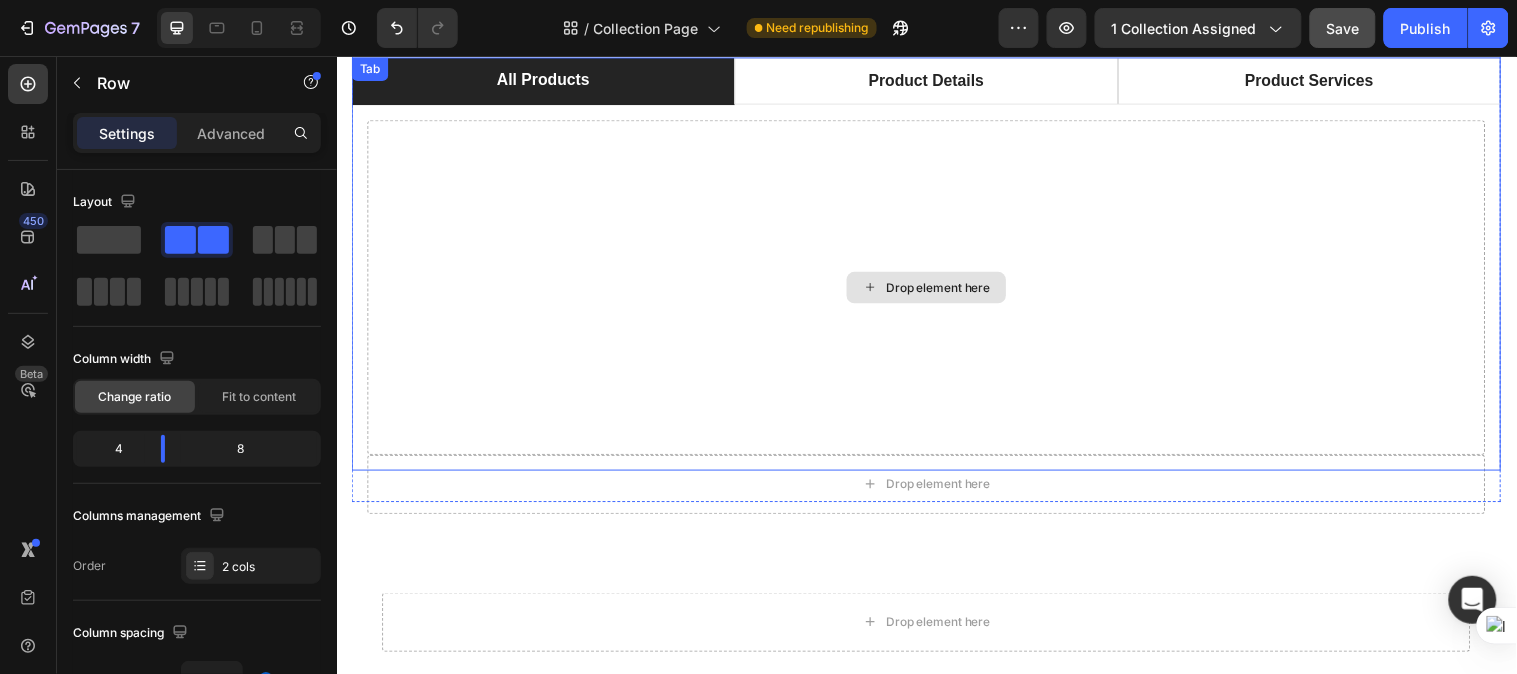 scroll, scrollTop: 0, scrollLeft: 0, axis: both 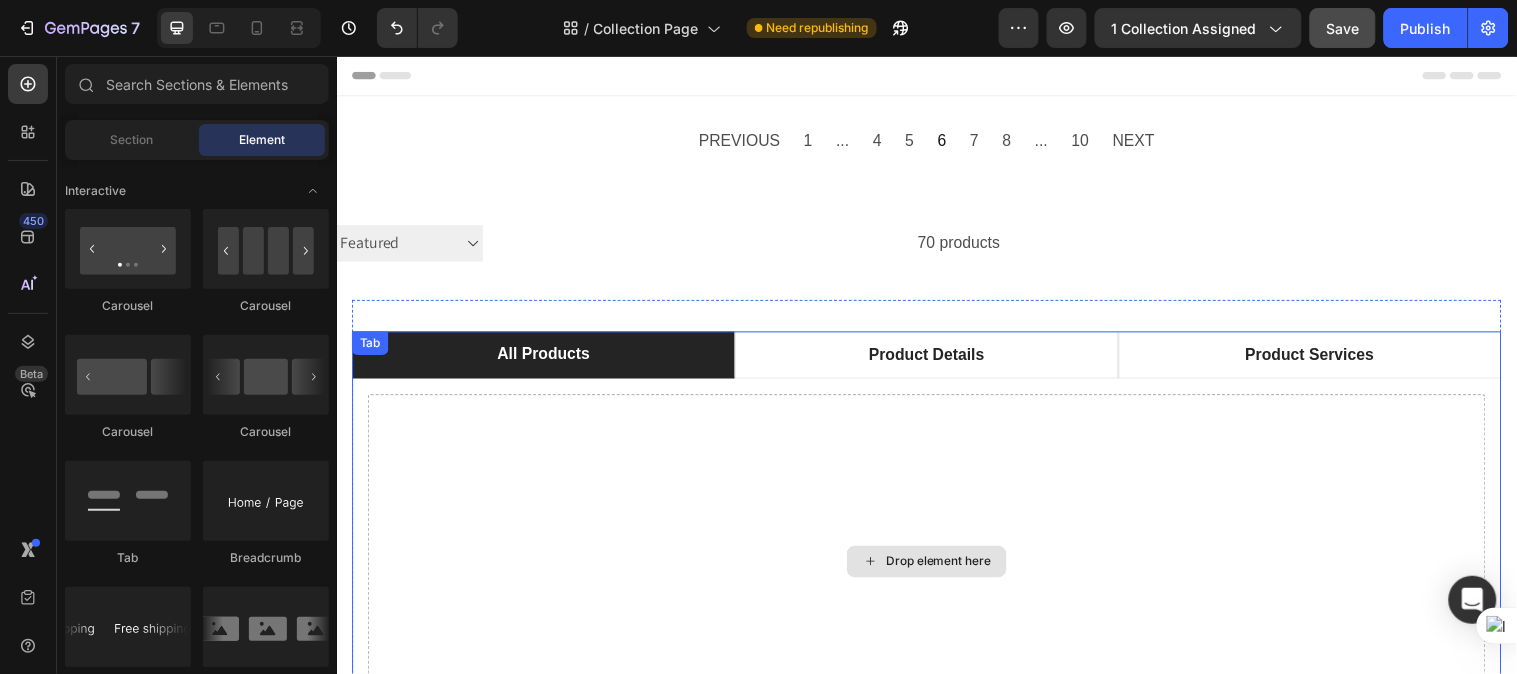 click on "Drop element here" at bounding box center [936, 569] 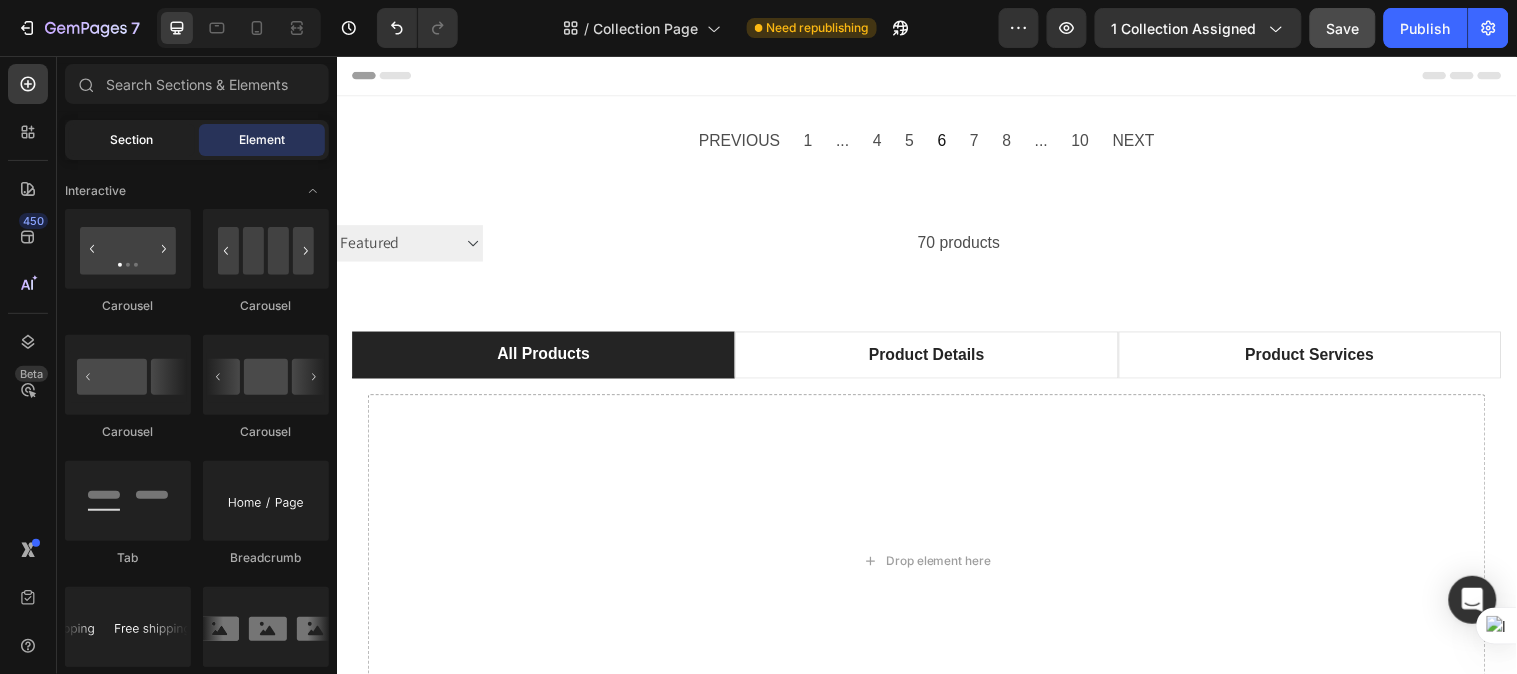 click on "Section" at bounding box center [132, 140] 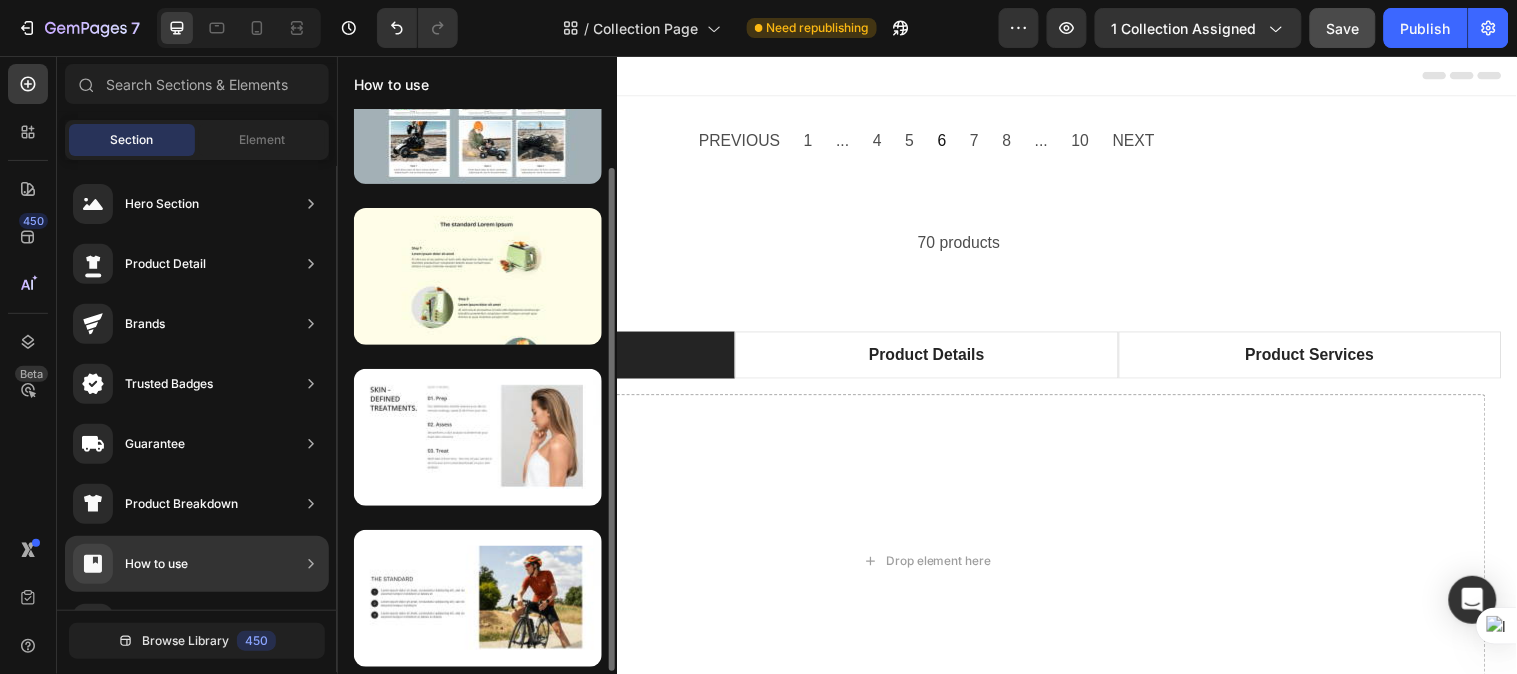 scroll, scrollTop: 67, scrollLeft: 0, axis: vertical 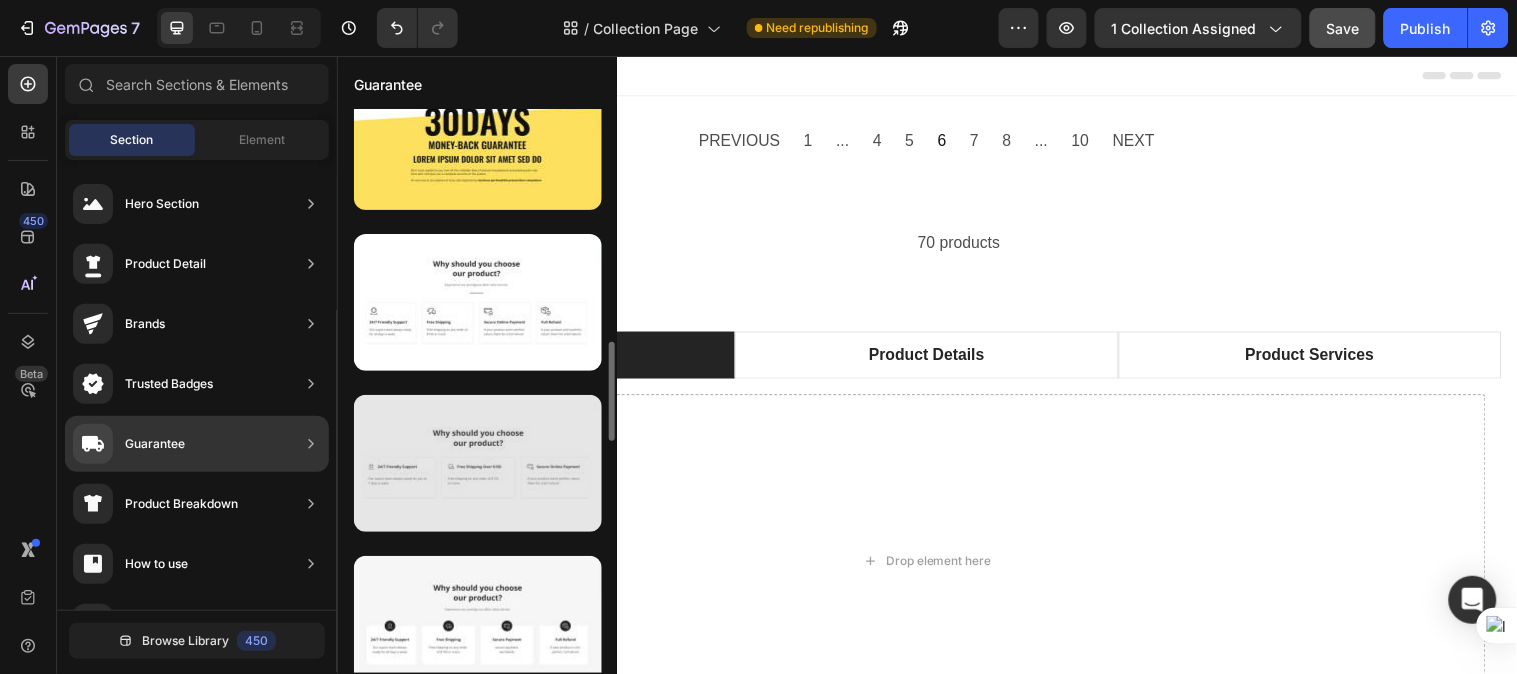 click at bounding box center (478, 463) 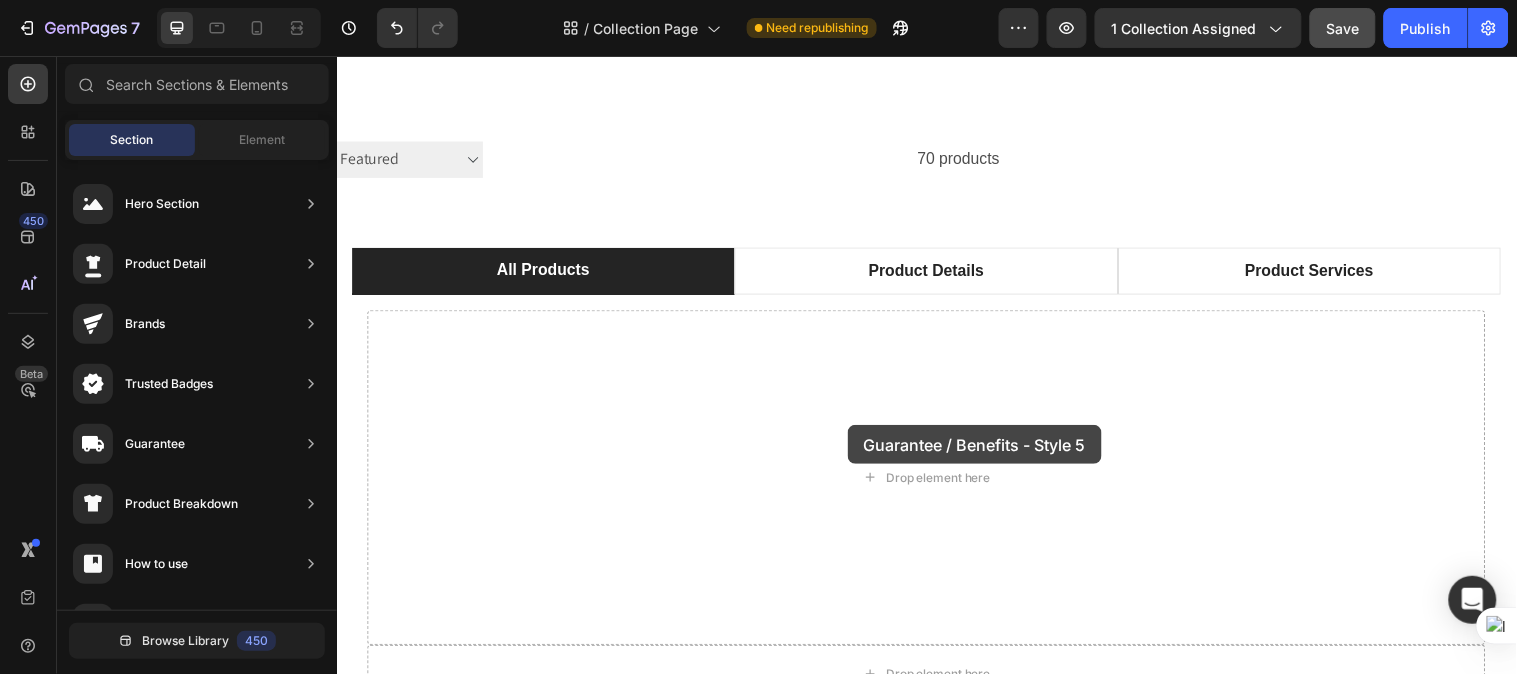 scroll, scrollTop: 146, scrollLeft: 0, axis: vertical 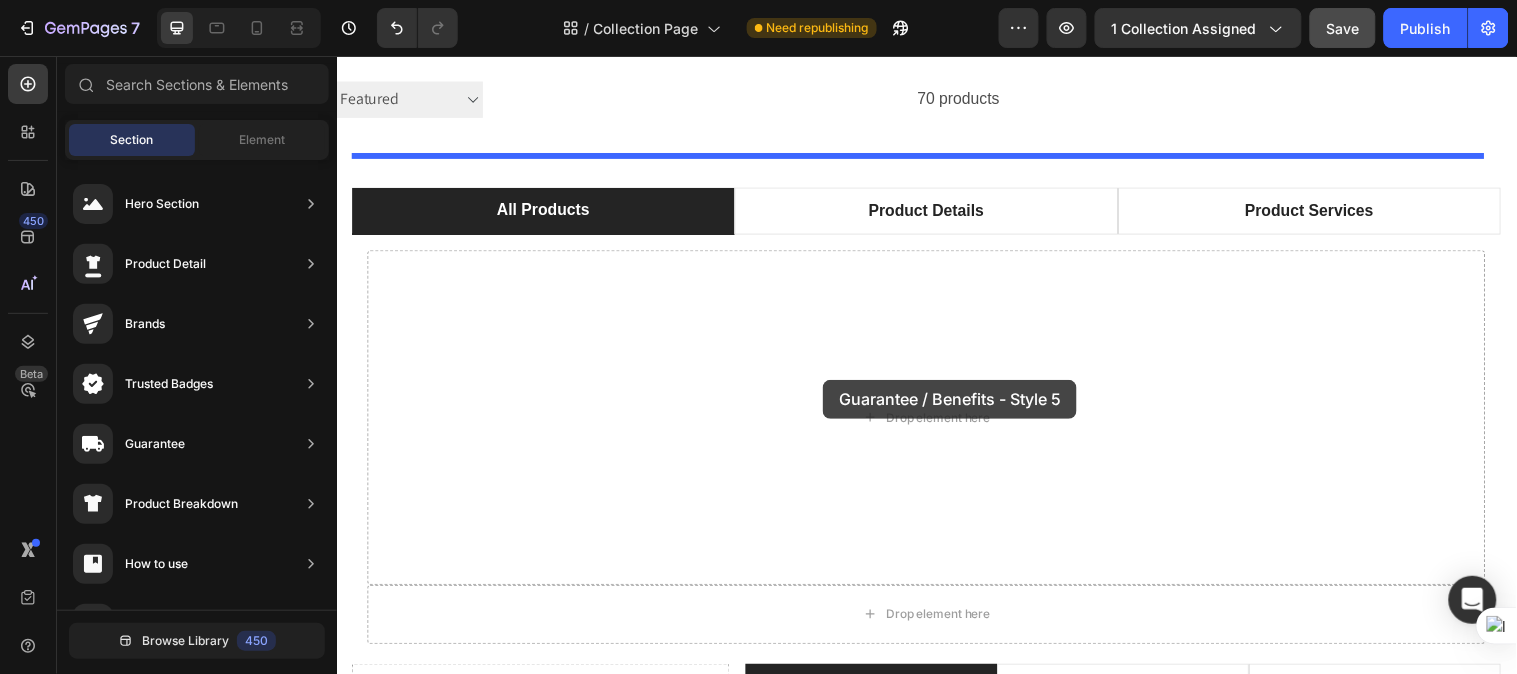 drag, startPoint x: 823, startPoint y: 535, endPoint x: 824, endPoint y: 221, distance: 314.0016 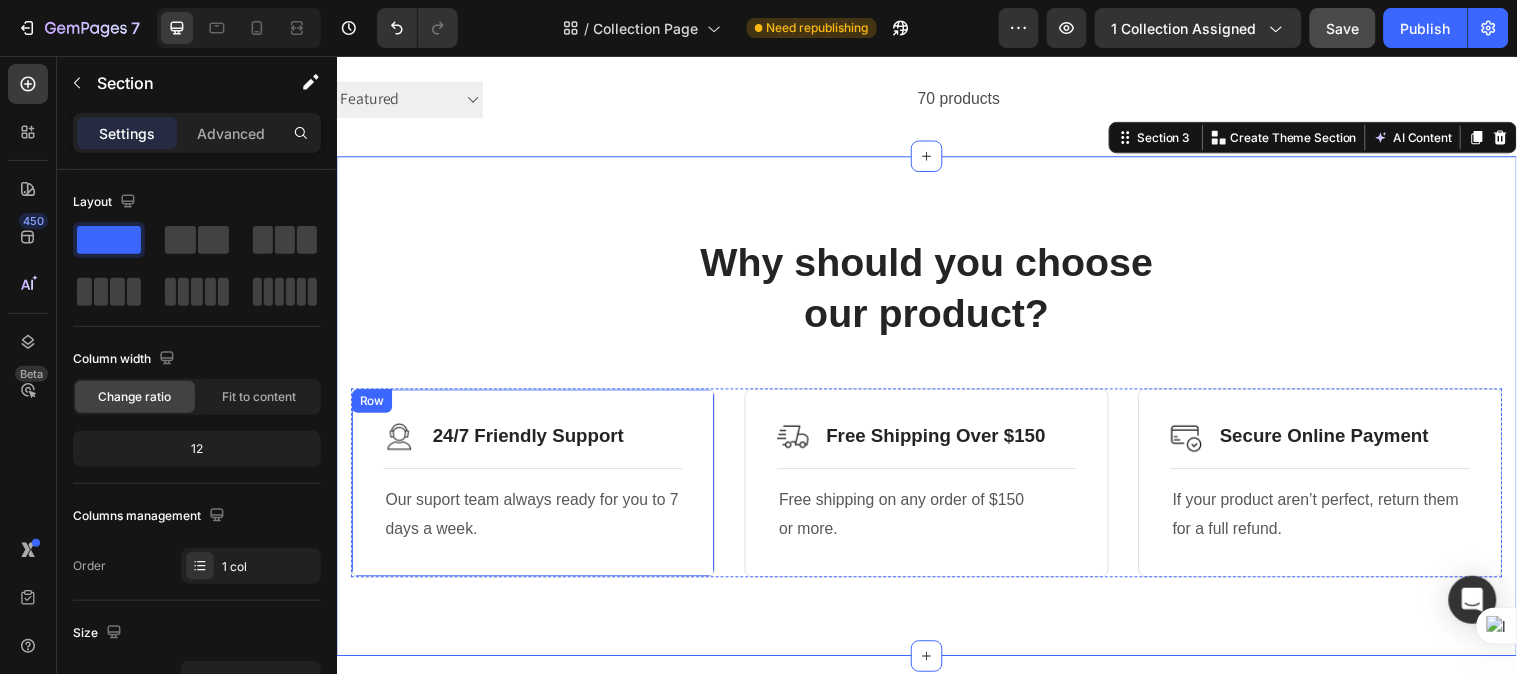 click on "Image 24/7 Friendly Support Text Block Row                Title Line Our suport team always ready for you to 7 days a week. Text block Row" at bounding box center (536, 489) 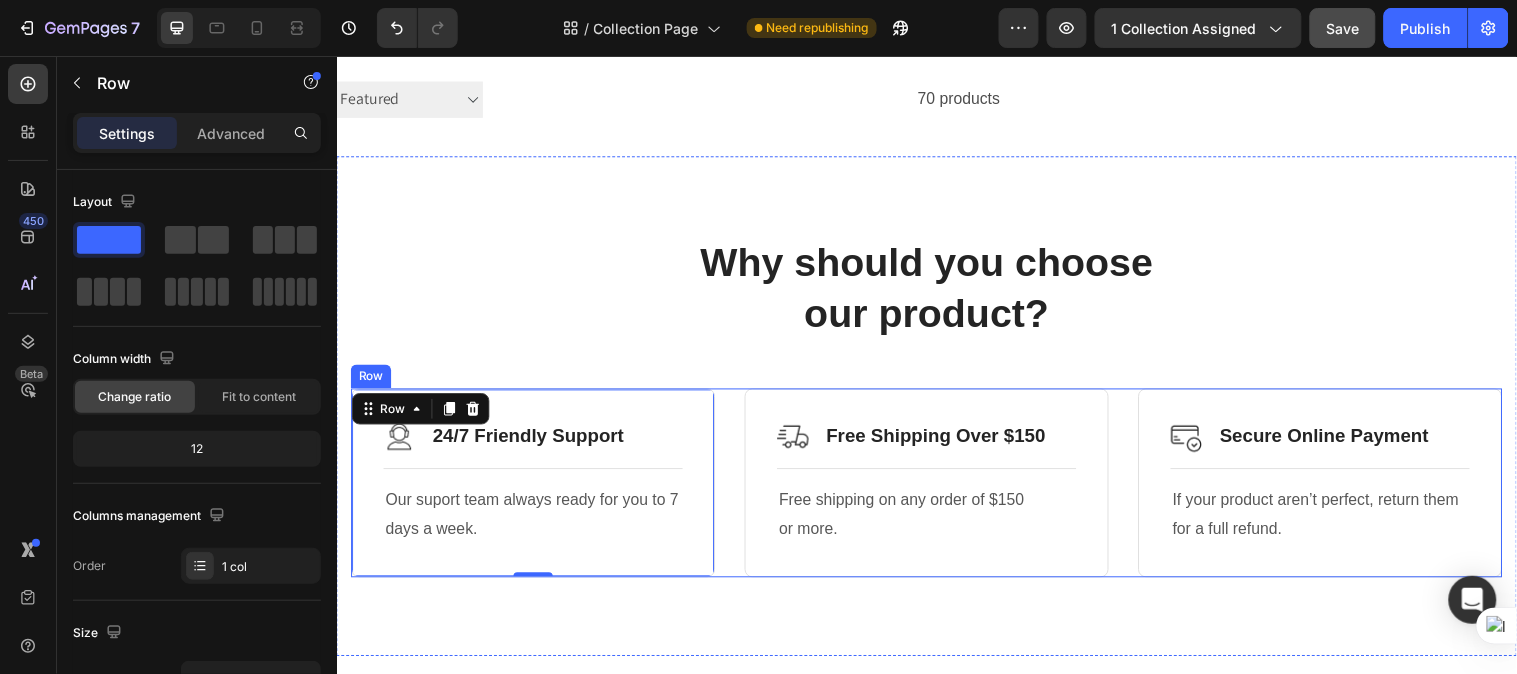 click on "Image 24/7 Friendly Support Text Block Row                Title Line Our suport team always ready for you to 7 days a week. Text block Row   0 Image Free Shipping Over $150 Text Block Row                Title Line Free shipping on any order of $150 or more. Text block Row Image Secure Online Payment Text Block Row                Title Line If your product aren’t perfect, return them for a full refund. Text block Row Row" at bounding box center (936, 489) 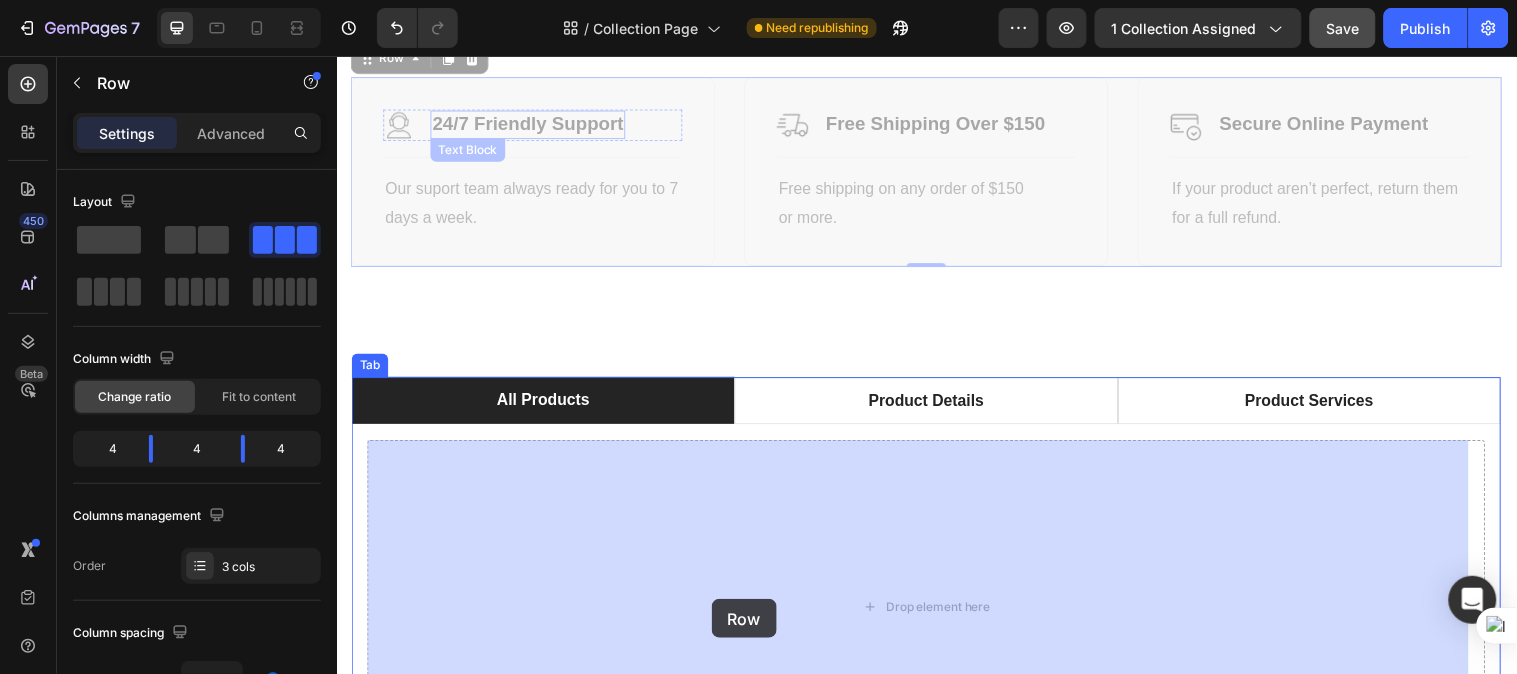 scroll, scrollTop: 497, scrollLeft: 0, axis: vertical 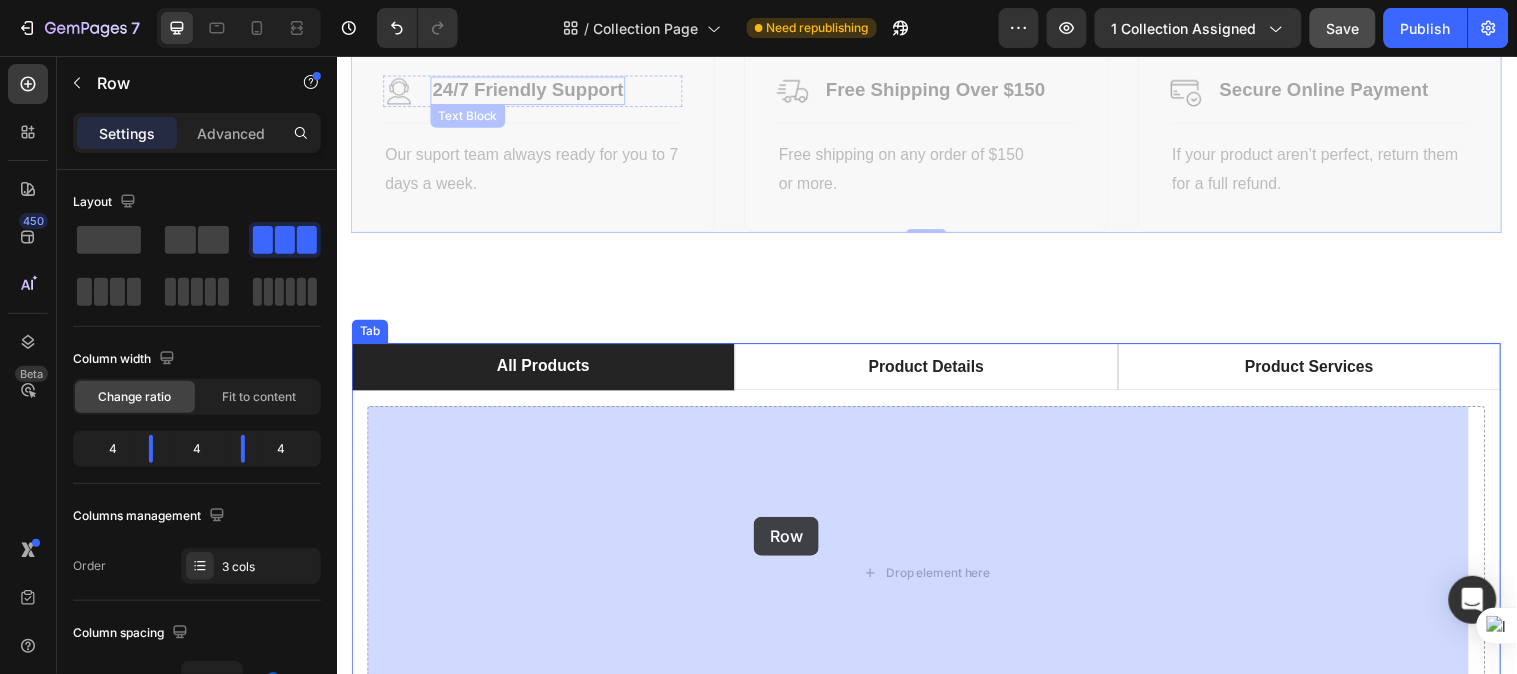 drag, startPoint x: 358, startPoint y: 372, endPoint x: 760, endPoint y: 523, distance: 429.42404 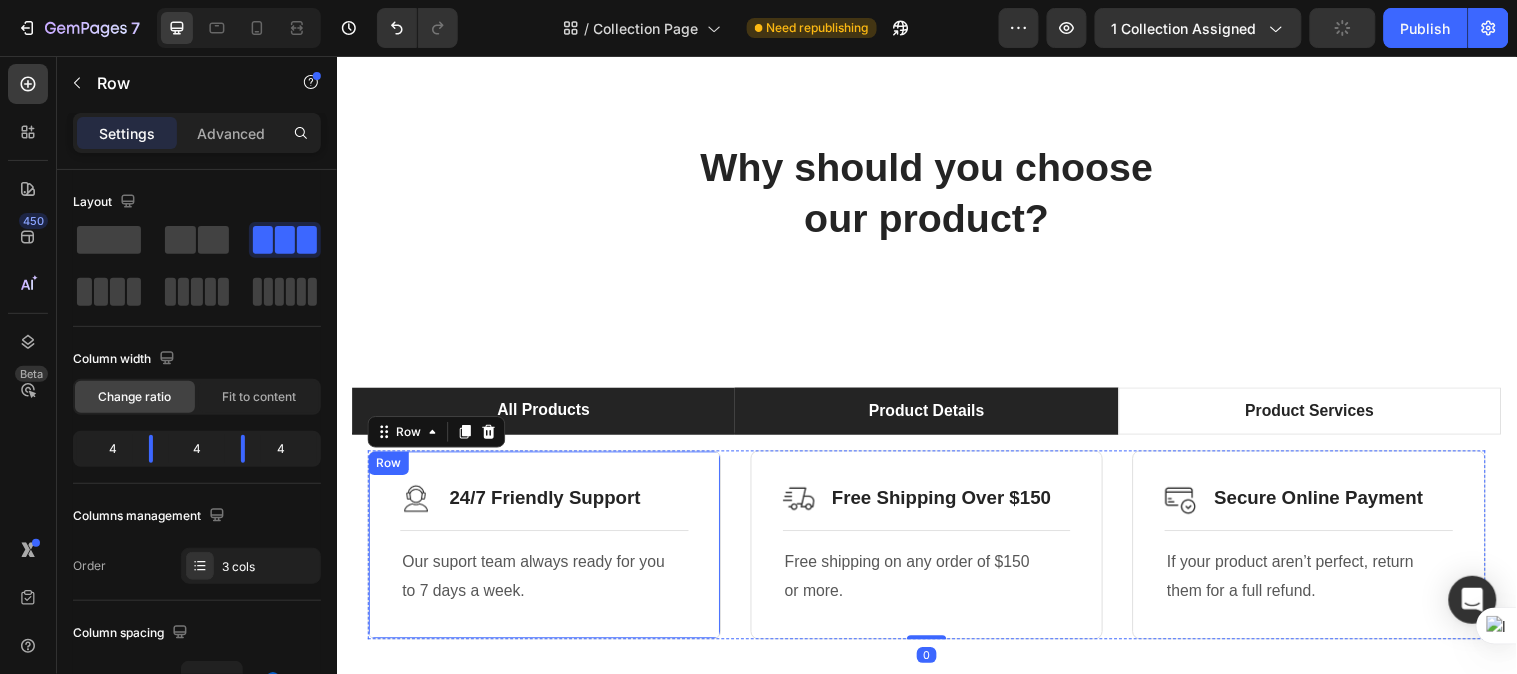 scroll, scrollTop: 201, scrollLeft: 0, axis: vertical 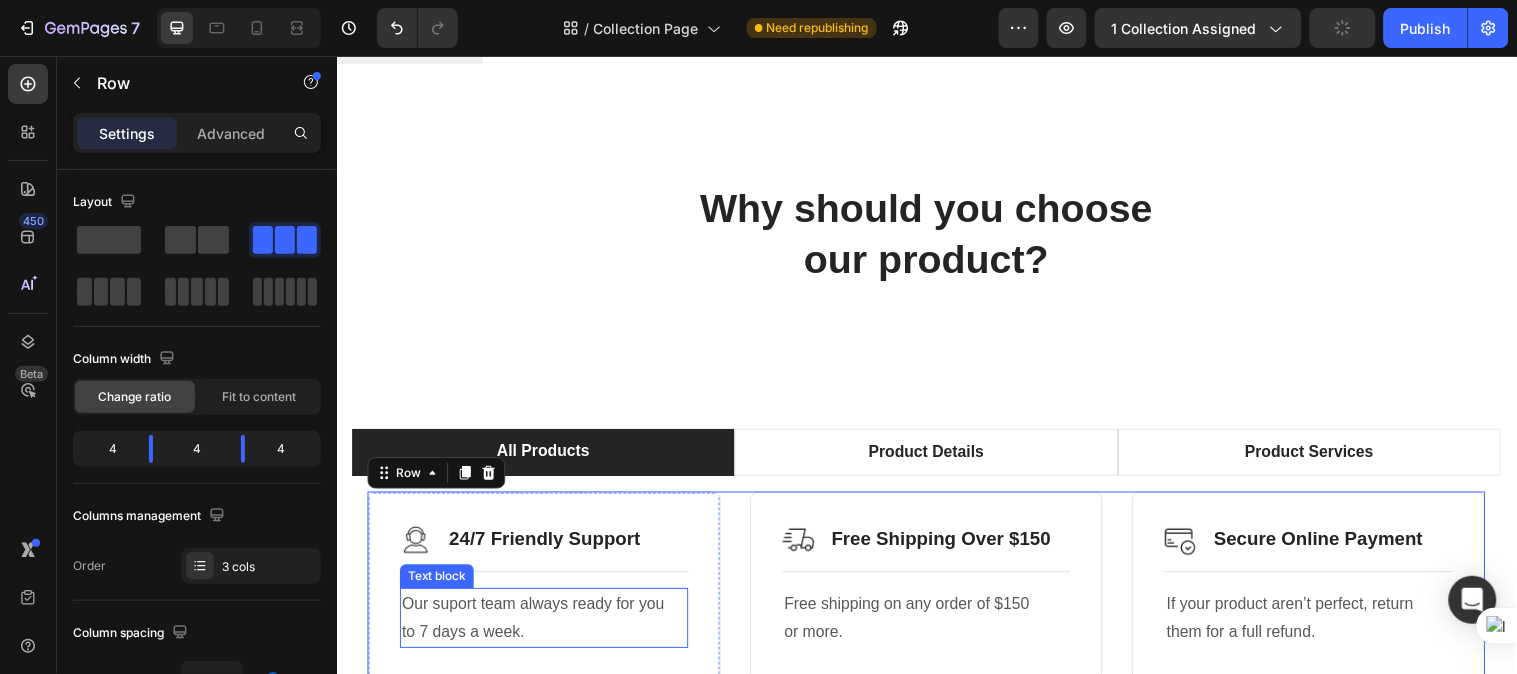 click on "Our suport team always ready for you to 7 days a week." at bounding box center (547, 627) 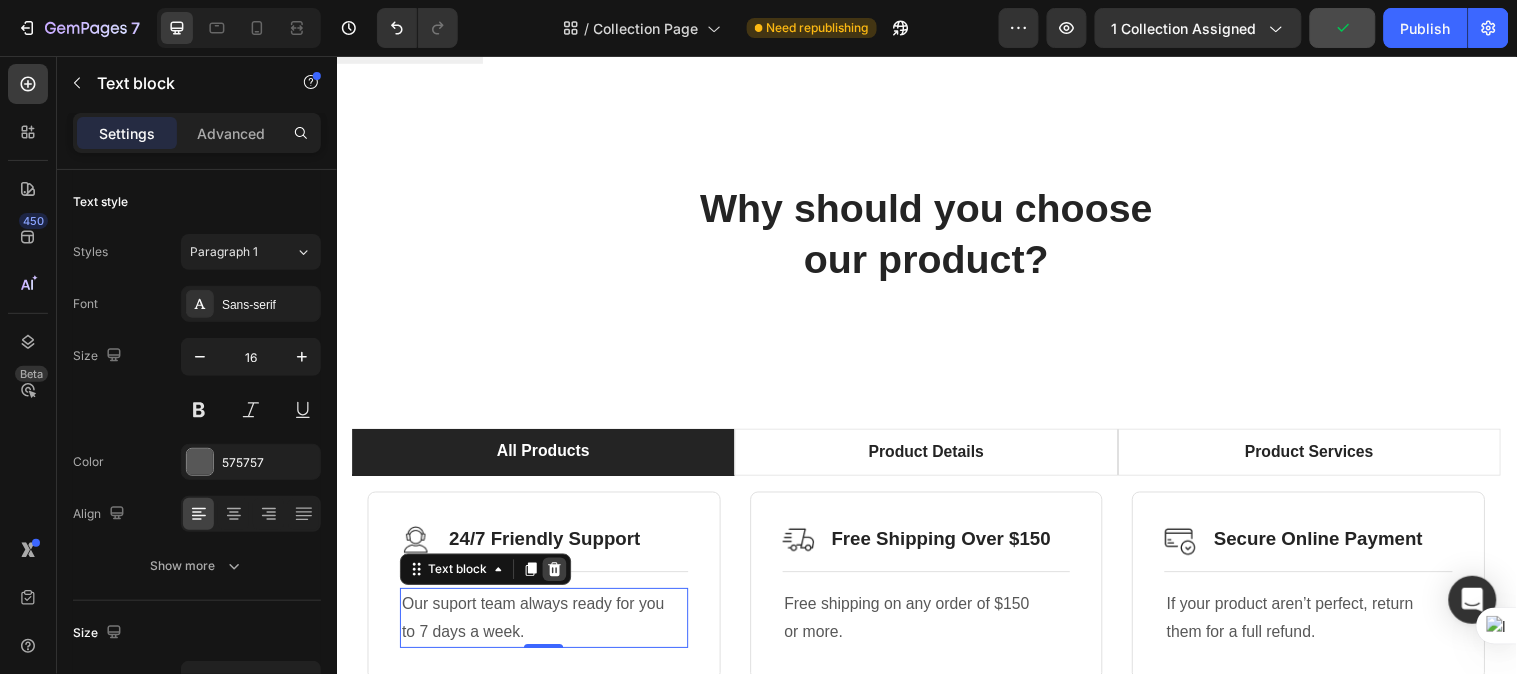 click 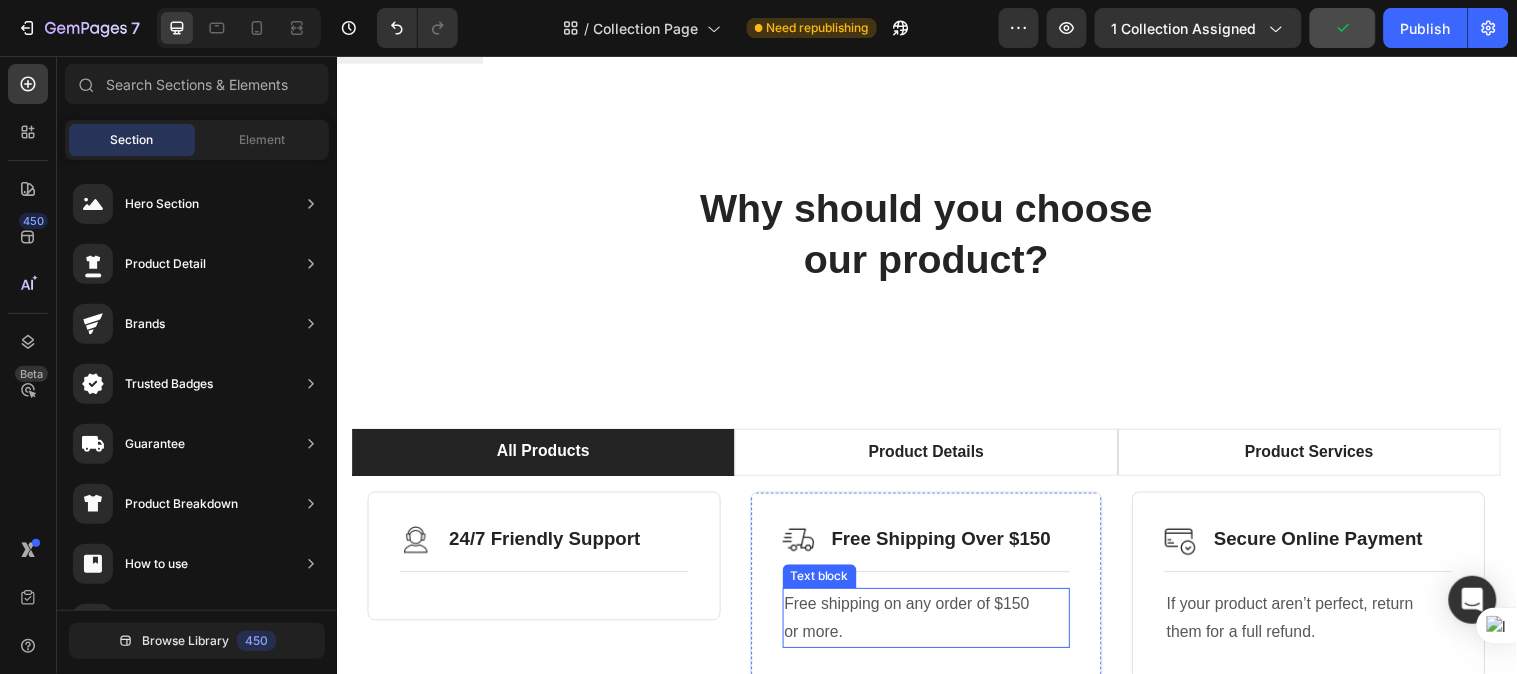 drag, startPoint x: 864, startPoint y: 635, endPoint x: 913, endPoint y: 587, distance: 68.593 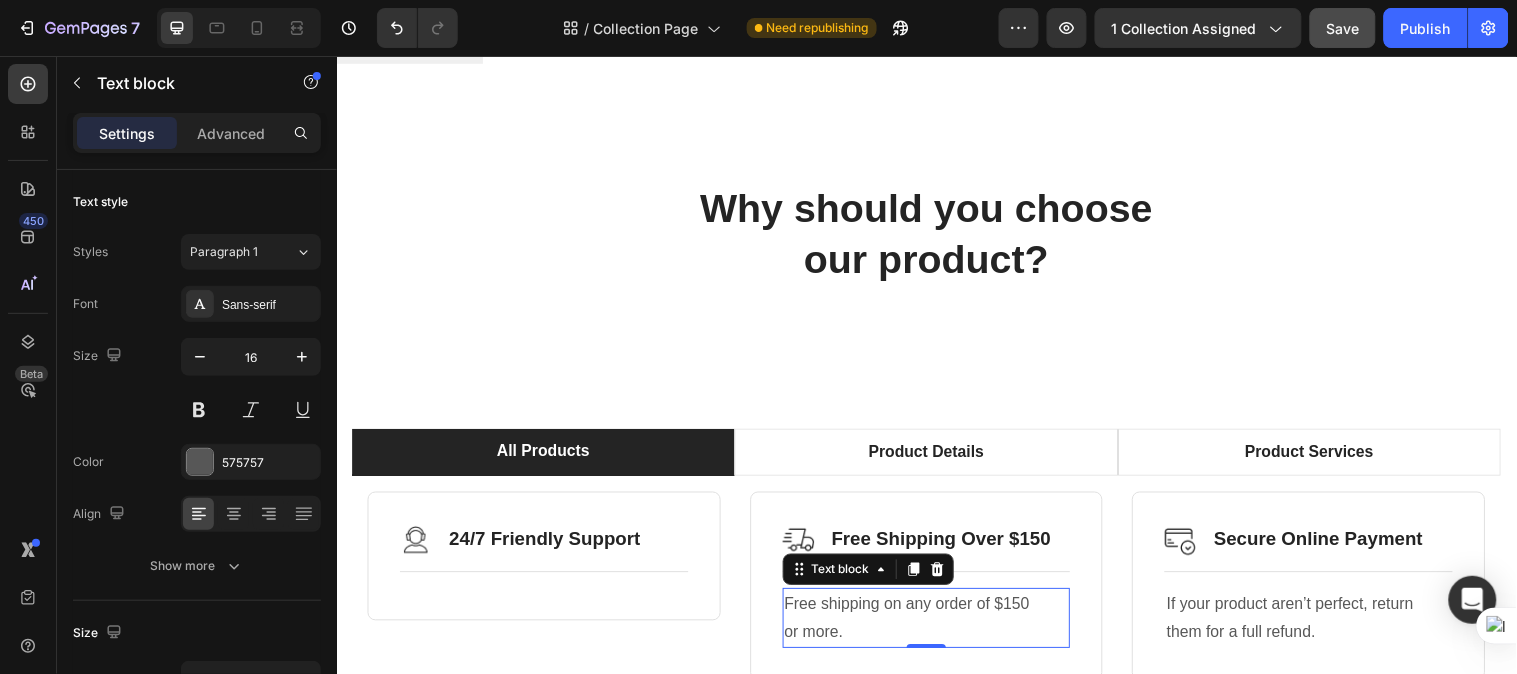 drag, startPoint x: 939, startPoint y: 577, endPoint x: 1261, endPoint y: 614, distance: 324.1188 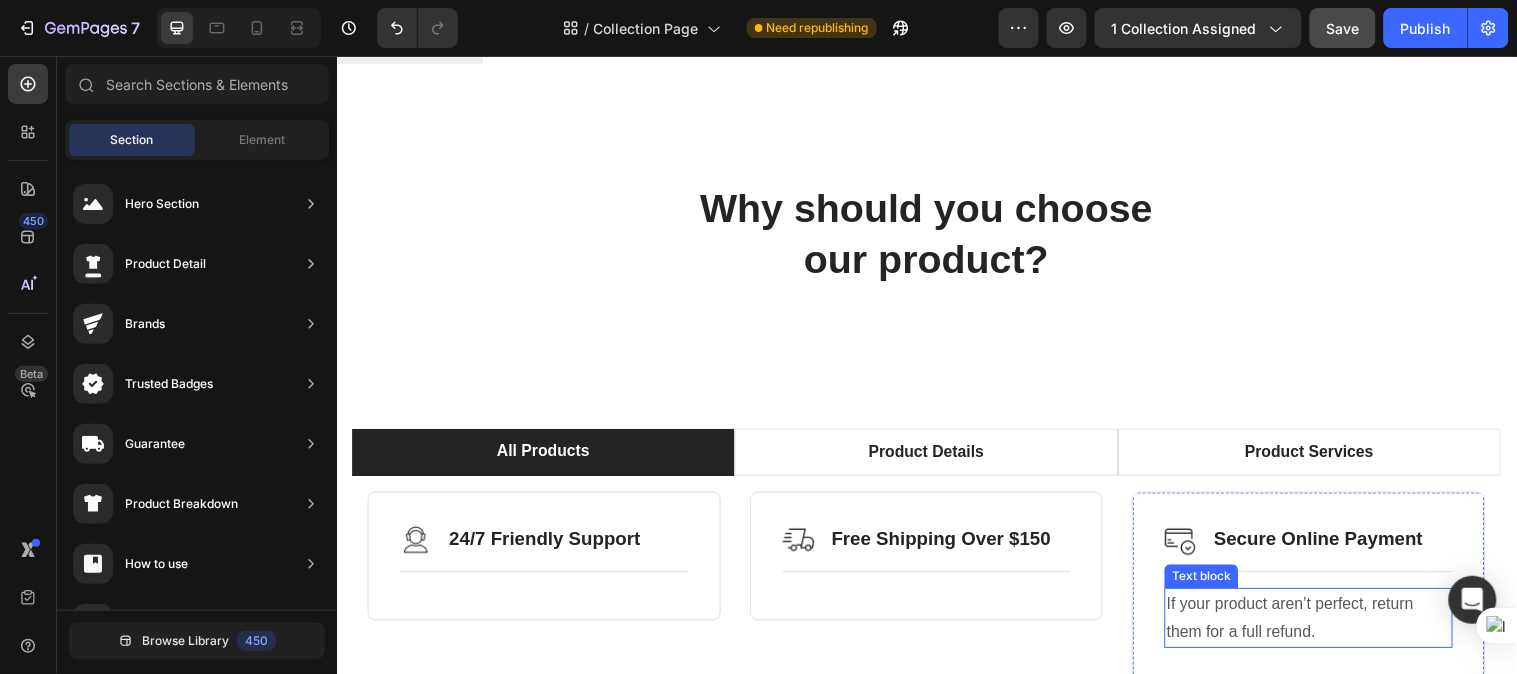 click on "If your product aren’t perfect, return them for a full refund." at bounding box center (1324, 627) 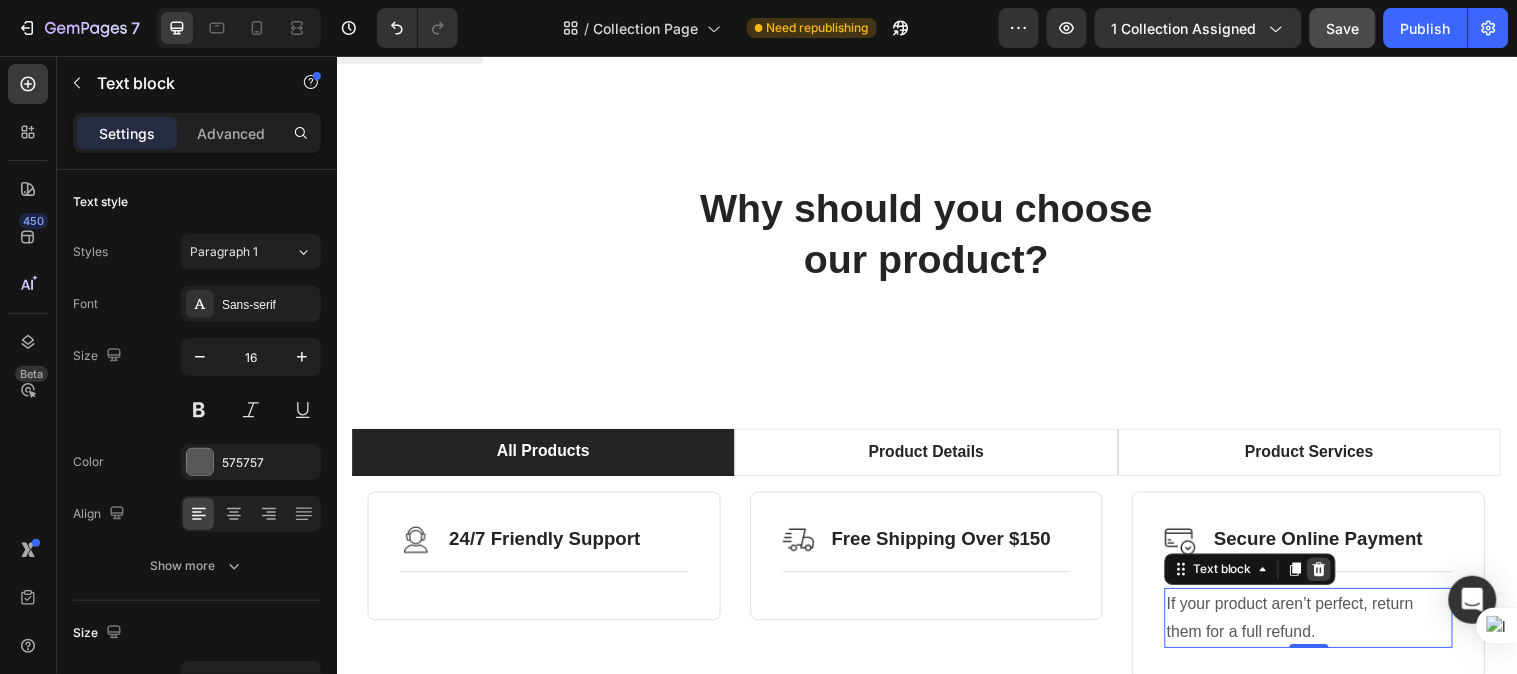 click at bounding box center [1335, 577] 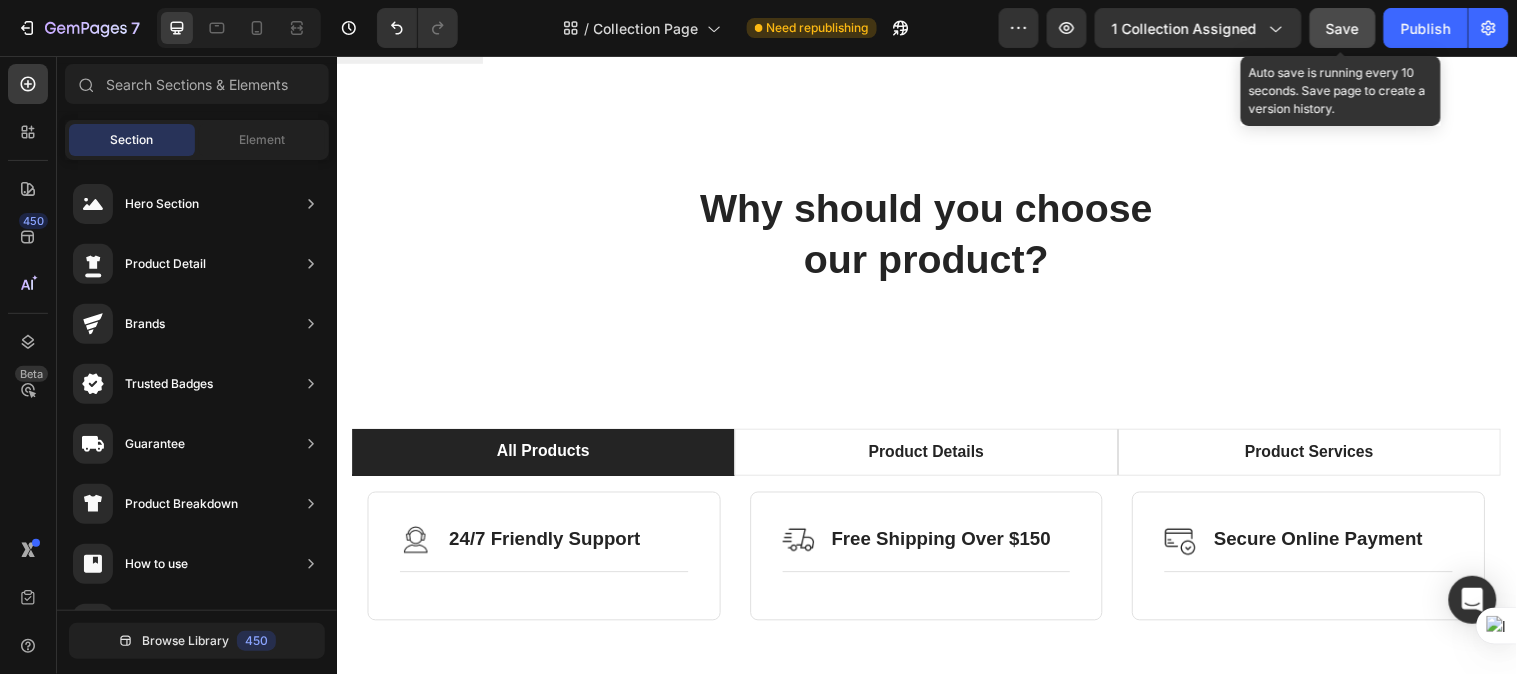 click on "Save" 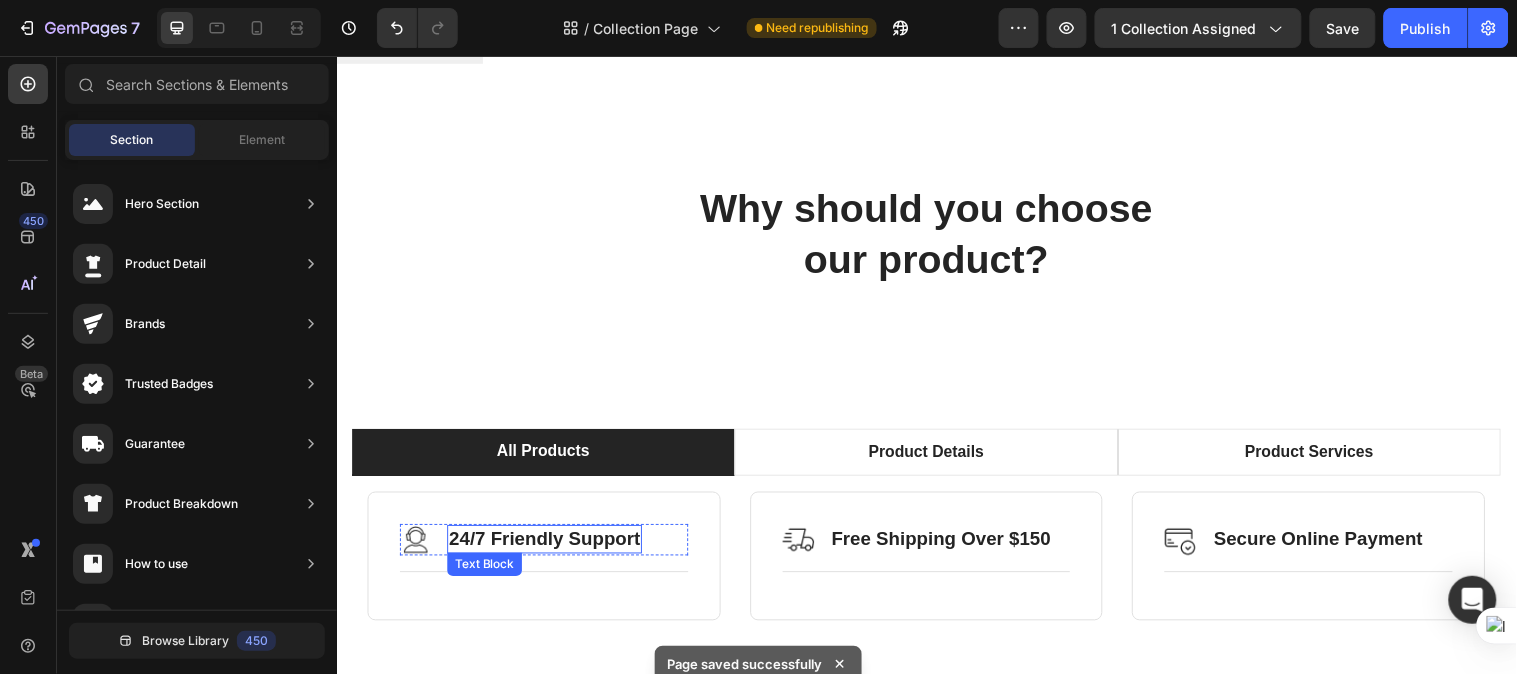 click on "24/7 Friendly Support" at bounding box center (548, 546) 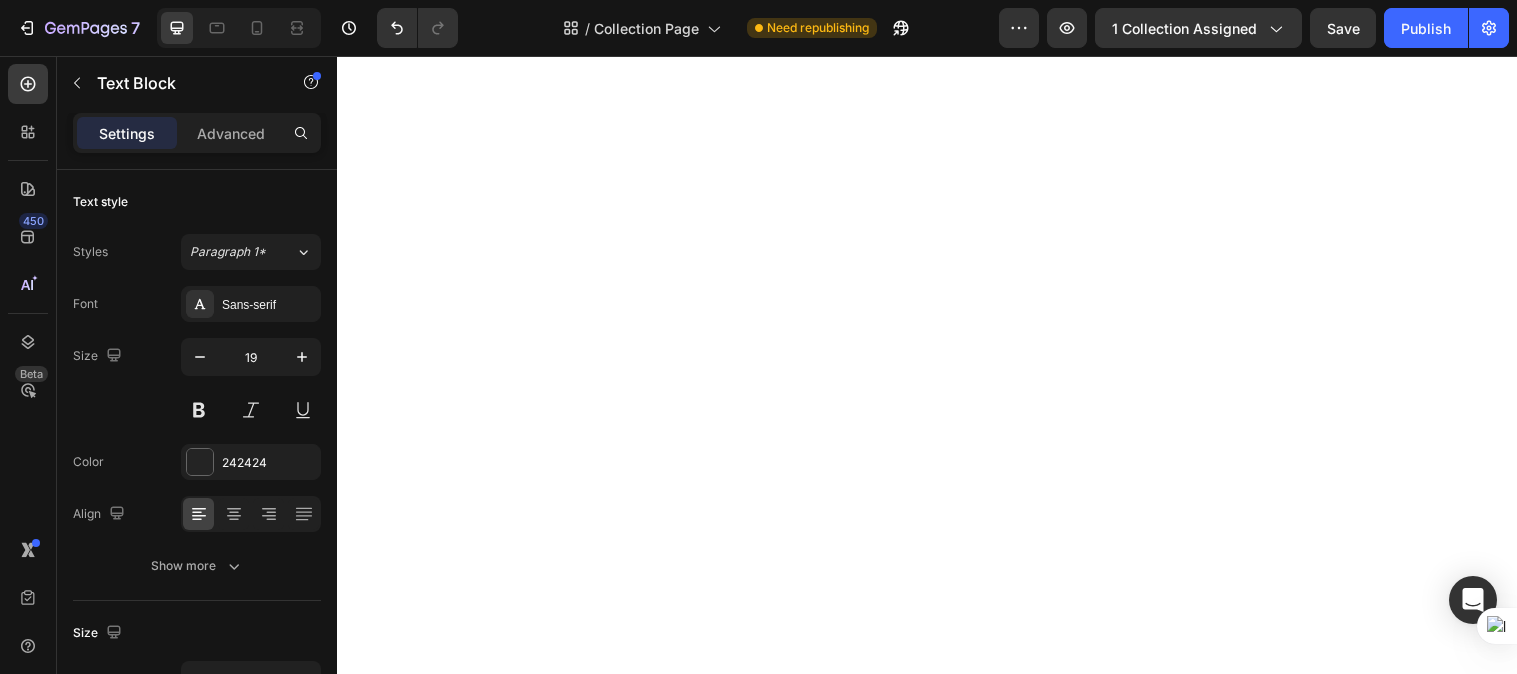 scroll, scrollTop: 0, scrollLeft: 0, axis: both 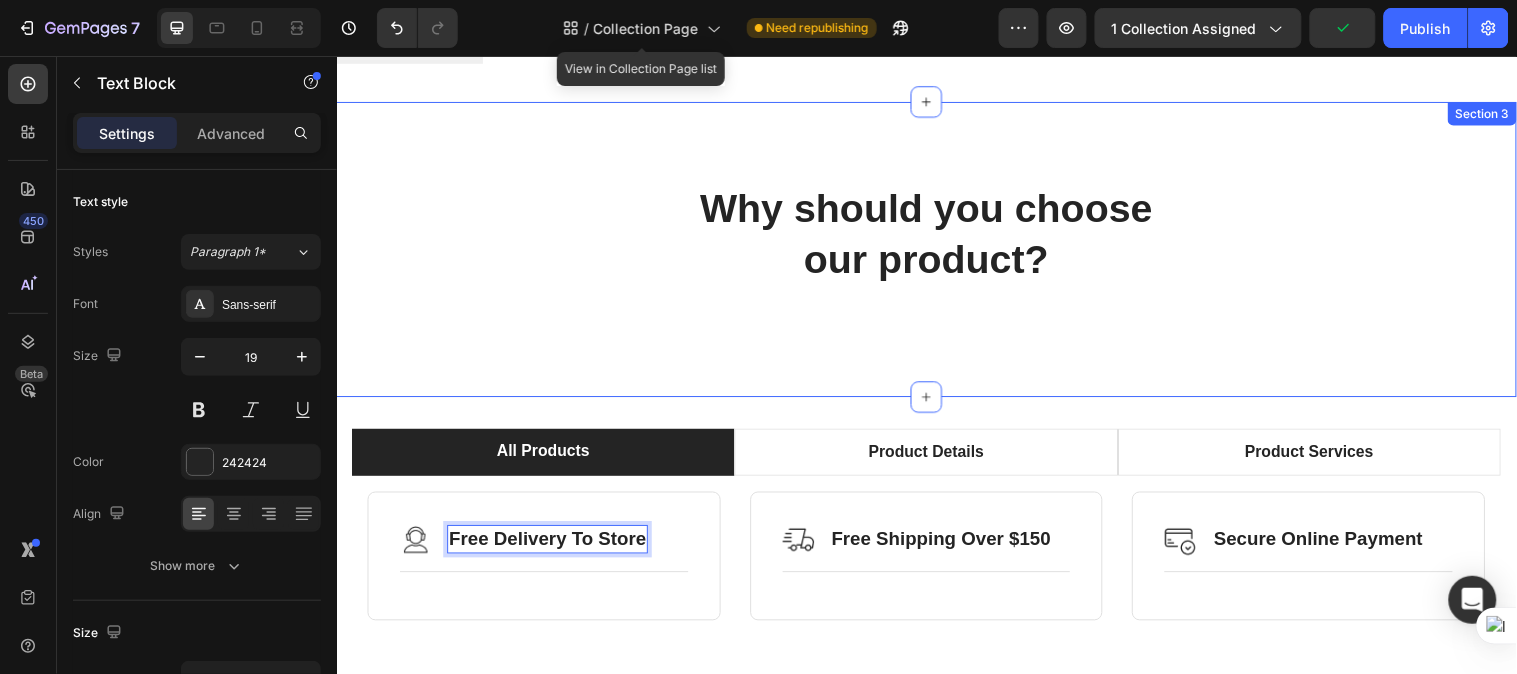 click on "Why should you choose our product? Heading Row Section 3" at bounding box center [936, 252] 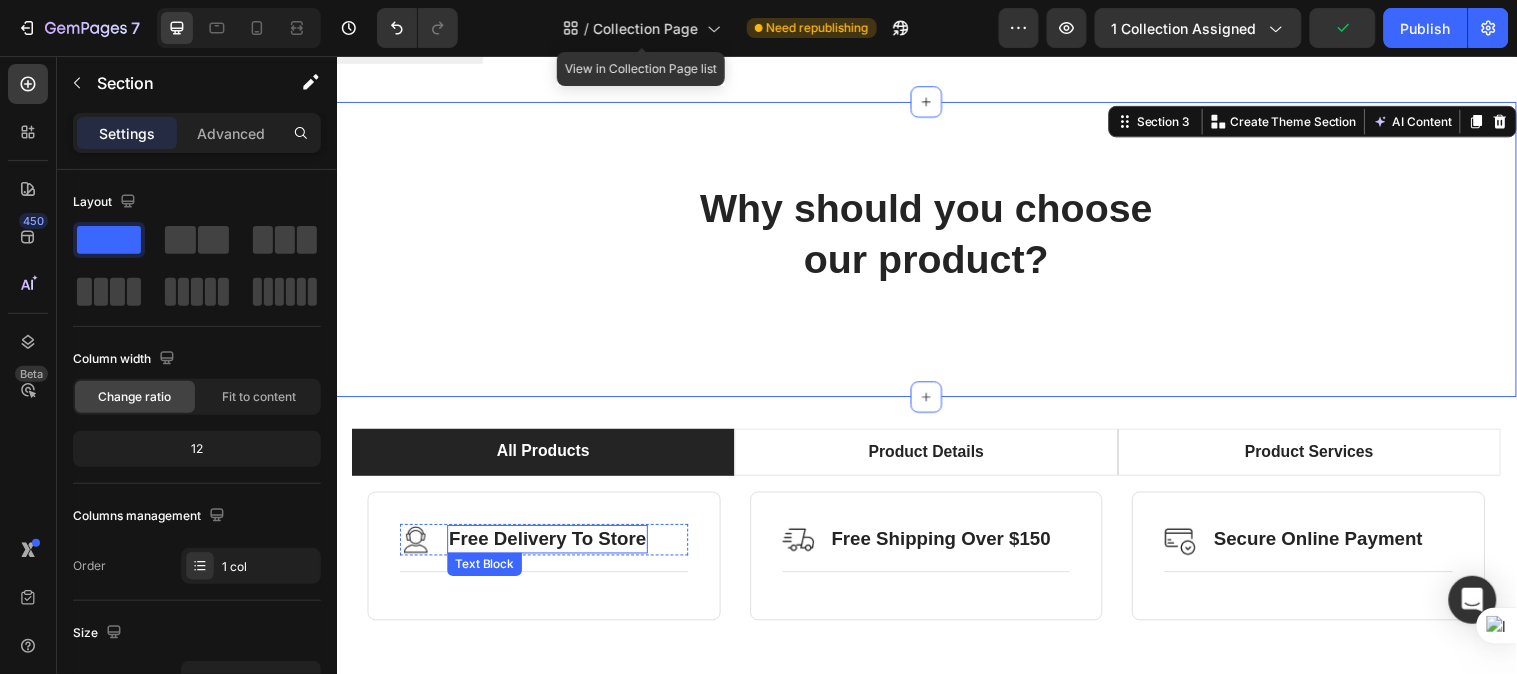 click on "Free Delivery To Store" at bounding box center [551, 546] 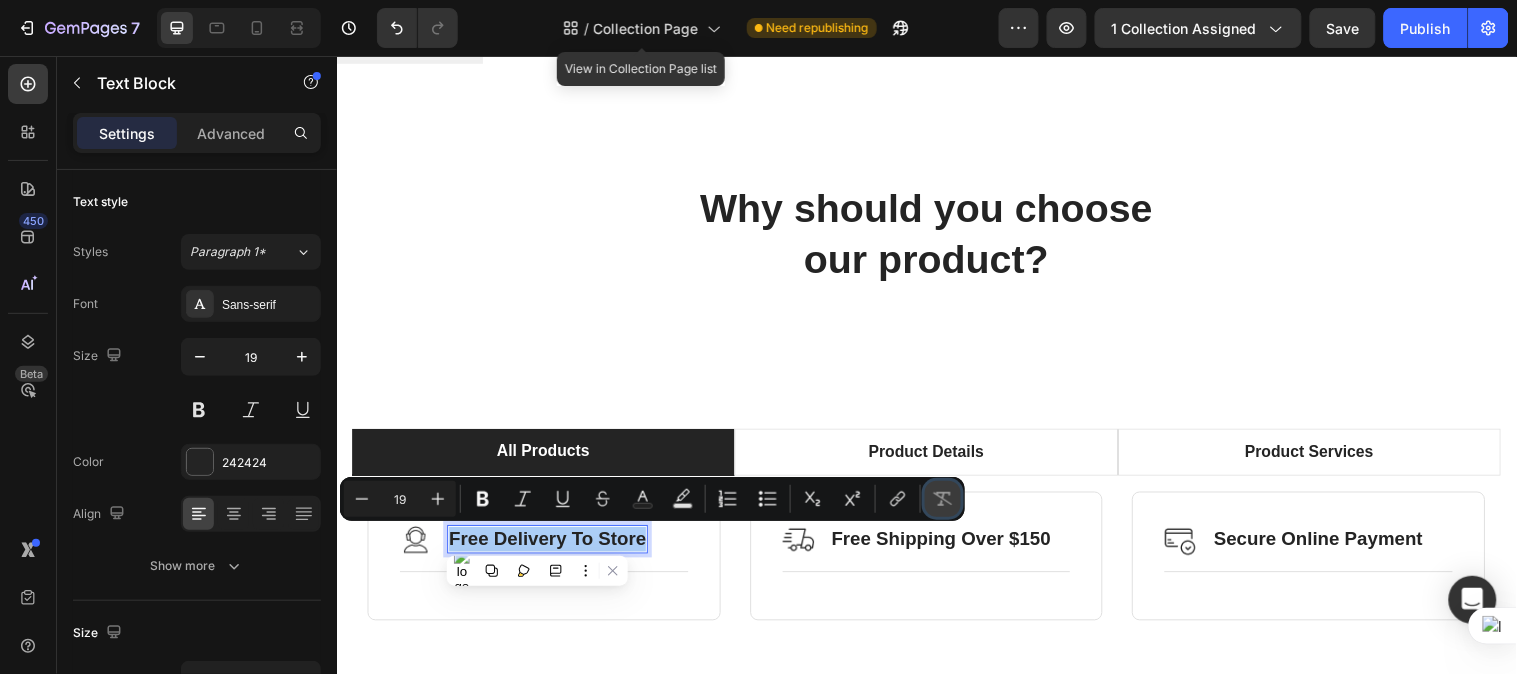 click on "Remove Format" at bounding box center [943, 499] 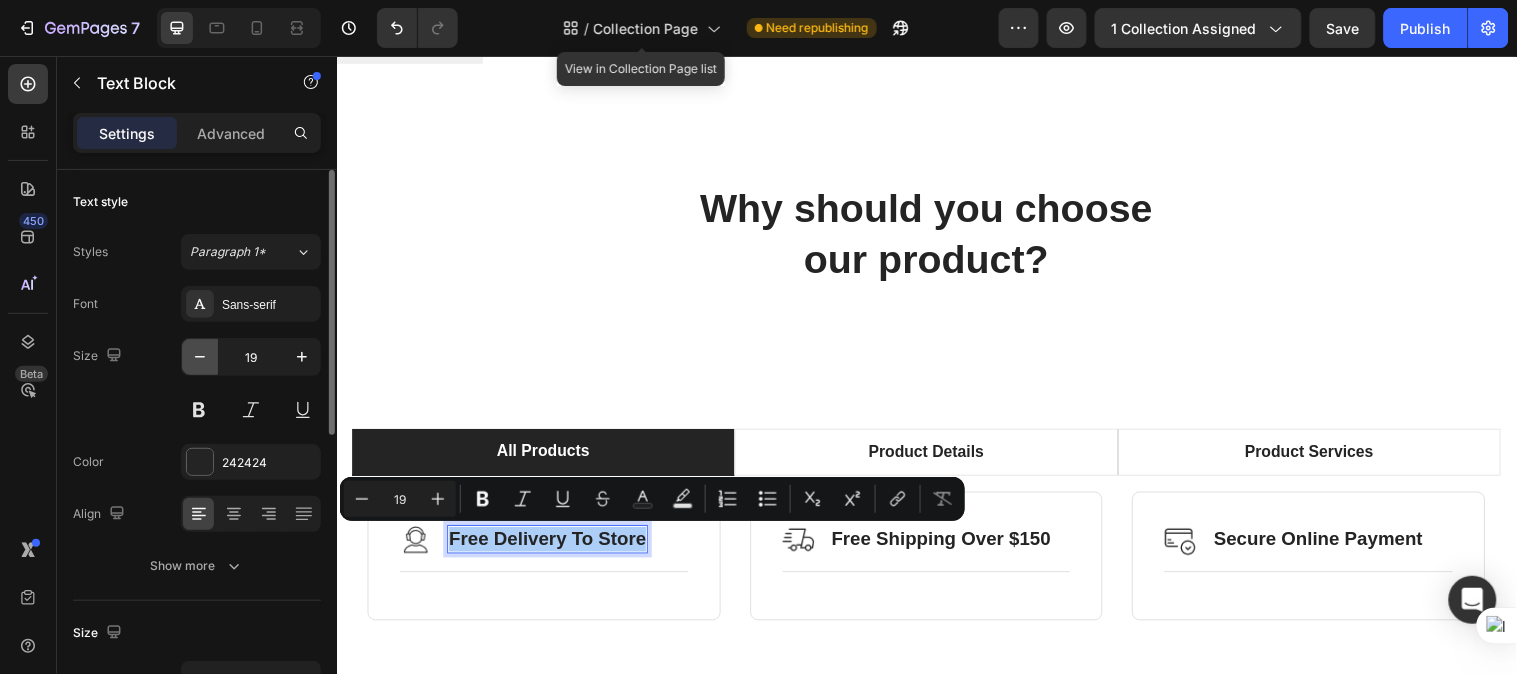click 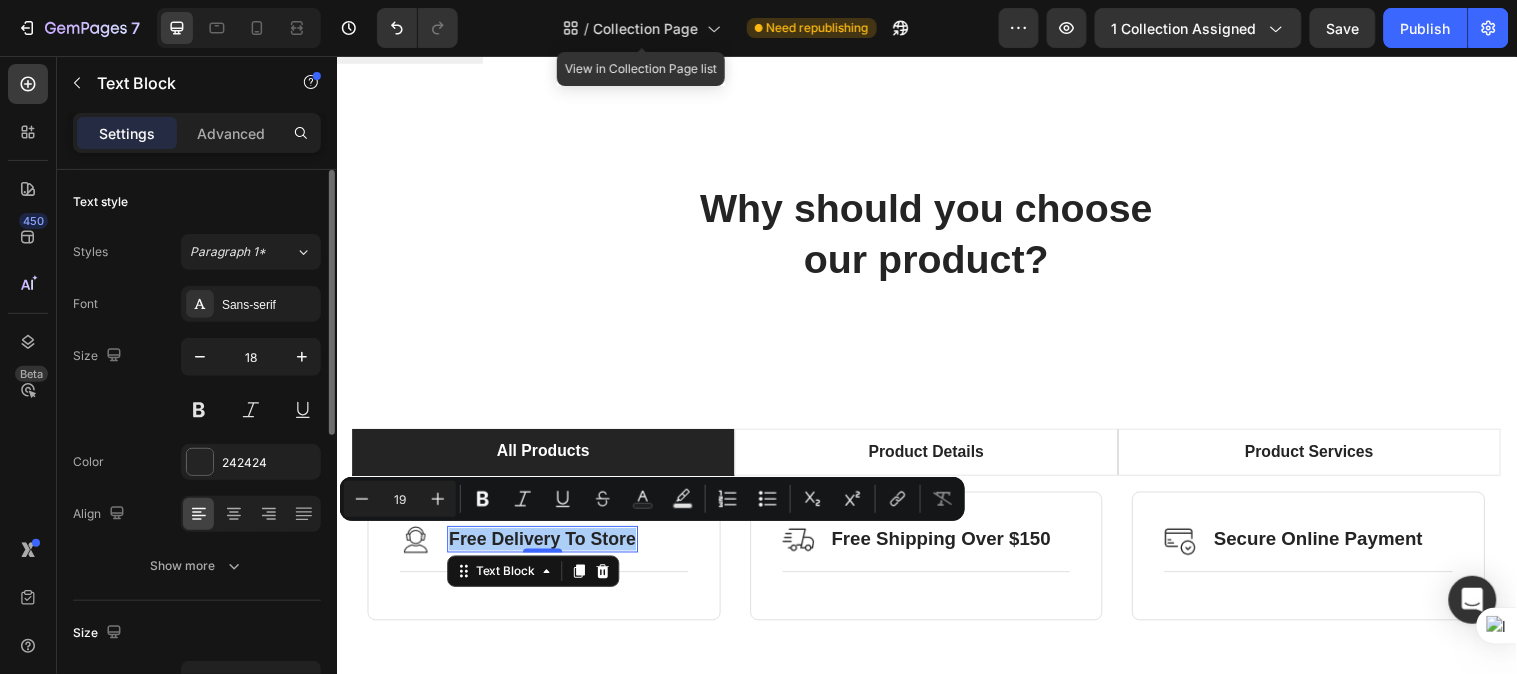 type on "17" 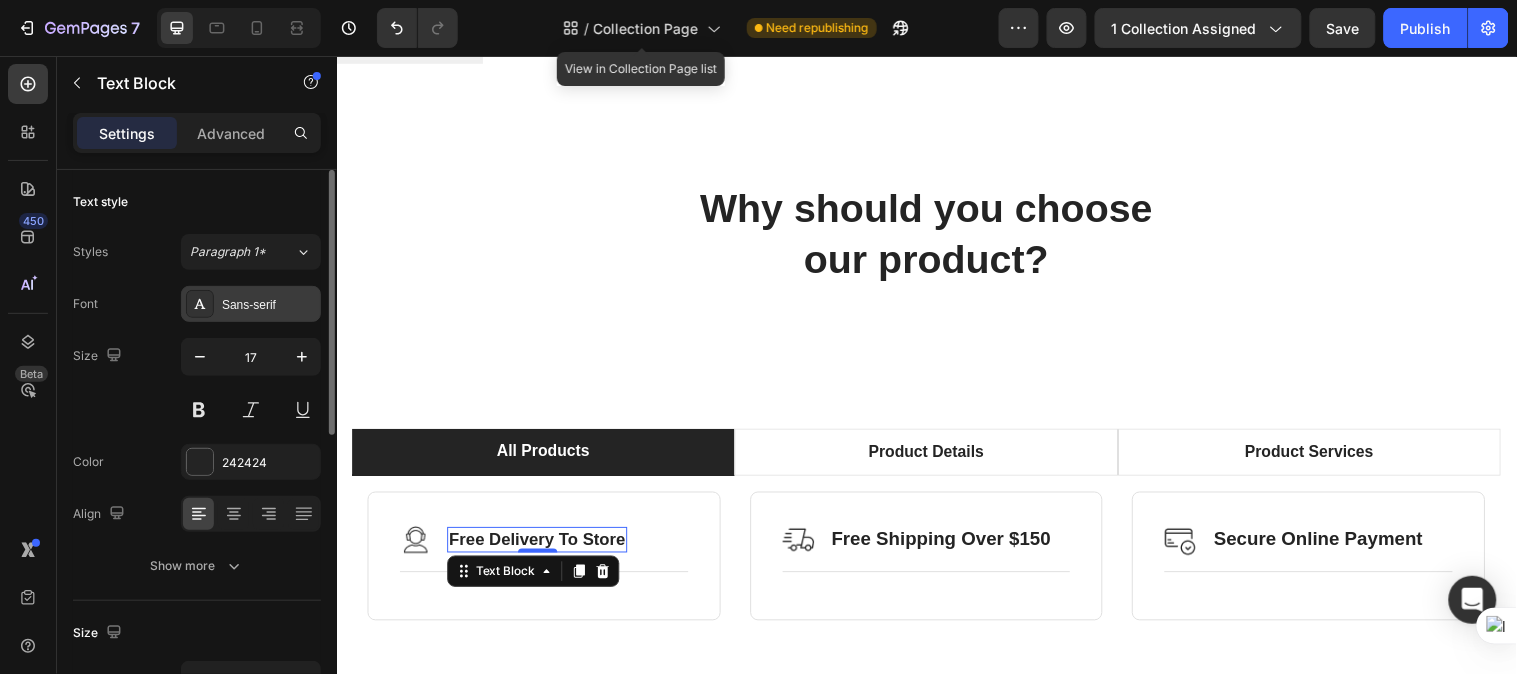 drag, startPoint x: 252, startPoint y: 324, endPoint x: 271, endPoint y: 308, distance: 24.839485 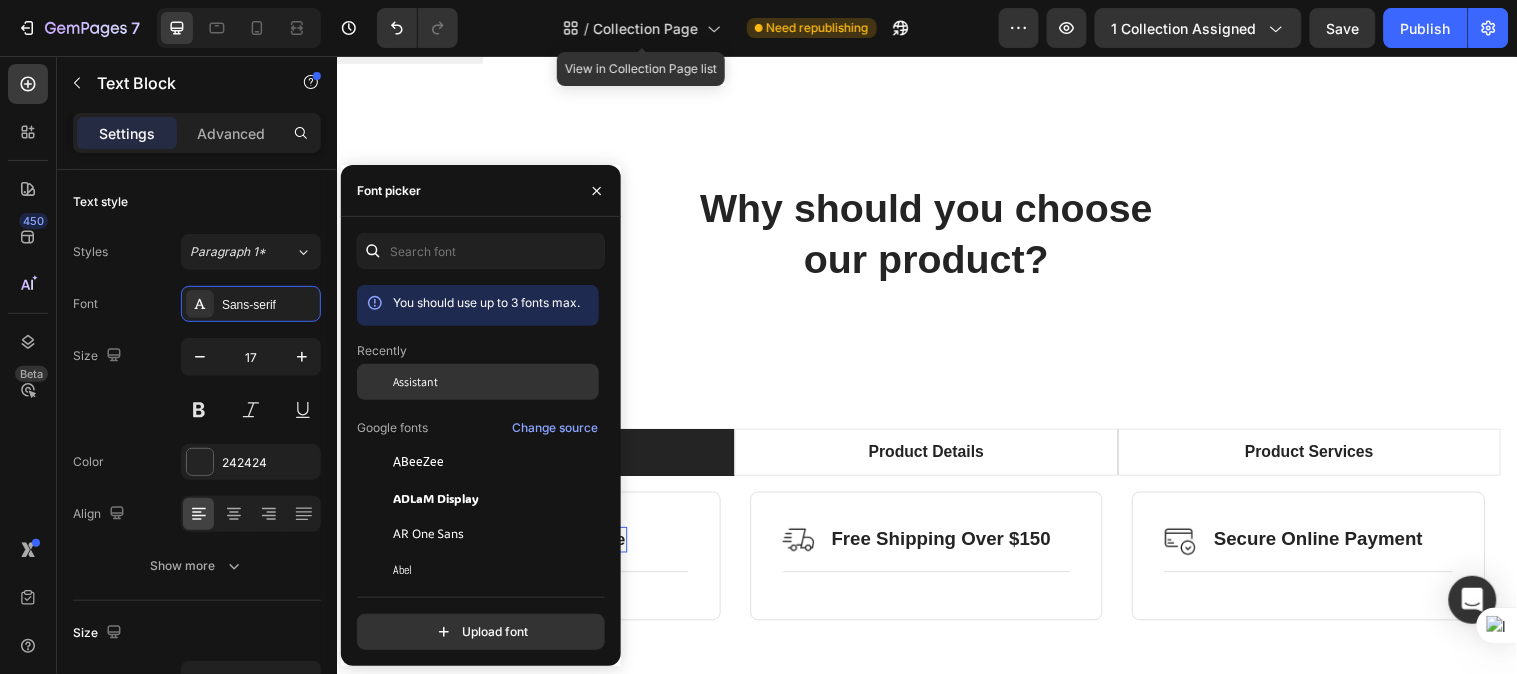 click on "Assistant" at bounding box center (415, 382) 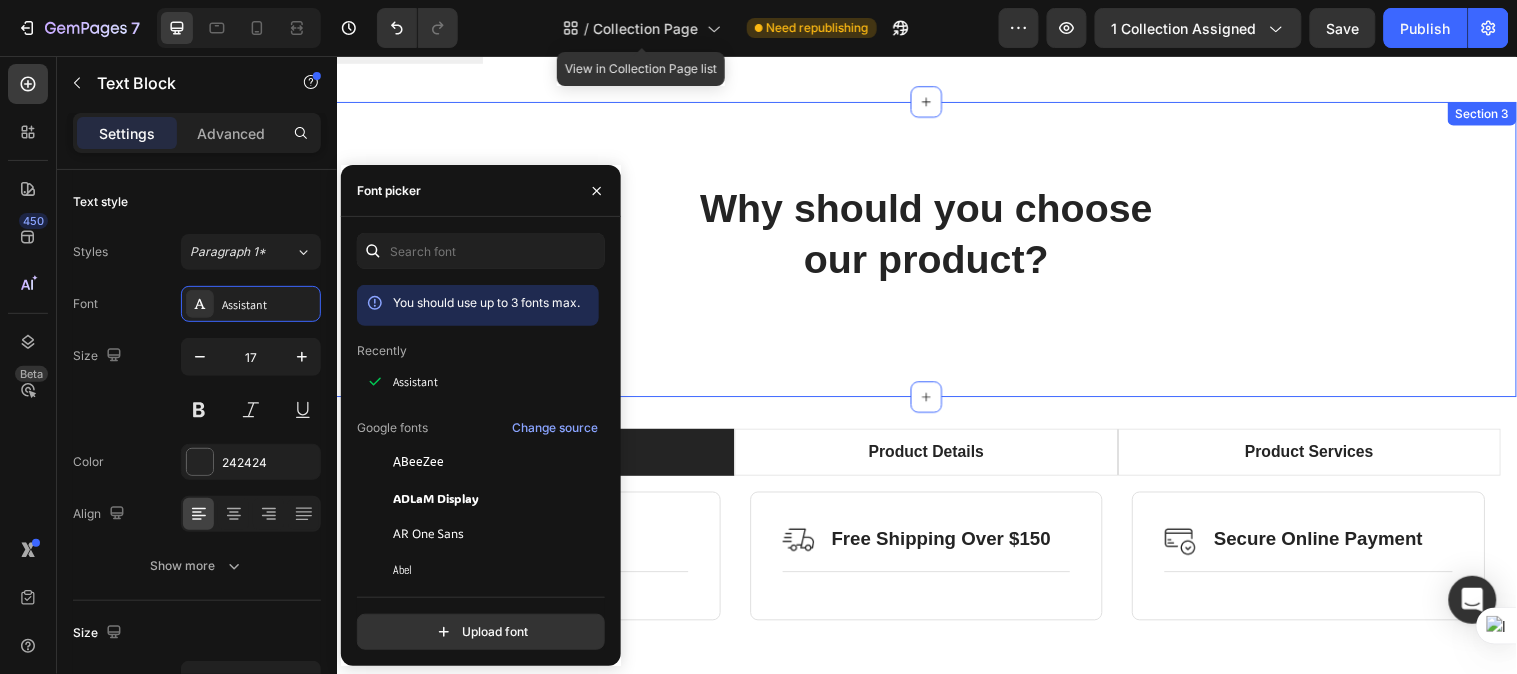 click on "Why should you choose our product? Heading Row Section 3" at bounding box center (936, 252) 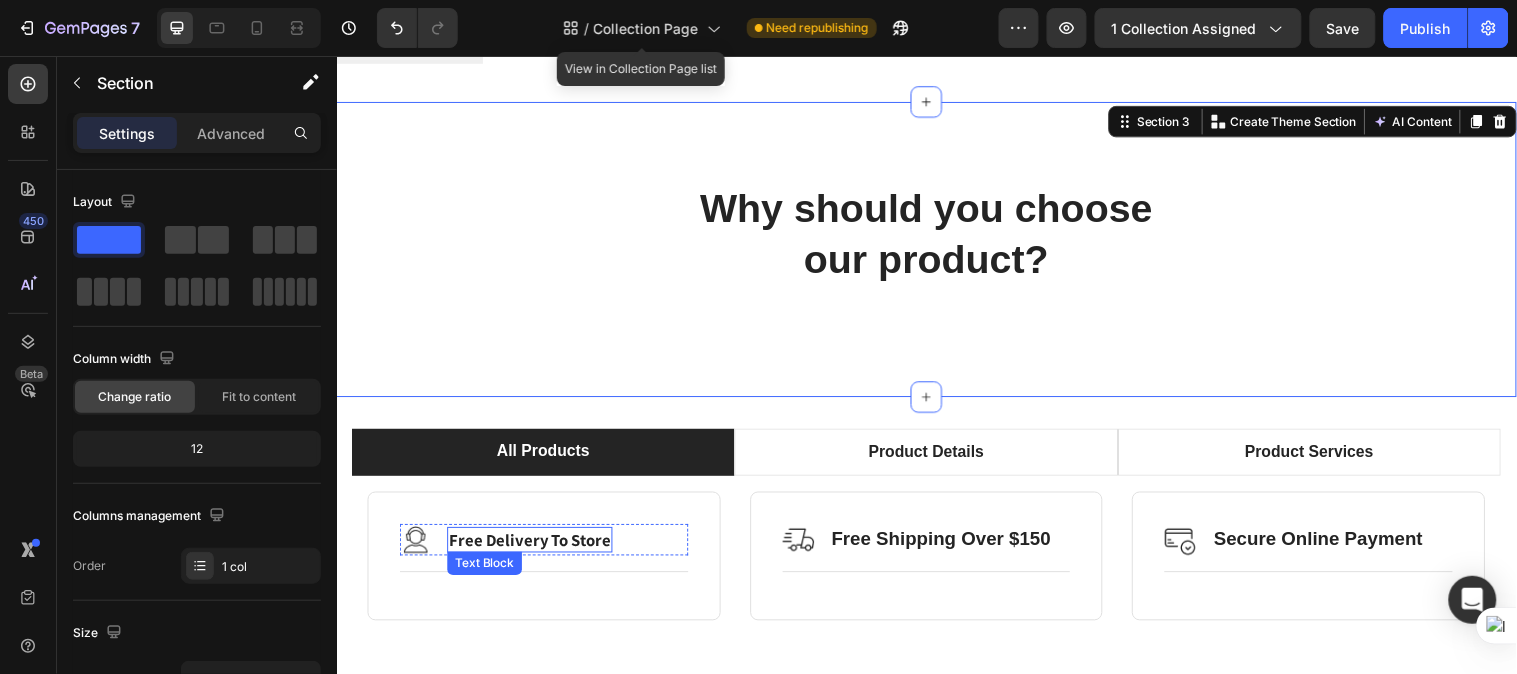 click on "Free Delivery To Store" at bounding box center (533, 547) 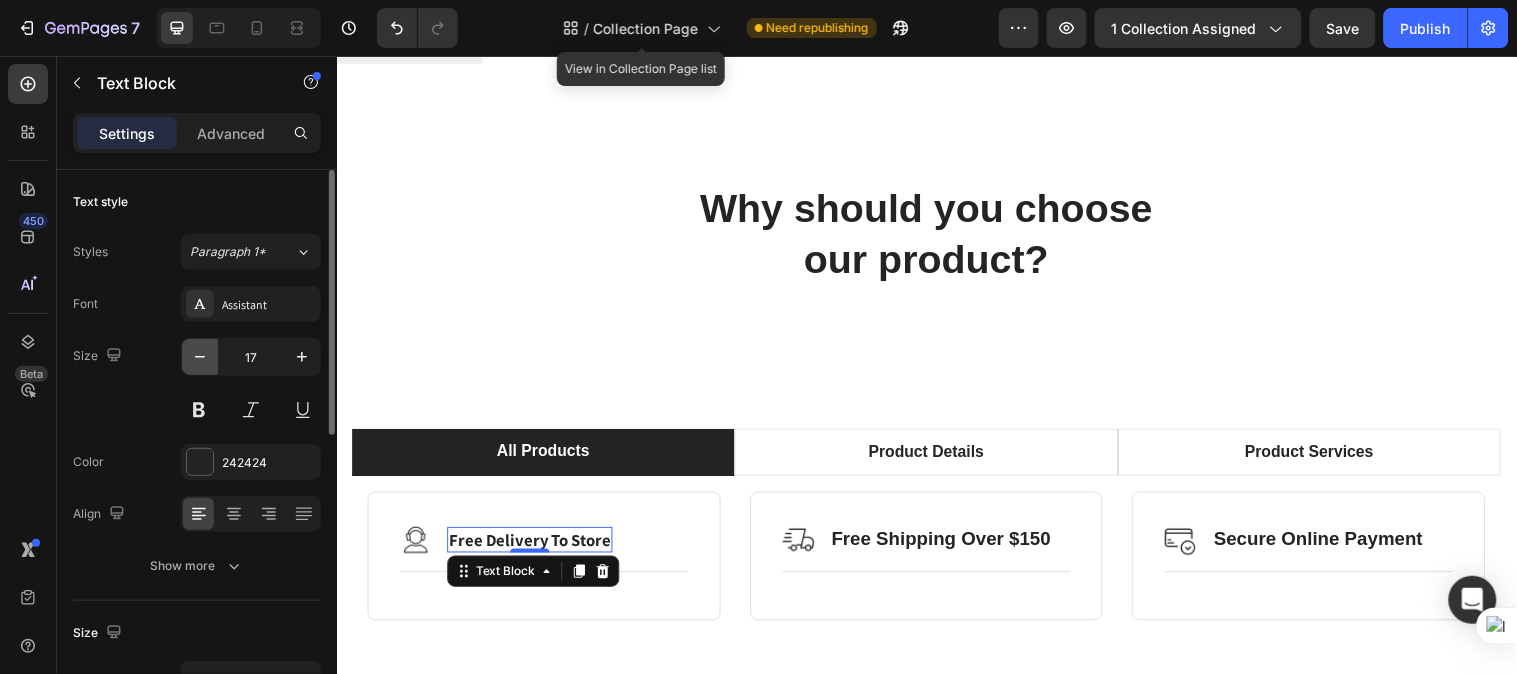click at bounding box center [200, 357] 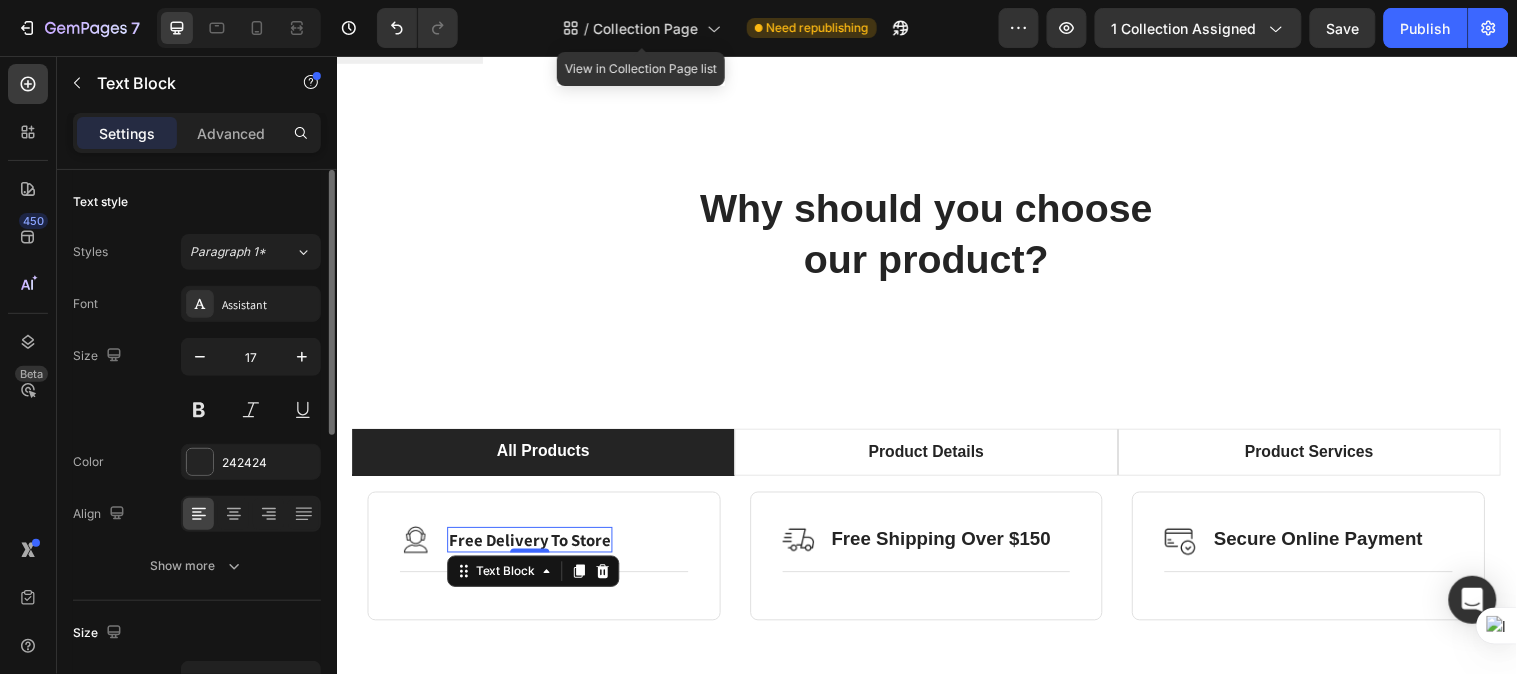type on "16" 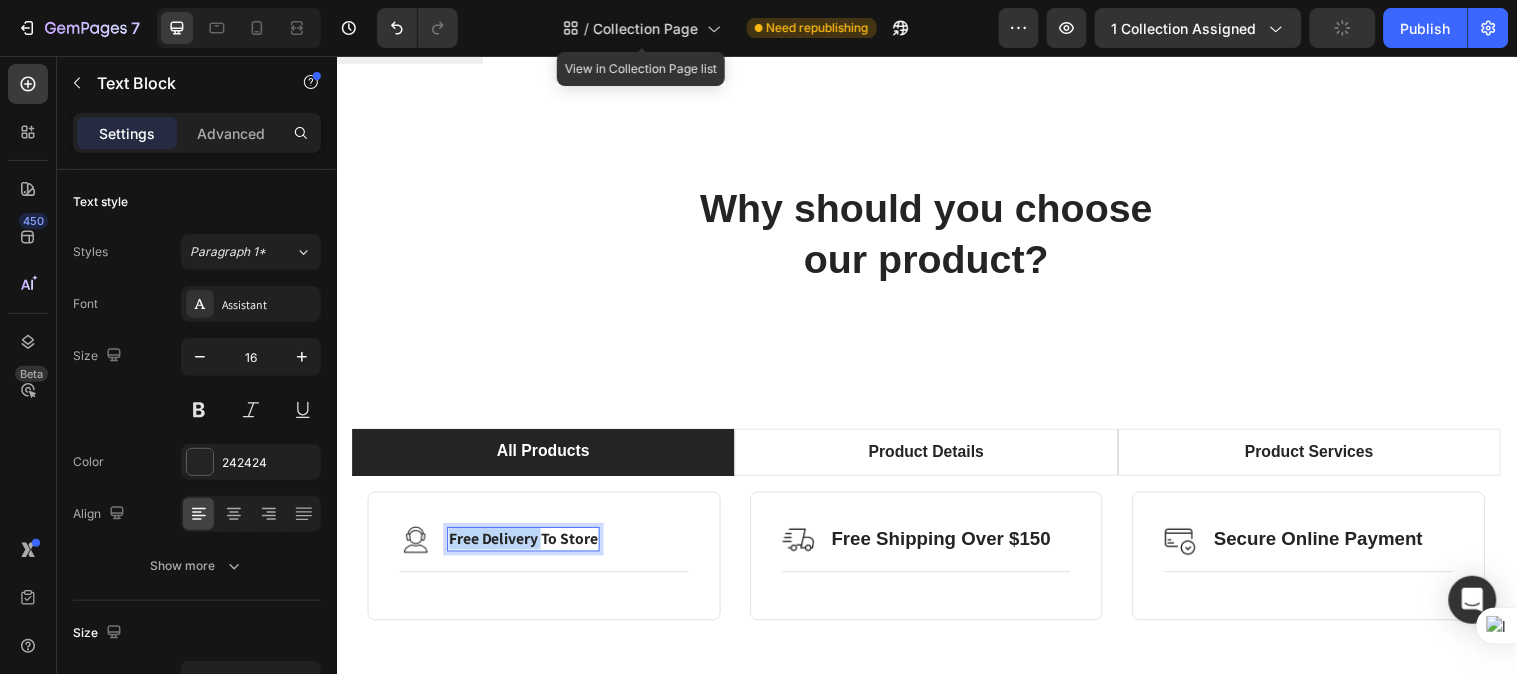 drag, startPoint x: 545, startPoint y: 545, endPoint x: 446, endPoint y: 541, distance: 99.08077 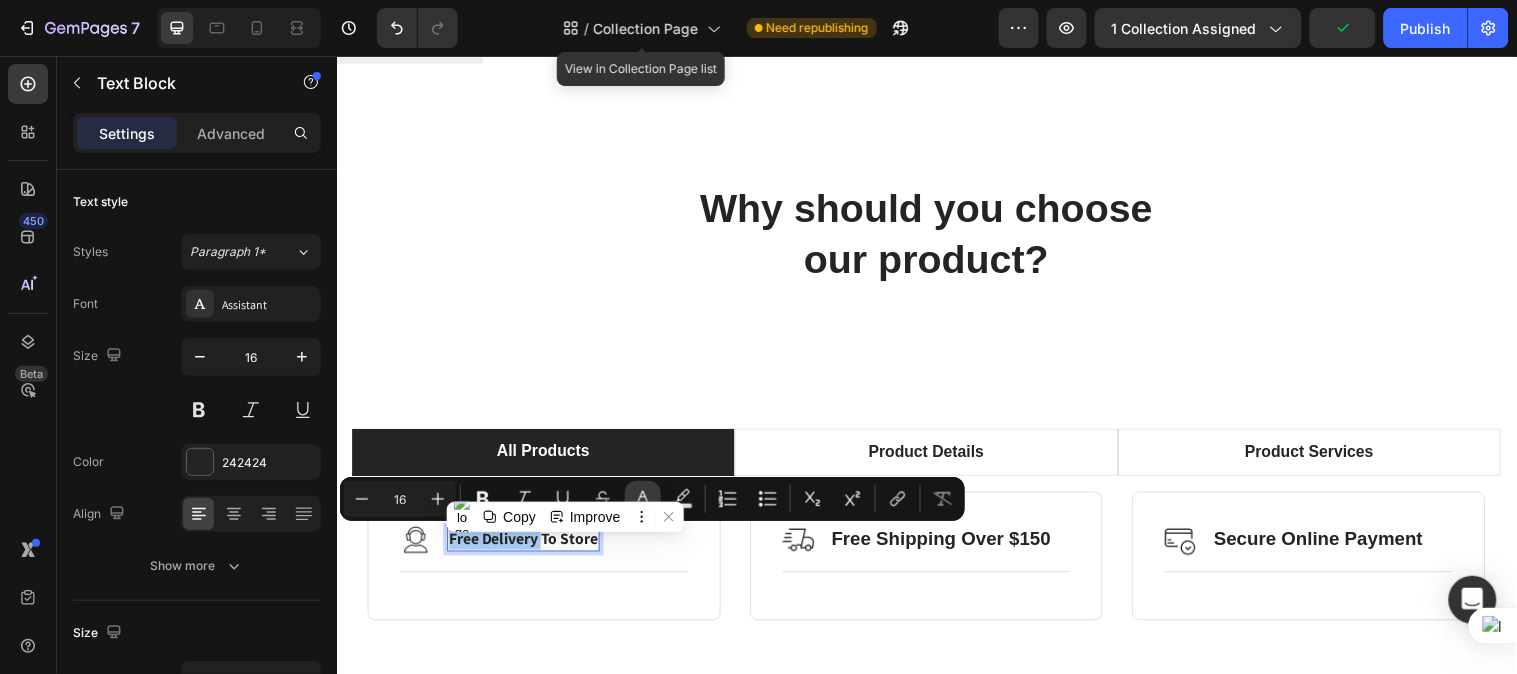 click 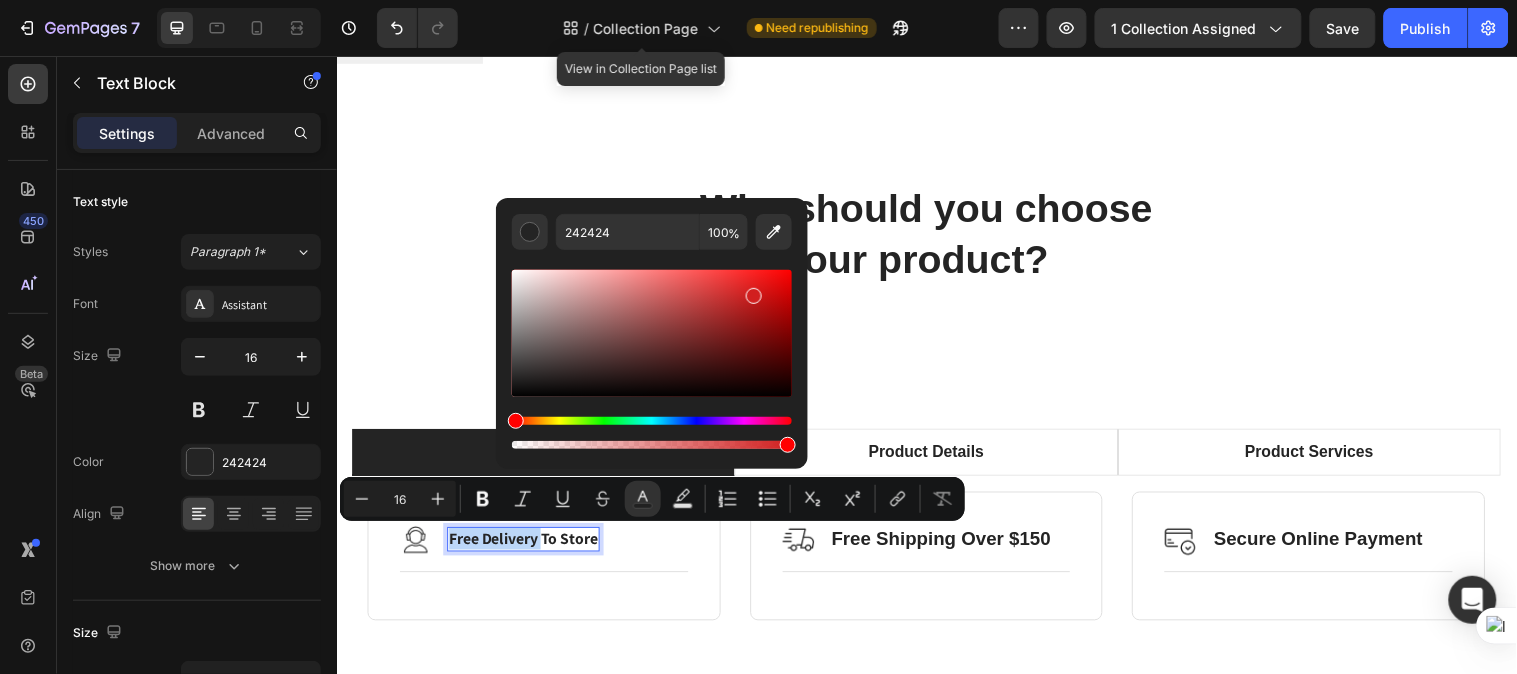 click at bounding box center (652, 333) 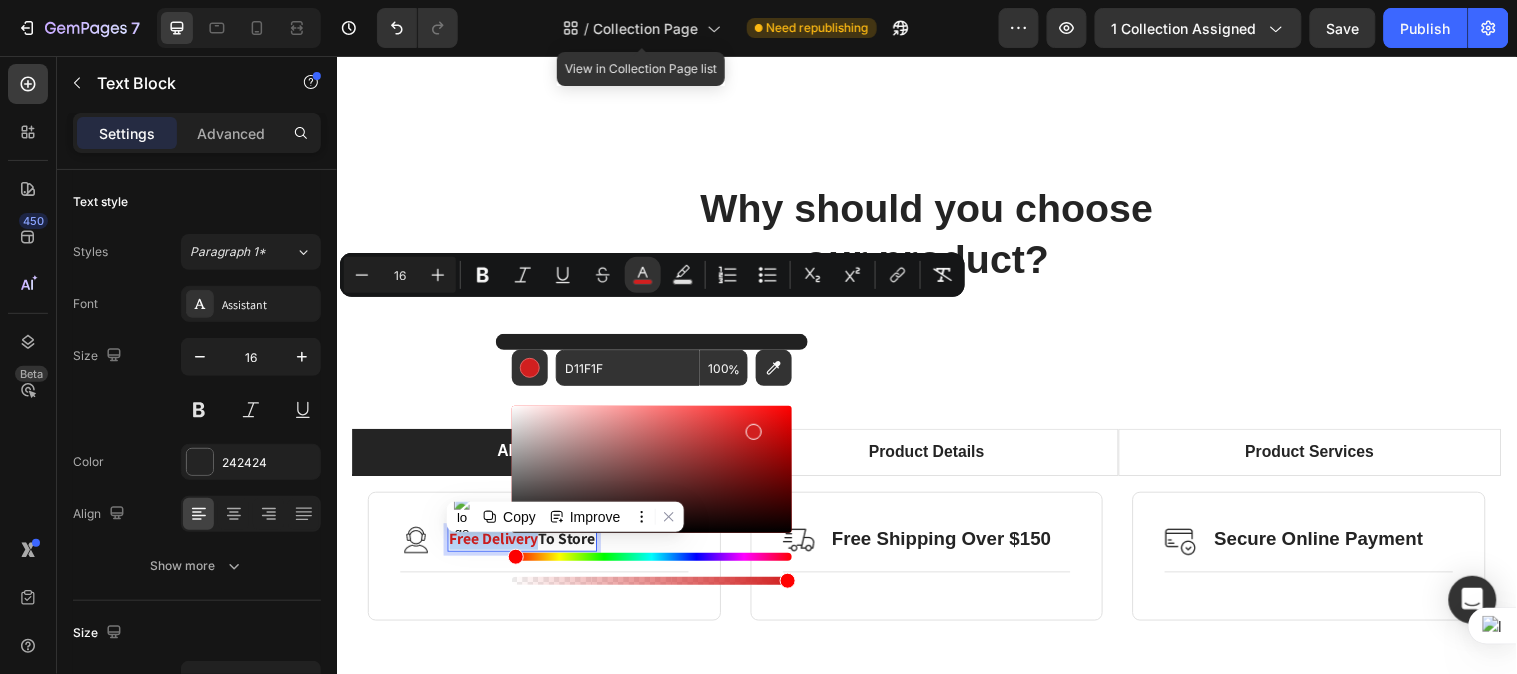 click on "Image Free Delivery  To Store Text Block   0 Row                Title Line Row Image Free Shipping Over $150 Text Block Row                Title Line Row Image Secure Online Payment Text Block Row                Title Line Row Row" at bounding box center (936, 703) 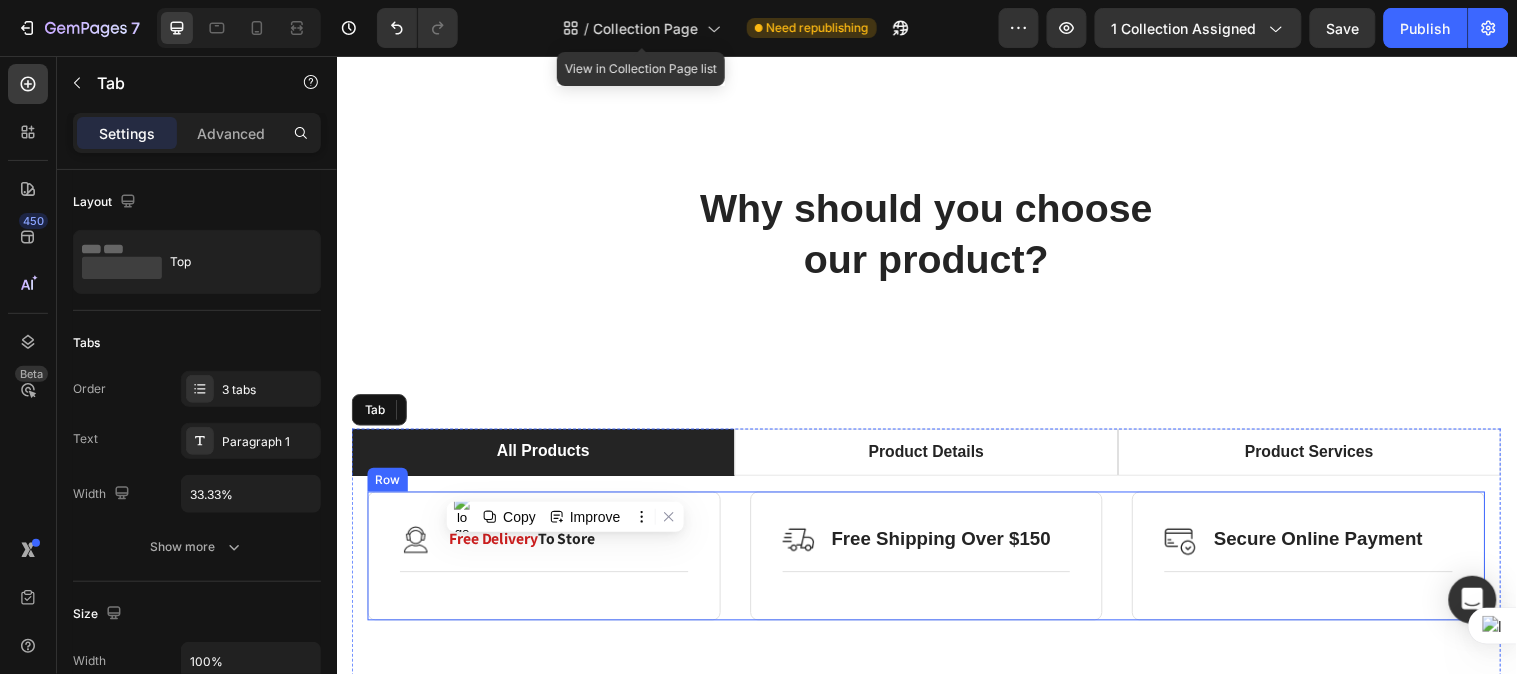 scroll, scrollTop: 497, scrollLeft: 0, axis: vertical 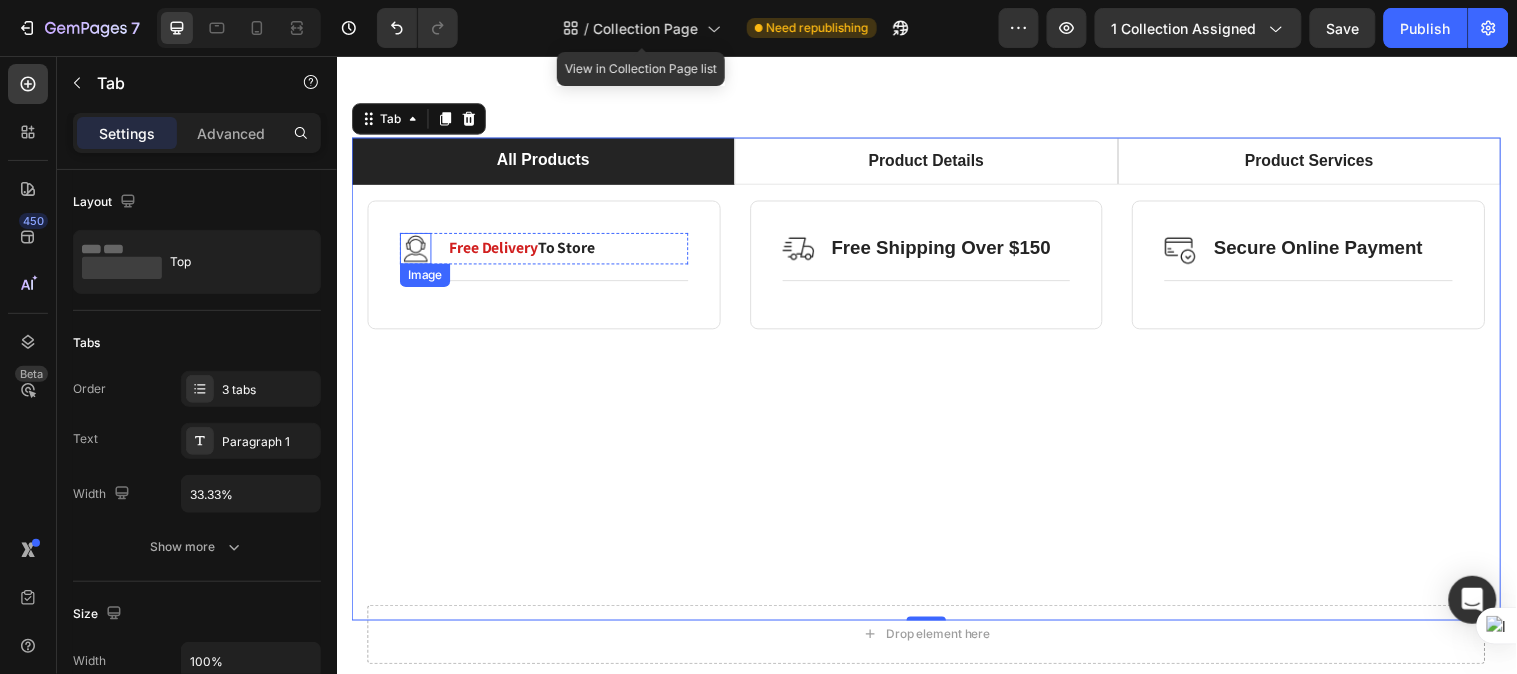 click at bounding box center [417, 251] 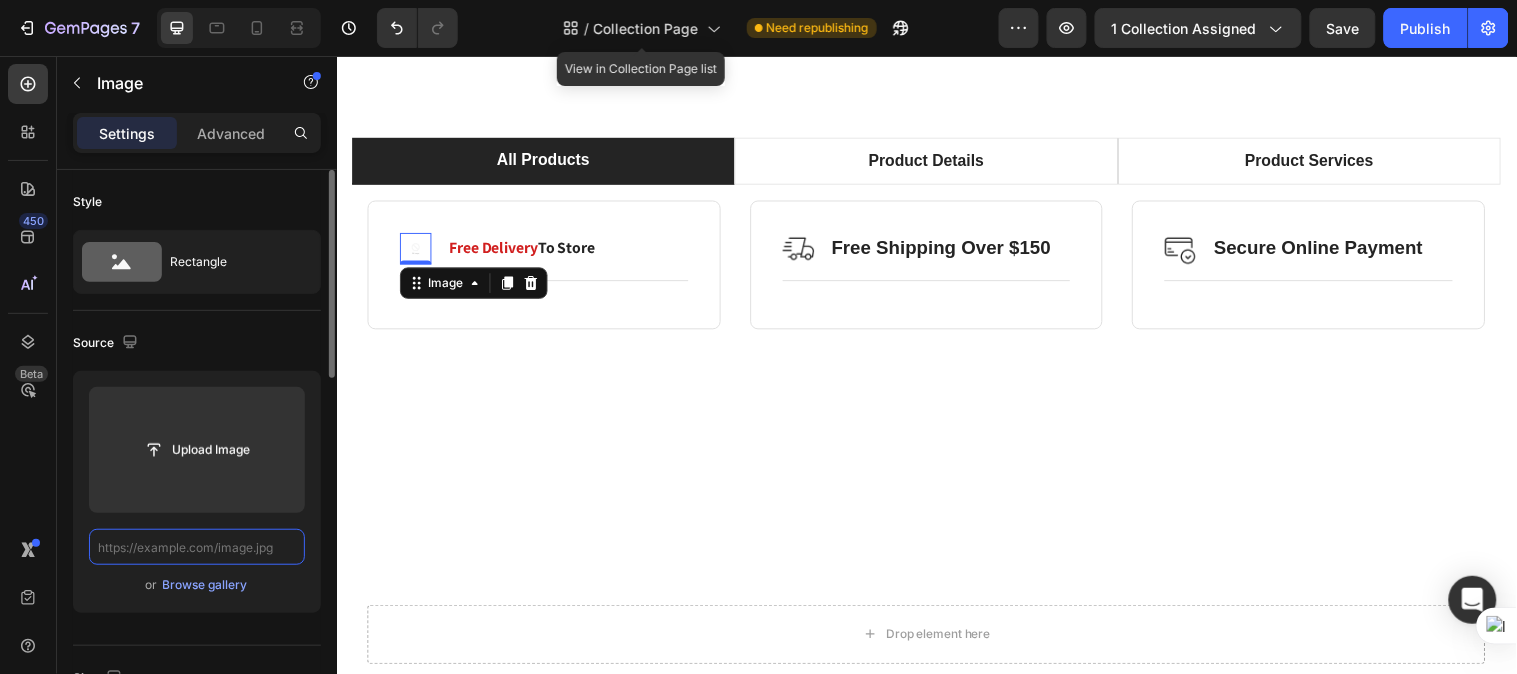 scroll, scrollTop: 0, scrollLeft: 0, axis: both 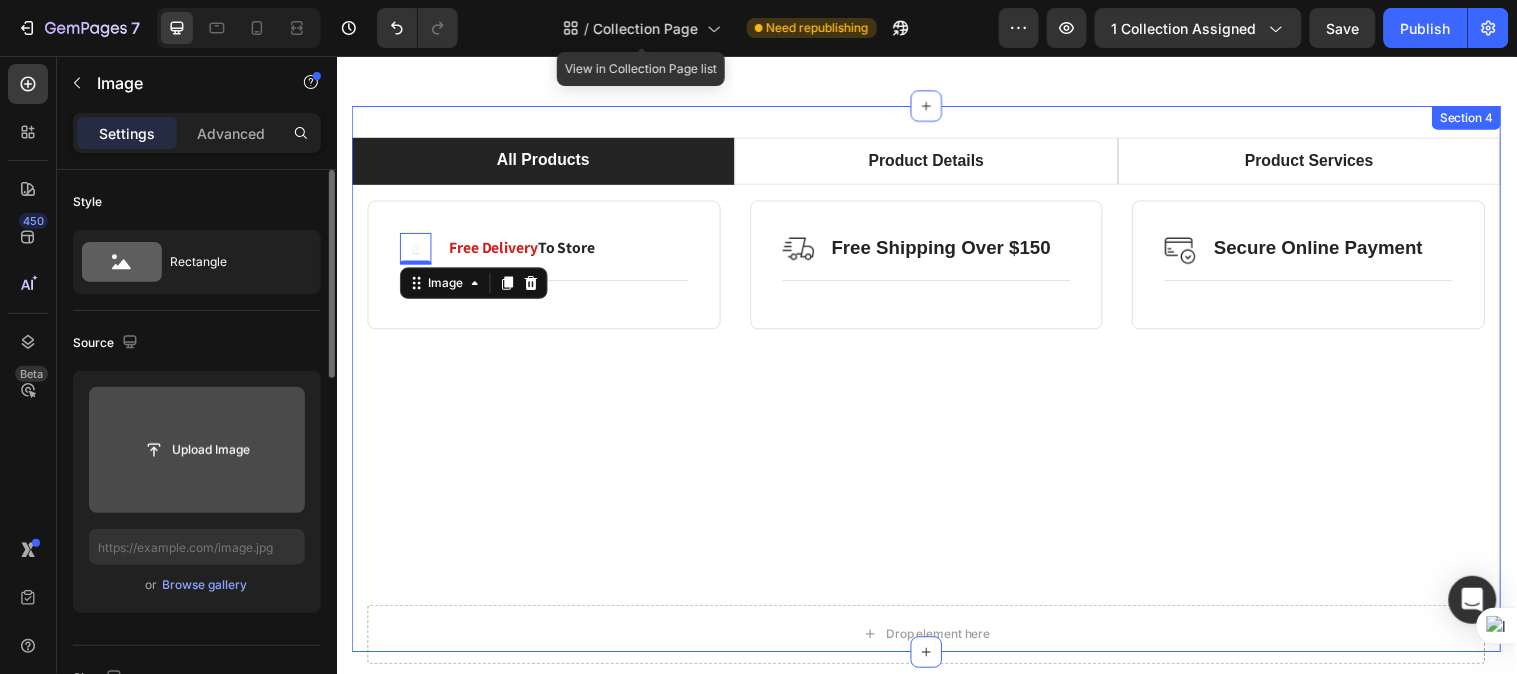 drag, startPoint x: 231, startPoint y: 454, endPoint x: 114, endPoint y: 214, distance: 267 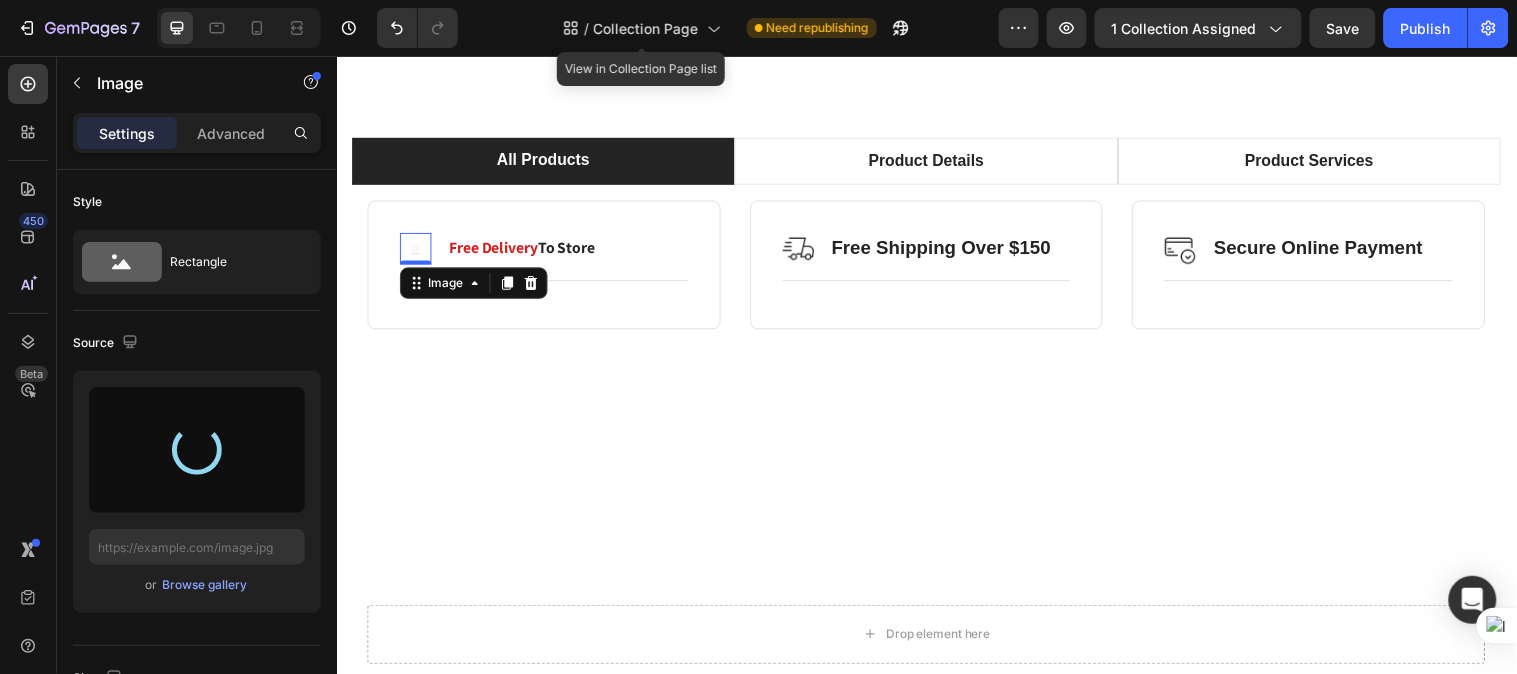 type on "https://cdn.shopify.com/s/files/1/0728/9729/8723/files/gempages_568873552602727294-80fc1c70-c879-4145-ad28-89f89de7fcb0.png" 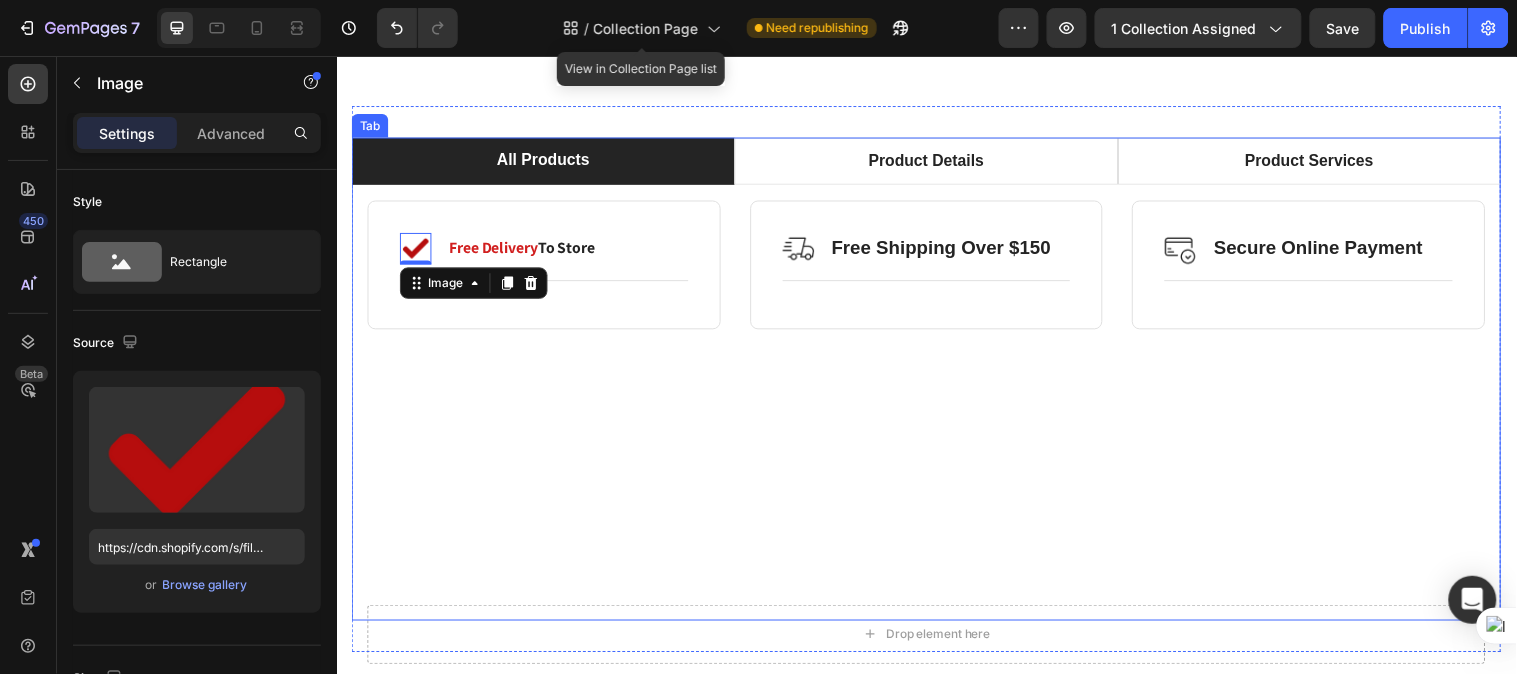 click on "Image   0 Free Delivery  To Store Text Block Row                Title Line Row Image Free Shipping Over $150 Text Block Row                Title Line Row Image Secure Online Payment Text Block Row                Title Line Row Row" at bounding box center (936, 407) 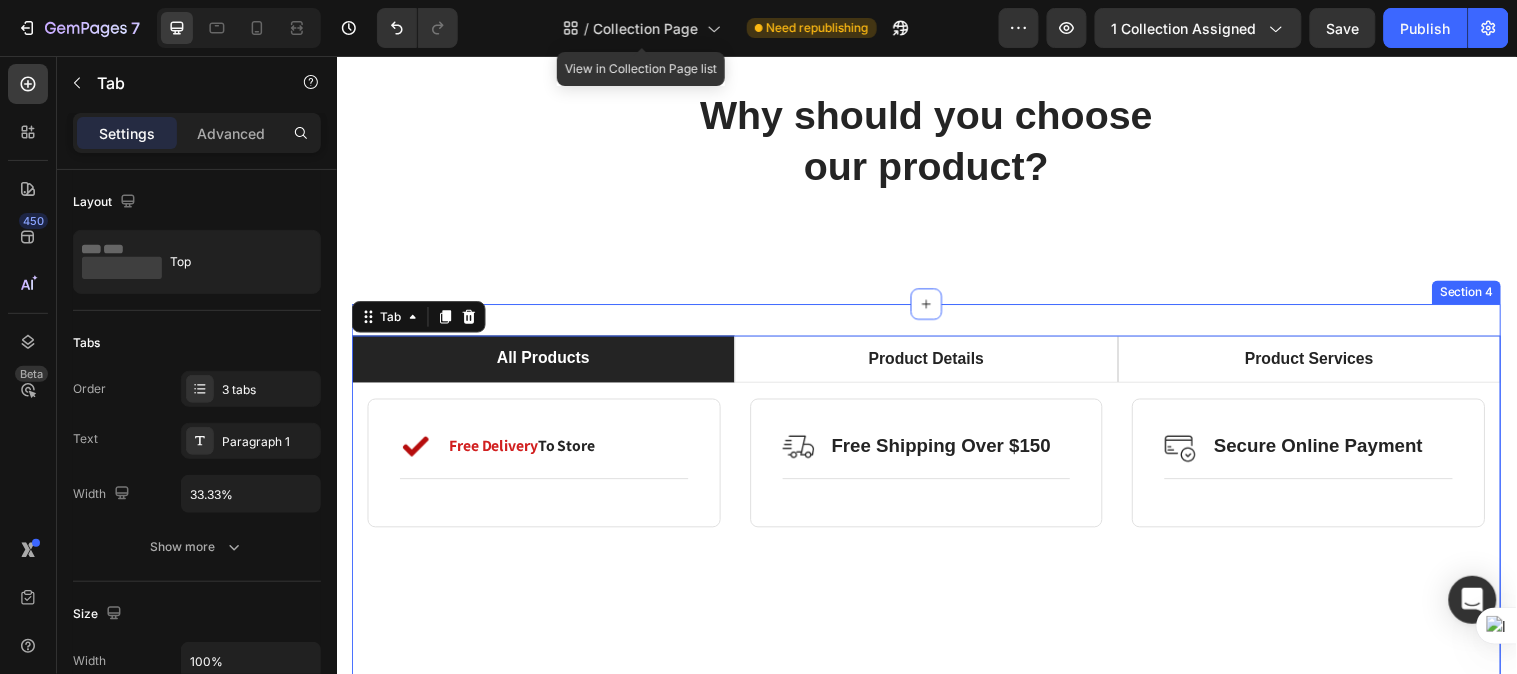 scroll, scrollTop: 0, scrollLeft: 0, axis: both 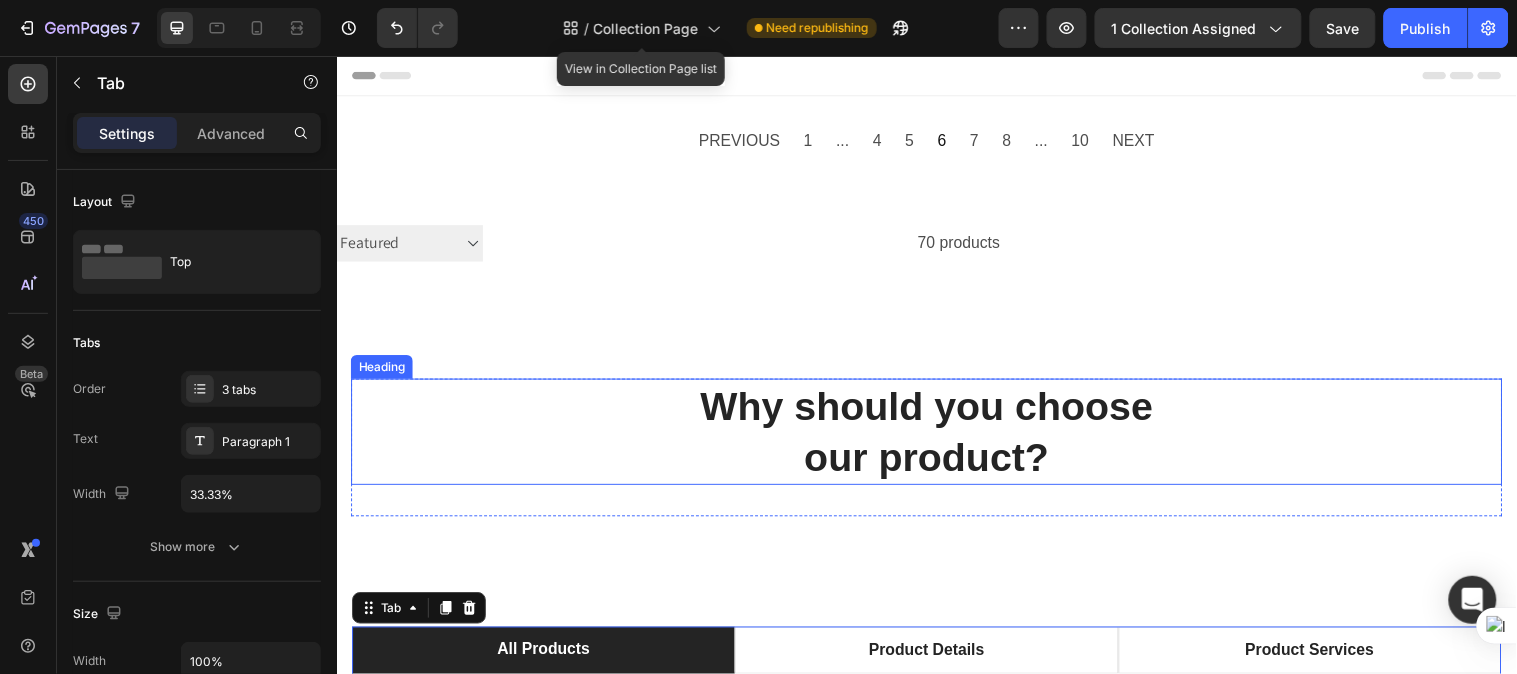 drag, startPoint x: 900, startPoint y: 416, endPoint x: 587, endPoint y: 379, distance: 315.17932 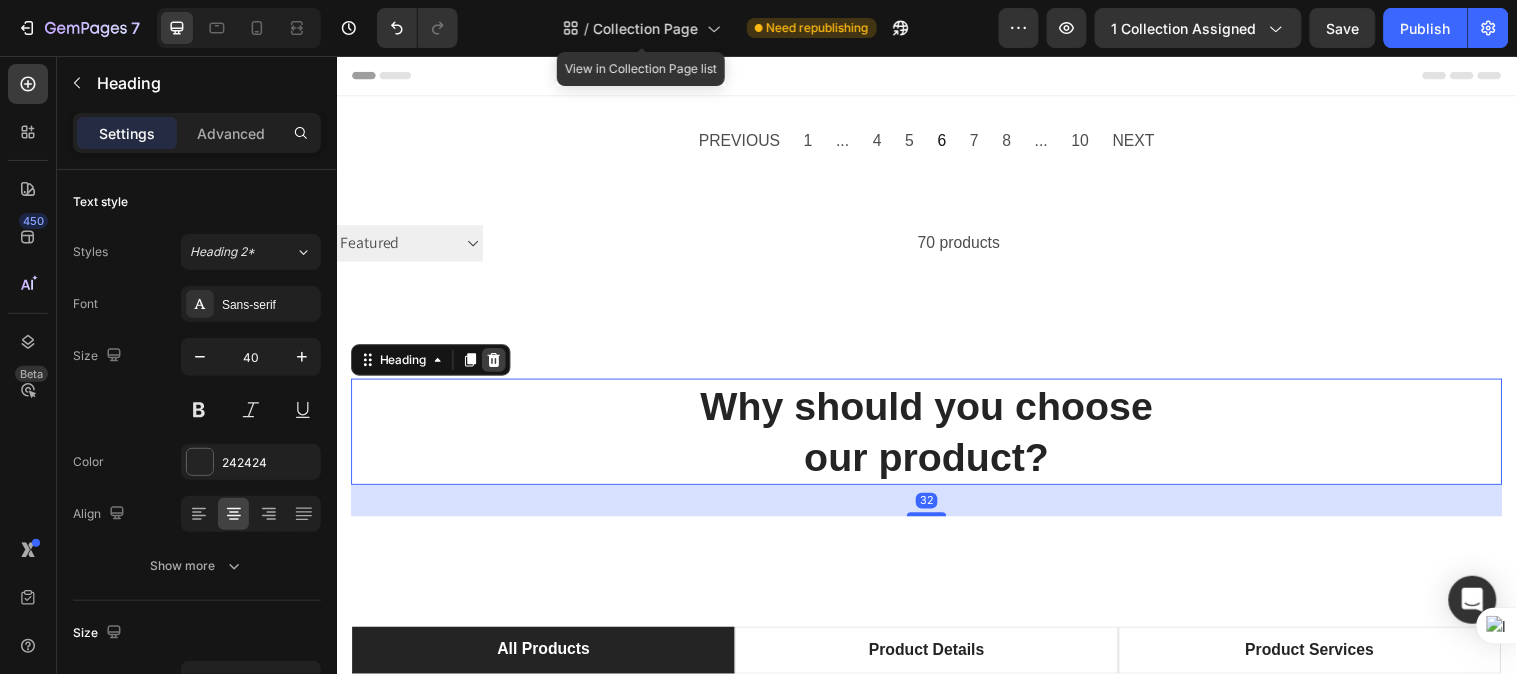 click 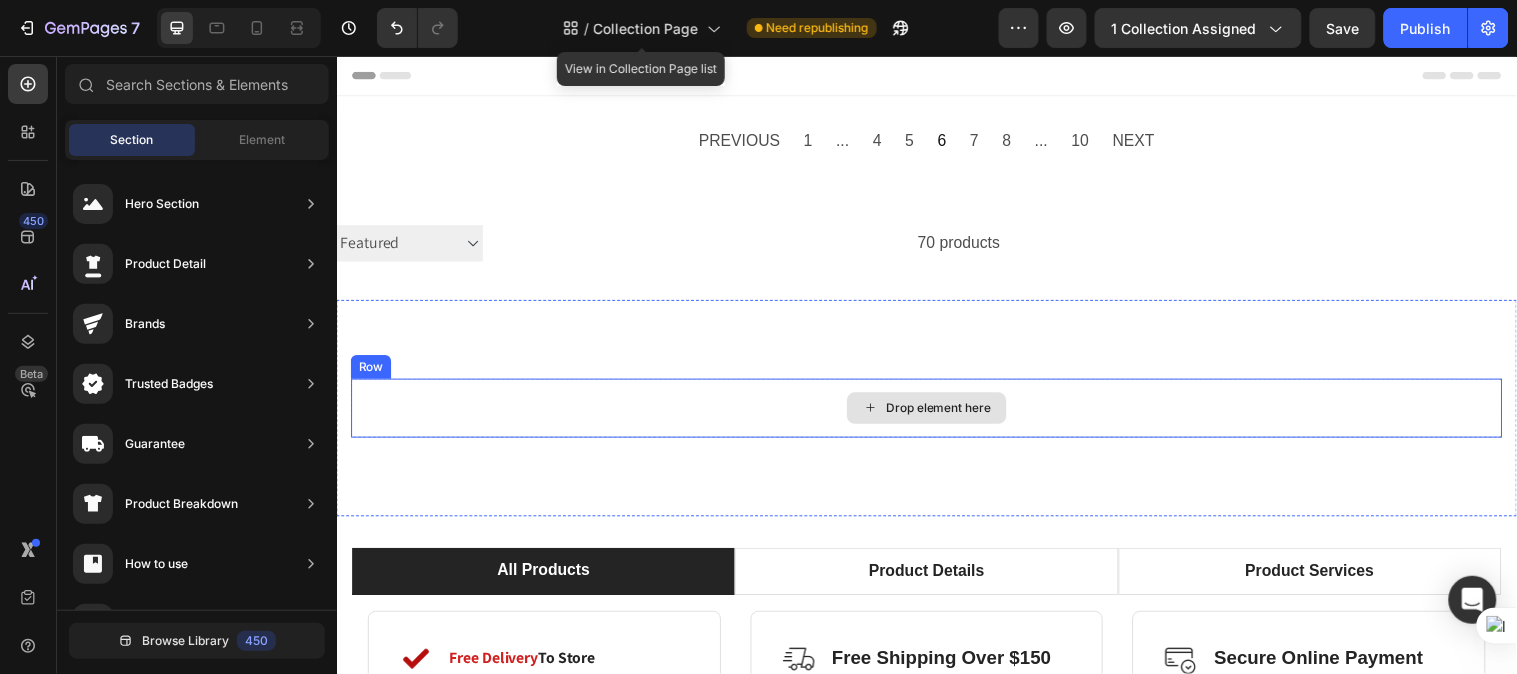 click on "Drop element here" at bounding box center [936, 413] 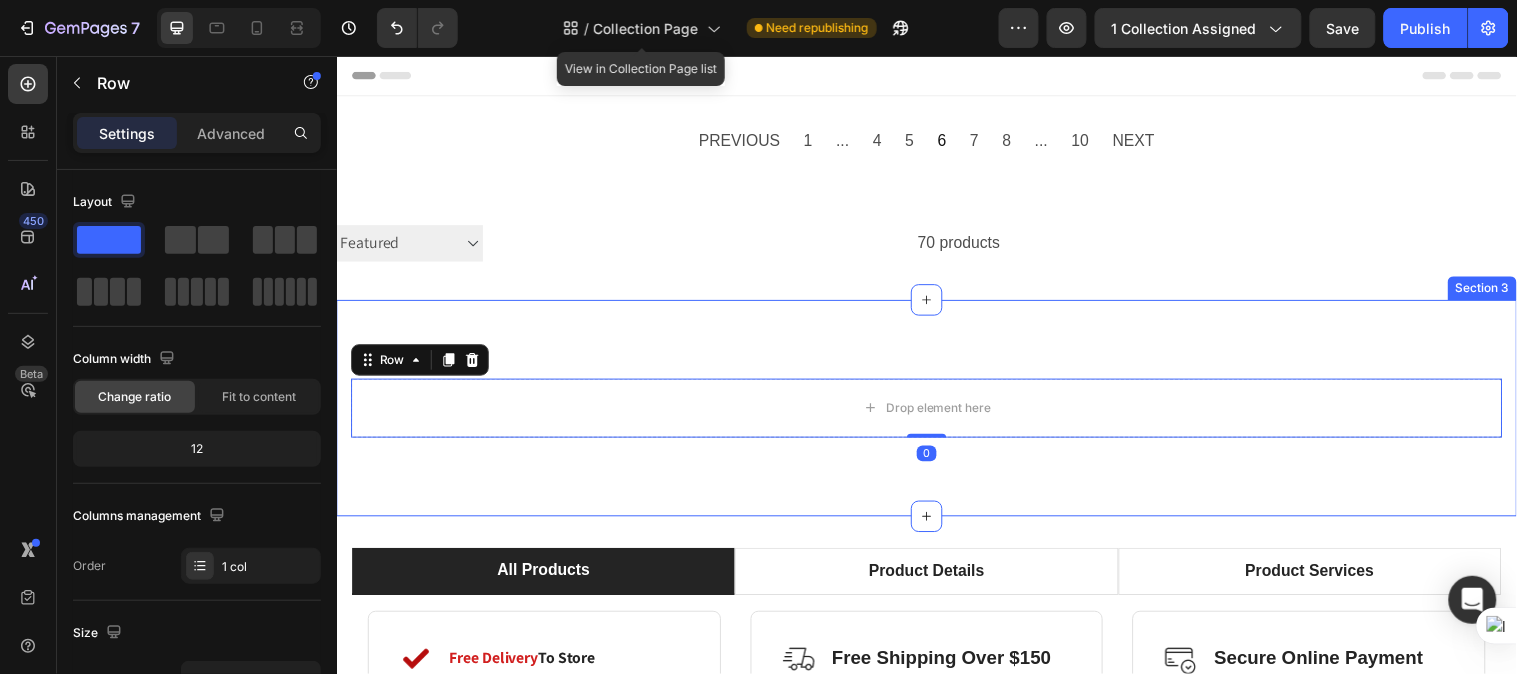 click on "Drop element here Row   0 Section 3" at bounding box center [936, 413] 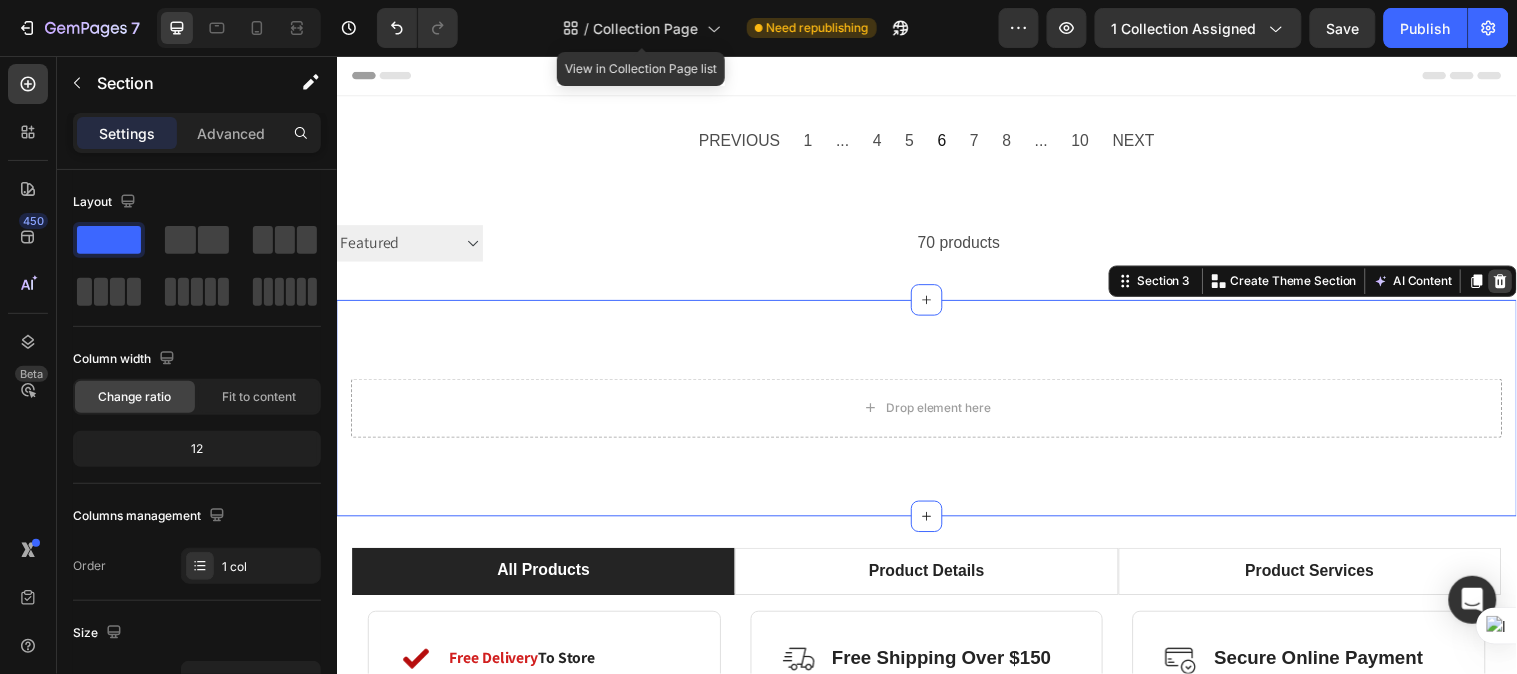 click 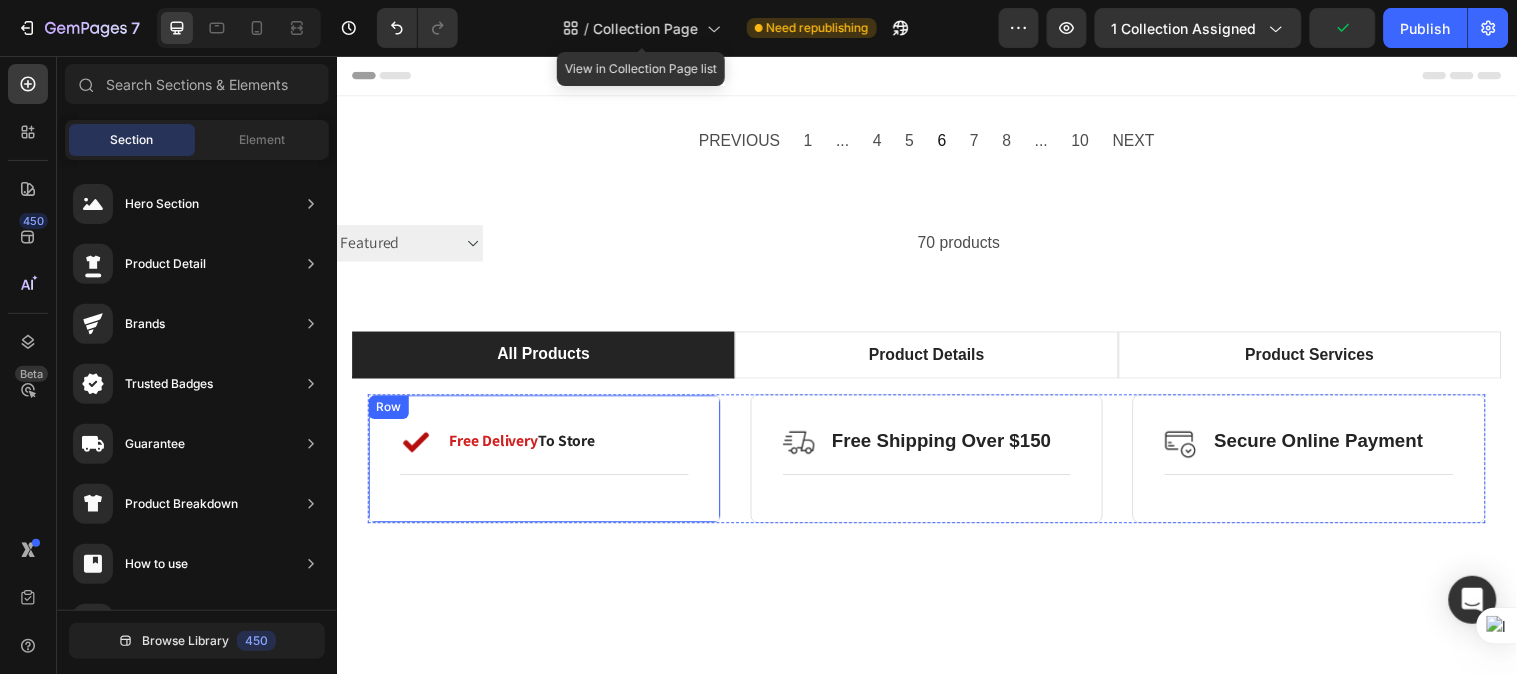 click on "Image Free Delivery  To Store Text Block Row                Title Line Row" at bounding box center [547, 464] 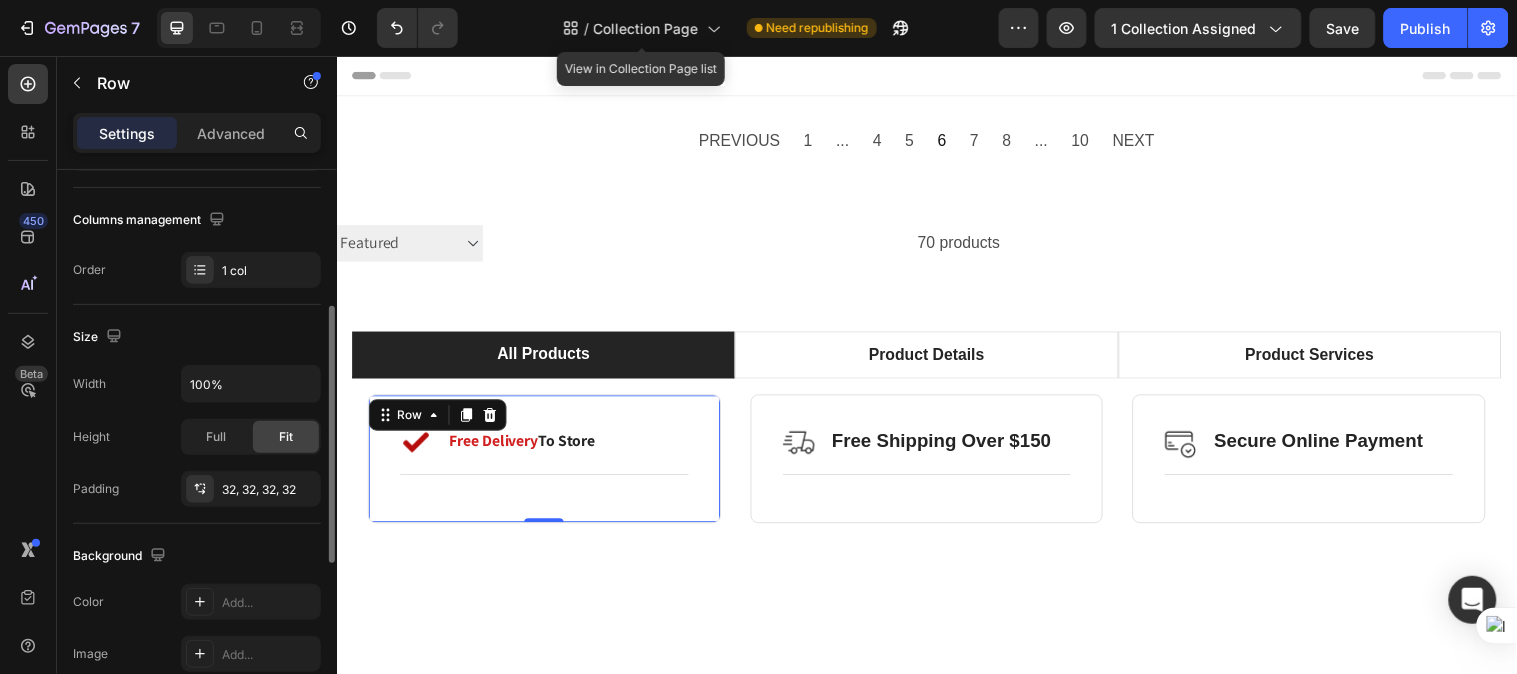 scroll, scrollTop: 593, scrollLeft: 0, axis: vertical 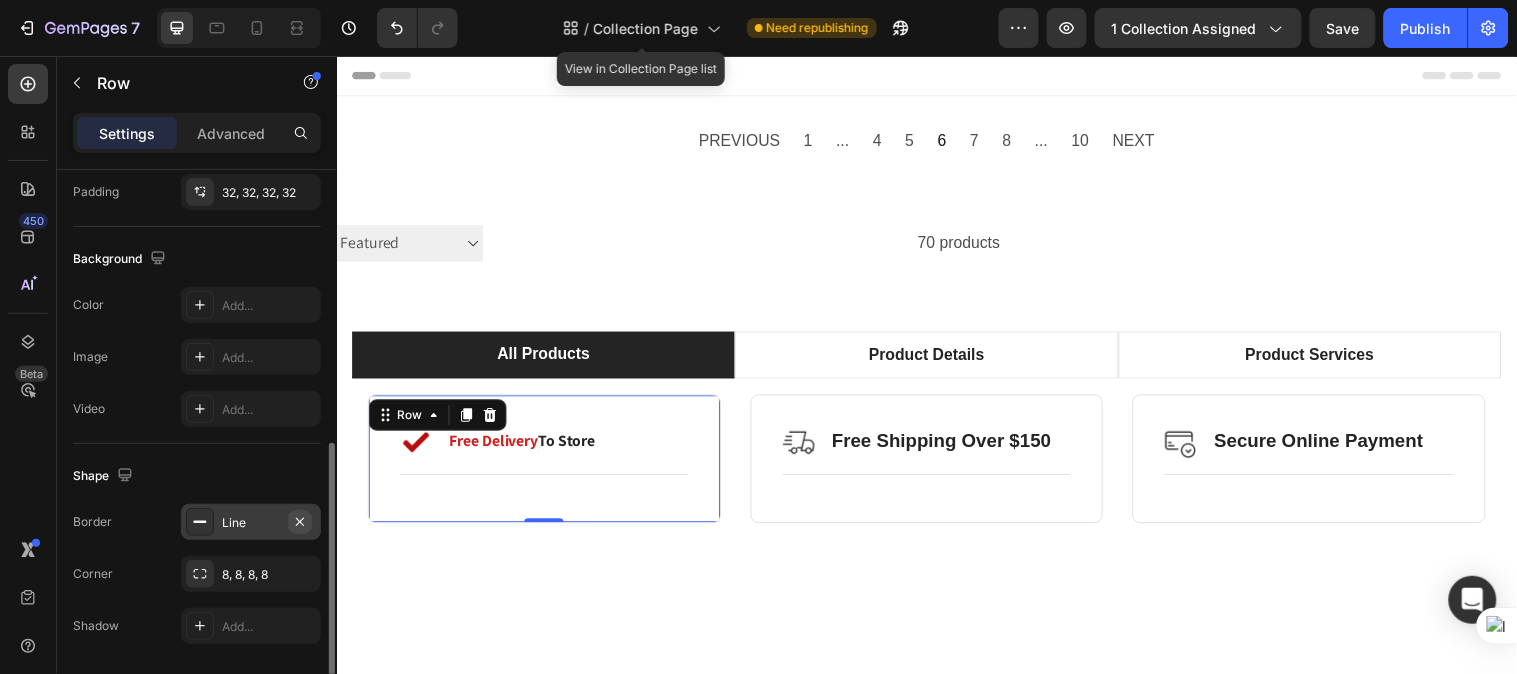 click 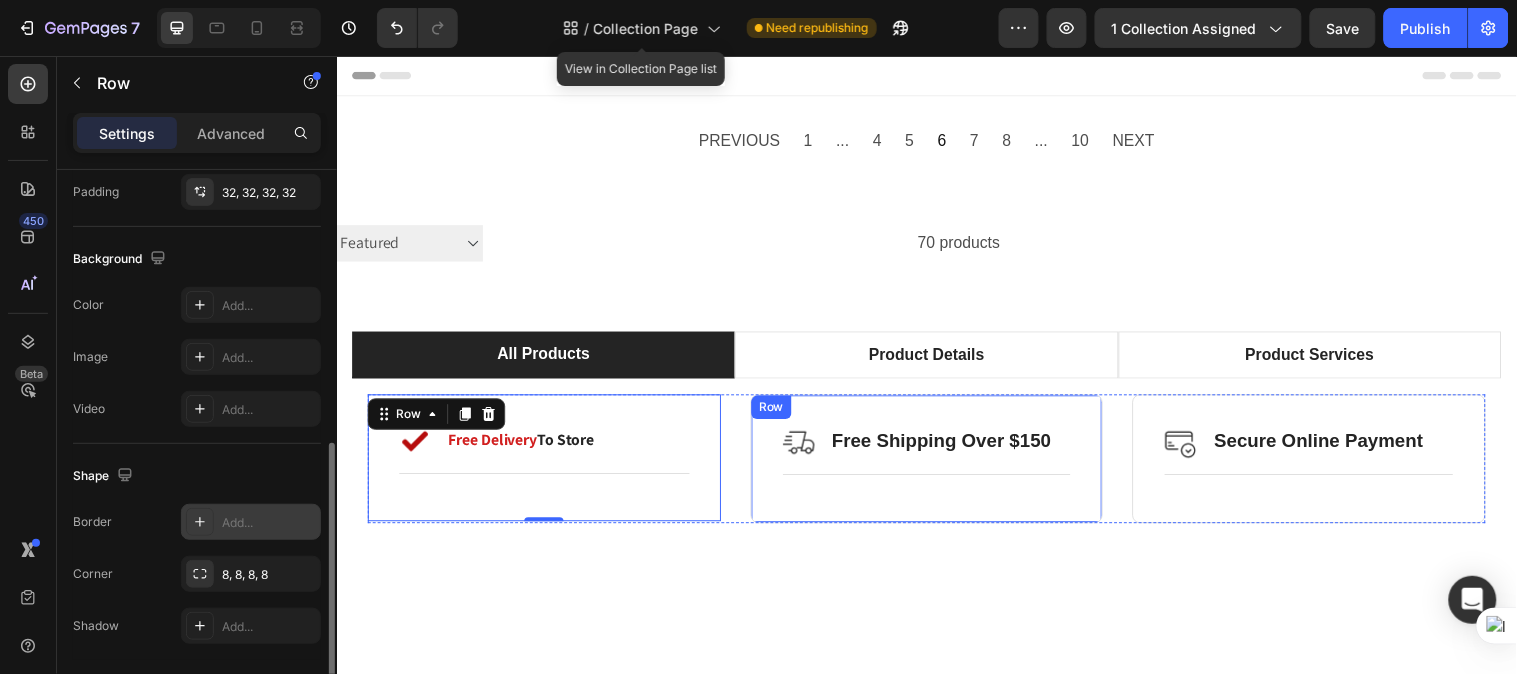 click on "Image Free Shipping Over $150 Text Block Row                Title Line Row" at bounding box center (936, 464) 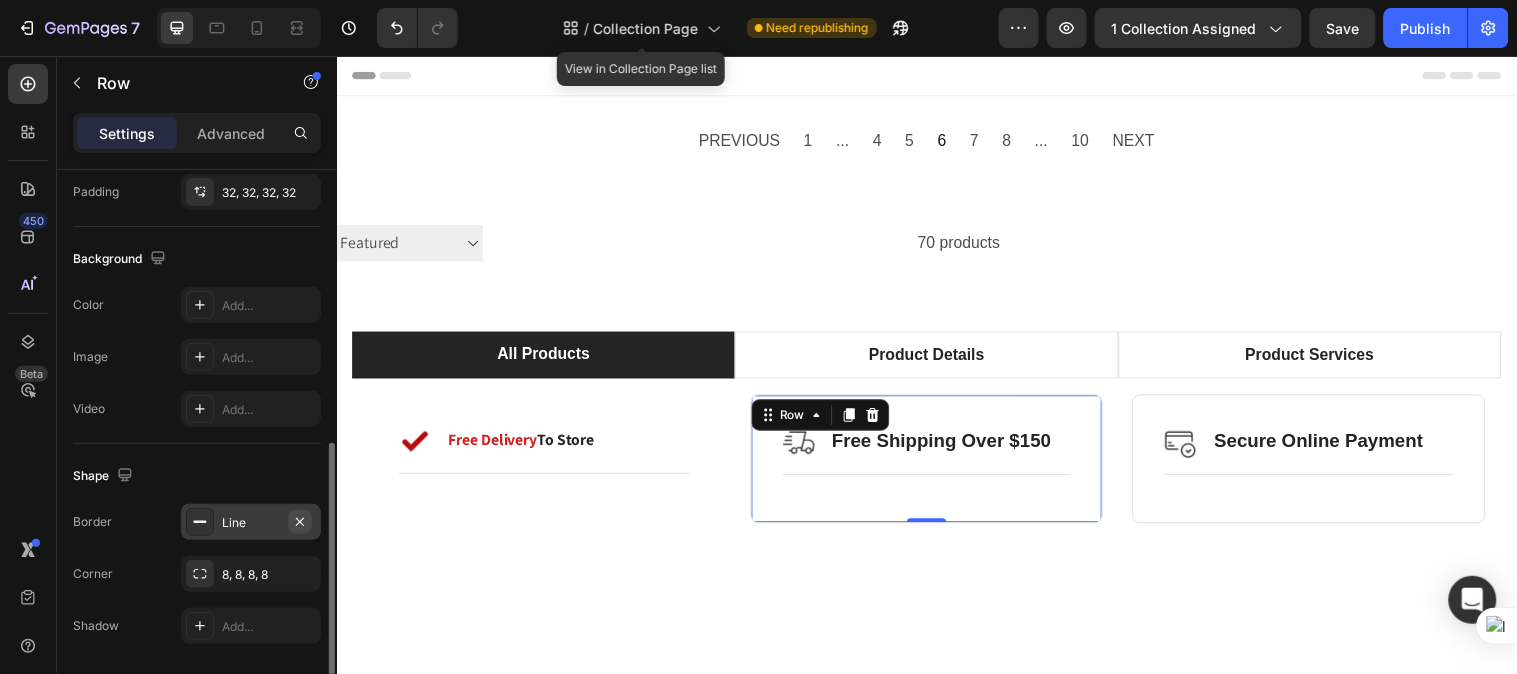 click 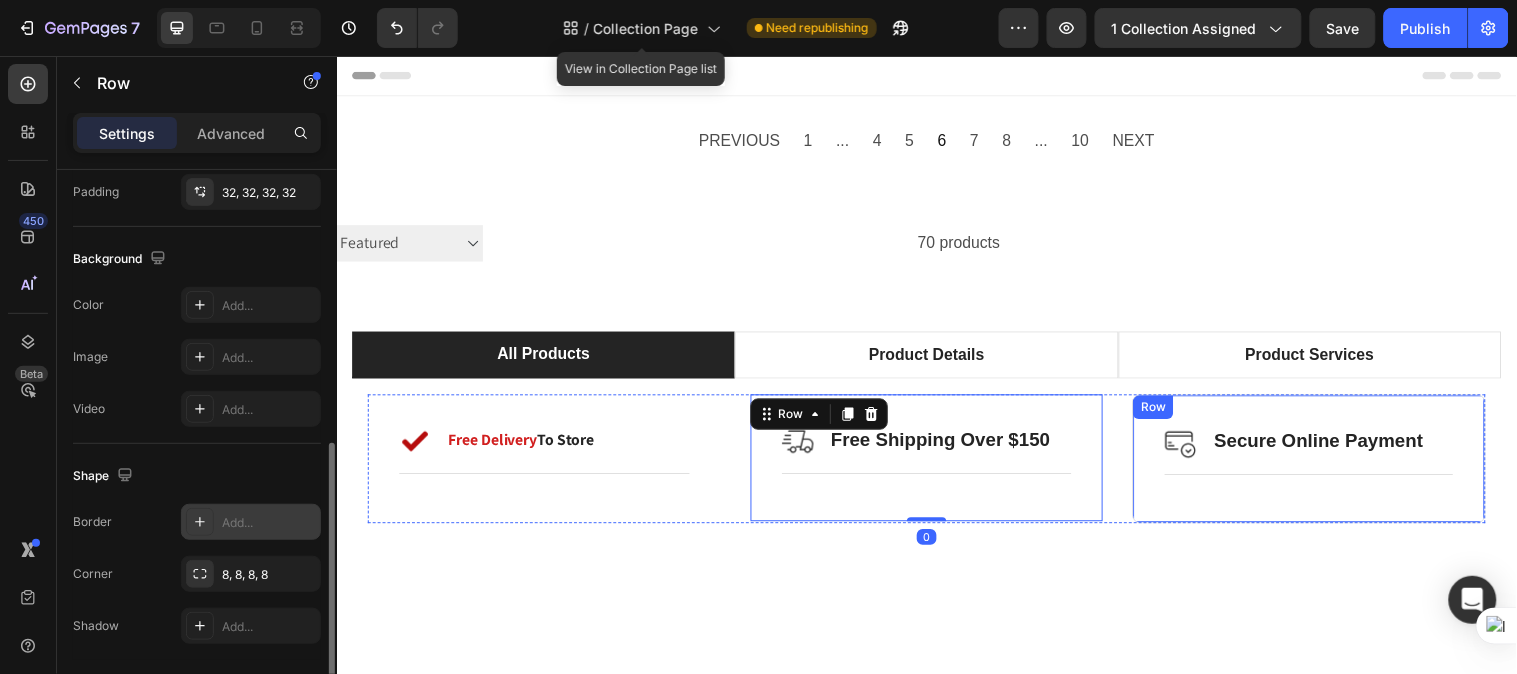 click on "Image Secure Online Payment Text Block Row                Title Line Row" at bounding box center [1324, 464] 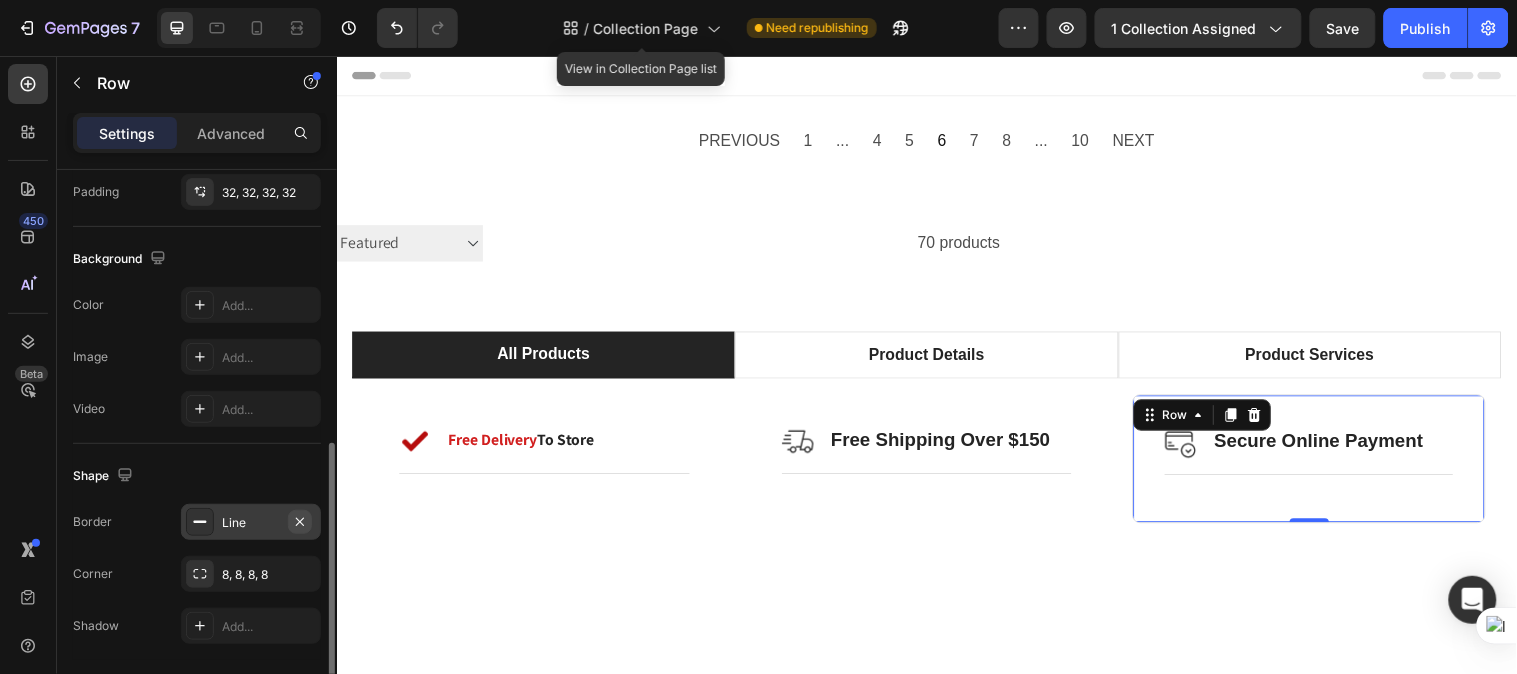 click 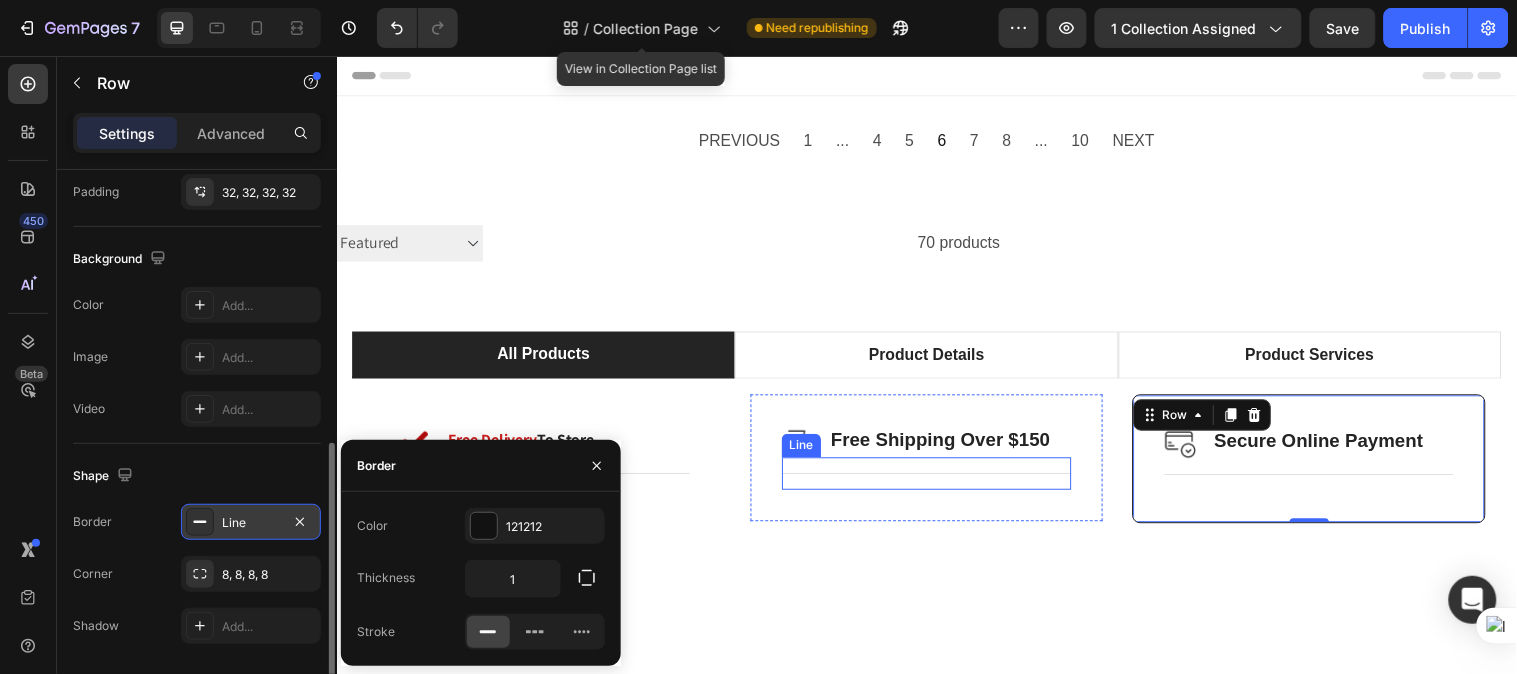 drag, startPoint x: 1025, startPoint y: 480, endPoint x: 1001, endPoint y: 484, distance: 24.33105 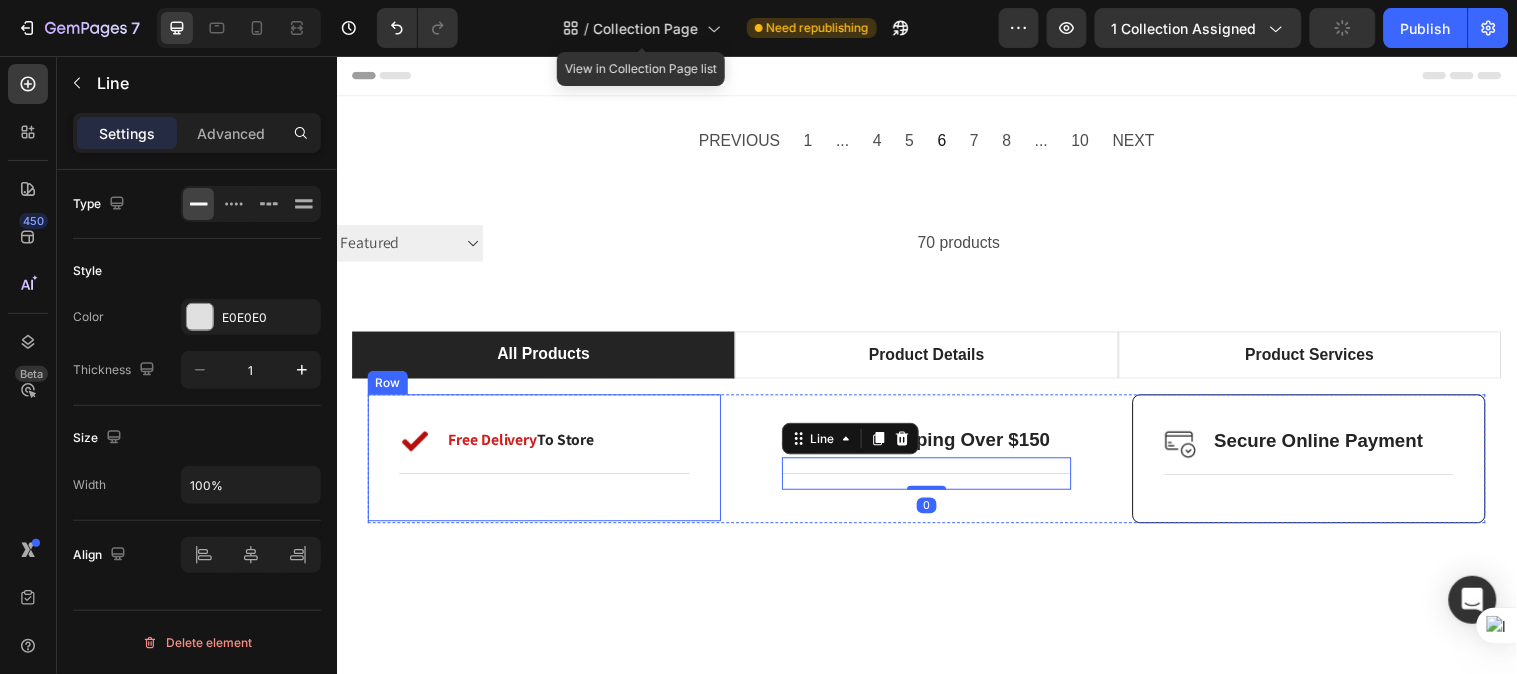 scroll, scrollTop: 0, scrollLeft: 0, axis: both 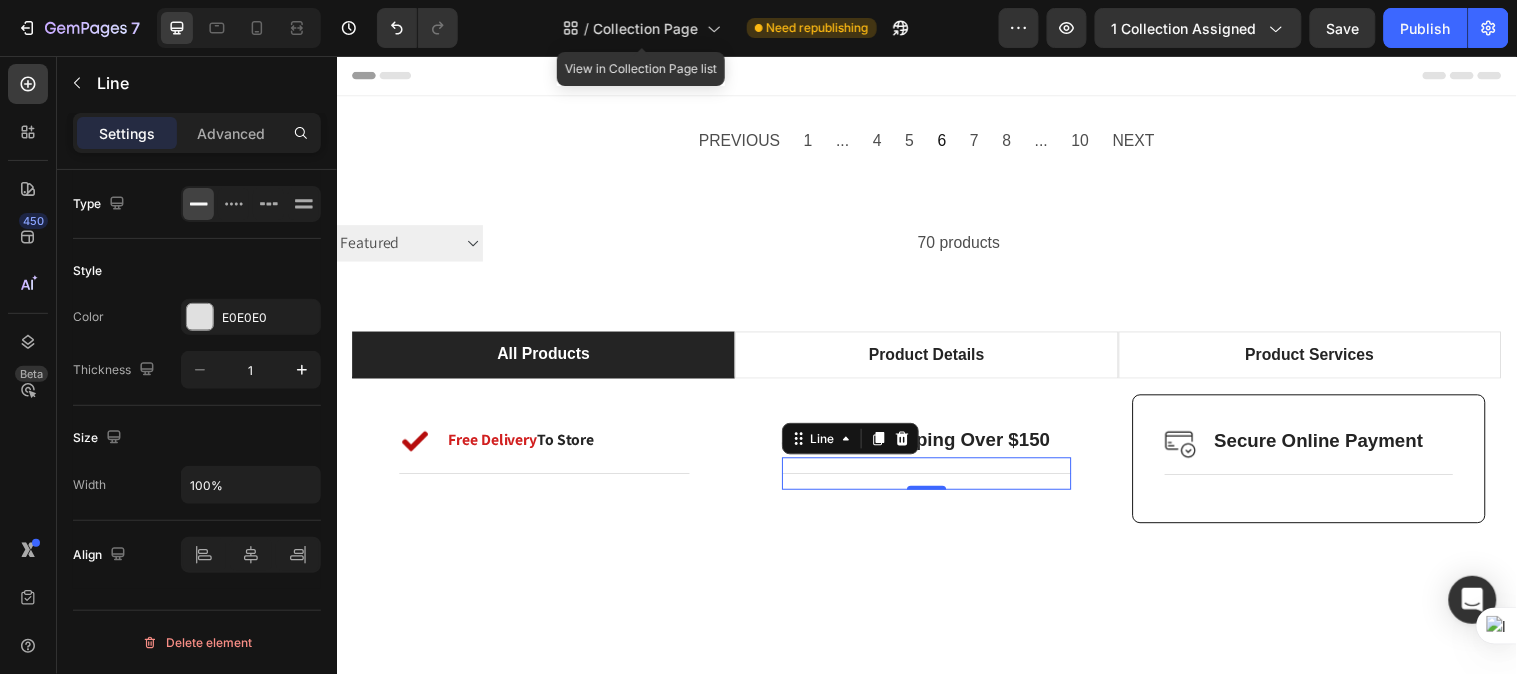 drag, startPoint x: 912, startPoint y: 445, endPoint x: 1109, endPoint y: 450, distance: 197.06345 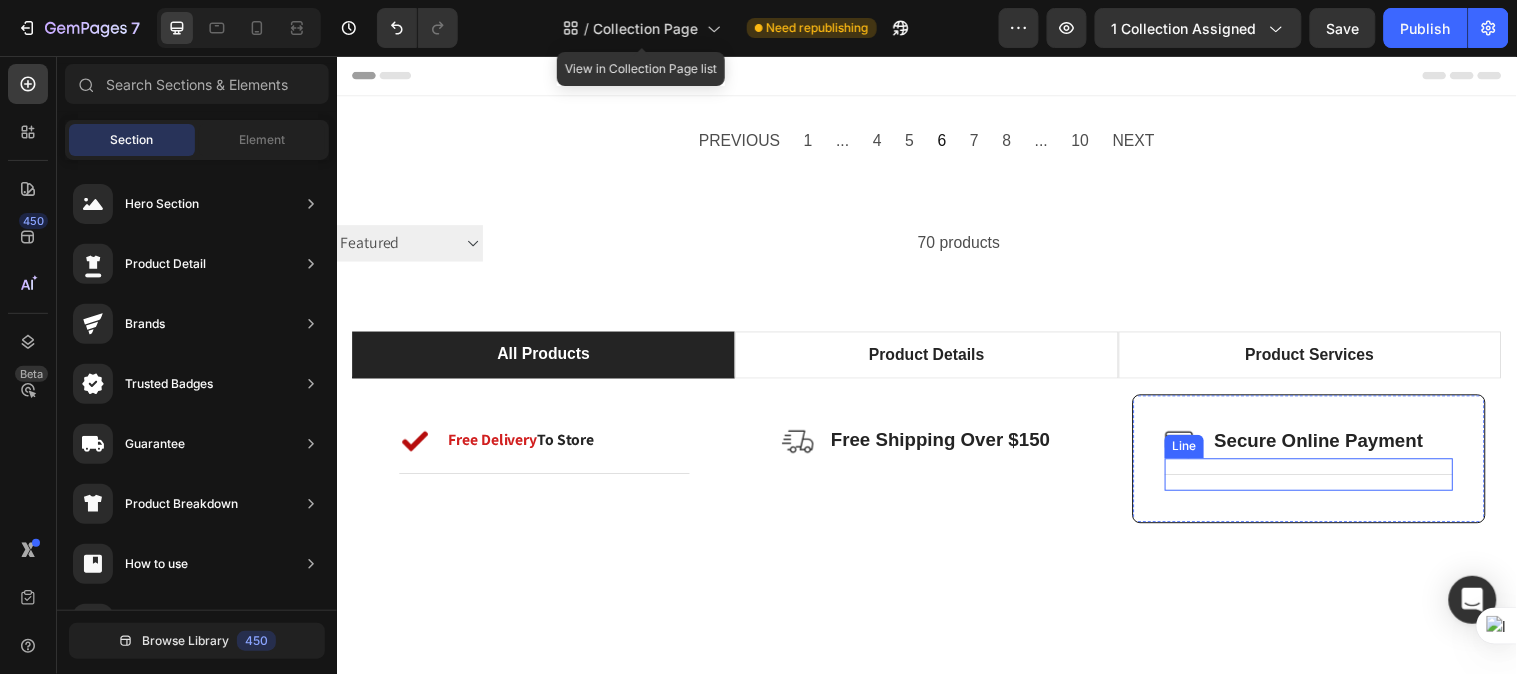 click on "Title Line" at bounding box center (1324, 480) 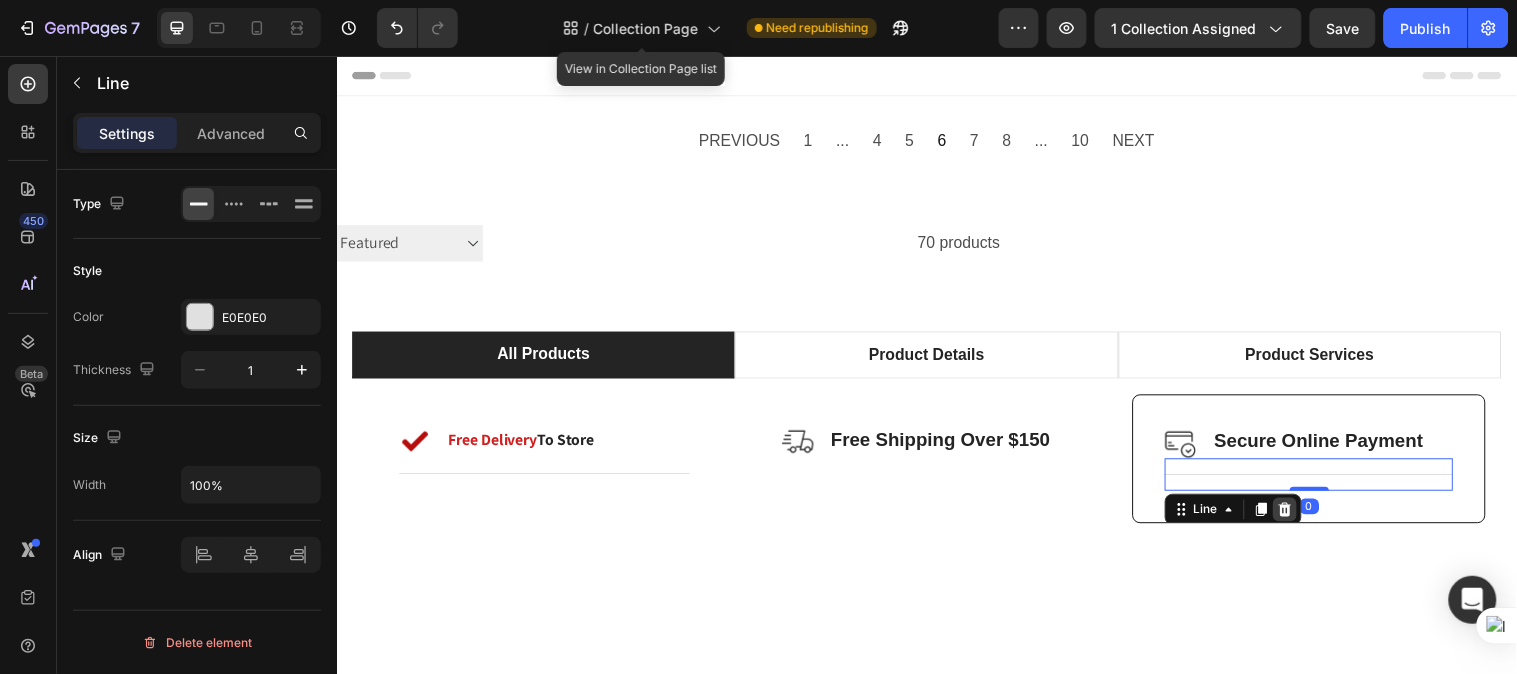 click 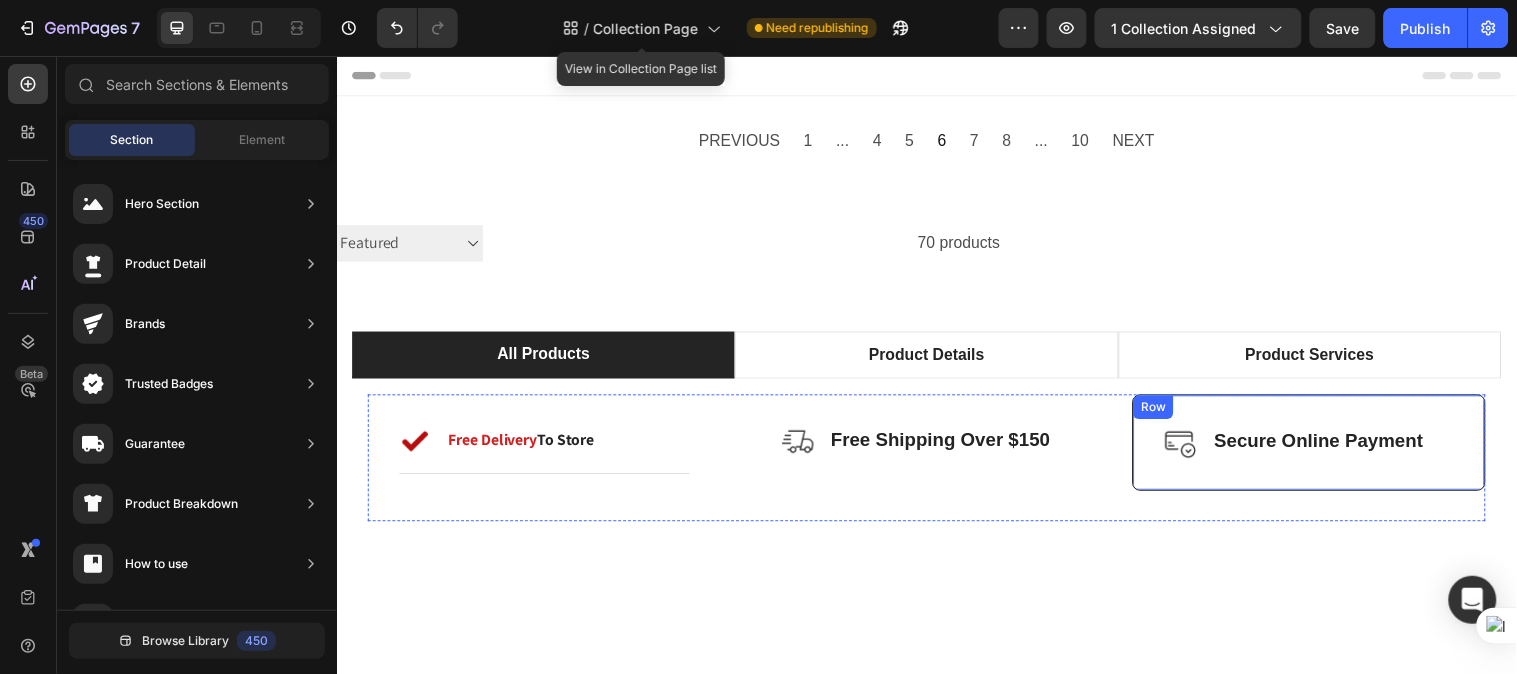 drag, startPoint x: 1148, startPoint y: 480, endPoint x: 1334, endPoint y: 297, distance: 260.93103 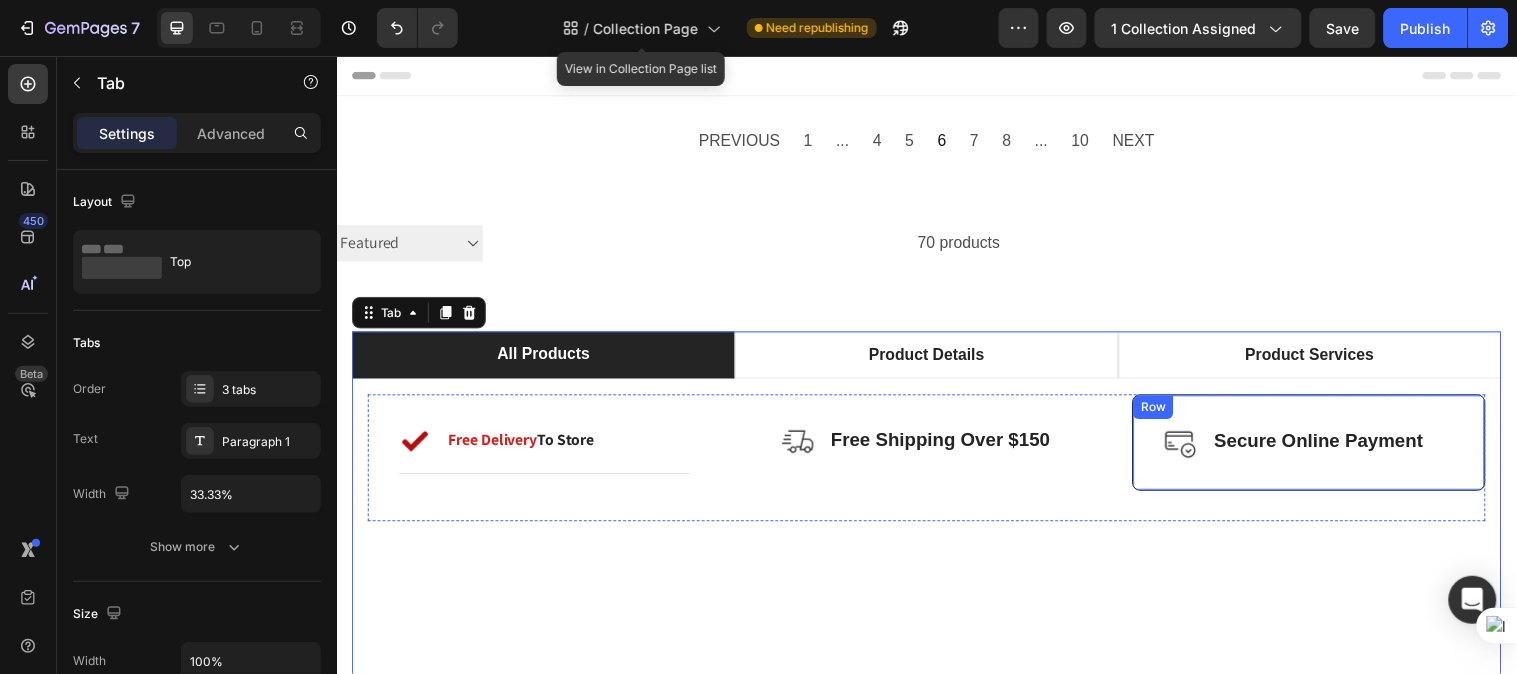 click on "Image Secure Online Payment Text Block Row Row" at bounding box center [1324, 448] 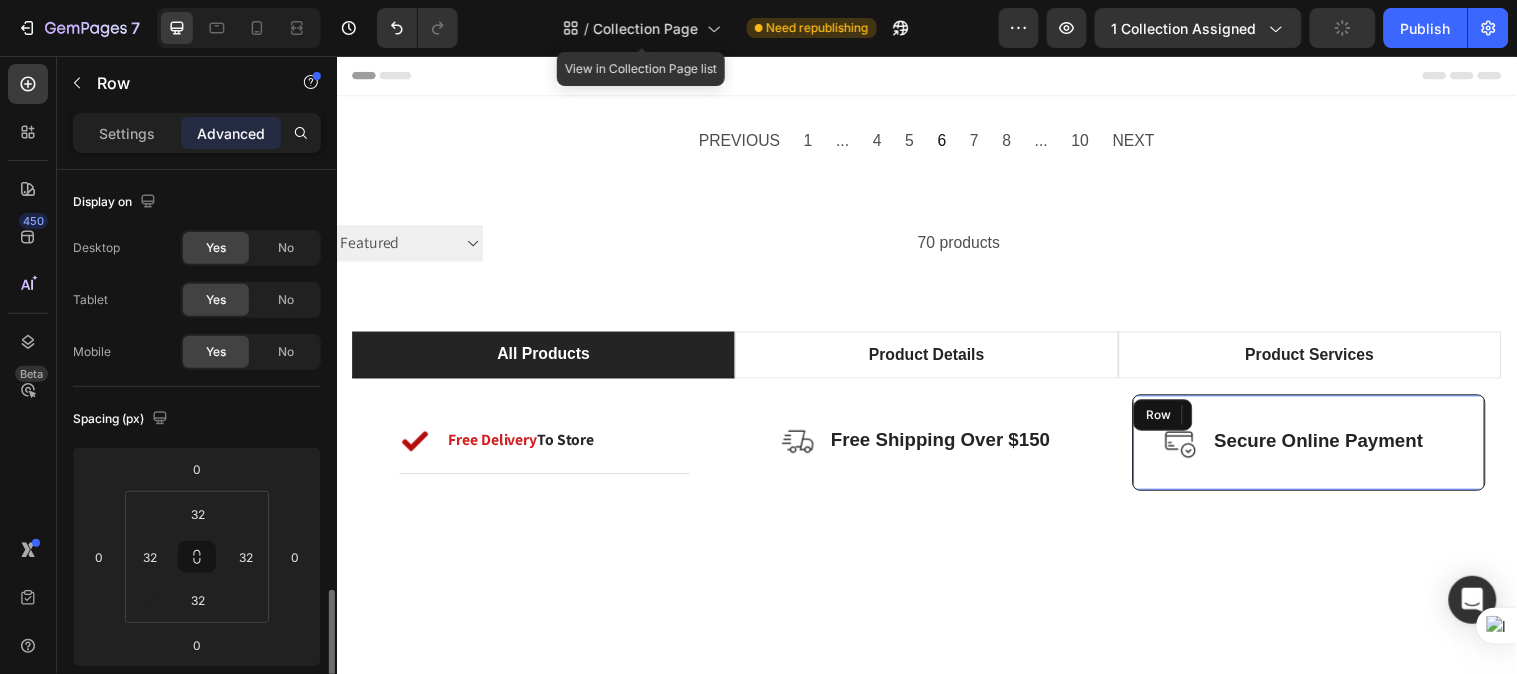 click 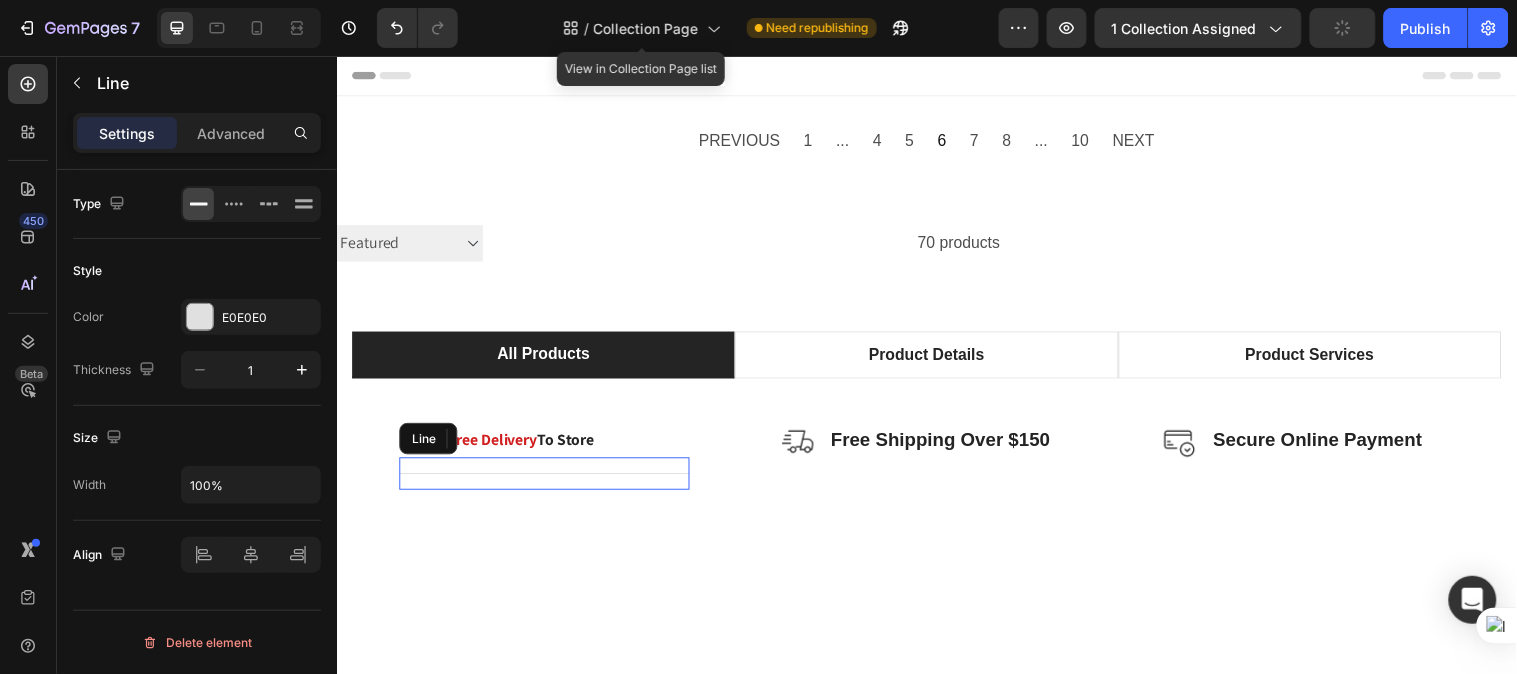 click on "Title Line" at bounding box center (547, 479) 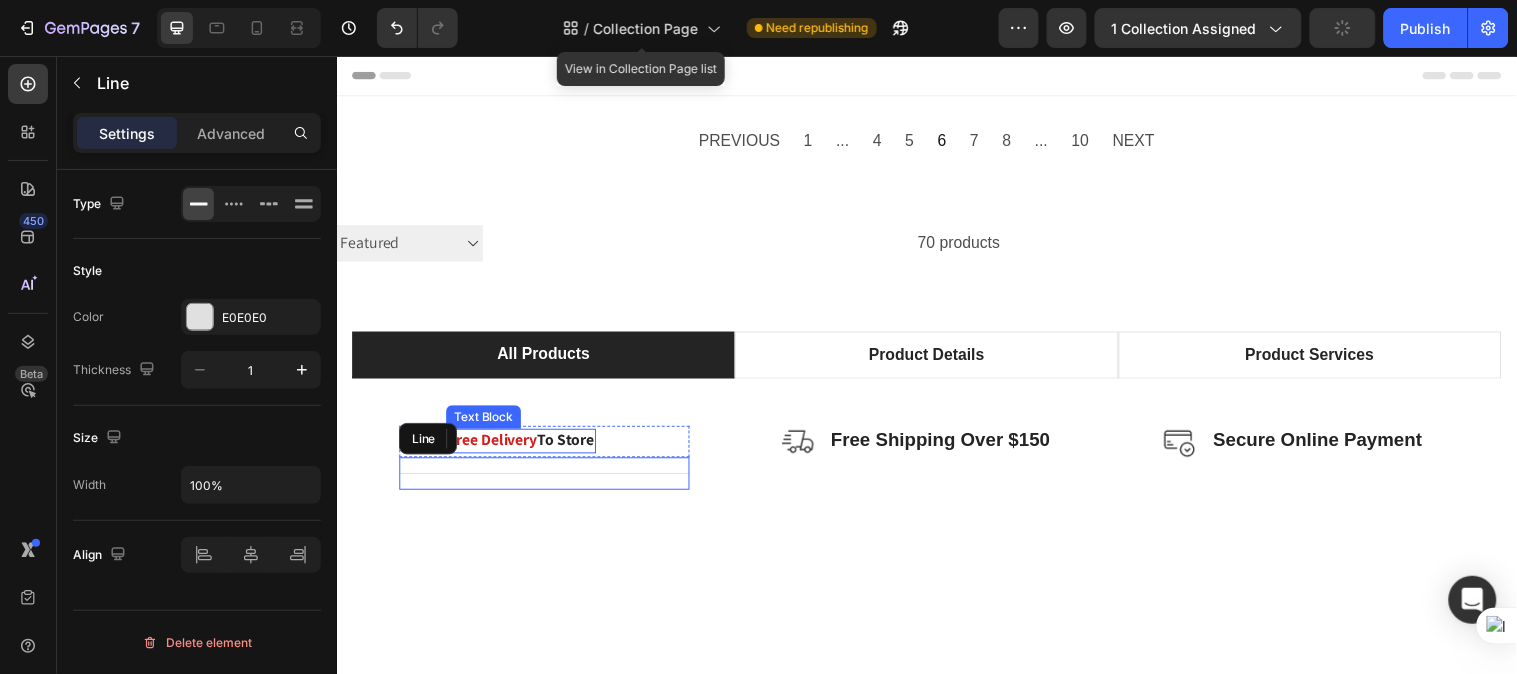 scroll, scrollTop: 0, scrollLeft: 0, axis: both 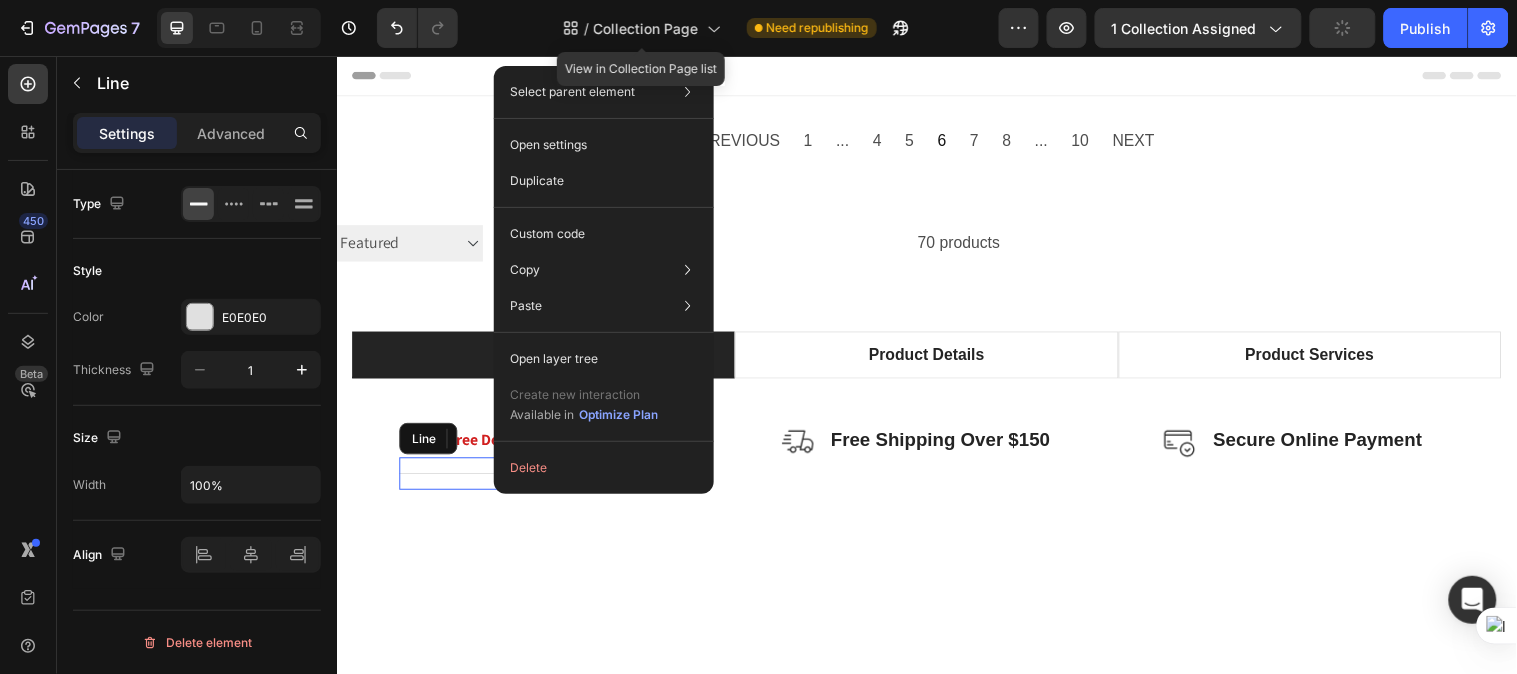 click on "Delete" 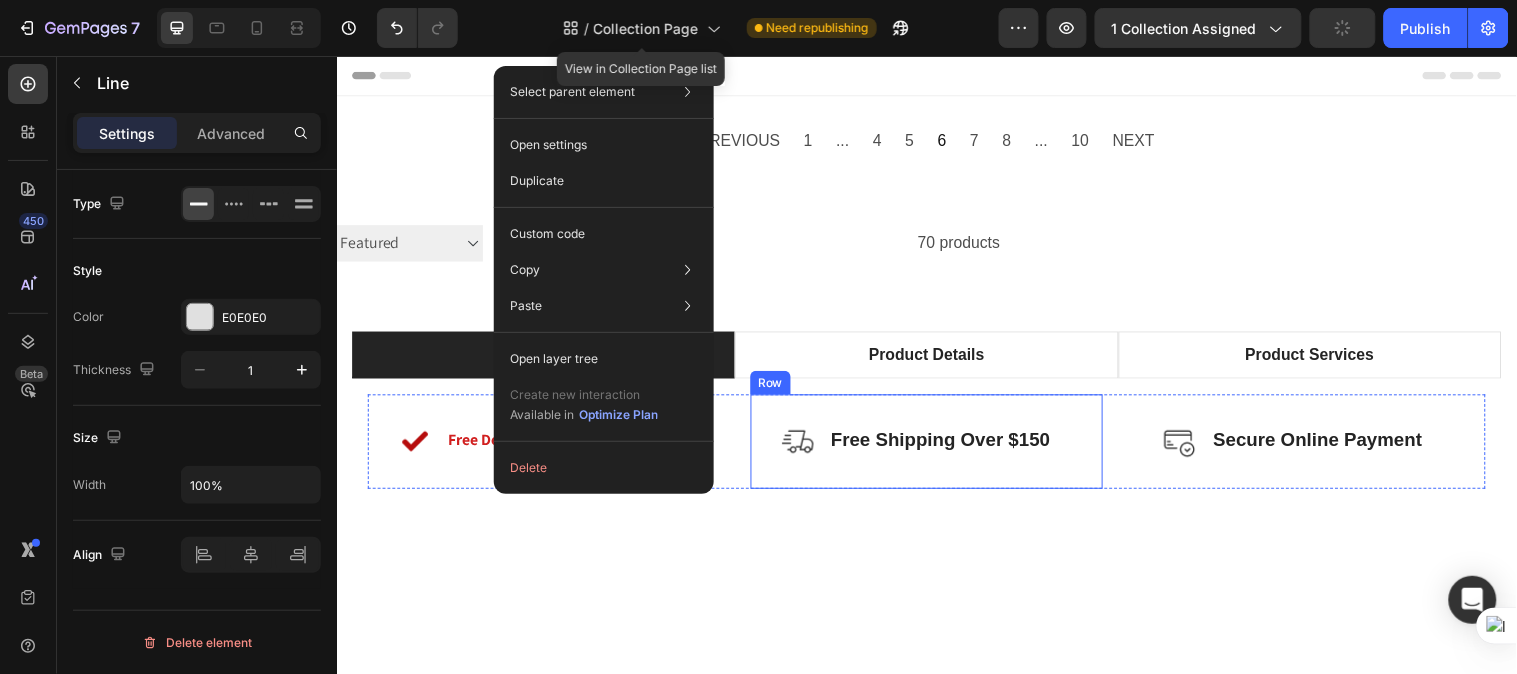 click on "Image Free Shipping Over $150 Text Block Row Row" at bounding box center [936, 447] 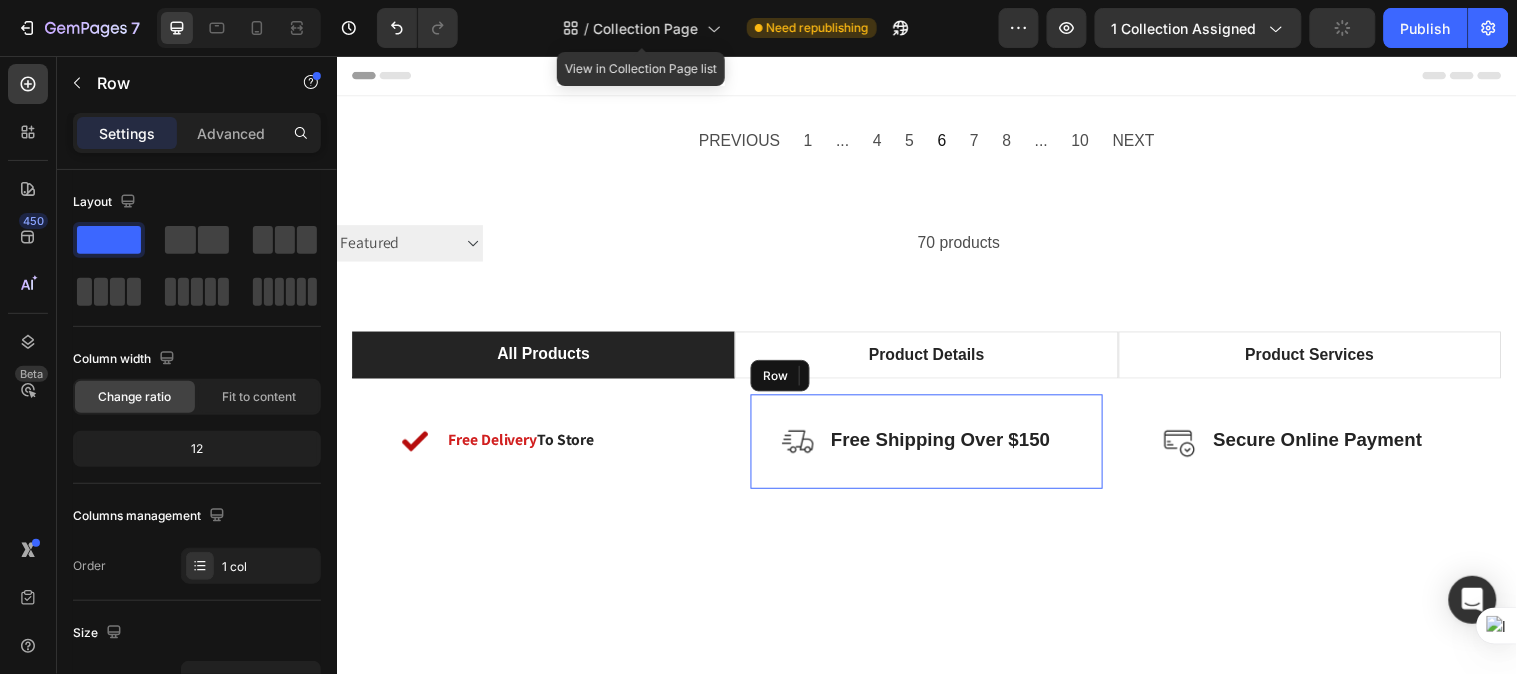 drag, startPoint x: 32, startPoint y: 125, endPoint x: 54, endPoint y: 130, distance: 22.561028 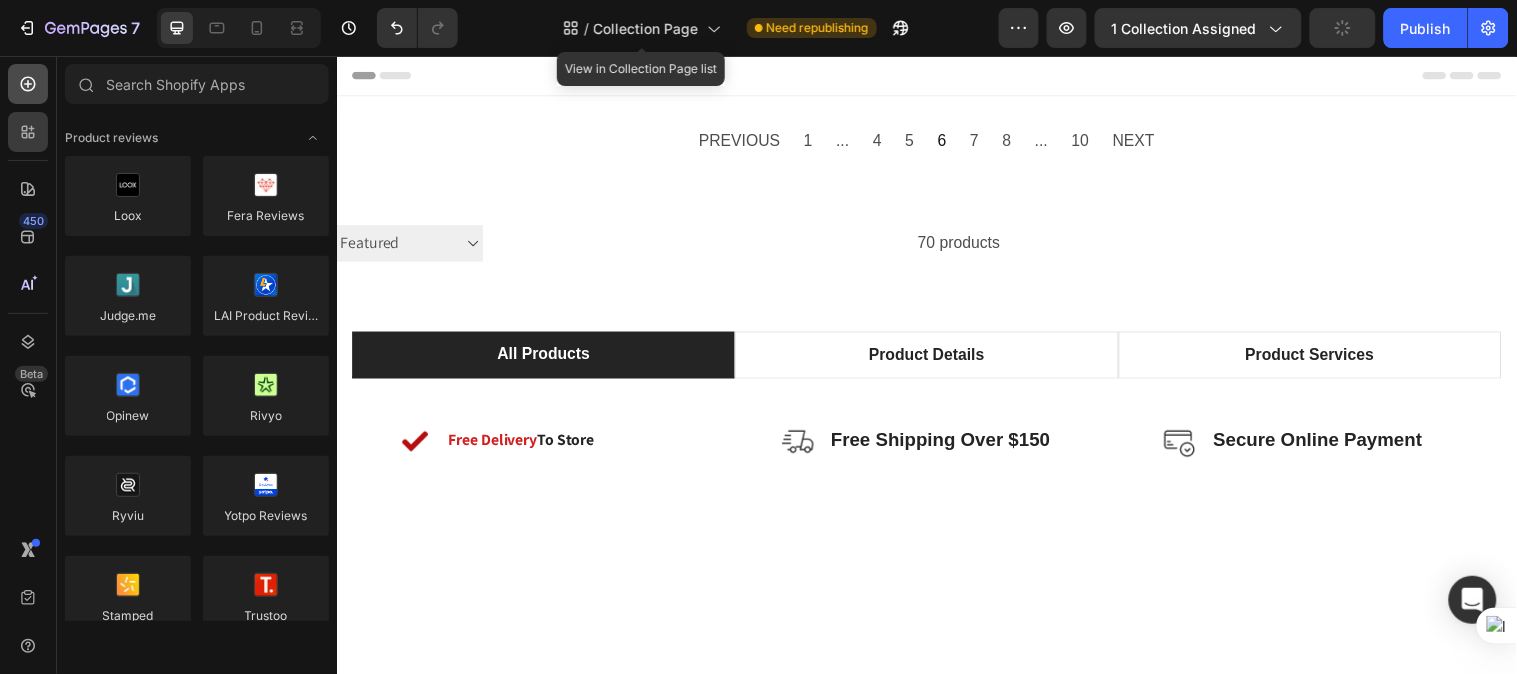 click 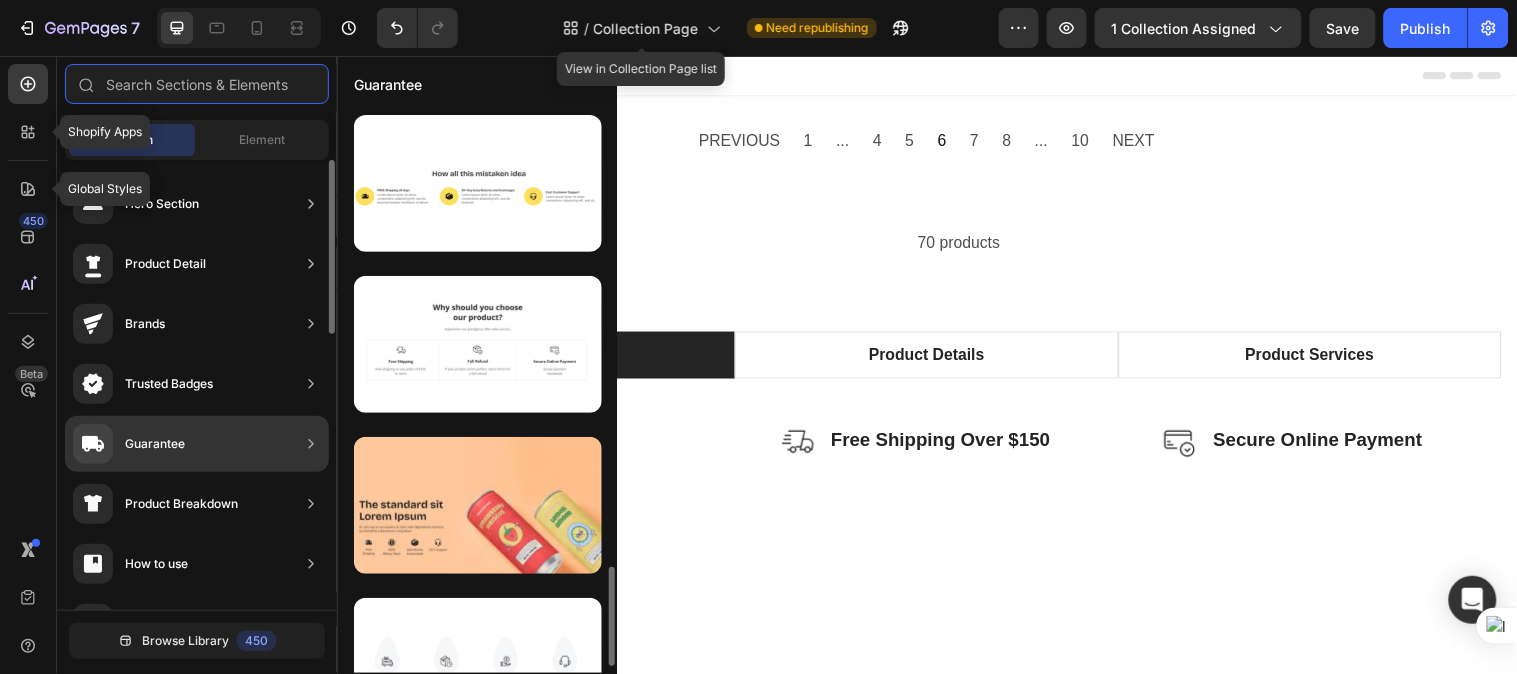 scroll, scrollTop: 390, scrollLeft: 0, axis: vertical 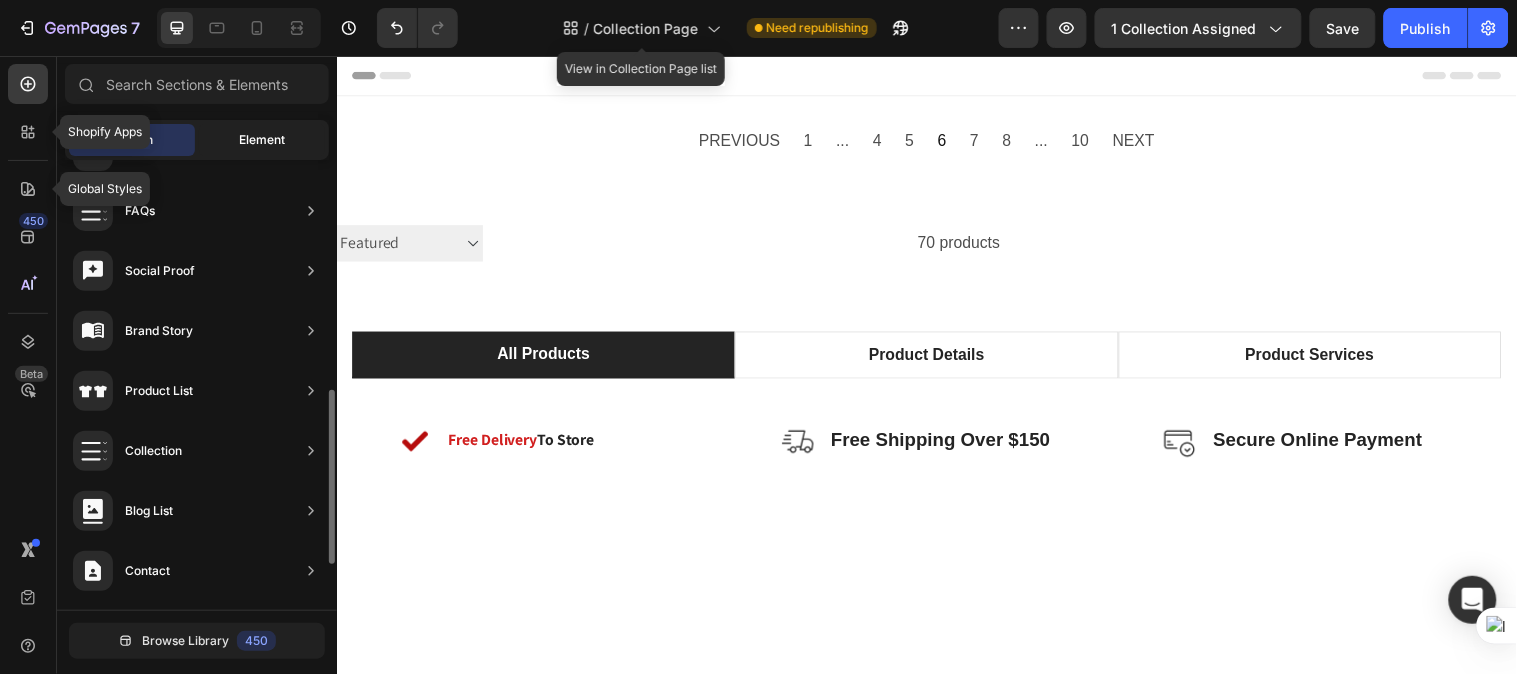 click on "Element" at bounding box center [262, 140] 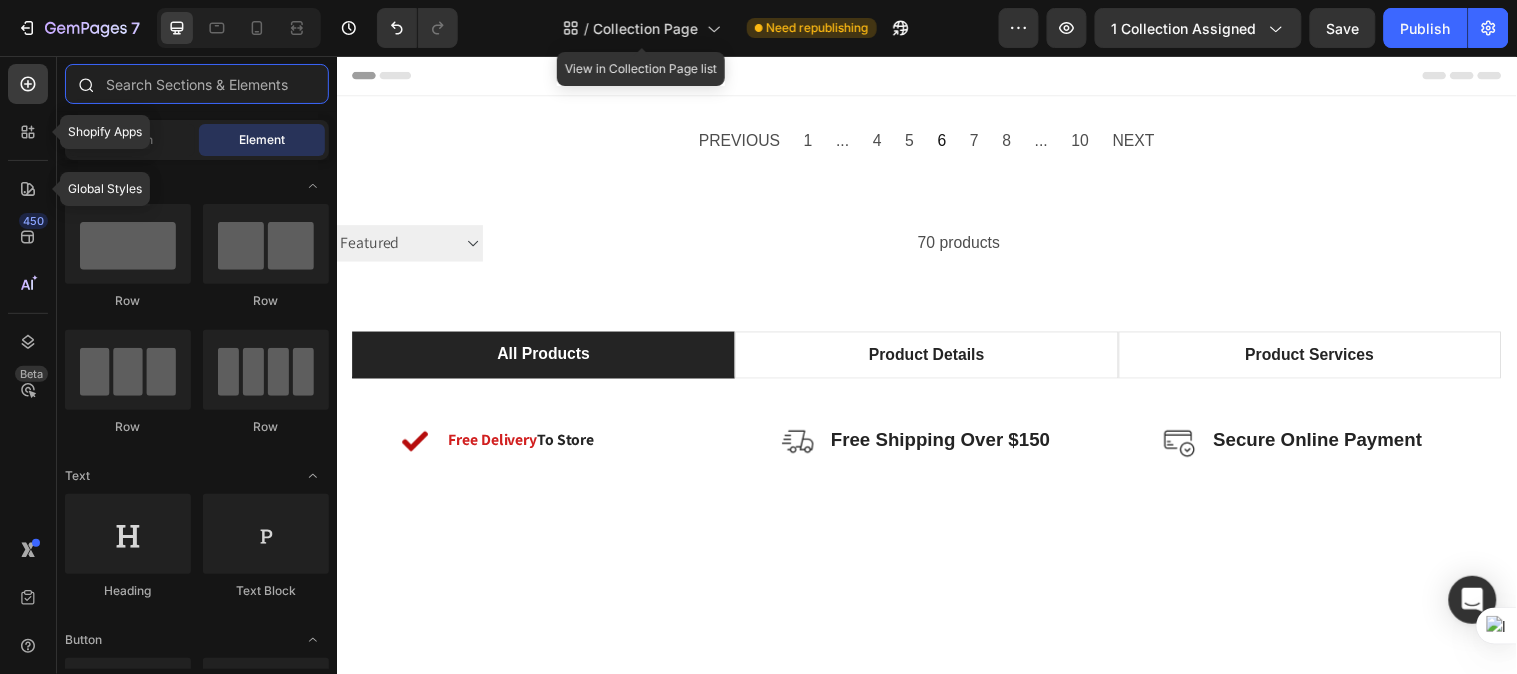 click at bounding box center [197, 84] 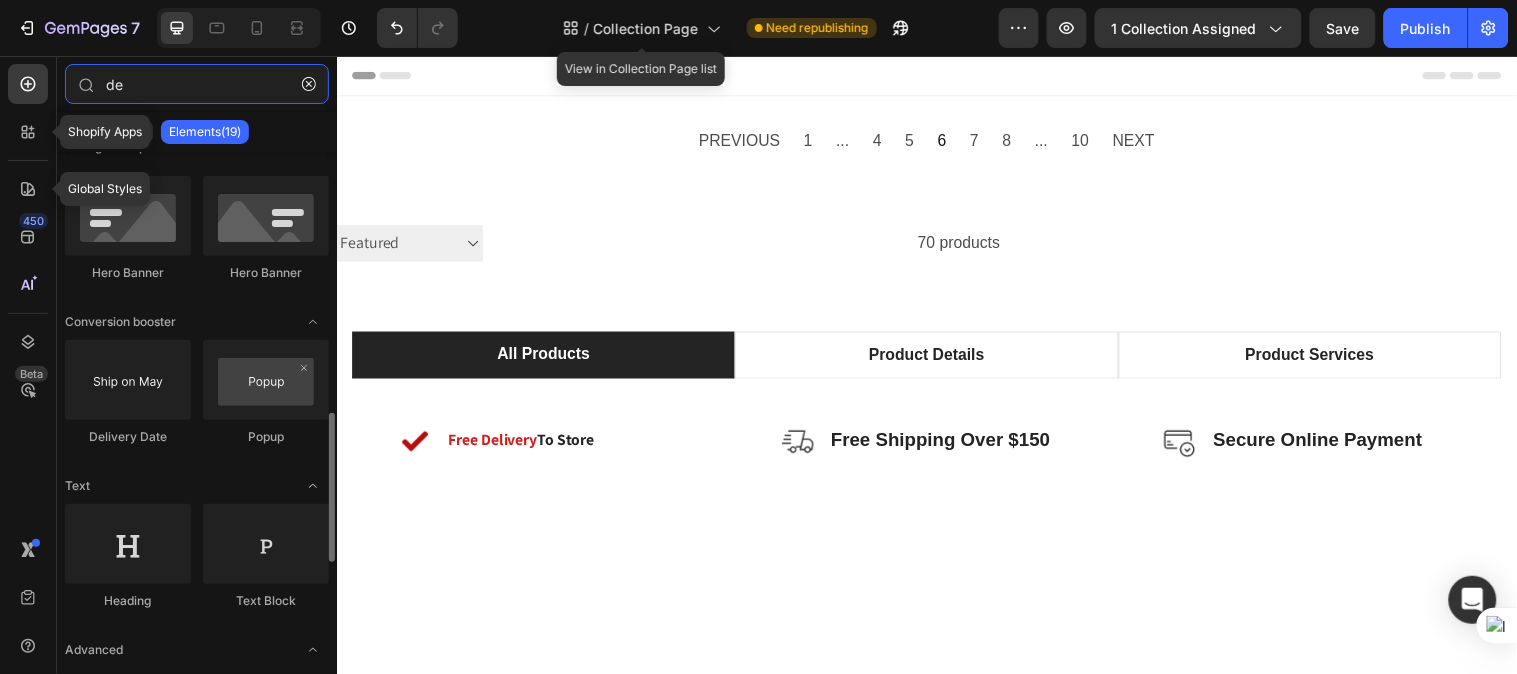 scroll, scrollTop: 1186, scrollLeft: 0, axis: vertical 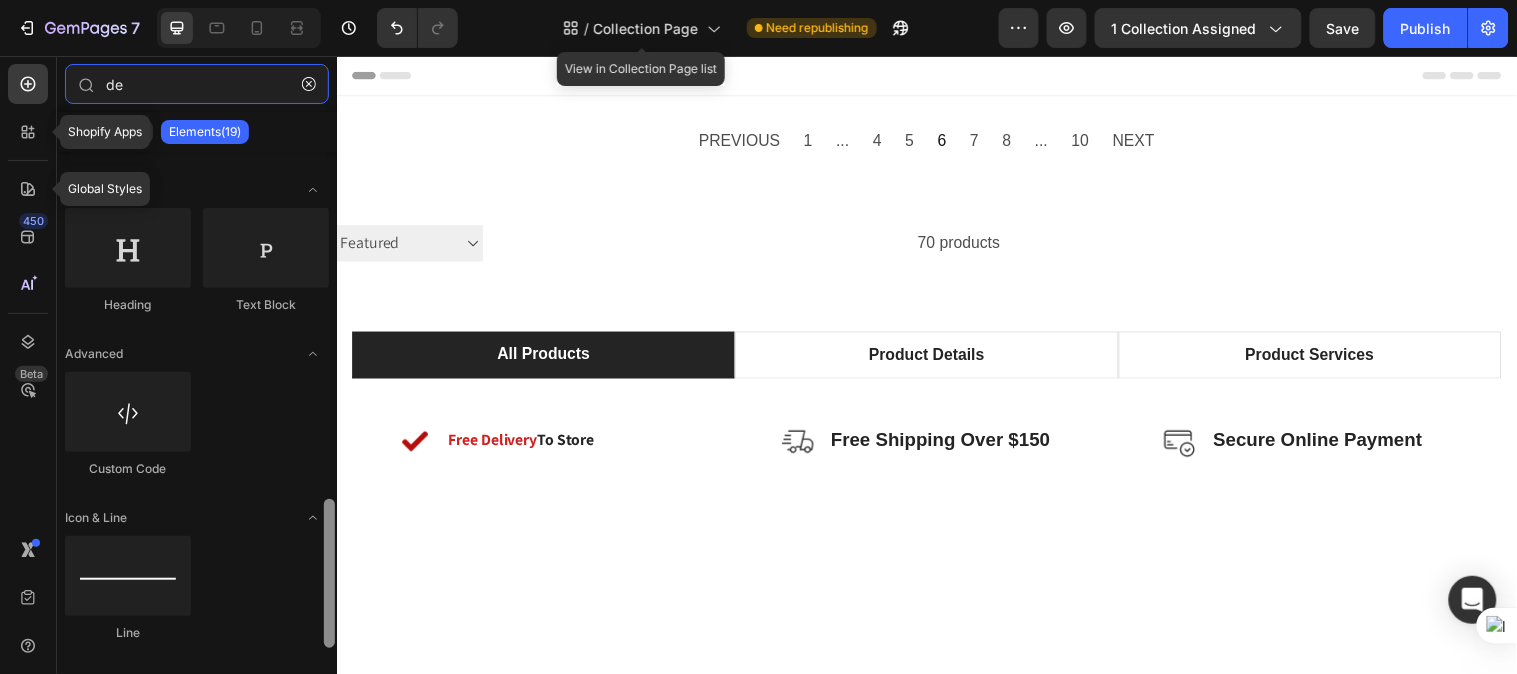 type on "de" 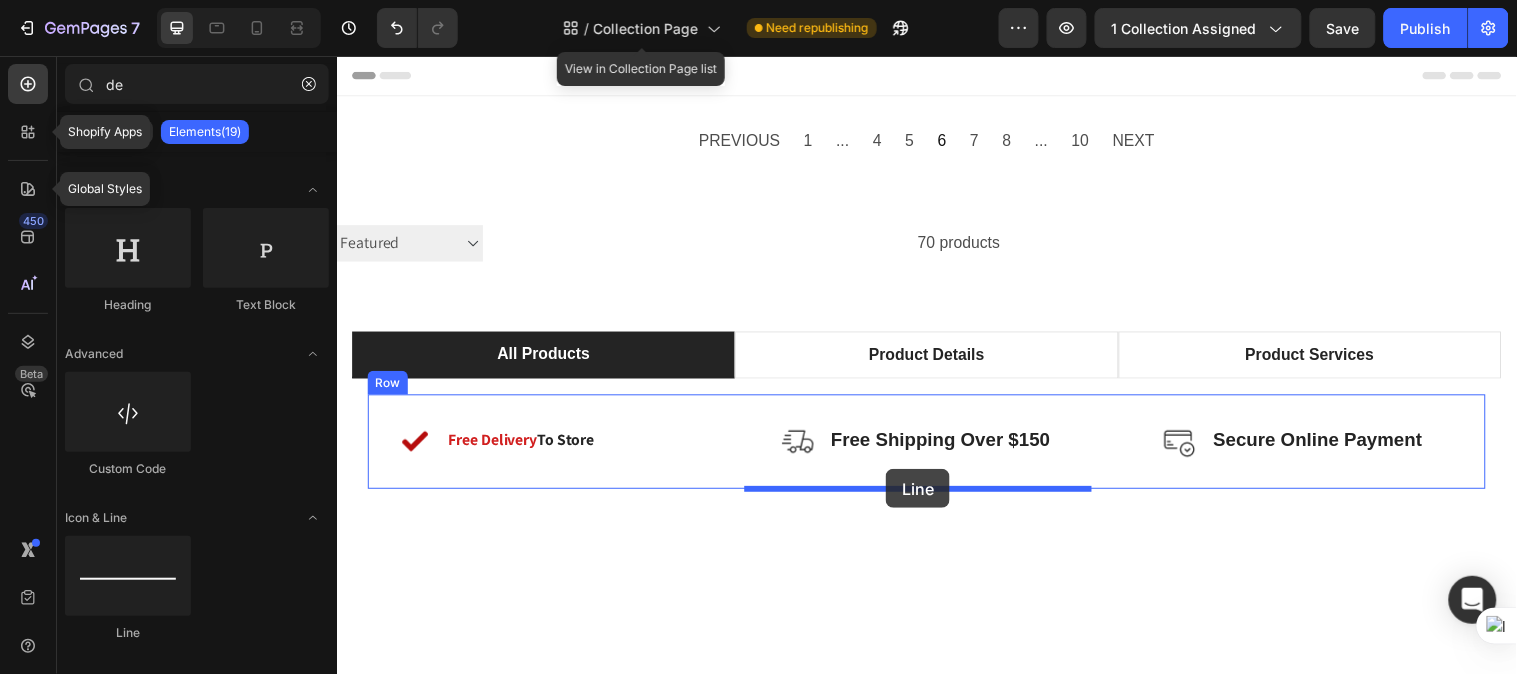 drag, startPoint x: 666, startPoint y: 670, endPoint x: 894, endPoint y: 475, distance: 300.015 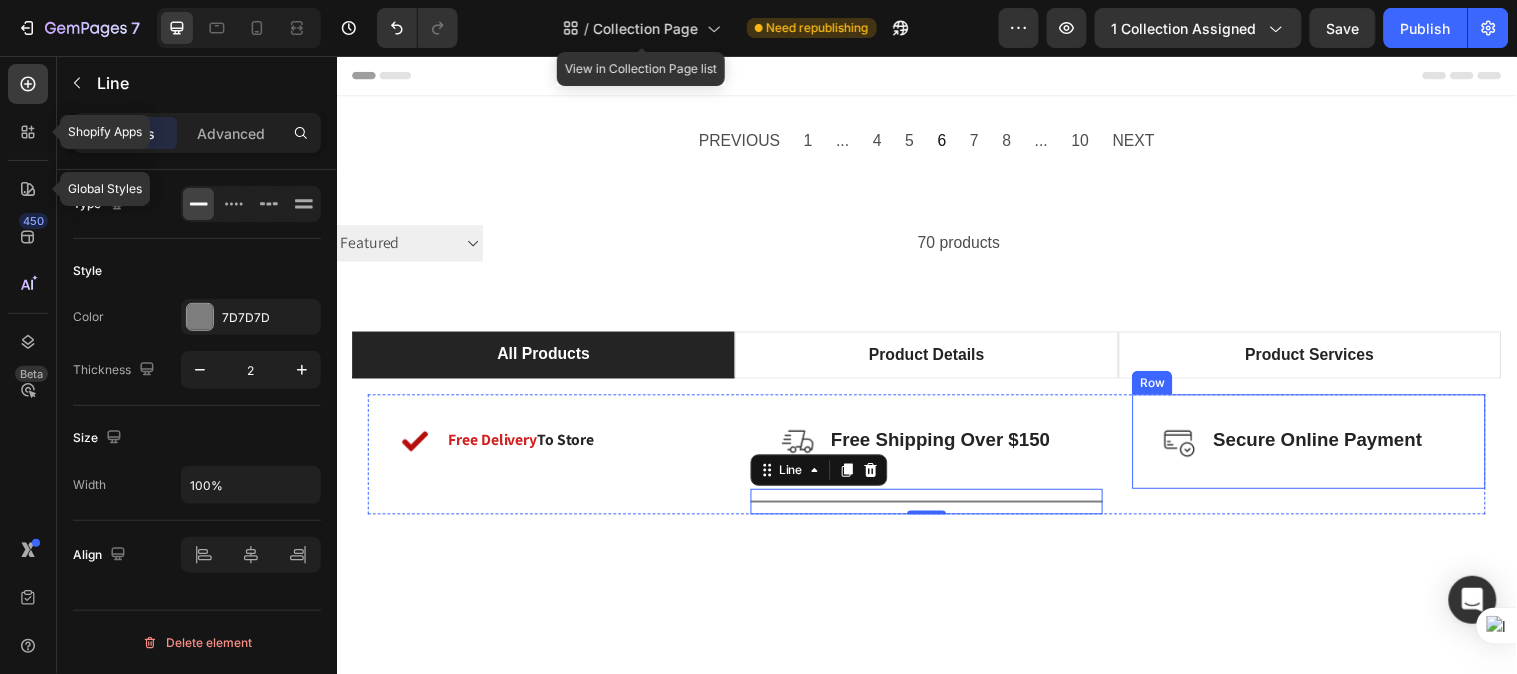 click on "Image Secure Online Payment Text Block Row Row" at bounding box center [1324, 447] 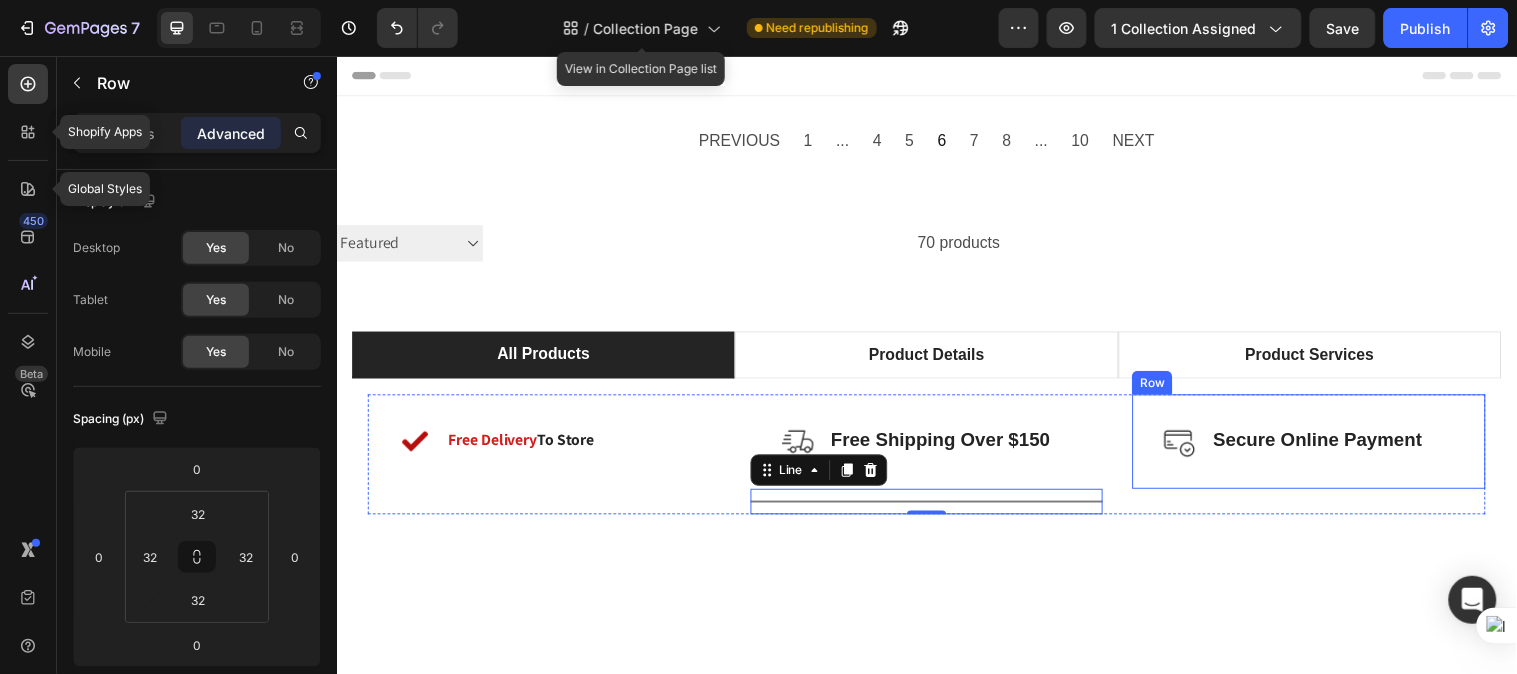 click on "Title Line   0" at bounding box center (936, 508) 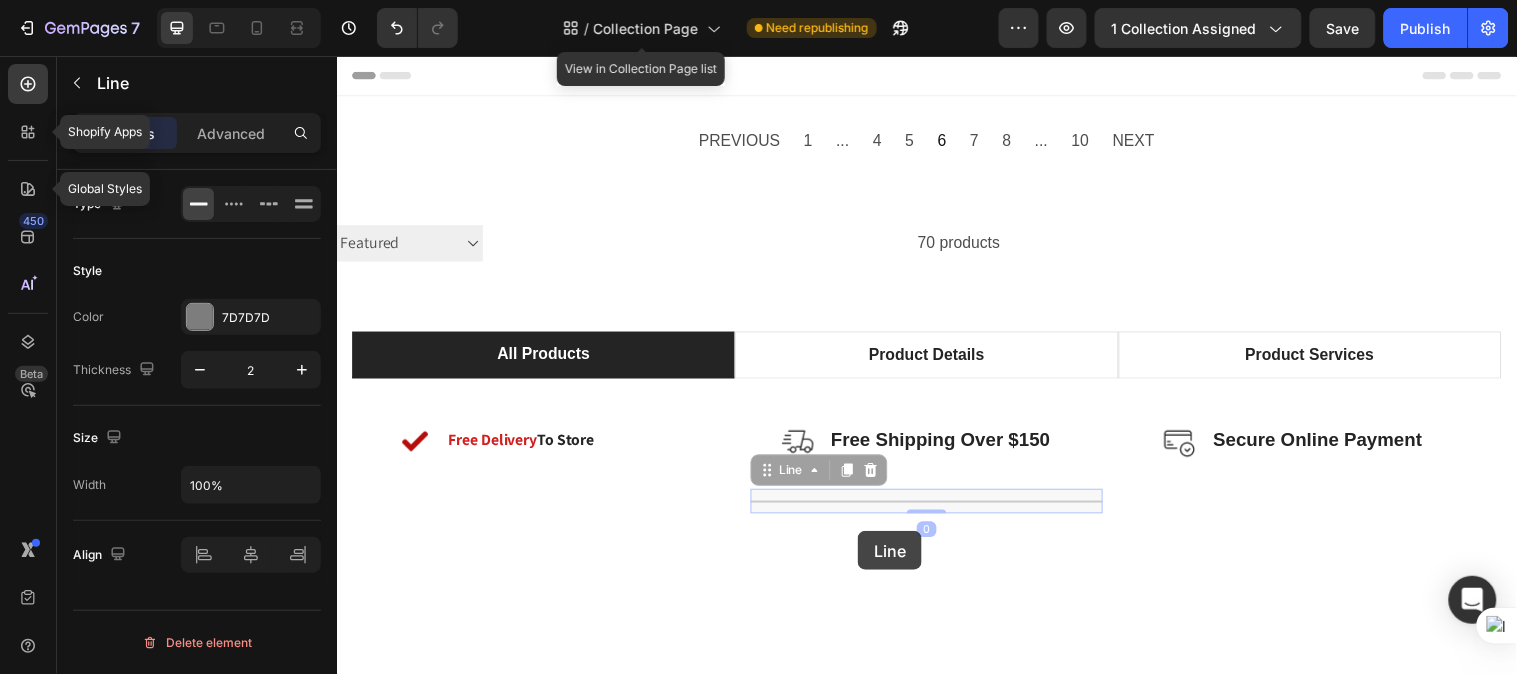 drag, startPoint x: 767, startPoint y: 477, endPoint x: 866, endPoint y: 538, distance: 116.284134 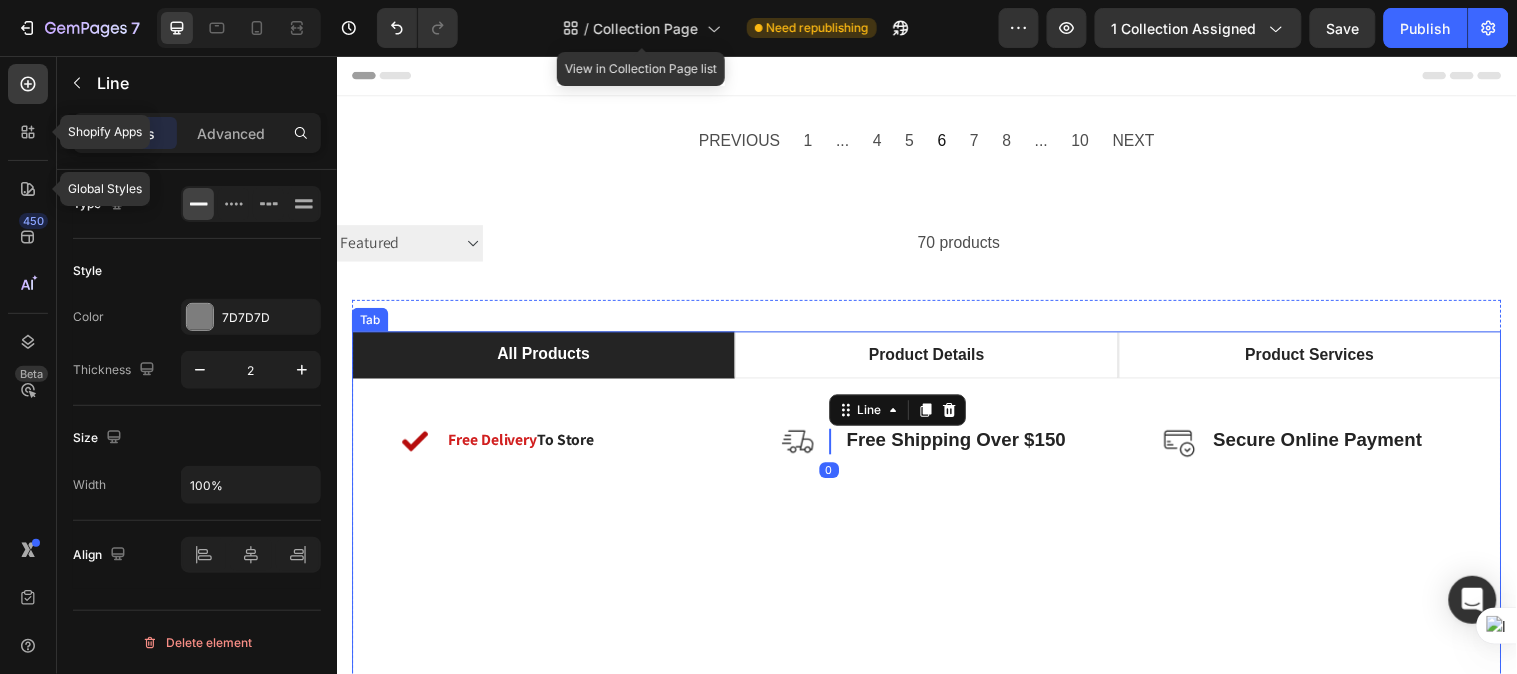 click on "Image Free Delivery  To Store Text Block Row Row Image                Title Line   0 Free Shipping Over $150 Text Block Row Row Image Secure Online Payment Text Block Row Row Row" at bounding box center (936, 587) 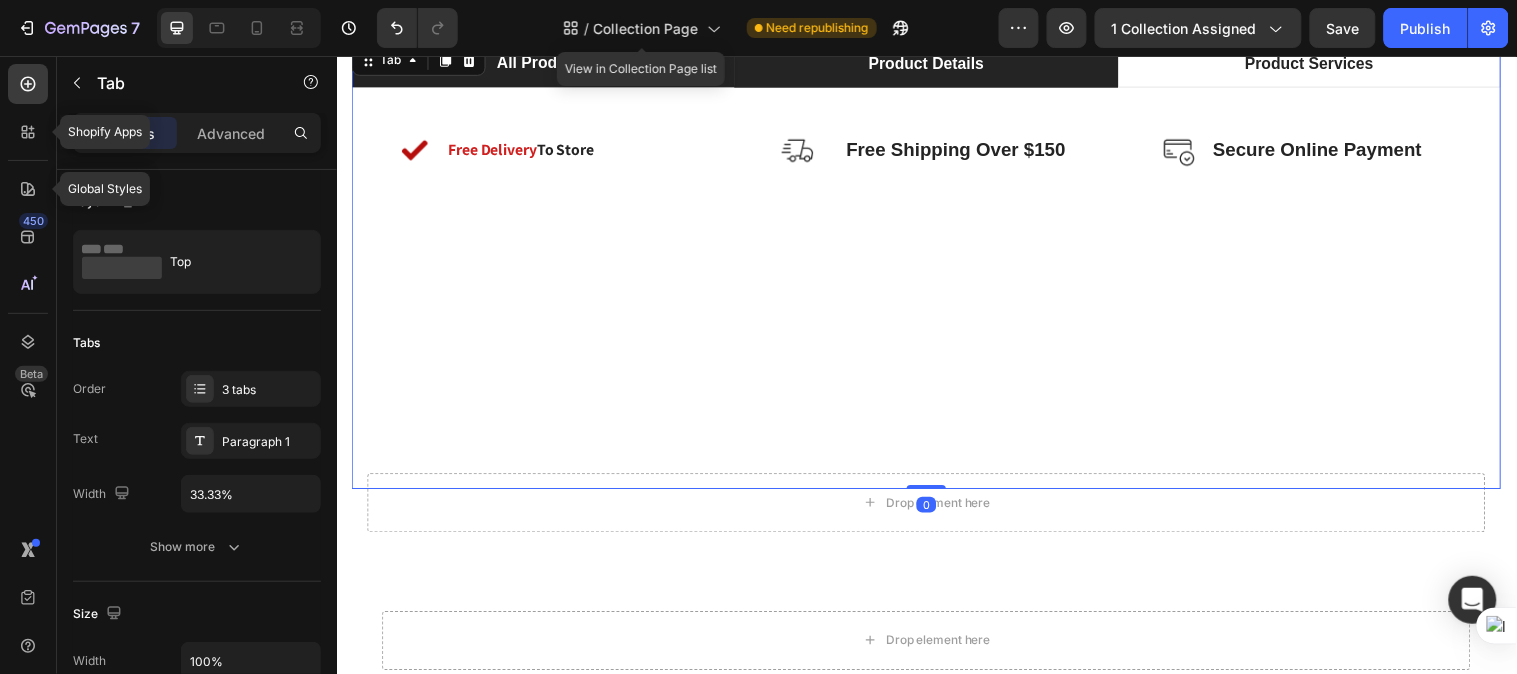 scroll, scrollTop: 0, scrollLeft: 0, axis: both 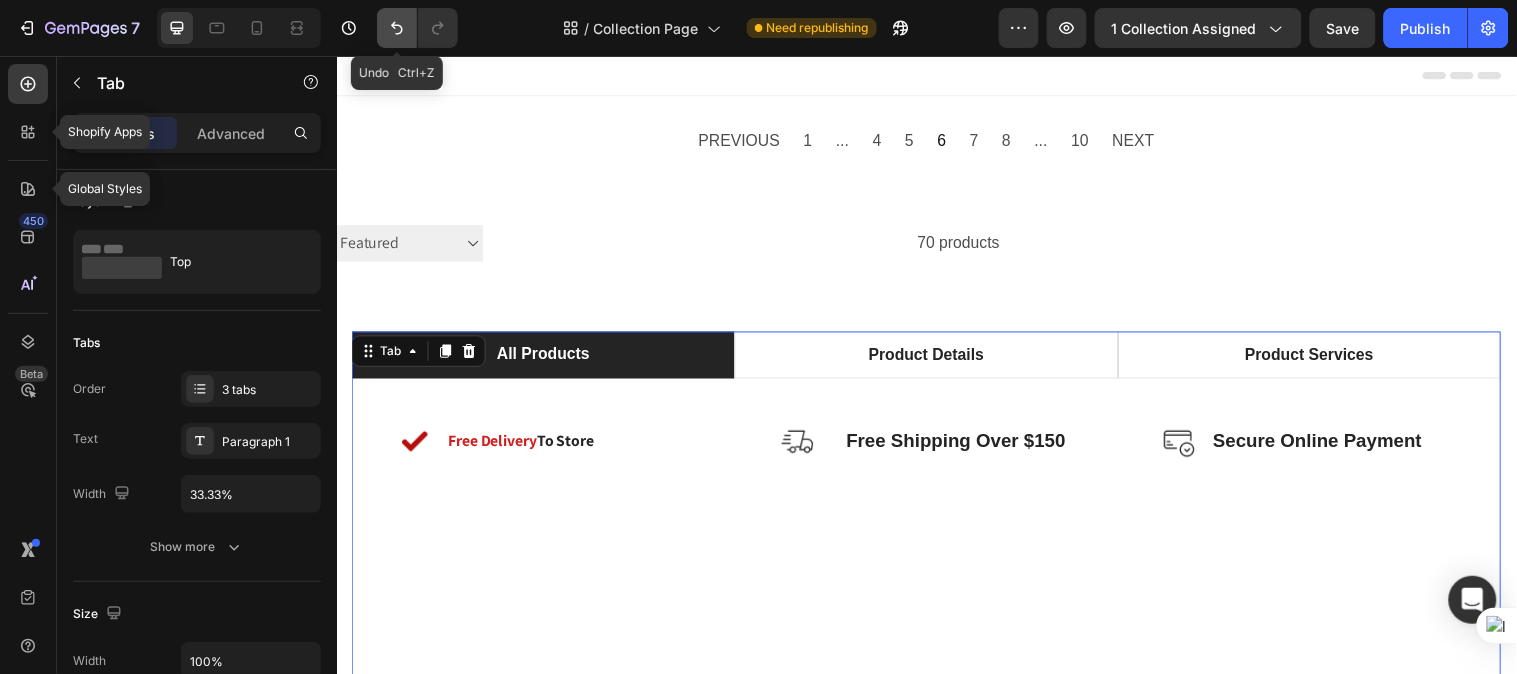 click 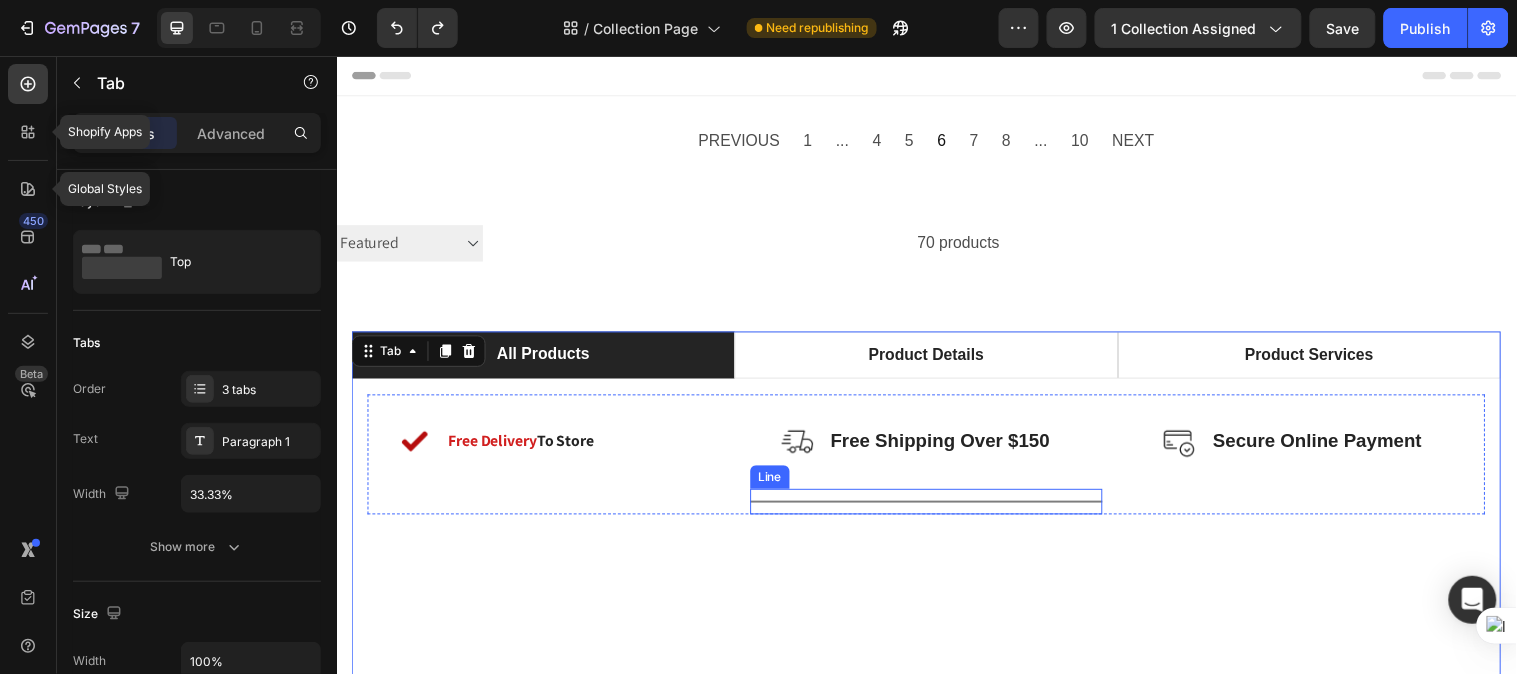 click on "Title Line" at bounding box center [936, 508] 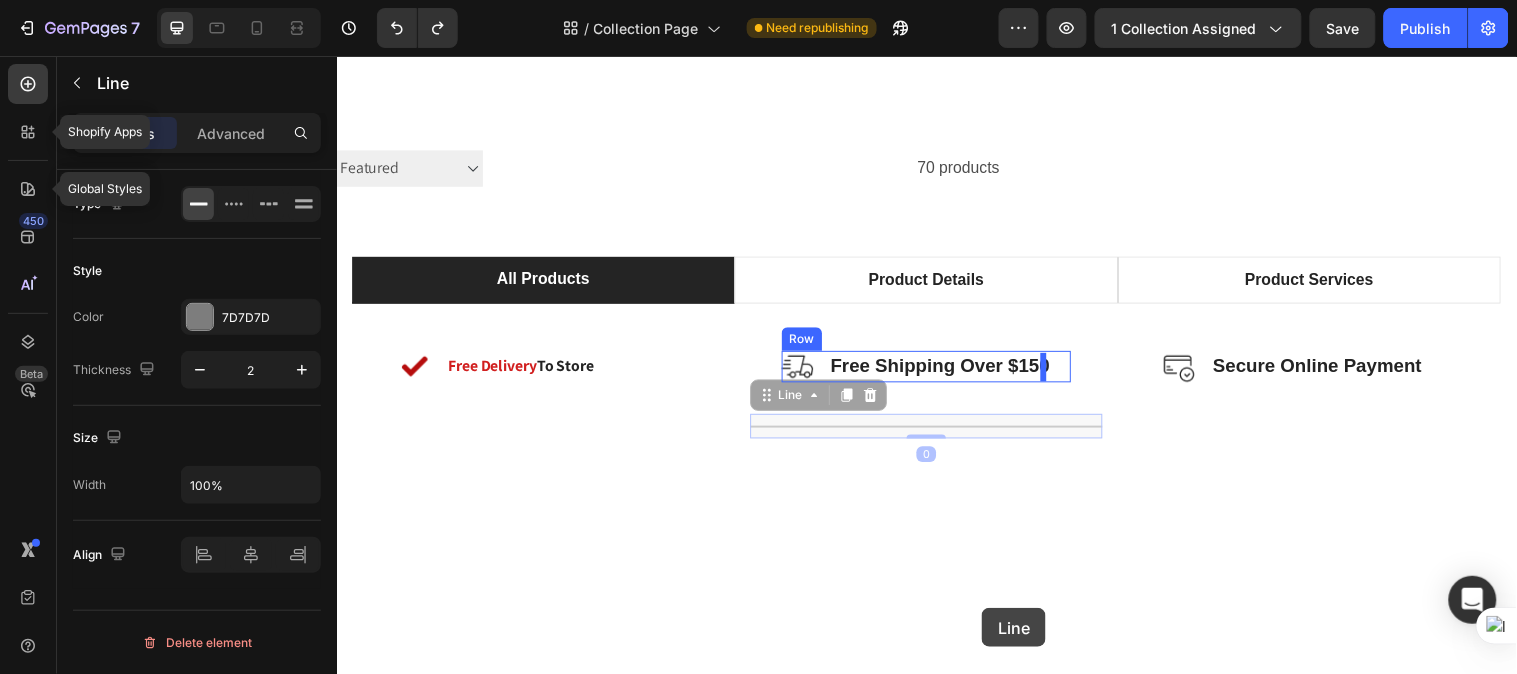 scroll, scrollTop: 152, scrollLeft: 0, axis: vertical 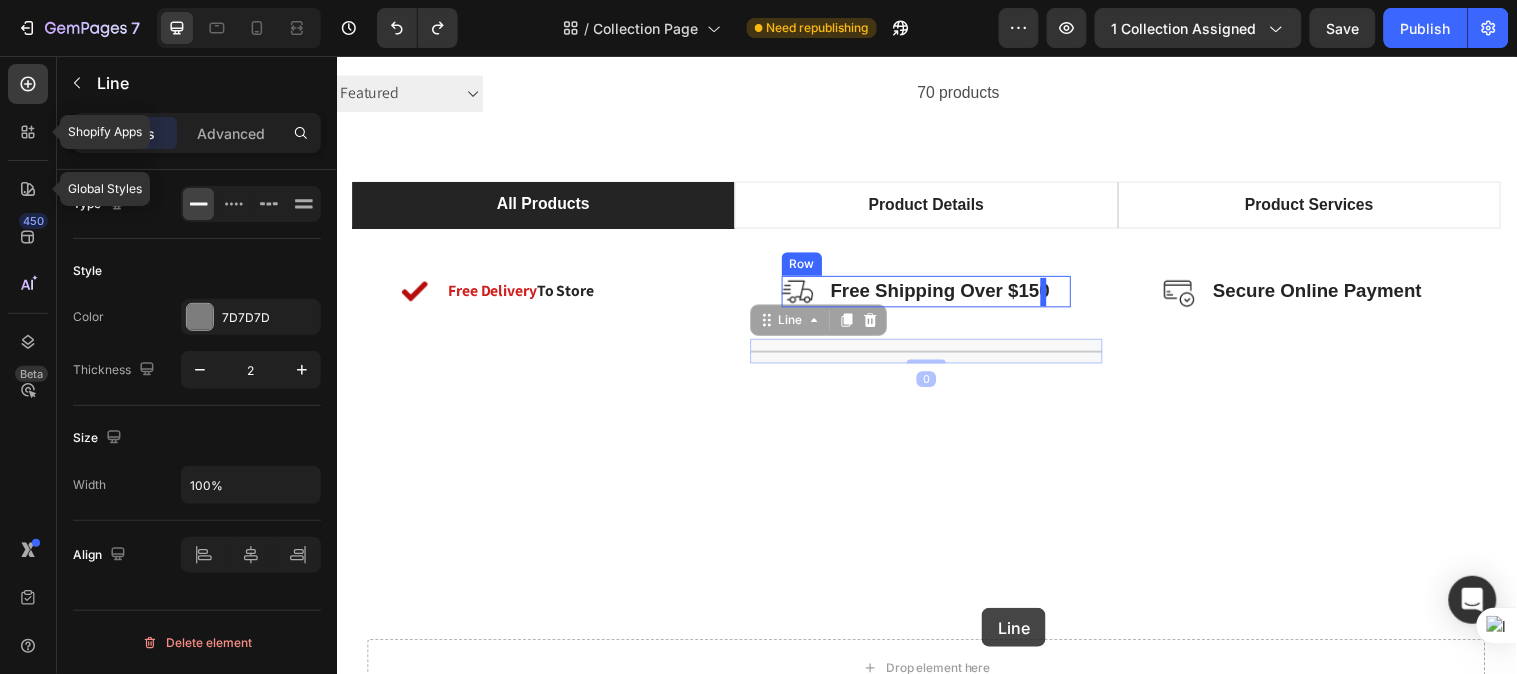 drag, startPoint x: 761, startPoint y: 470, endPoint x: 1014, endPoint y: 668, distance: 321.2678 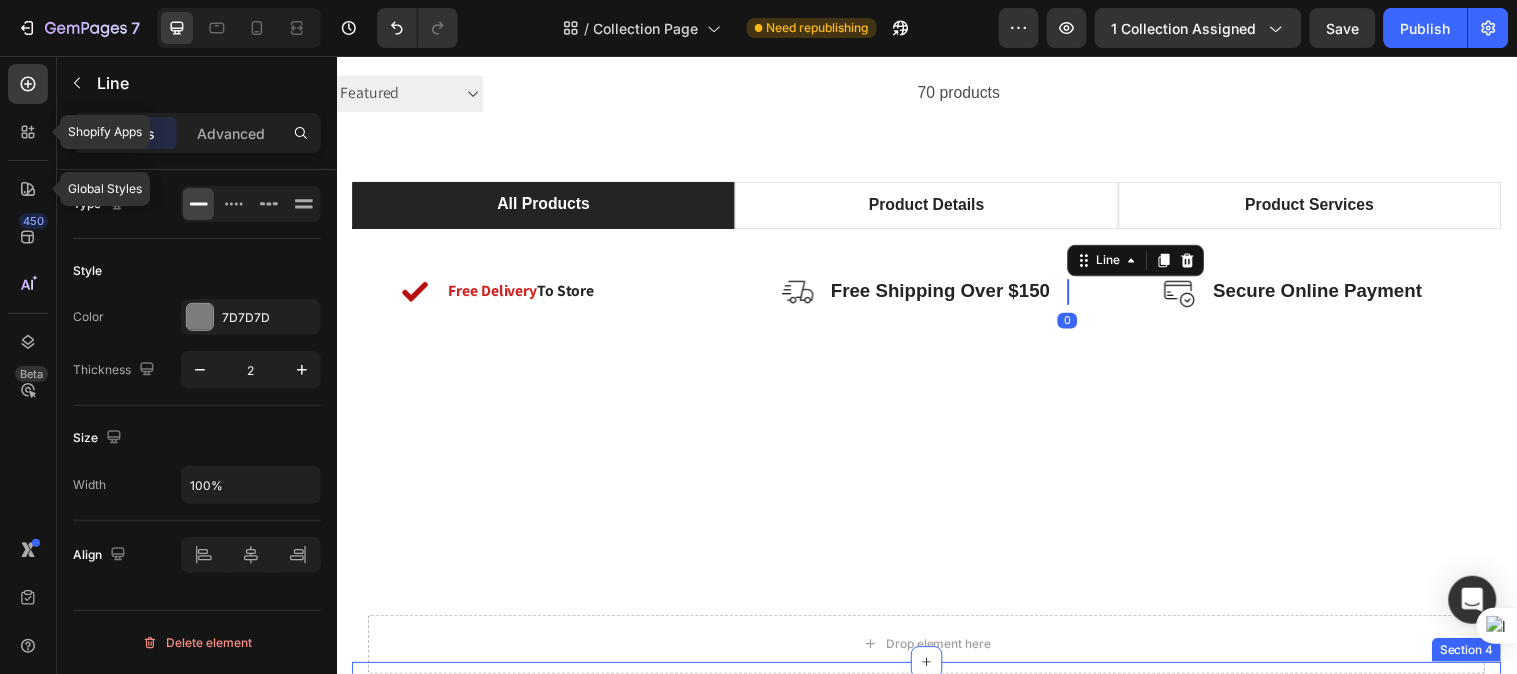 scroll, scrollTop: 172, scrollLeft: 0, axis: vertical 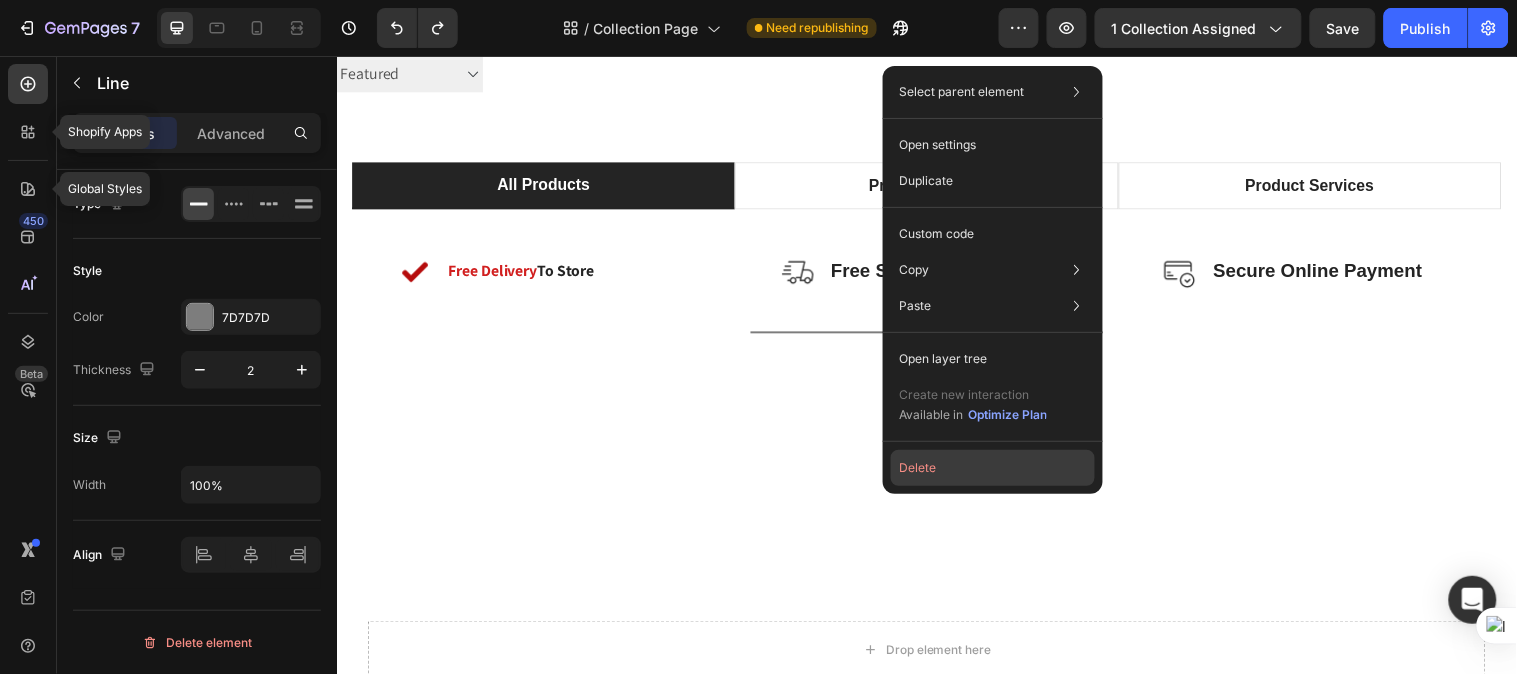 click on "Delete" 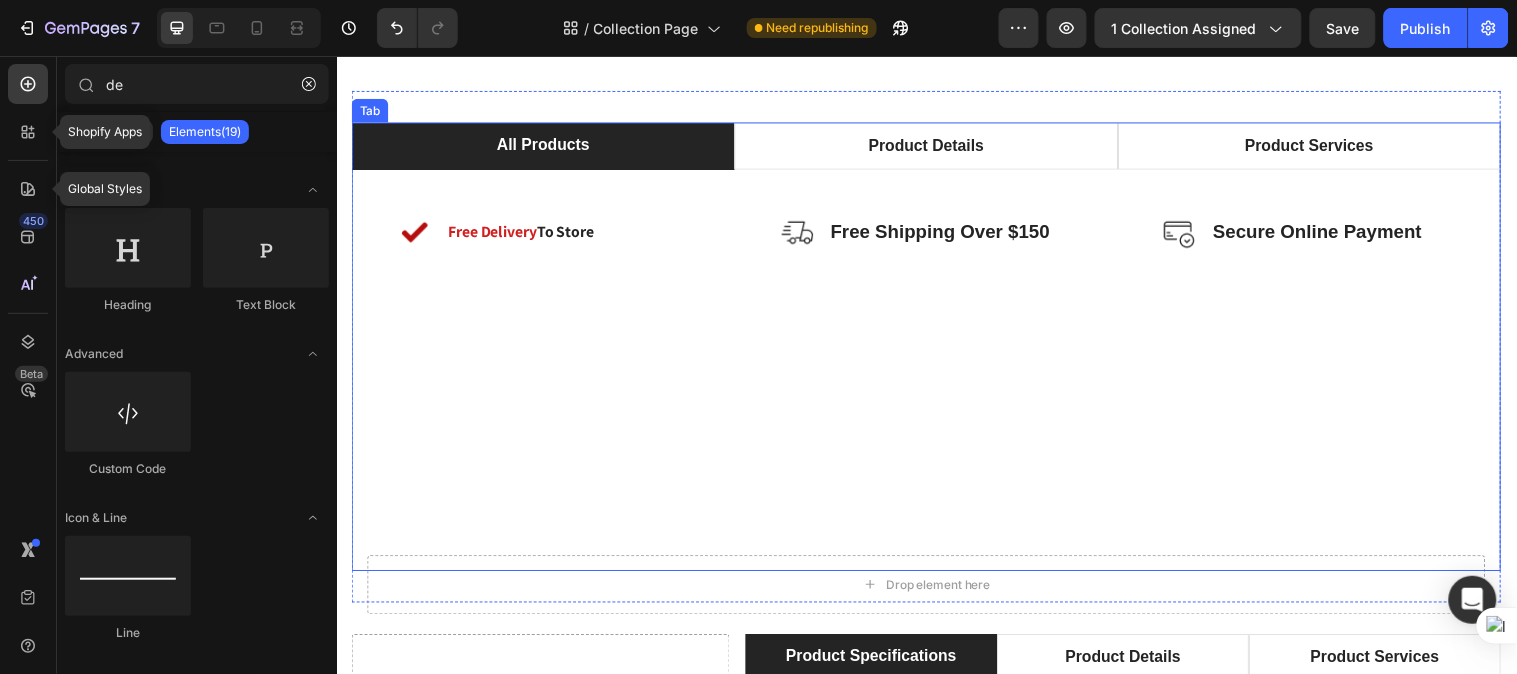 scroll, scrollTop: 172, scrollLeft: 0, axis: vertical 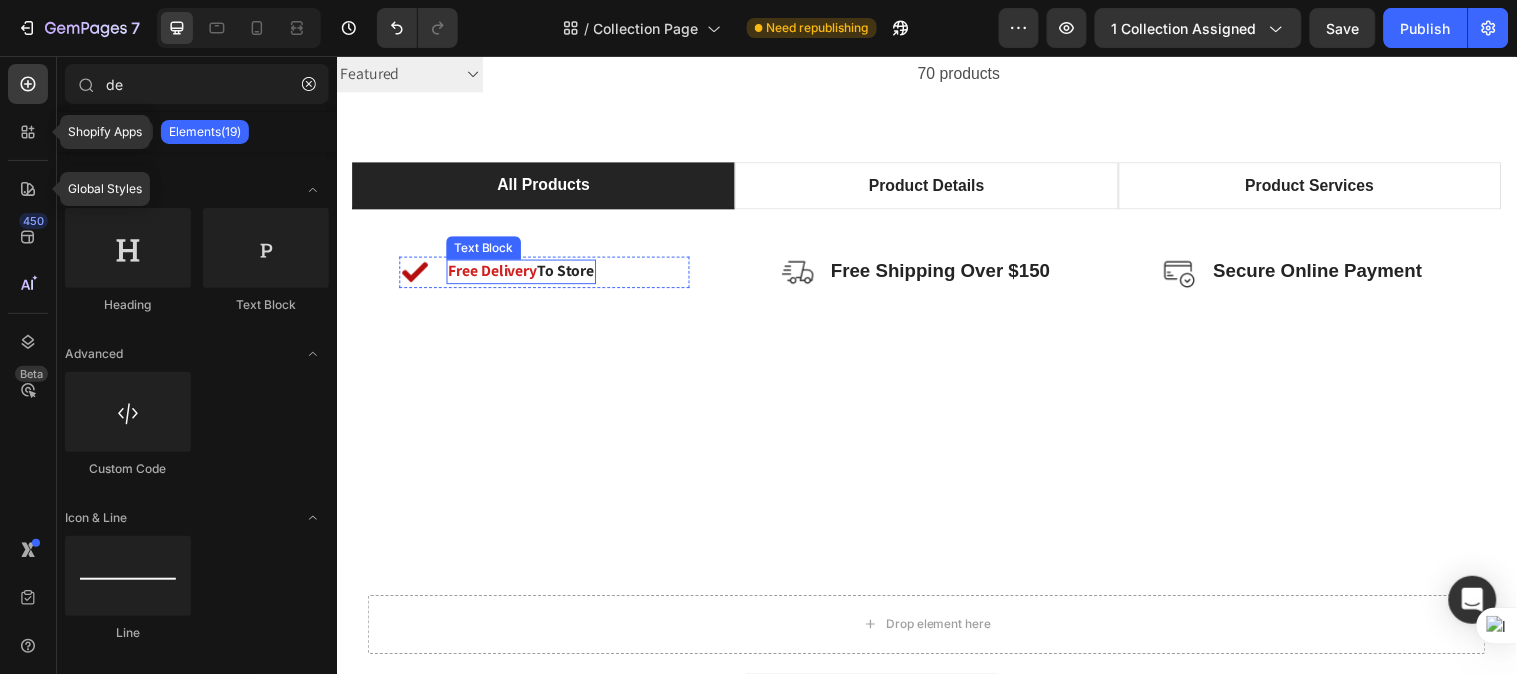 click on "Free Delivery  To Store" at bounding box center (524, 274) 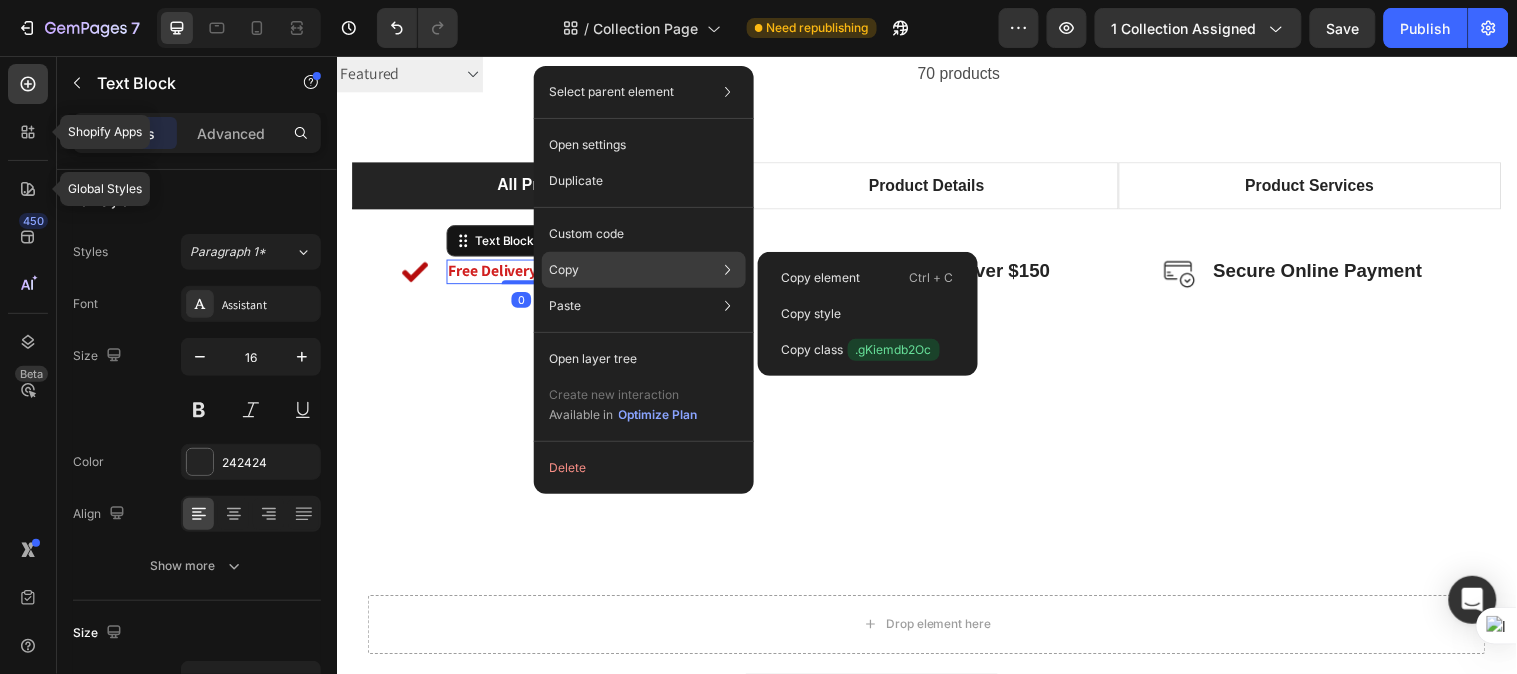 click on "Copy Copy element  Ctrl + C Copy style  Copy class  .gKiemdb2Oc" 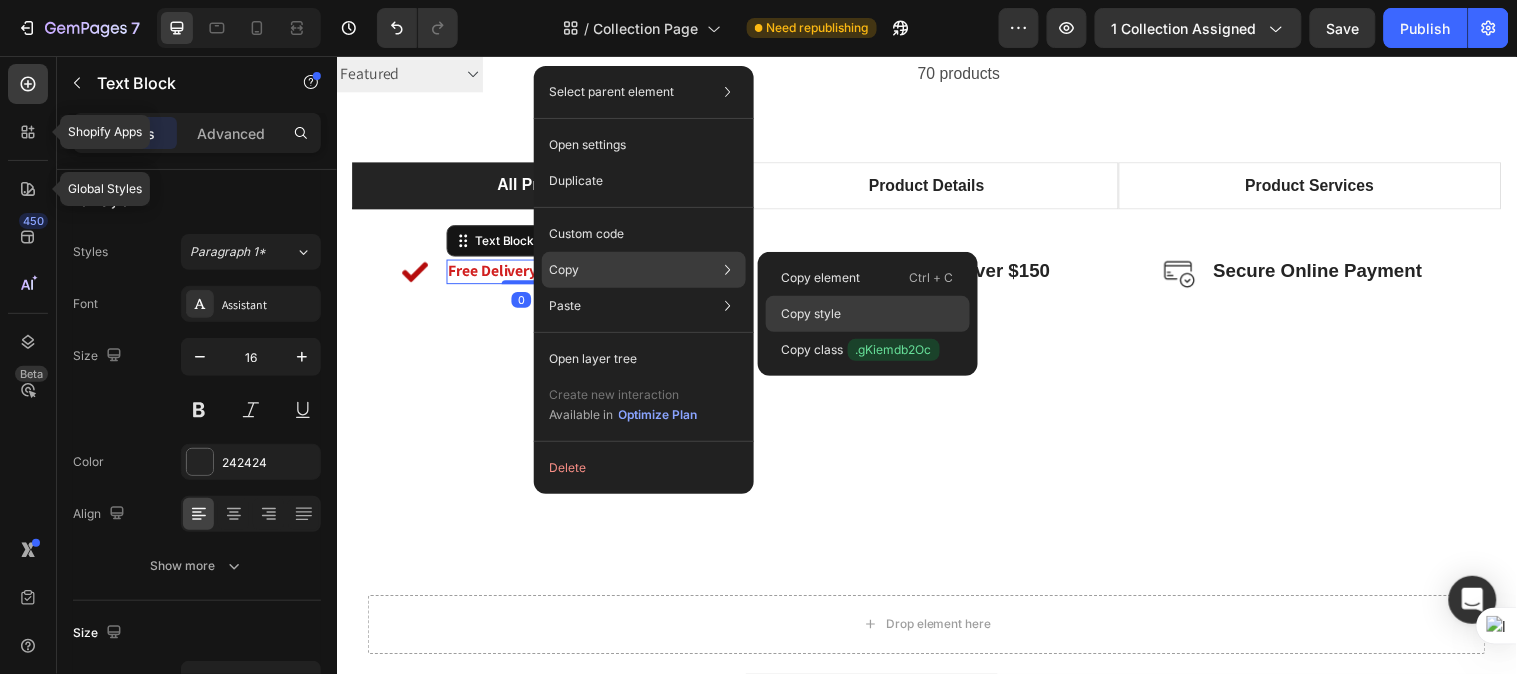 click on "Copy style" 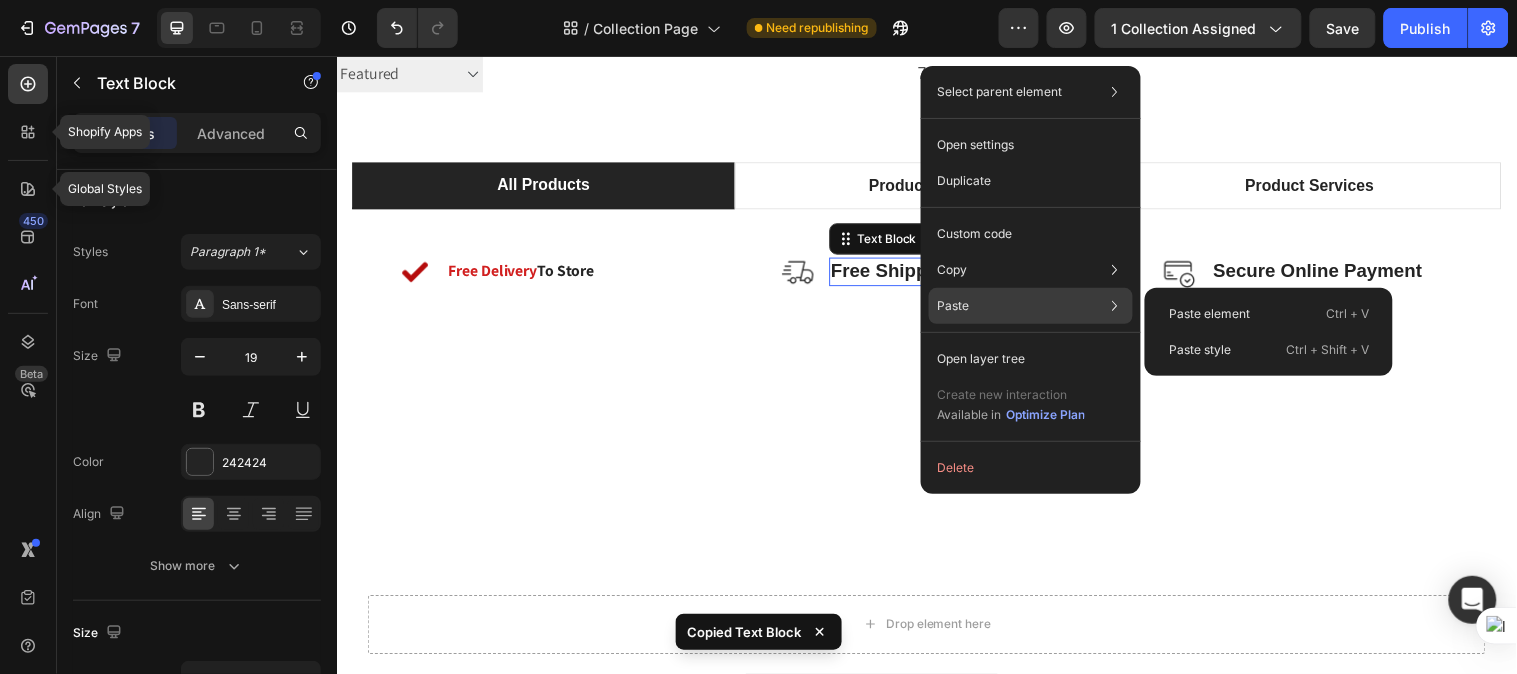 click on "Paste Paste element  Ctrl + V Paste style  Ctrl + Shift + V" 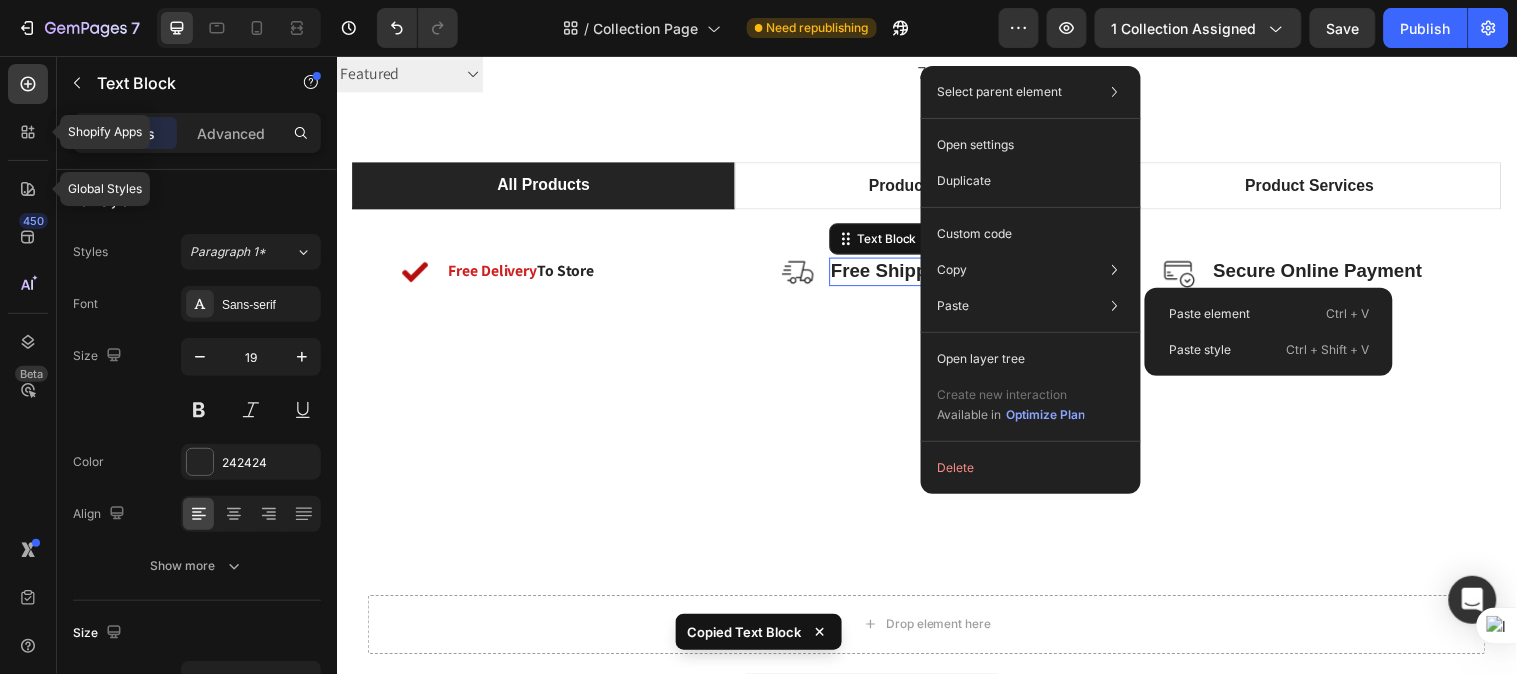 drag, startPoint x: 996, startPoint y: 307, endPoint x: 1138, endPoint y: 334, distance: 144.54411 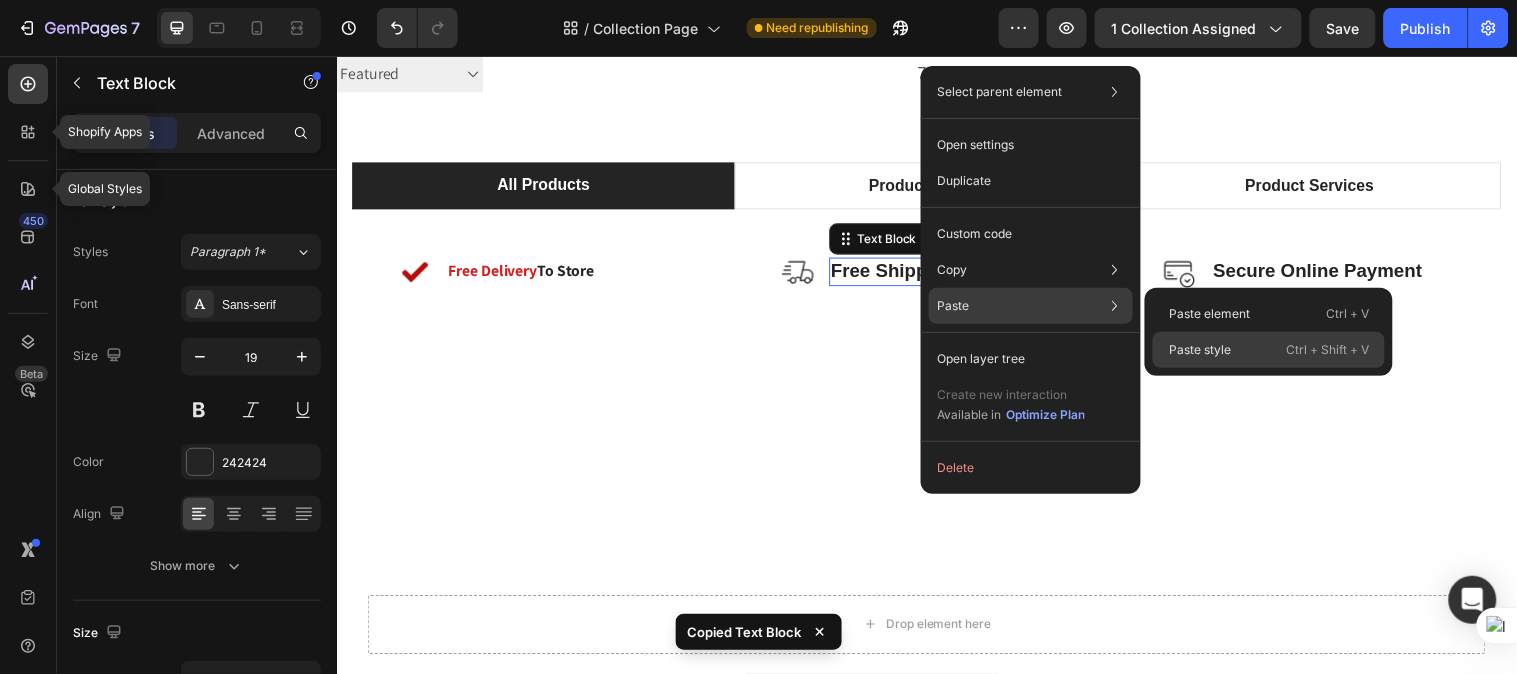 drag, startPoint x: 1190, startPoint y: 357, endPoint x: 869, endPoint y: 306, distance: 325.02615 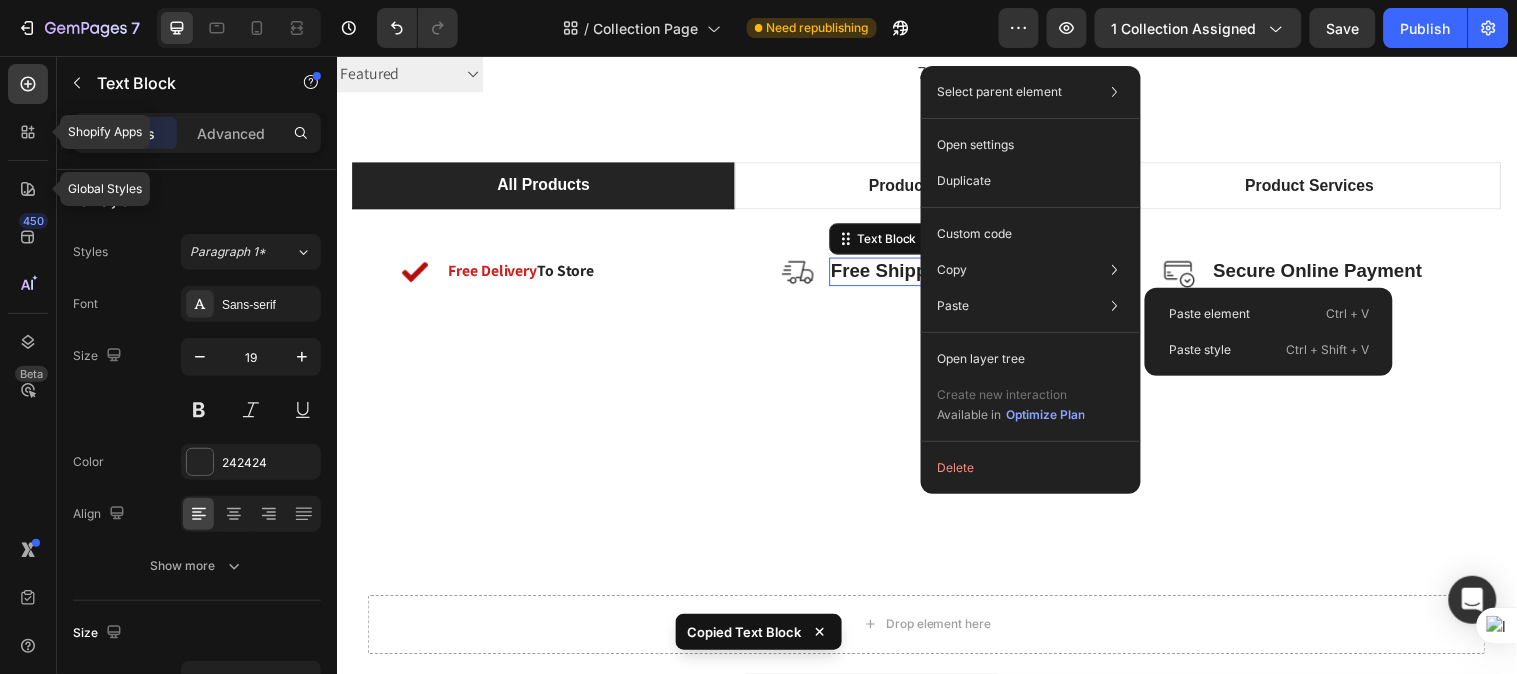 type on "16" 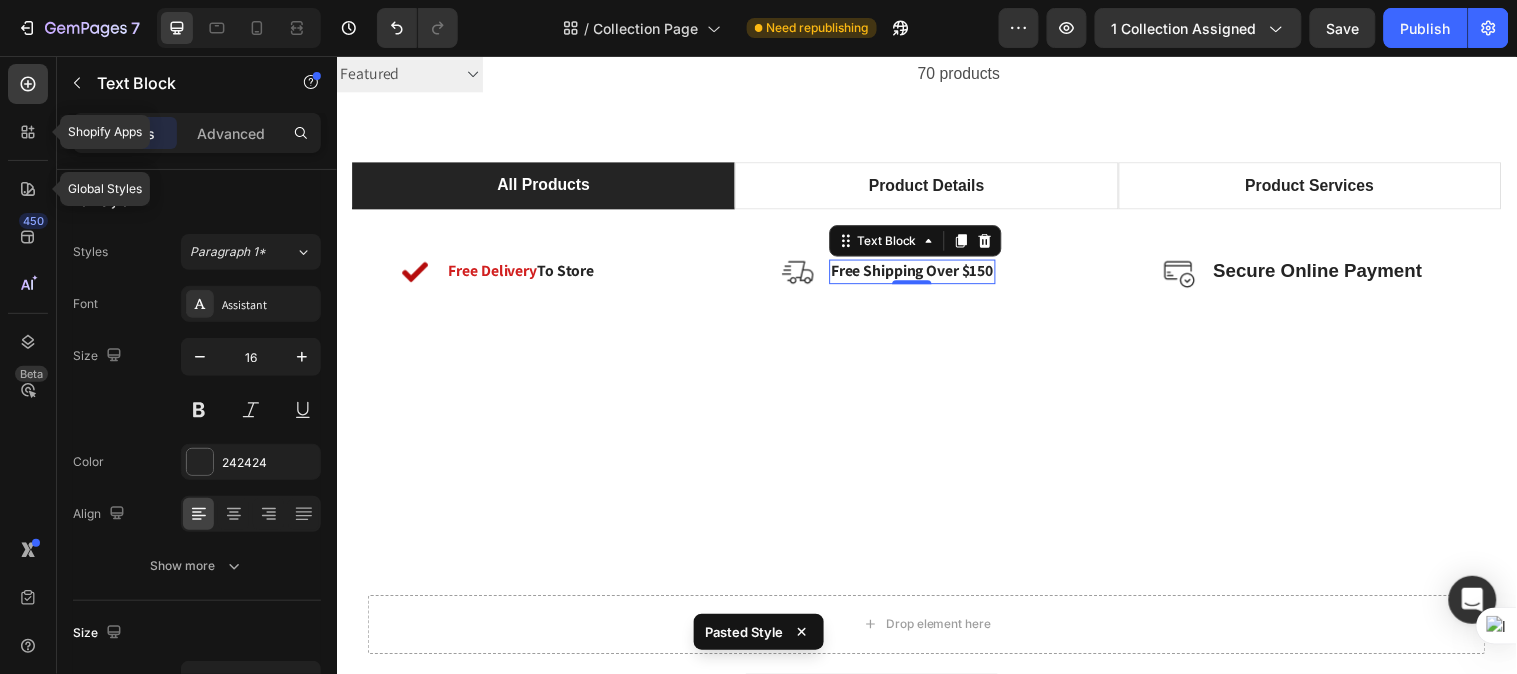 click on "Free Shipping Over $150" at bounding box center [921, 274] 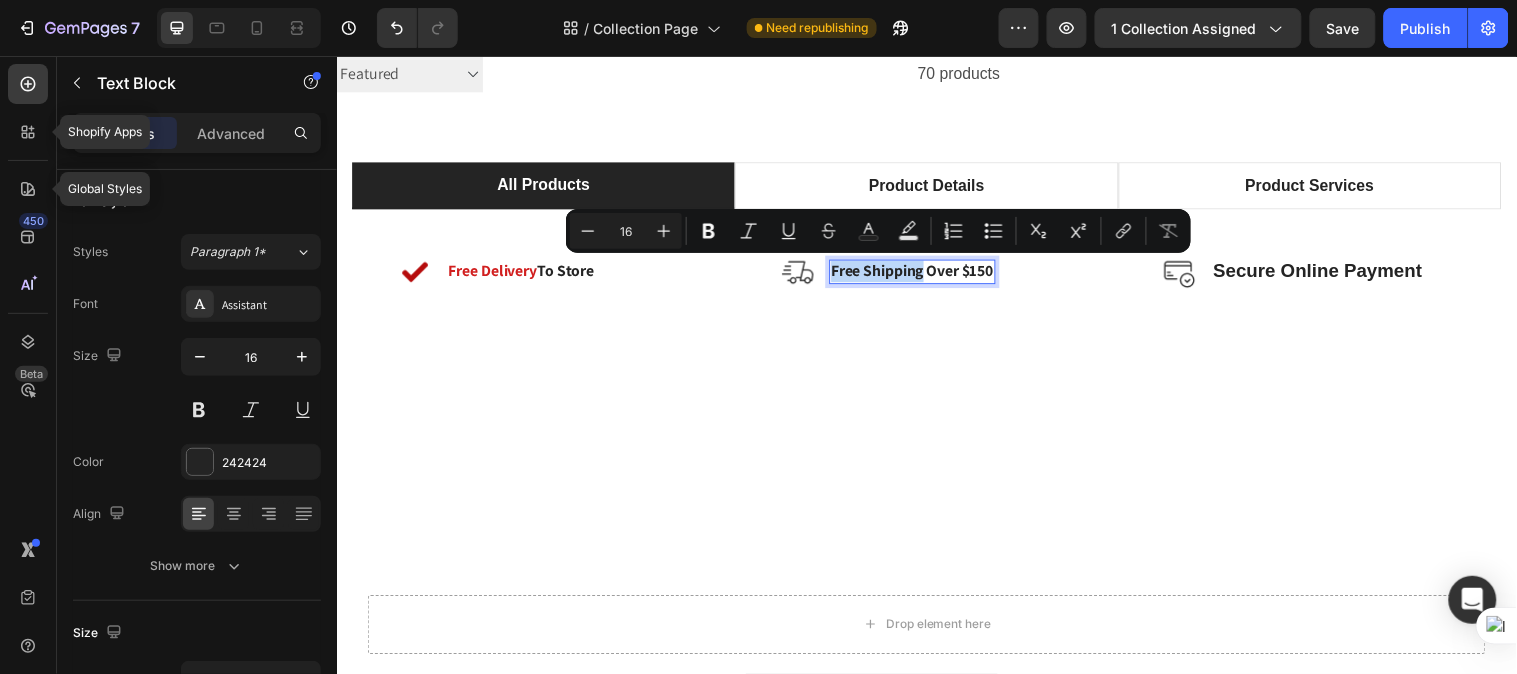 drag, startPoint x: 927, startPoint y: 276, endPoint x: 831, endPoint y: 285, distance: 96.42095 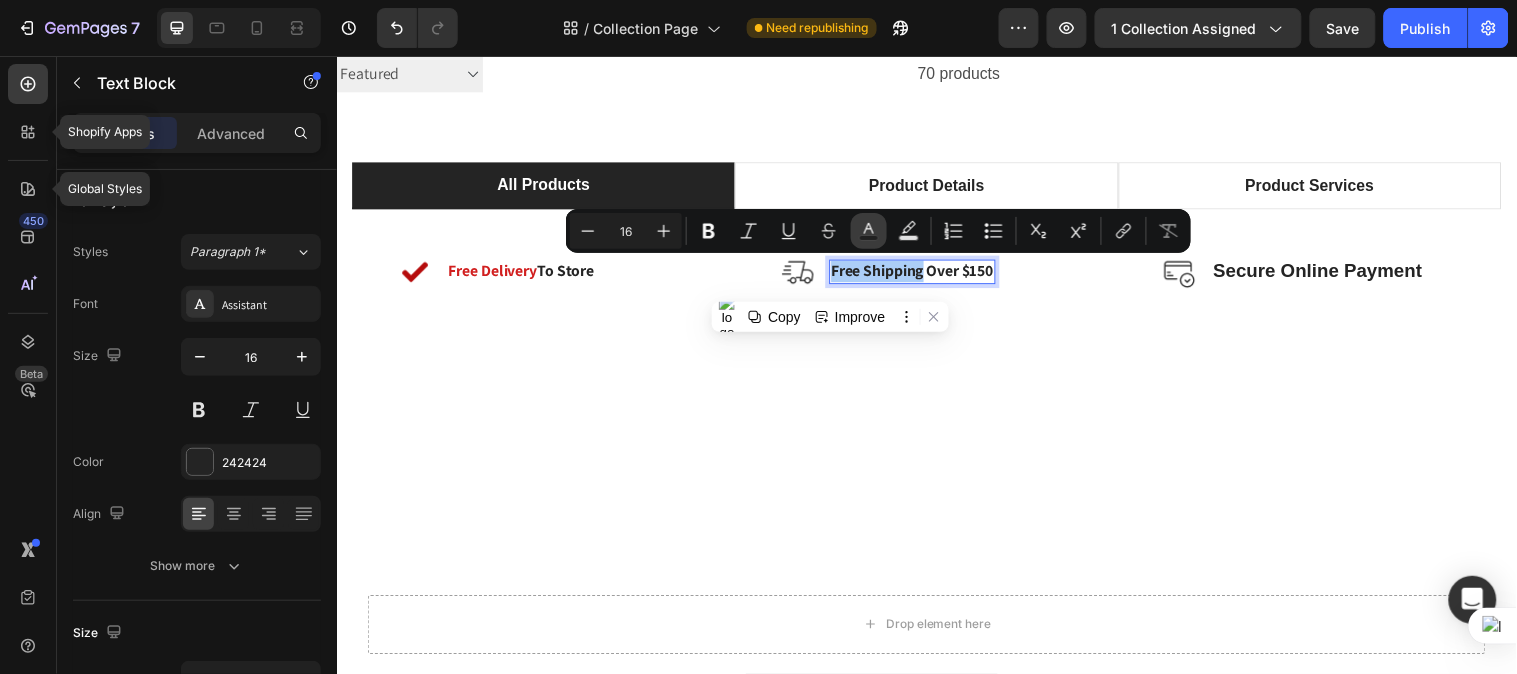 click 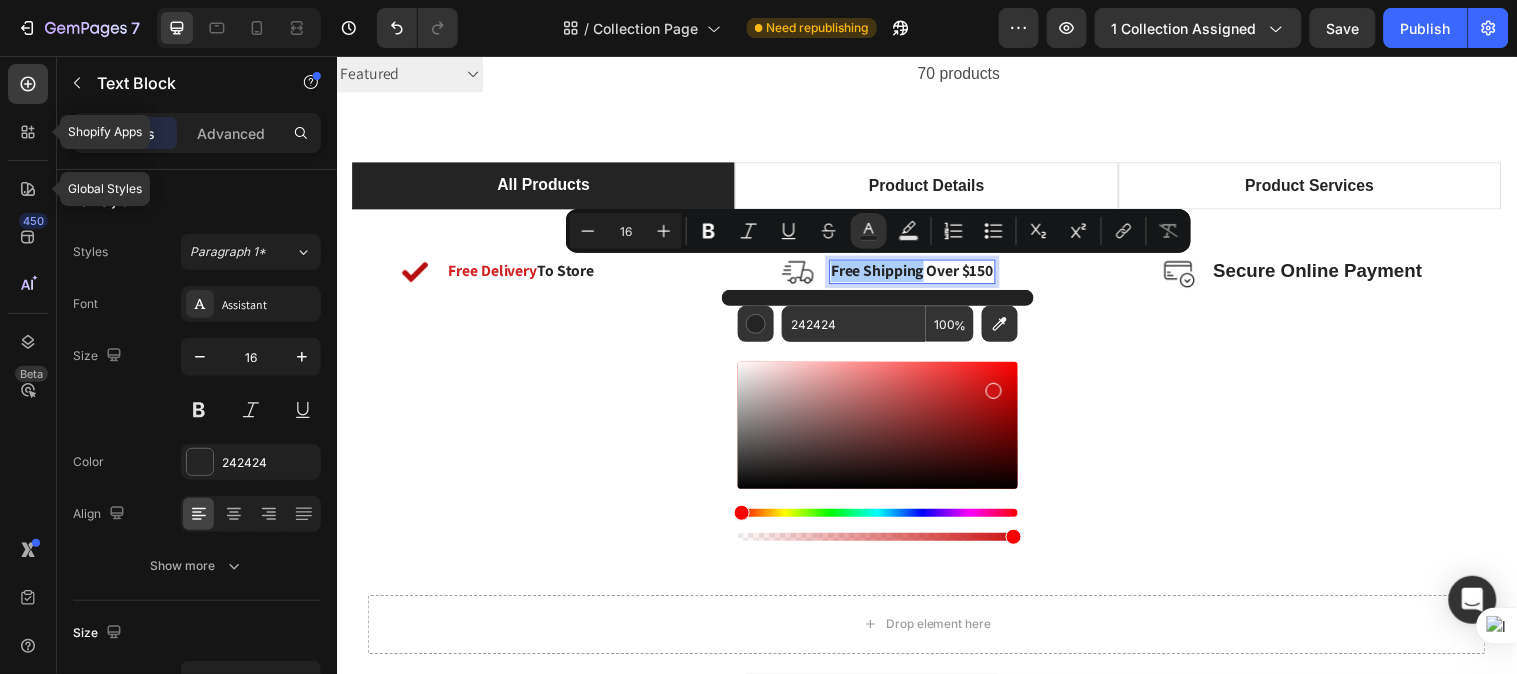 click at bounding box center [878, 425] 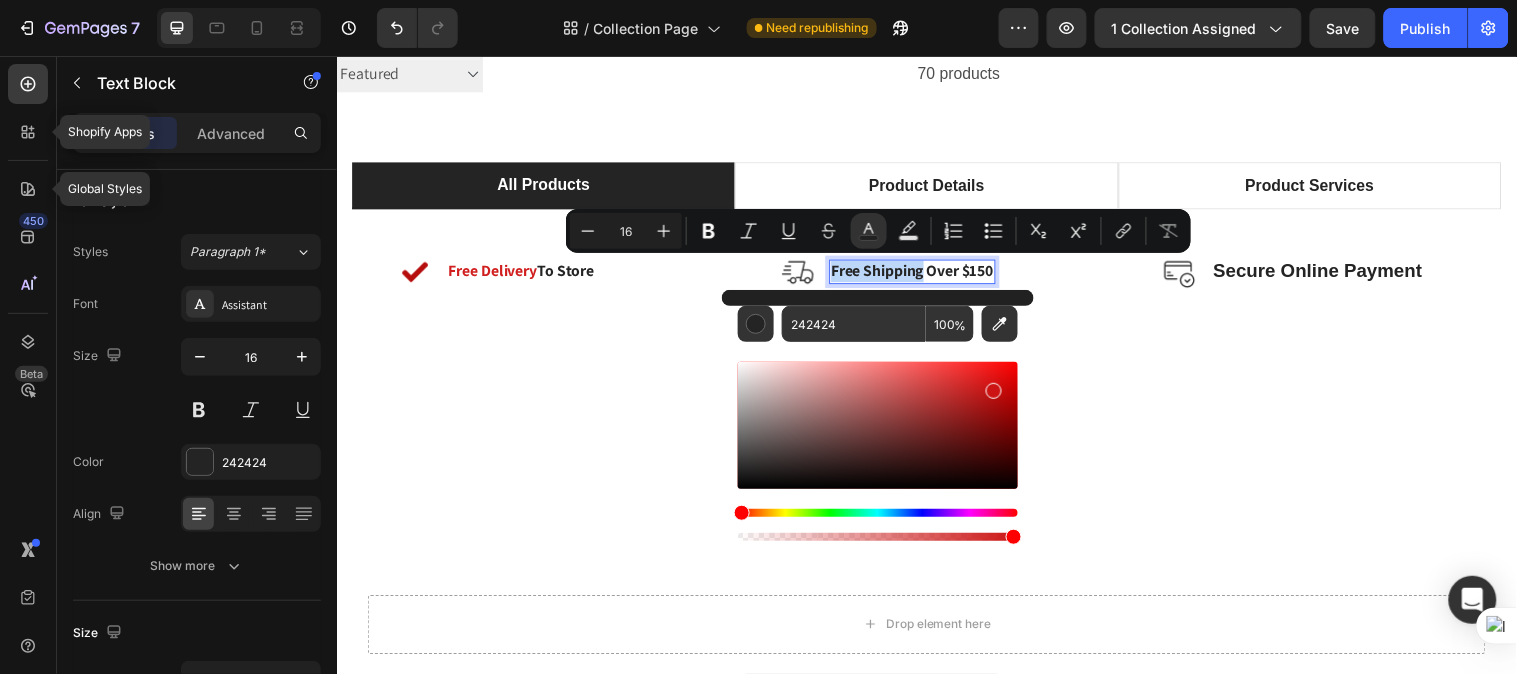 type on "CC1414" 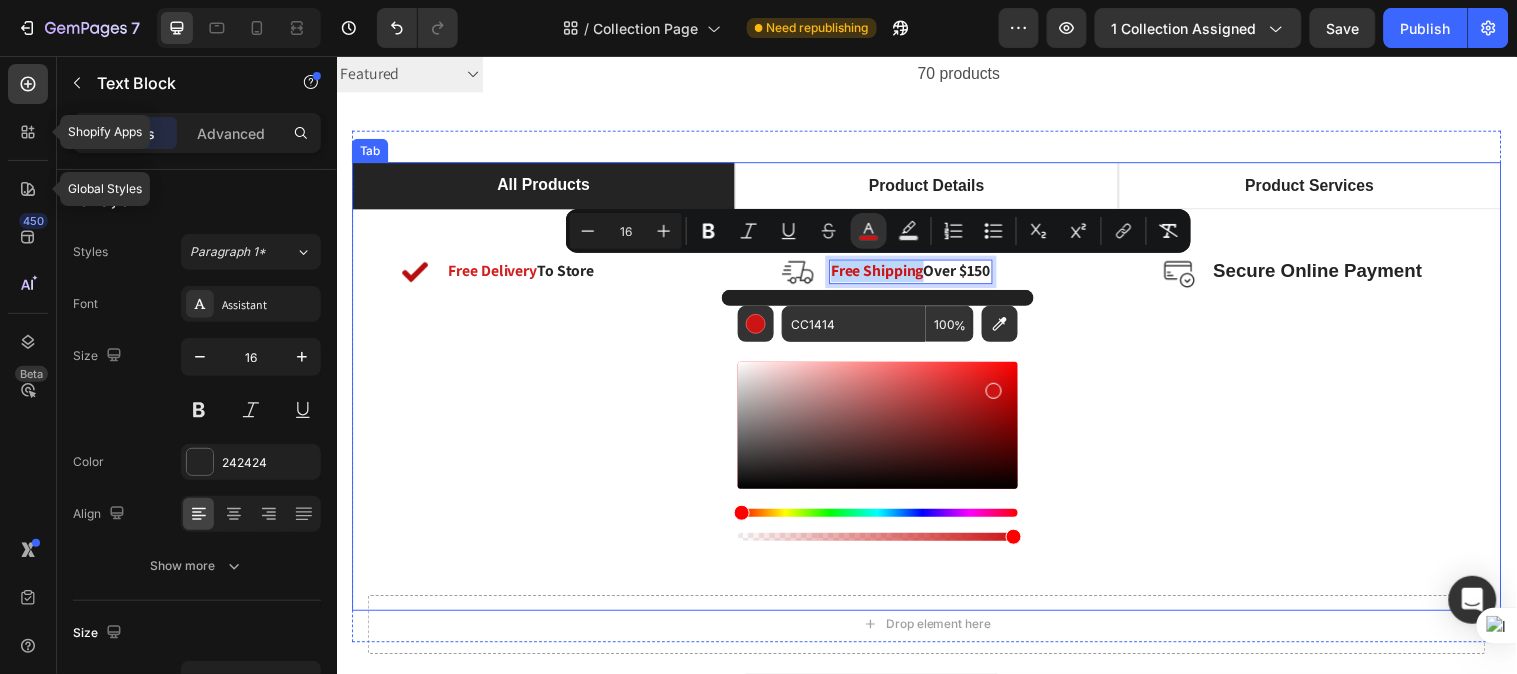 click on "Image Free Delivery  To Store Text Block Row Row Image Free Shipping  Over $150 Text Block   0 Row Row Image Secure Online Payment Text Block Row Row Row" at bounding box center (936, 415) 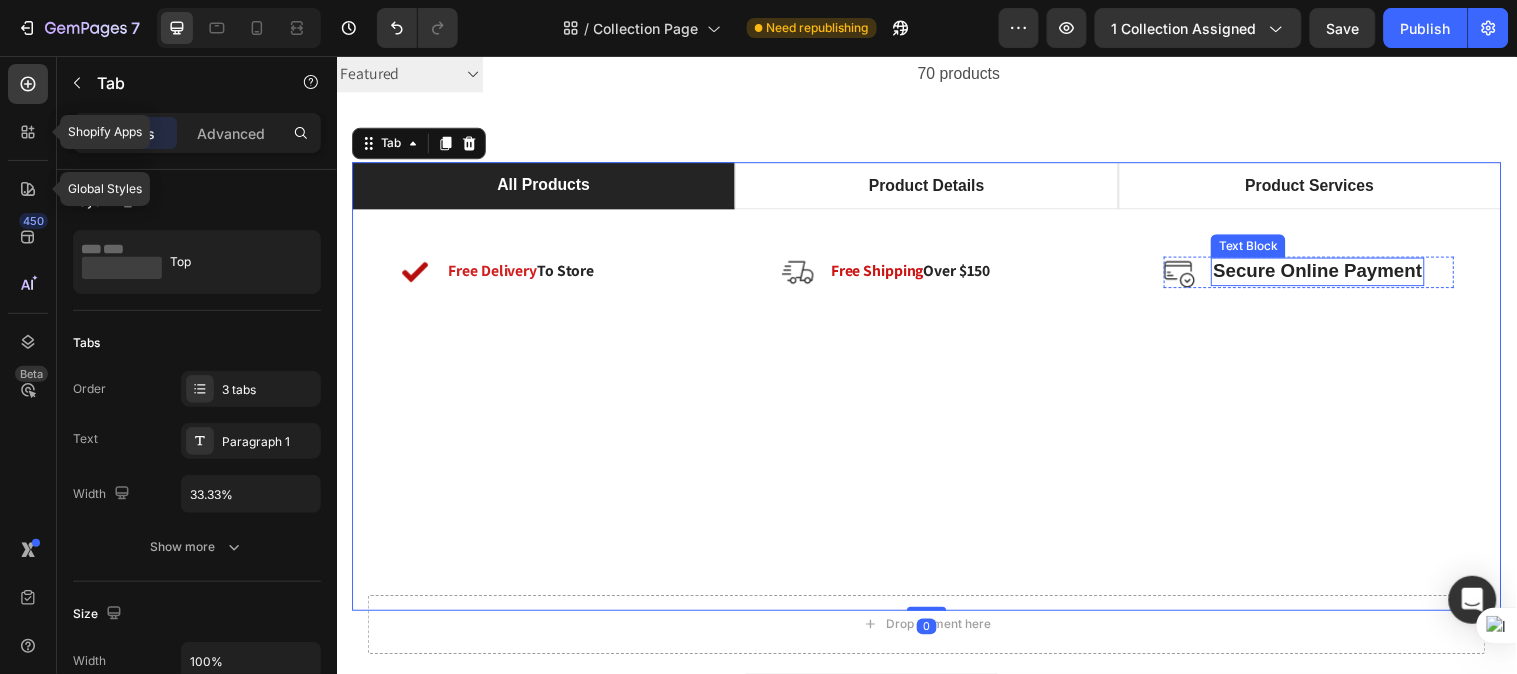 drag, startPoint x: 1281, startPoint y: 278, endPoint x: 1057, endPoint y: 283, distance: 224.0558 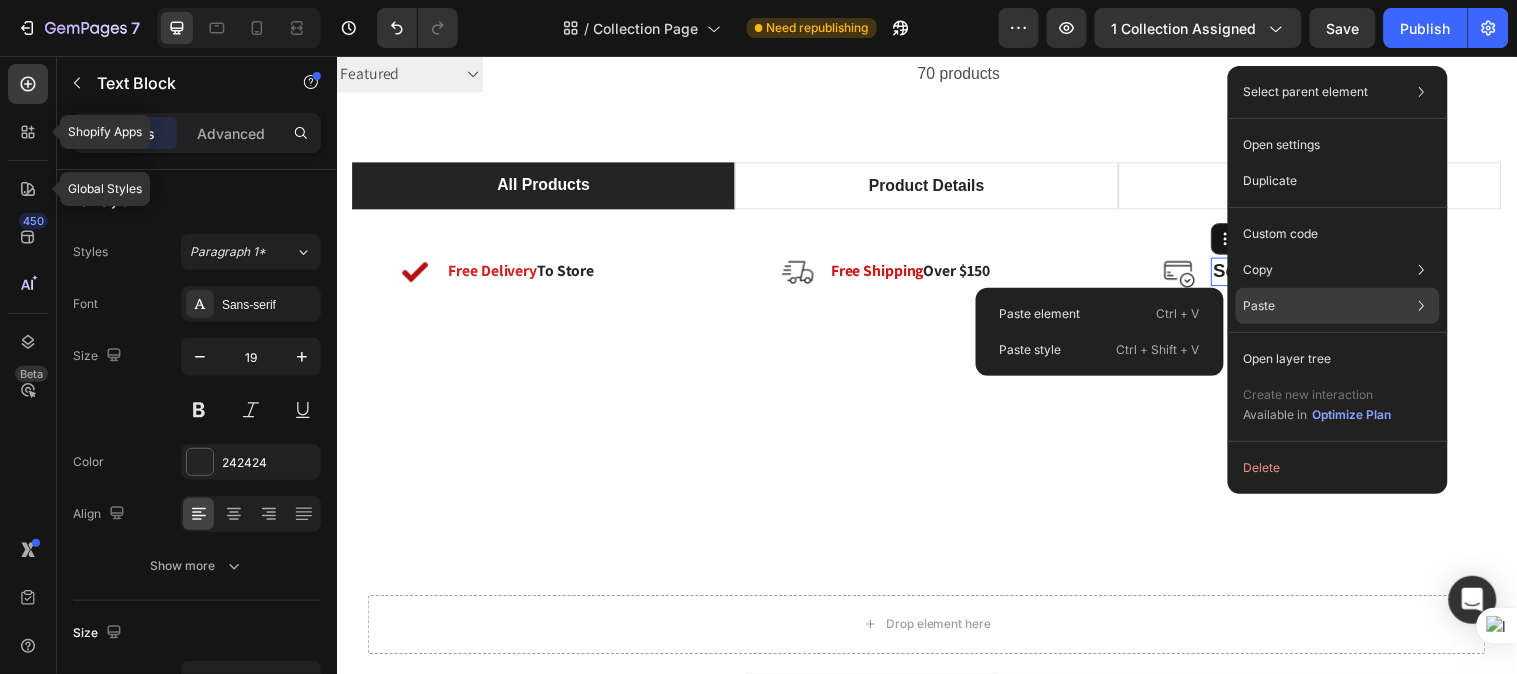 click on "Paste Paste element  Ctrl + V Paste style  Ctrl + Shift + V" 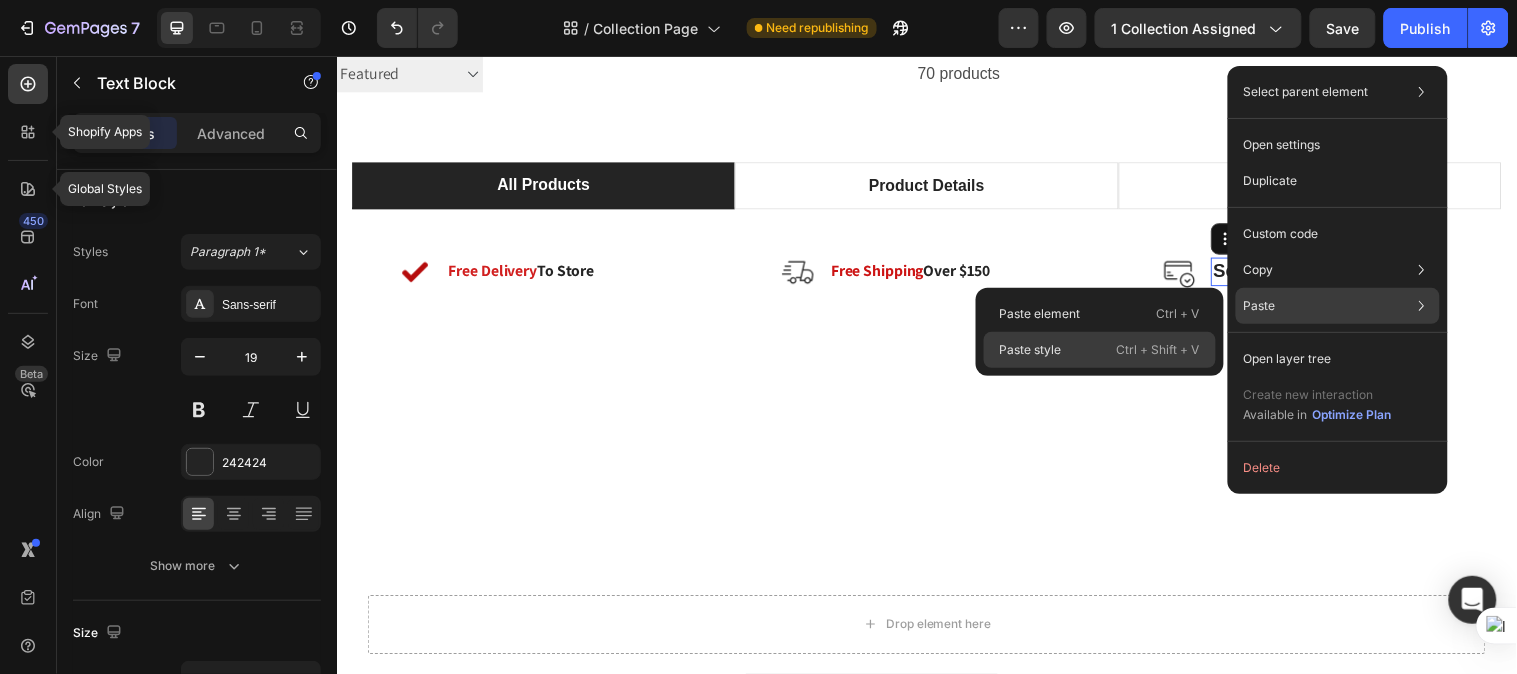 click on "Ctrl + Shift + V" at bounding box center [1158, 350] 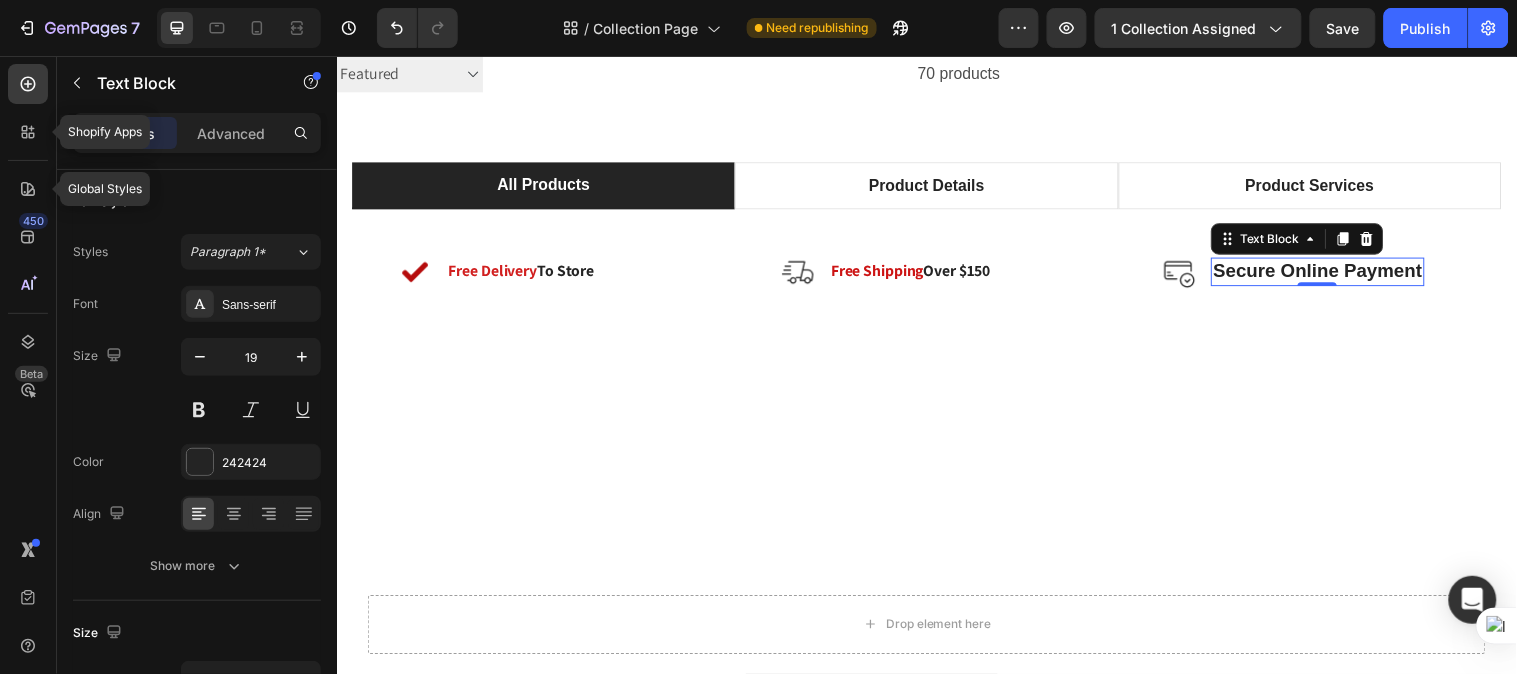 type on "16" 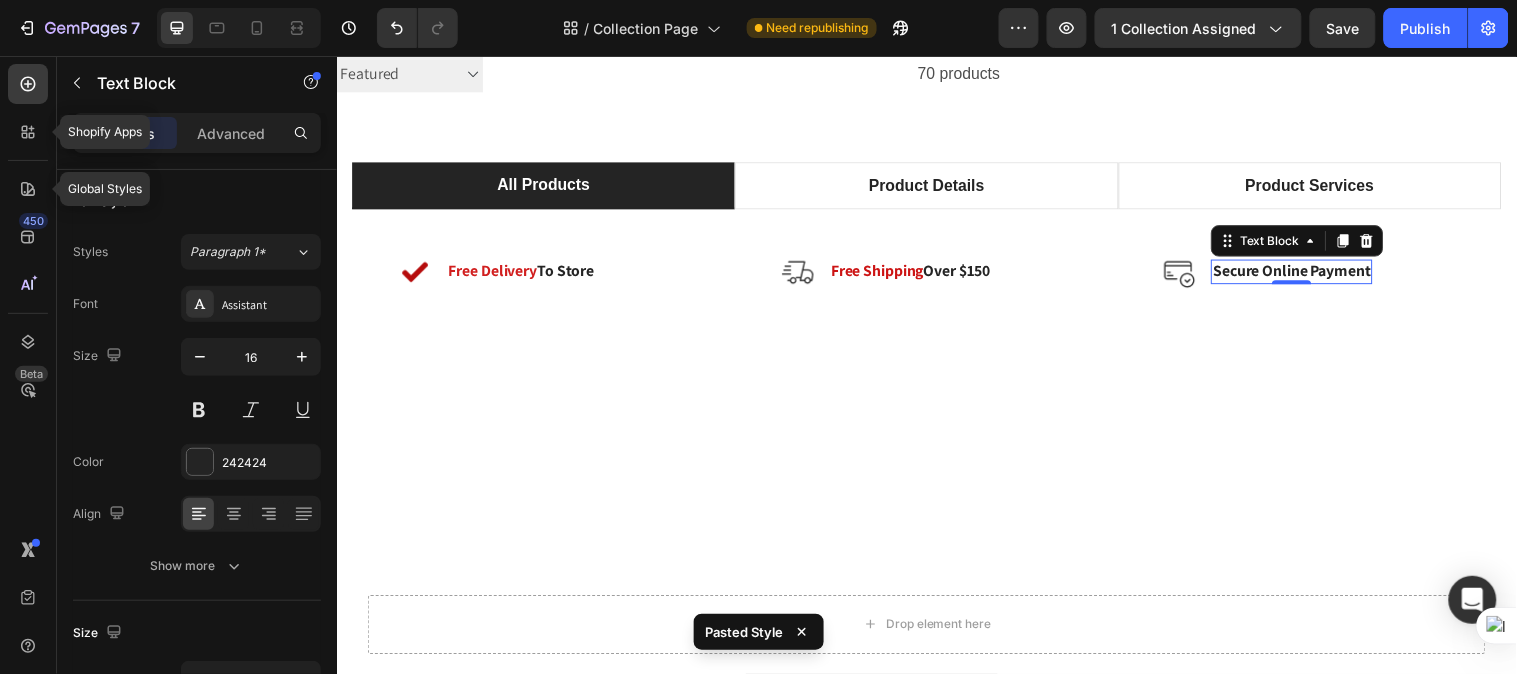 click on "Secure Online Payment" at bounding box center (1307, 274) 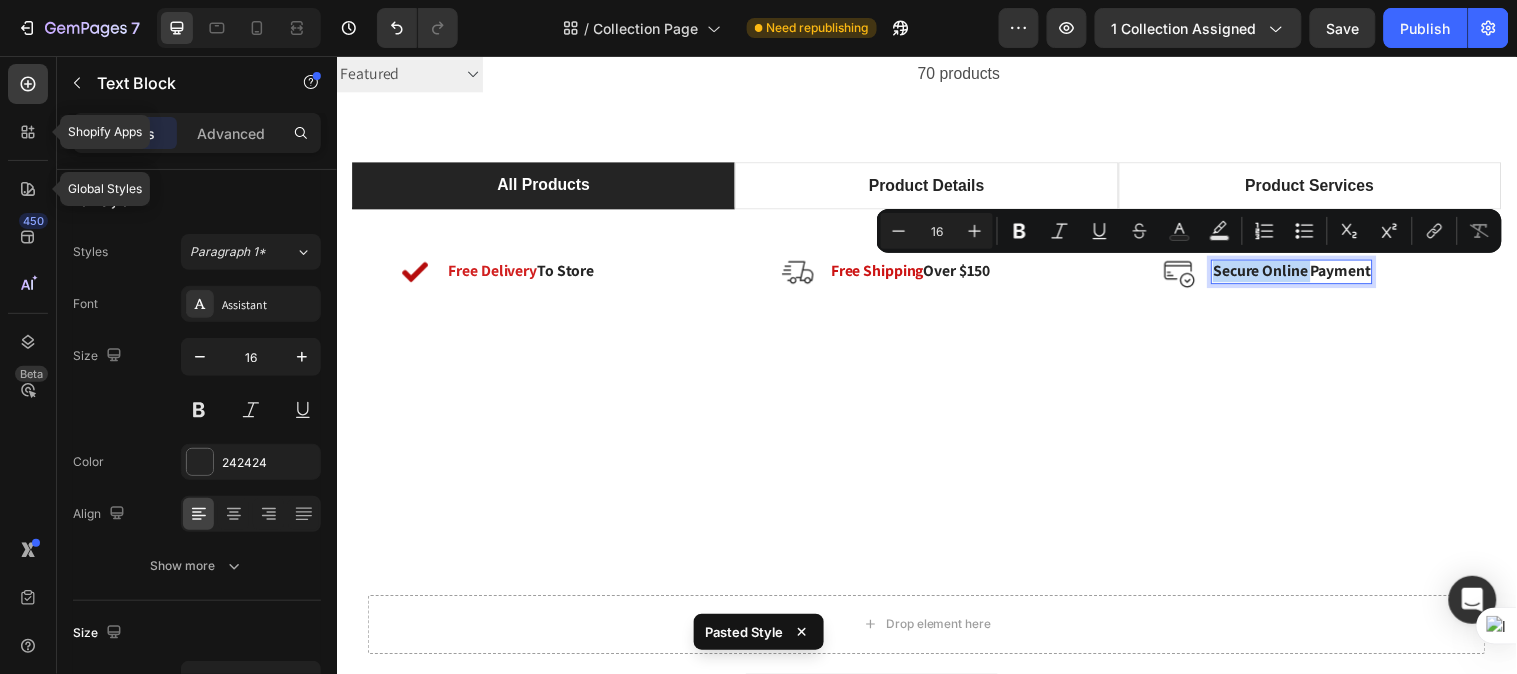 drag, startPoint x: 1315, startPoint y: 274, endPoint x: 1218, endPoint y: 278, distance: 97.082436 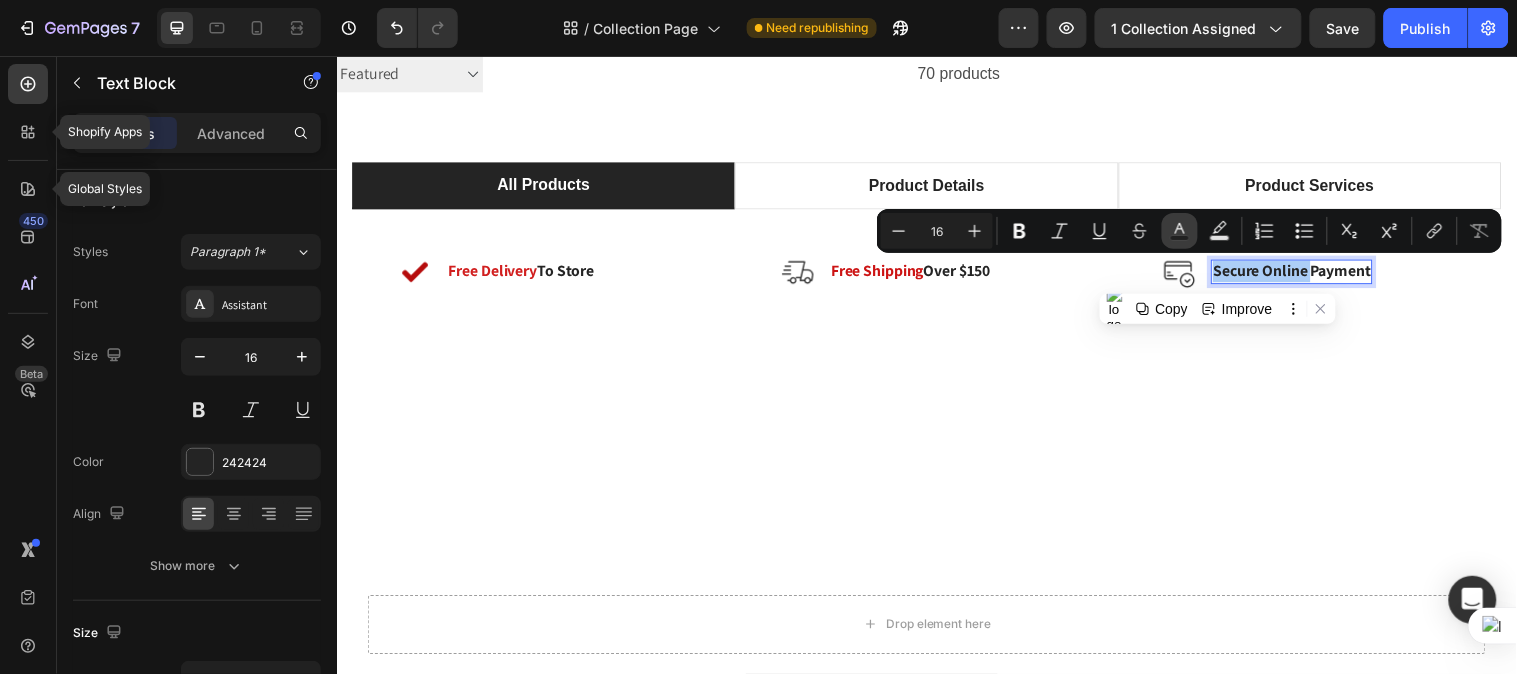click 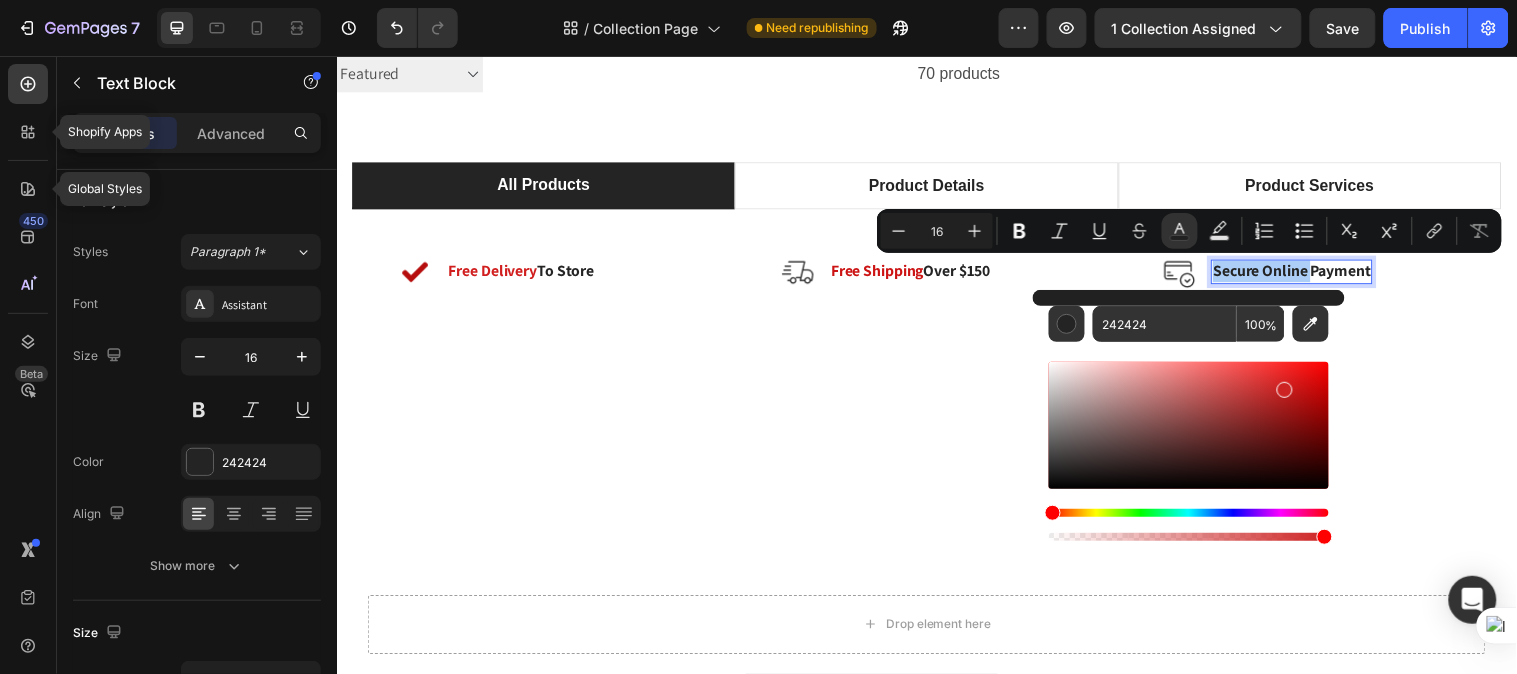 click at bounding box center [1189, 425] 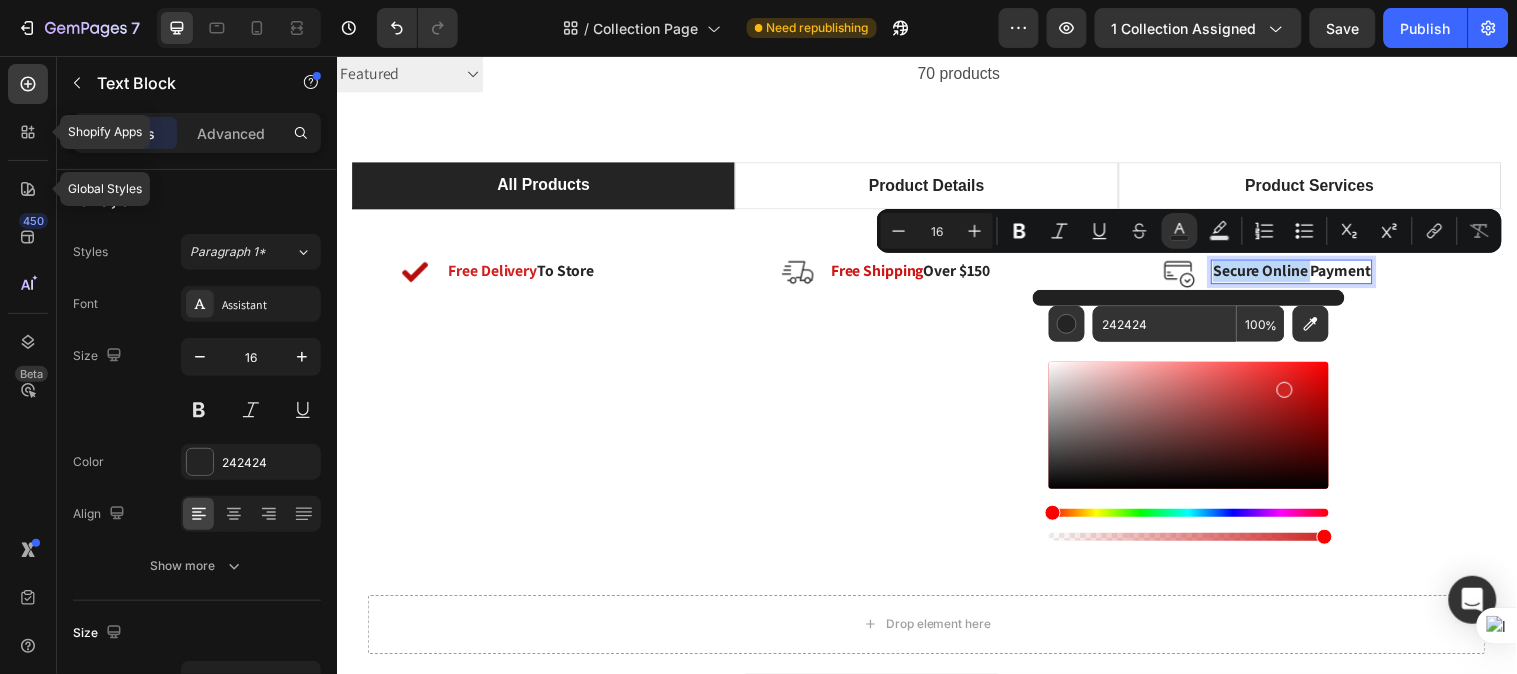 click on "Image Free Delivery  To Store Text Block Row Row Image Free Shipping  Over $150 Text Block Row Row Image Secure Online Payment Text Block   0 Row Row Row" at bounding box center (936, 415) 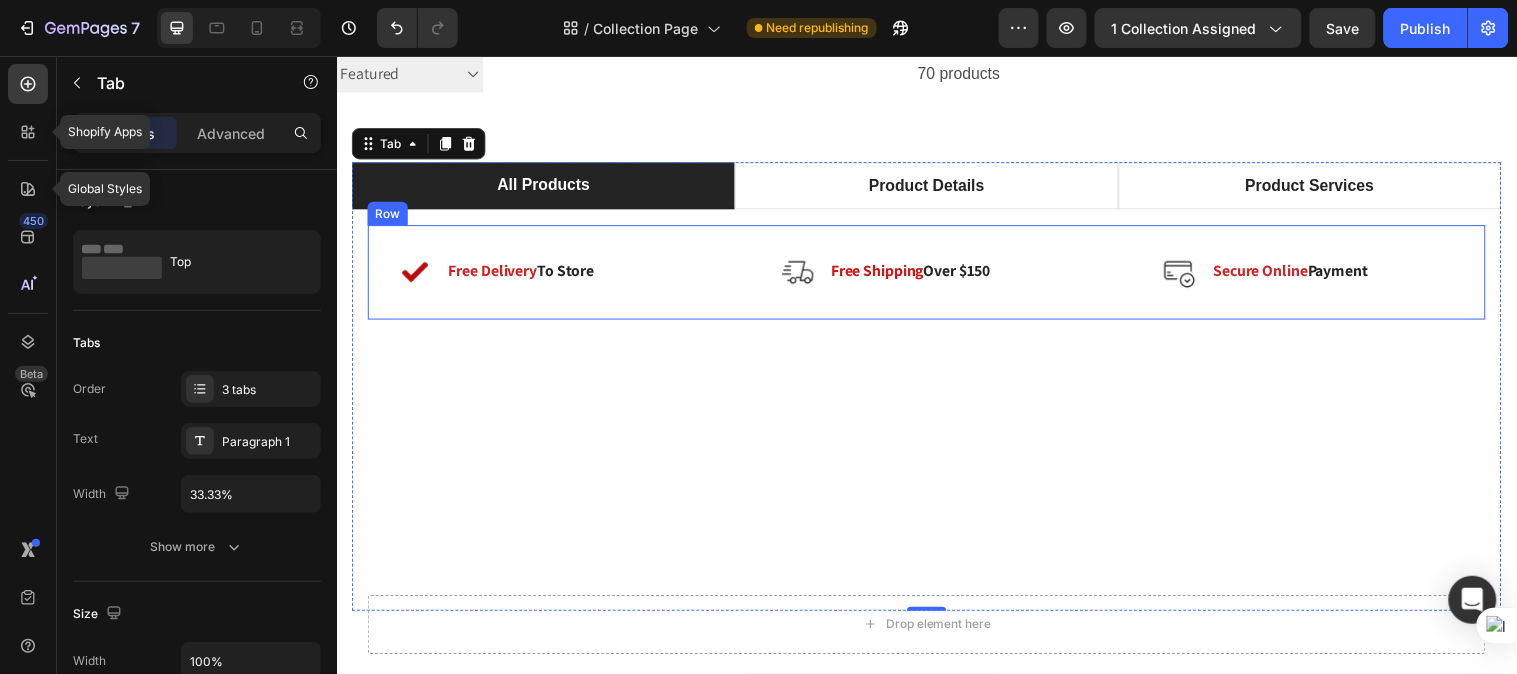 click on "Image Free Delivery  To Store Text Block Row Row Image Free Shipping  Over $150 Text Block Row Row Image Secure Online  Payment Text Block Row Row Row" at bounding box center (936, 275) 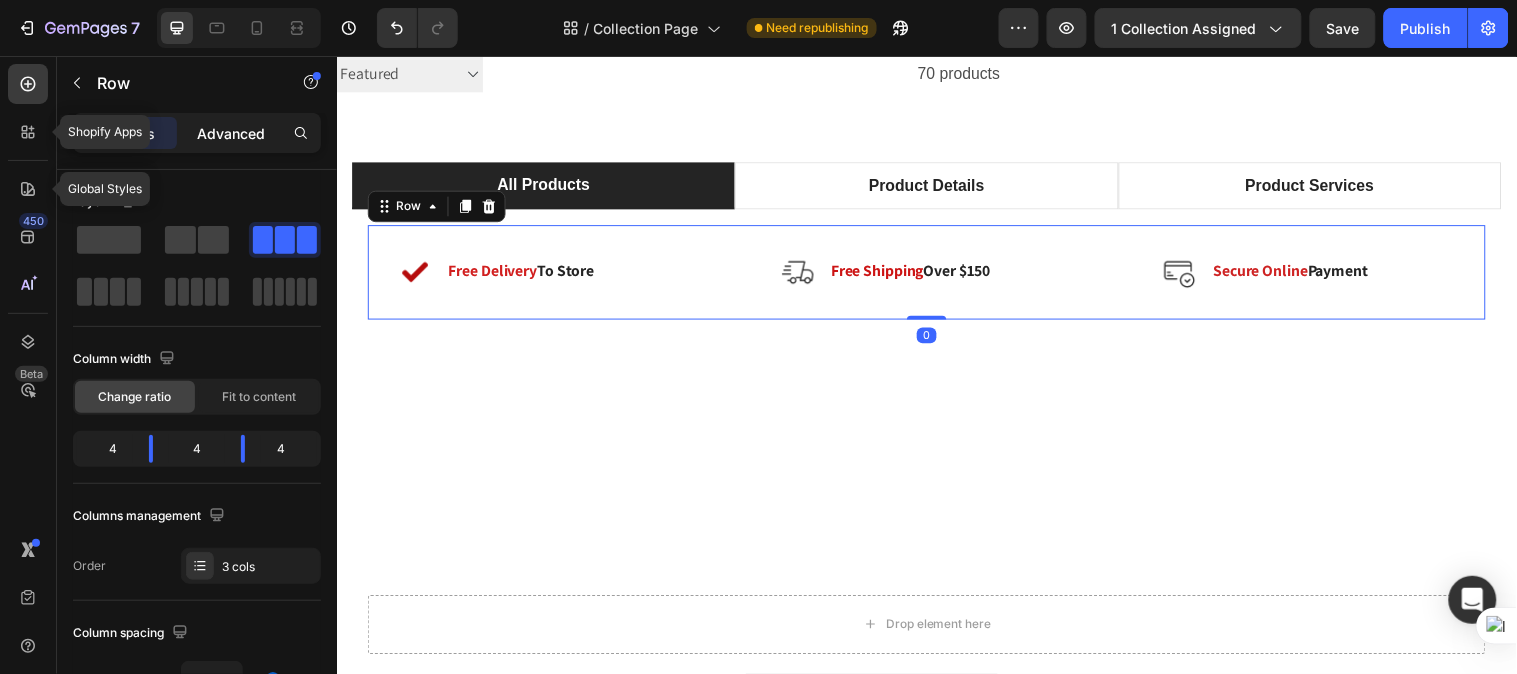 click on "Advanced" at bounding box center [231, 133] 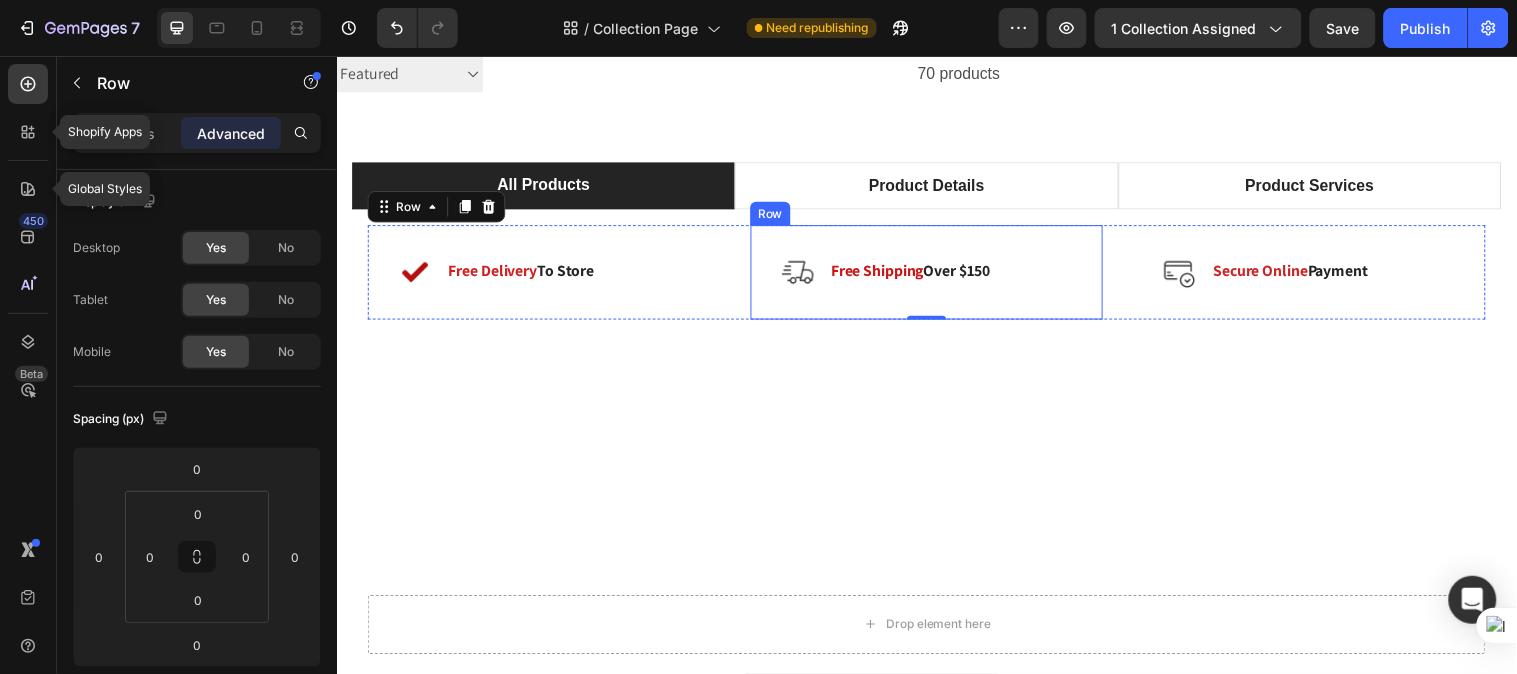 drag, startPoint x: 755, startPoint y: 290, endPoint x: 759, endPoint y: 306, distance: 16.492422 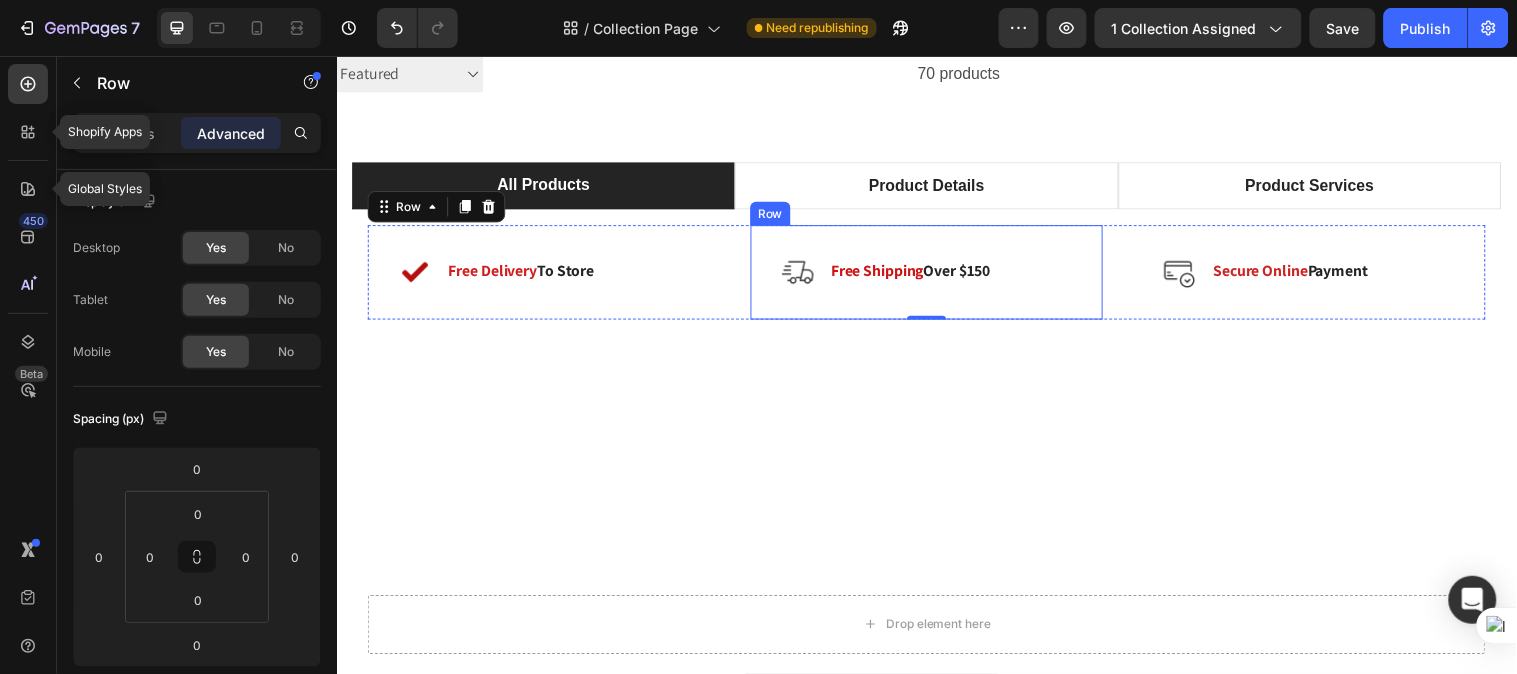 click on "Image Free Shipping  Over $150 Text Block Row Row" at bounding box center [936, 275] 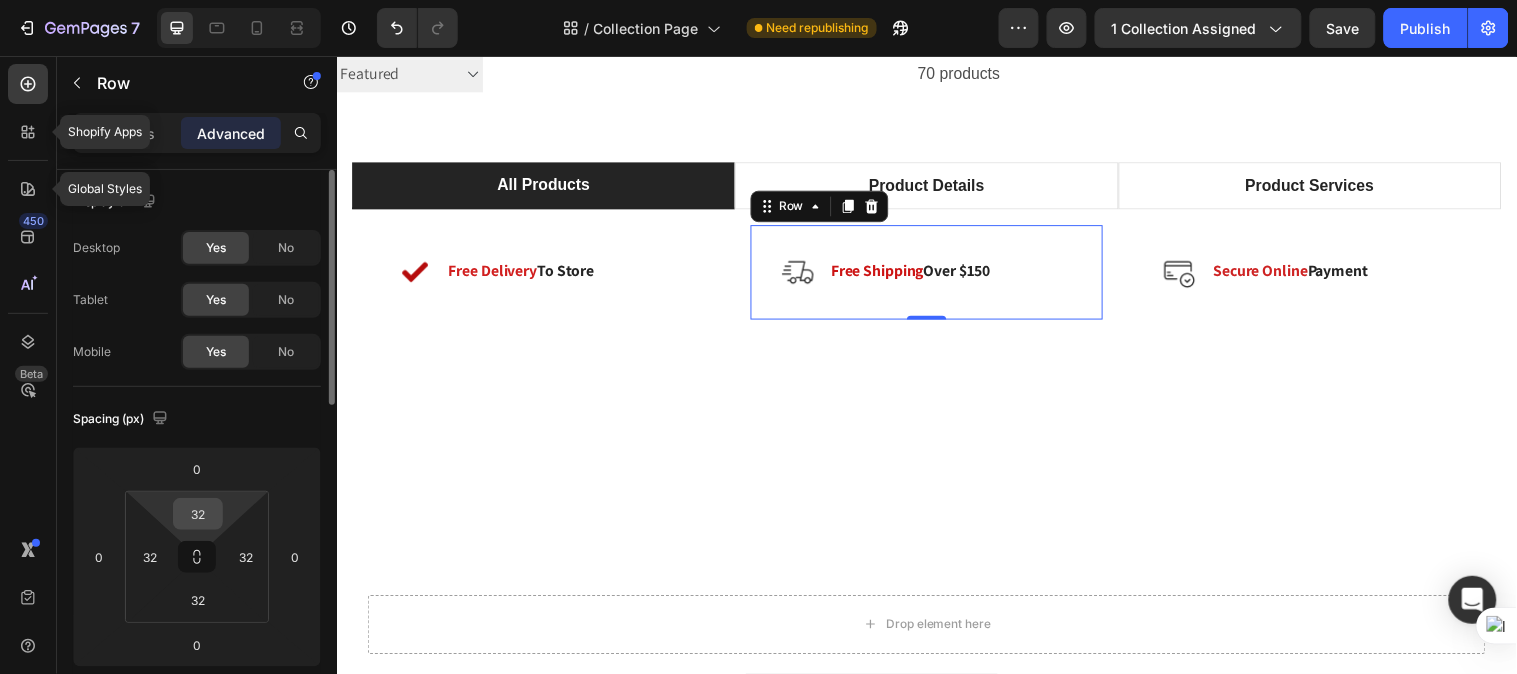 click on "32" at bounding box center [198, 514] 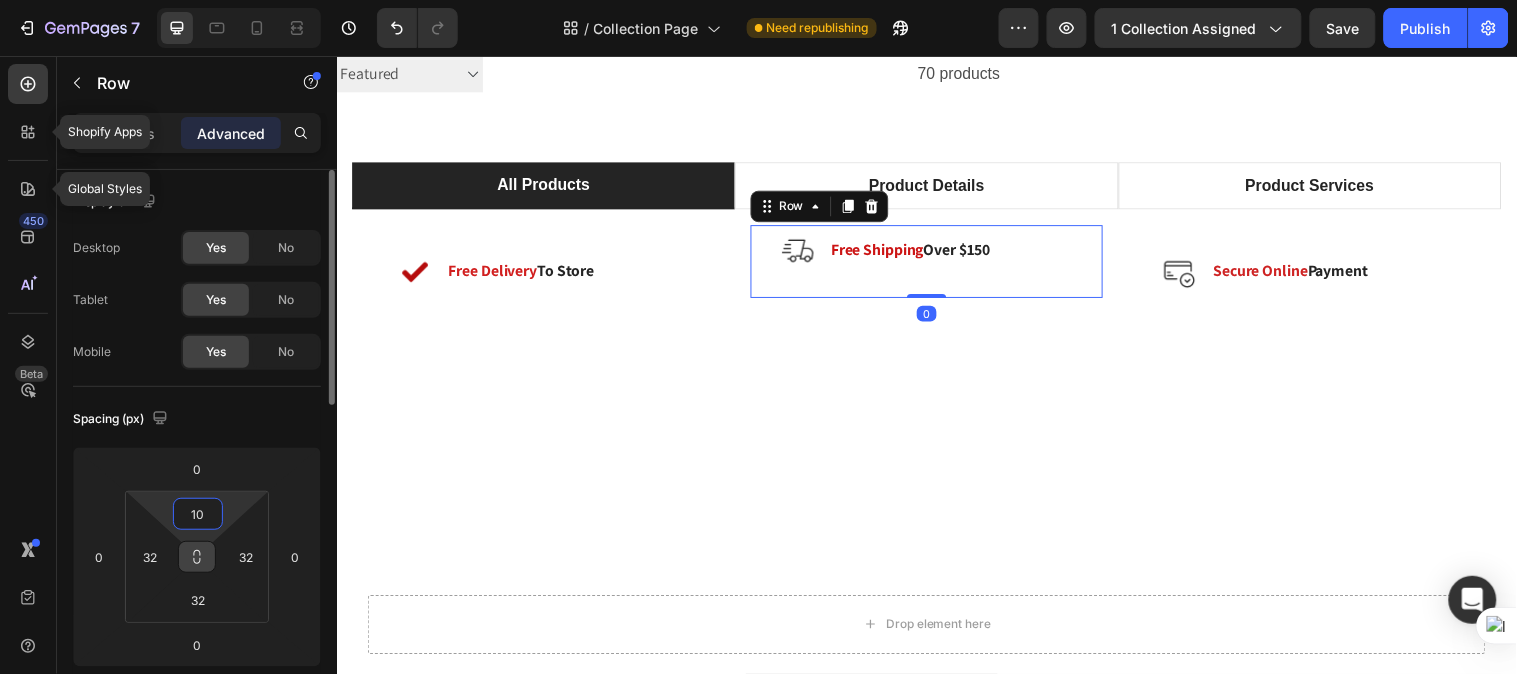 click 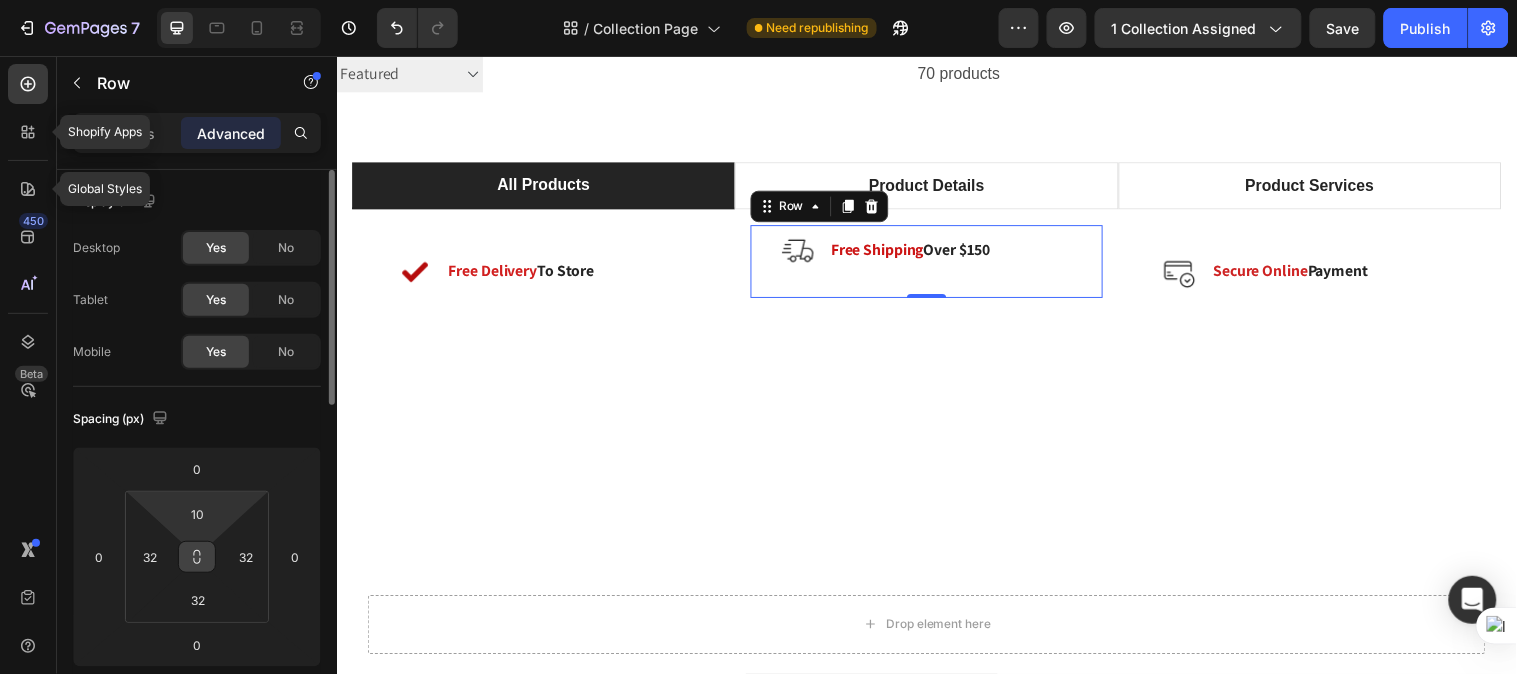 click 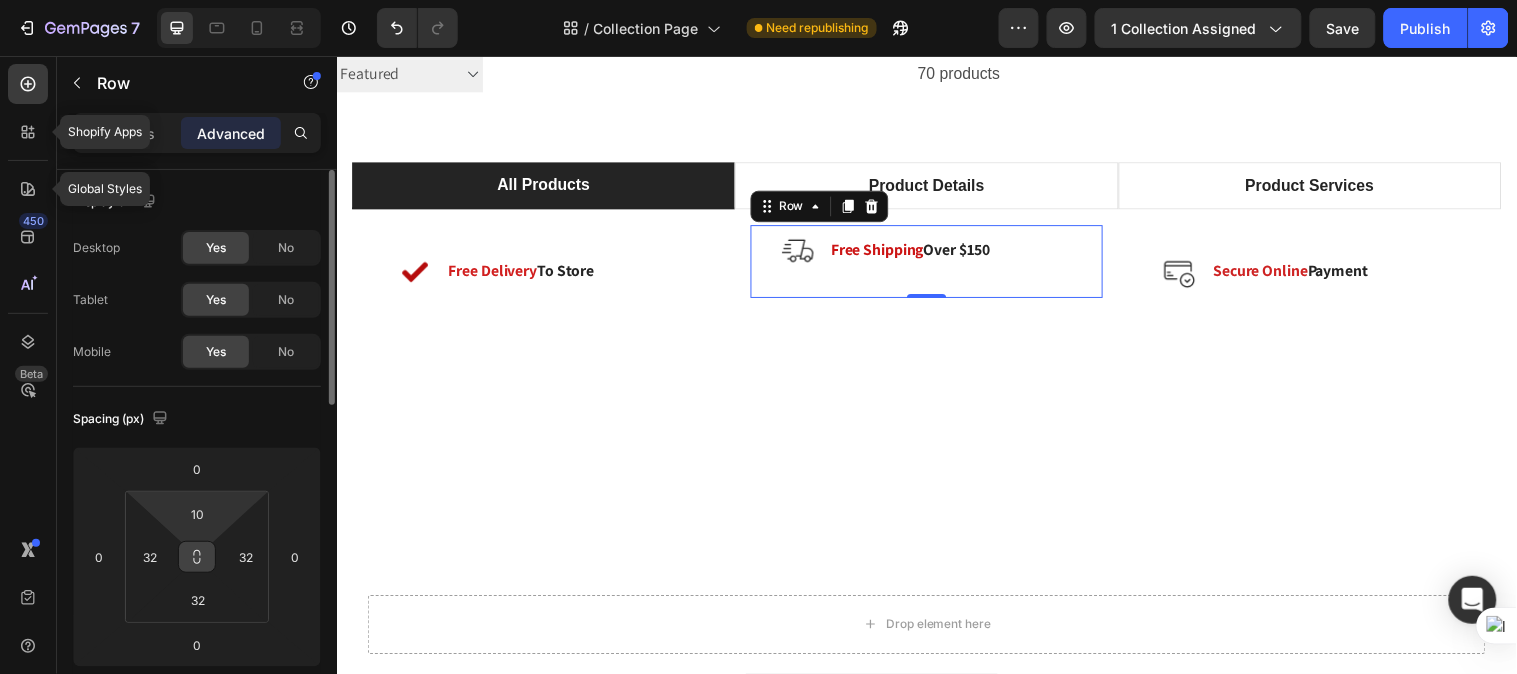 click at bounding box center [197, 557] 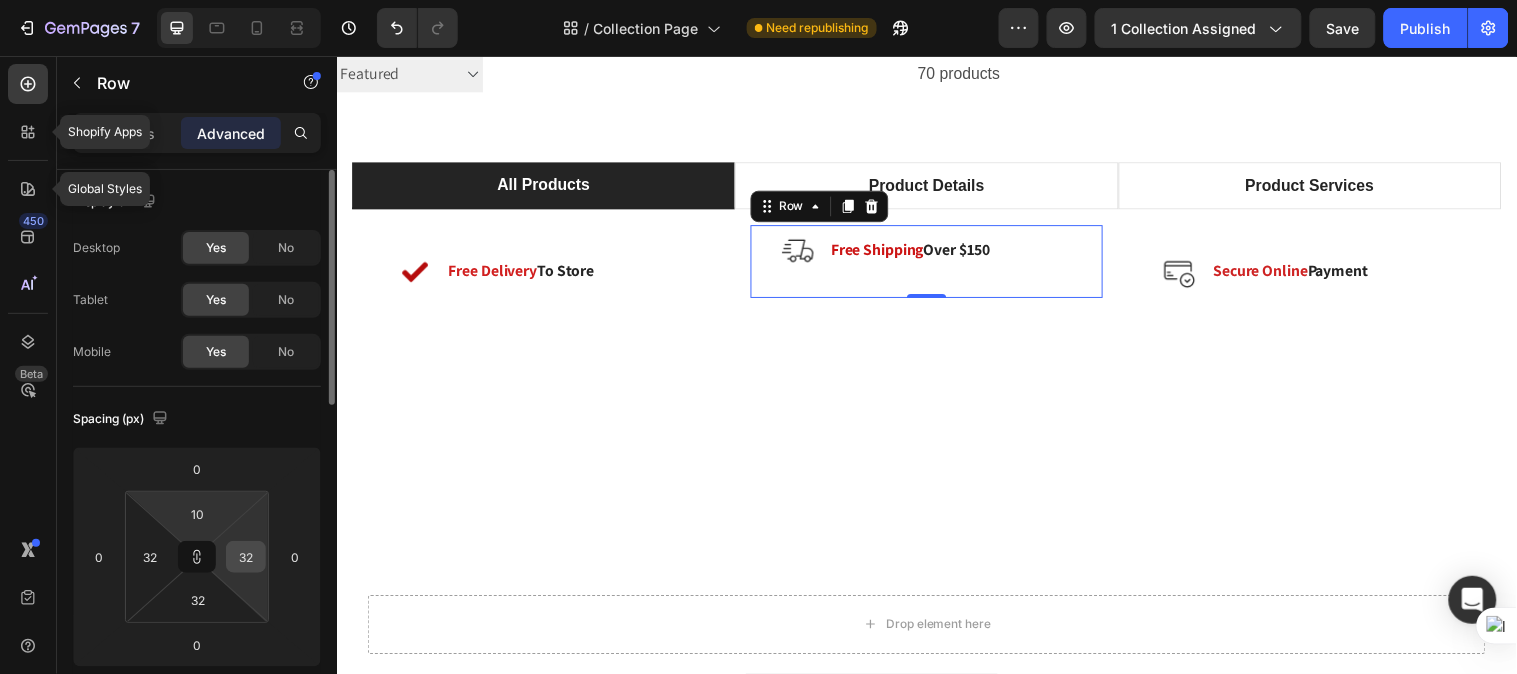 click on "32" at bounding box center [246, 557] 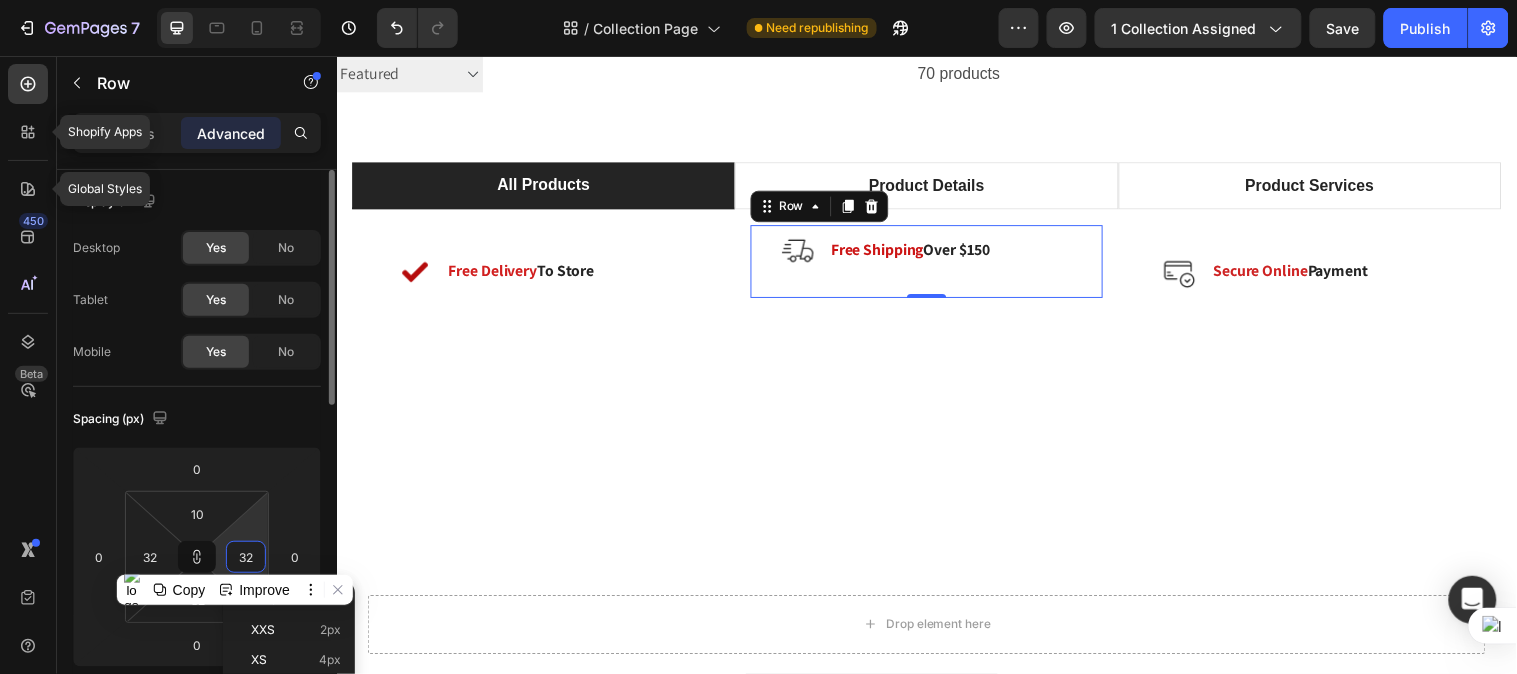 click on "32" at bounding box center (246, 557) 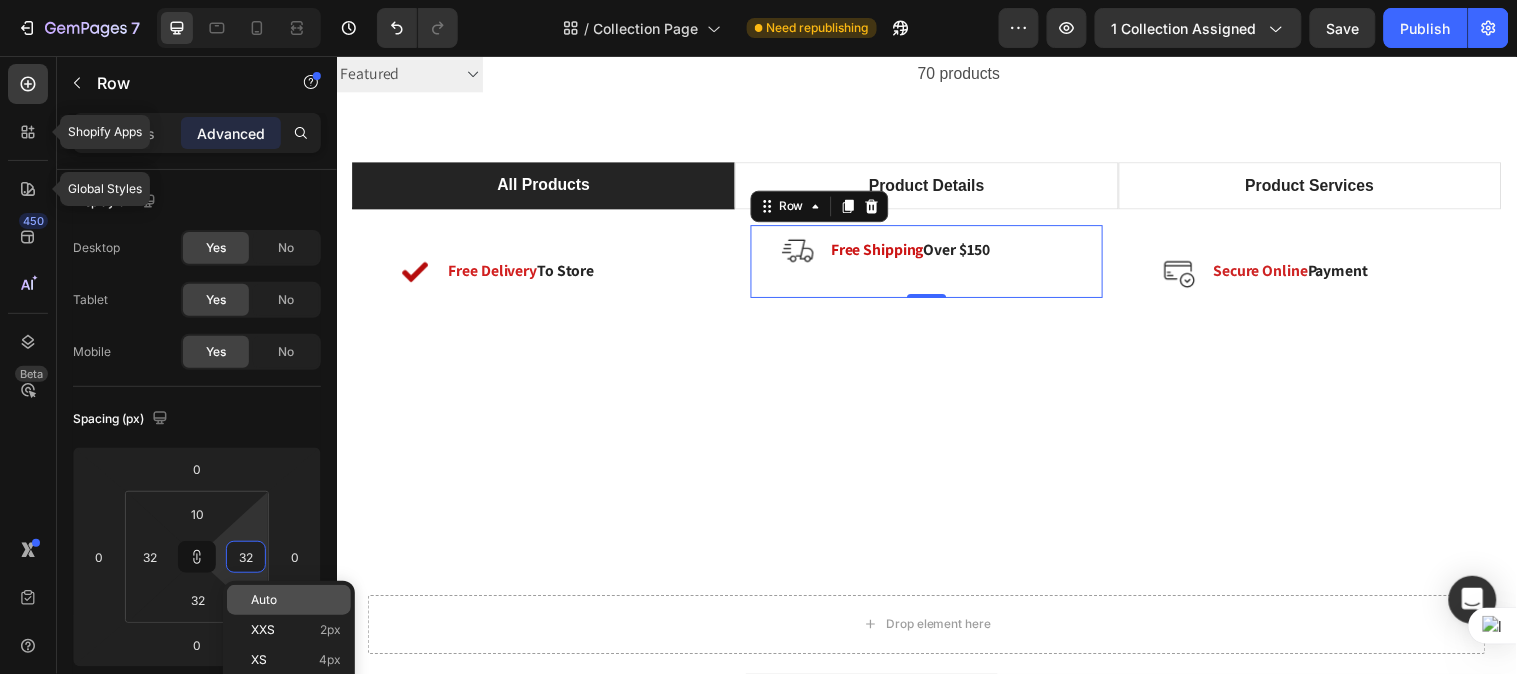 click on "Auto" at bounding box center (296, 600) 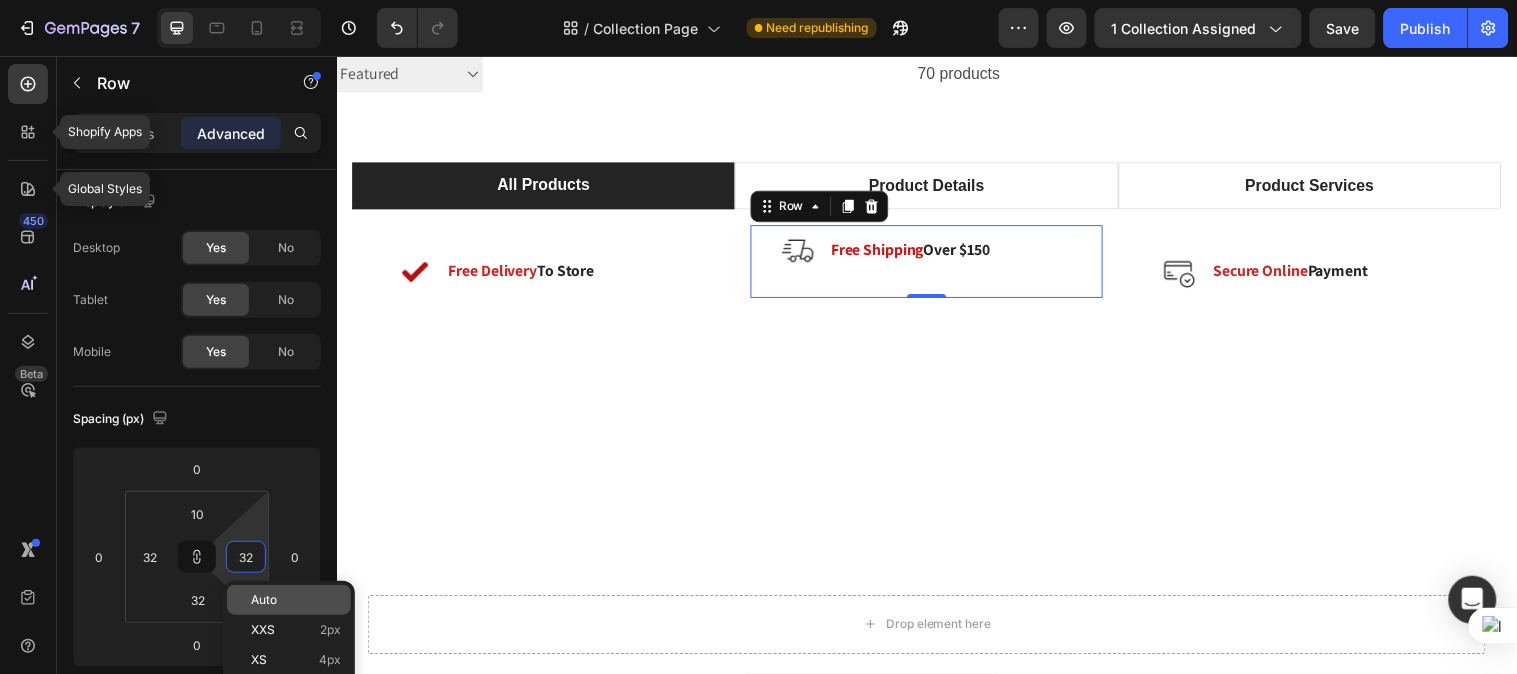 type on "Auto" 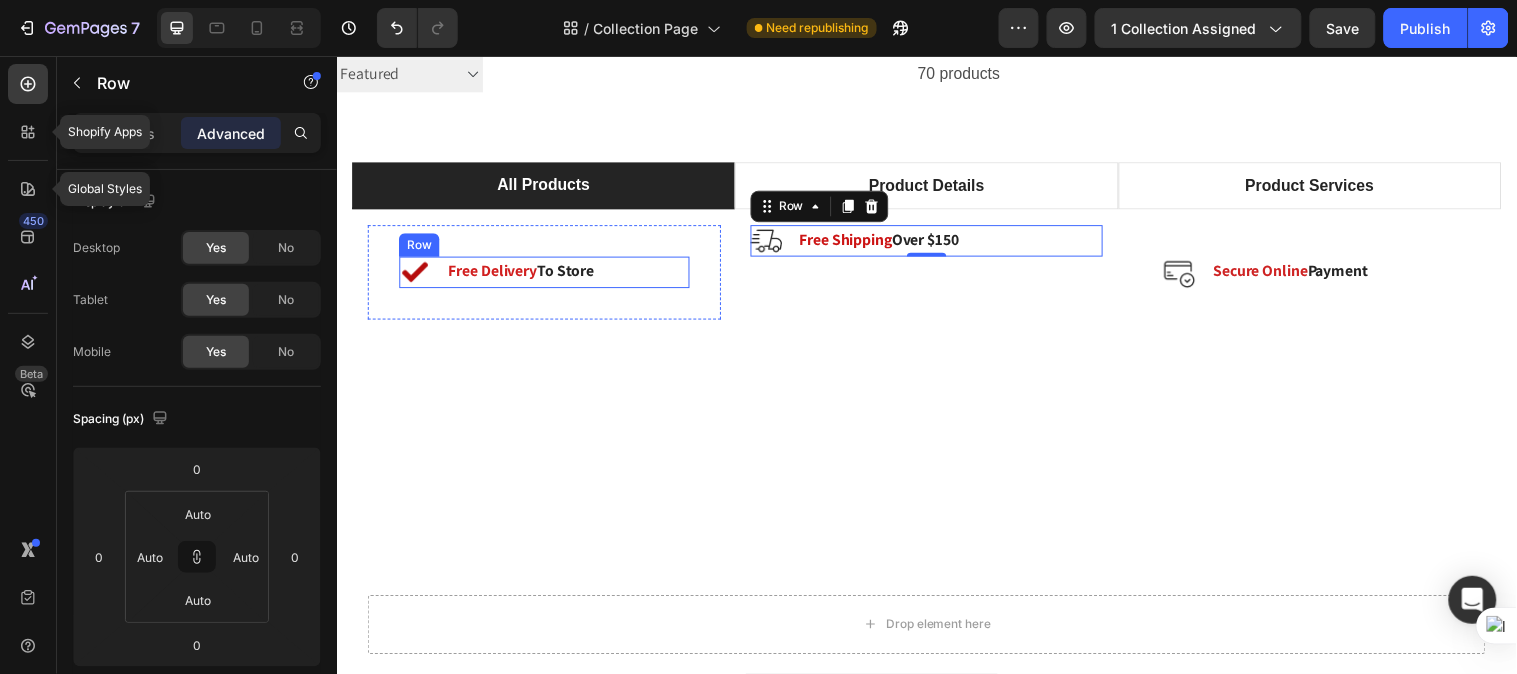 click on "Image Free Delivery  To Store Text Block Row" at bounding box center (547, 275) 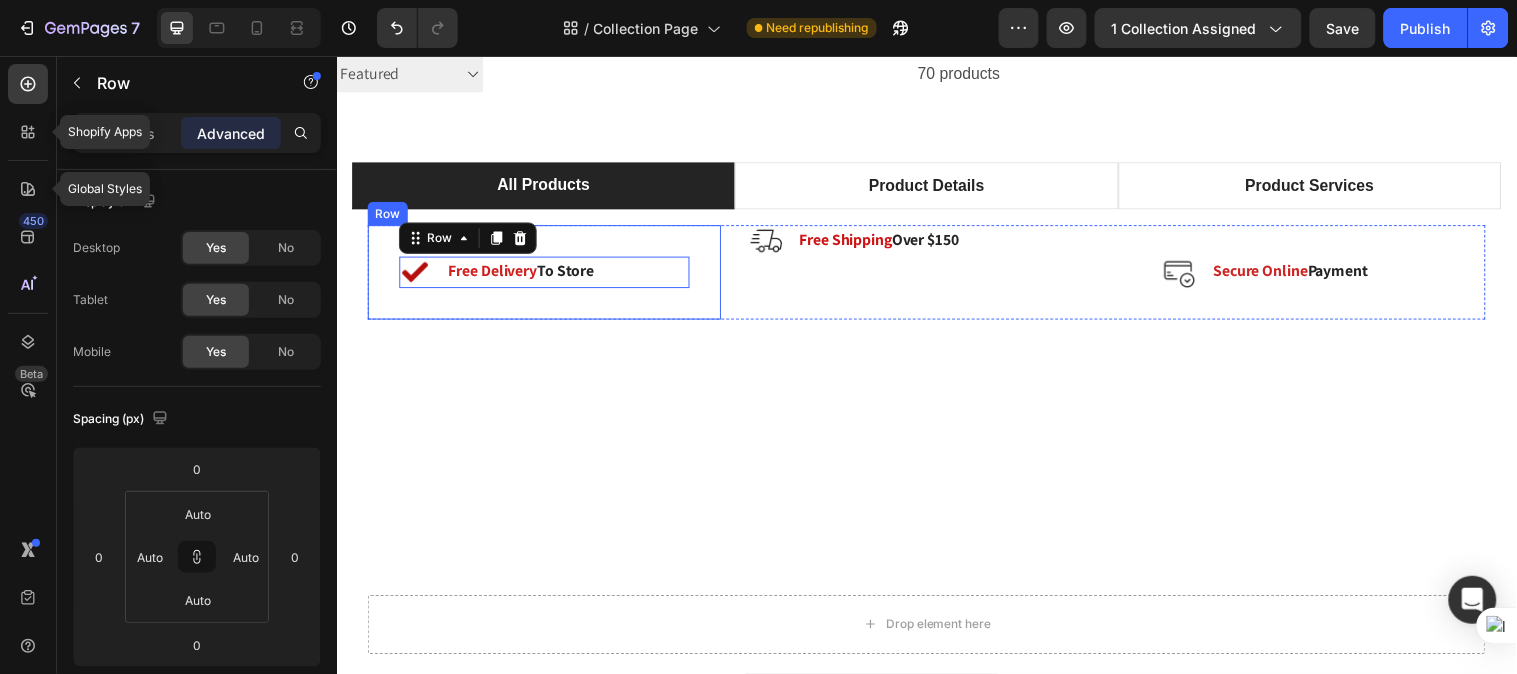 click on "Image Free Delivery  To Store Text Block Row   0 Row" at bounding box center [547, 275] 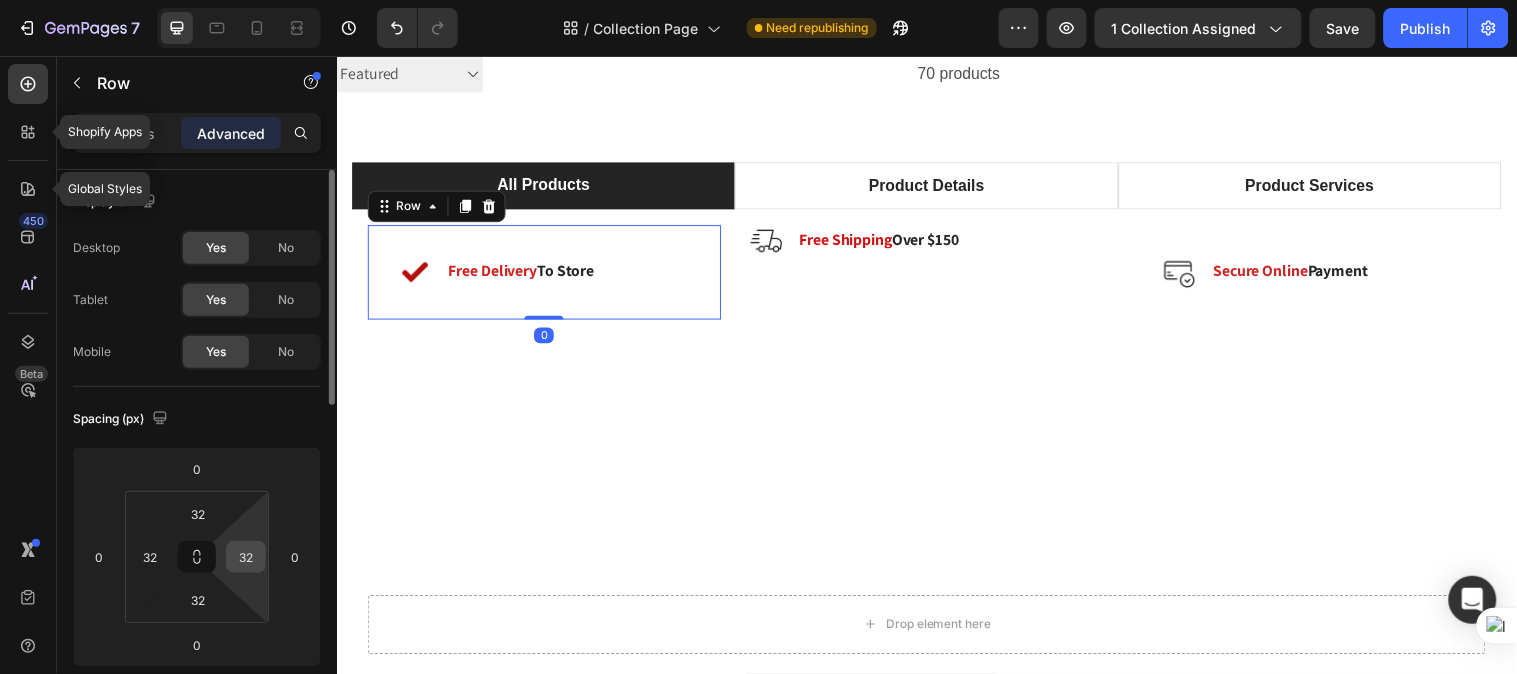 click on "32" at bounding box center (246, 557) 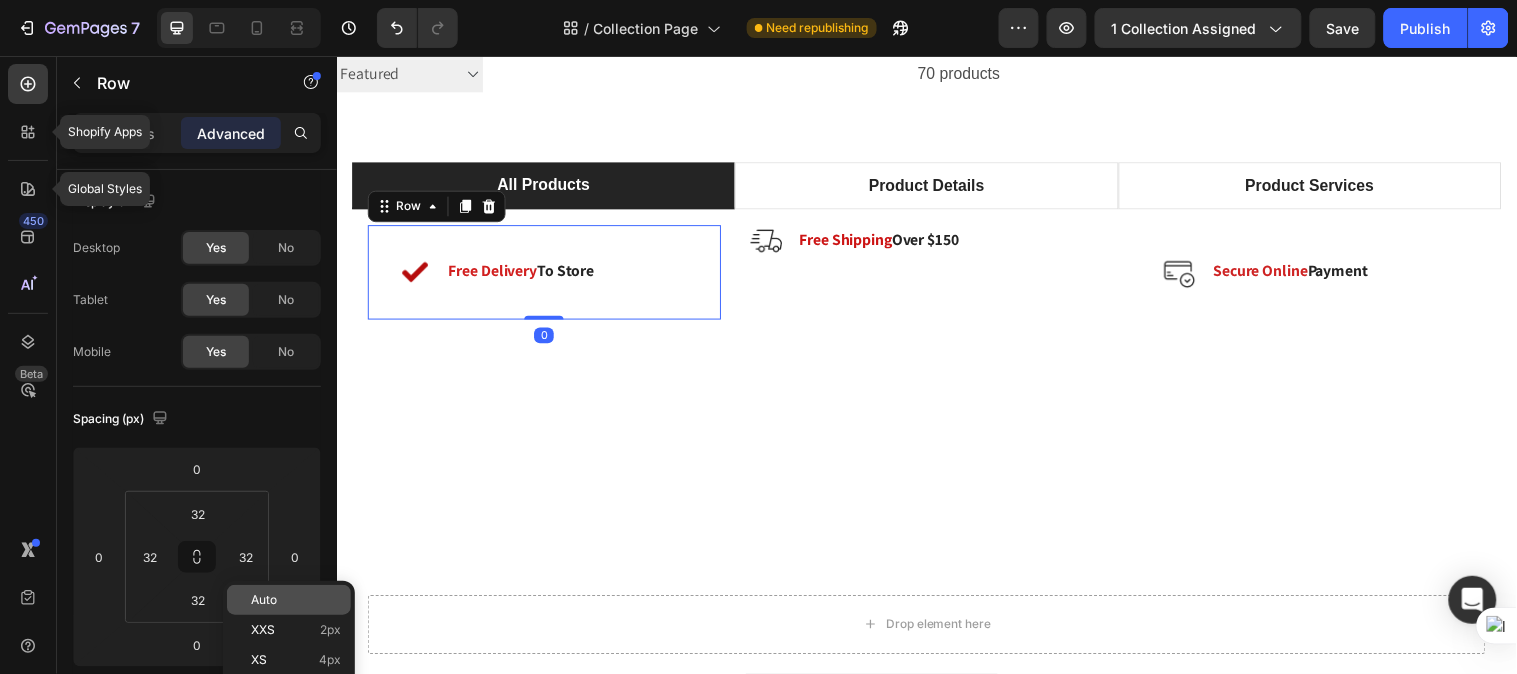 click on "Auto" 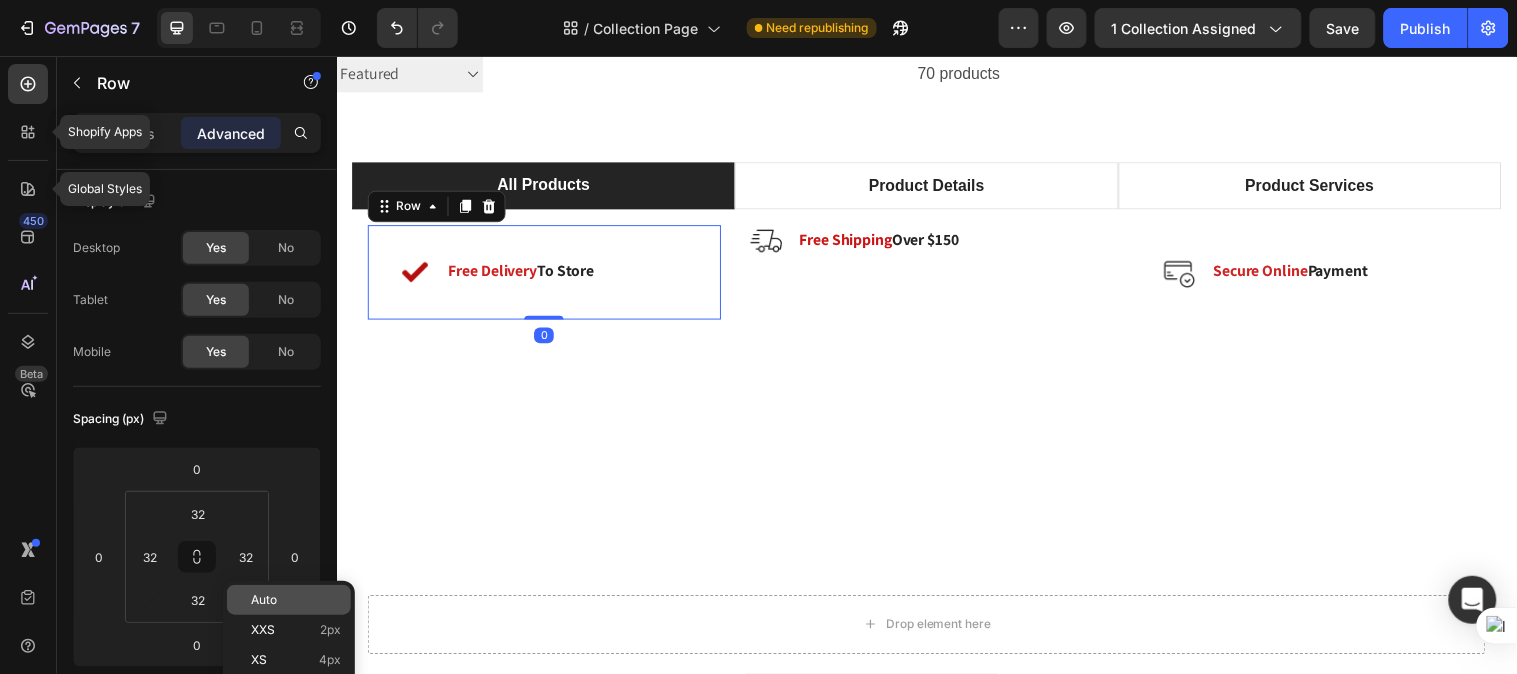 type on "Auto" 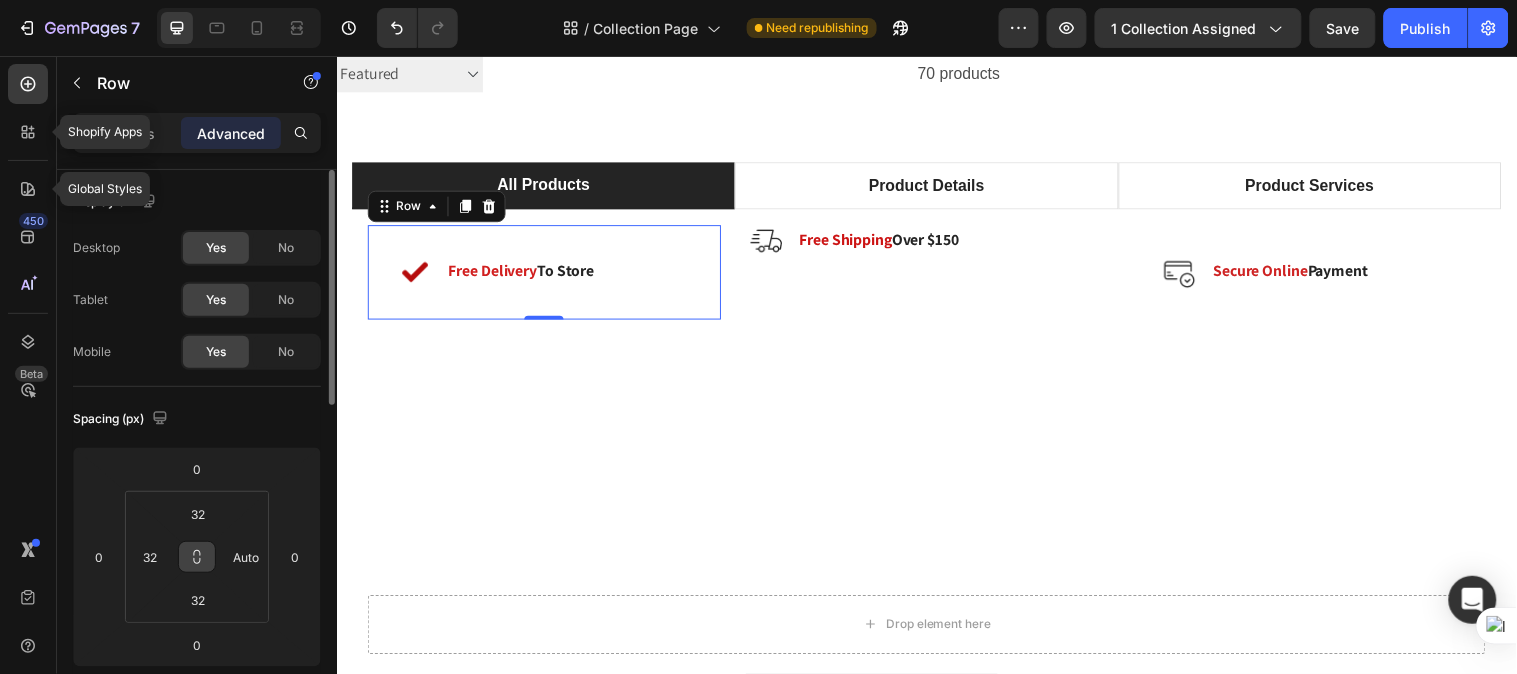 click at bounding box center (197, 557) 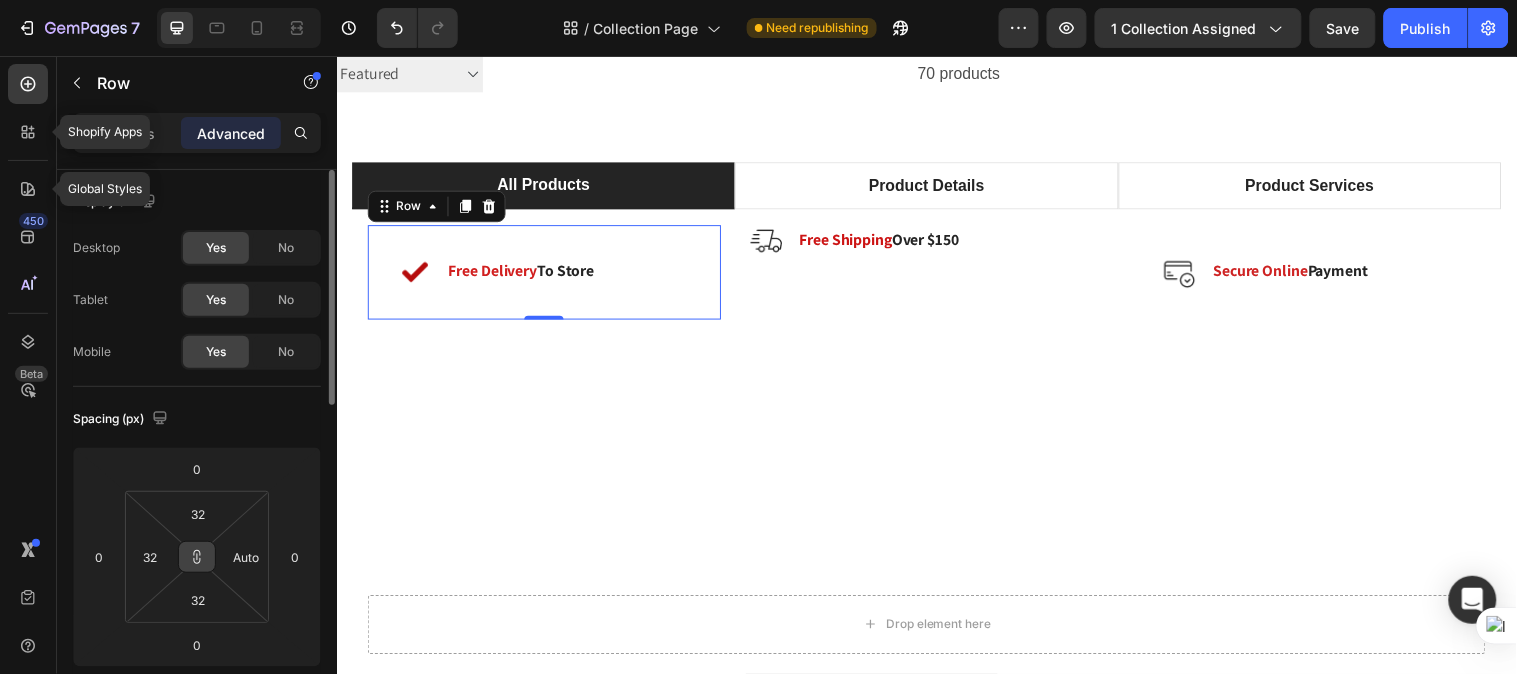 click at bounding box center (197, 557) 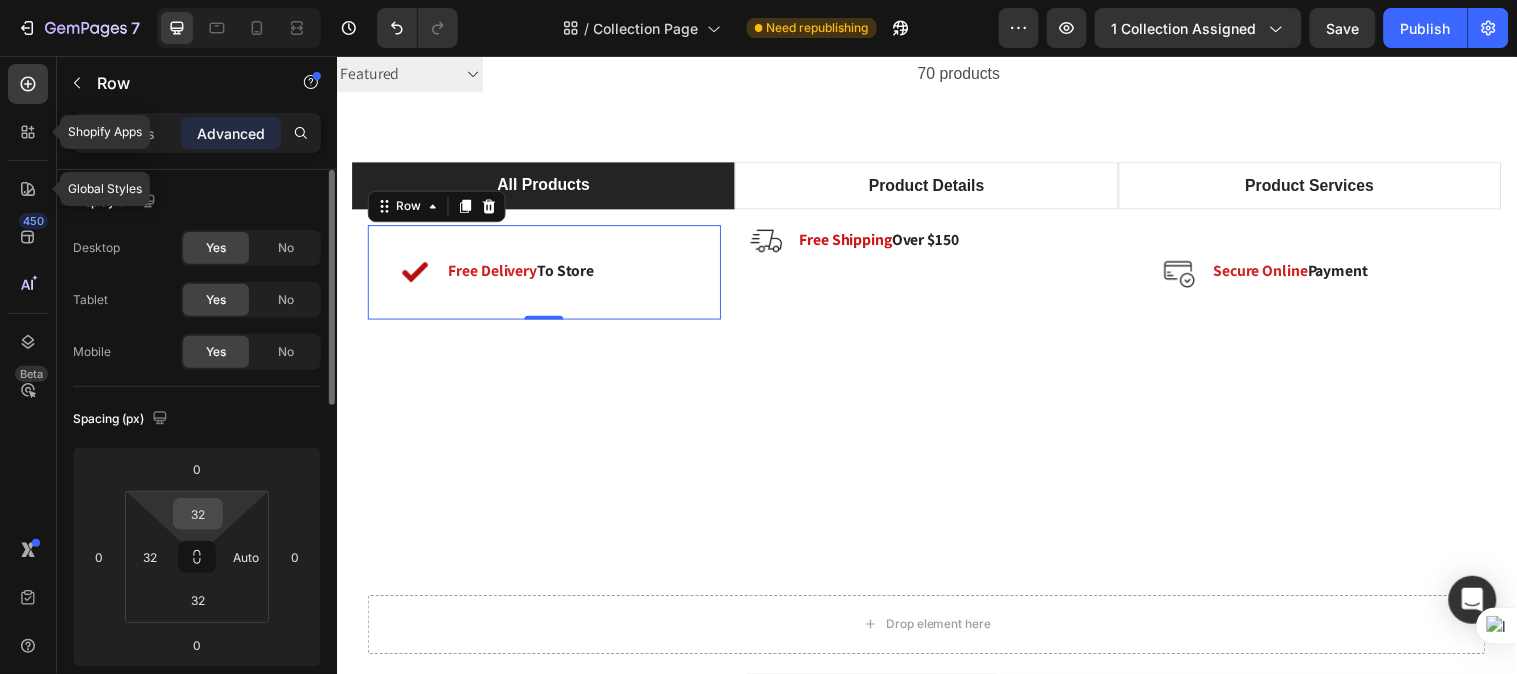 click on "32" at bounding box center (198, 514) 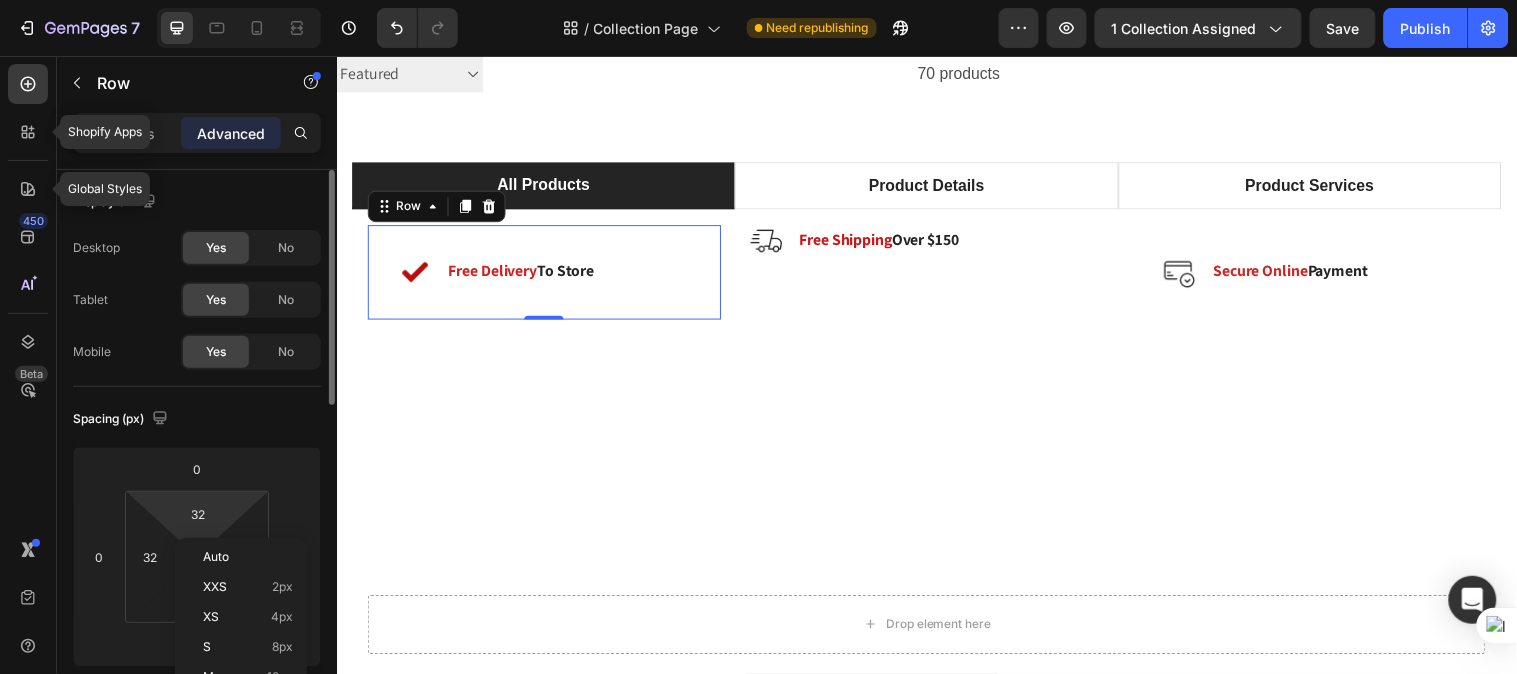 click on "7  Version history  /  Collection Page Need republishing Preview 1 collection assigned  Save   Publish  Shopify Apps Global Styles 450 Beta de Sections(30) Elements(19) Interactive
Carousel
Carousel
Carousel
Carousel Product
Product Description
Media" at bounding box center (758, 0) 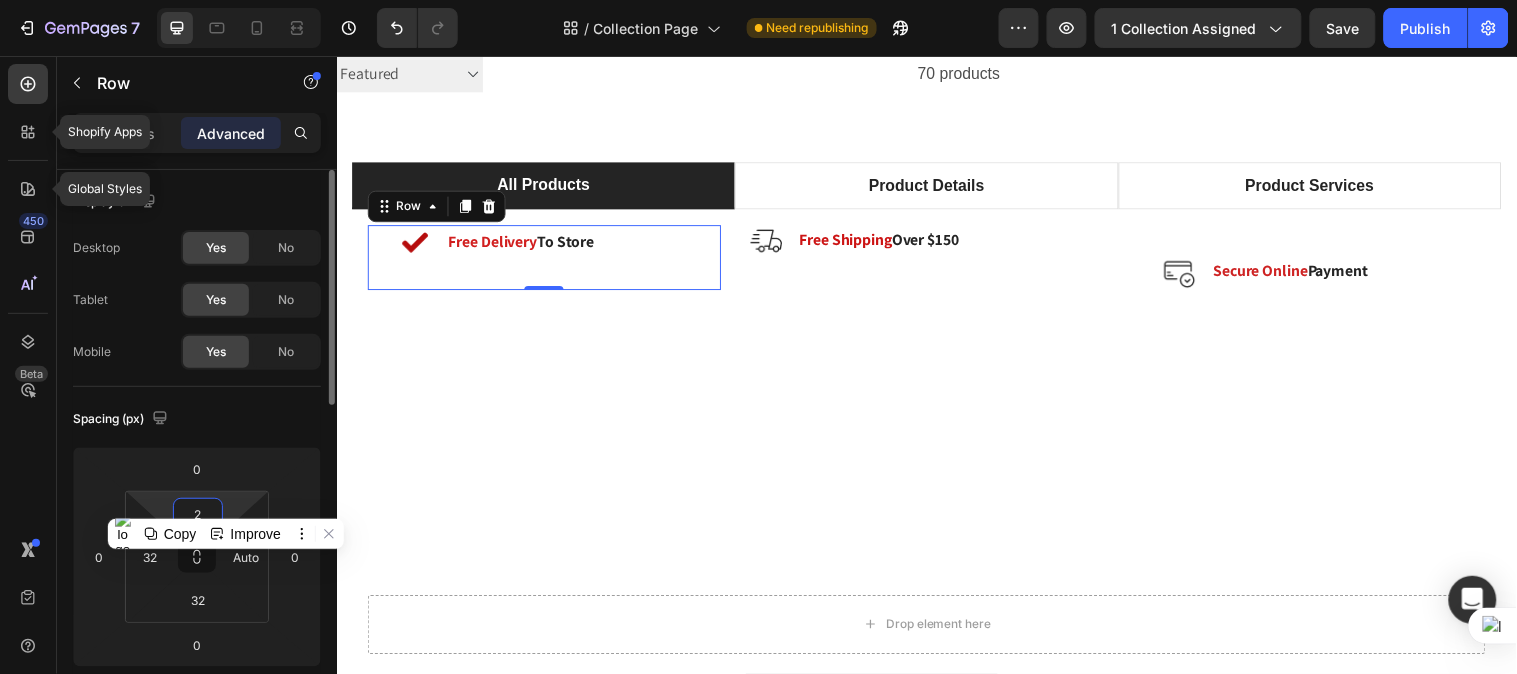 click on "7  Version history  /  Collection Page Need republishing Preview 1 collection assigned  Save   Publish  Shopify Apps Global Styles 450 Beta de Sections(30) Elements(19) Interactive
Carousel
Carousel
Carousel
Carousel Product
Product Description
Media" at bounding box center [758, 0] 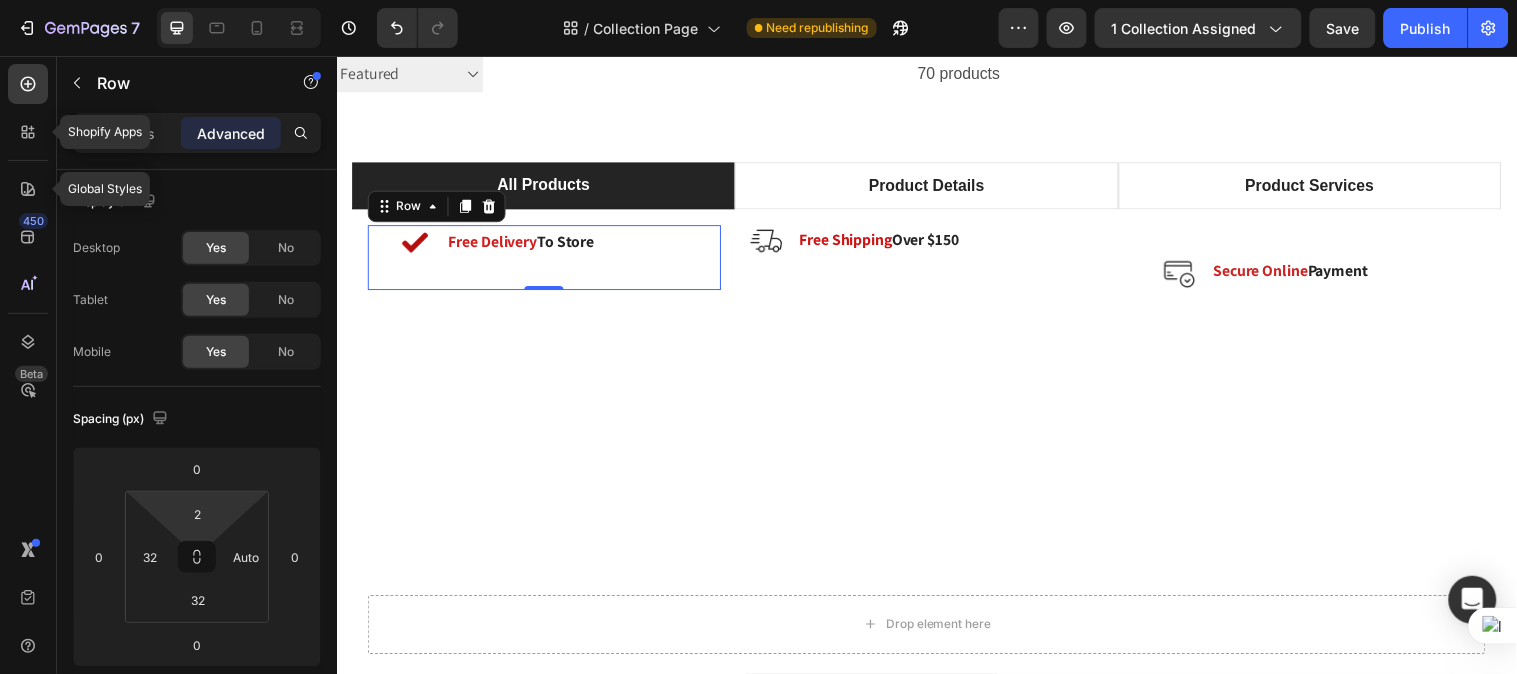 click on "7  Version history  /  Collection Page Need republishing Preview 1 collection assigned  Save   Publish  Shopify Apps Global Styles 450 Beta de Sections(30) Elements(19) Interactive
Carousel
Carousel
Carousel
Carousel Product
Product Description
Media" at bounding box center (758, 0) 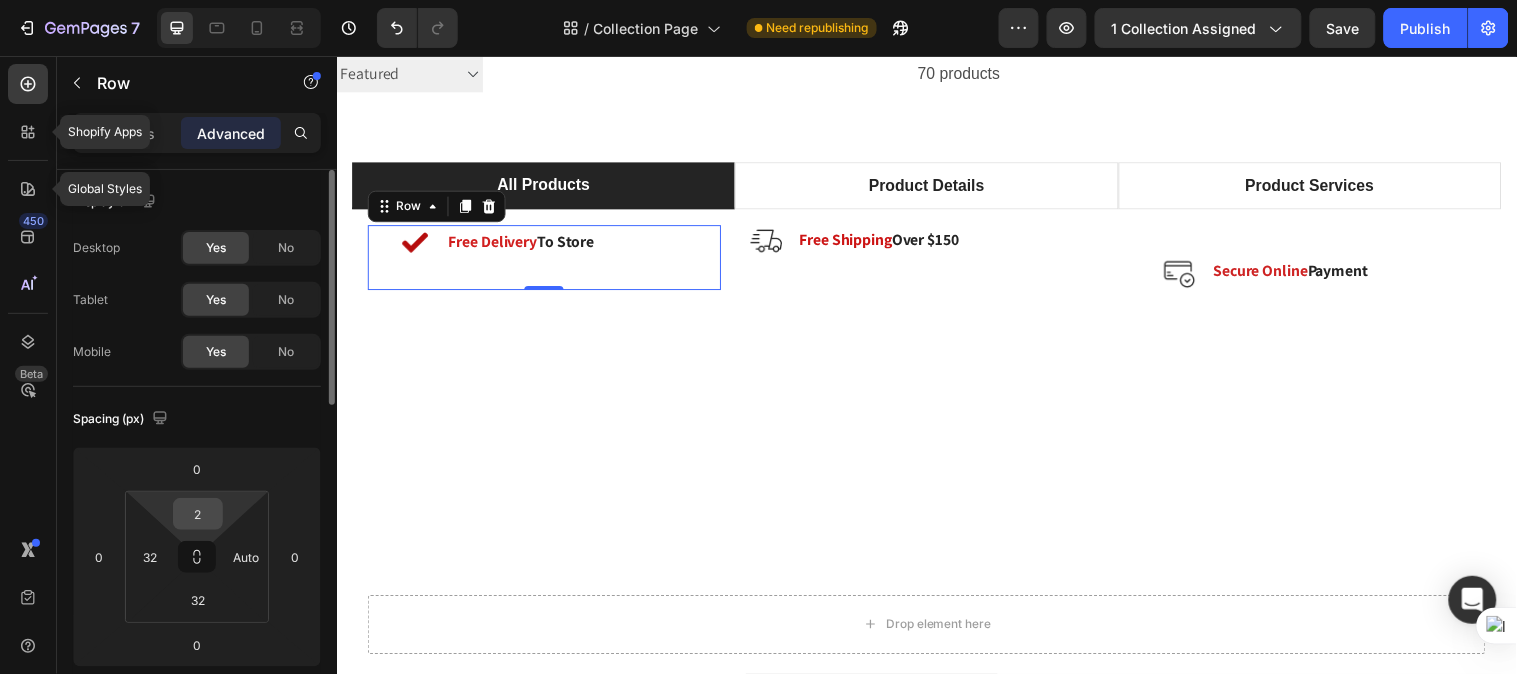 click on "2" at bounding box center (198, 514) 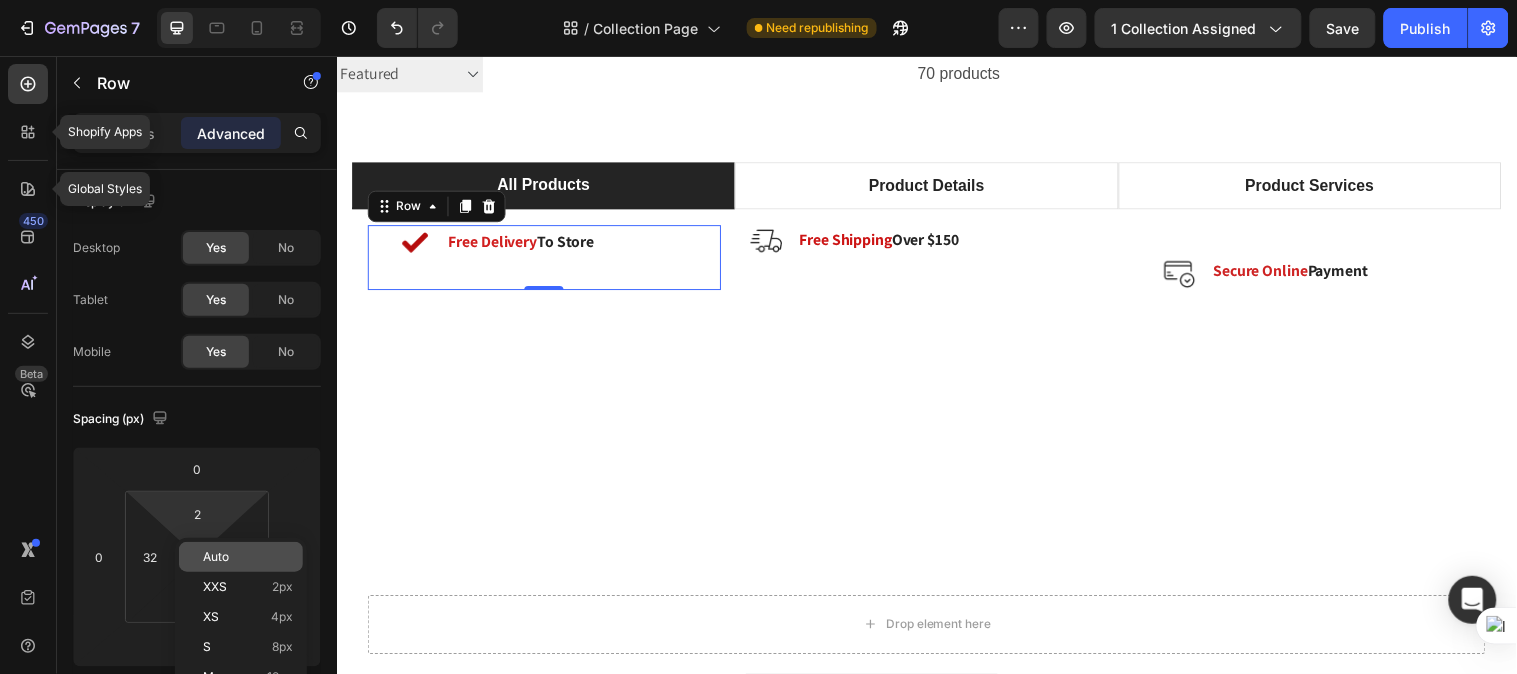 click on "Auto" at bounding box center (216, 557) 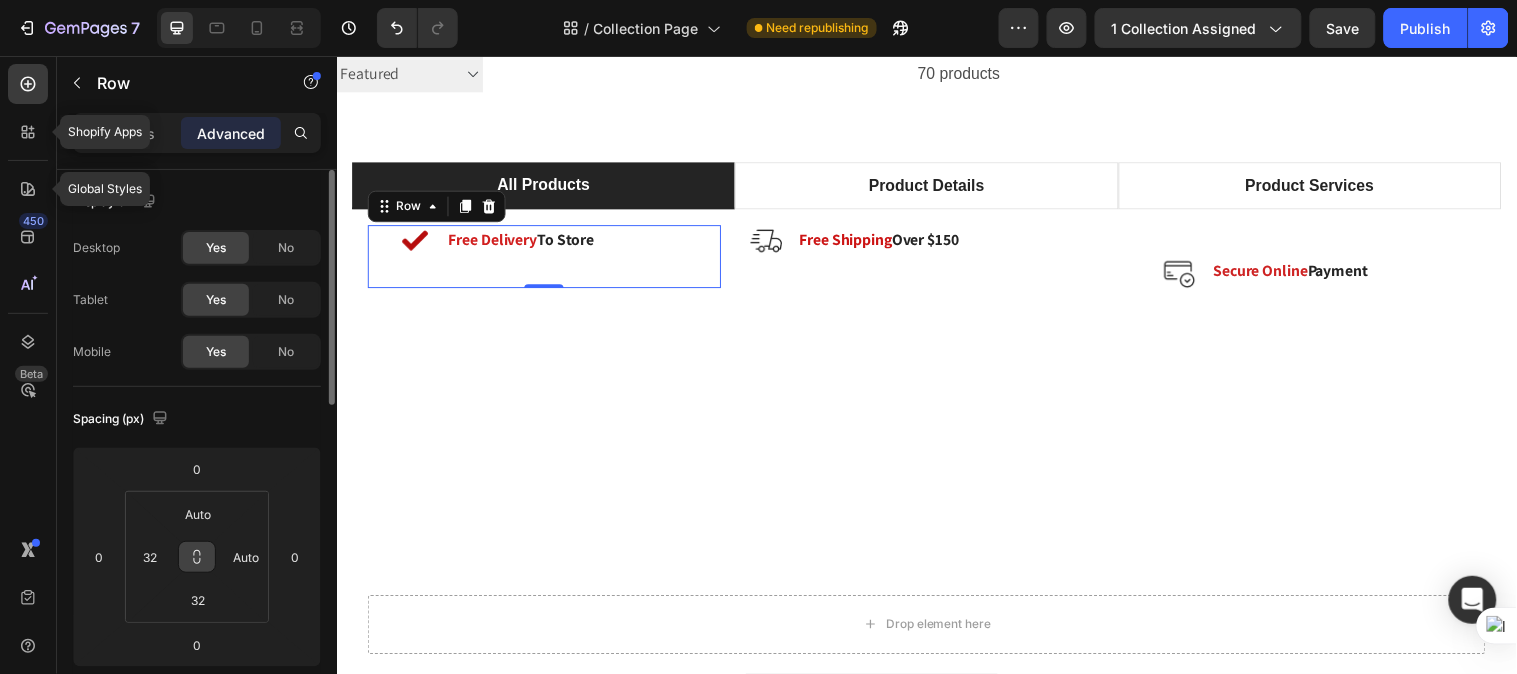 click 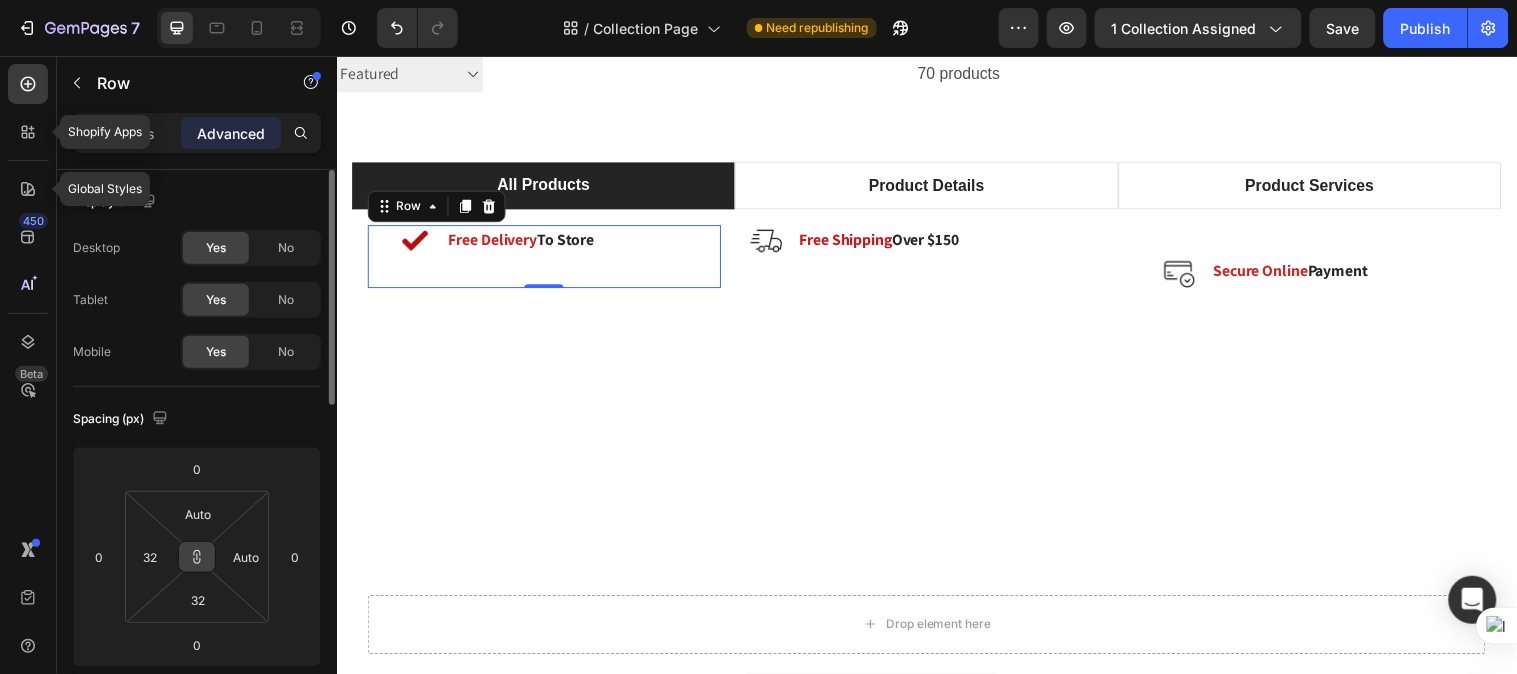 click 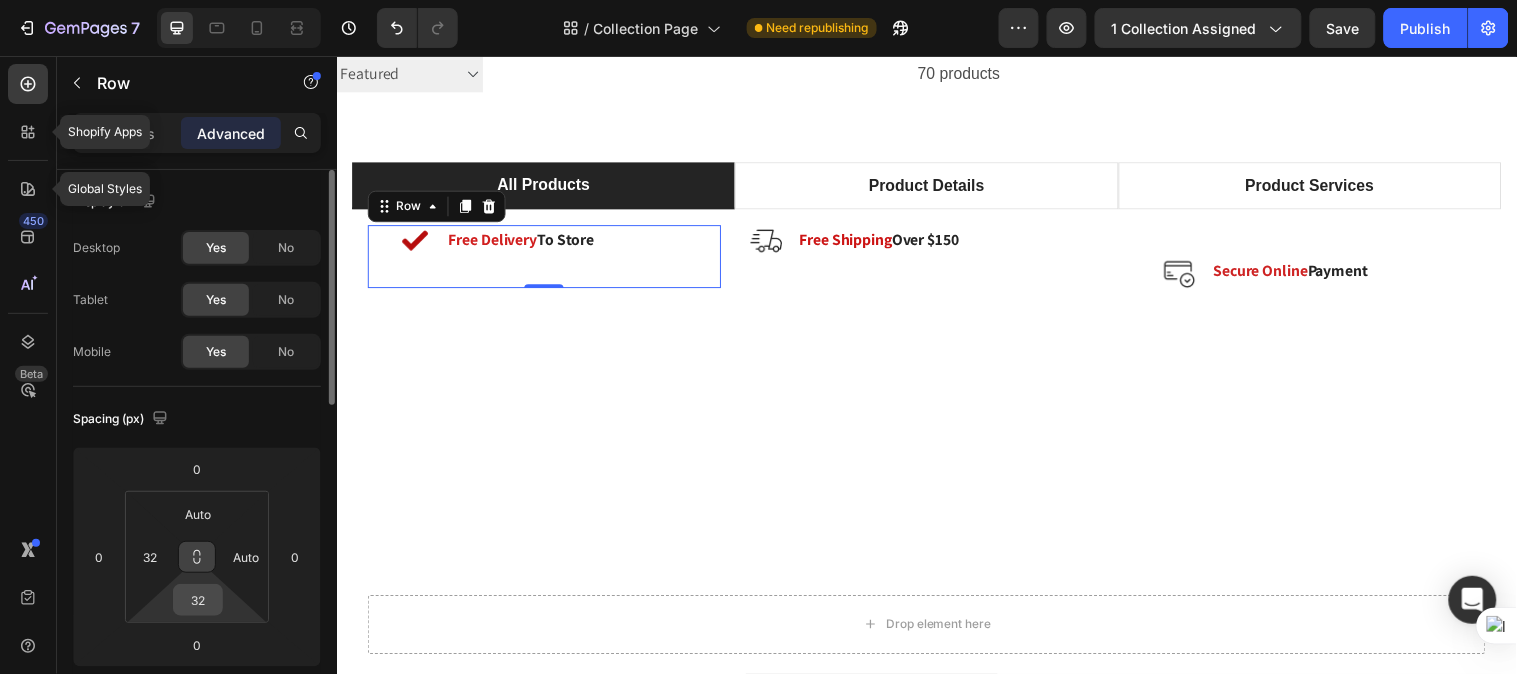 click on "32" at bounding box center (198, 600) 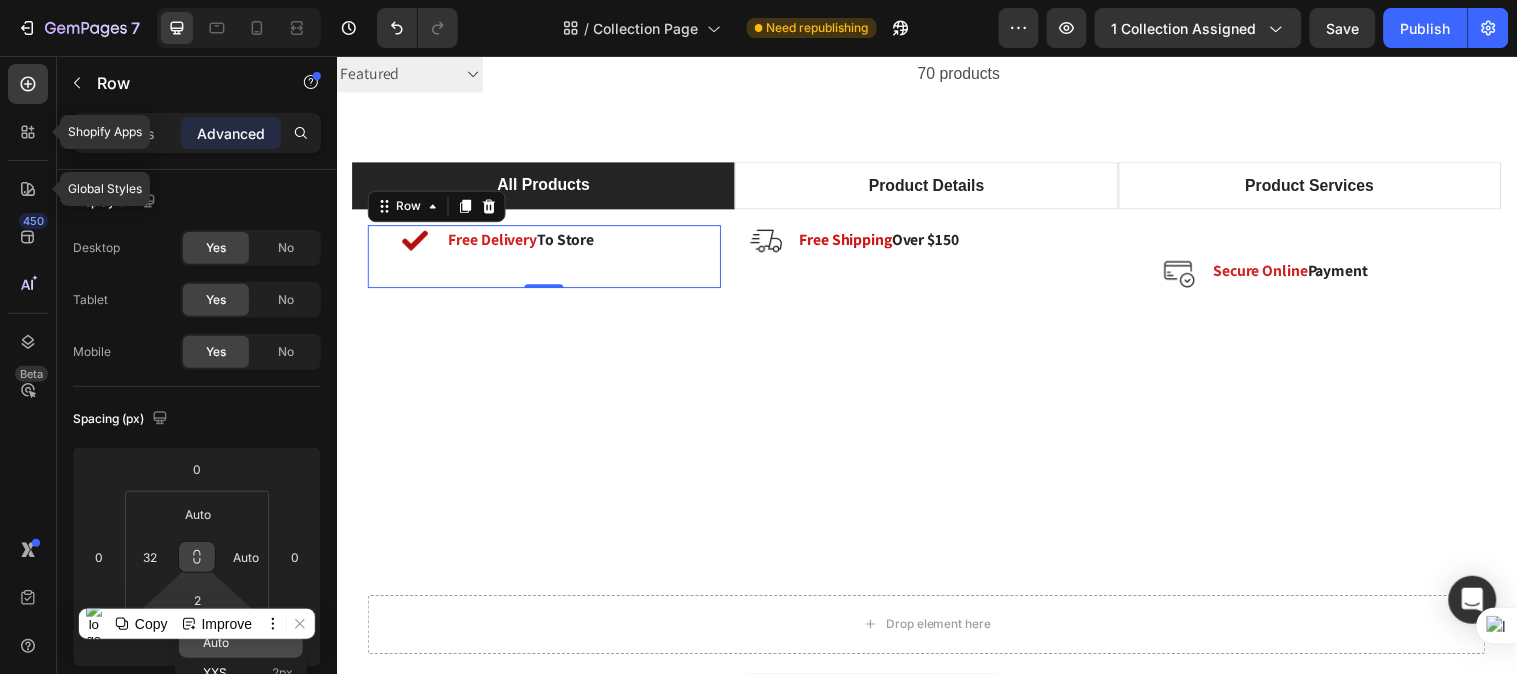 click on "Auto" at bounding box center [216, 643] 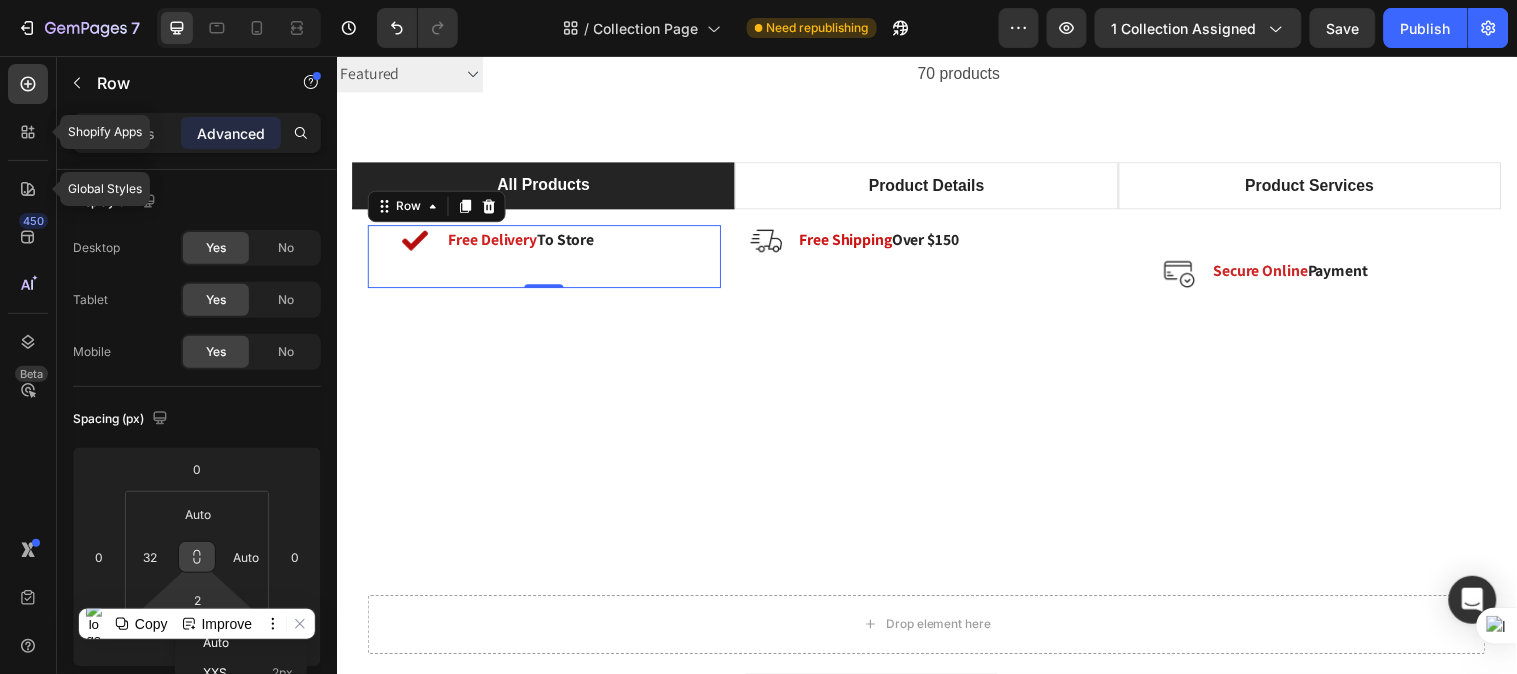 type on "Auto" 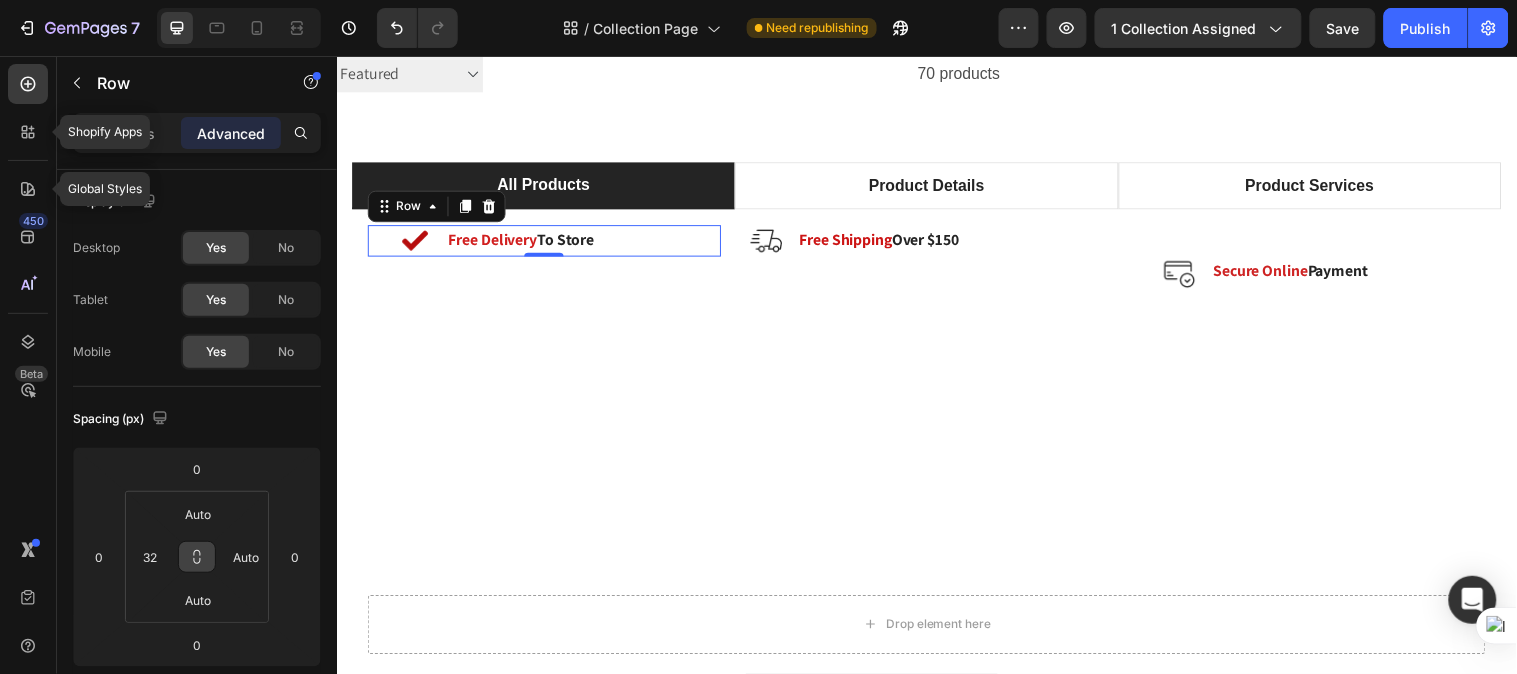 click at bounding box center [197, 557] 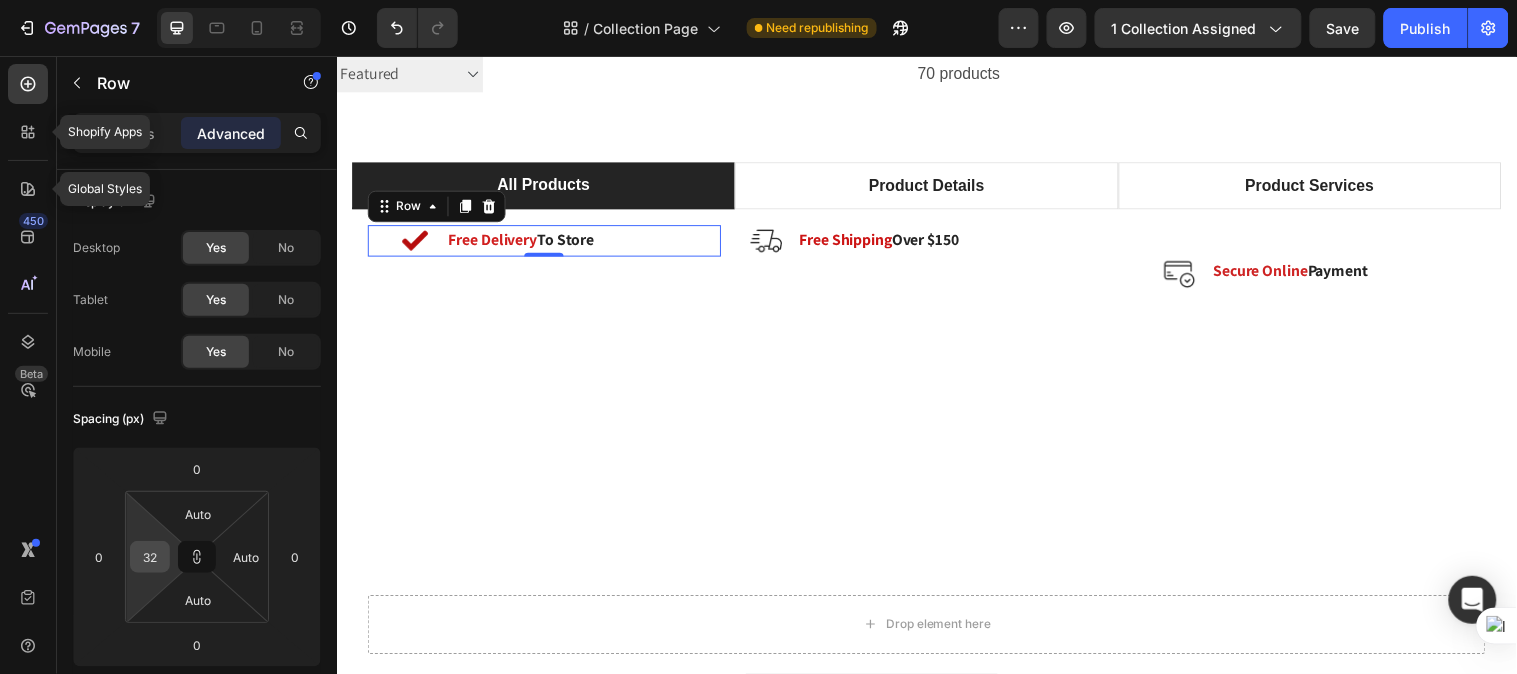 click on "32" at bounding box center [150, 557] 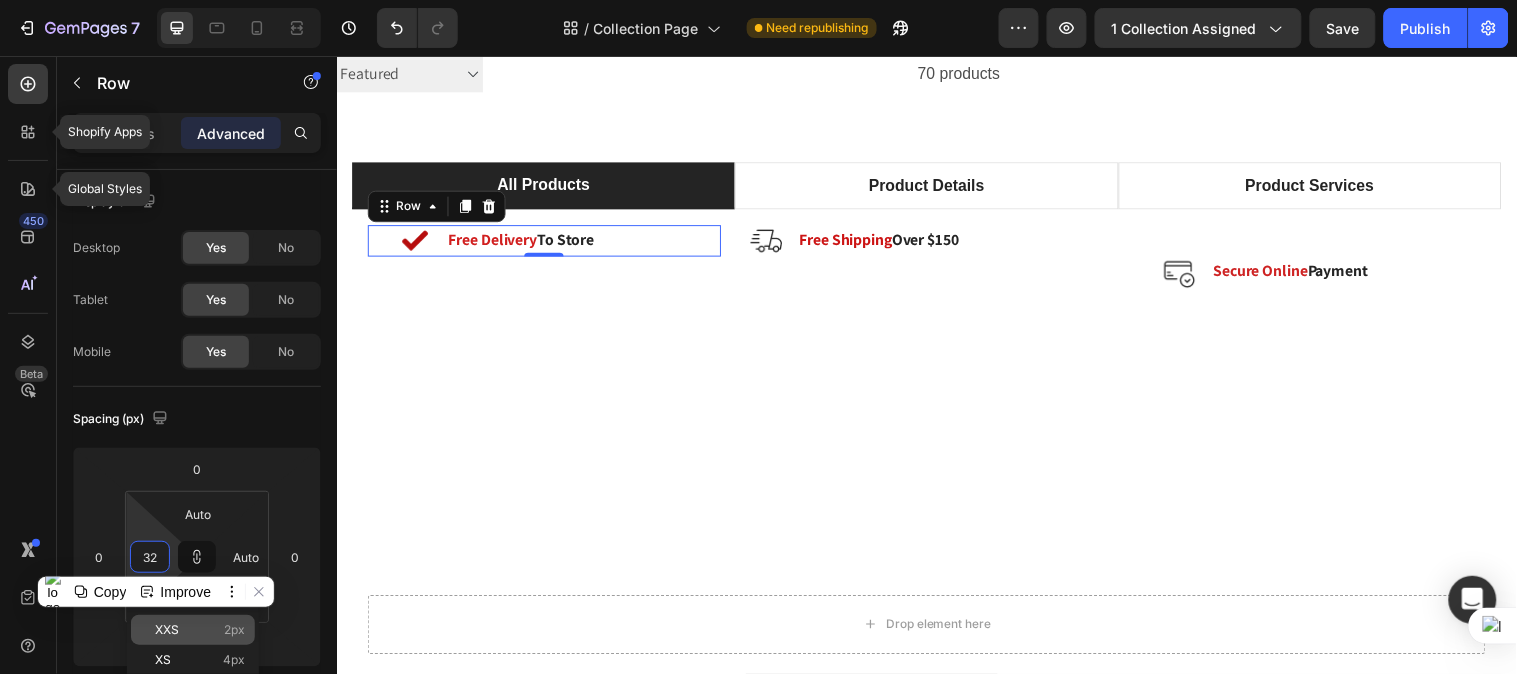 click on "XXS 2px" at bounding box center [200, 630] 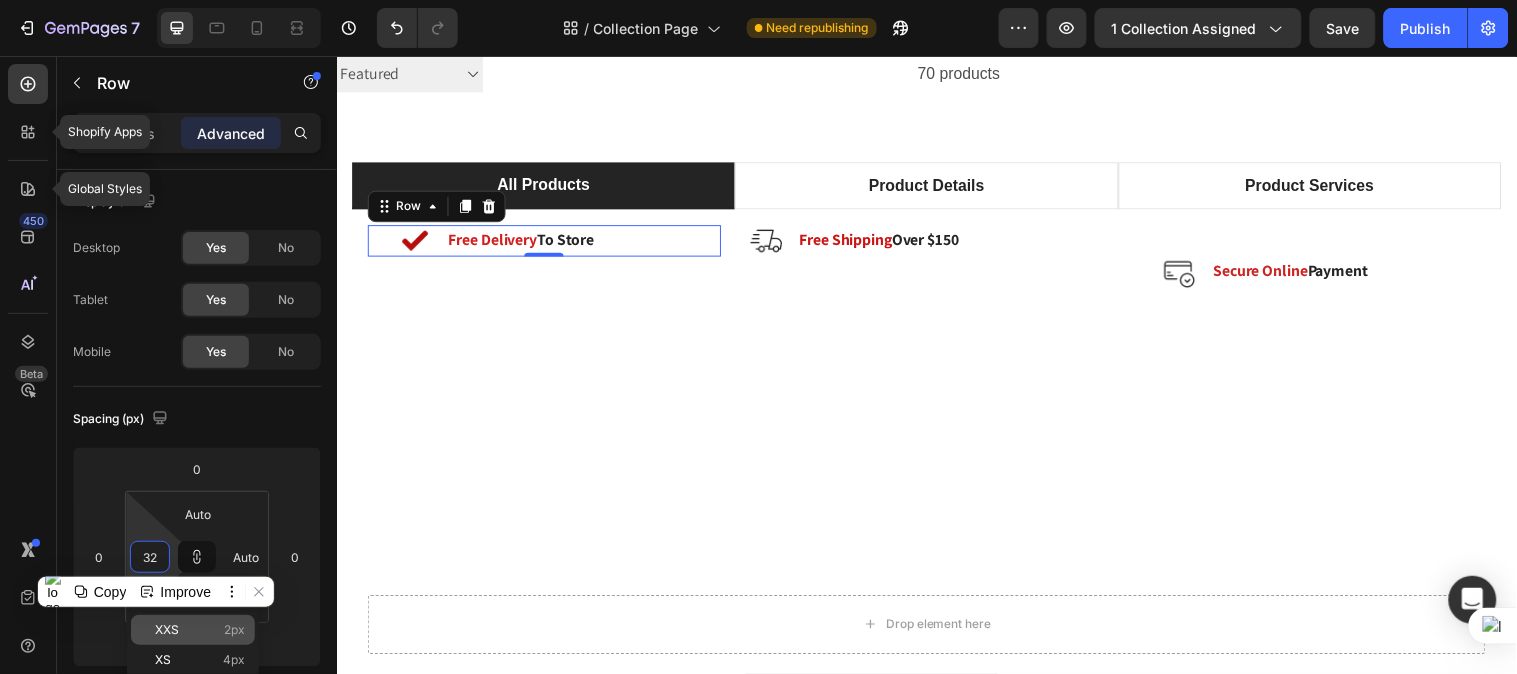 type on "2" 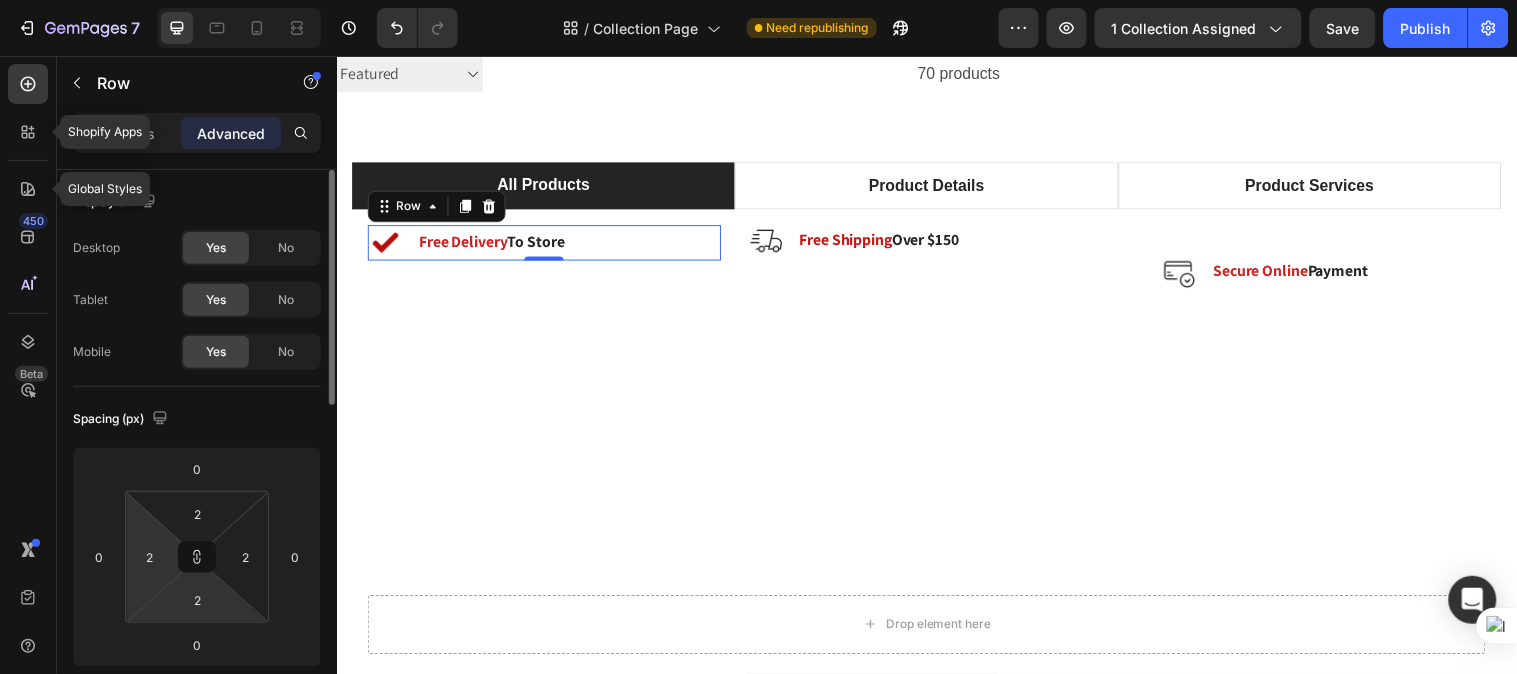 drag, startPoint x: 151, startPoint y: 561, endPoint x: 188, endPoint y: 574, distance: 39.217342 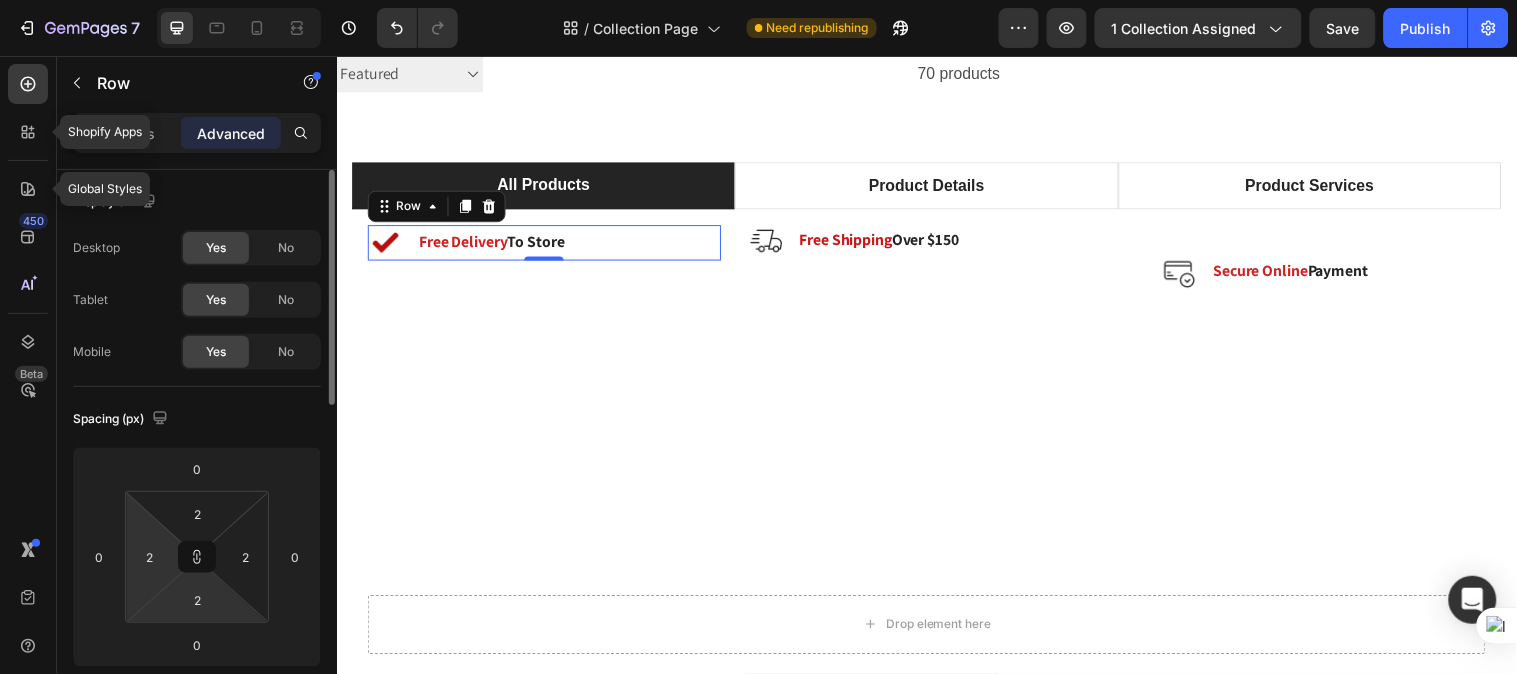 click on "2" at bounding box center [150, 557] 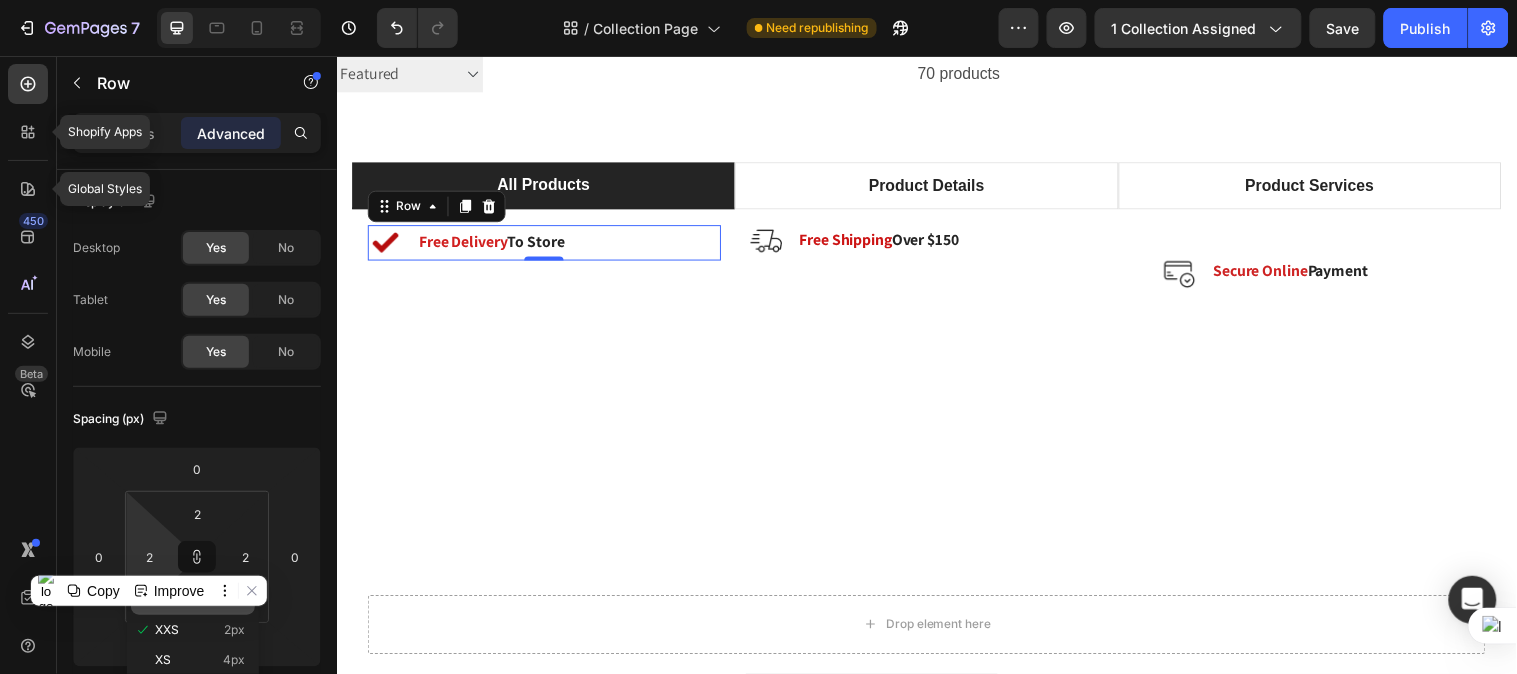 click on "Auto" 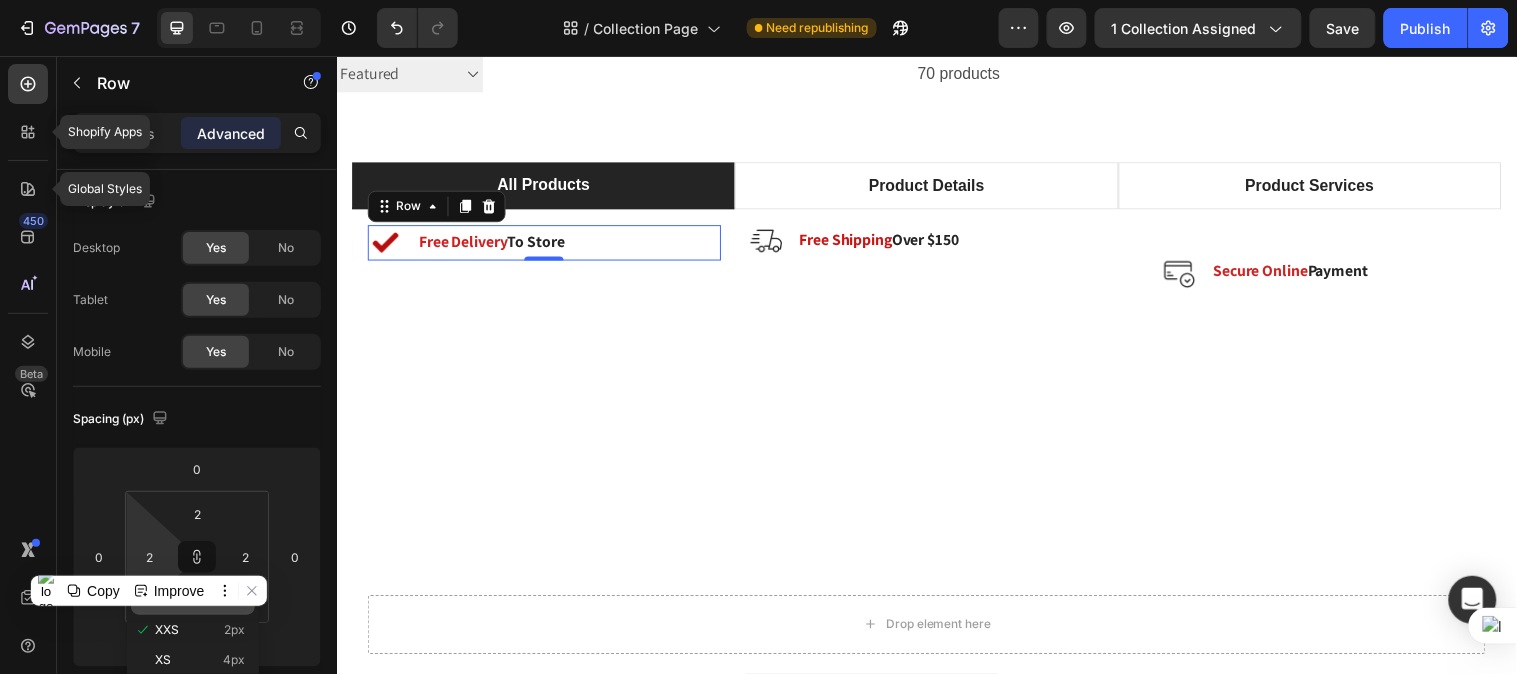 type on "Auto" 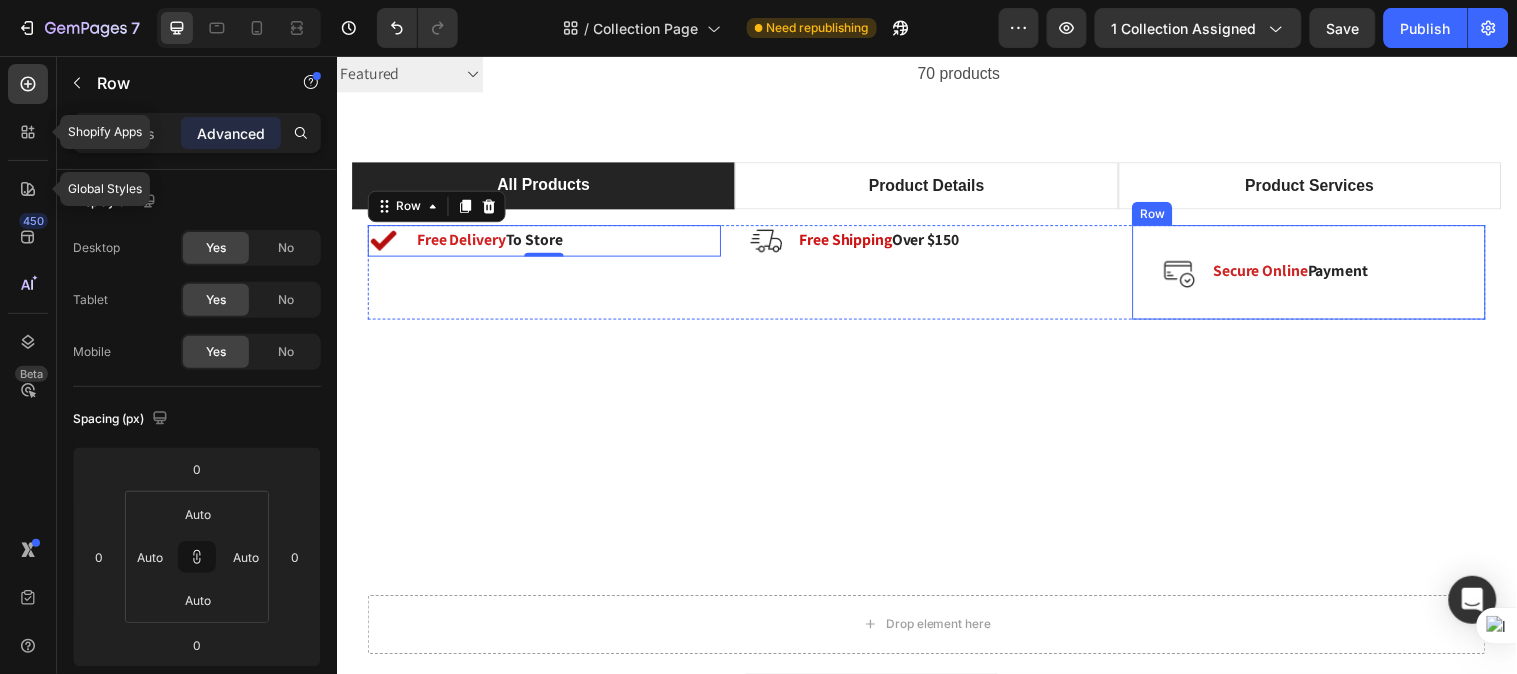 click on "Image Secure Online  Payment Text Block Row Row" at bounding box center (1324, 275) 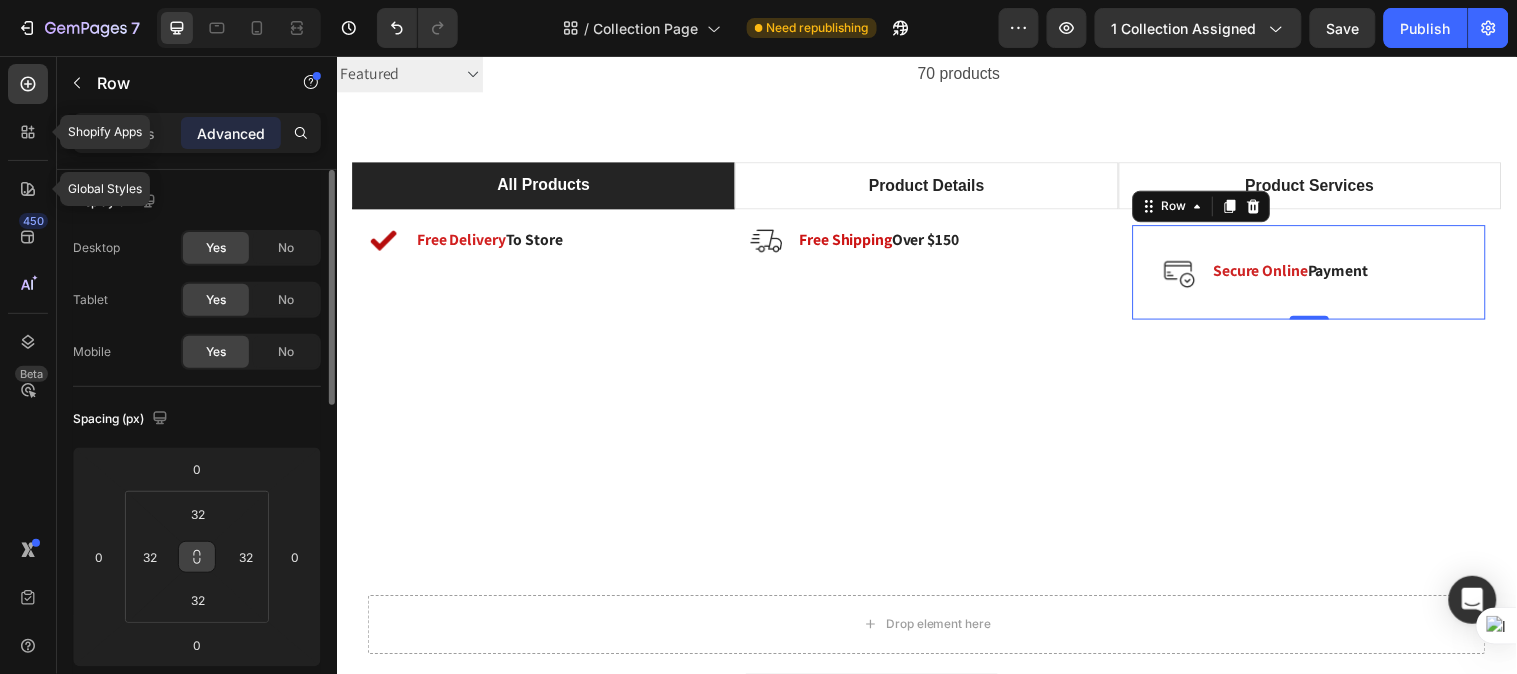 click at bounding box center (197, 557) 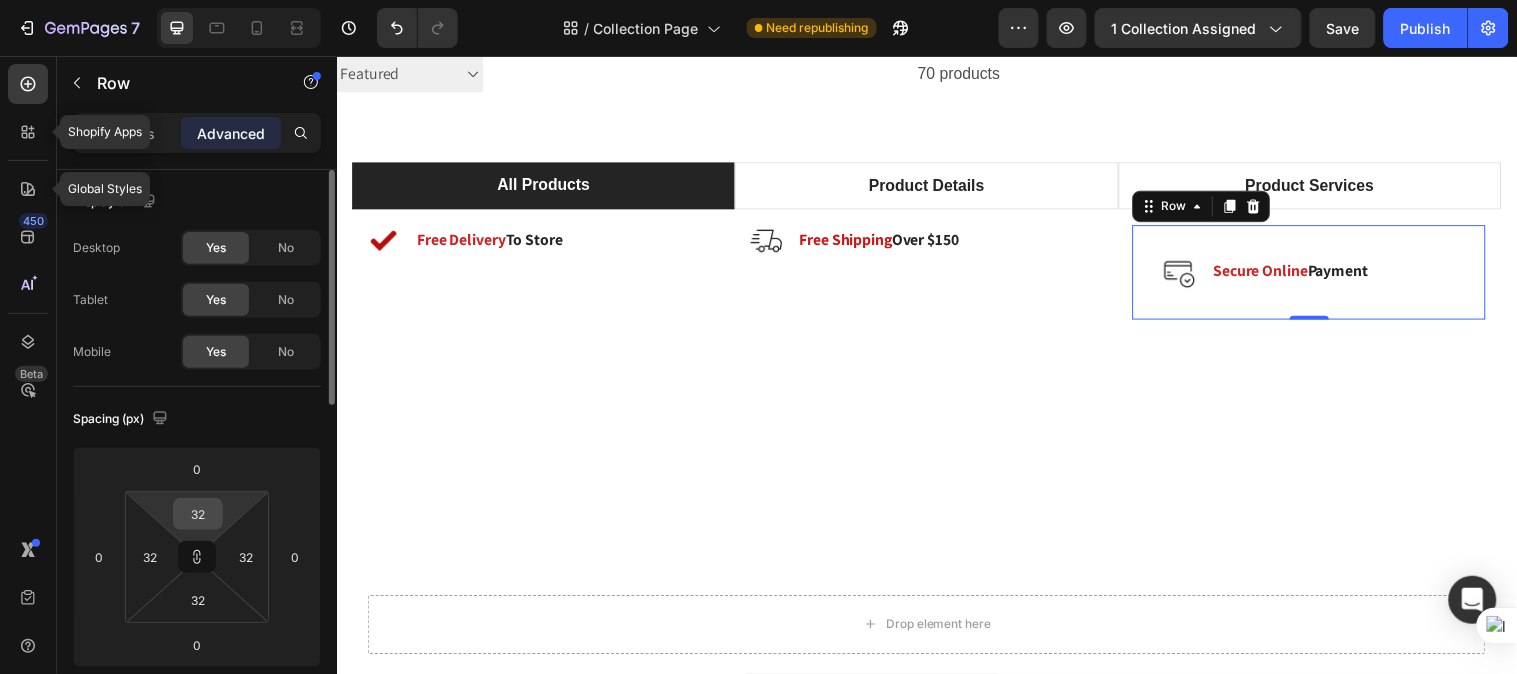 click on "32" at bounding box center (198, 514) 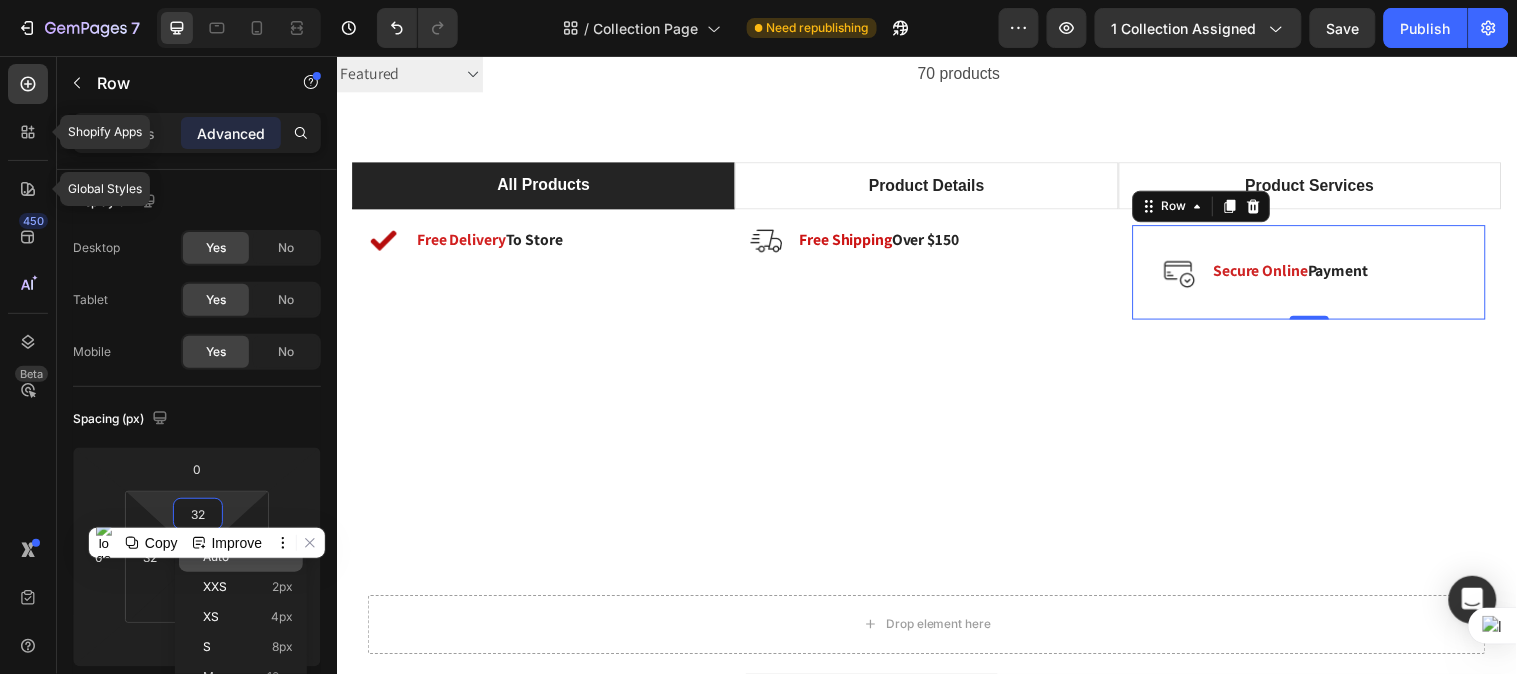 click on "Auto" 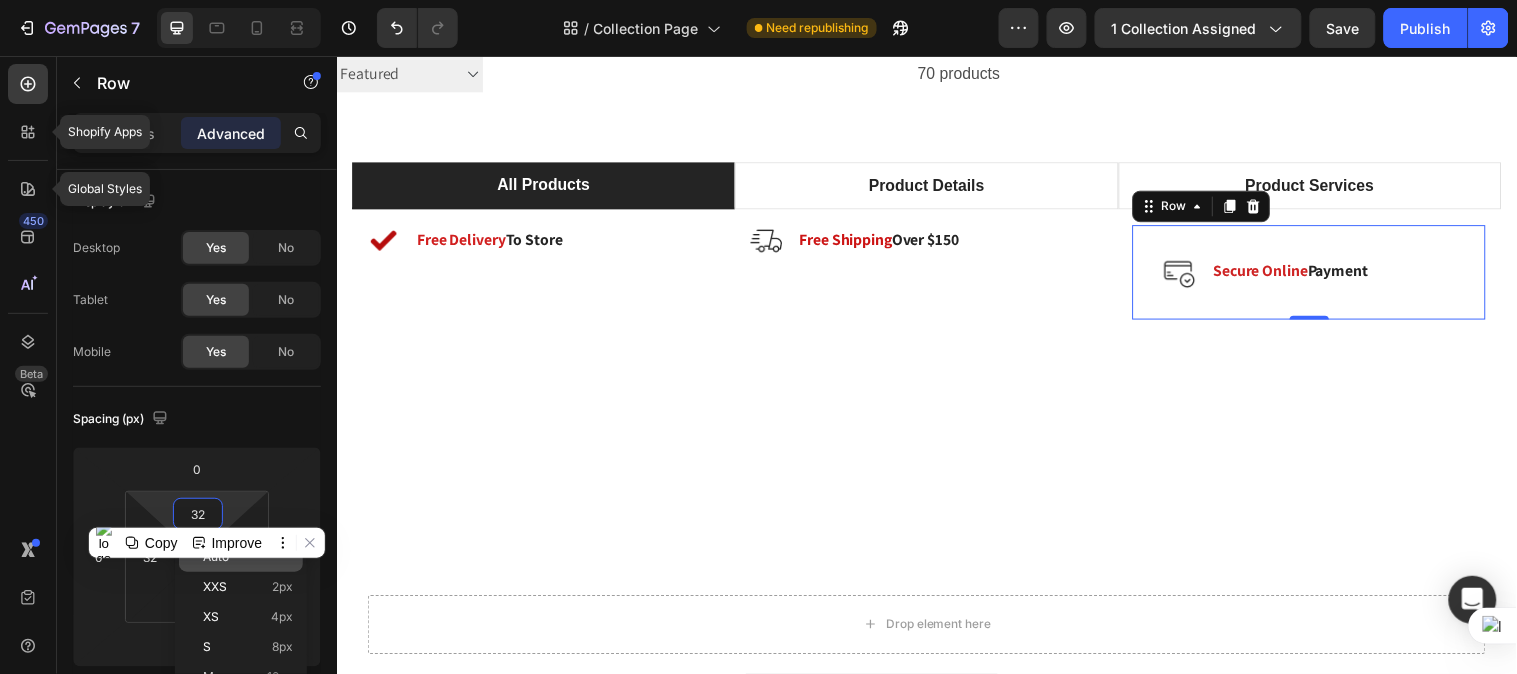 type on "Auto" 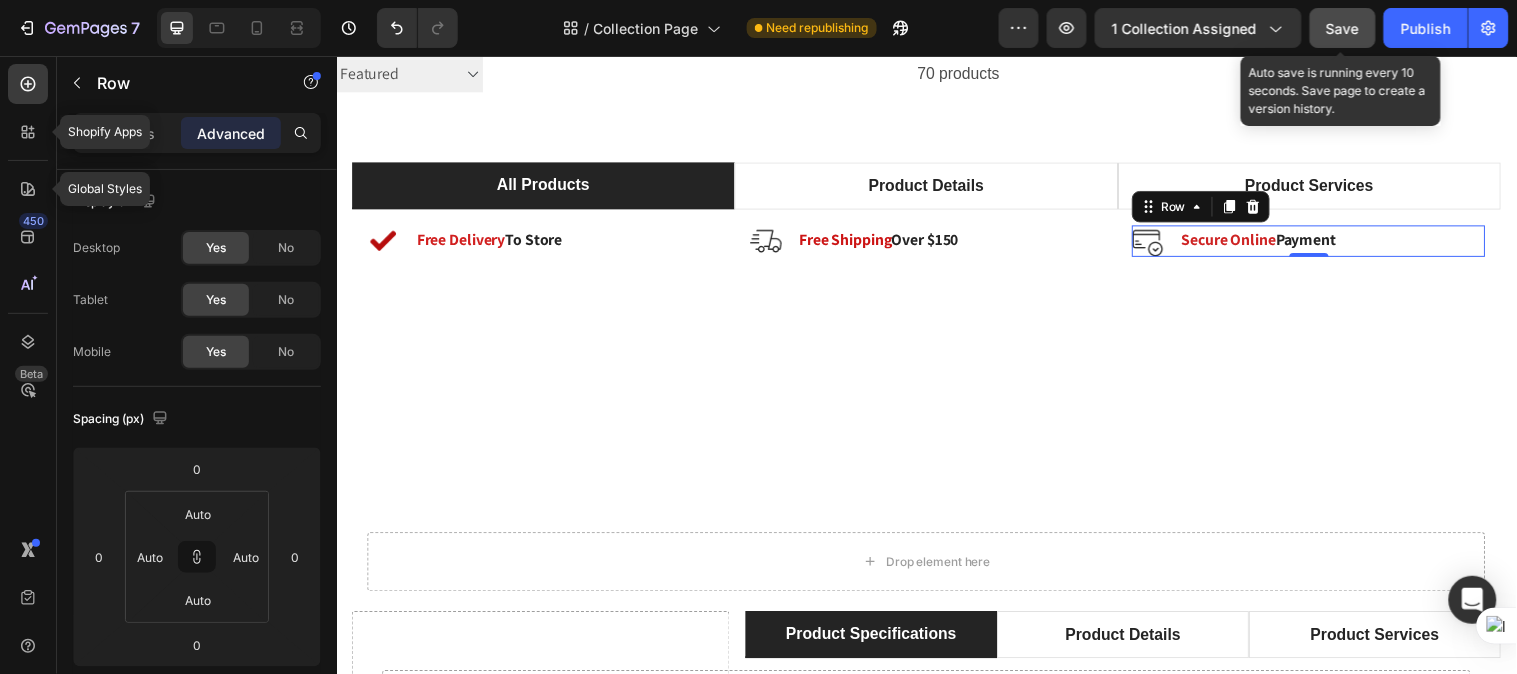 click on "Save" at bounding box center (1343, 28) 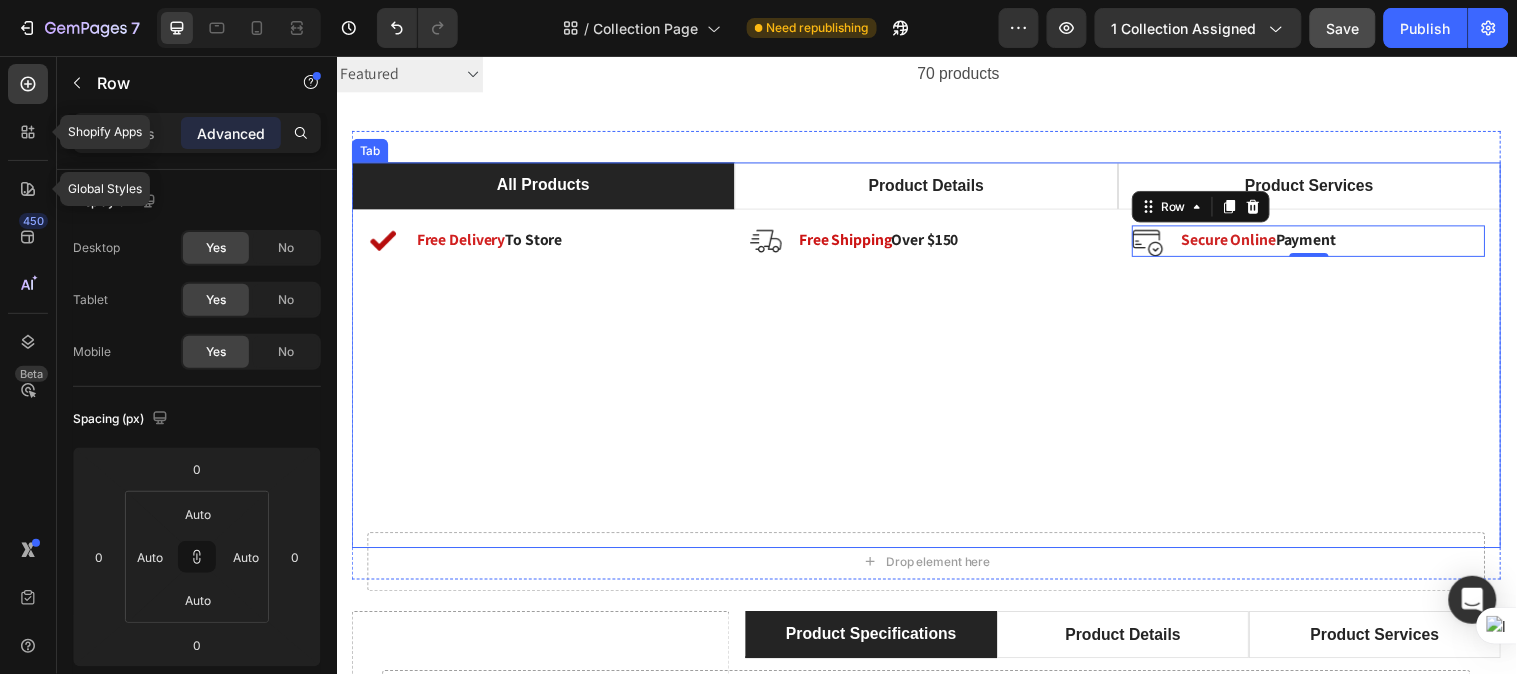 click on "All Products" at bounding box center (546, 187) 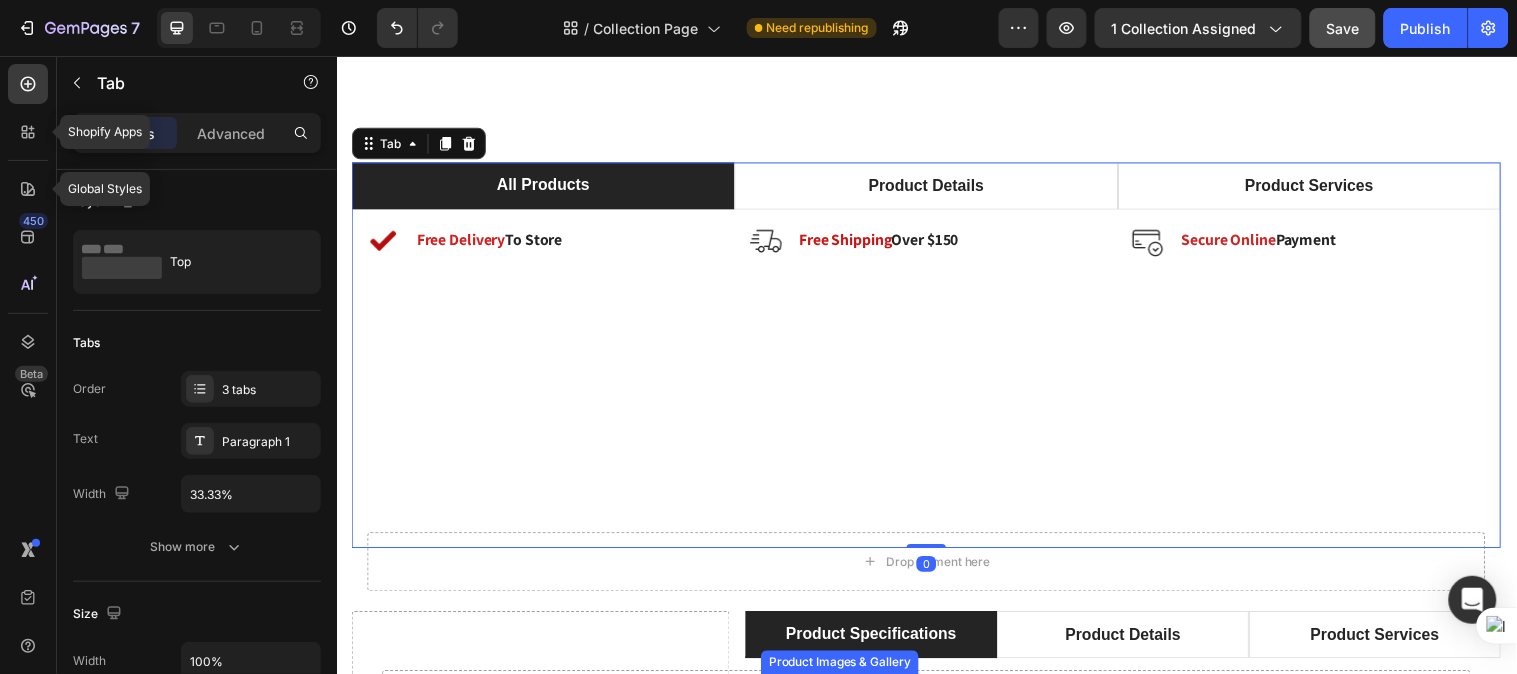 scroll, scrollTop: 468, scrollLeft: 0, axis: vertical 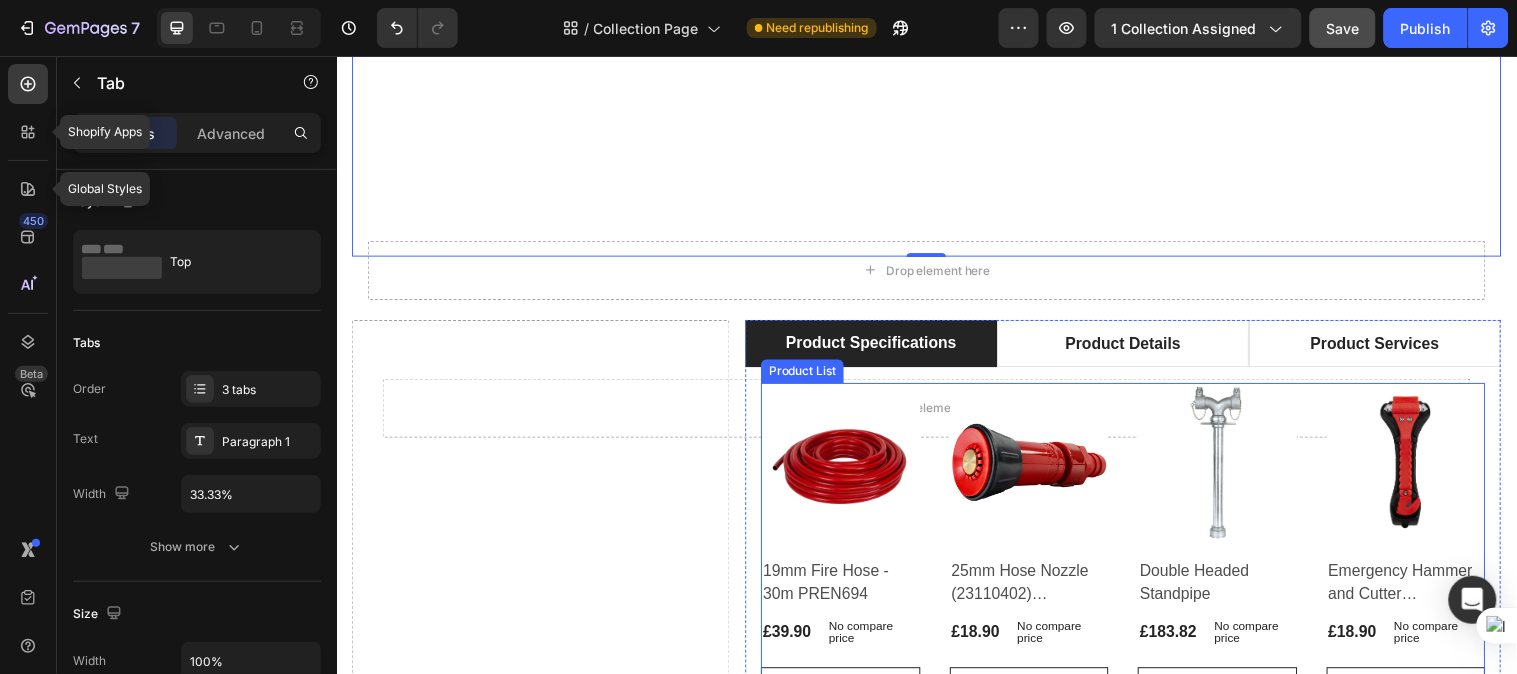 click on "Product Images & Gallery Row 19mm Fire Hose - 30m PREN694 (P) Title £39.90 (P) Price (P) Price No compare price (P) Price Row Row Add to cart (P) Cart Button Product List Product Images & Gallery Row 25mm Hose Nozzle (23110402) Twist/Spray (P) Title £18.90 (P) Price (P) Price No compare price (P) Price Row Row Add to cart (P) Cart Button Product List Product Images & Gallery Row Double Headed Standpipe (P) Title £183.82 (P) Price (P) Price No compare price (P) Price Row Row Add to cart (P) Cart Button Product List Product Images & Gallery Row Emergency Hammer and Cutter (EFHAMMER01) (P) Title £18.90 (P) Price (P) Price No compare price (P) Price Row Row Add to cart (P) Cart Button Product List Product Images & Gallery Row Dorgard Fire Door Retainer (Black) (P) Title £175.75 (P) Price (P) Price No compare price (P) Price Row Row Add to cart (P) Cart Button Product List Product Images & Gallery Row Fire Log Book A5 (P) Title £3.99 (P) Price (P) Price No compare price (P) Price Row Row Add to cart Row Row" at bounding box center (1136, 1028) 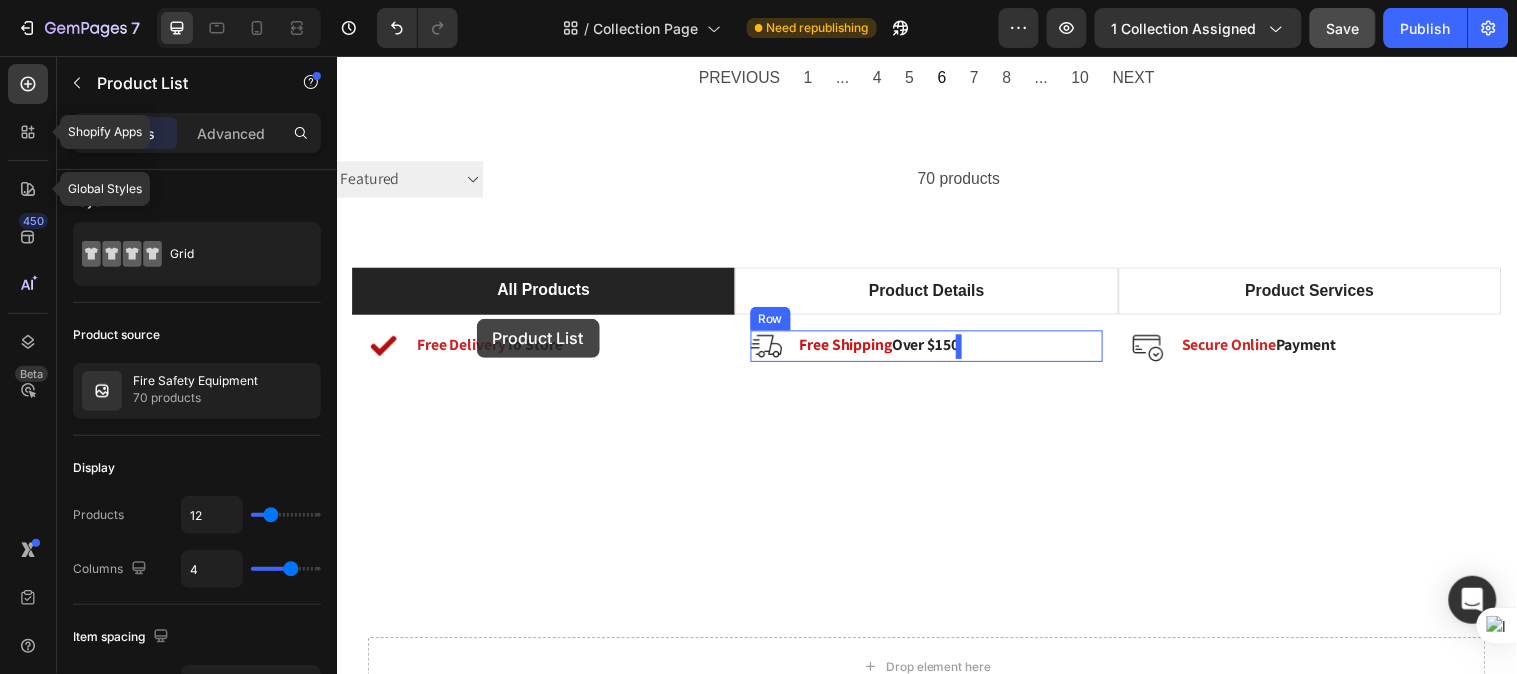 scroll, scrollTop: 110, scrollLeft: 0, axis: vertical 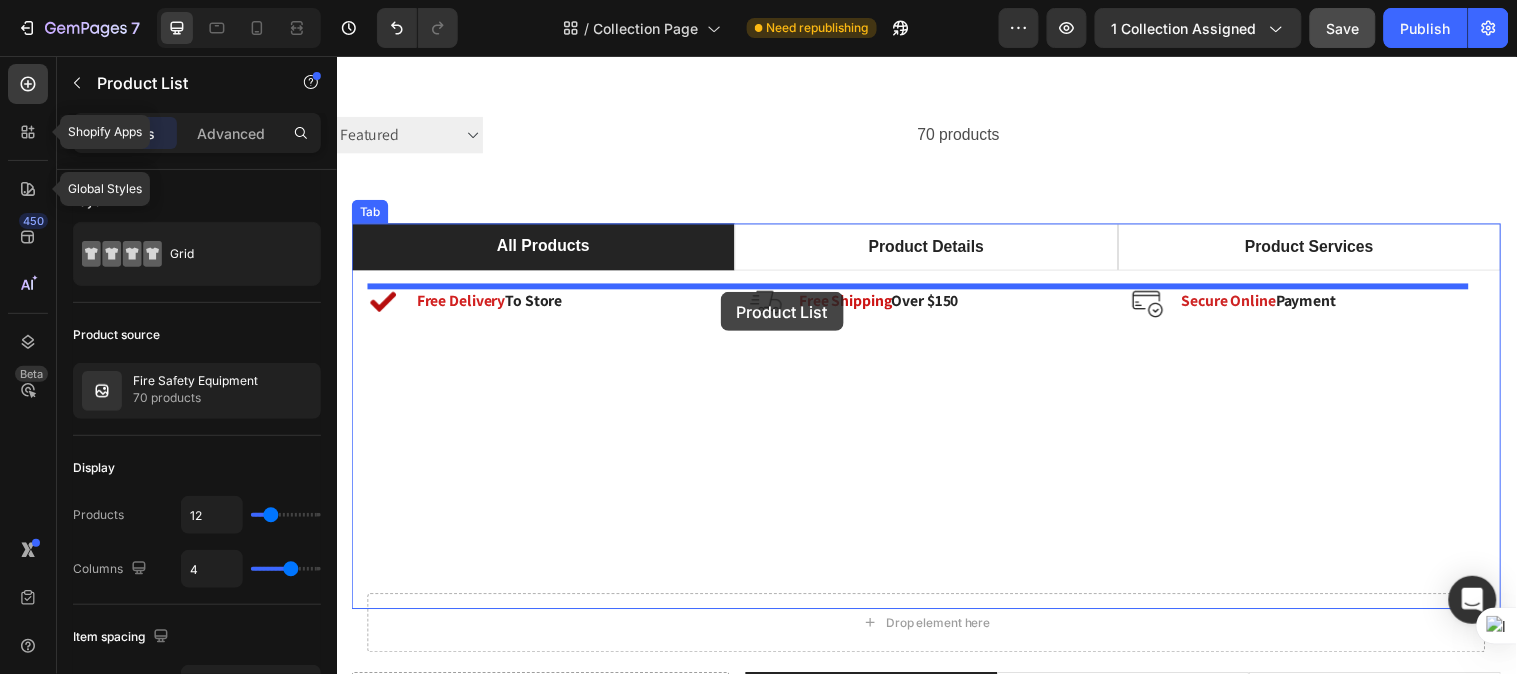 drag, startPoint x: 783, startPoint y: 371, endPoint x: 726, endPoint y: 295, distance: 95 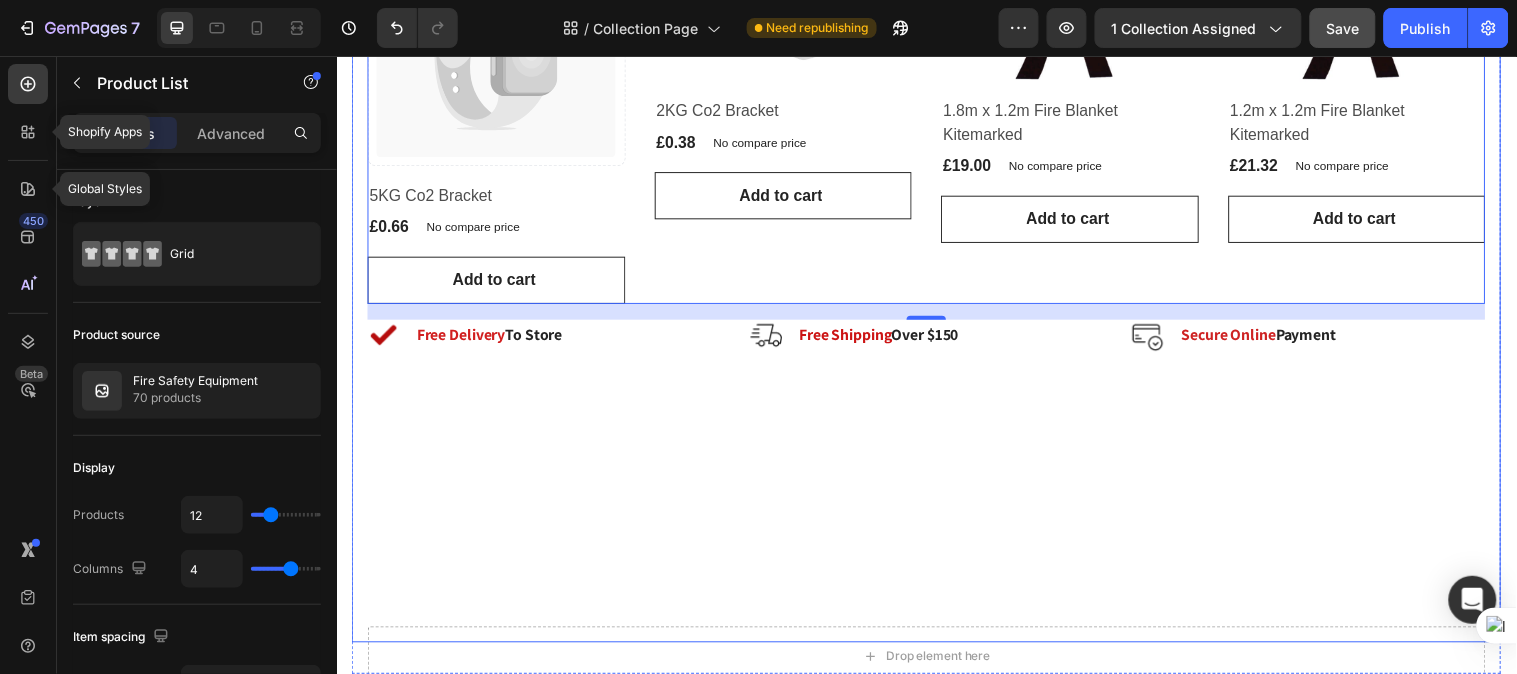 scroll, scrollTop: 1591, scrollLeft: 0, axis: vertical 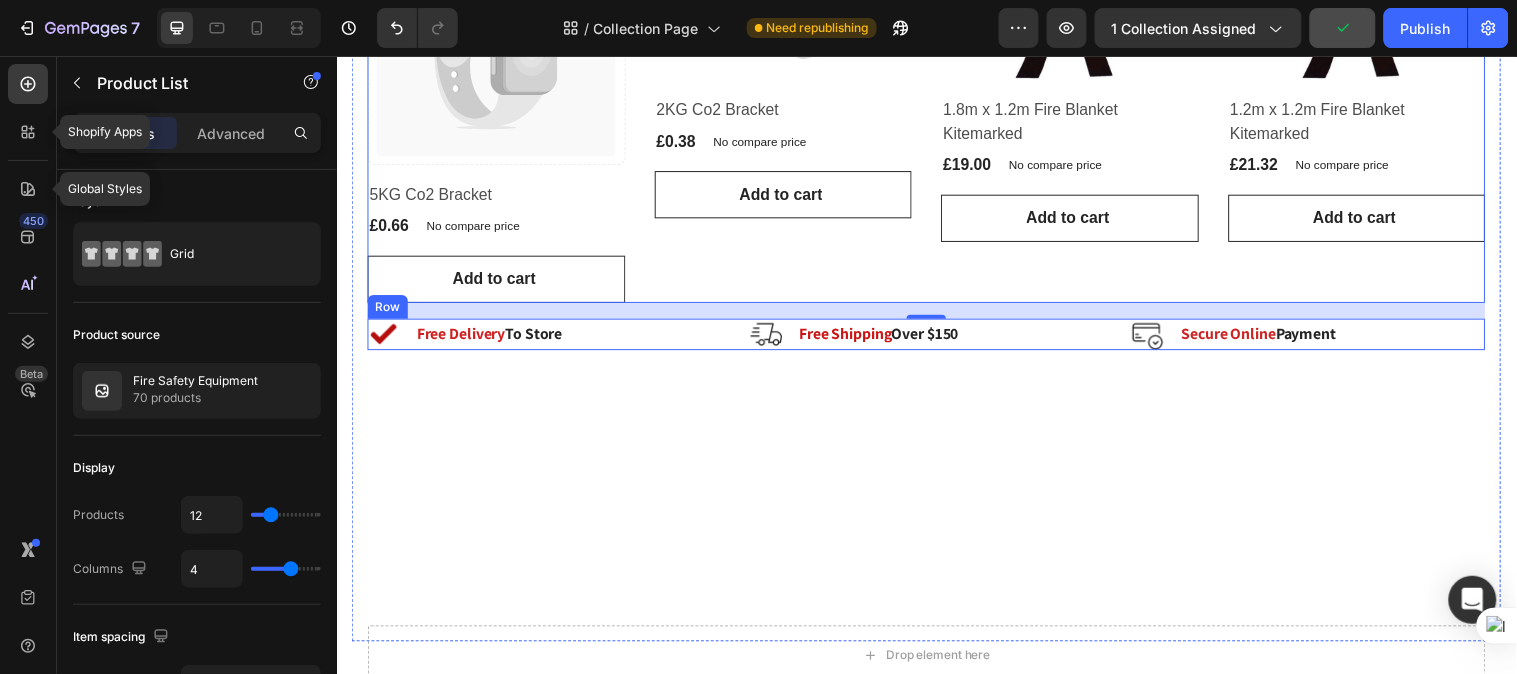 click on "Image Free Delivery  To Store Text Block Row Row Image Free Shipping  Over $150 Text Block Row Row Image Secure Online  Payment Text Block Row Row Row" at bounding box center [936, 338] 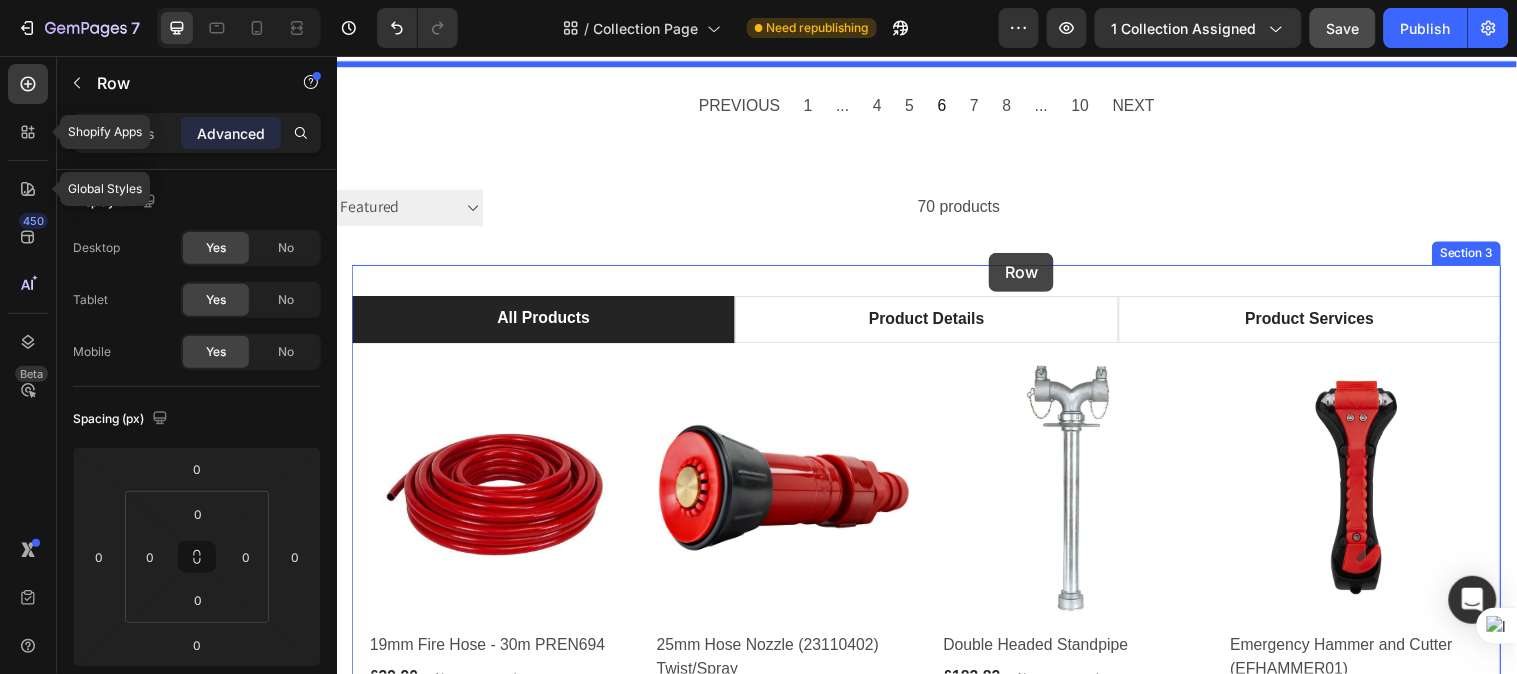 scroll, scrollTop: 0, scrollLeft: 0, axis: both 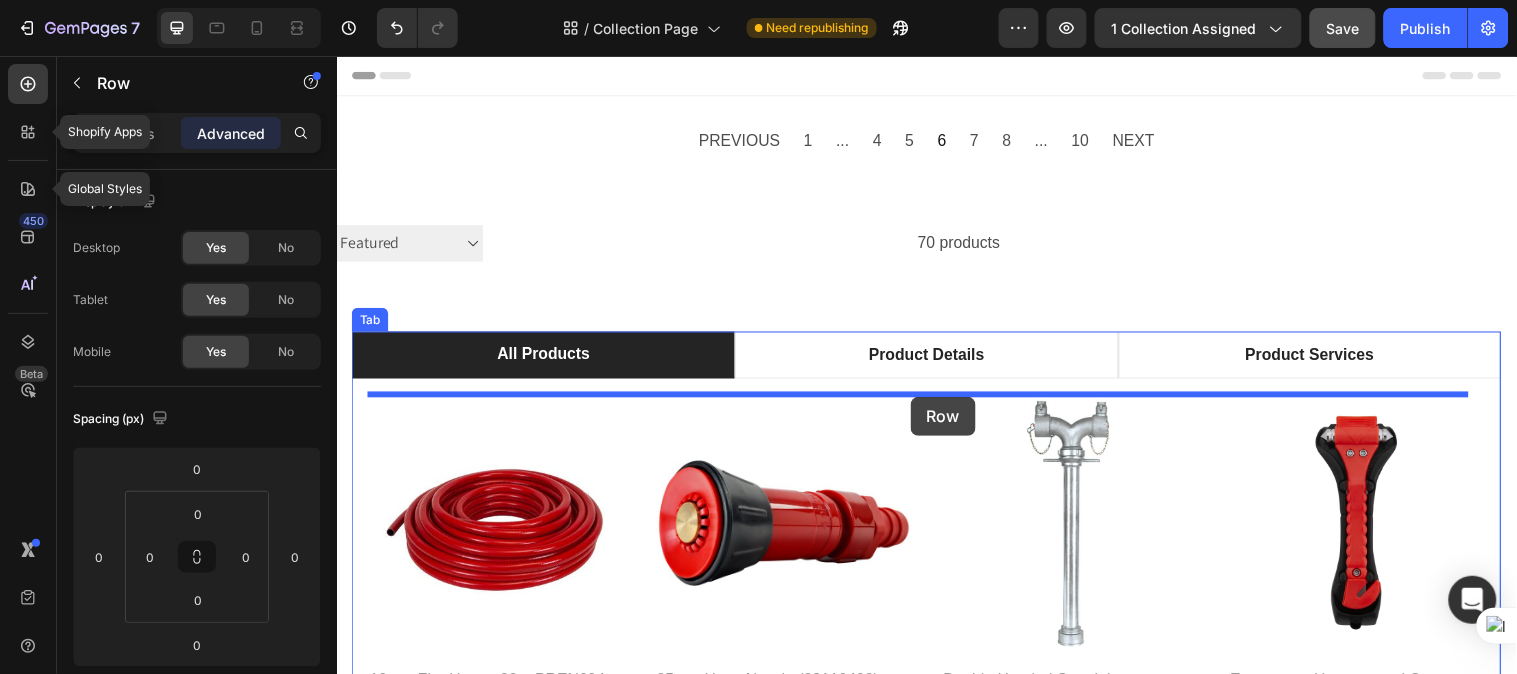 drag, startPoint x: 380, startPoint y: 296, endPoint x: 996, endPoint y: 432, distance: 630.83435 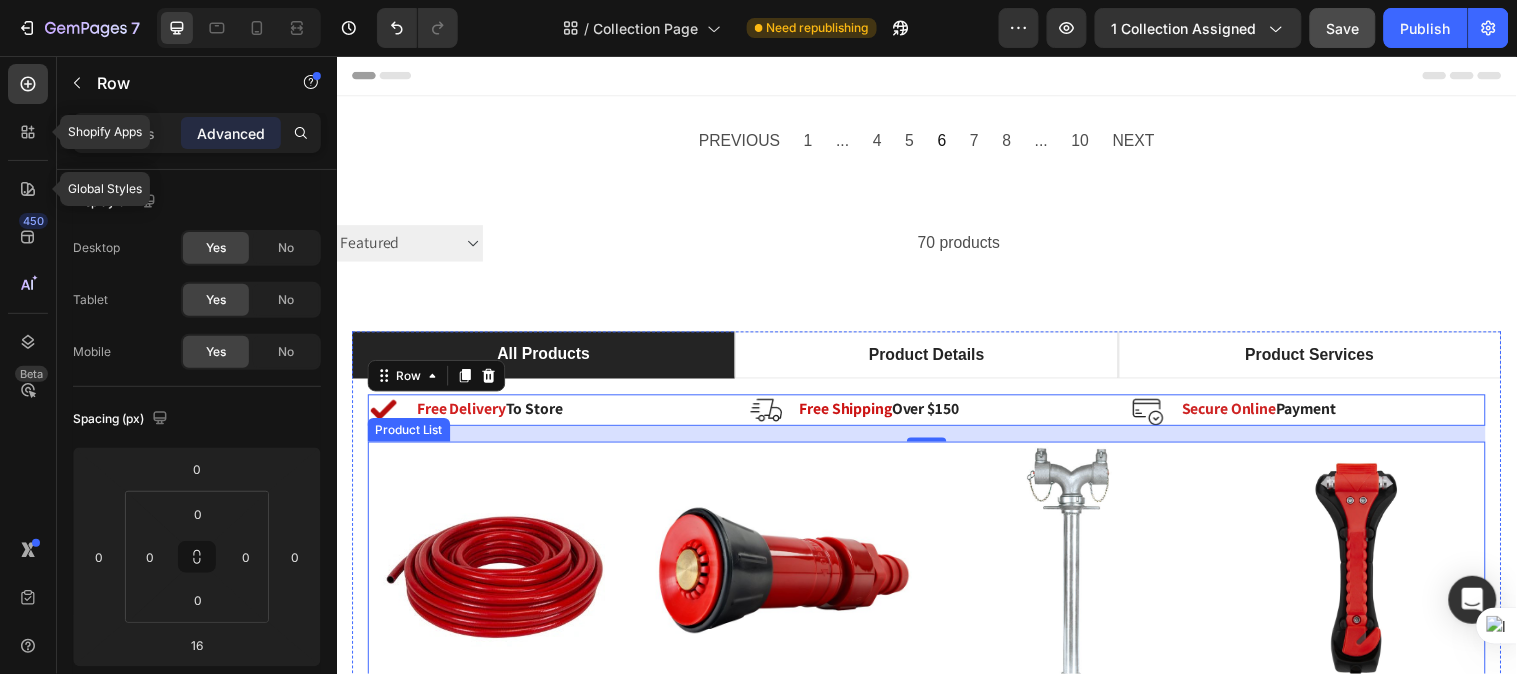 drag, startPoint x: 1217, startPoint y: 495, endPoint x: 1022, endPoint y: 499, distance: 195.04102 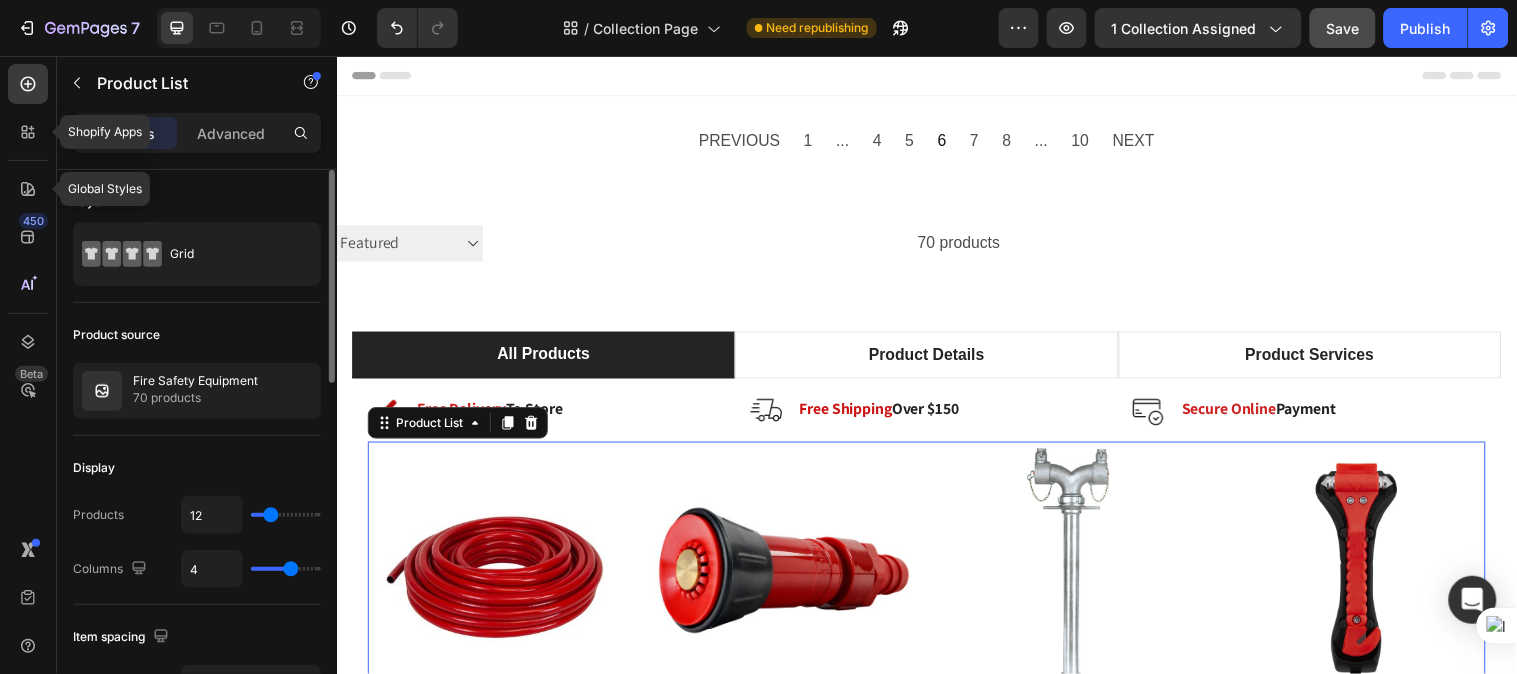 type on "6" 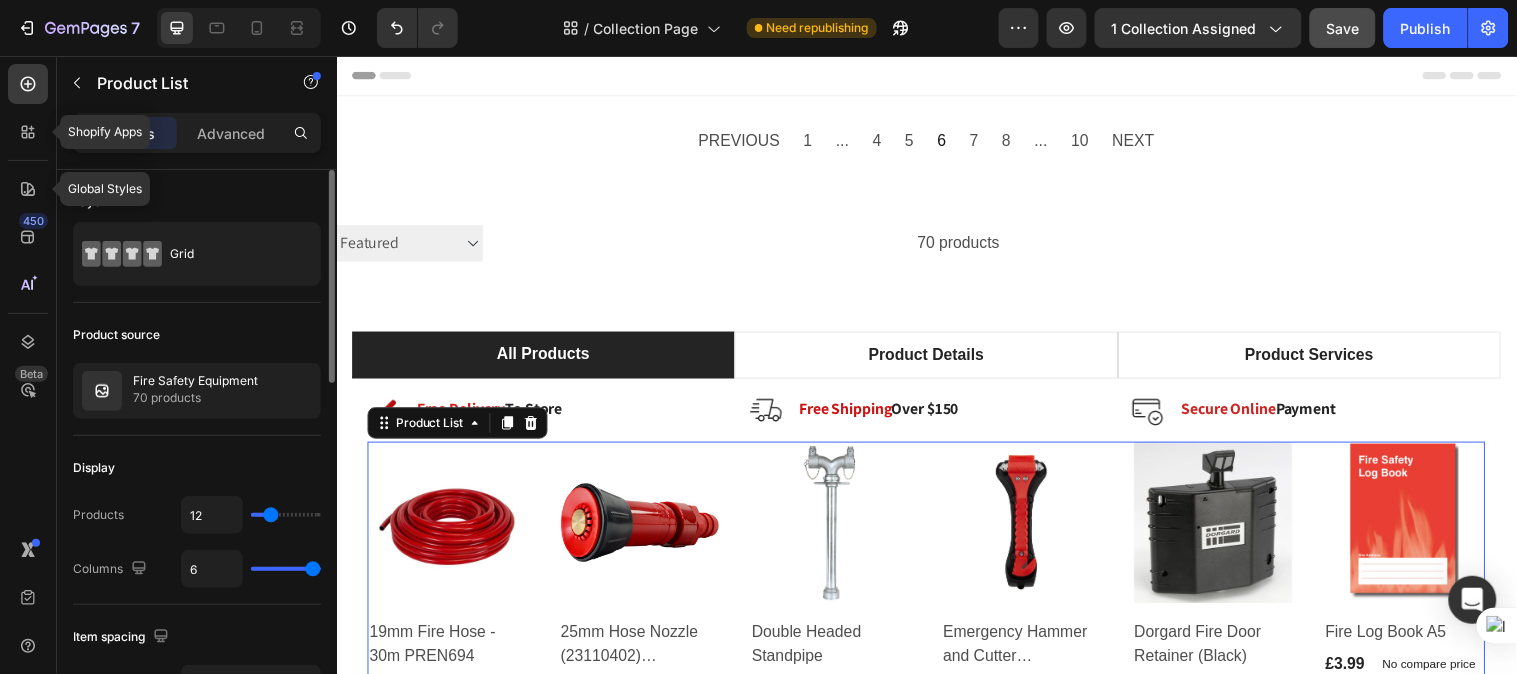 drag, startPoint x: 293, startPoint y: 564, endPoint x: 312, endPoint y: 564, distance: 19 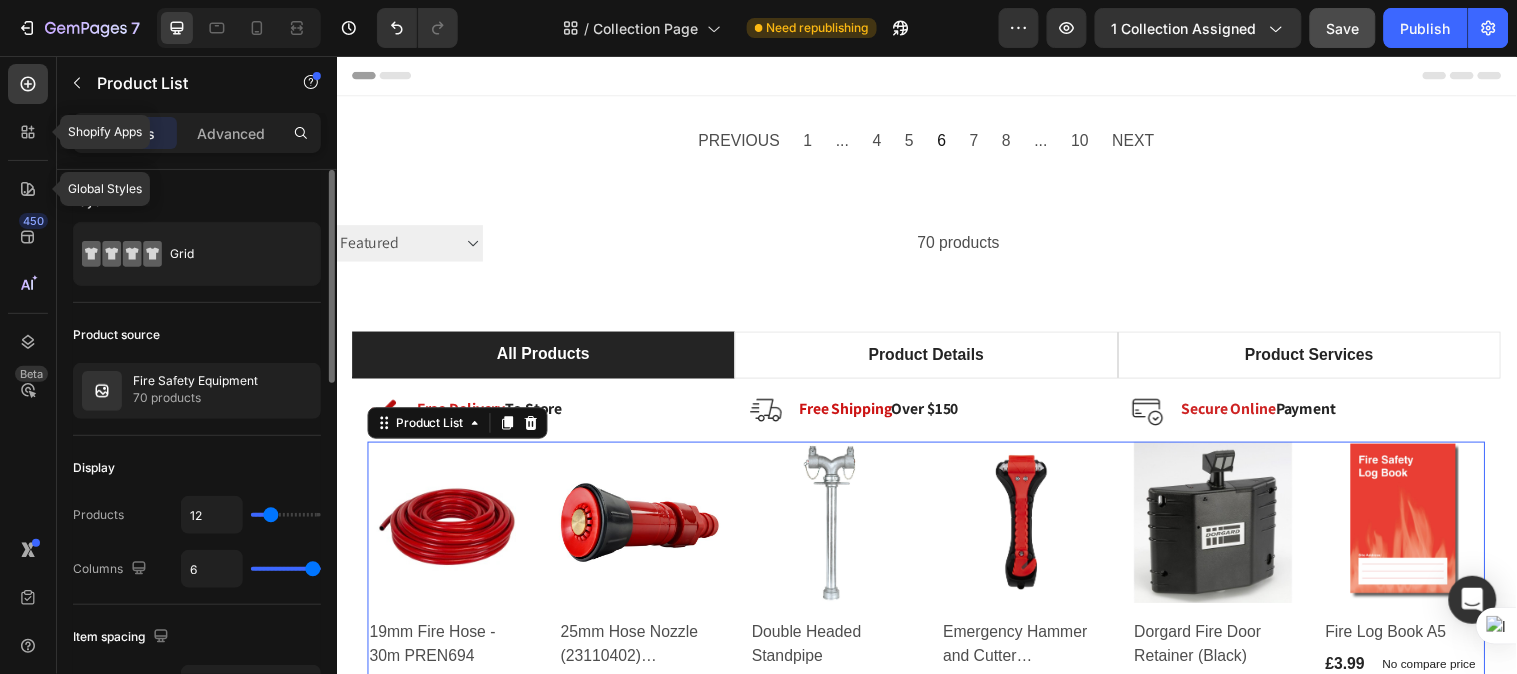 type on "5" 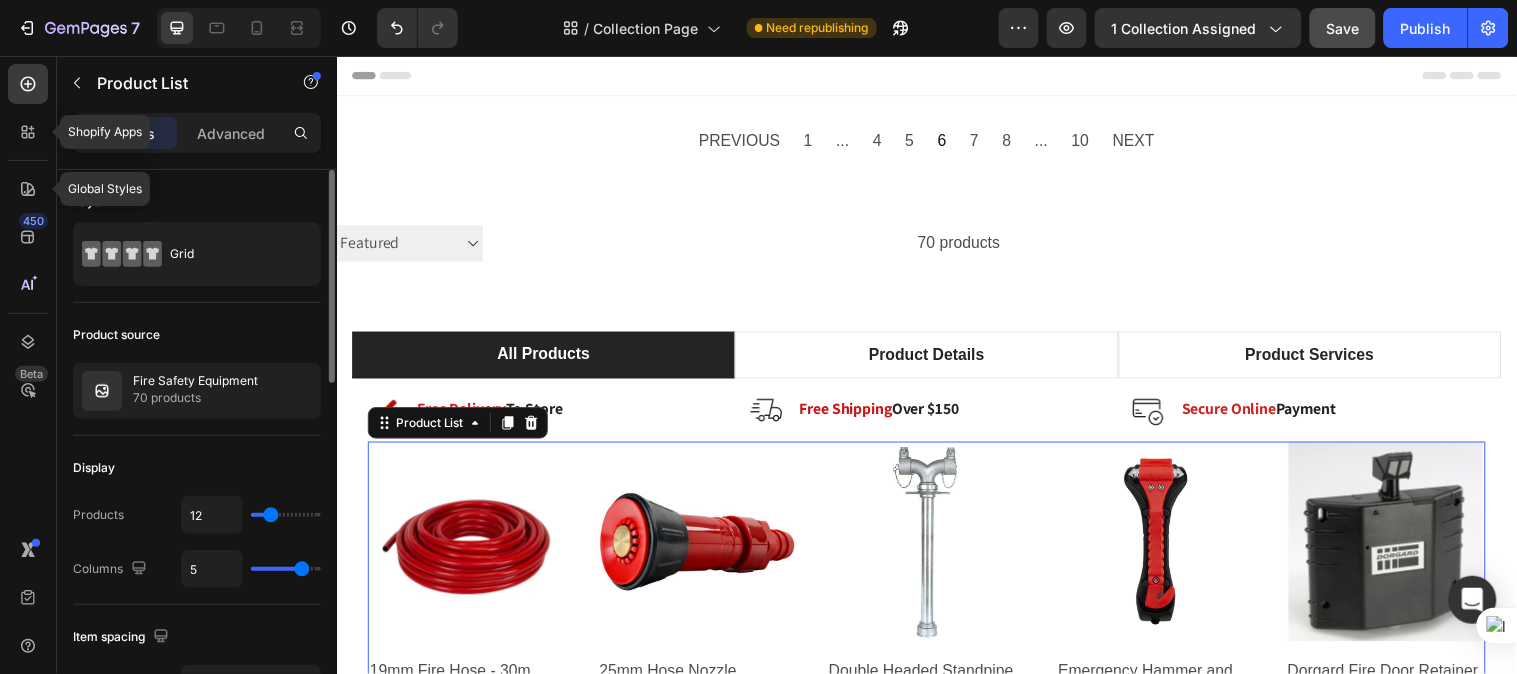 drag, startPoint x: 316, startPoint y: 572, endPoint x: 300, endPoint y: 580, distance: 17.888544 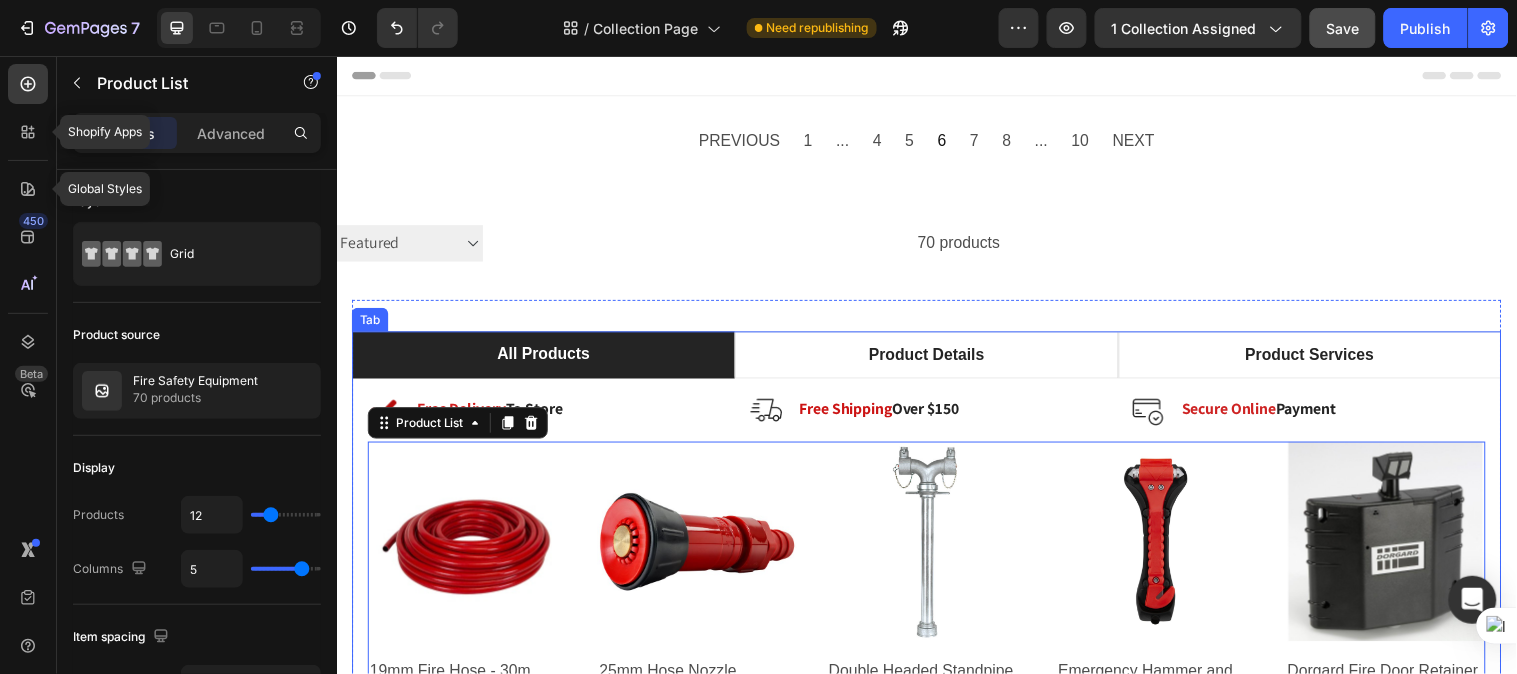 drag, startPoint x: 594, startPoint y: 565, endPoint x: 356, endPoint y: 533, distance: 240.14163 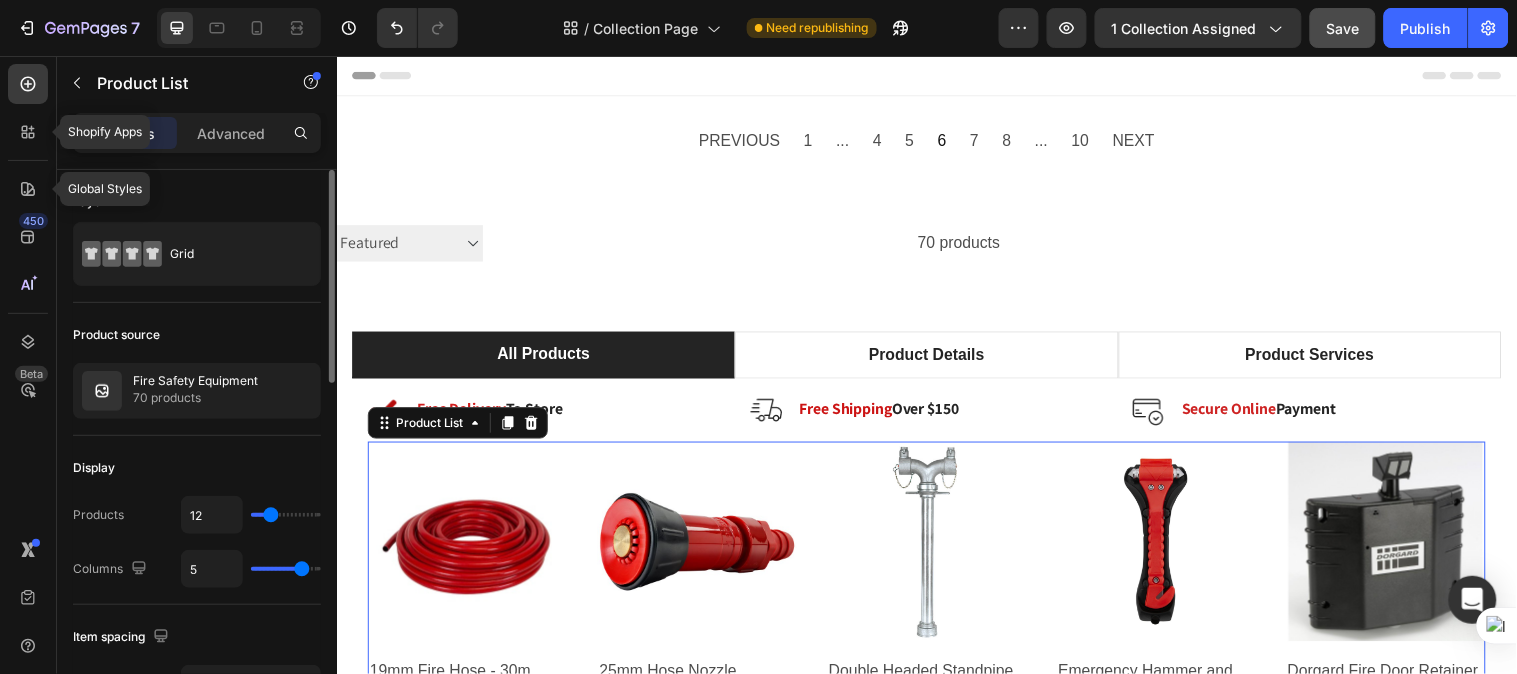 type on "46" 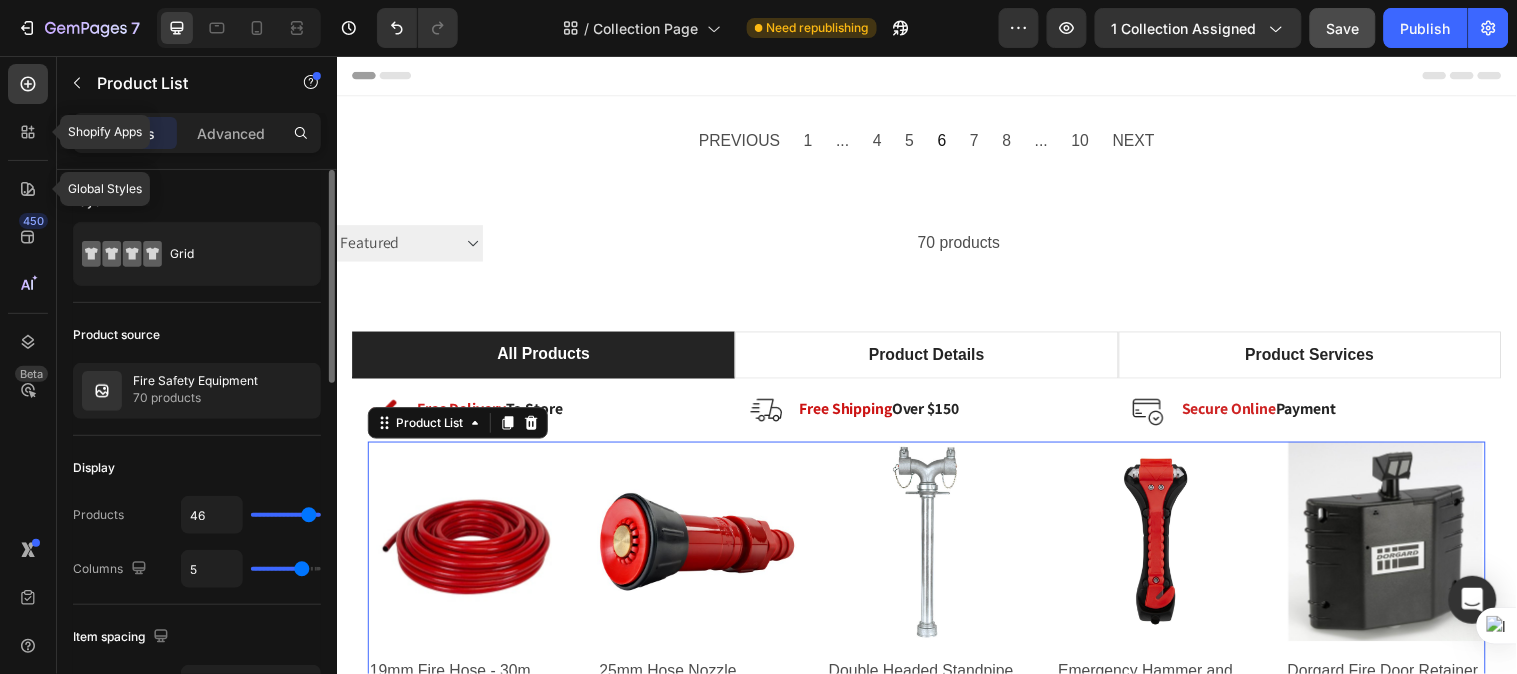 type on "50" 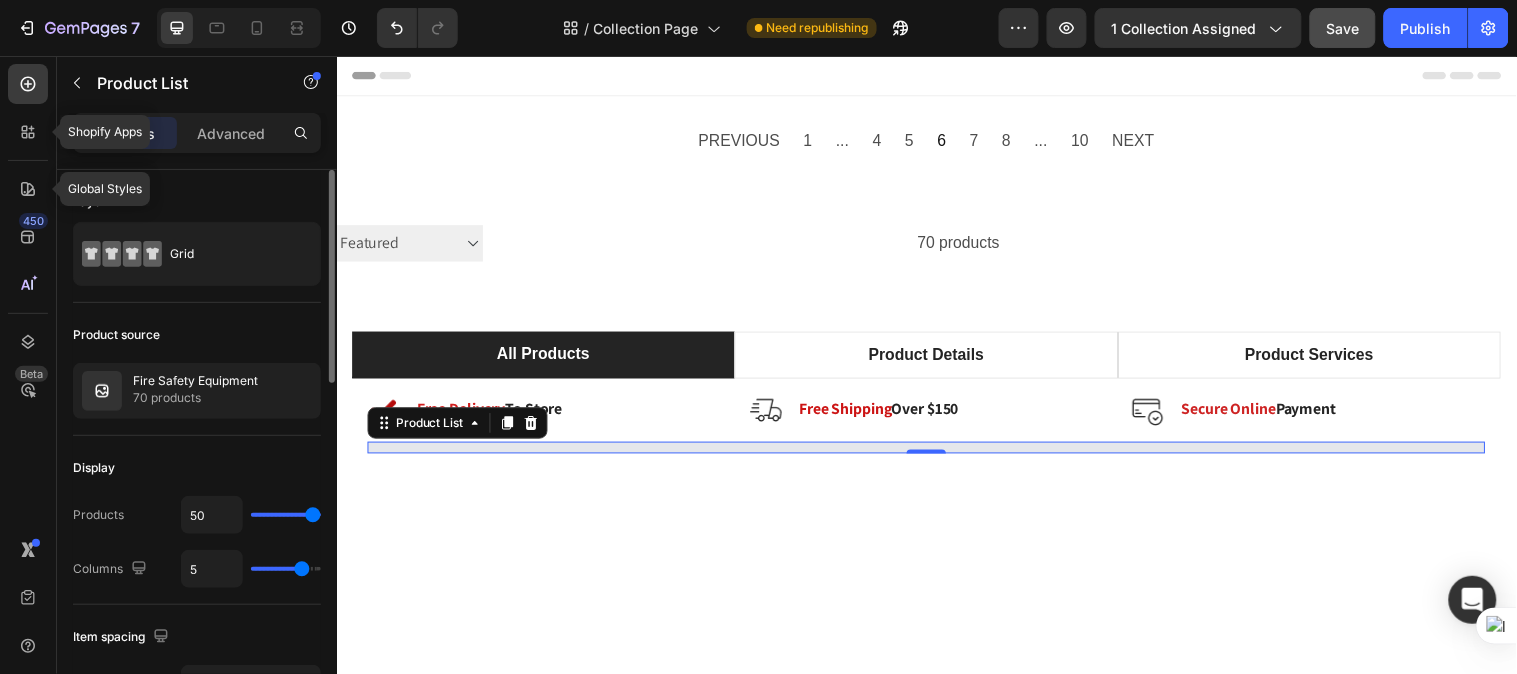 drag, startPoint x: 268, startPoint y: 512, endPoint x: 356, endPoint y: 511, distance: 88.005684 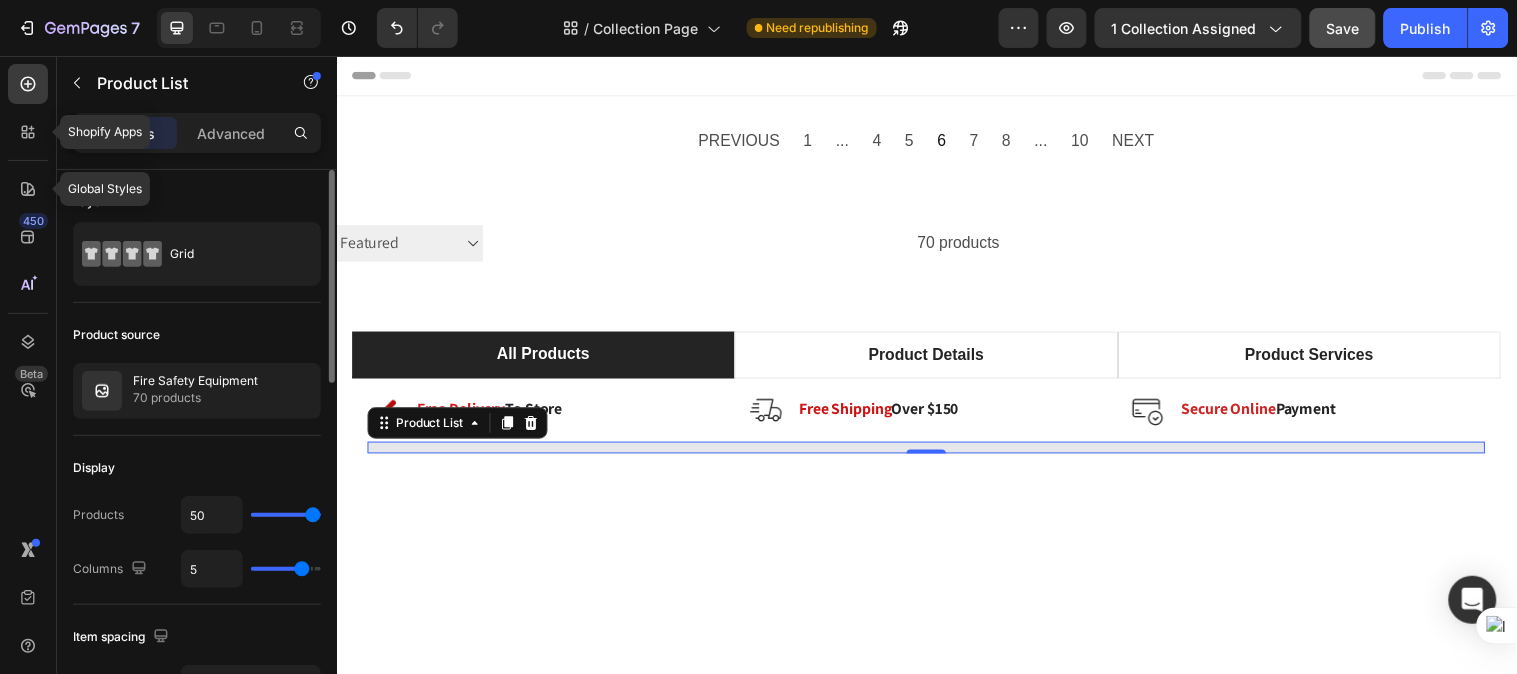type on "50" 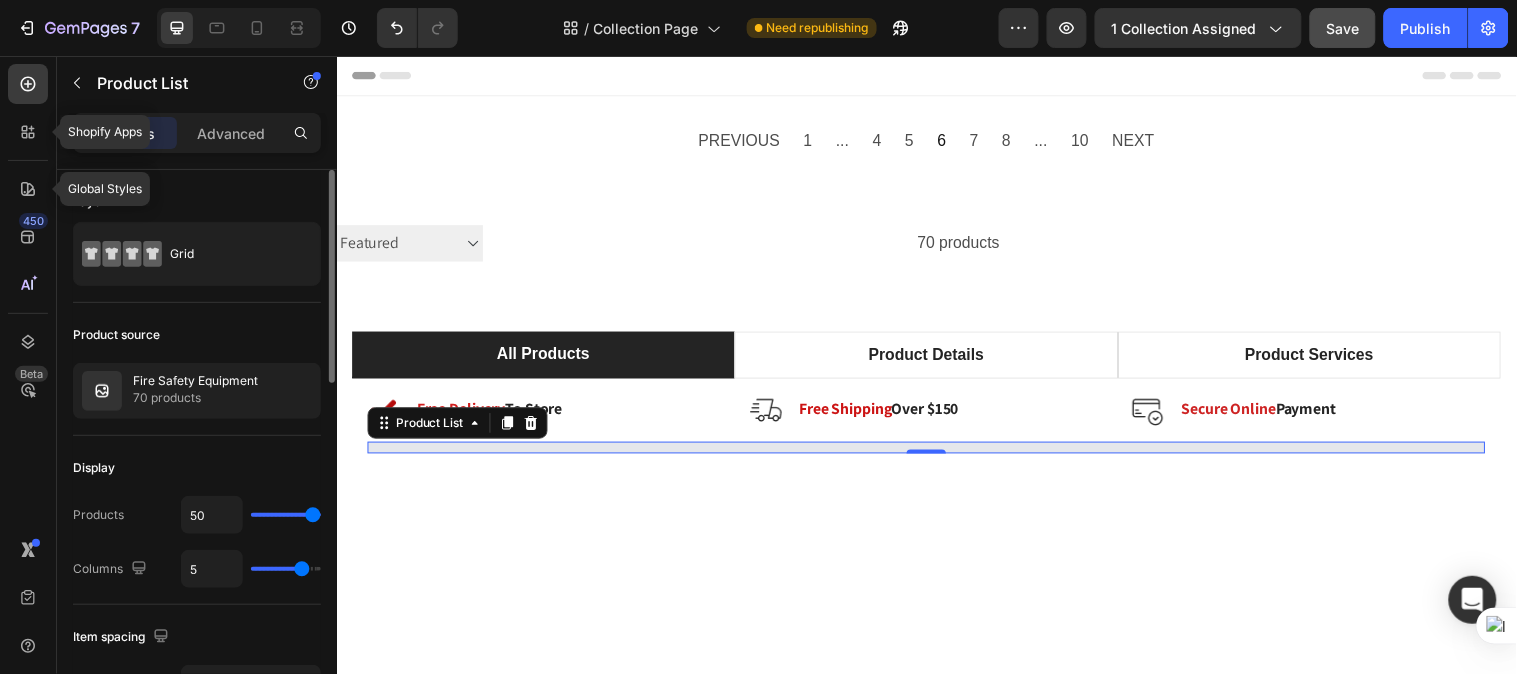 click at bounding box center [286, 515] 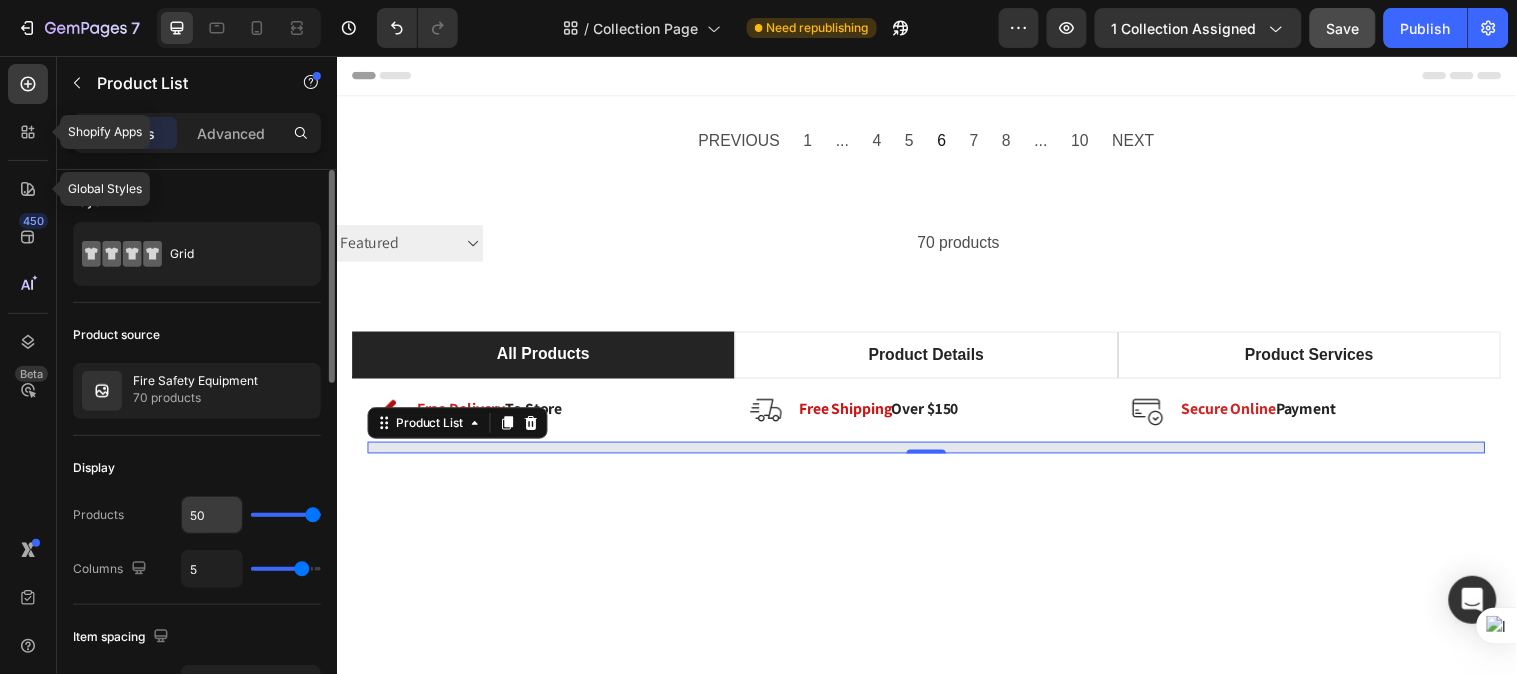 click on "50" at bounding box center [212, 515] 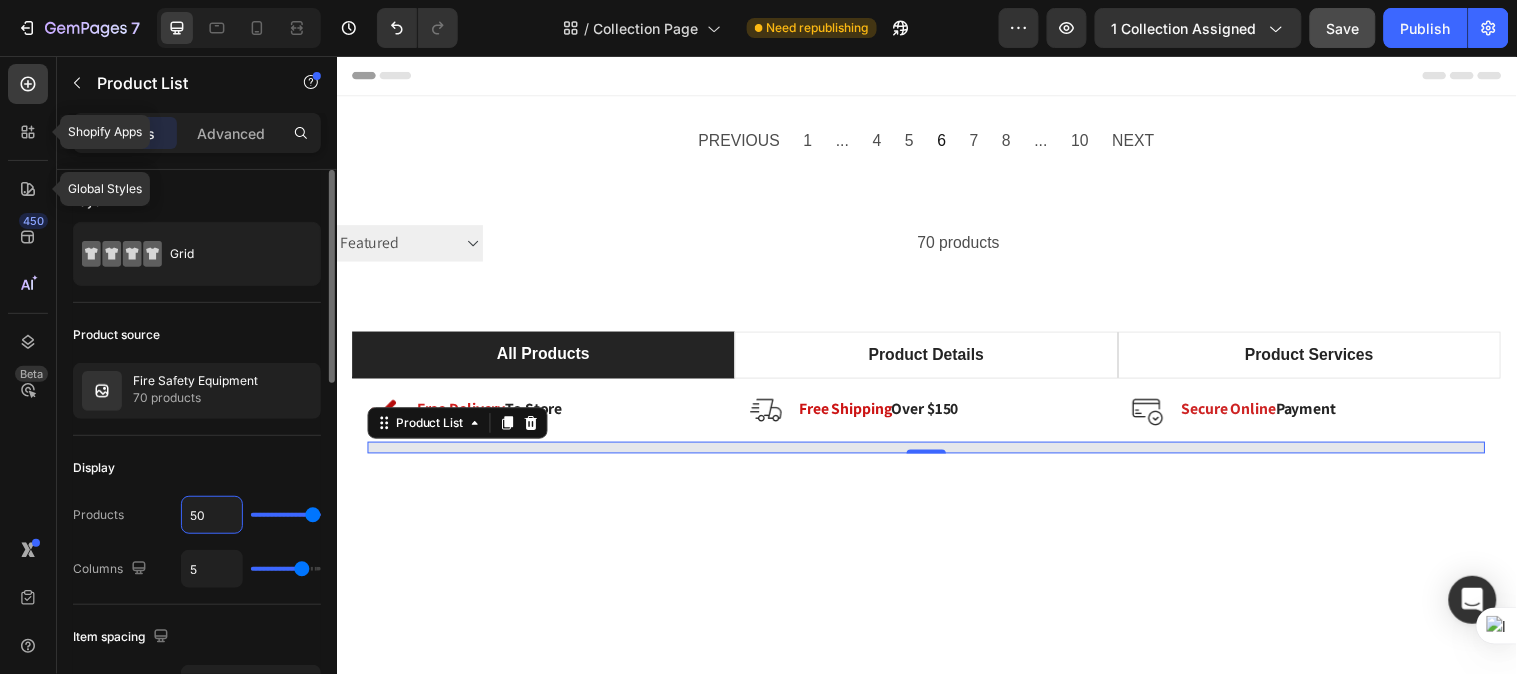 click on "50" at bounding box center (212, 515) 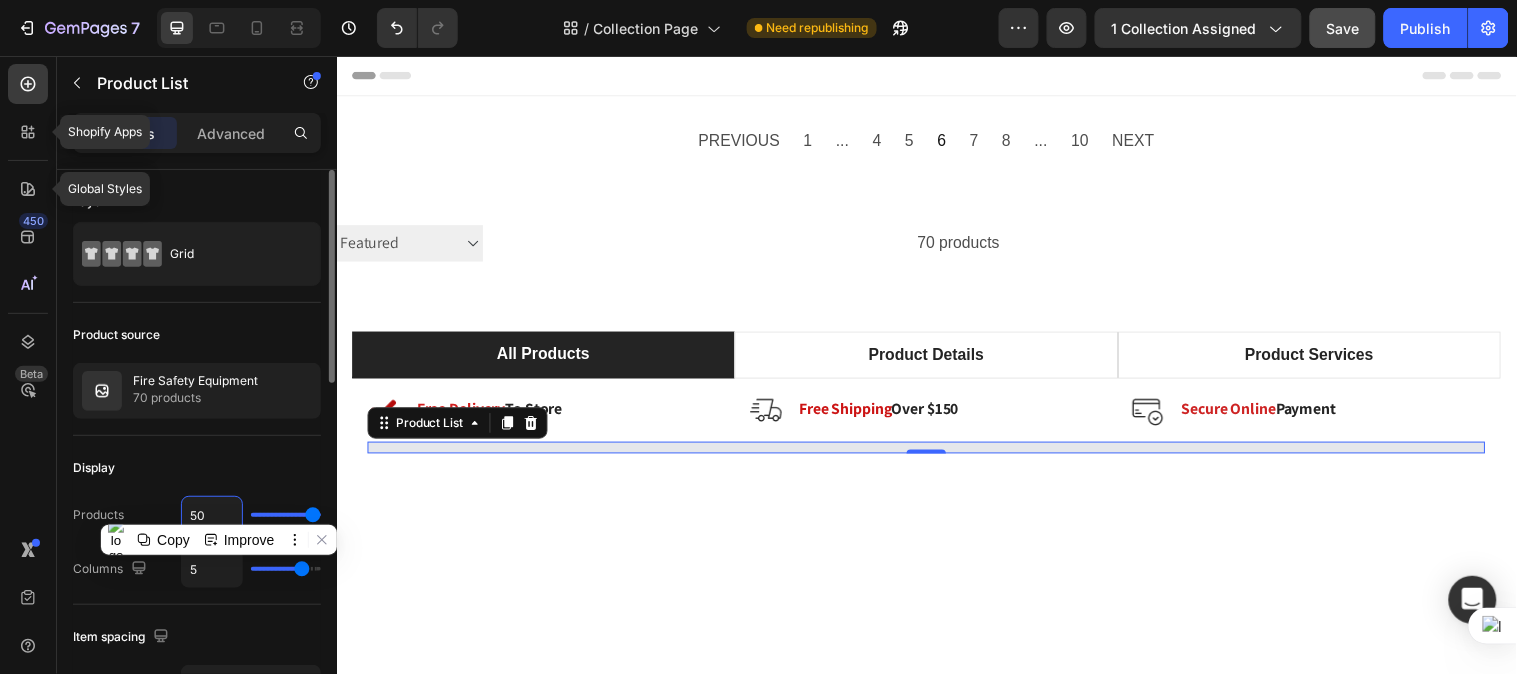 type on "1" 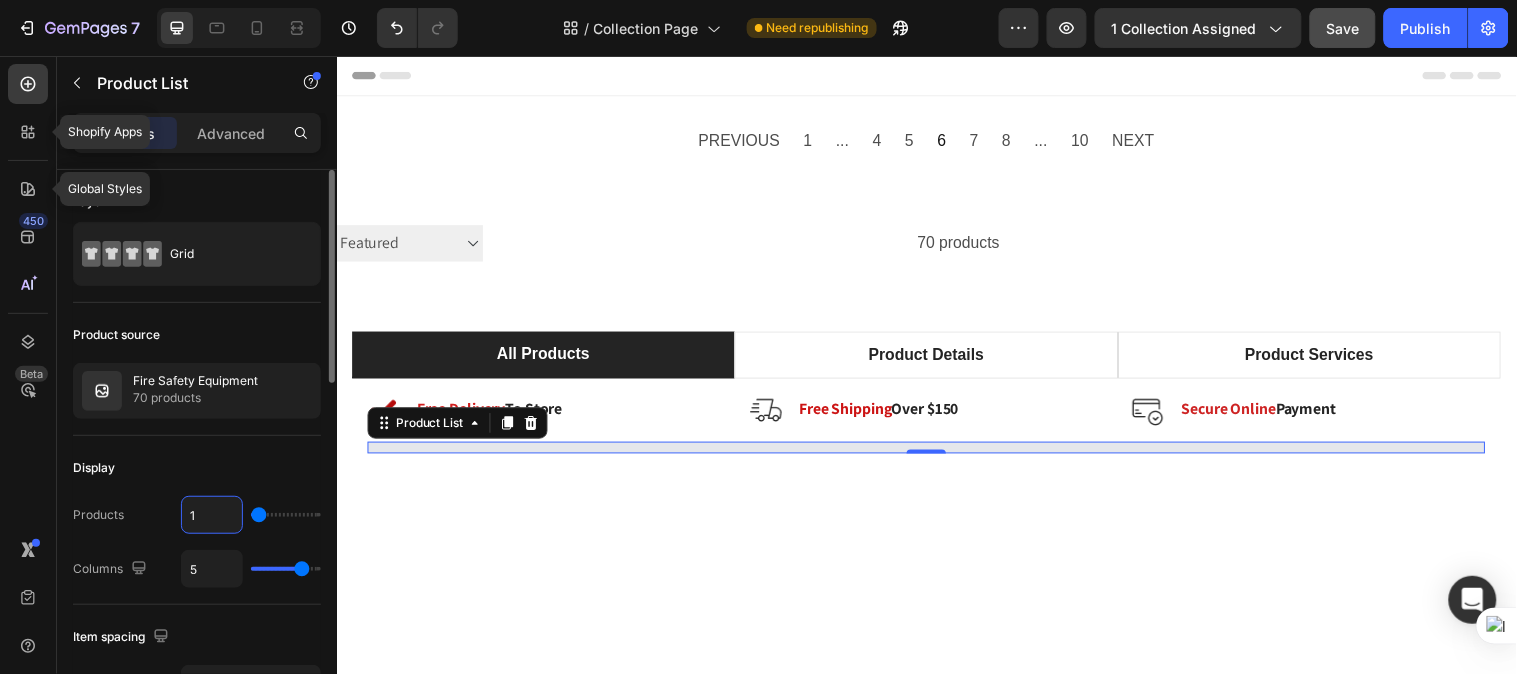 type on "10" 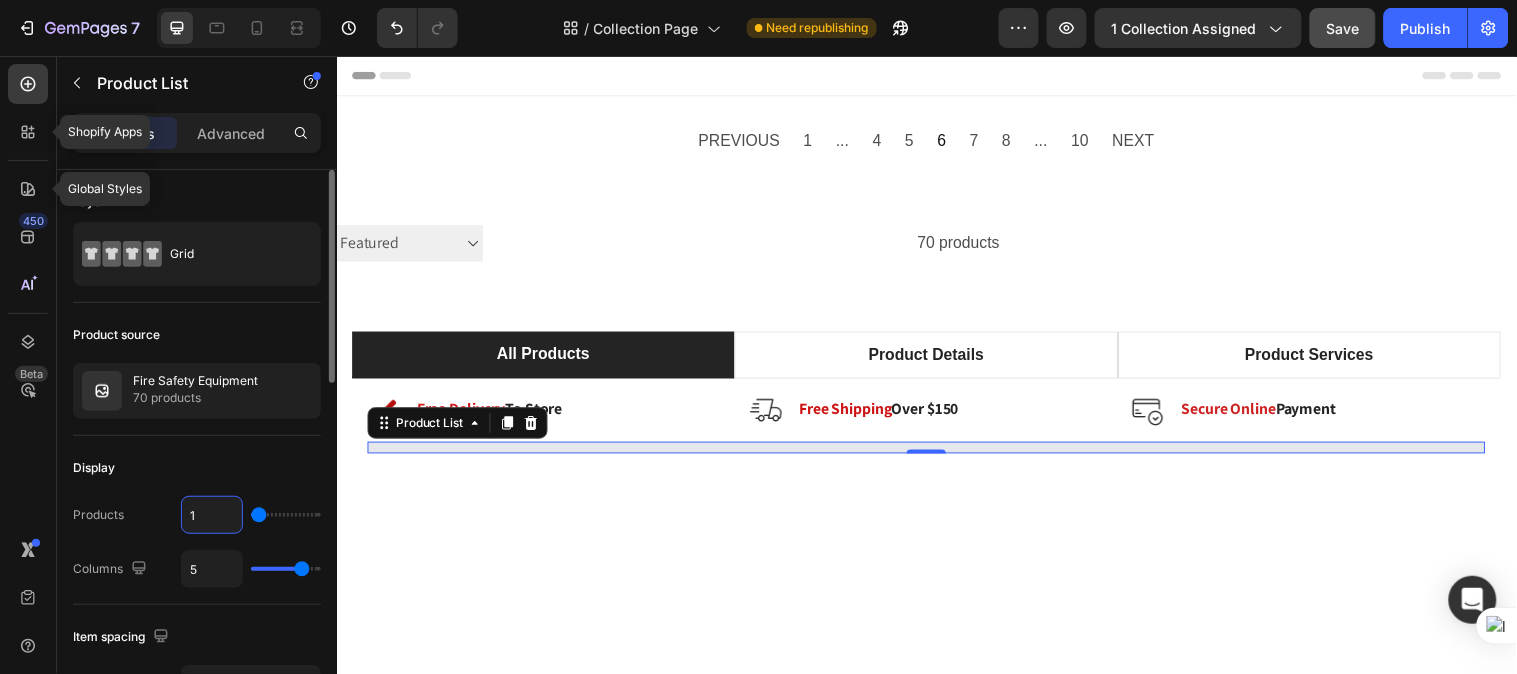 type on "10" 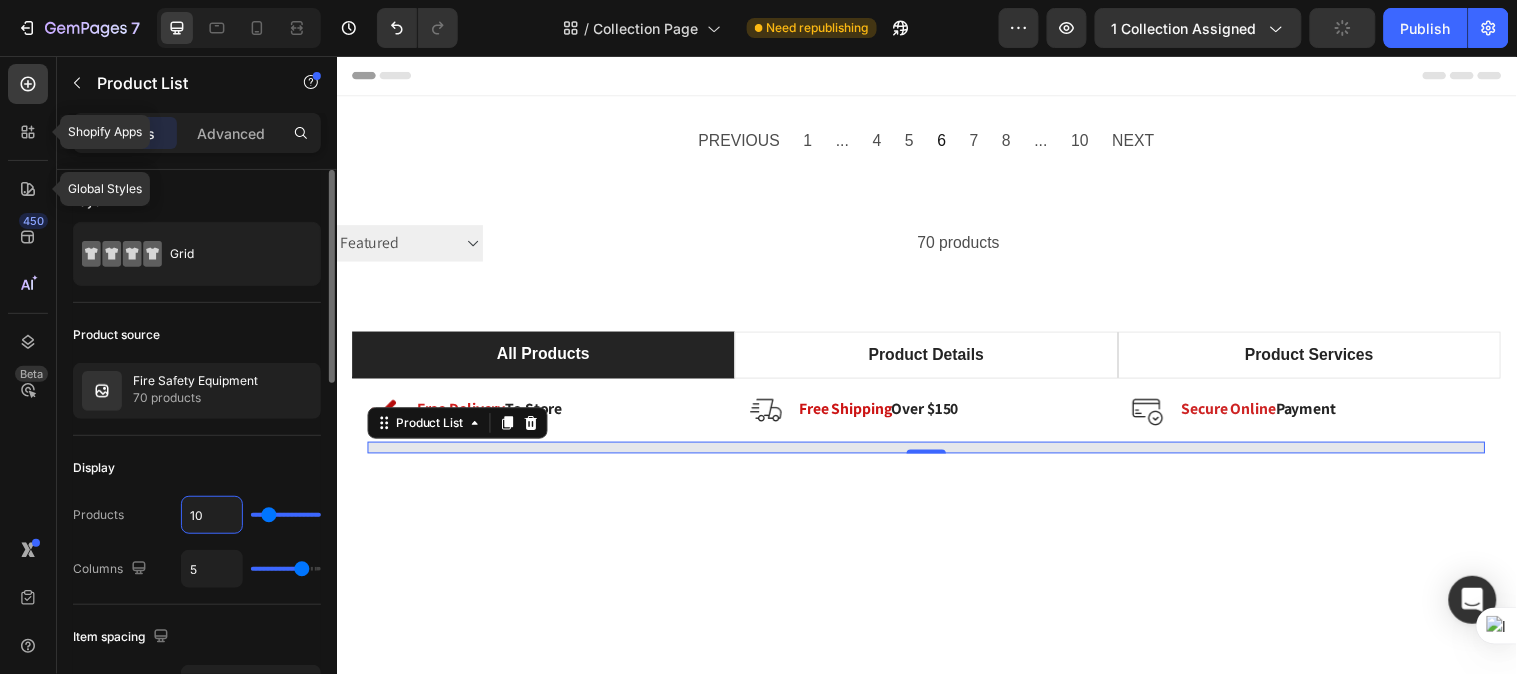 type on "100" 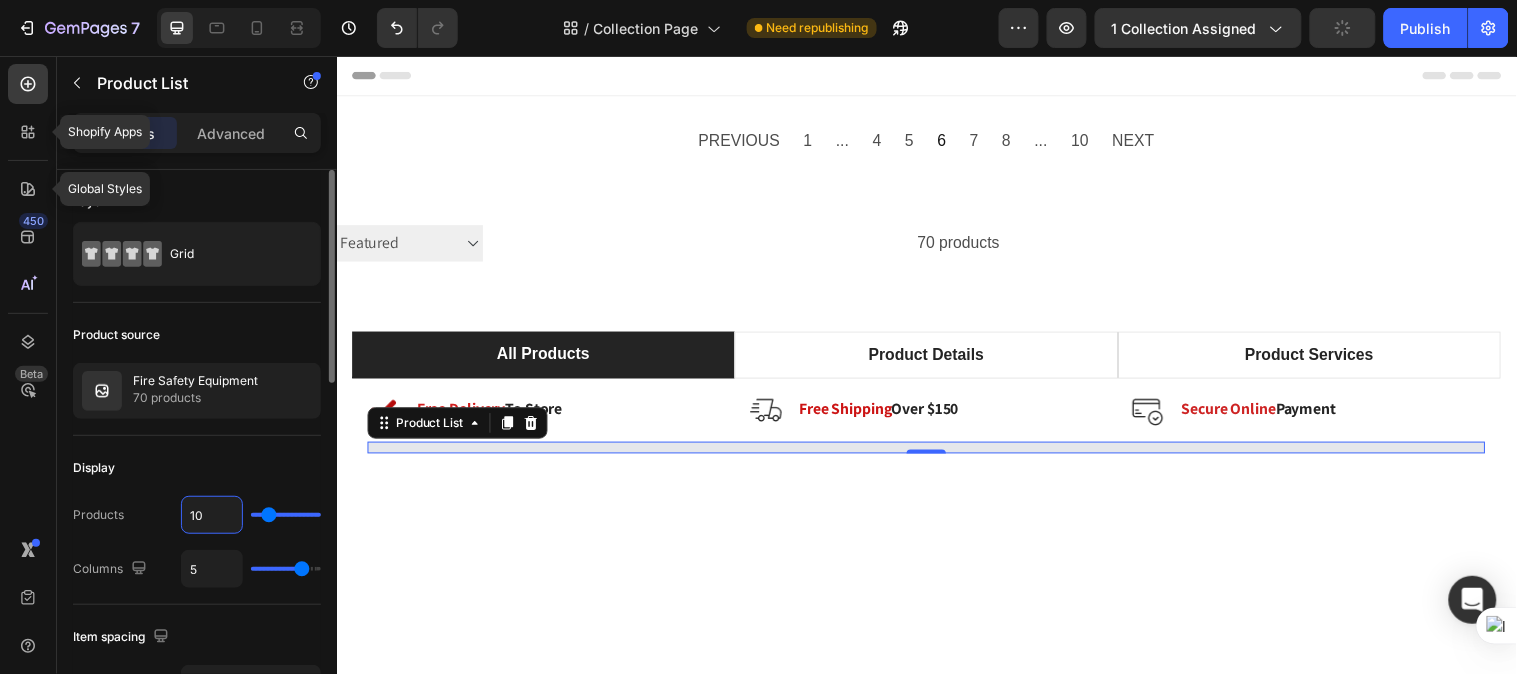type on "50" 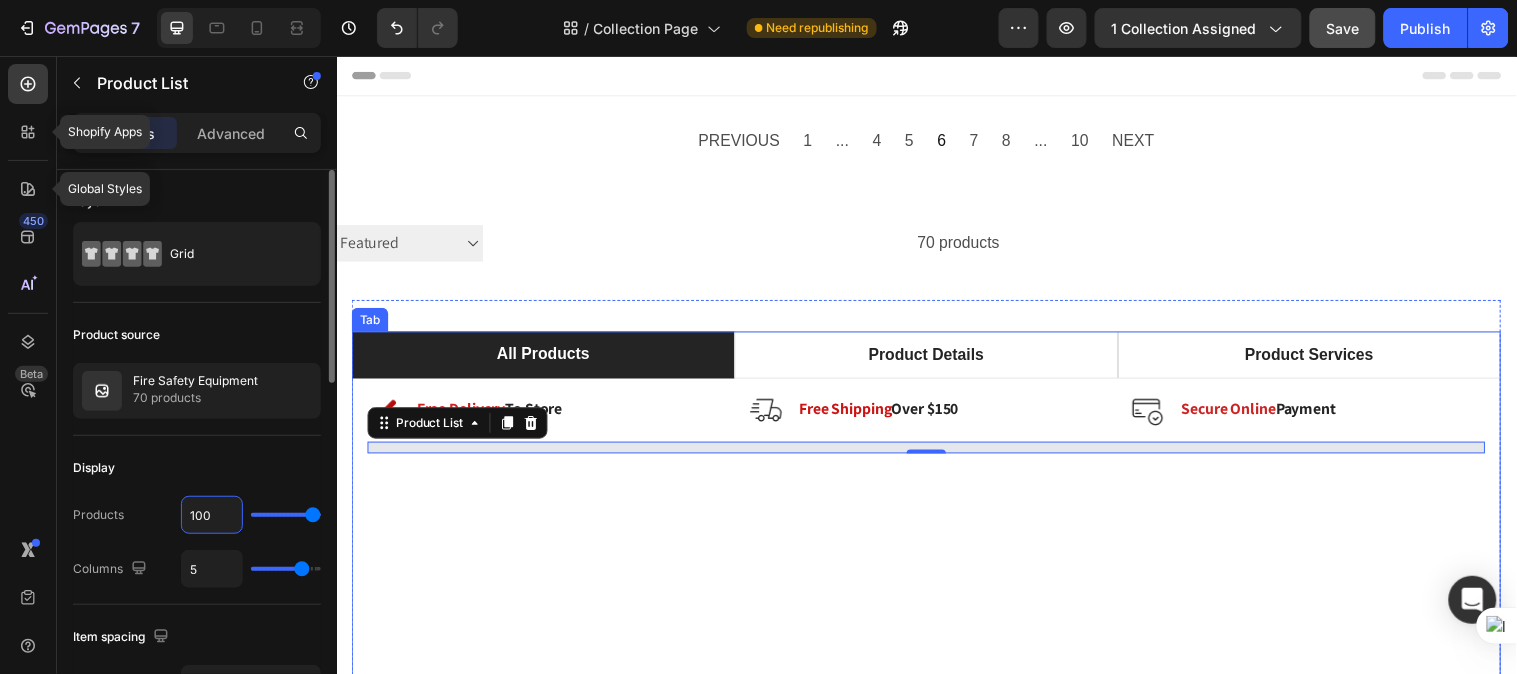 type on "100" 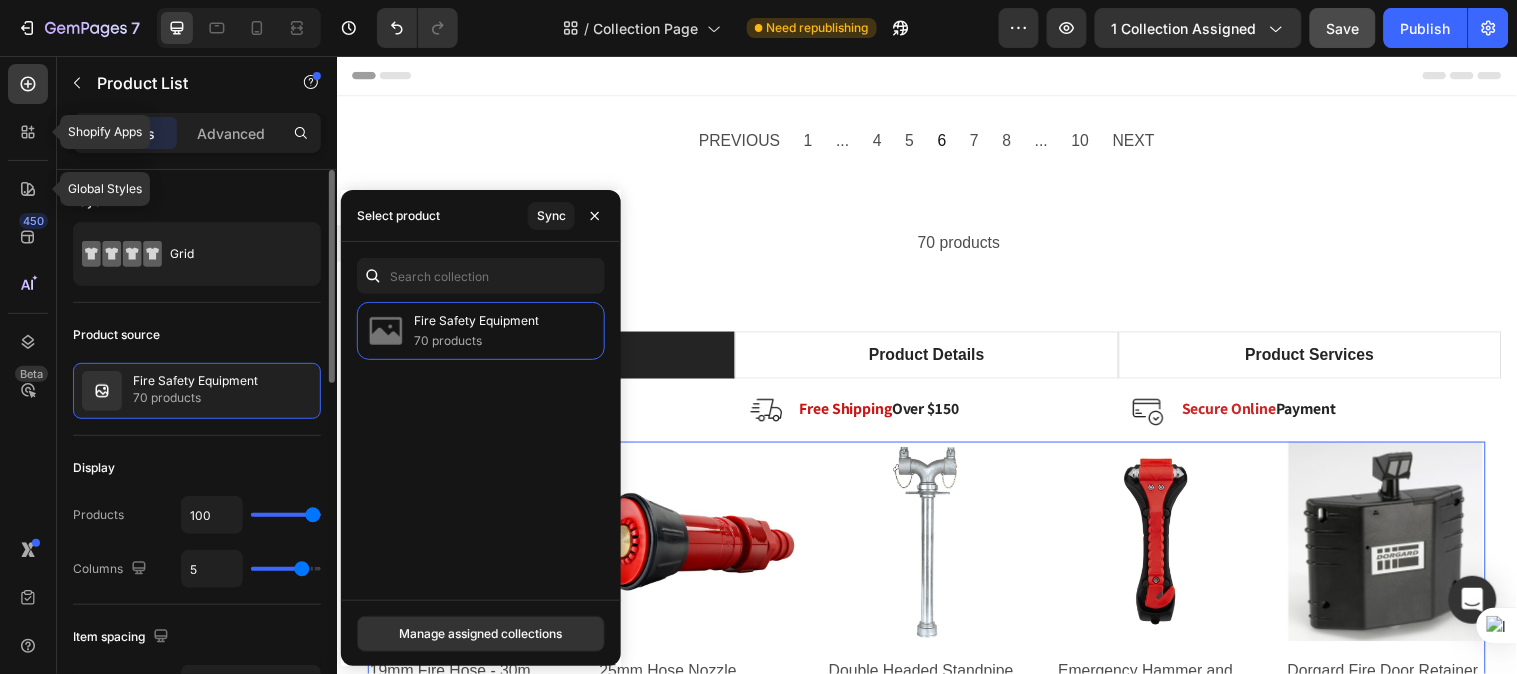 drag, startPoint x: 267, startPoint y: 515, endPoint x: 278, endPoint y: 512, distance: 11.401754 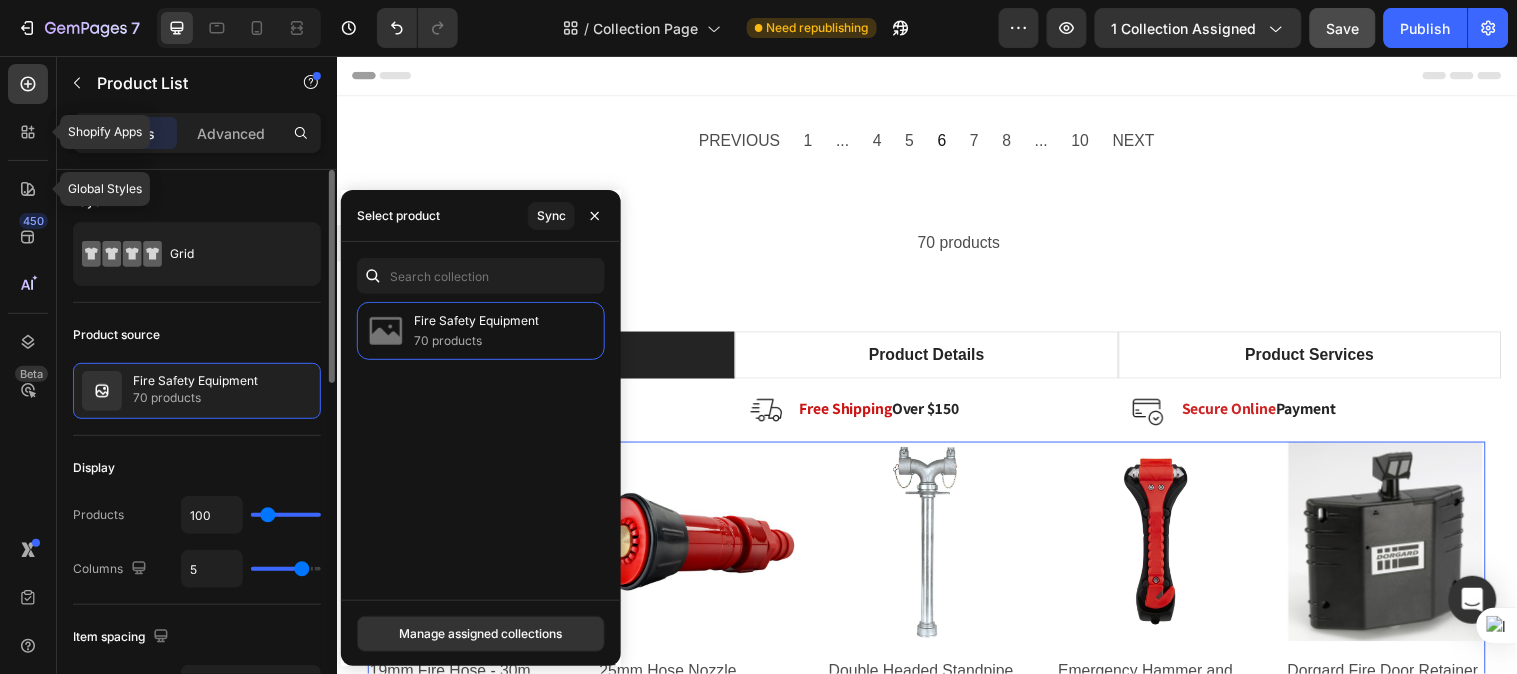 click at bounding box center (286, 515) 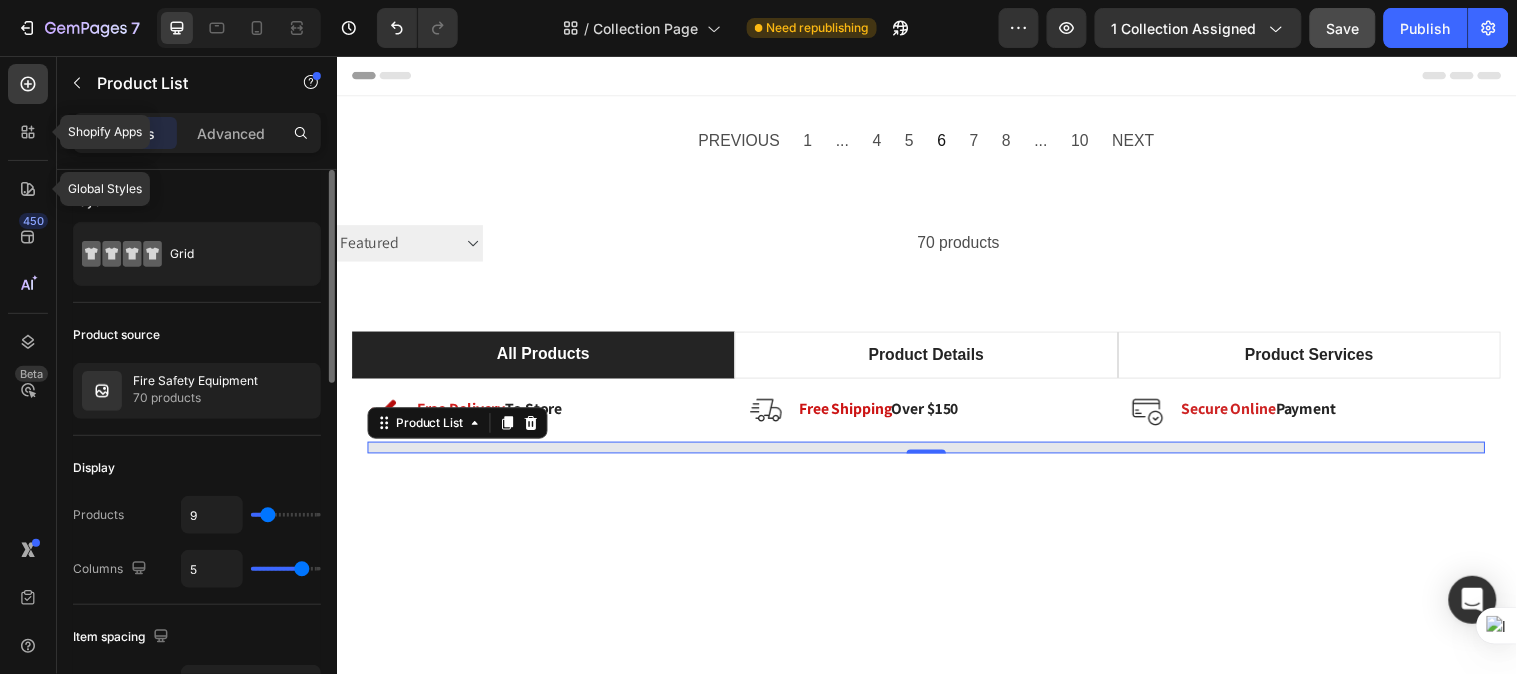 click on "9" at bounding box center [251, 515] 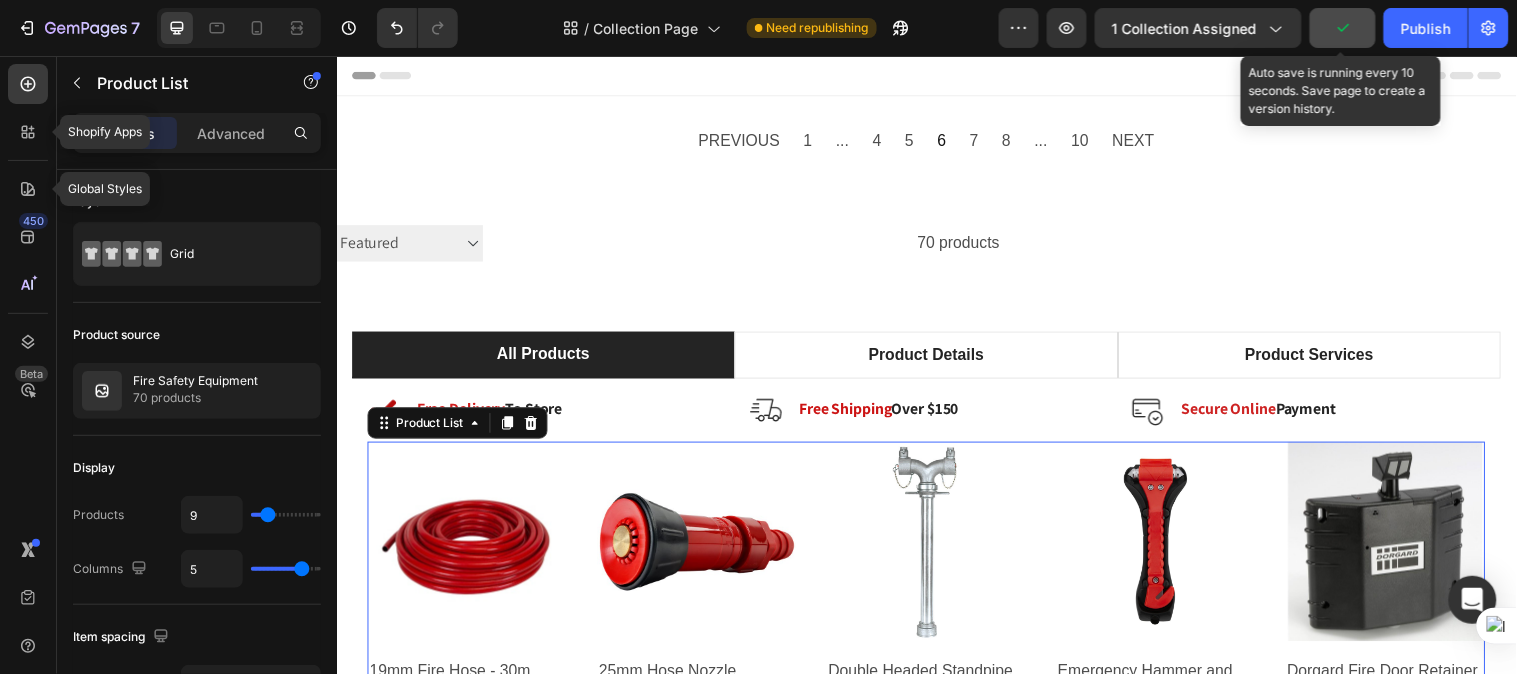 click 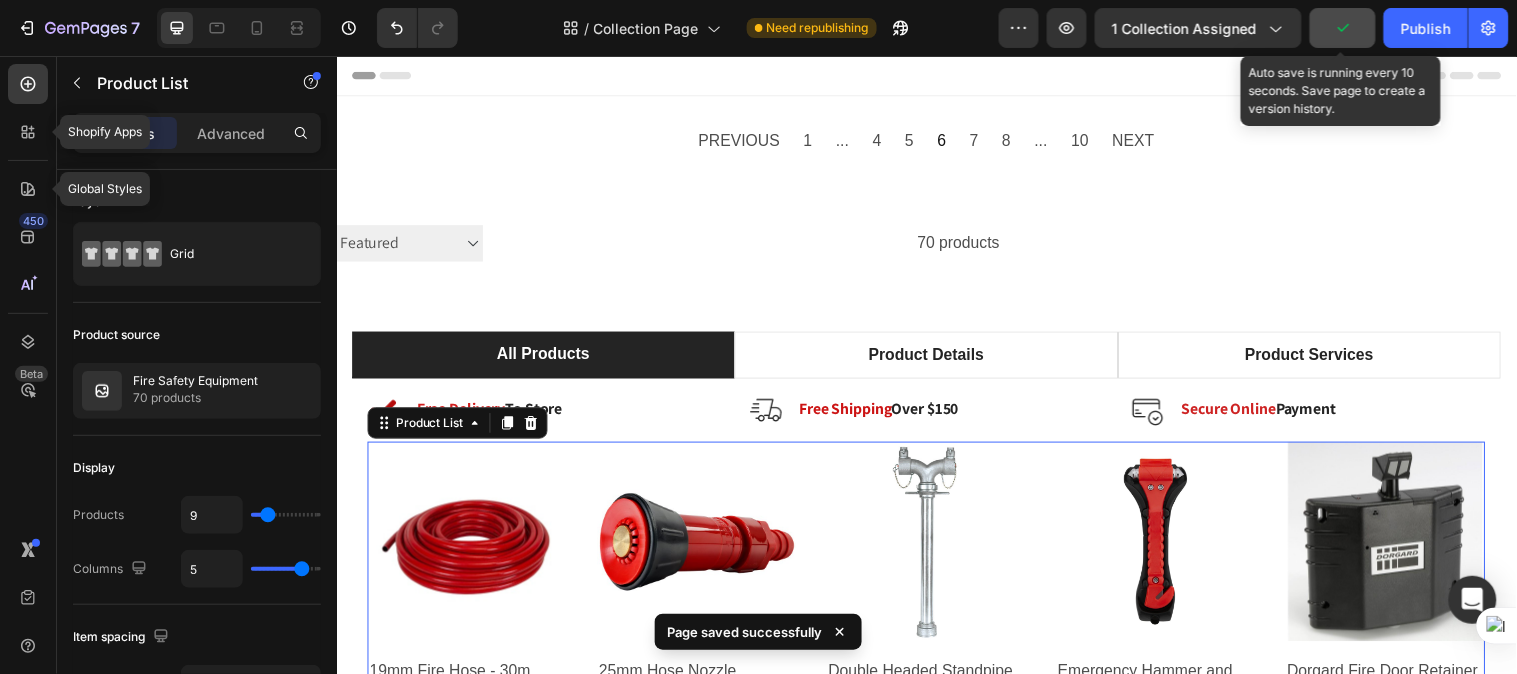 click 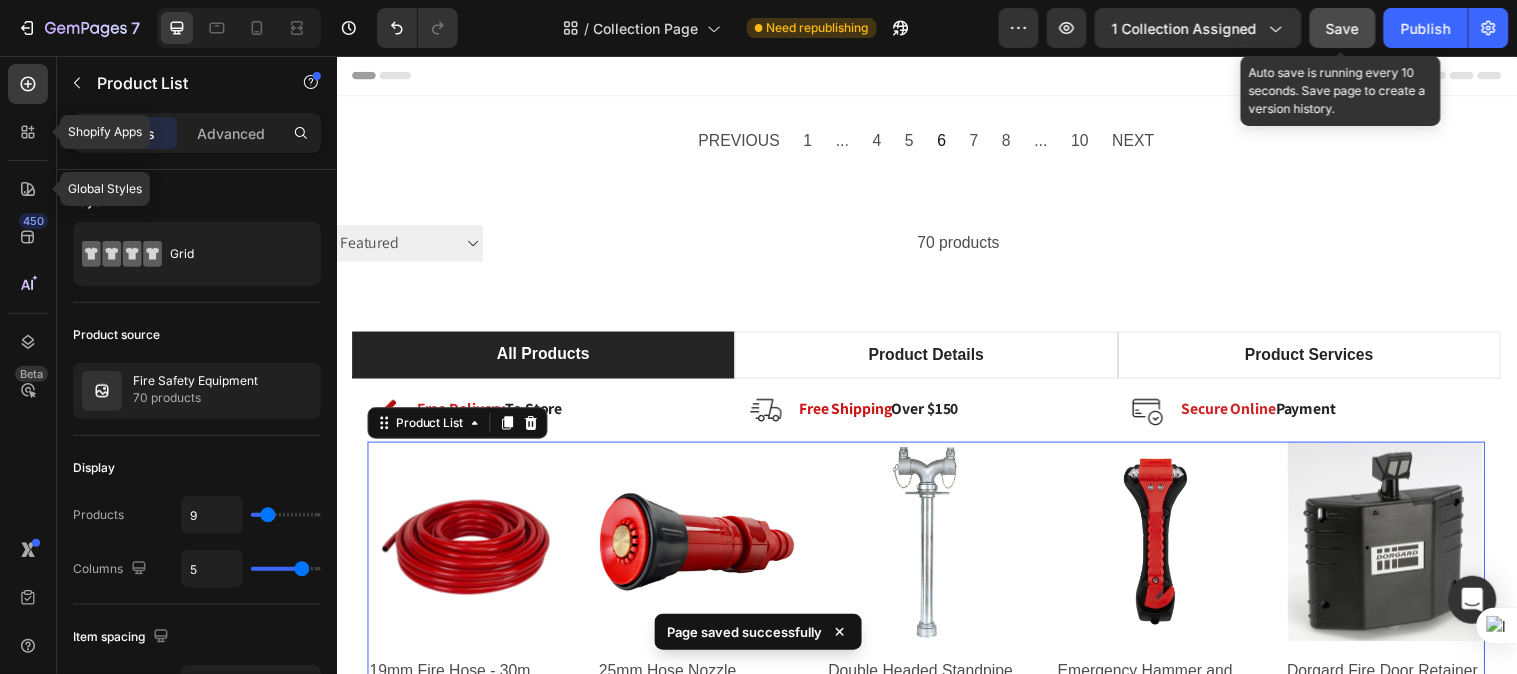 click on "Save" at bounding box center (1343, 28) 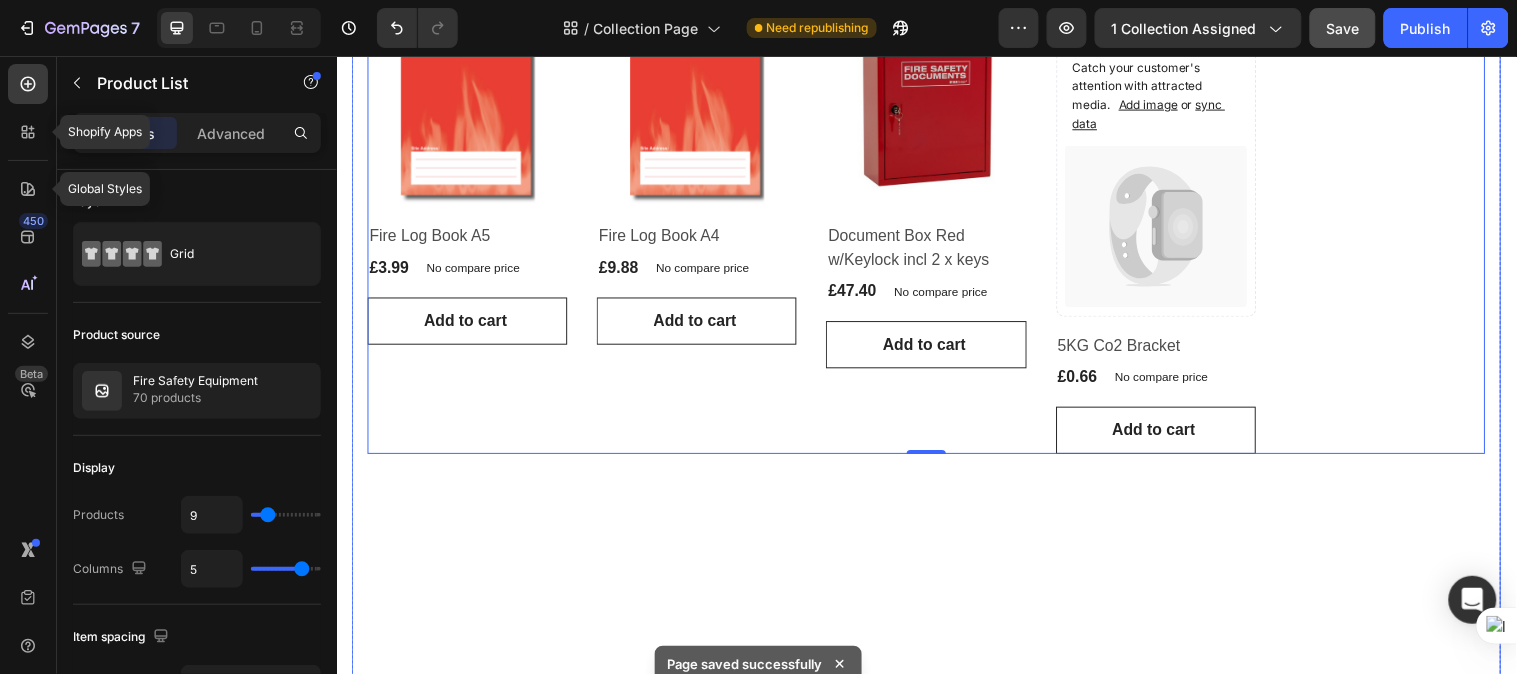 scroll, scrollTop: 1101, scrollLeft: 0, axis: vertical 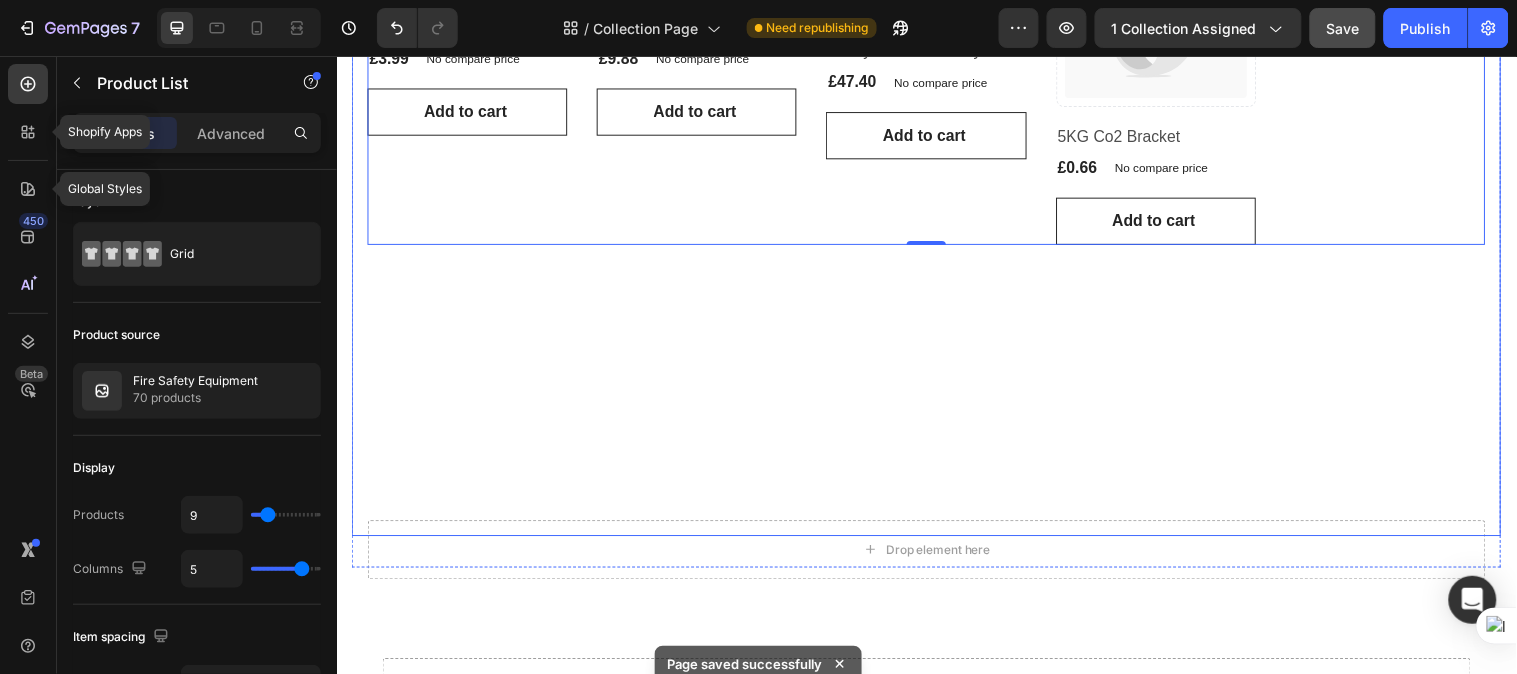 click on "Image Free Delivery  To Store Text Block Row Row Image Free Shipping  Over $150 Text Block Row Row Image Secure Online  Payment Text Block Row Row Row Product Images & Gallery Row 19mm Fire Hose - 30m PREN694 (P) Title £39.90 (P) Price (P) Price No compare price (P) Price Row Row Add to cart (P) Cart Button Product List Product Images & Gallery Row 25mm Hose Nozzle (23110402) Twist/Spray (P) Title £18.90 (P) Price (P) Price No compare price (P) Price Row Row Add to cart (P) Cart Button Product List Product Images & Gallery Row Double Headed Standpipe (P) Title £183.82 (P) Price (P) Price No compare price (P) Price Row Row Add to cart (P) Cart Button Product List Product Images & Gallery Row Emergency Hammer and Cutter (EFHAMMER01) (P) Title £18.90 (P) Price (P) Price No compare price (P) Price Row Row Add to cart (P) Cart Button Product List Product Images & Gallery Row Dorgard Fire Door Retainer (Black) (P) Title £175.75 (P) Price (P) Price No compare price (P) Price Row Row Add to cart (P) Cart Button" at bounding box center (936, -88) 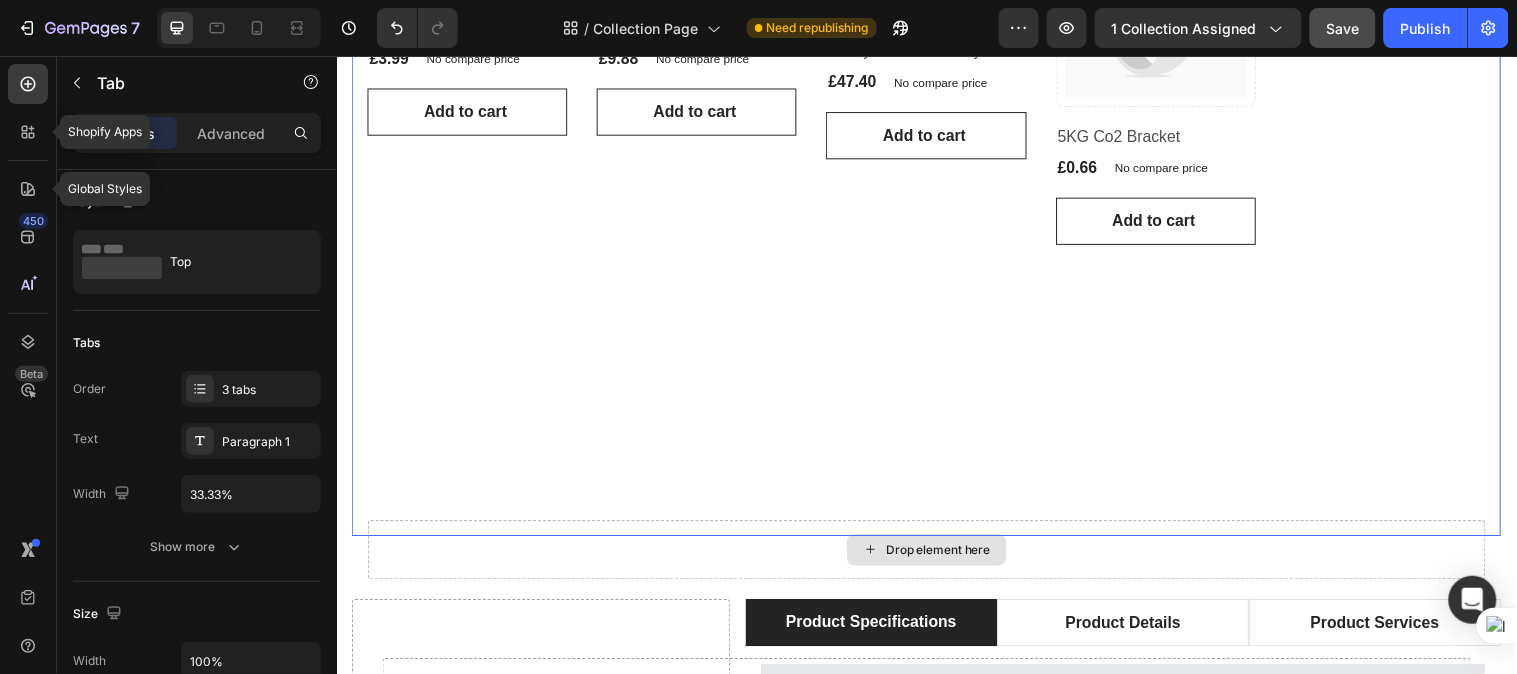 scroll, scrollTop: 1185, scrollLeft: 0, axis: vertical 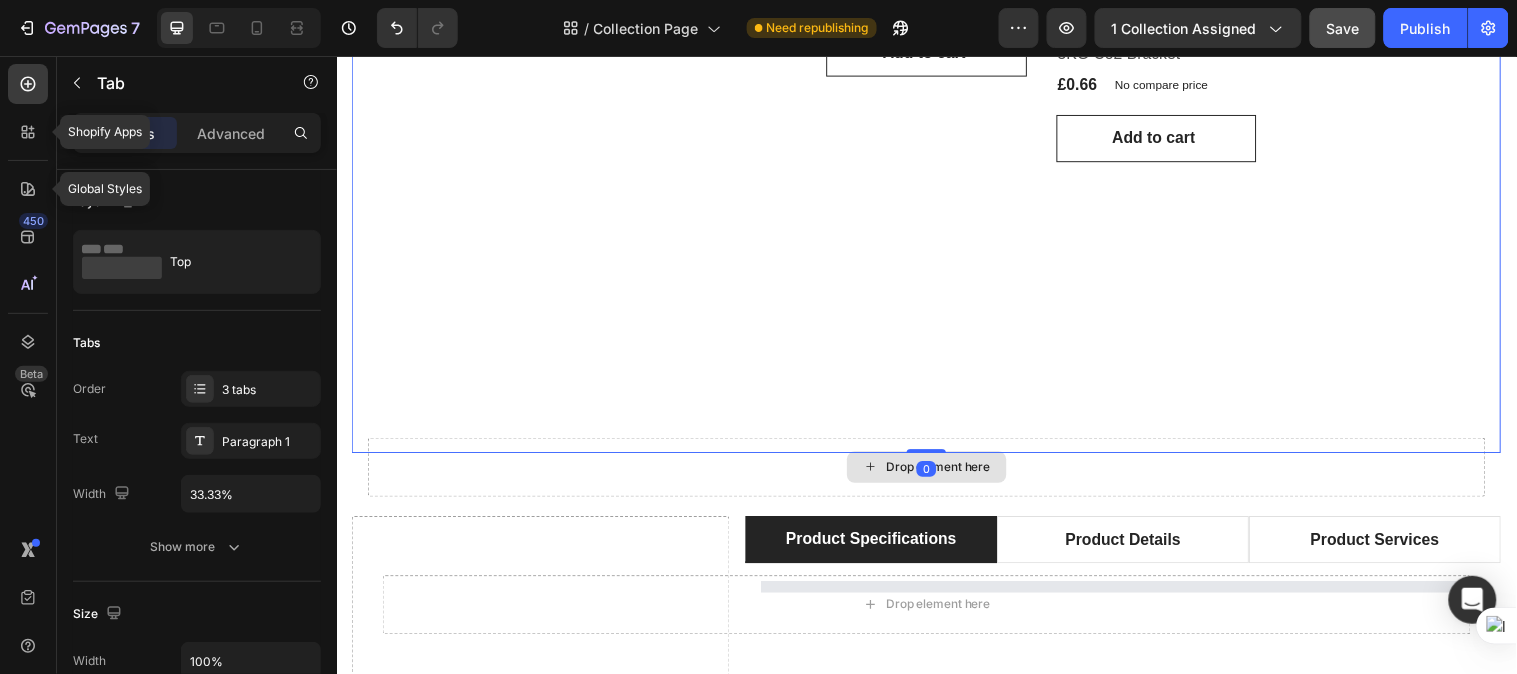 click on "Drop element here" at bounding box center [936, 473] 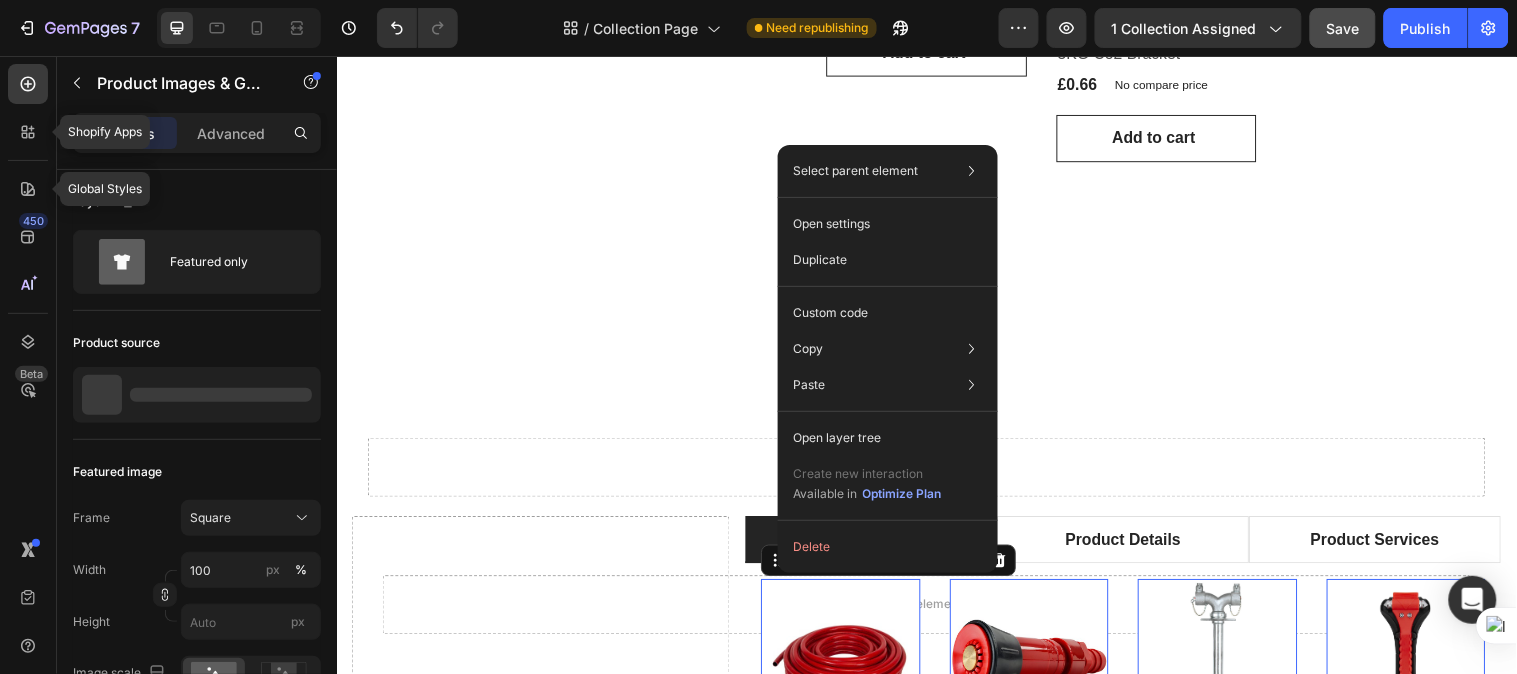 click on "Delete" 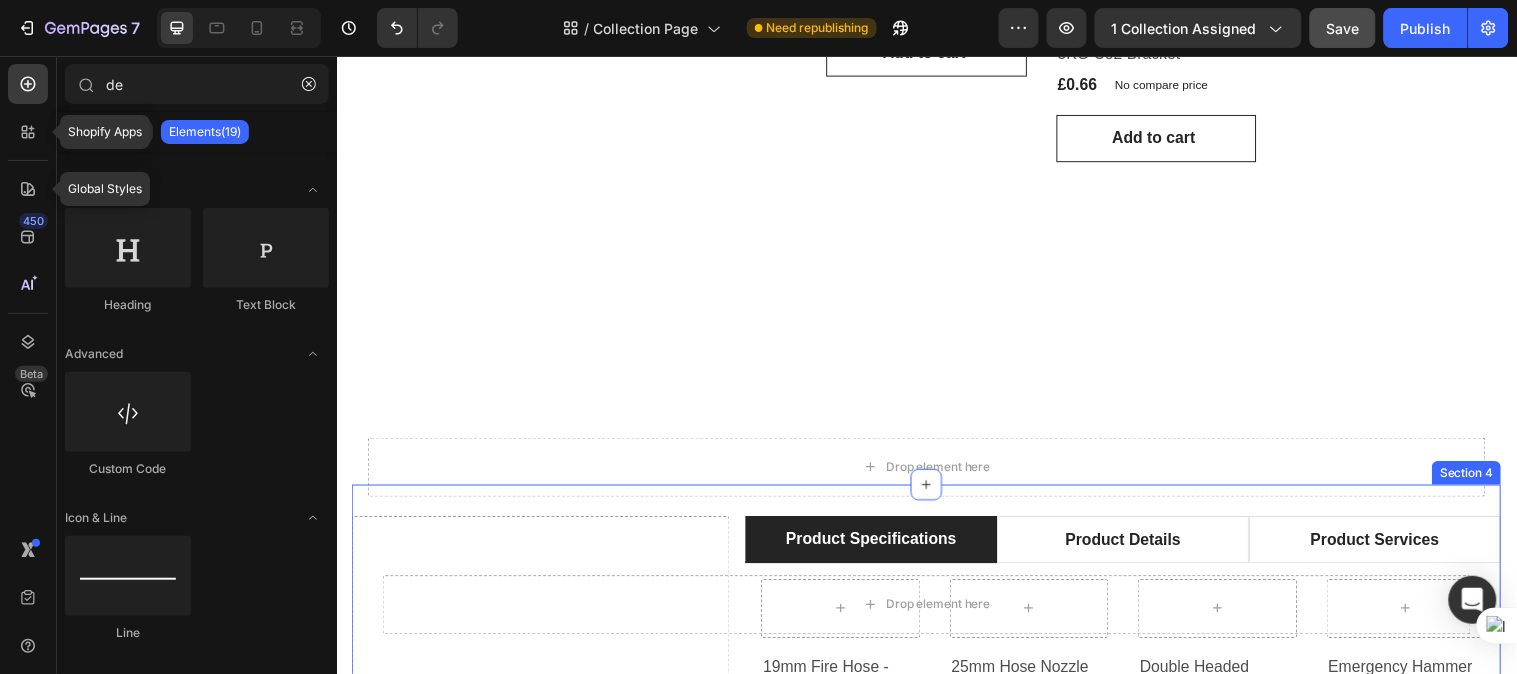 drag, startPoint x: 1023, startPoint y: 490, endPoint x: 1021, endPoint y: 565, distance: 75.026665 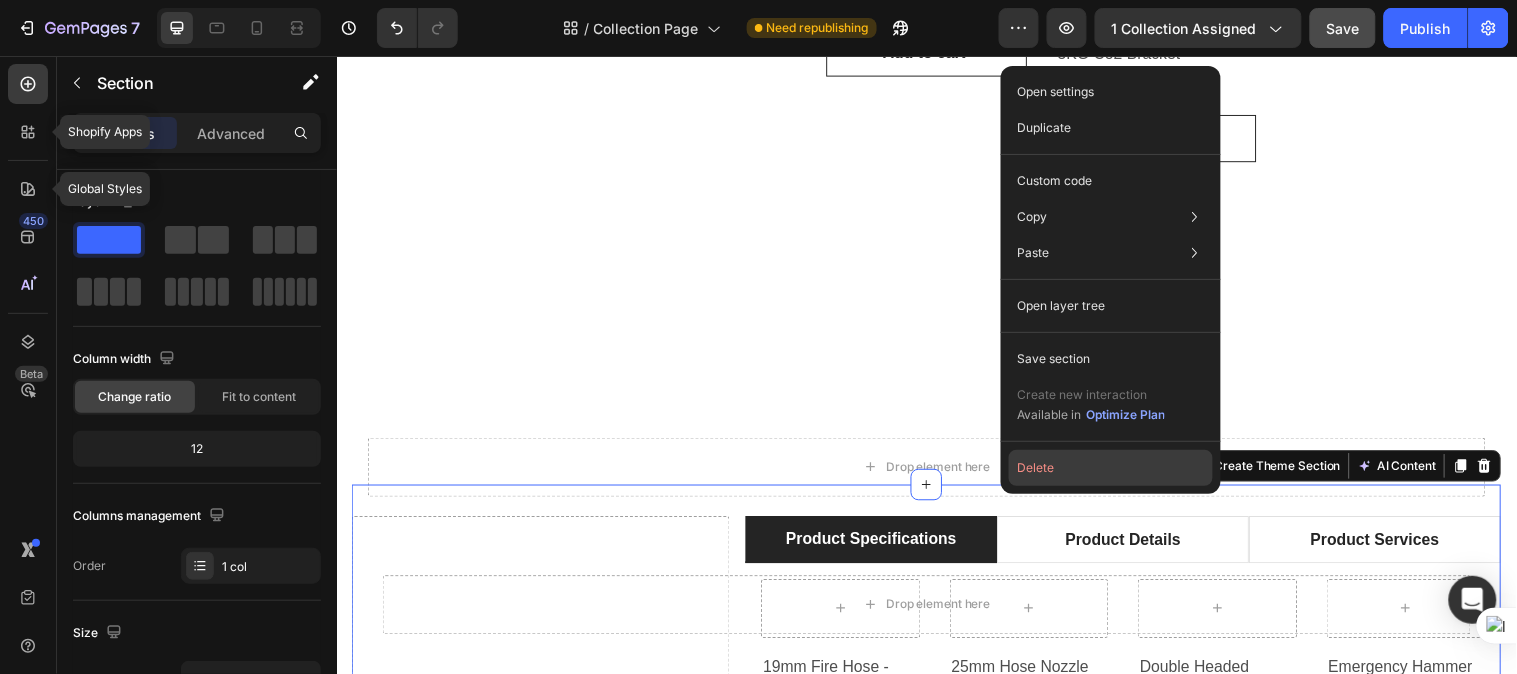 click on "Delete" 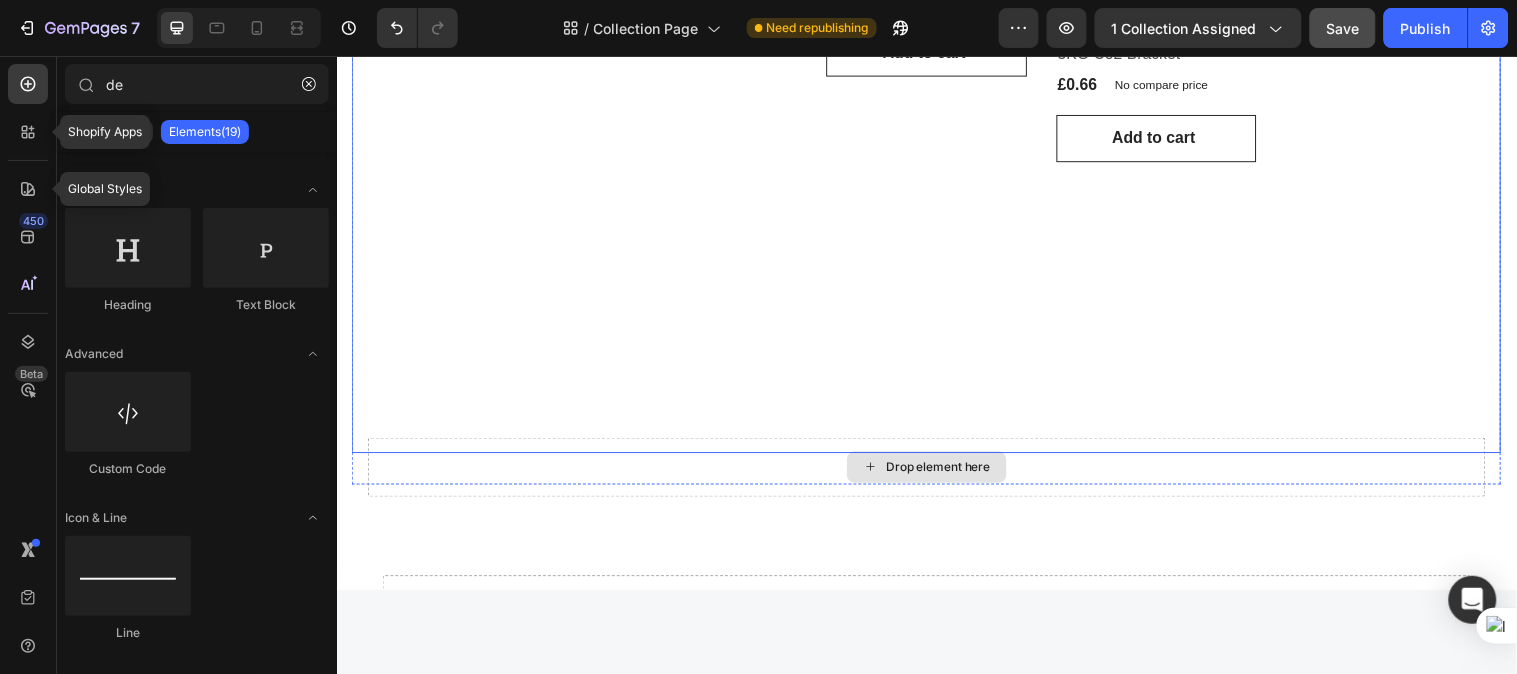 drag, startPoint x: 1451, startPoint y: 530, endPoint x: 1126, endPoint y: 481, distance: 328.6731 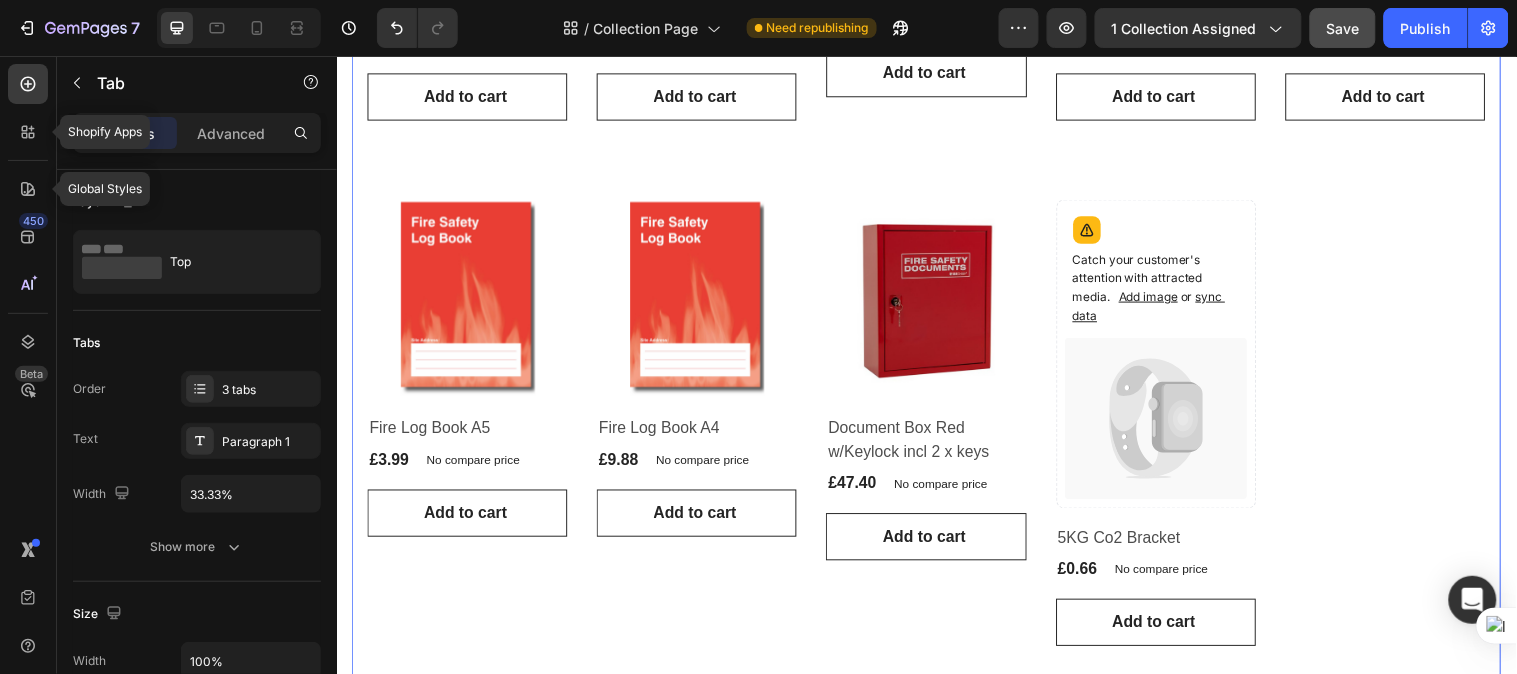scroll, scrollTop: 0, scrollLeft: 0, axis: both 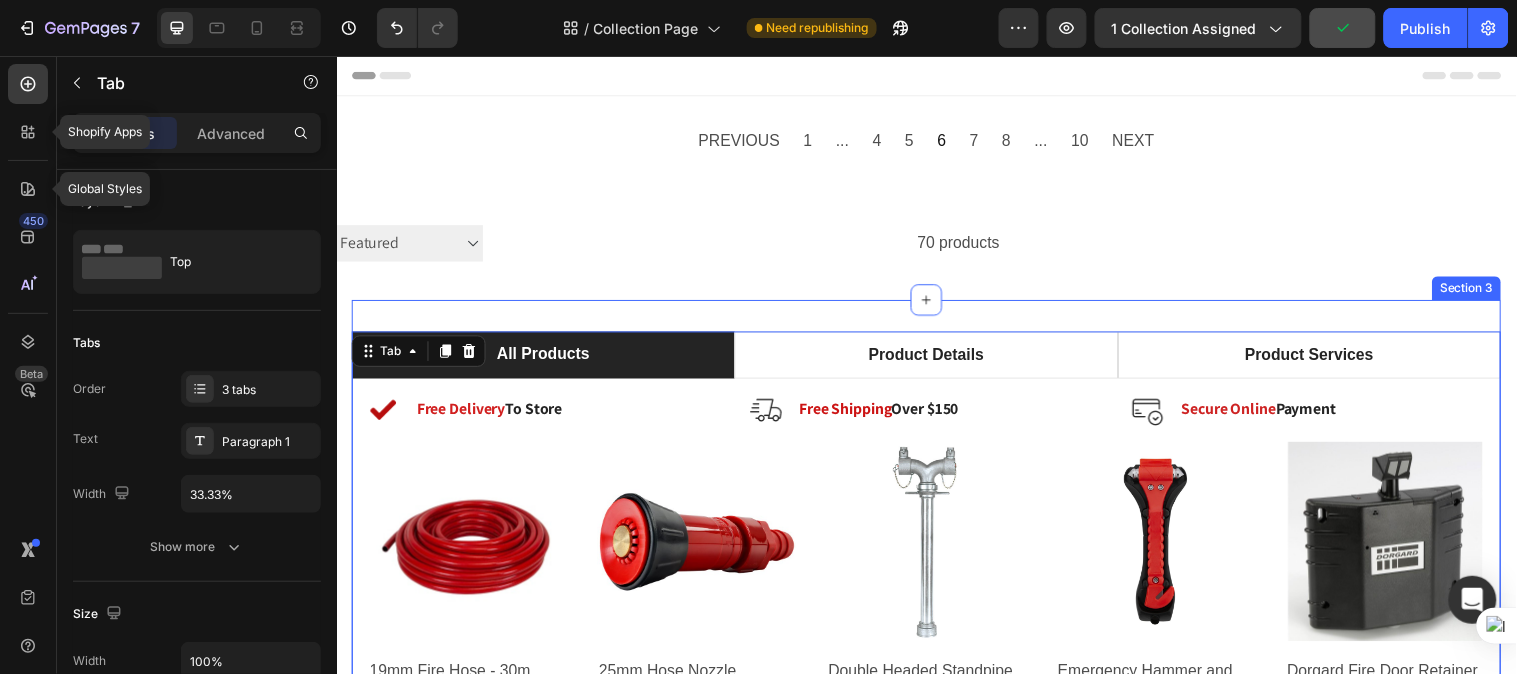 click on "All Products Product Details Product Services Image Free Delivery  To Store Text Block Row Row Image Free Shipping  Over $150 Text Block Row Row Image Secure Online  Payment Text Block Row Row Row Product Images & Gallery Row 19mm Fire Hose - 30m PREN694 (P) Title £39.90 (P) Price (P) Price No compare price (P) Price Row Row Add to cart (P) Cart Button Product List Product Images & Gallery Row 25mm Hose Nozzle (23110402) Twist/Spray (P) Title £18.90 (P) Price (P) Price No compare price (P) Price Row Row Add to cart (P) Cart Button Product List Product Images & Gallery Row Double Headed Standpipe (P) Title £183.82 (P) Price (P) Price No compare price (P) Price Row Row Add to cart (P) Cart Button Product List Product Images & Gallery Row Emergency Hammer and Cutter (EFHAMMER01) (P) Title £18.90 (P) Price (P) Price No compare price (P) Price Row Row Add to cart (P) Cart Button Product List Product Images & Gallery Row Dorgard Fire Door Retainer (Black) (P) Title £175.75 (P) Price (P) Price No compare price" at bounding box center [936, 989] 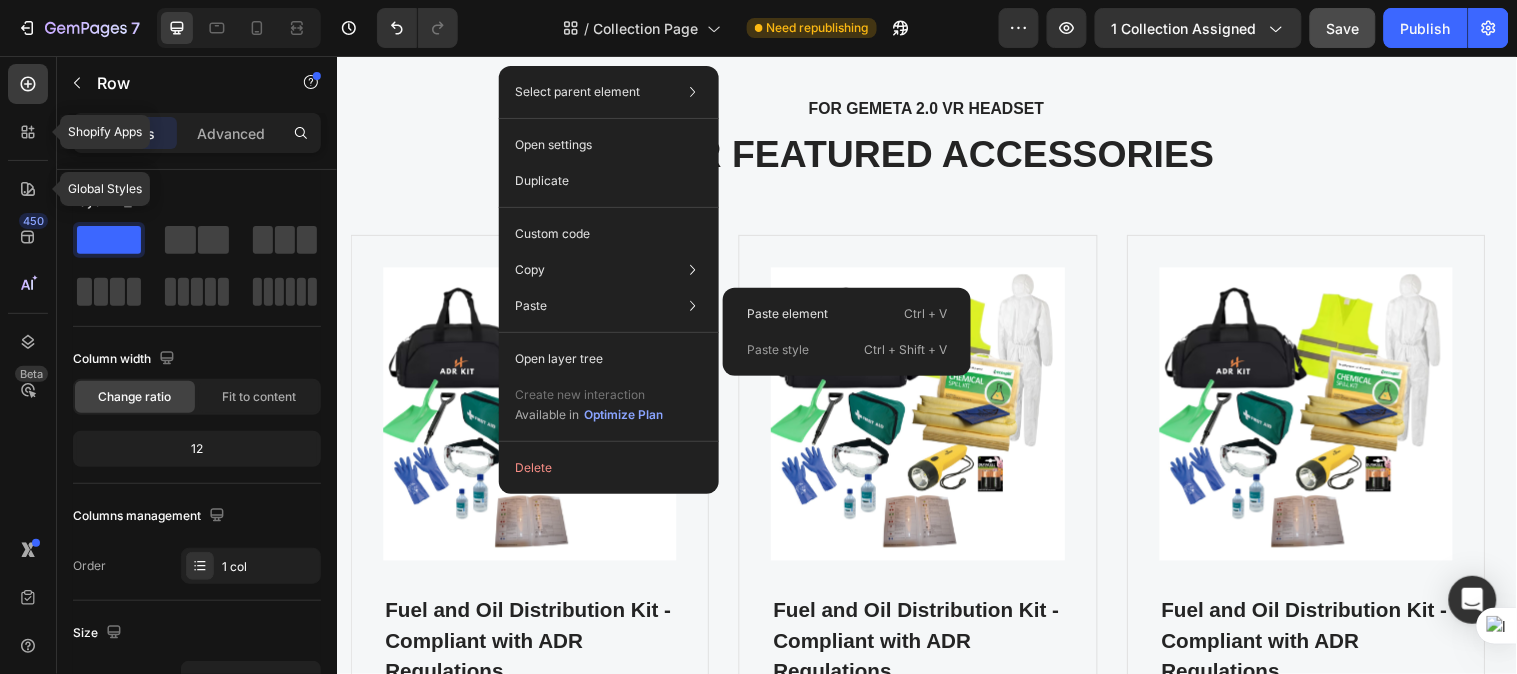 scroll, scrollTop: 1131, scrollLeft: 0, axis: vertical 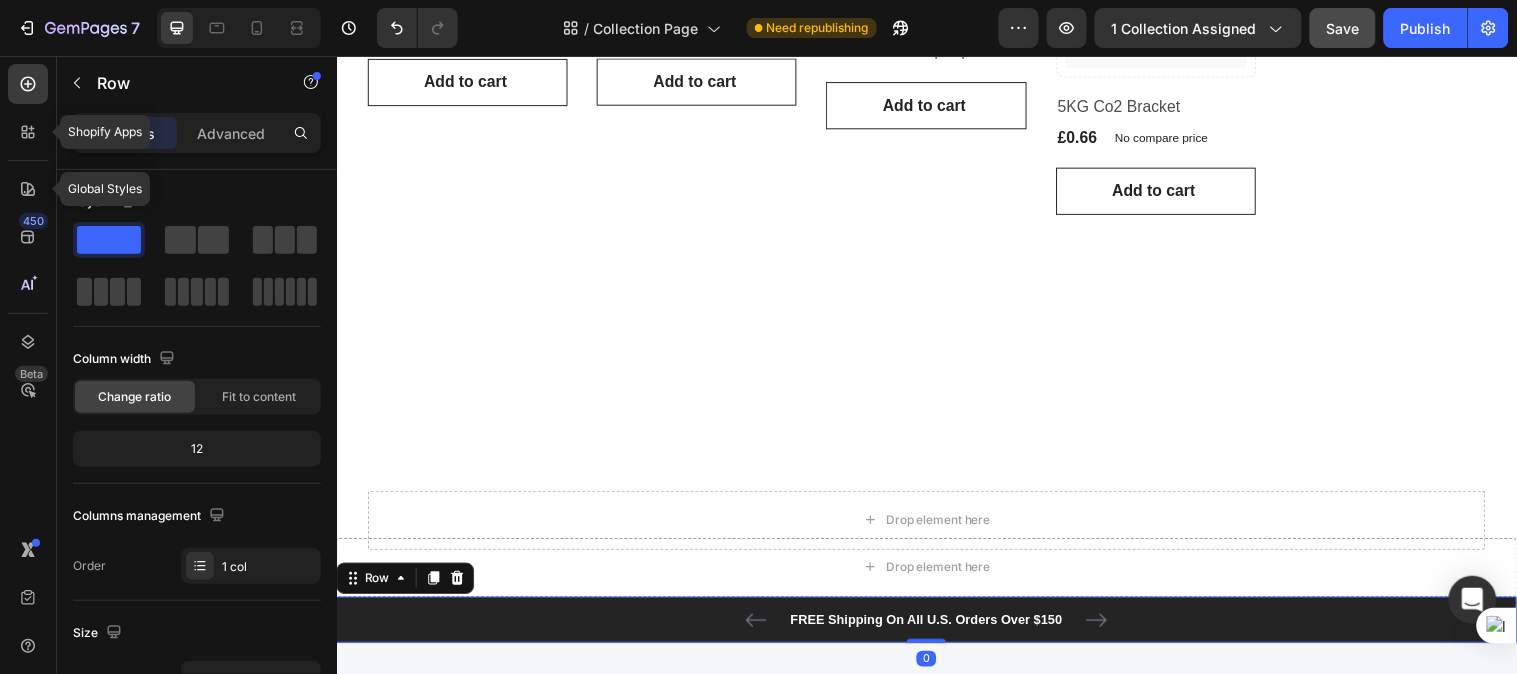 click on "FREE Shipping On All U.S. Orders Over $150 Text block 60-DAY FREE RETURNS Text block
Carousel Row" at bounding box center [936, 629] 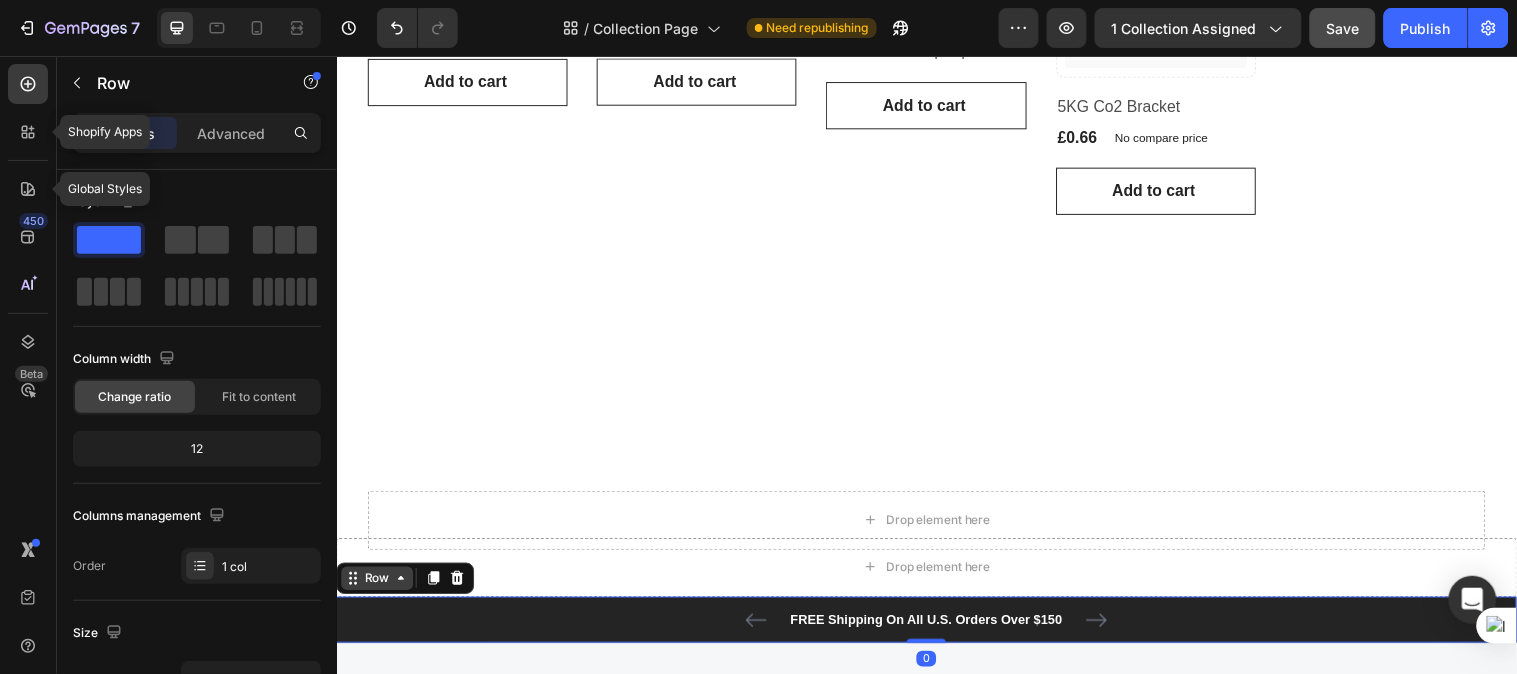 click 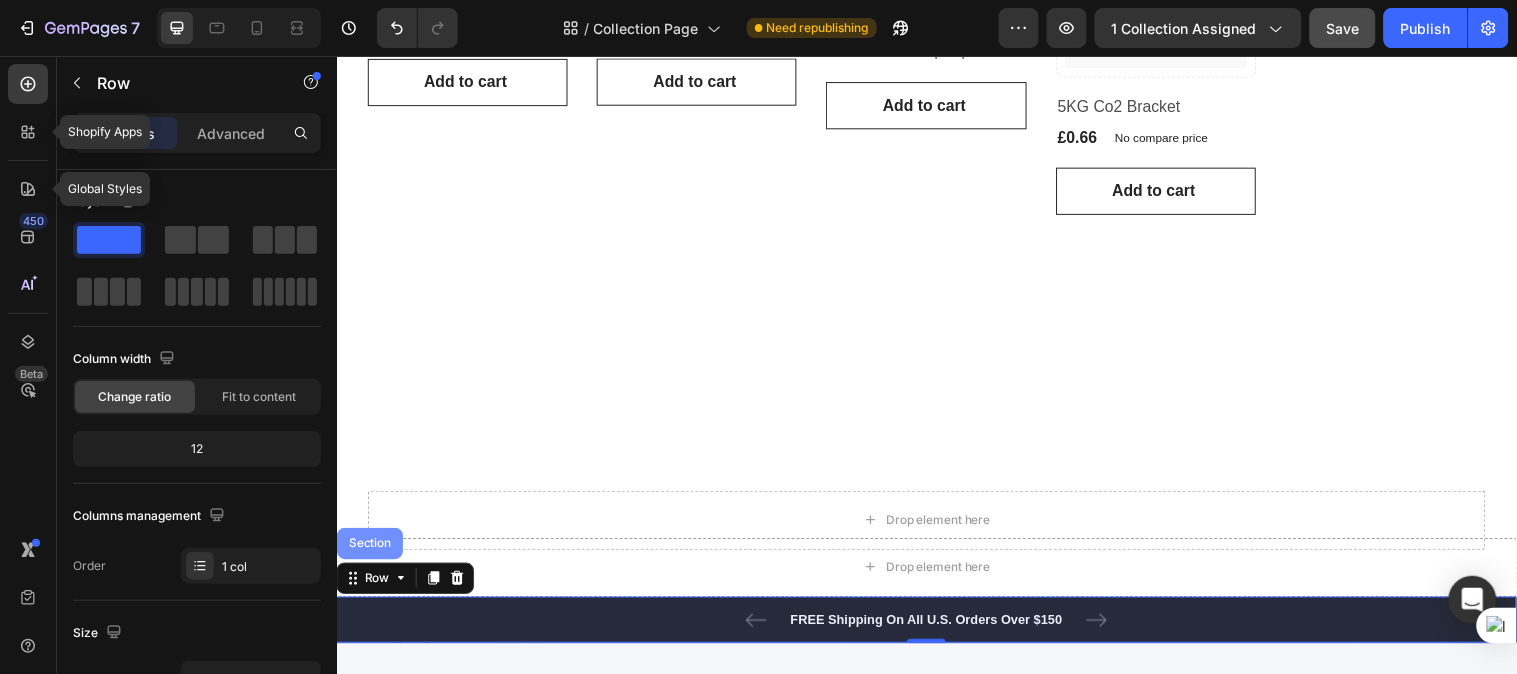 click on "Section" at bounding box center [370, 551] 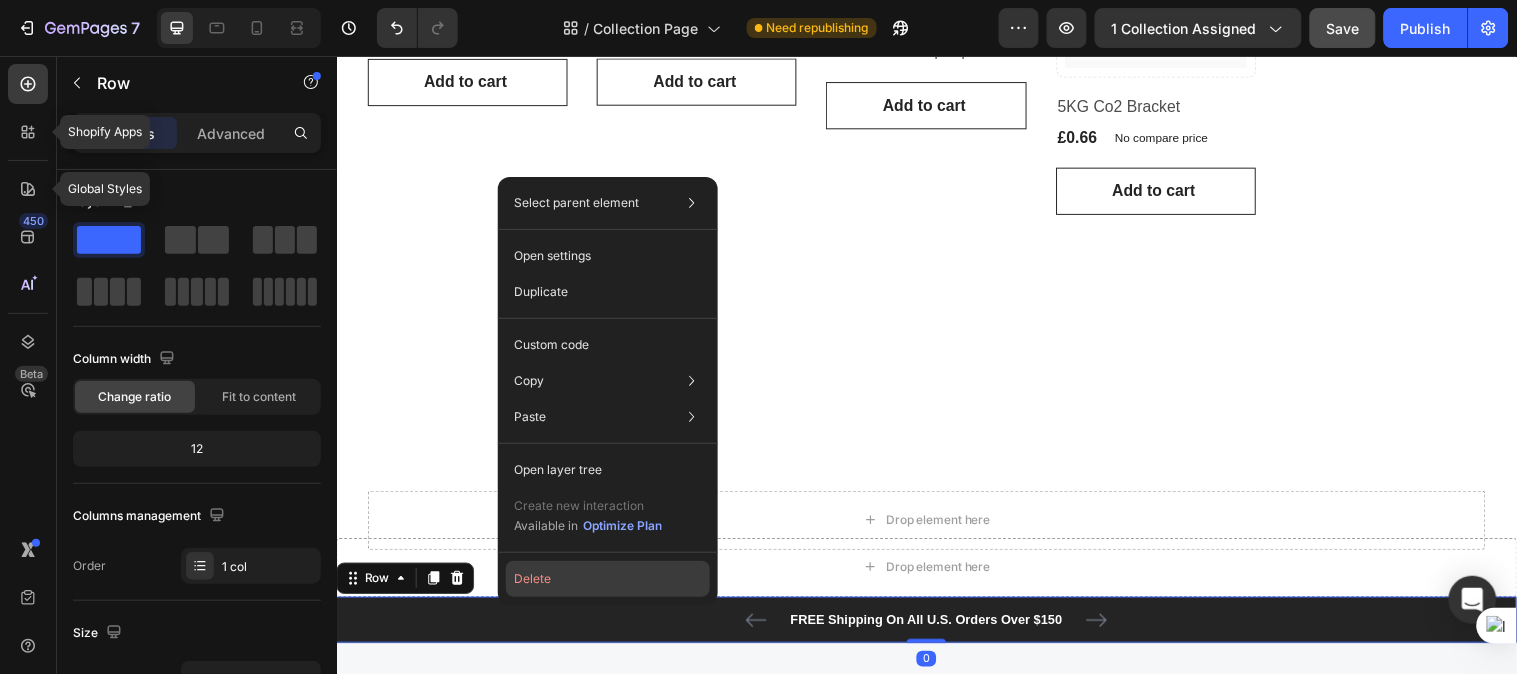 click on "Delete" 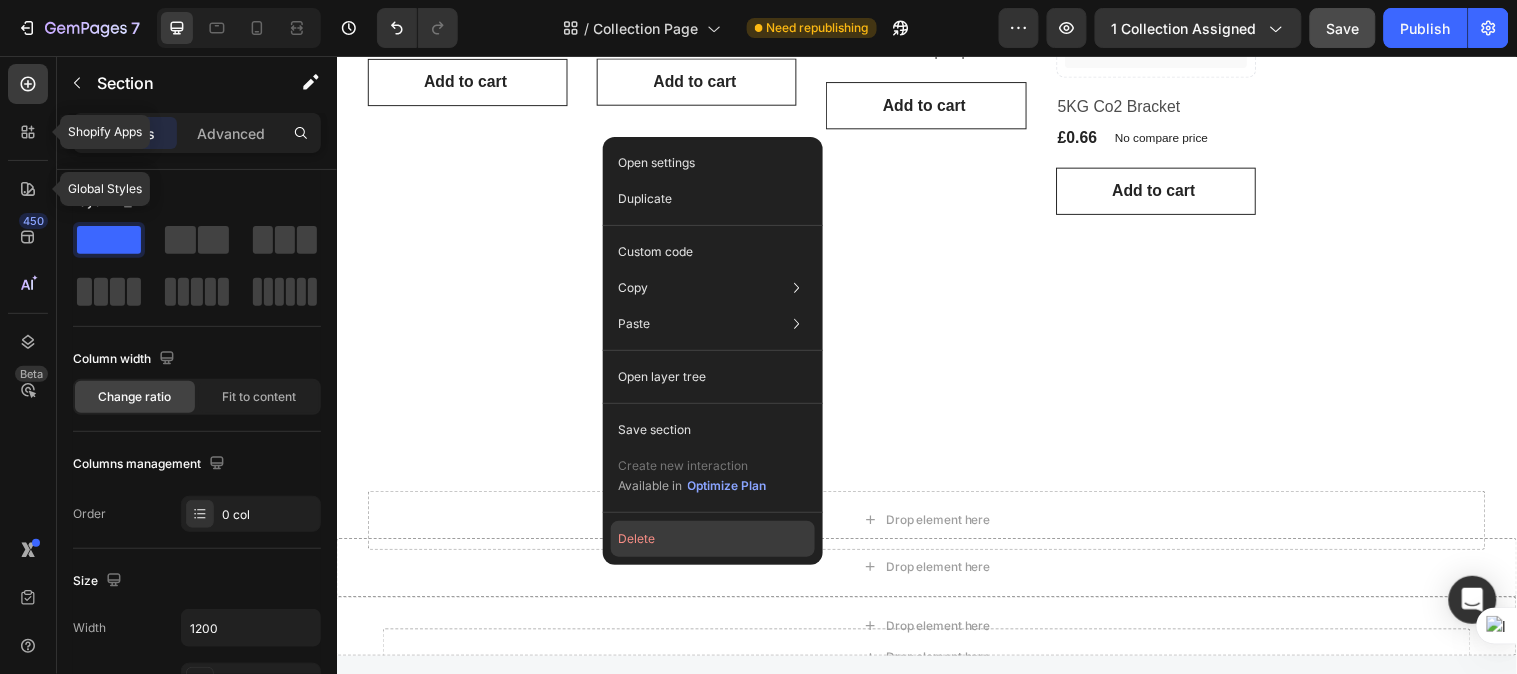click on "Delete" 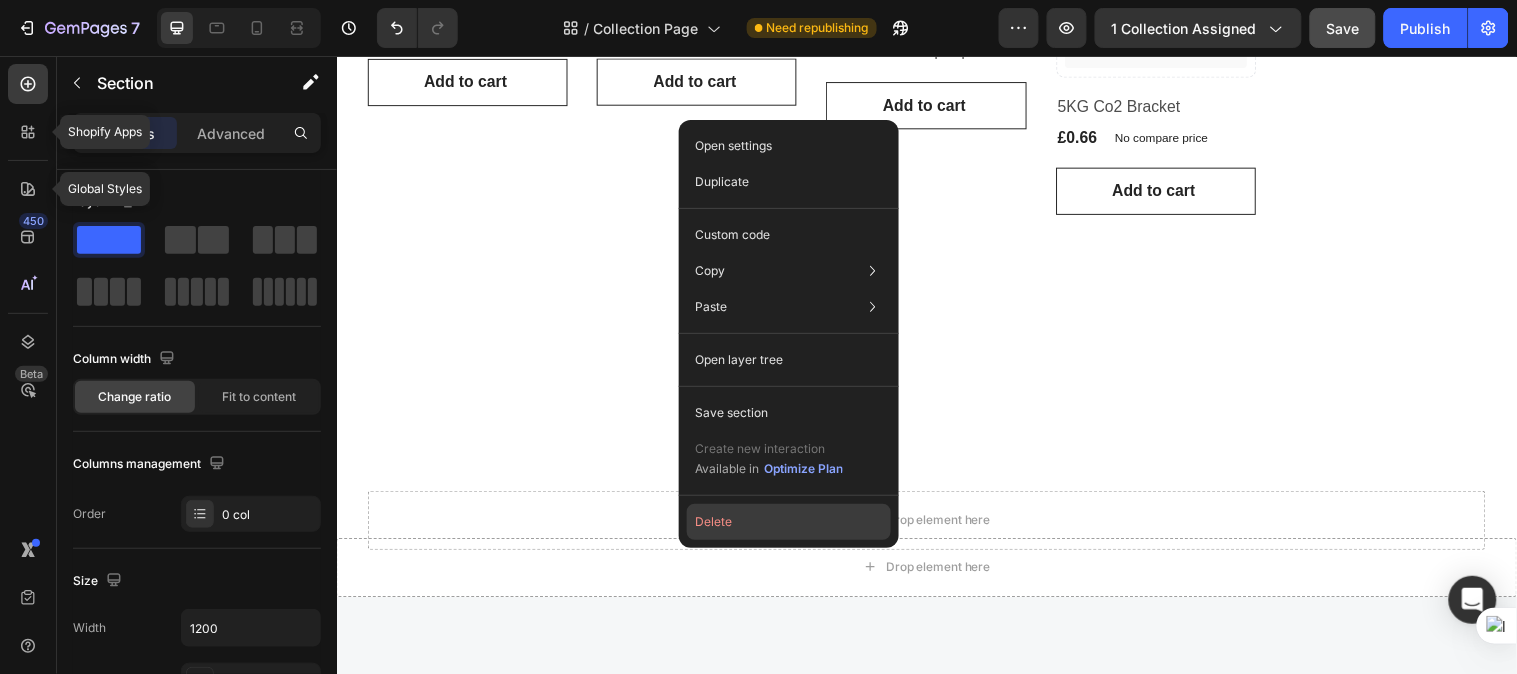 click on "Delete" 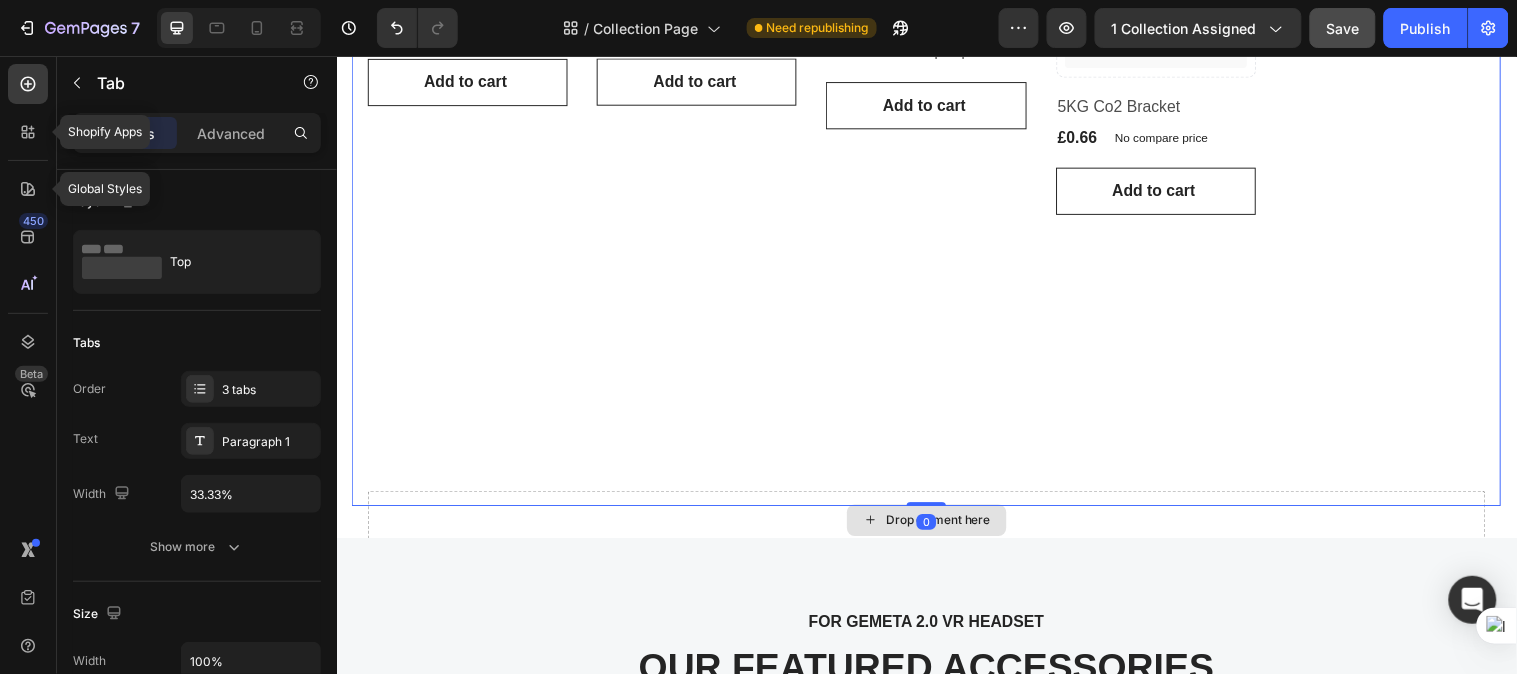 click on "Drop element here" at bounding box center (936, 527) 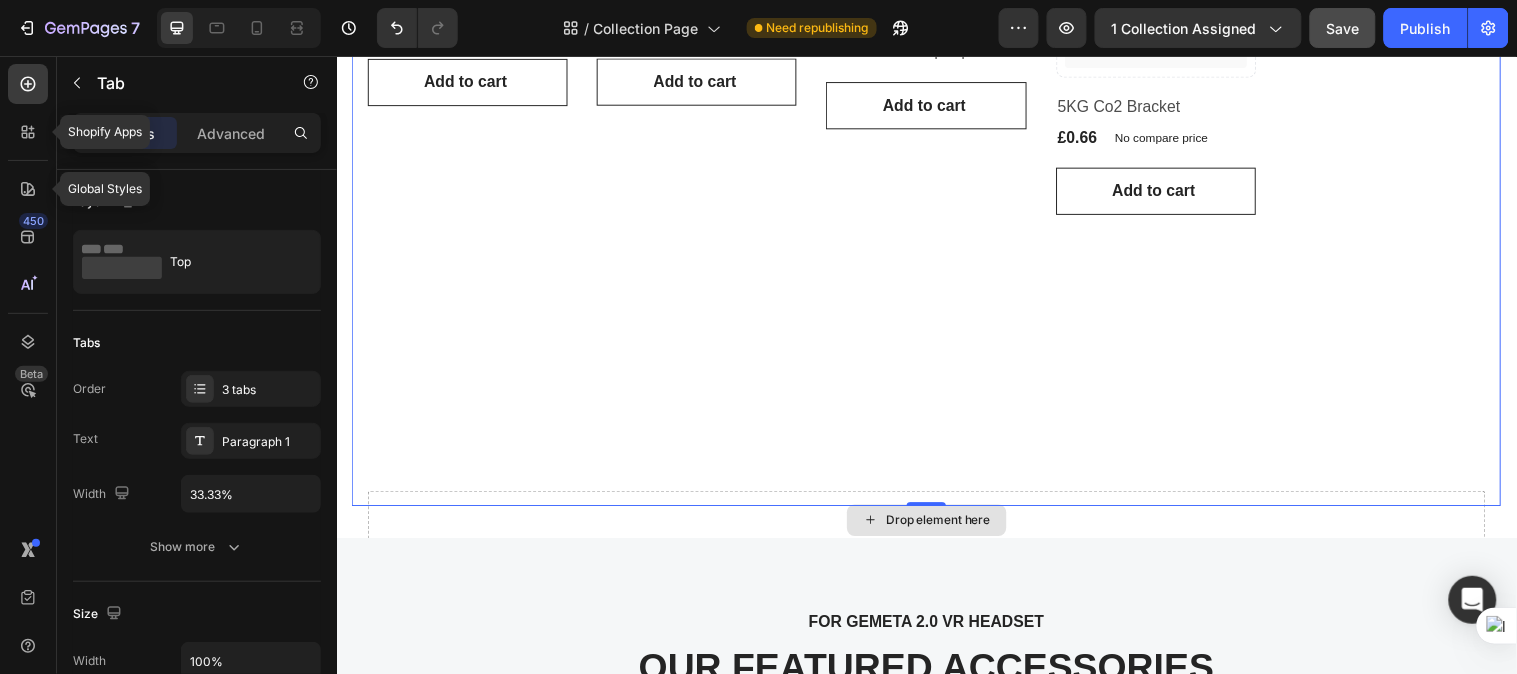 click on "Drop element here" at bounding box center [936, 527] 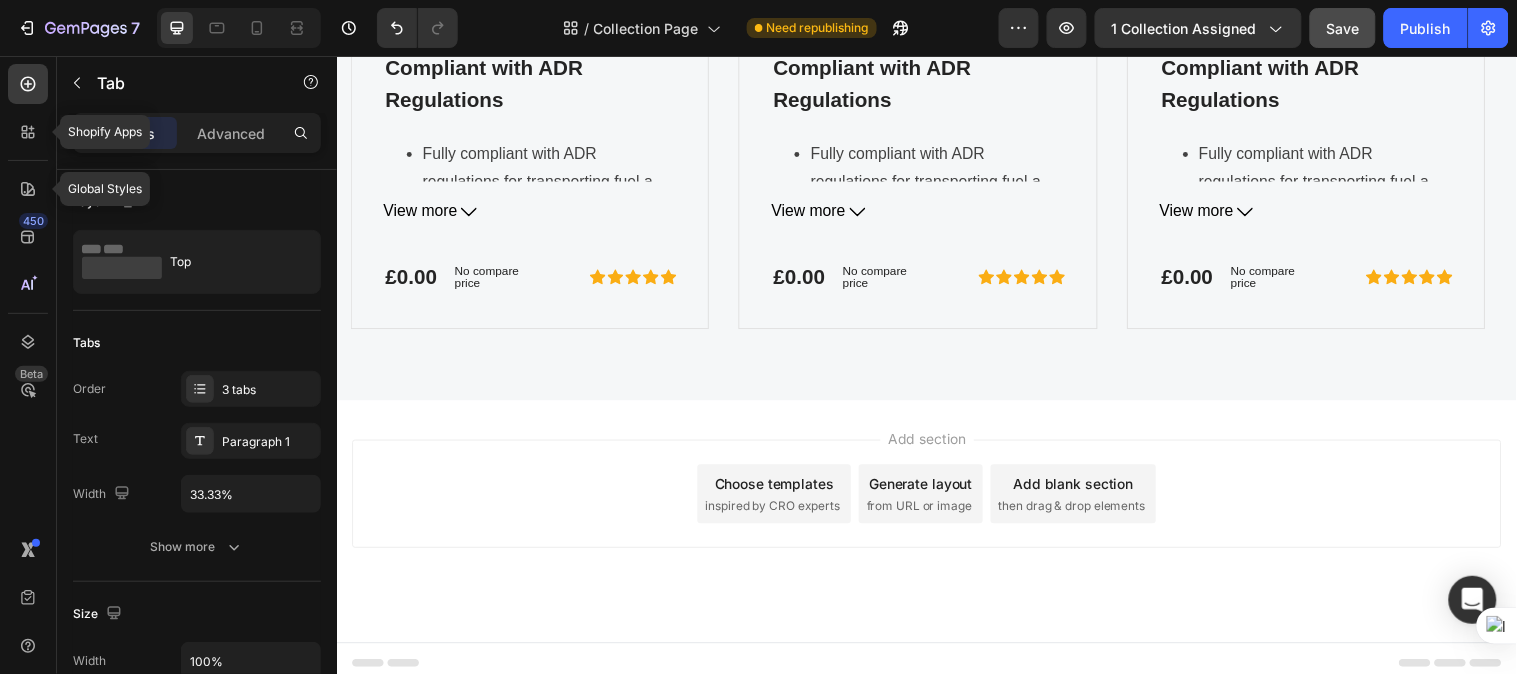 scroll, scrollTop: 2238, scrollLeft: 0, axis: vertical 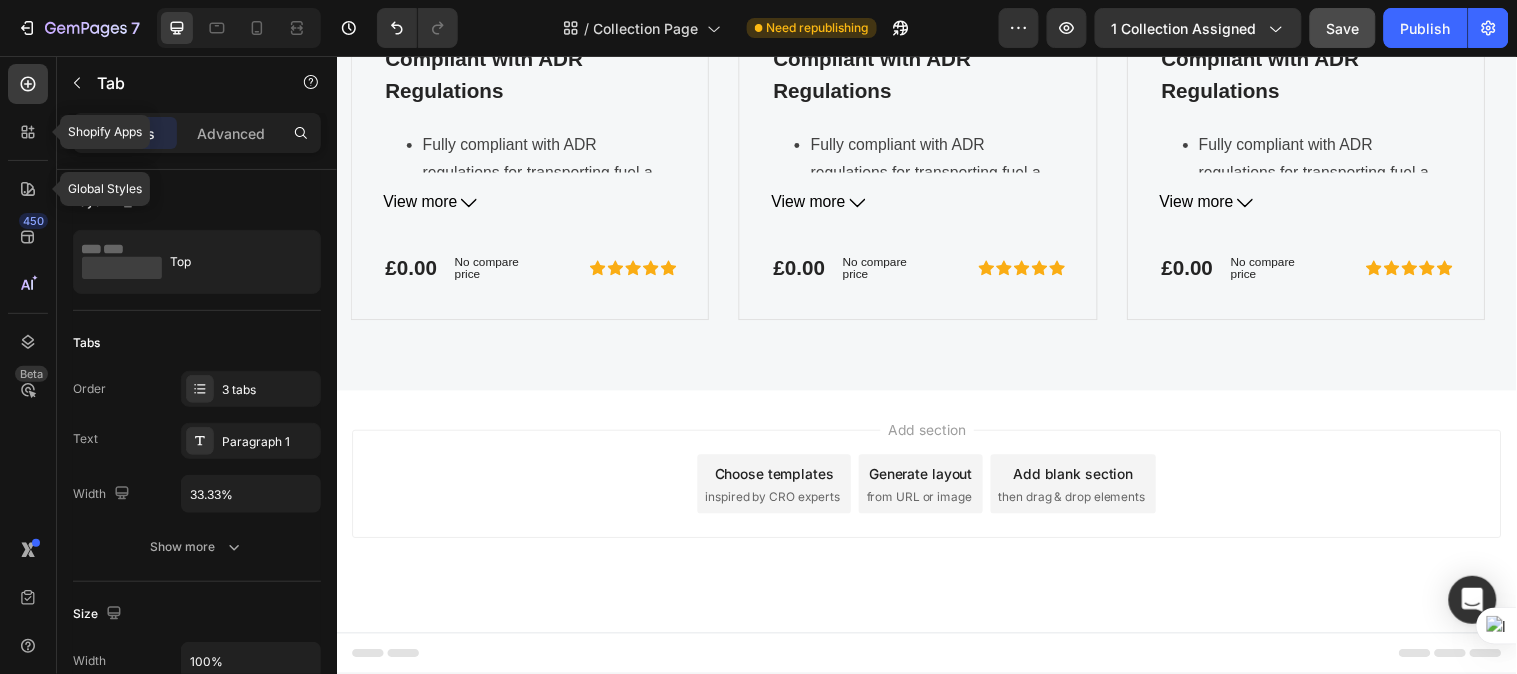 click on "Save" at bounding box center [1343, 28] 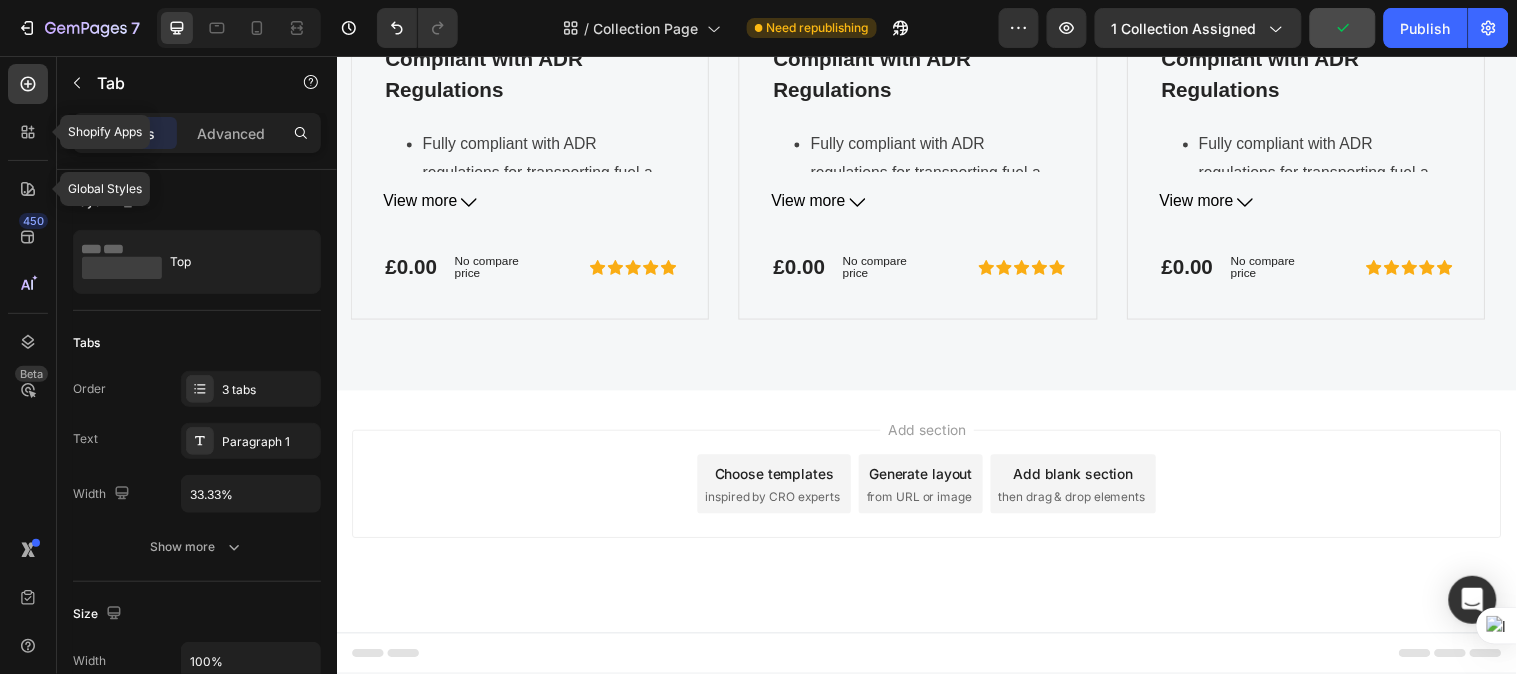 scroll, scrollTop: 1053, scrollLeft: 0, axis: vertical 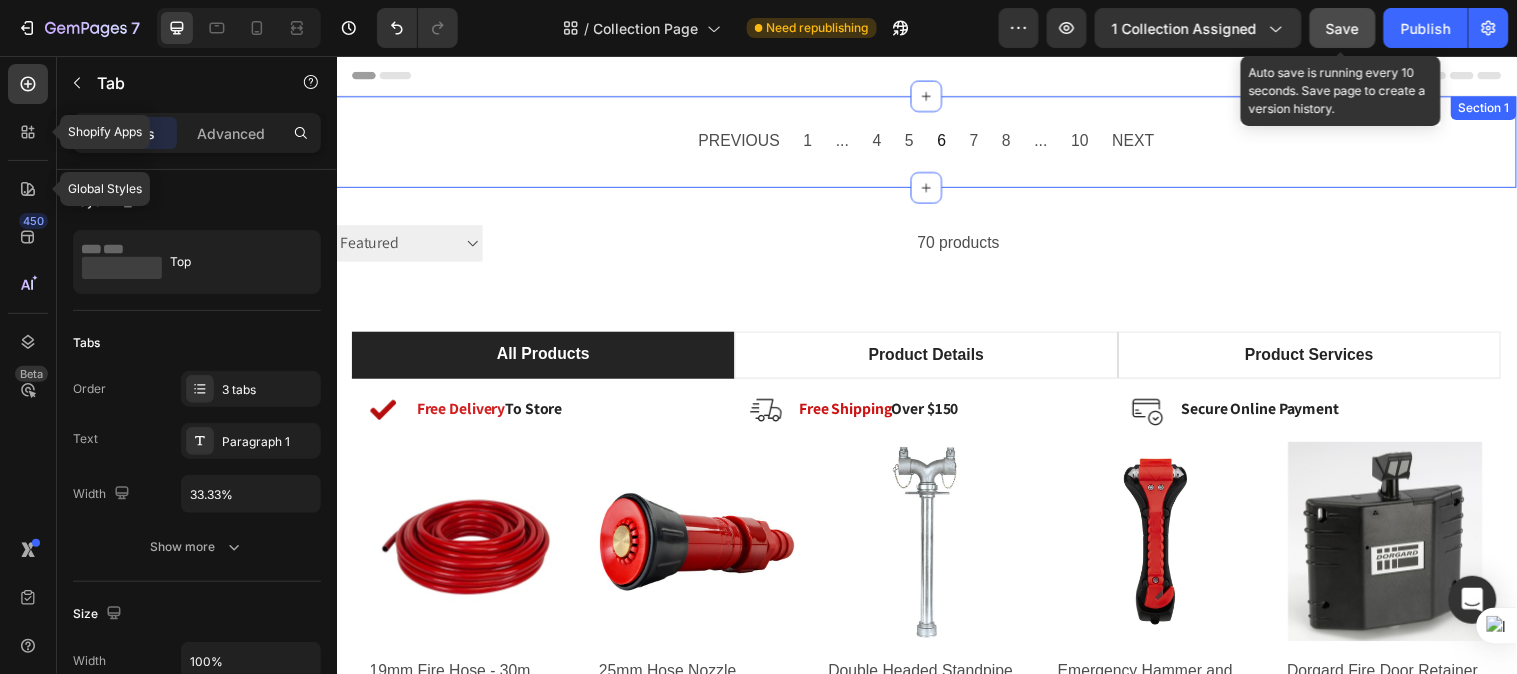 click on "PREVIOUS   1   ...   4   5   6   7   8   ...   10   NEXT  Collection Paginator Section 1" at bounding box center (936, 142) 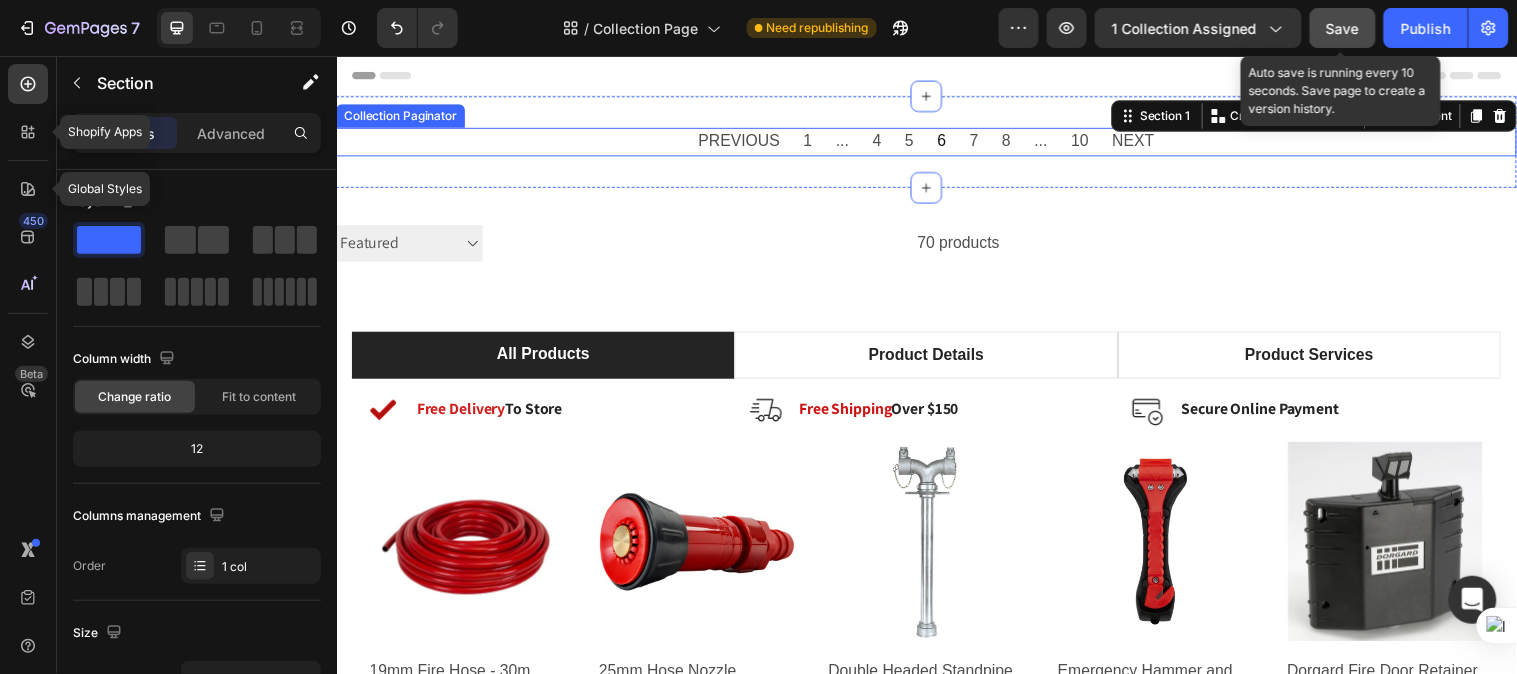 click on "..." at bounding box center (1052, 142) 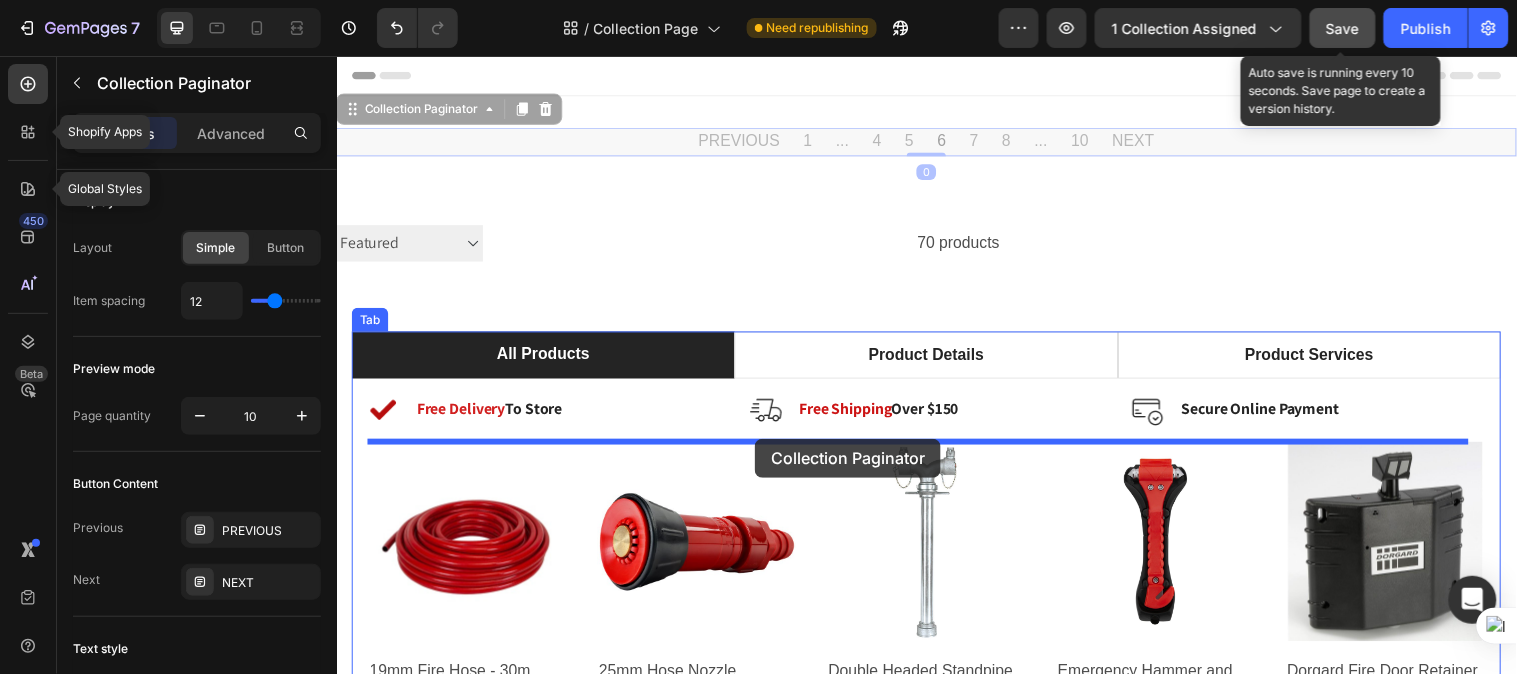 drag, startPoint x: 360, startPoint y: 111, endPoint x: 761, endPoint y: 444, distance: 521.2389 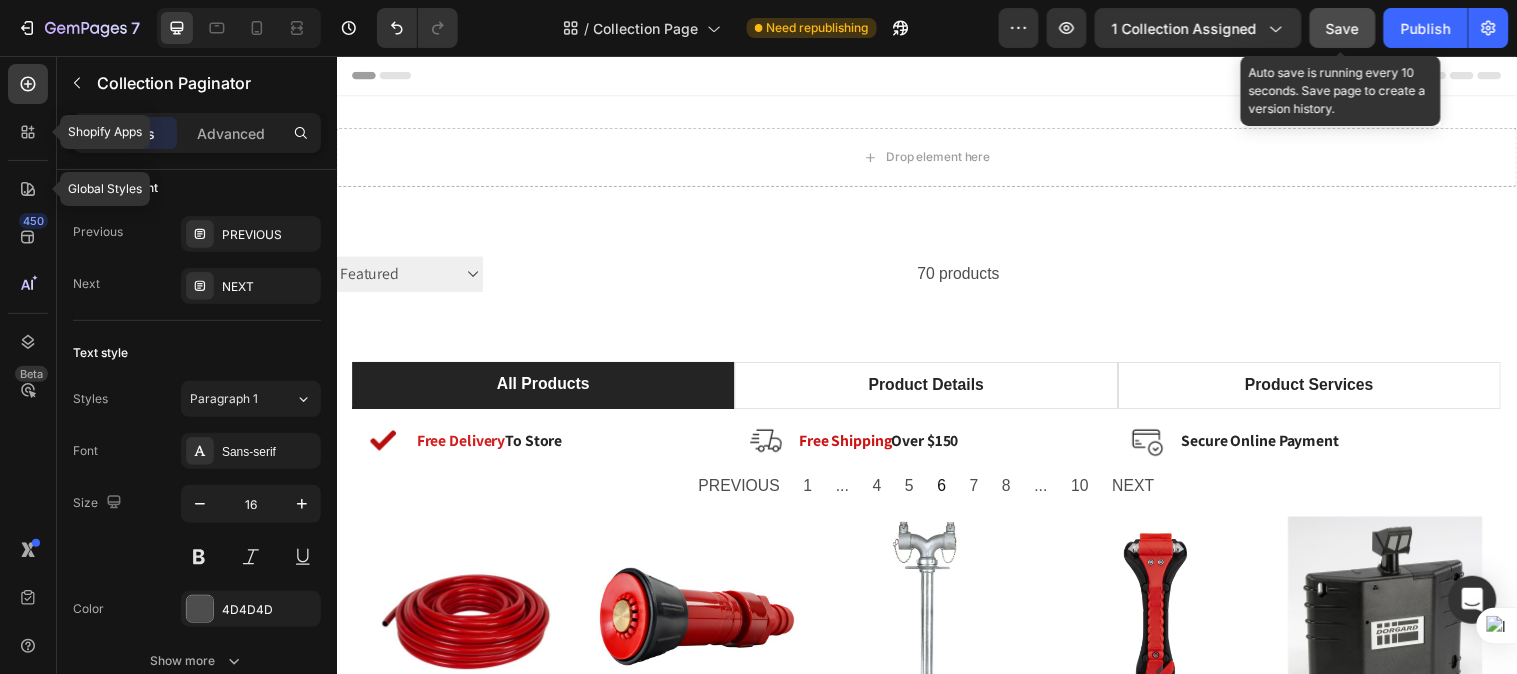 scroll, scrollTop: 580, scrollLeft: 0, axis: vertical 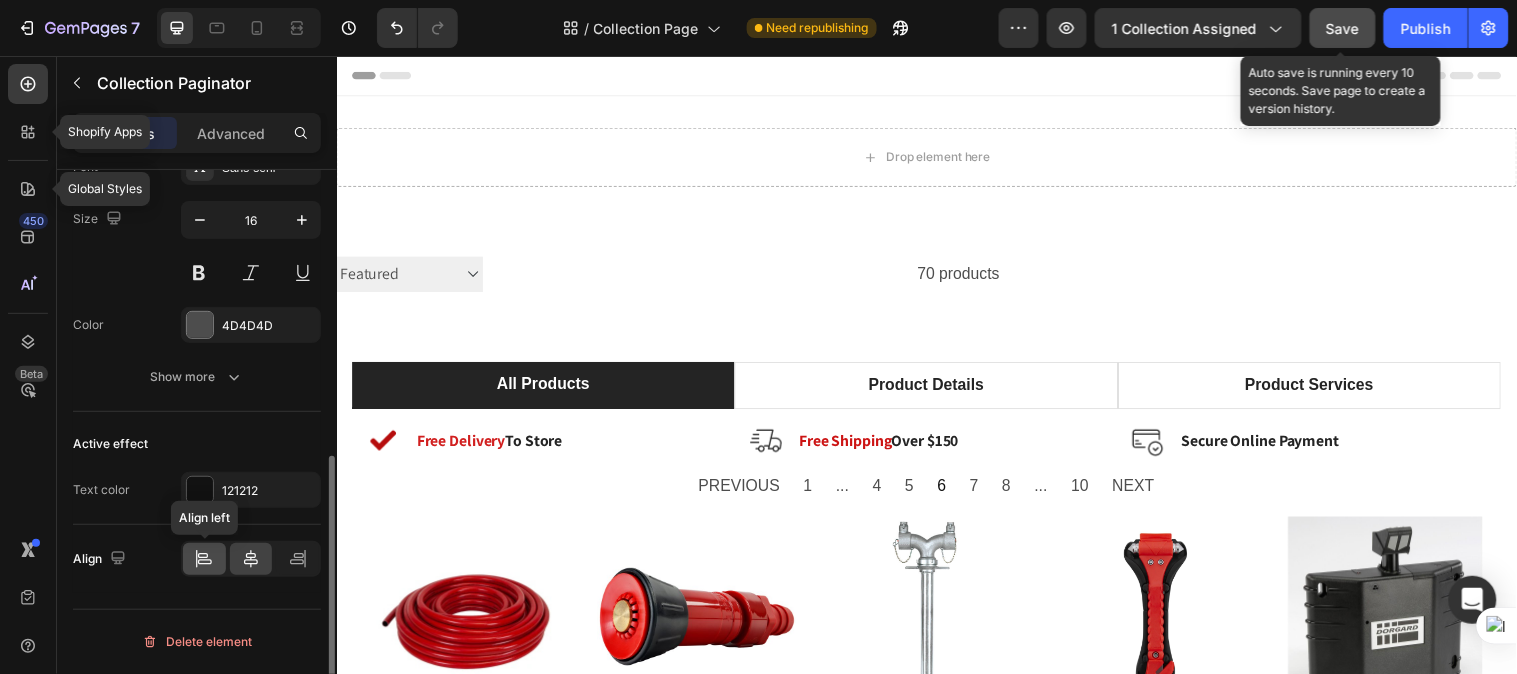 click 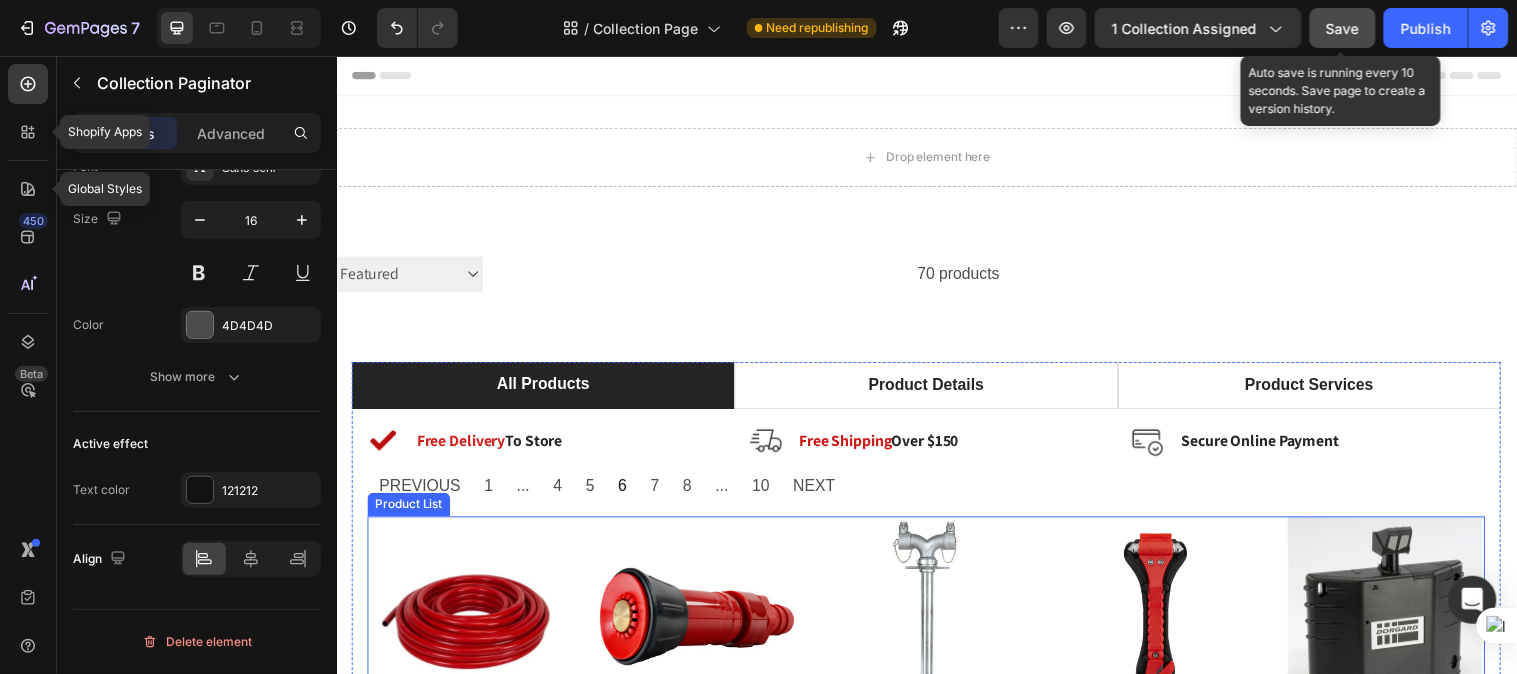 drag, startPoint x: 824, startPoint y: 537, endPoint x: 795, endPoint y: 544, distance: 29.832869 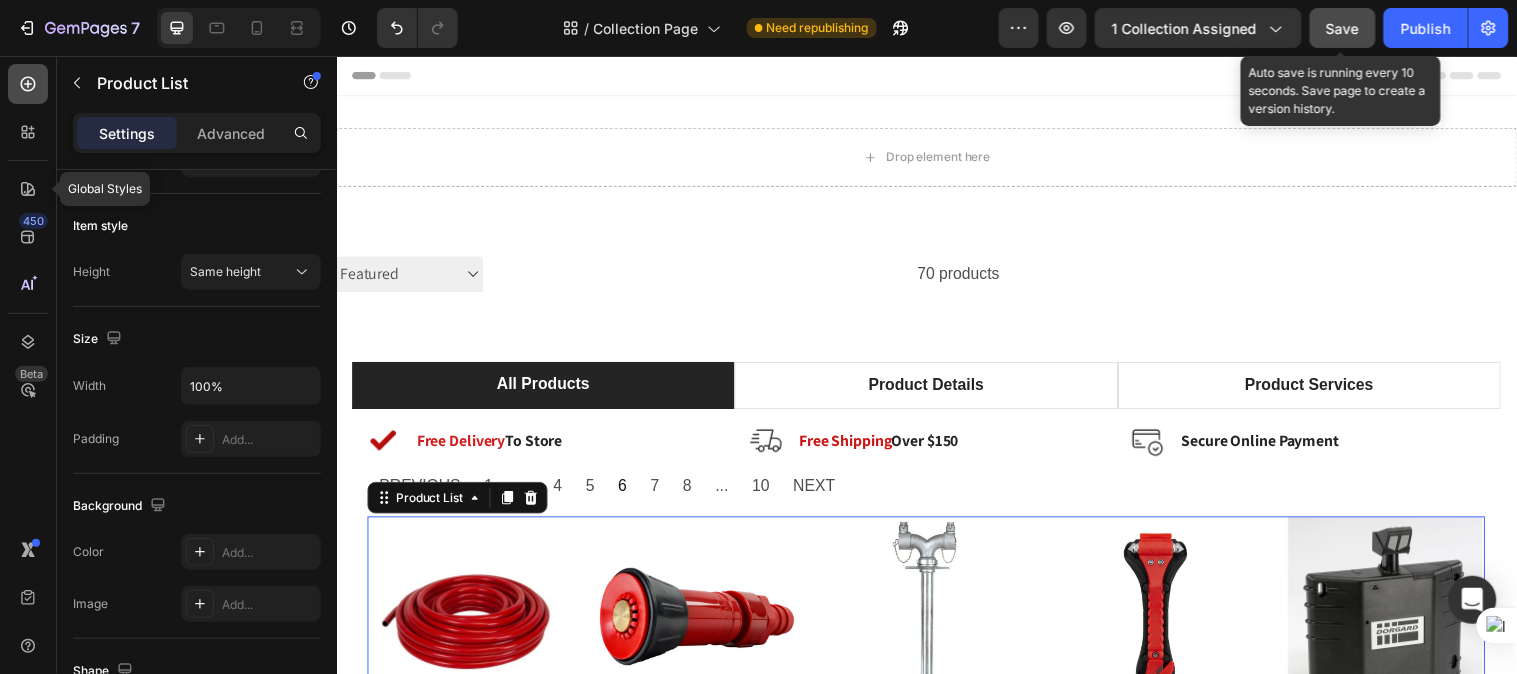 scroll, scrollTop: 0, scrollLeft: 0, axis: both 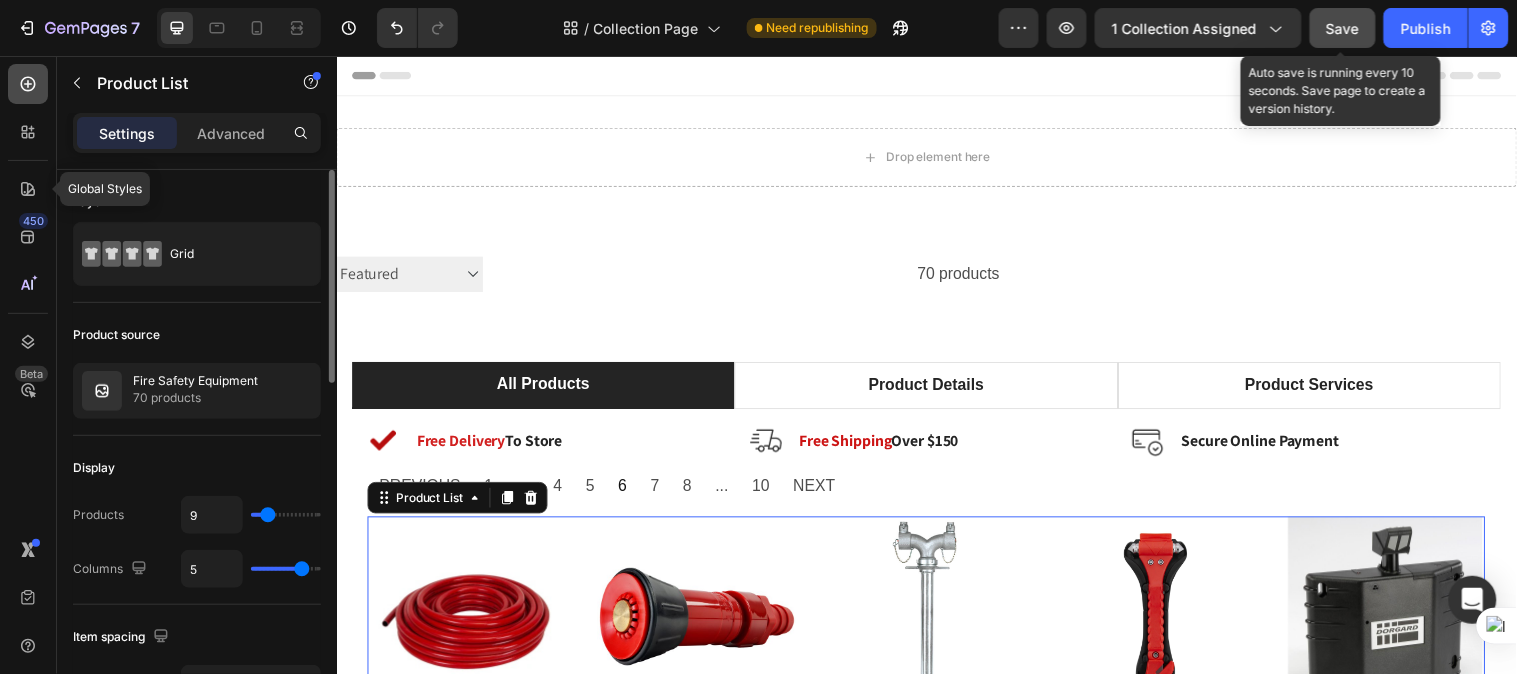 click 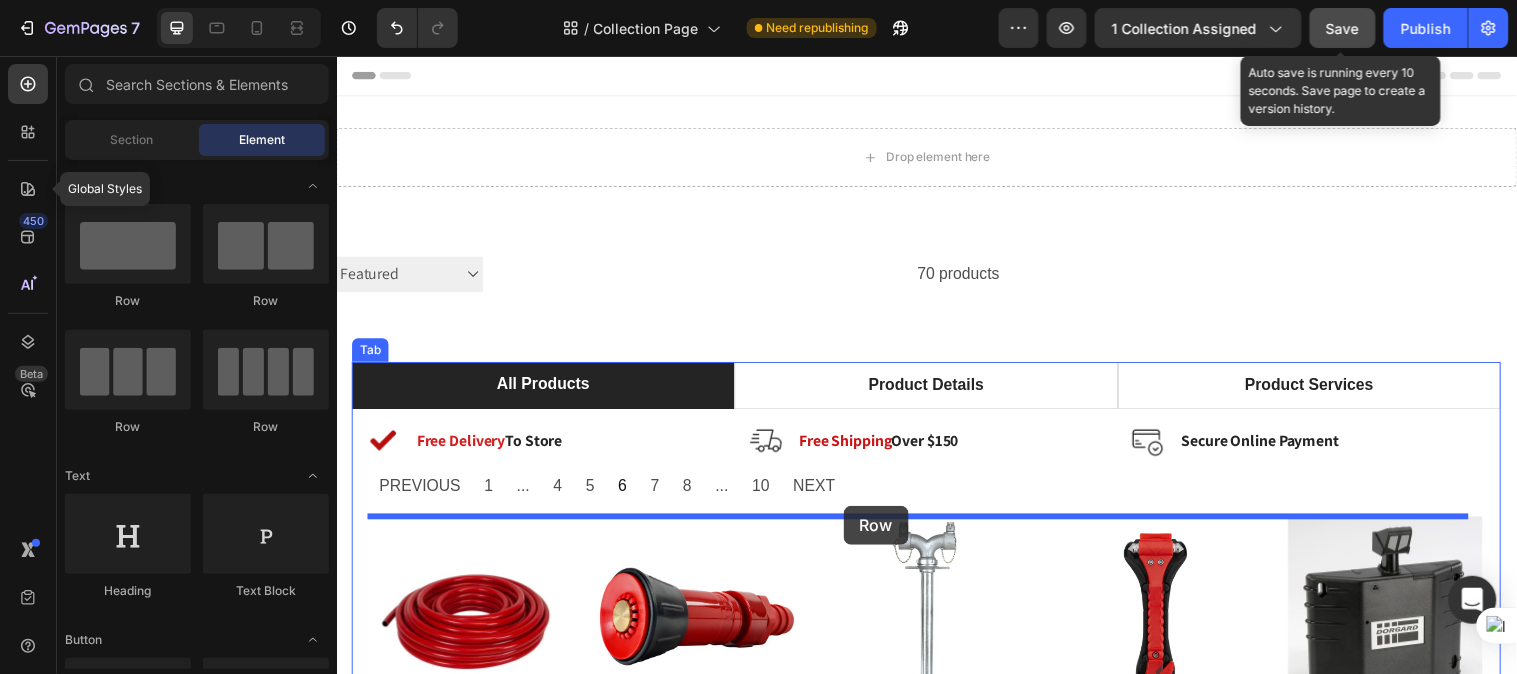 drag, startPoint x: 583, startPoint y: 313, endPoint x: 851, endPoint y: 512, distance: 333.80383 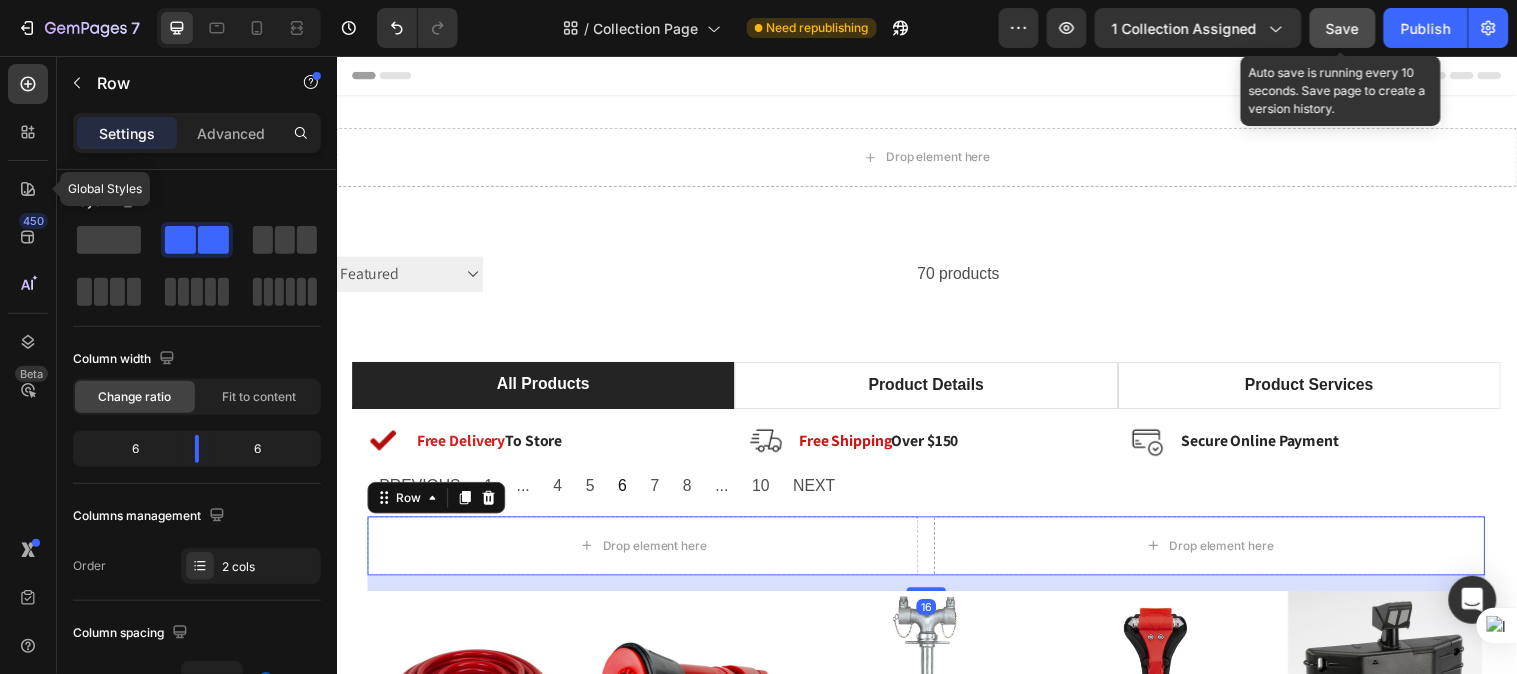 click on "Drop element here
Drop element here Row   16" at bounding box center (936, 553) 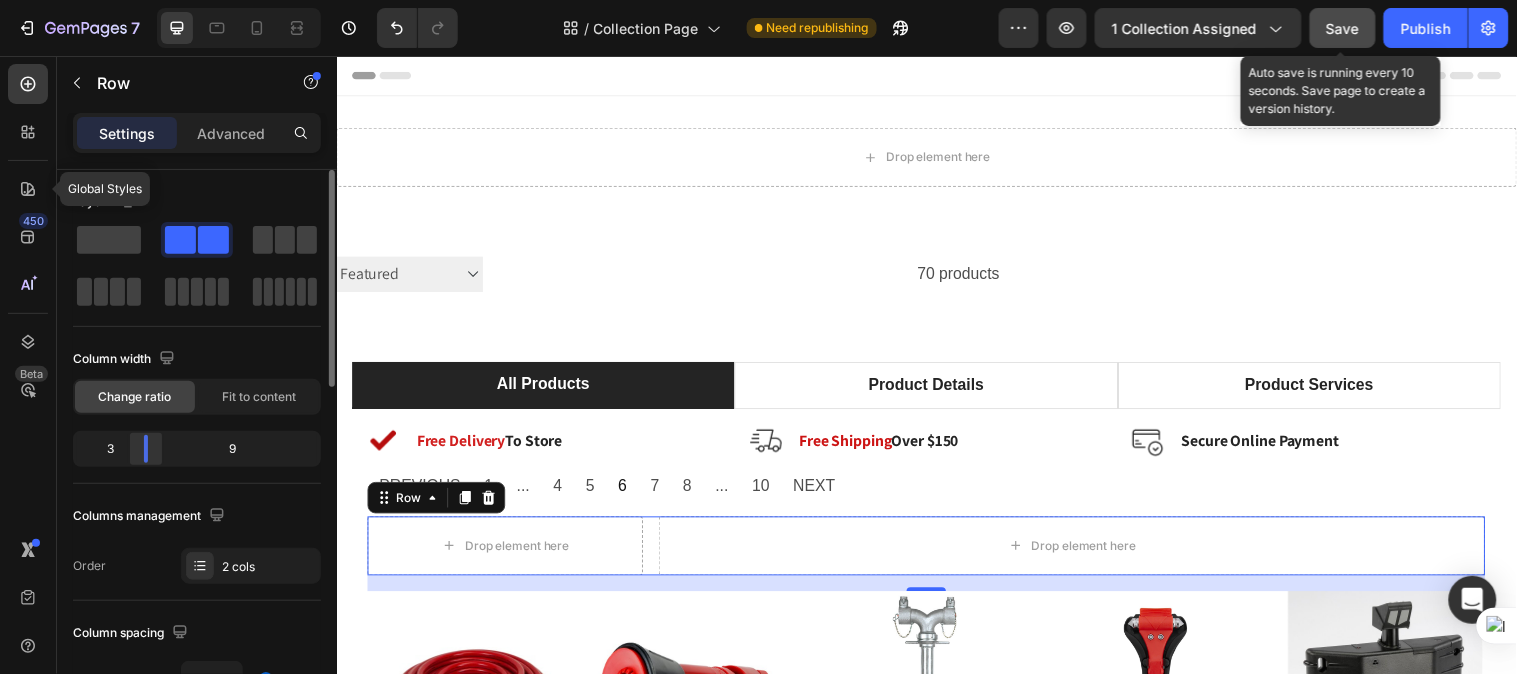 drag, startPoint x: 195, startPoint y: 454, endPoint x: 310, endPoint y: 529, distance: 137.2953 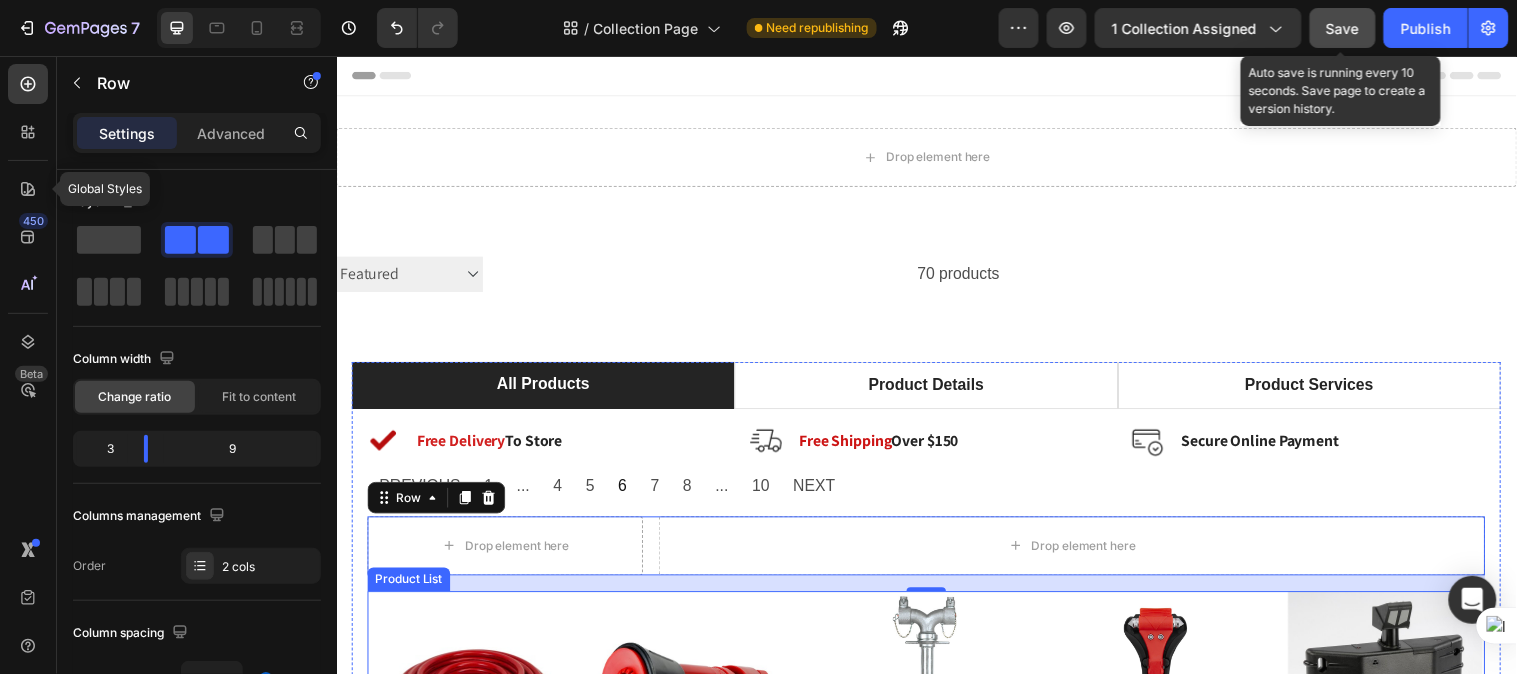 click on "Product Images & Gallery Row 19mm Fire Hose - 30m PREN694 (P) Title £39.90 (P) Price (P) Price No compare price (P) Price Row Row Add to cart (P) Cart Button Product List Product Images & Gallery Row 25mm Hose Nozzle (23110402) Twist/Spray (P) Title £18.90 (P) Price (P) Price No compare price (P) Price Row Row Add to cart (P) Cart Button Product List Product Images & Gallery Row Double Headed Standpipe (P) Title £183.82 (P) Price (P) Price No compare price (P) Price Row Row Add to cart (P) Cart Button Product List Product Images & Gallery Row Emergency Hammer and Cutter (EFHAMMER01) (P) Title £18.90 (P) Price (P) Price No compare price (P) Price Row Row Add to cart (P) Cart Button Product List Product Images & Gallery Row Dorgard Fire Door Retainer (Black) (P) Title £175.75 (P) Price (P) Price No compare price (P) Price Row Row Add to cart (P) Cart Button Product List Product Images & Gallery Row Fire Log Book A5 (P) Title £3.99 (P) Price (P) Price No compare price (P) Price Row Row Add to cart Row Row" at bounding box center (936, 1049) 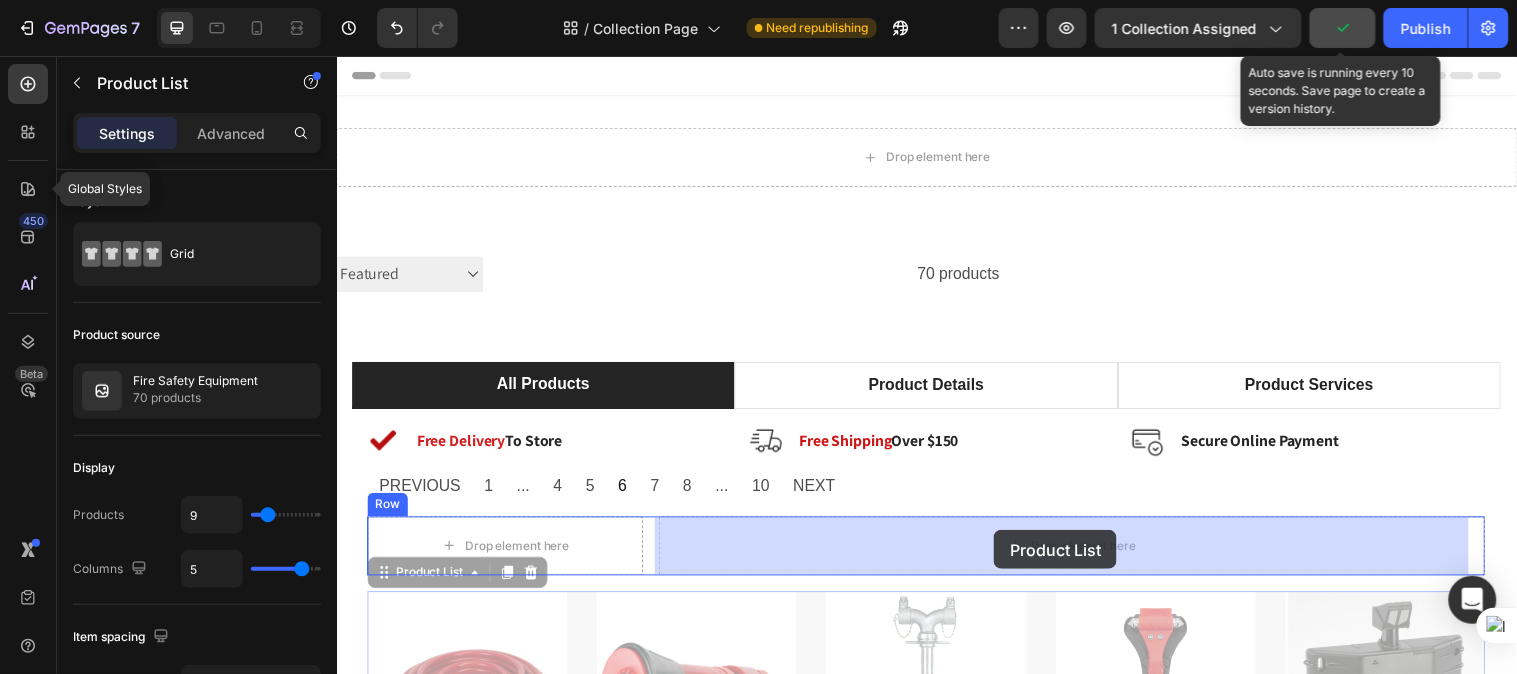 drag, startPoint x: 629, startPoint y: 640, endPoint x: 1004, endPoint y: 537, distance: 388.88815 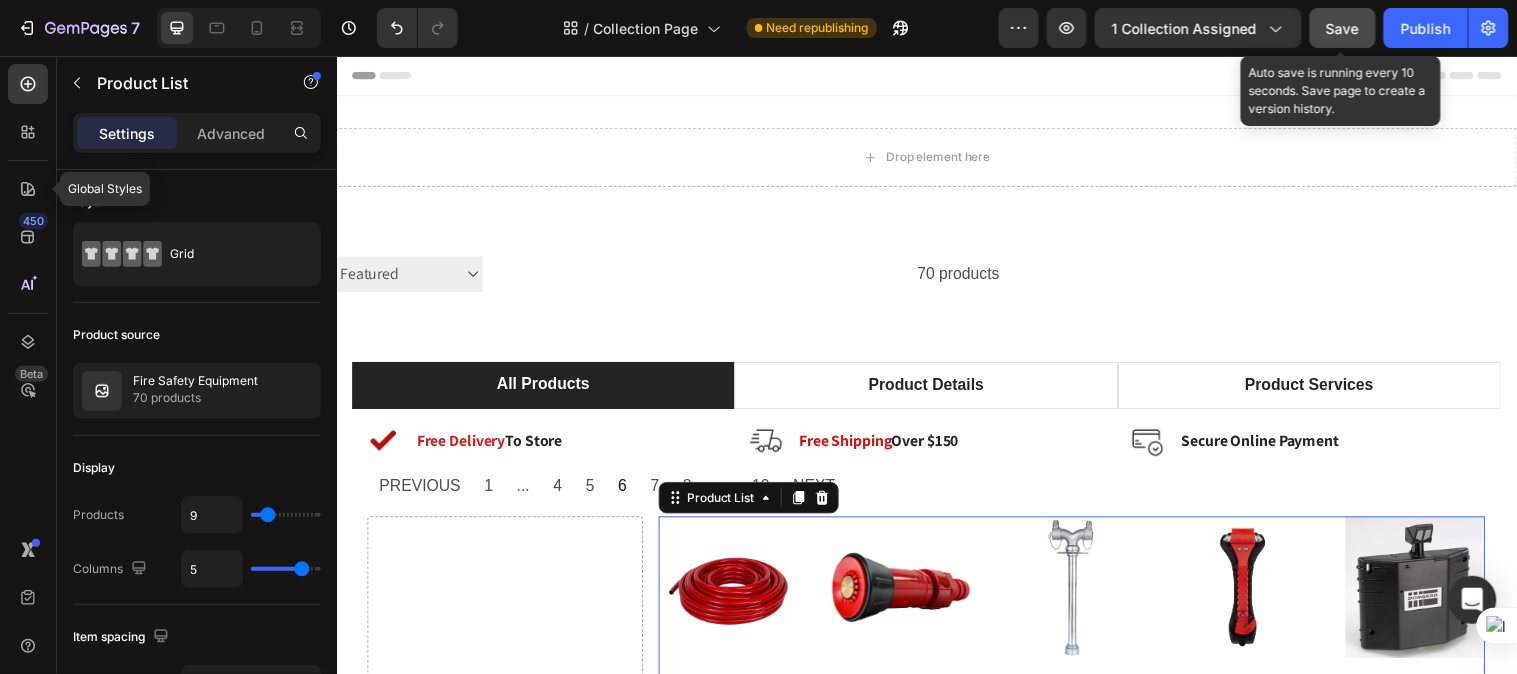 click on "Save" at bounding box center (1343, 28) 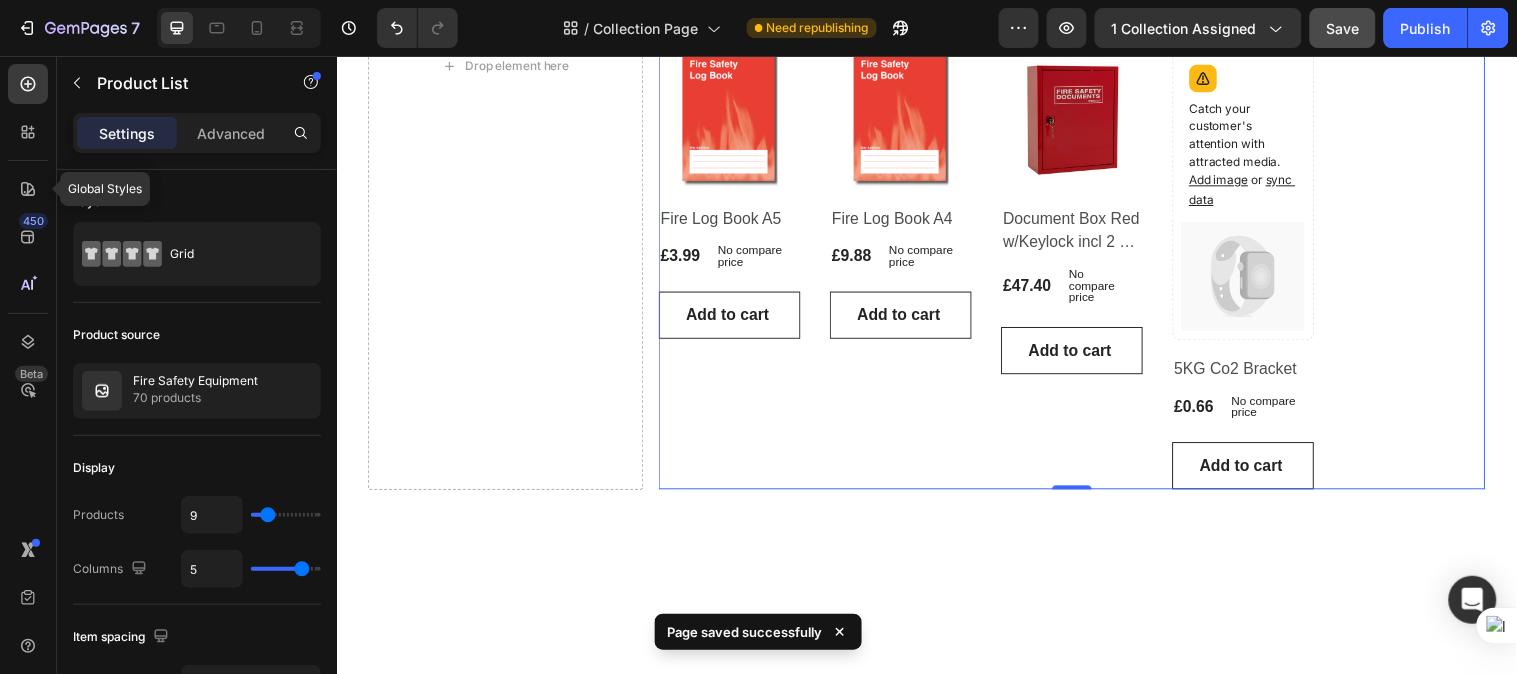 scroll, scrollTop: 296, scrollLeft: 0, axis: vertical 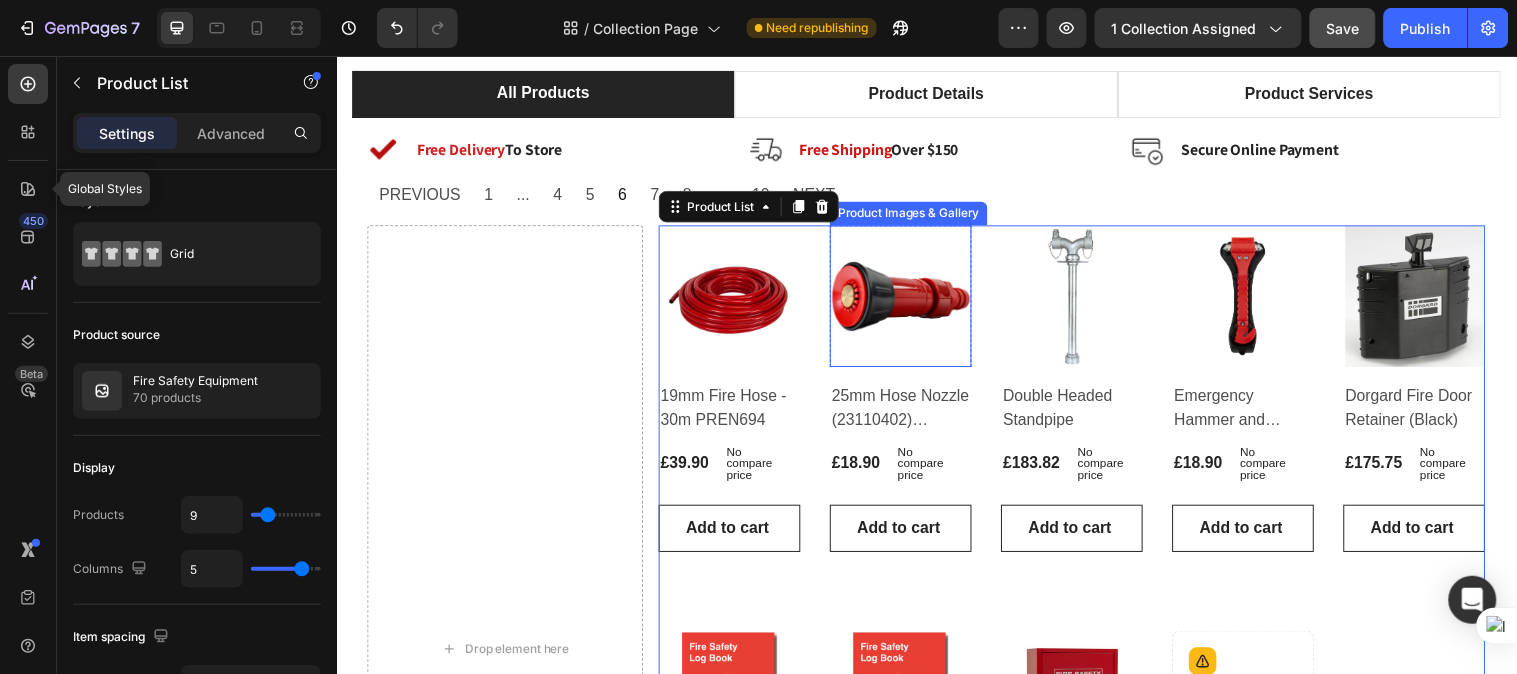 click at bounding box center (910, 299) 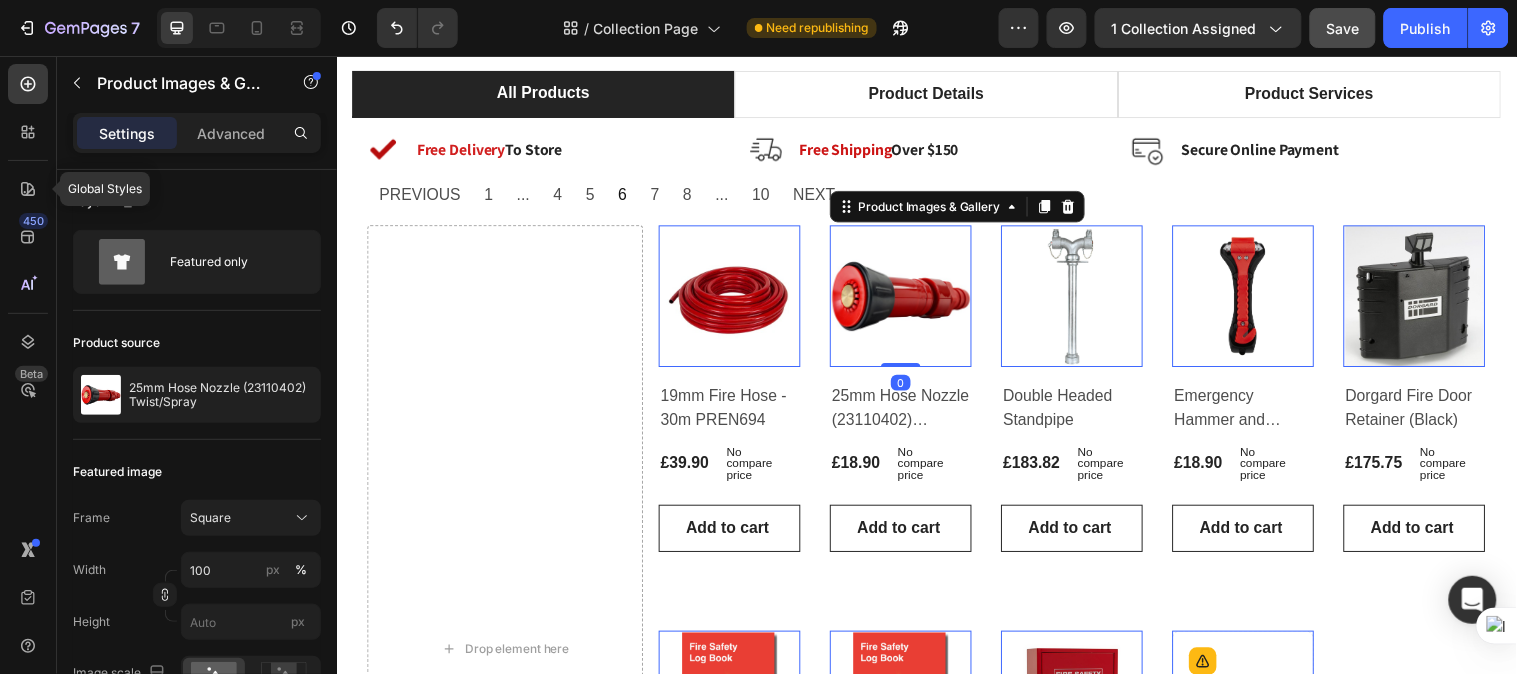 click at bounding box center (1084, 299) 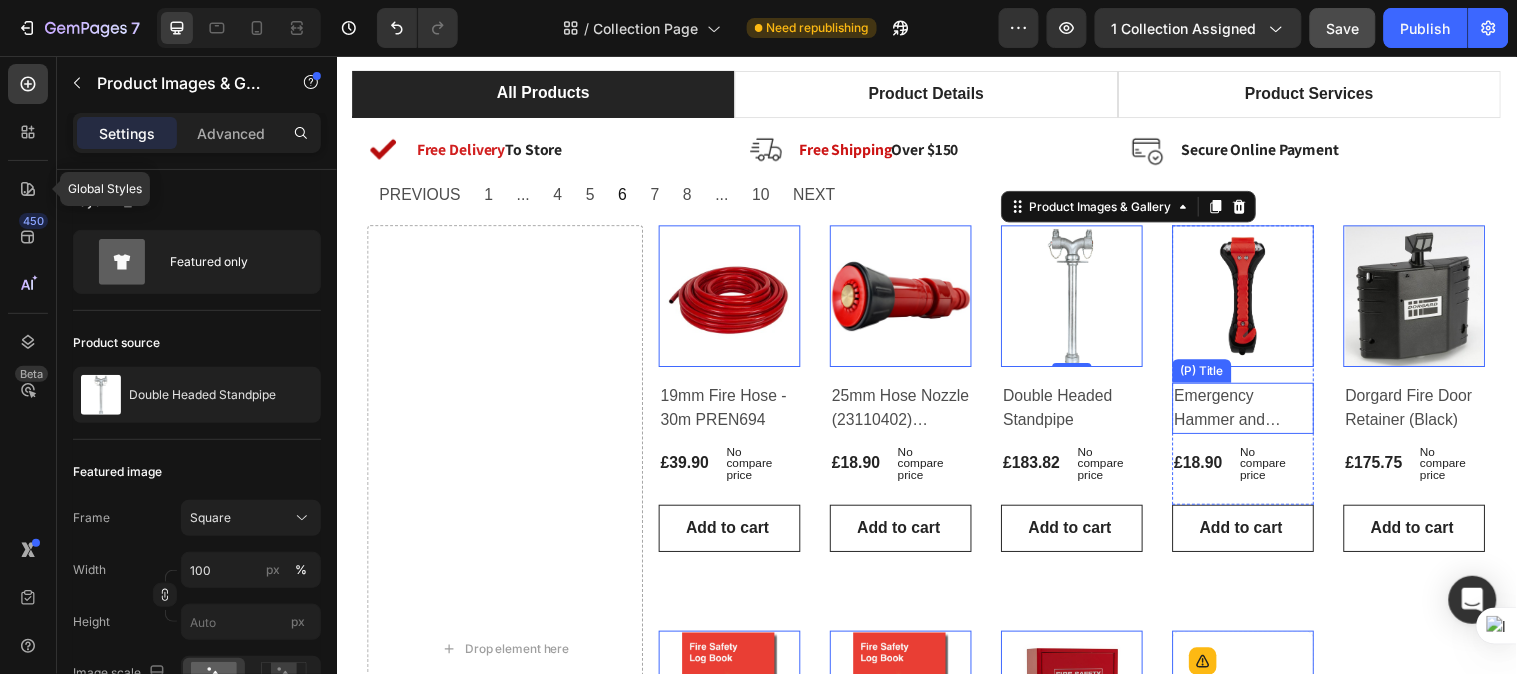 scroll, scrollTop: 592, scrollLeft: 0, axis: vertical 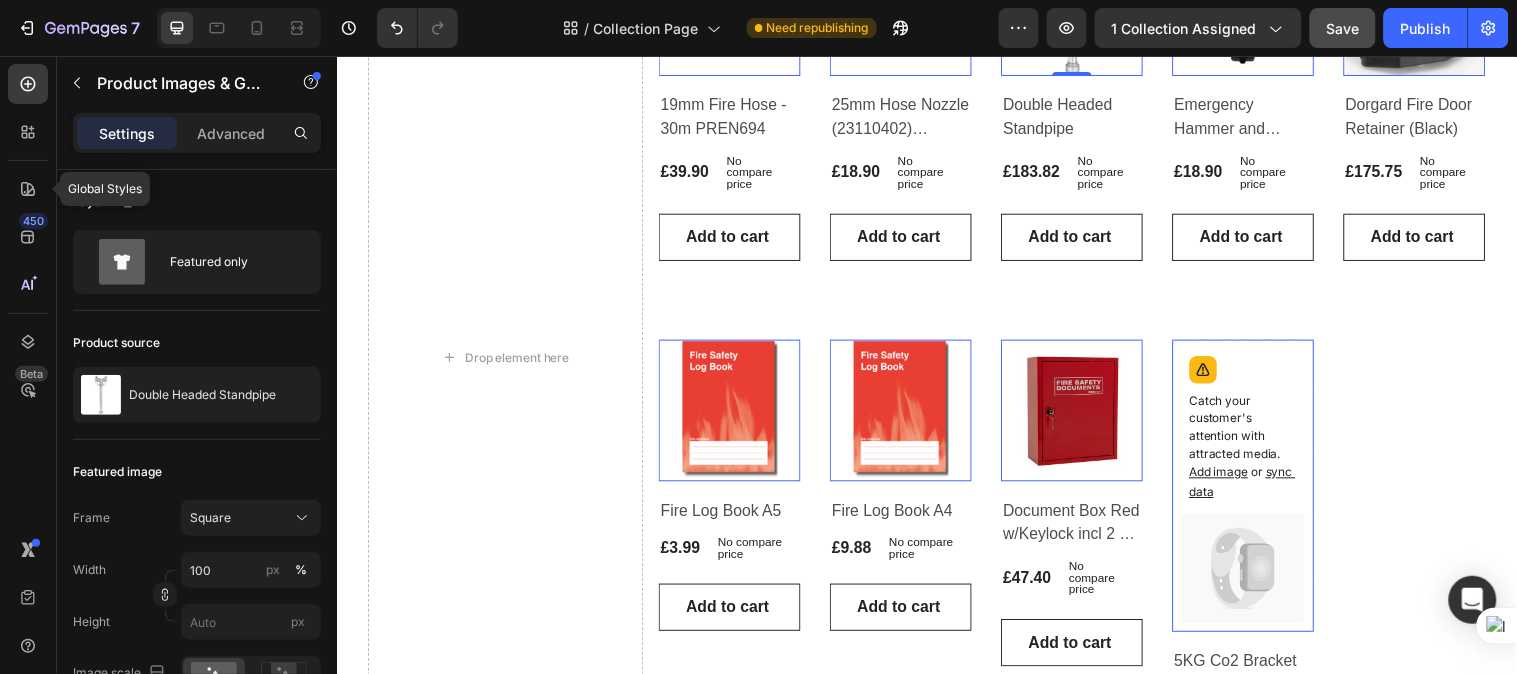 click on "Catch your customer's attention with attracted media.       Add image   or   sync data" at bounding box center (1258, 452) 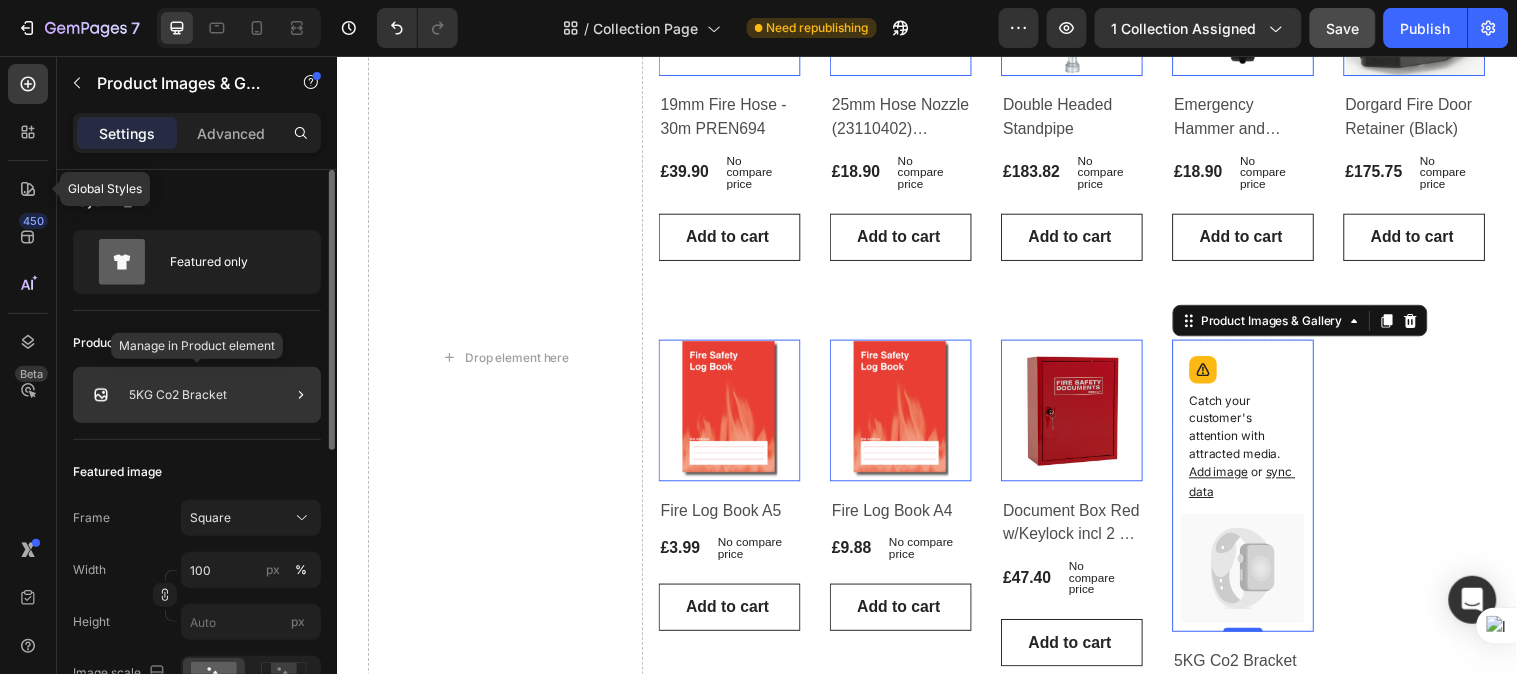 click on "5KG Co2 Bracket" 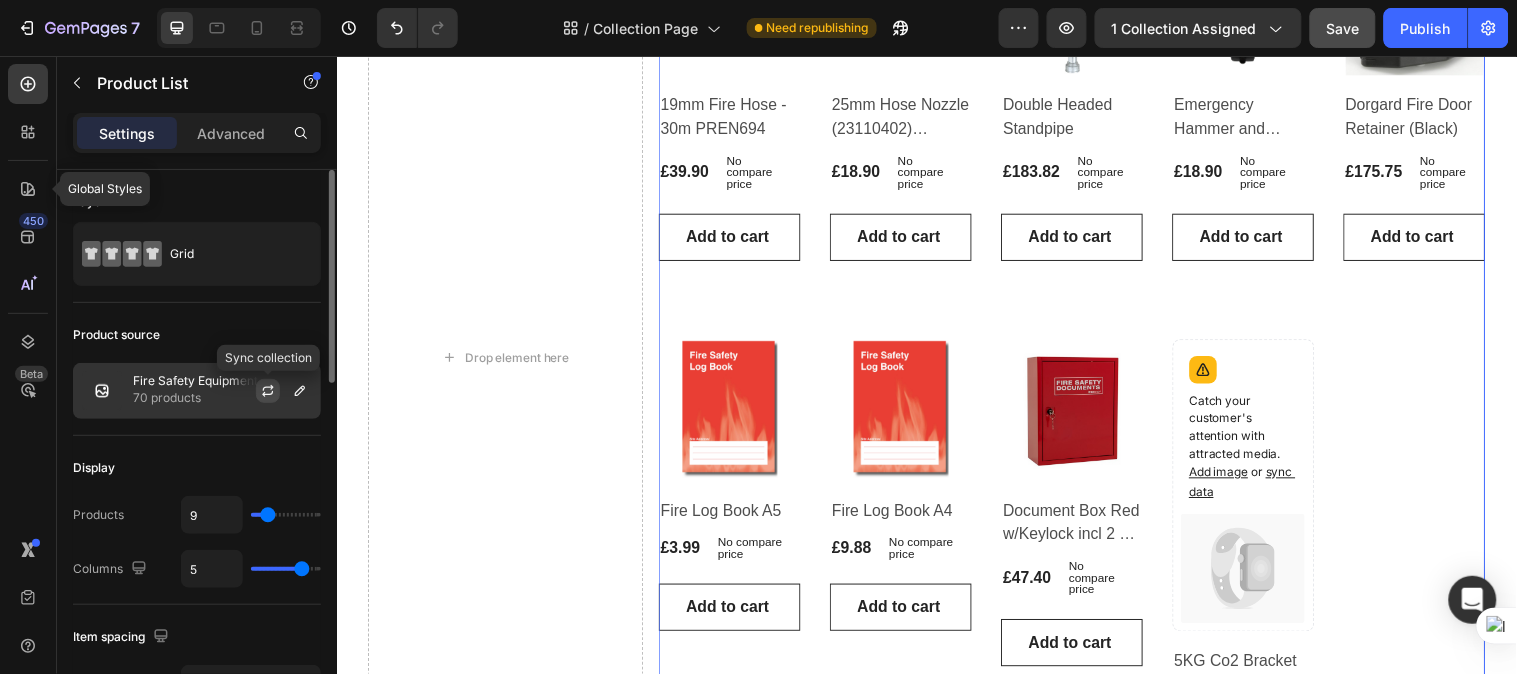 click 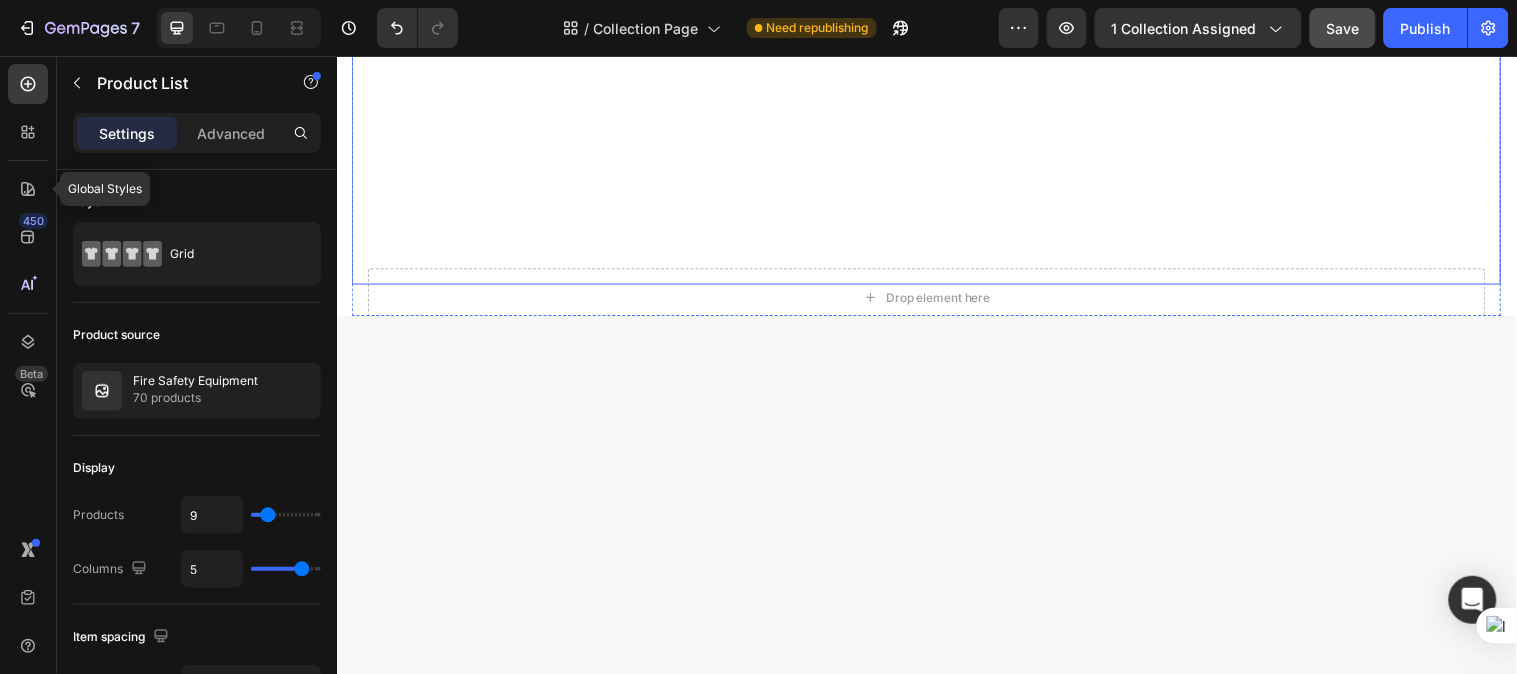 scroll, scrollTop: 194, scrollLeft: 0, axis: vertical 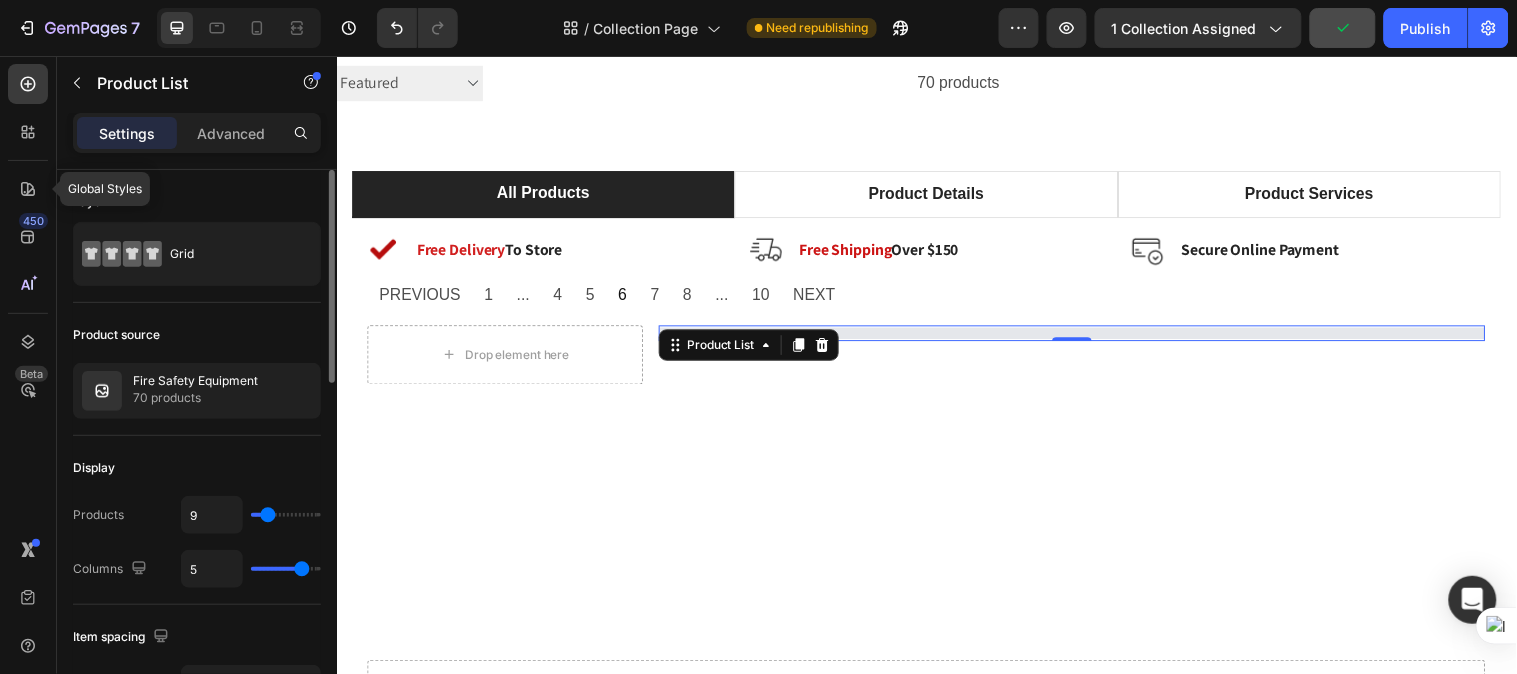 type on "4" 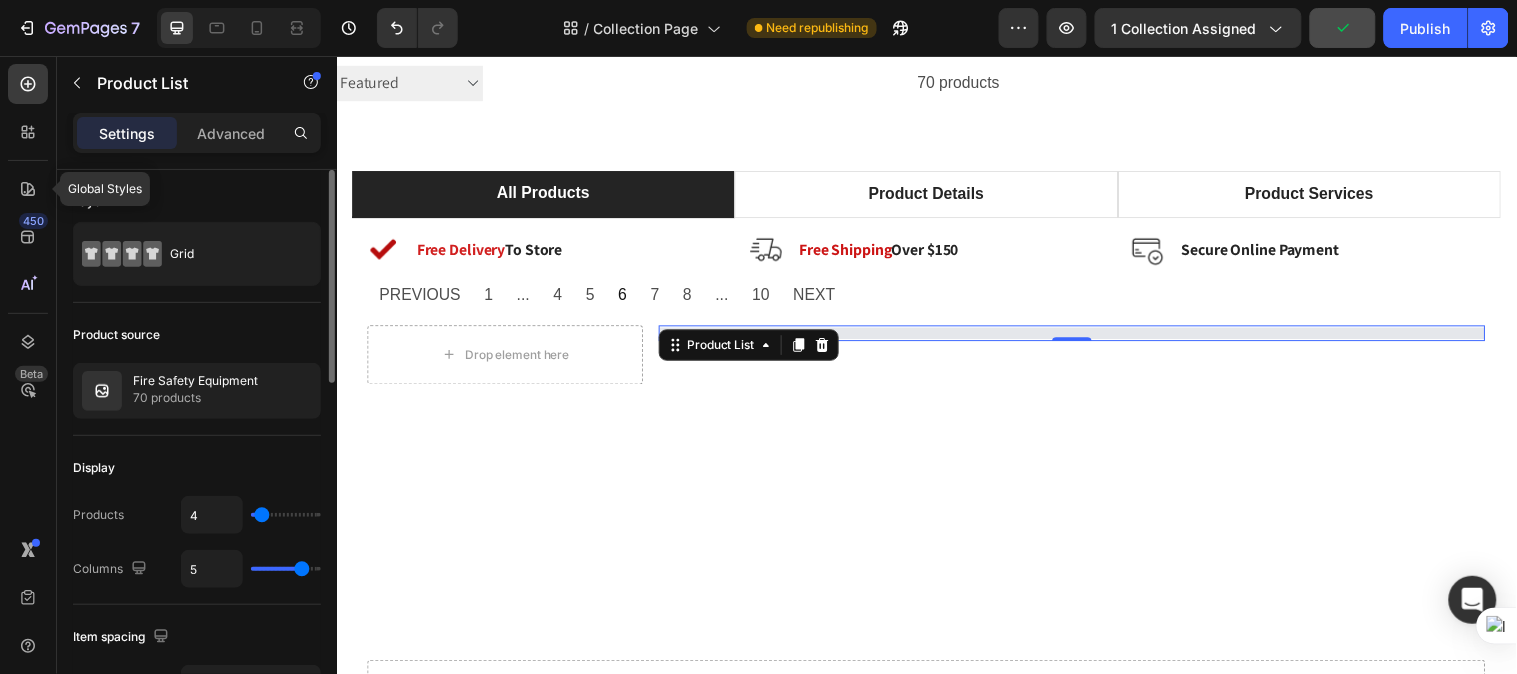 click at bounding box center (286, 515) 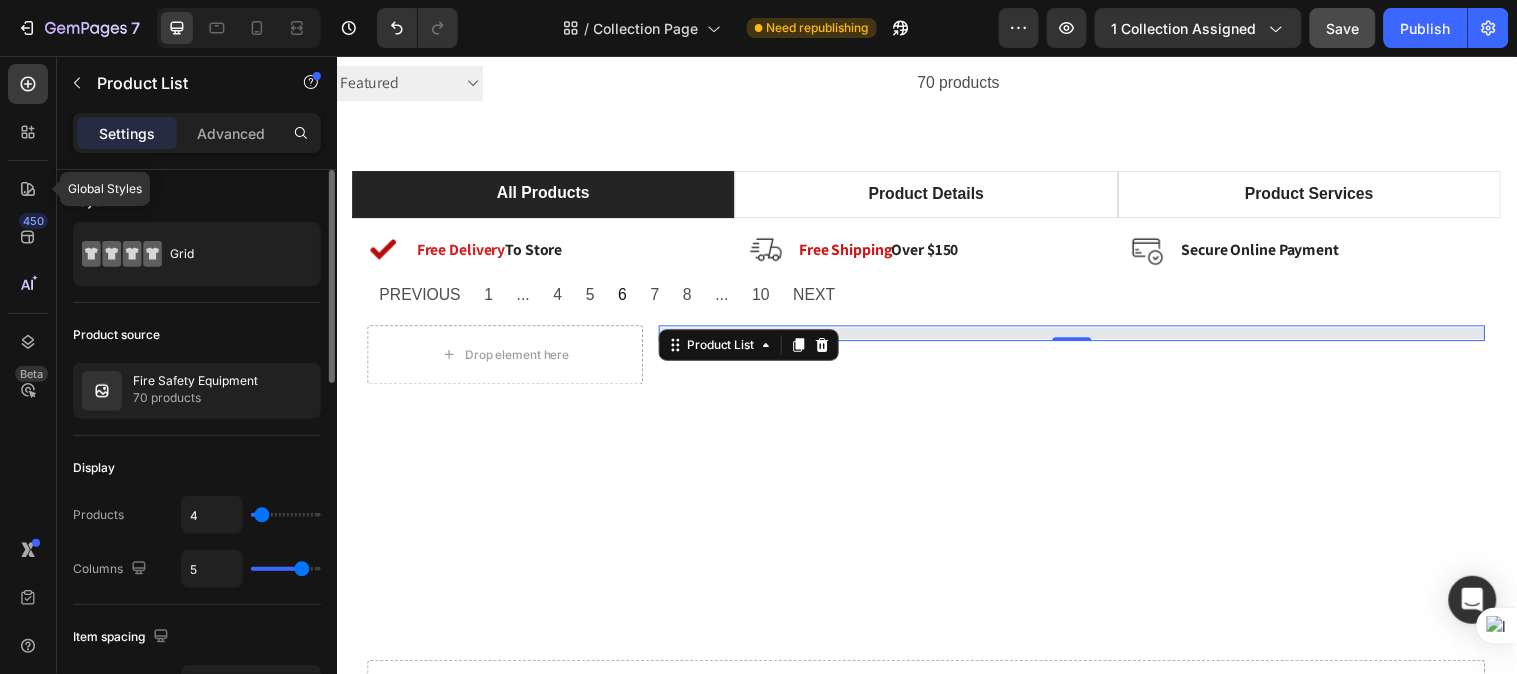 type on "17" 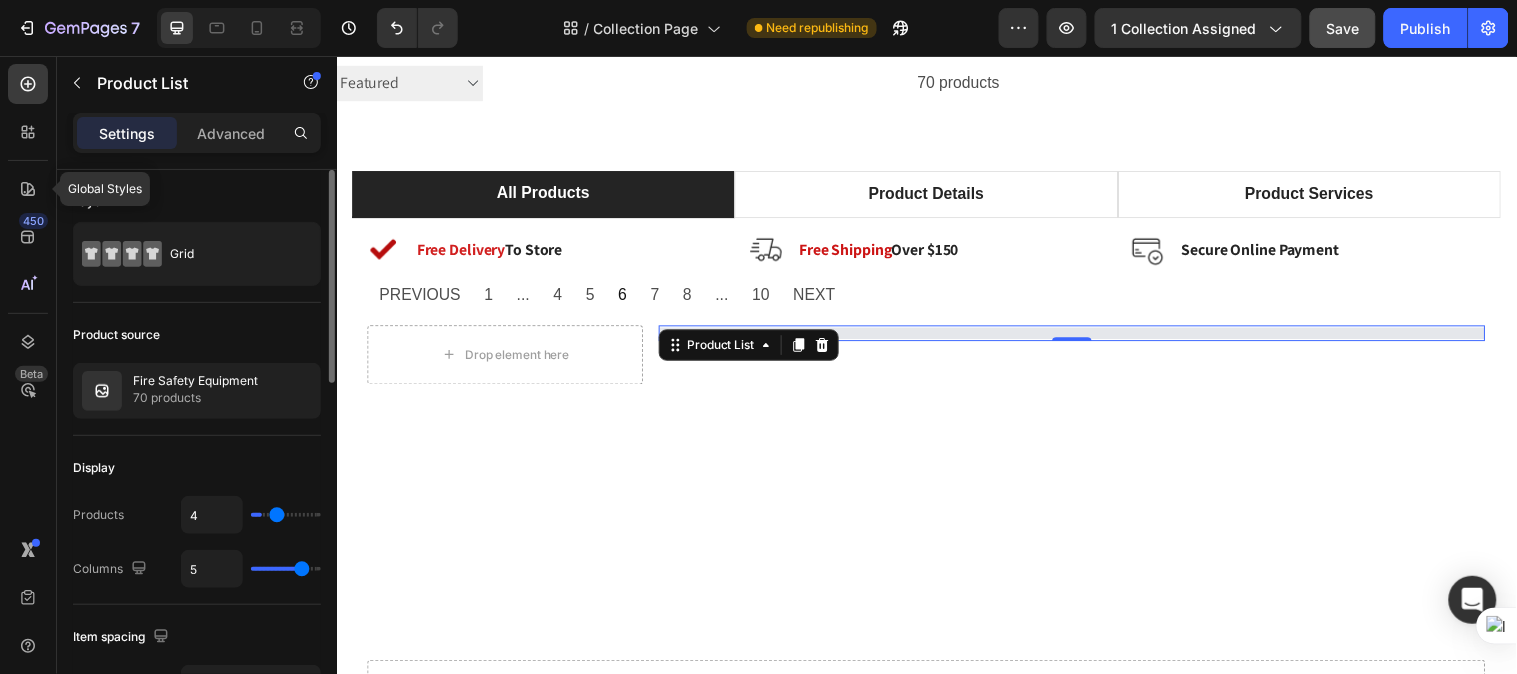 click at bounding box center [286, 515] 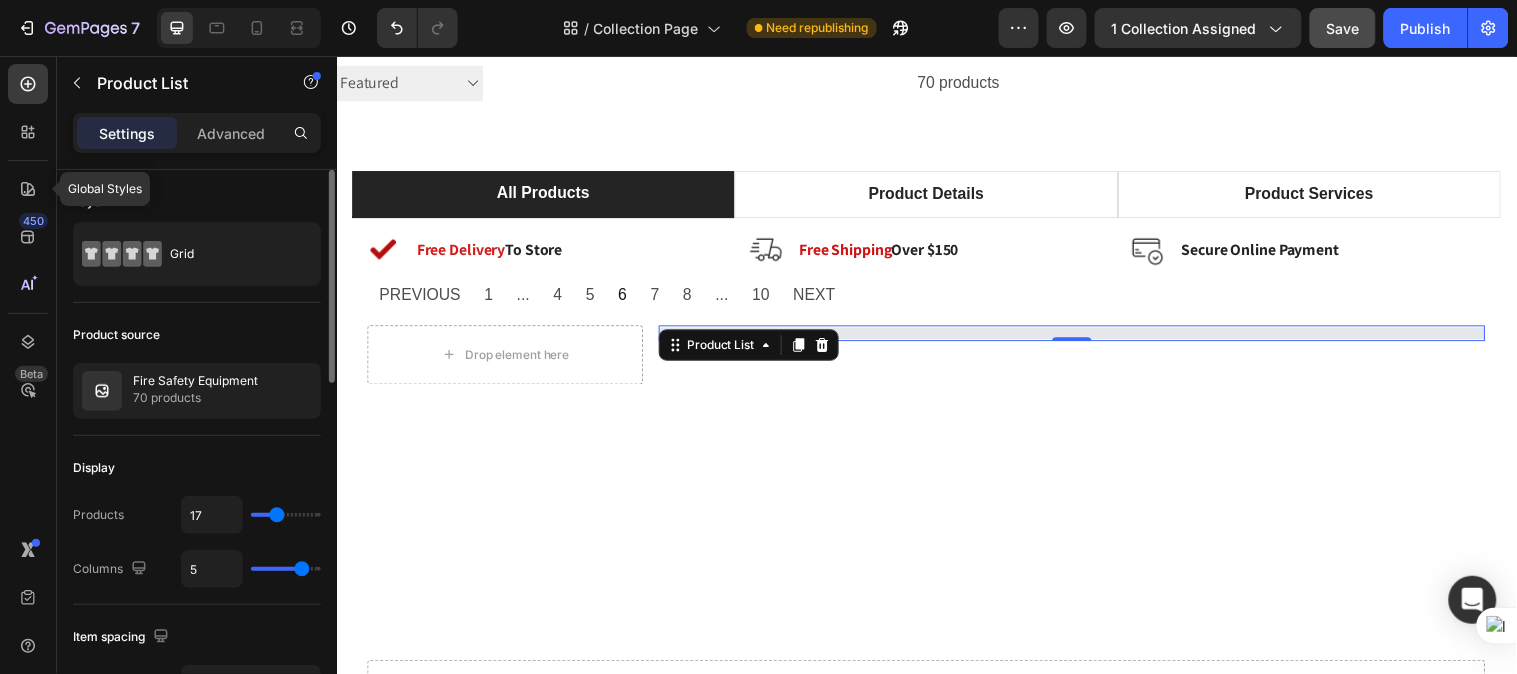 click on "17" at bounding box center [251, 515] 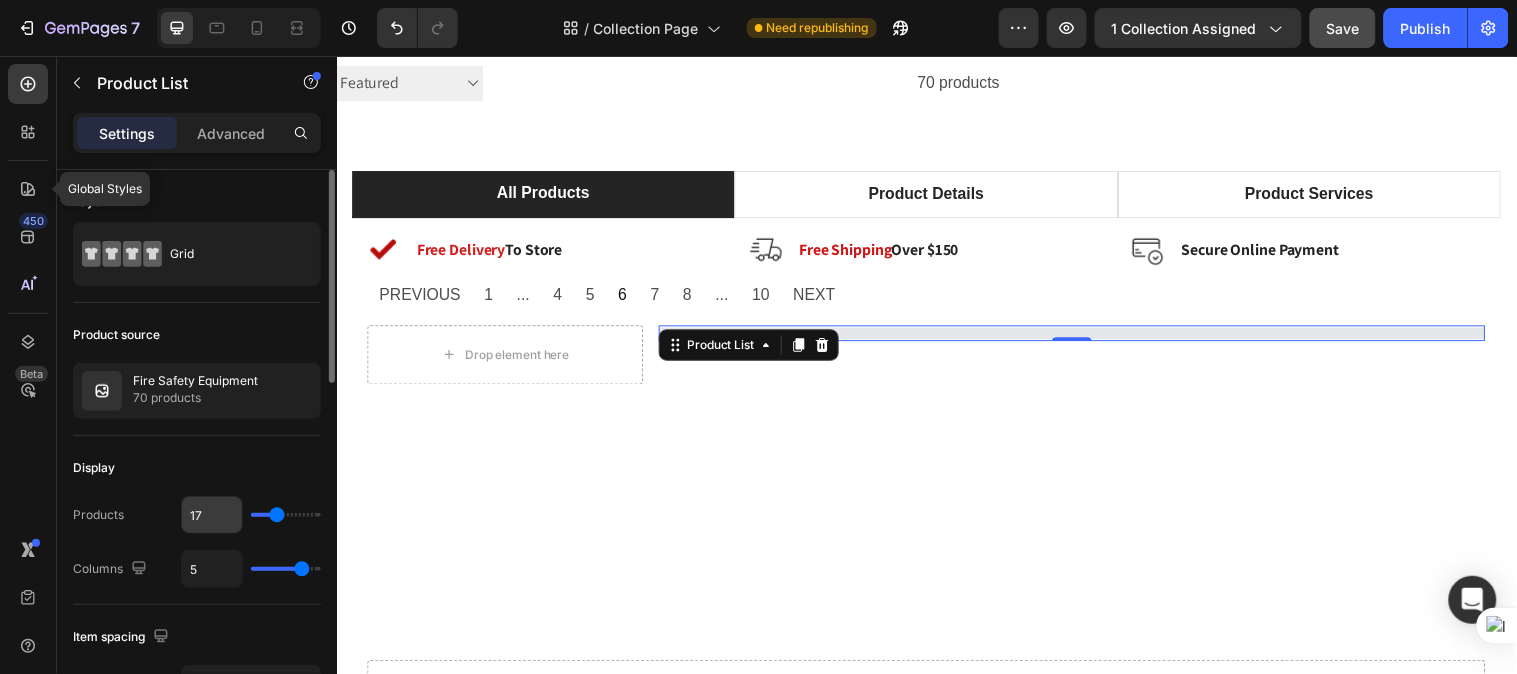 click on "17" at bounding box center [212, 515] 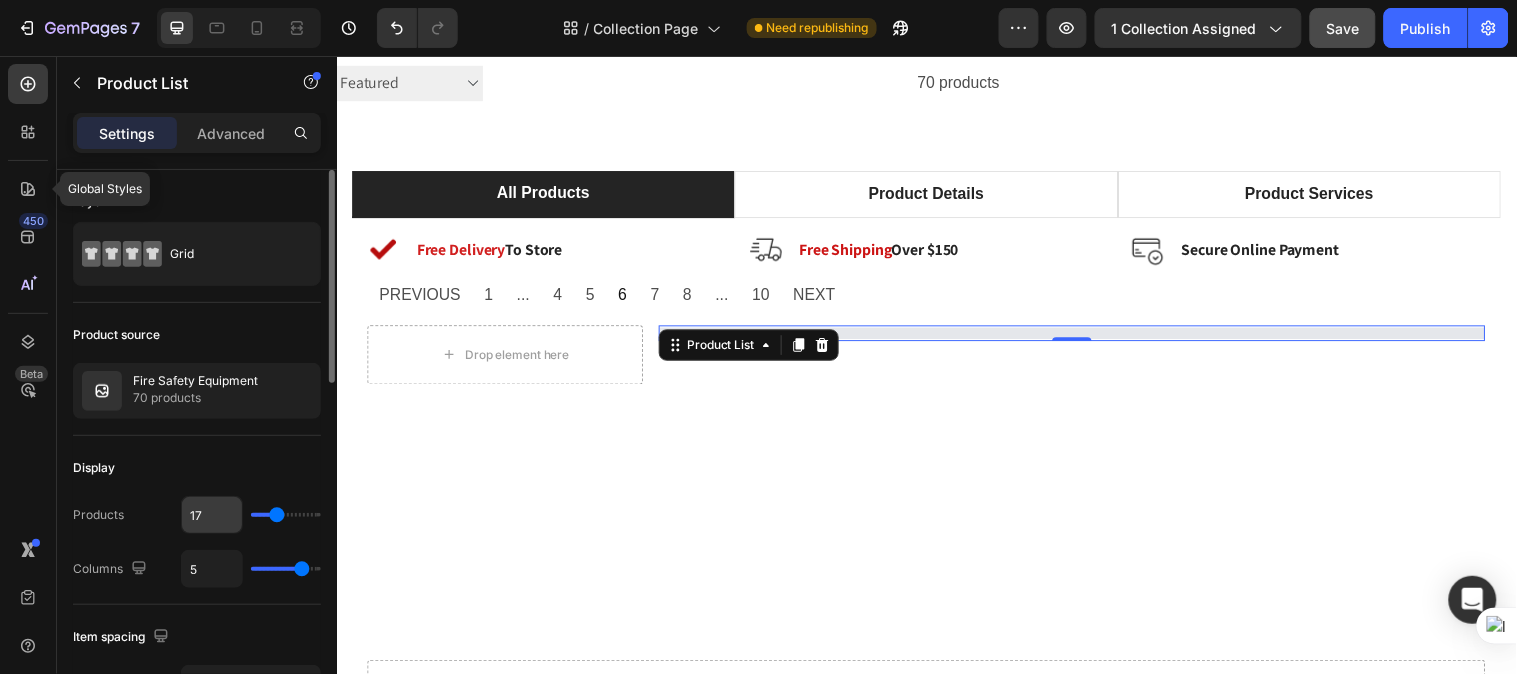 click on "17" at bounding box center (212, 515) 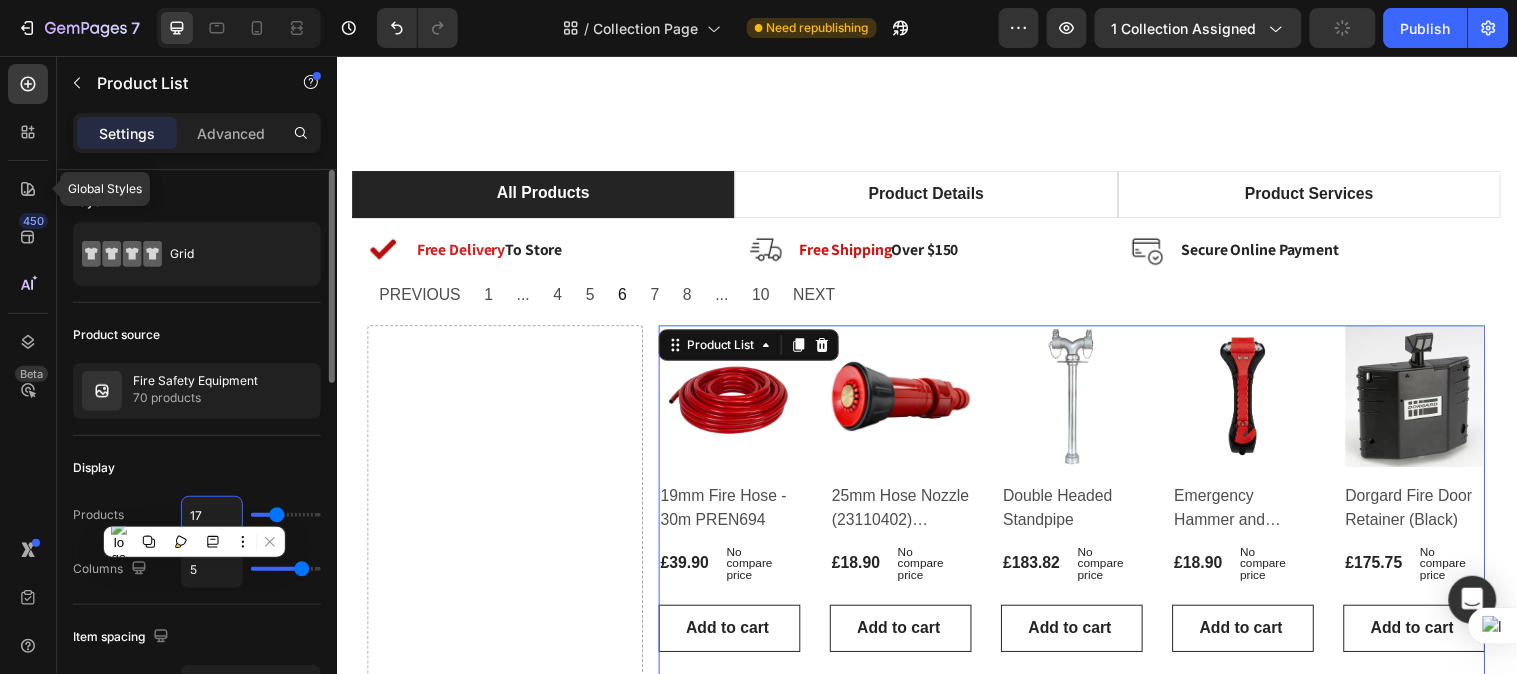 scroll, scrollTop: 1061, scrollLeft: 0, axis: vertical 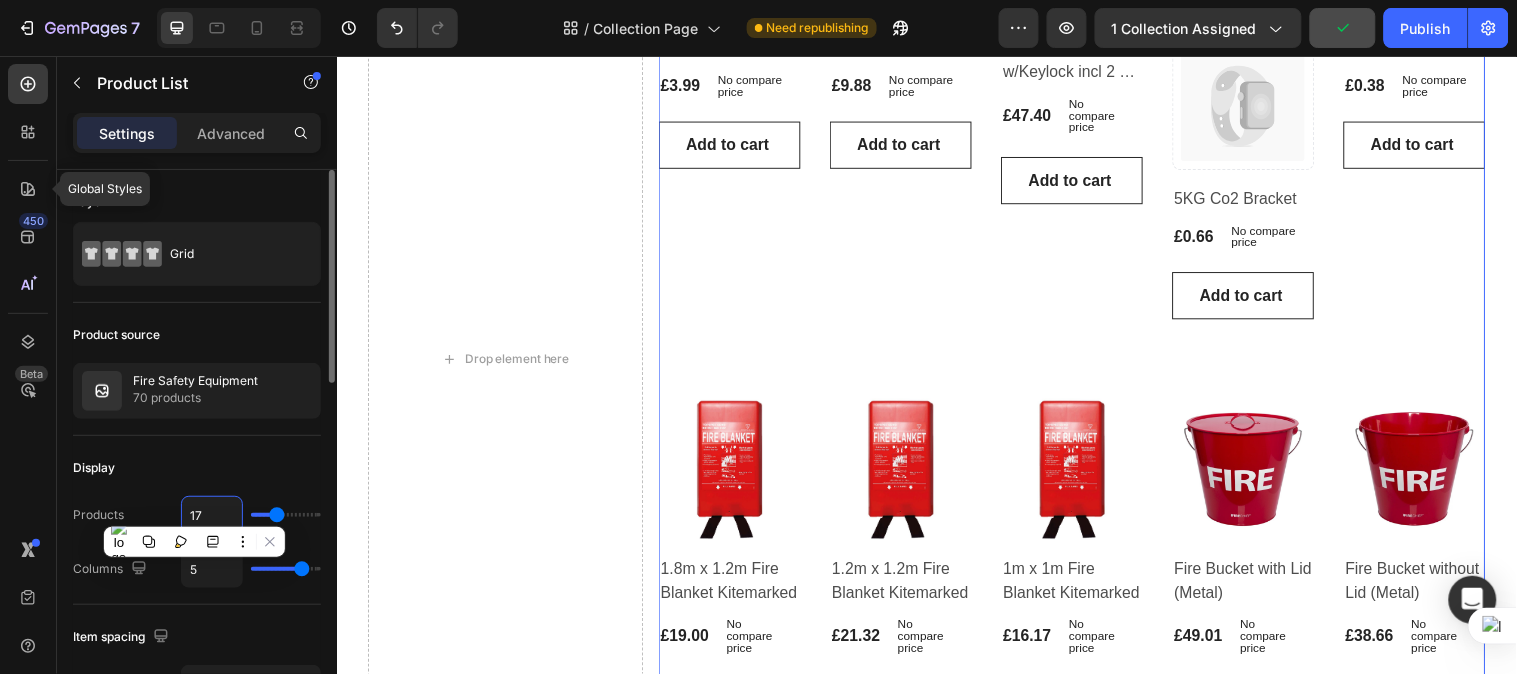type on "8" 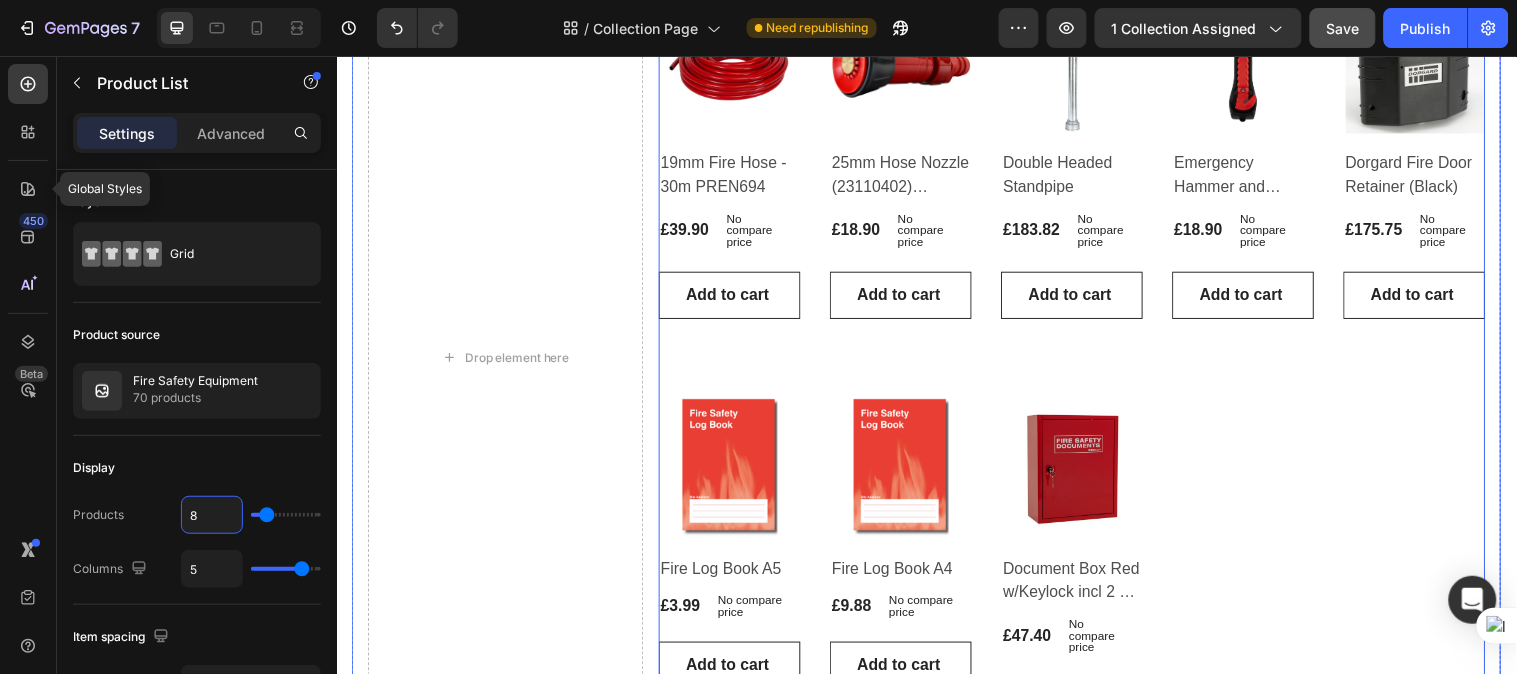 scroll, scrollTop: 0, scrollLeft: 0, axis: both 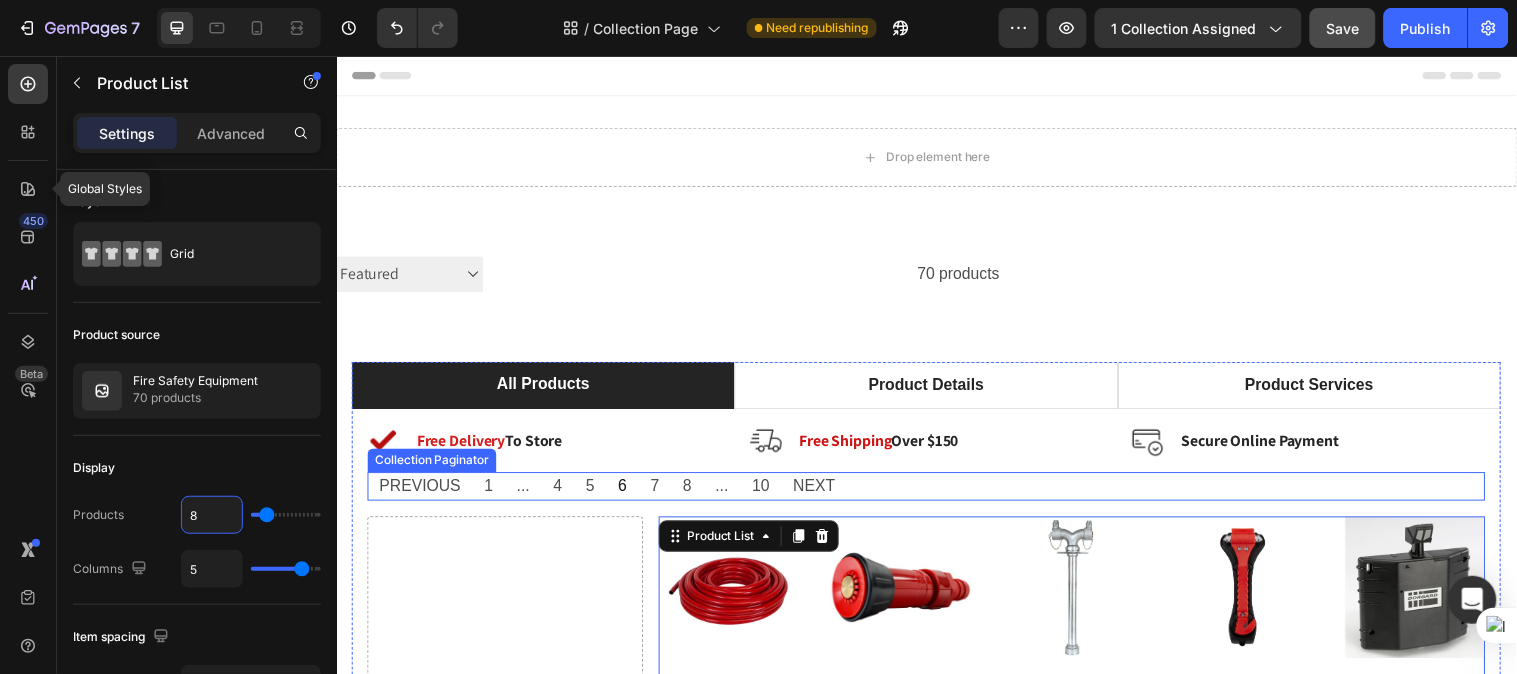 click on "PREVIOUS   1   ...   4   5   6   7   8   ...   10   NEXT" at bounding box center [936, 492] 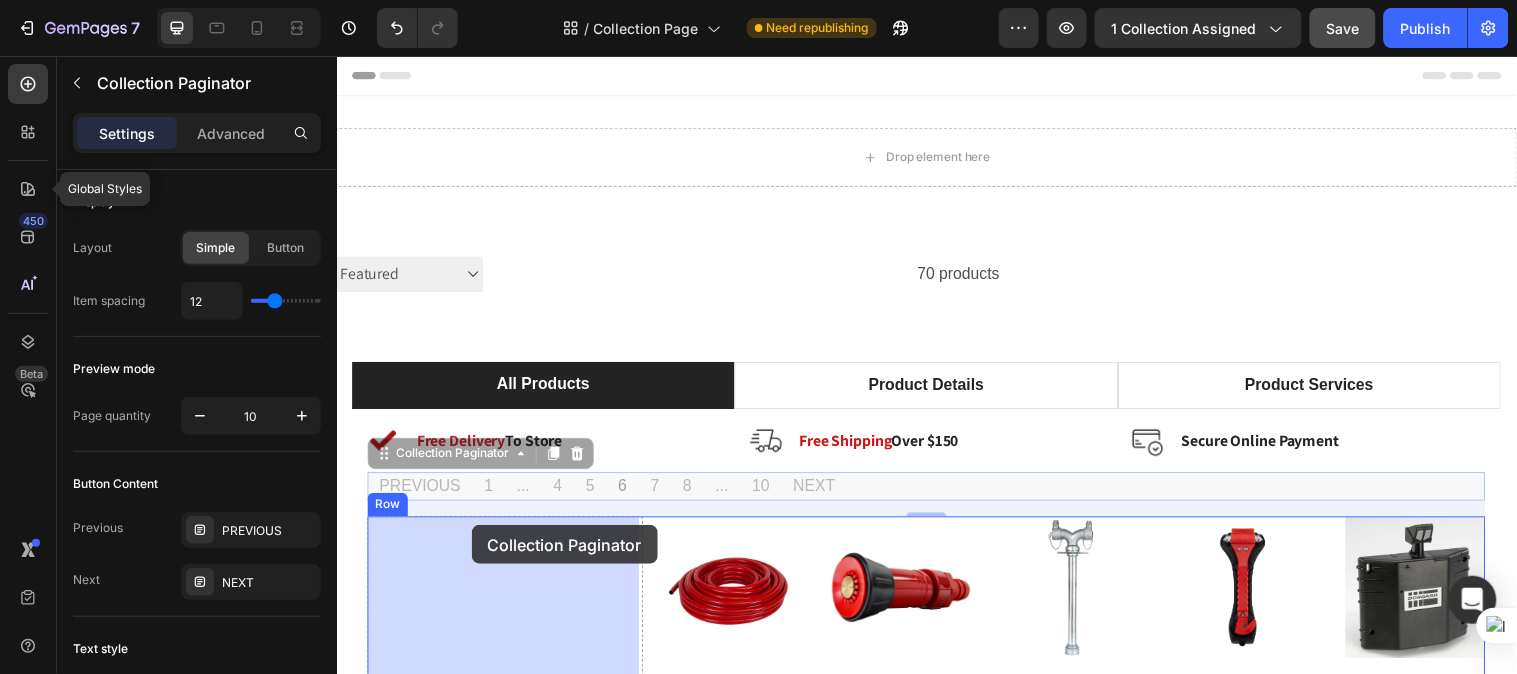 drag, startPoint x: 386, startPoint y: 460, endPoint x: 473, endPoint y: 532, distance: 112.929184 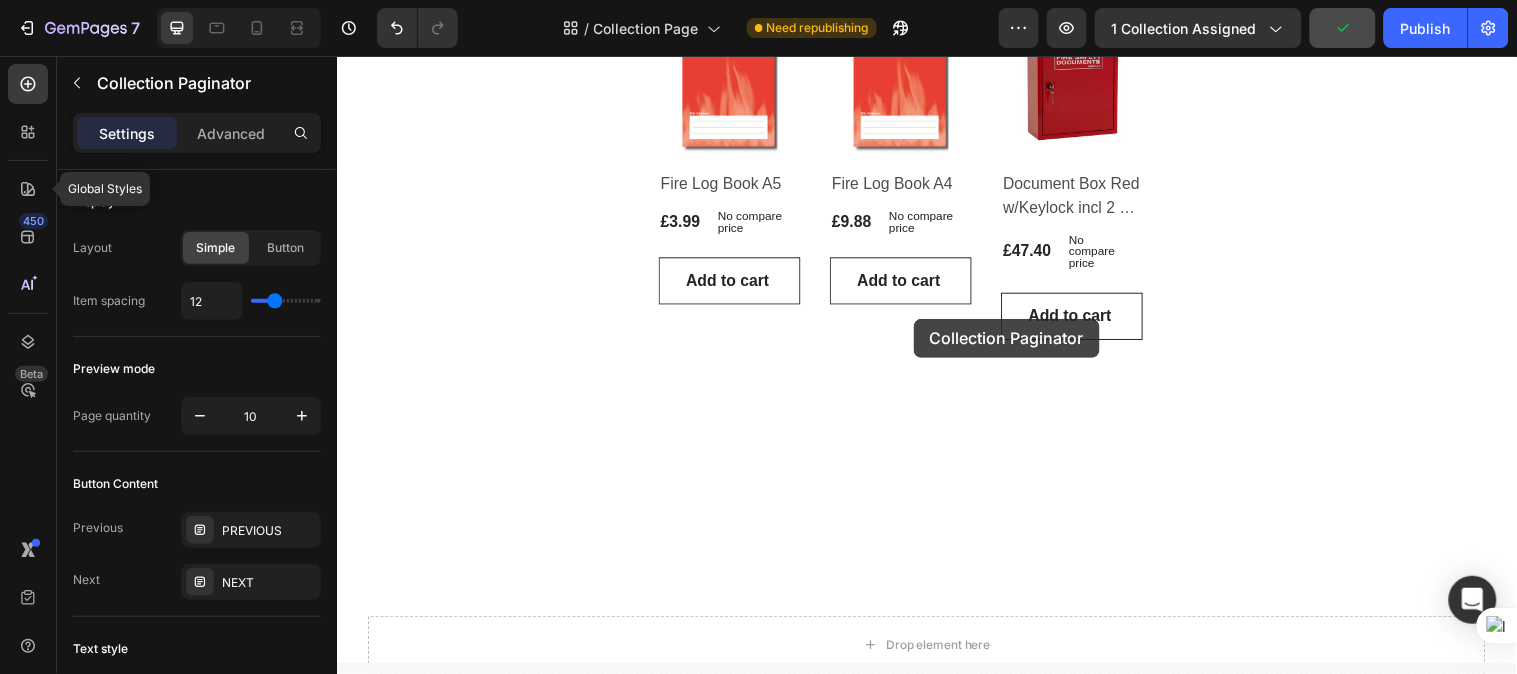 scroll, scrollTop: 768, scrollLeft: 0, axis: vertical 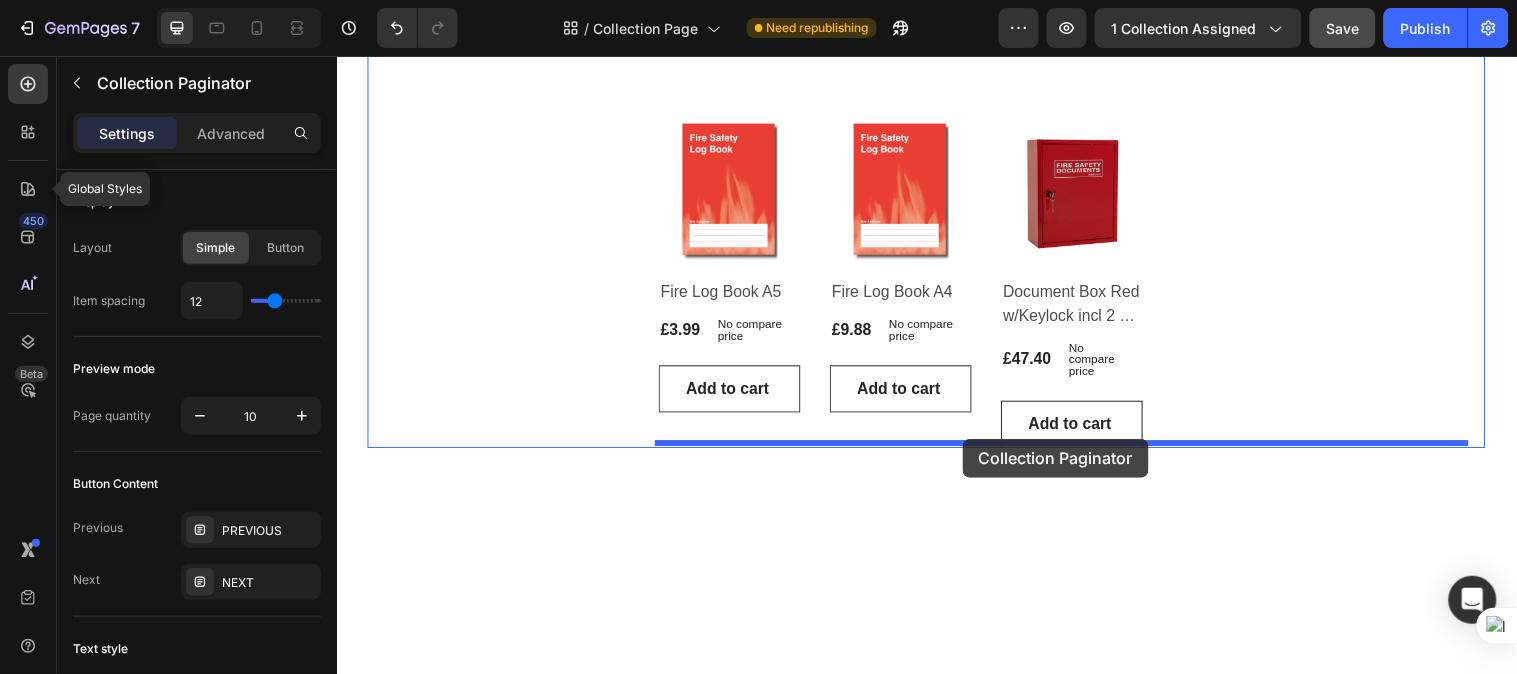 drag, startPoint x: 386, startPoint y: 455, endPoint x: 972, endPoint y: 444, distance: 586.1032 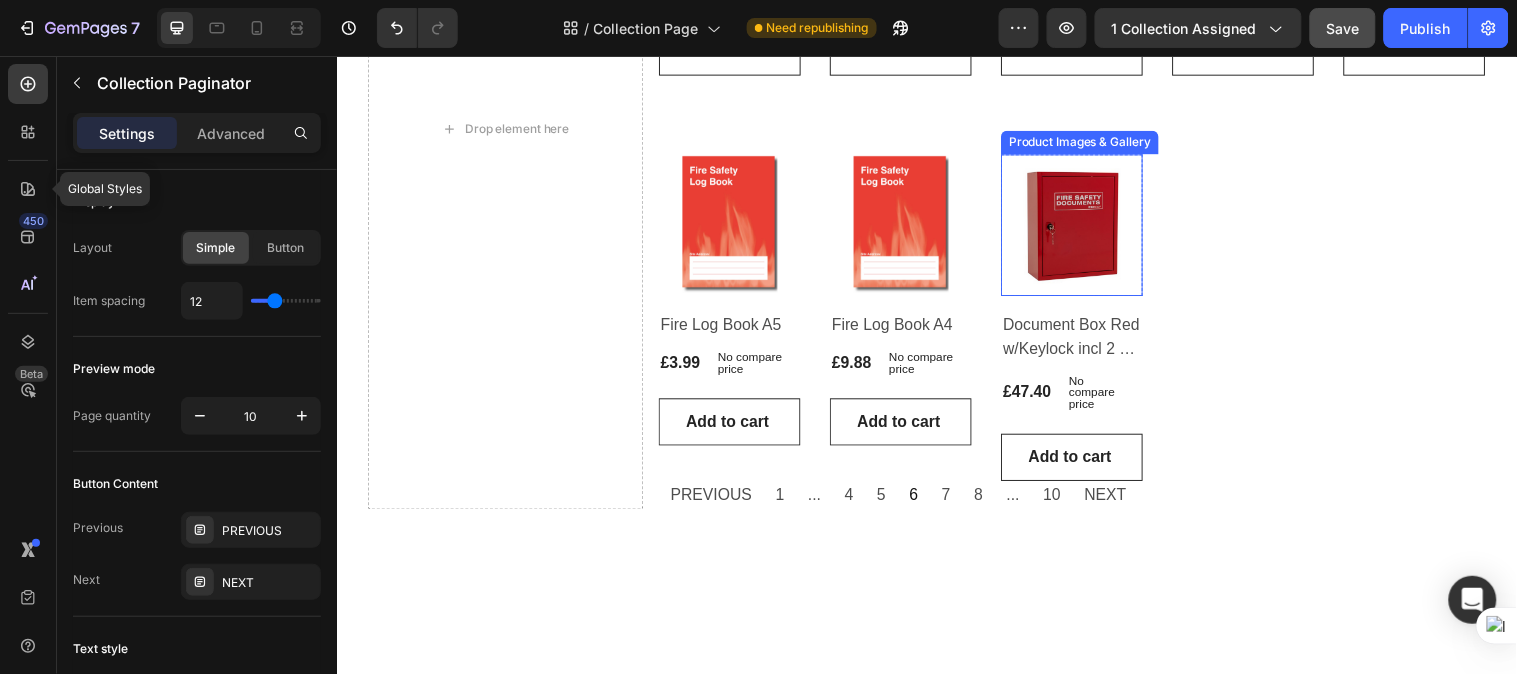 scroll, scrollTop: 768, scrollLeft: 0, axis: vertical 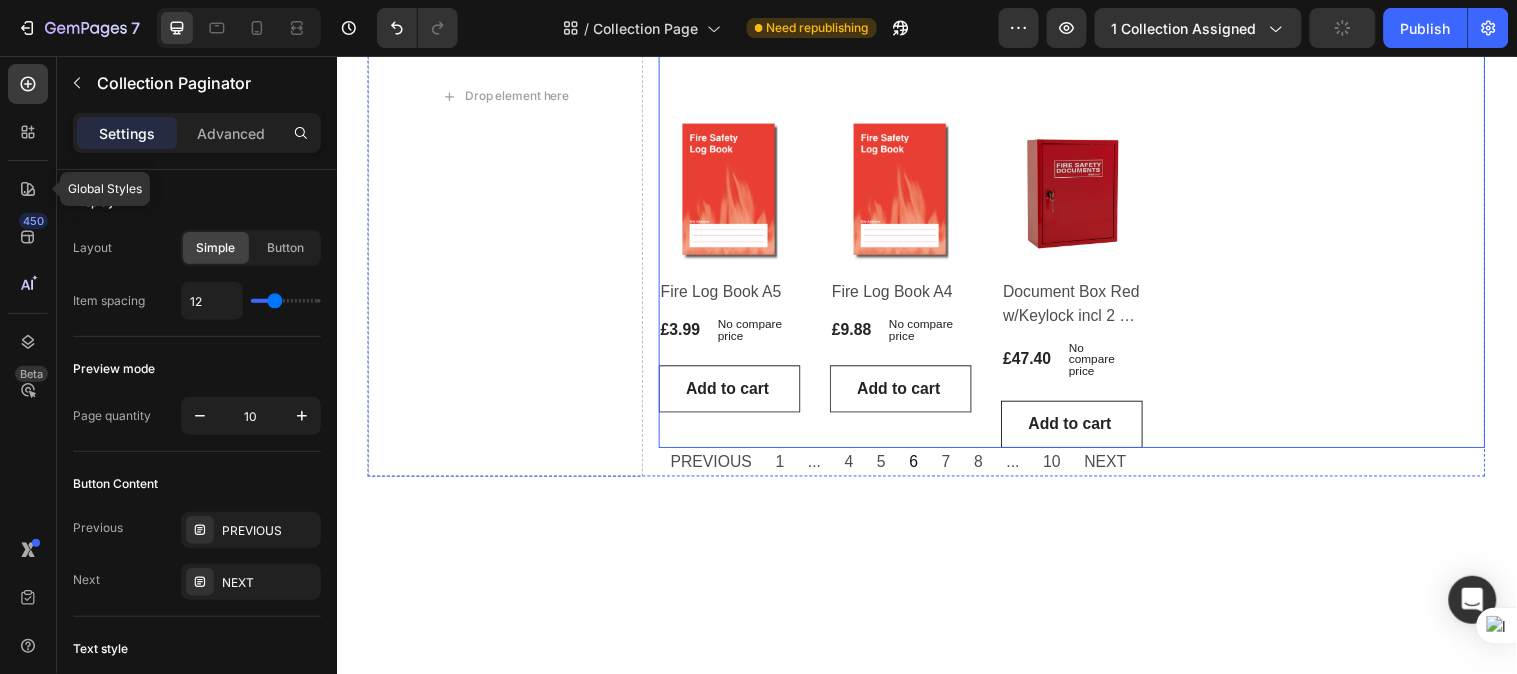click on "Product Images & Gallery Row 19mm Fire Hose - 30m PREN694 (P) Title £39.90 (P) Price (P) Price No compare price (P) Price Row Row Add to cart (P) Cart Button Product List Product Images & Gallery Row 25mm Hose Nozzle (23110402) Twist/Spray (P) Title £18.90 (P) Price (P) Price No compare price (P) Price Row Row Add to cart (P) Cart Button Product List Product Images & Gallery Row Double Headed Standpipe (P) Title £183.82 (P) Price (P) Price No compare price (P) Price Row Row Add to cart (P) Cart Button Product List Product Images & Gallery Row Emergency Hammer and Cutter (EFHAMMER01) (P) Title £18.90 (P) Price (P) Price No compare price (P) Price Row Row Add to cart (P) Cart Button Product List Product Images & Gallery Row Dorgard Fire Door Retainer (Black) (P) Title £175.75 (P) Price (P) Price No compare price (P) Price Row Row Add to cart (P) Cart Button Product List Product Images & Gallery Row Fire Log Book A5 (P) Title £3.99 (P) Price (P) Price No compare price (P) Price Row Row Add to cart Row Row" at bounding box center (1084, 82) 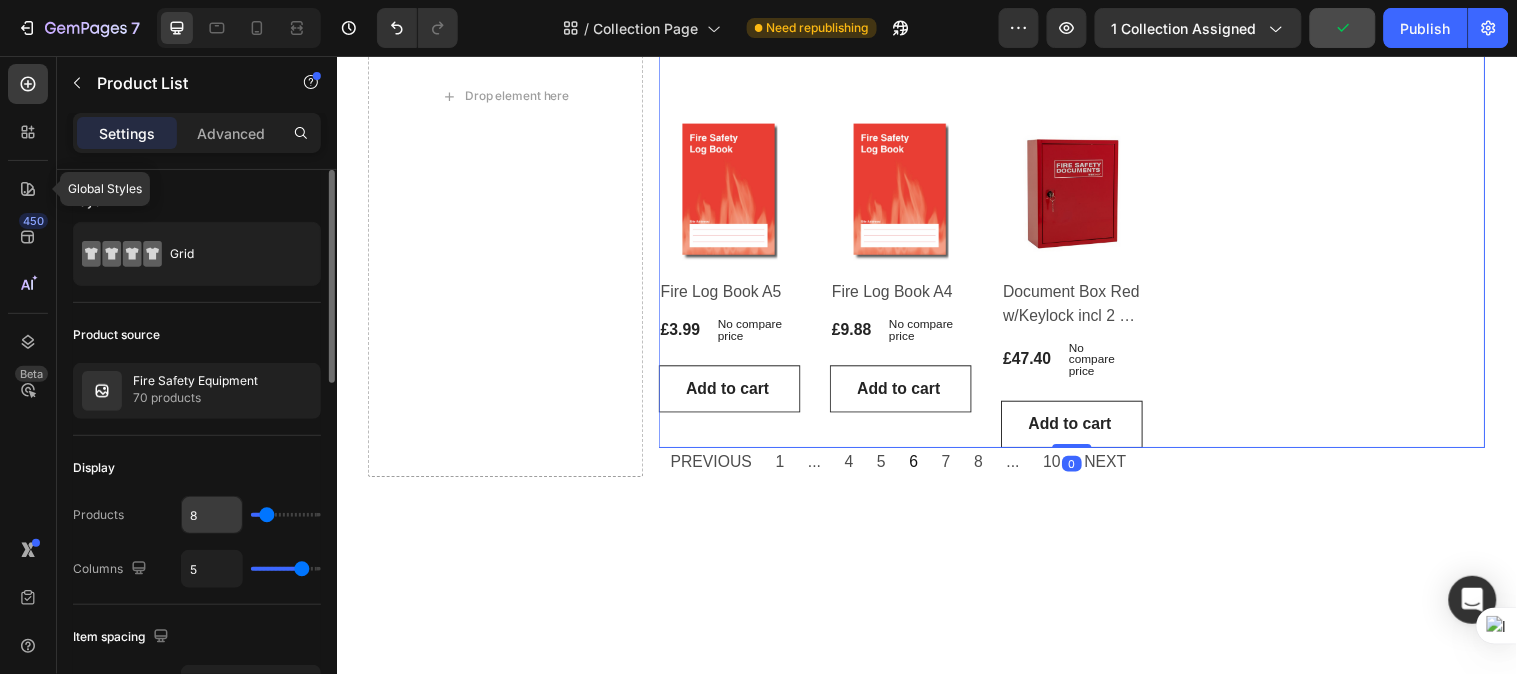 click on "8" at bounding box center (212, 515) 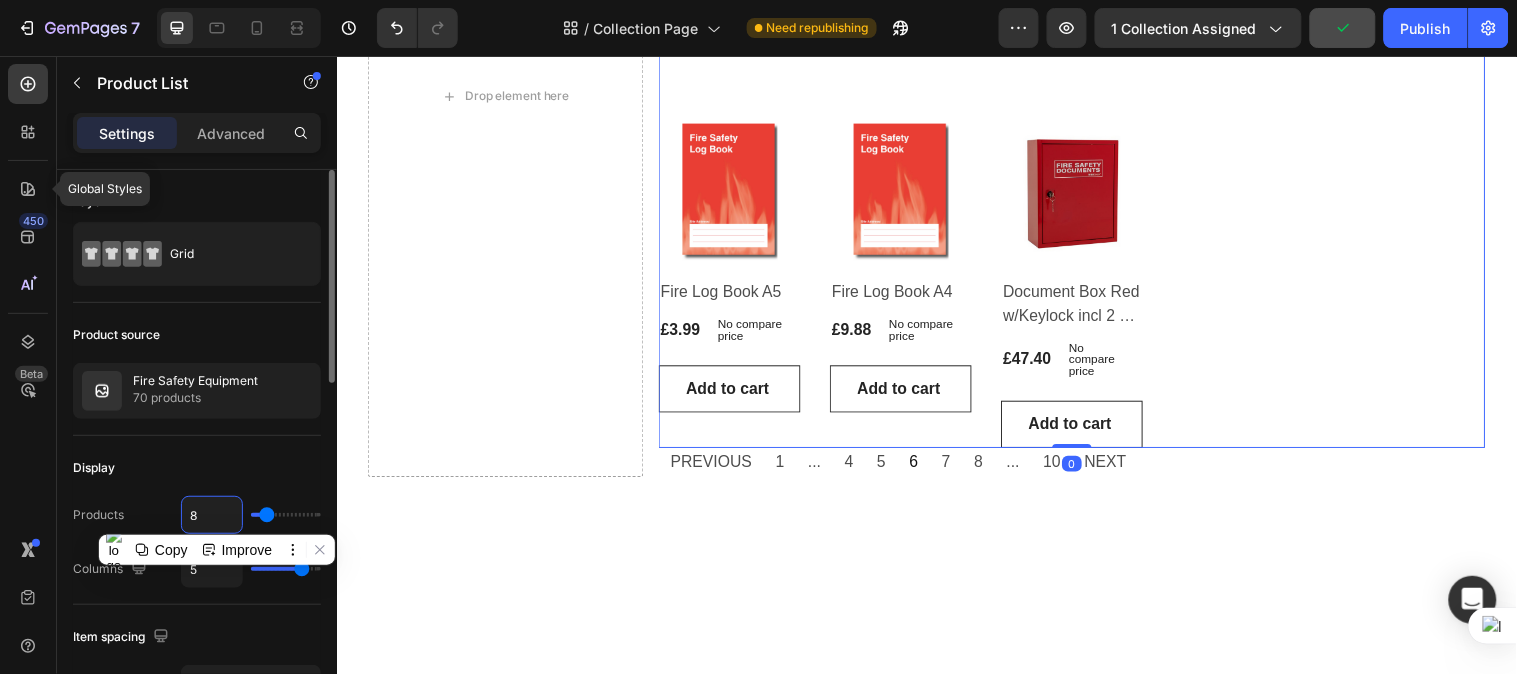 type on "7" 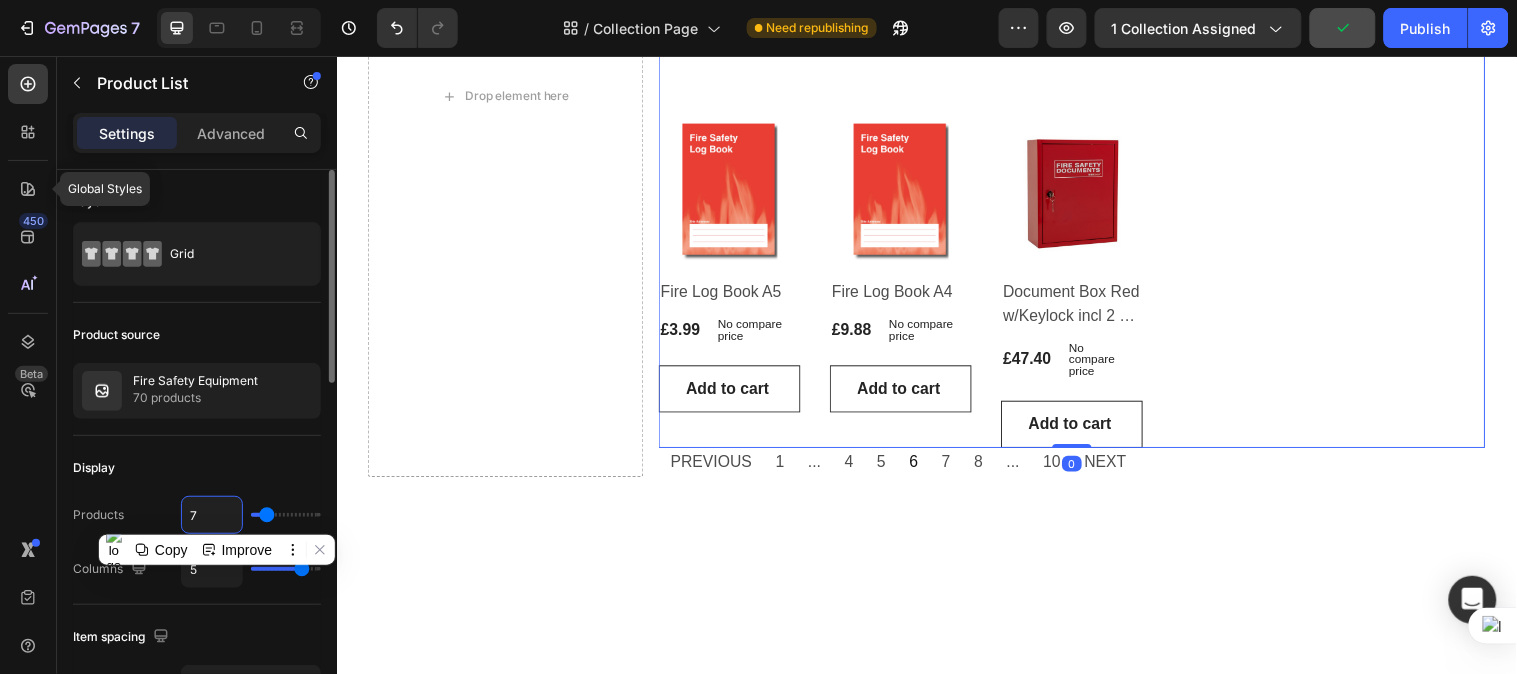 type on "7" 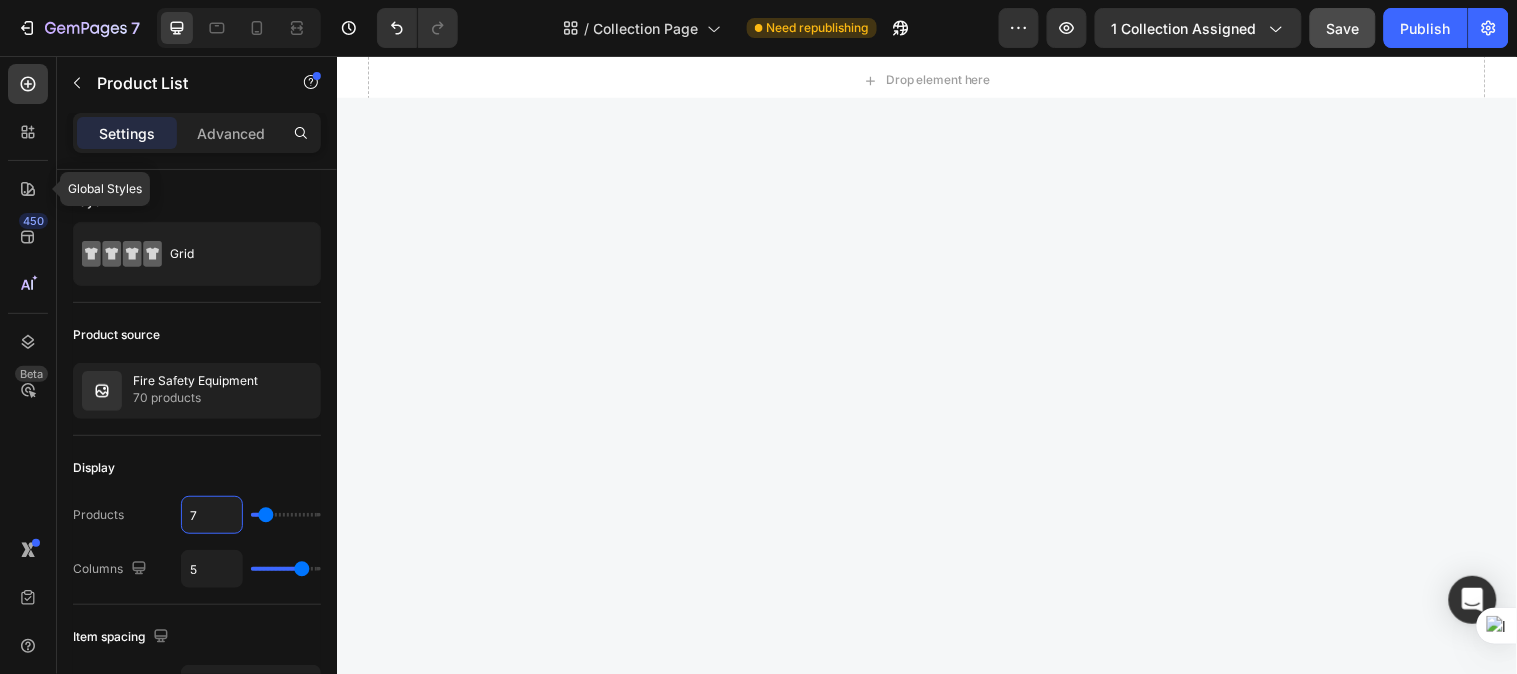 scroll, scrollTop: 118, scrollLeft: 0, axis: vertical 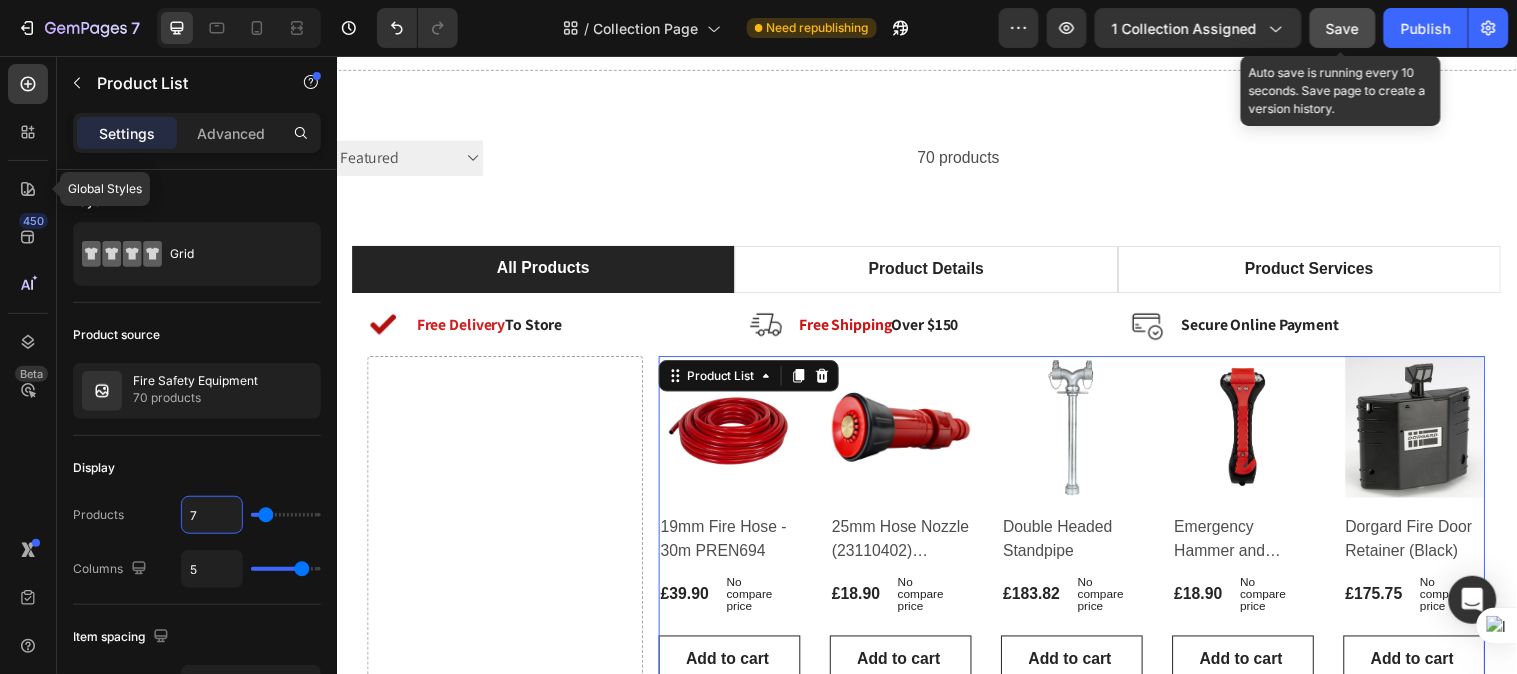 type on "7" 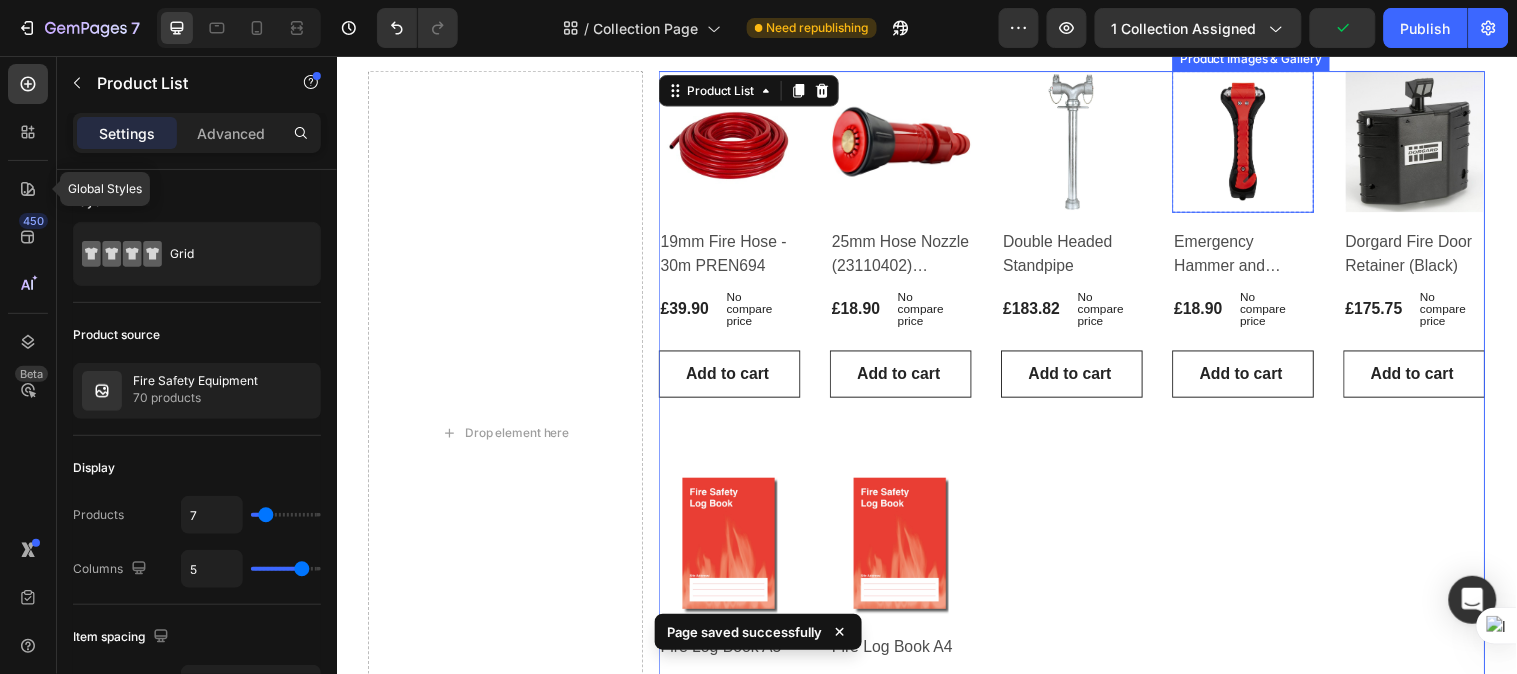 scroll, scrollTop: 118, scrollLeft: 0, axis: vertical 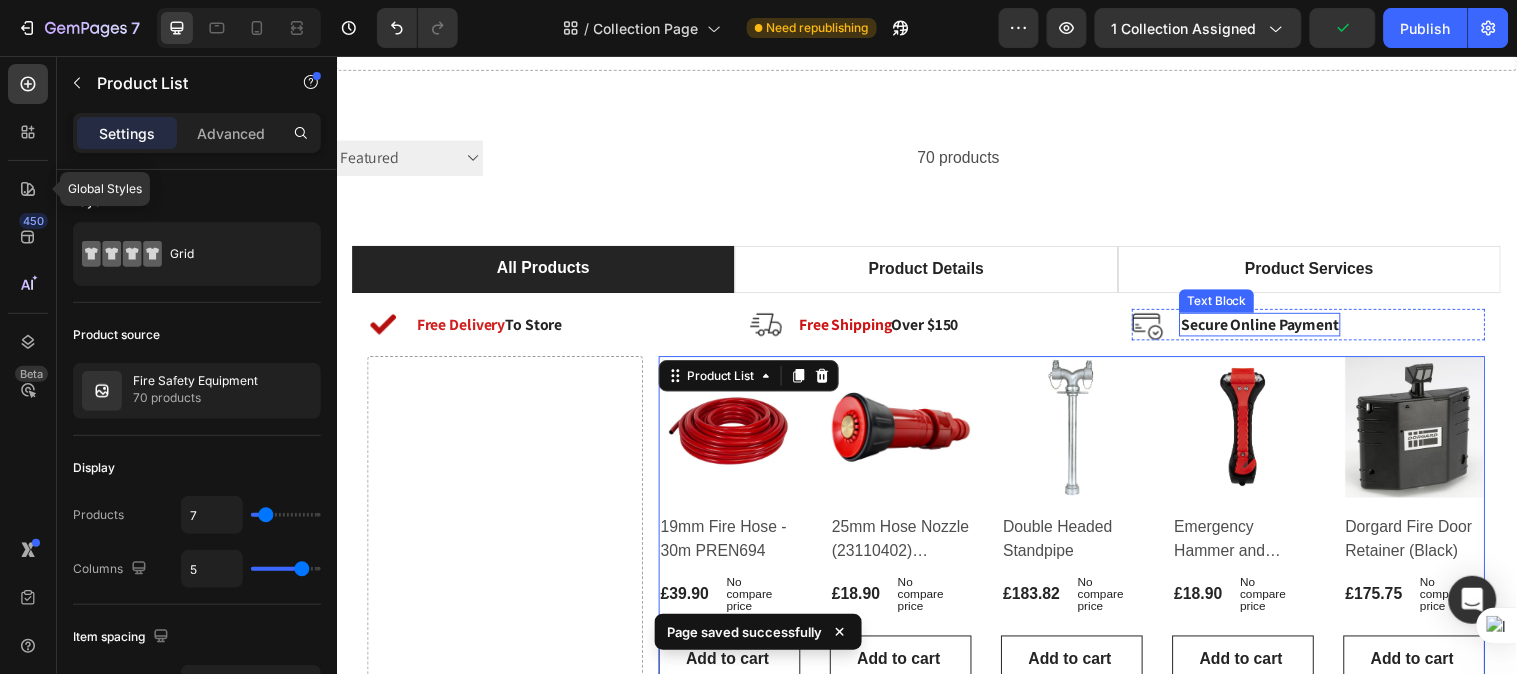click on "Secure Online Payment" at bounding box center [1275, 328] 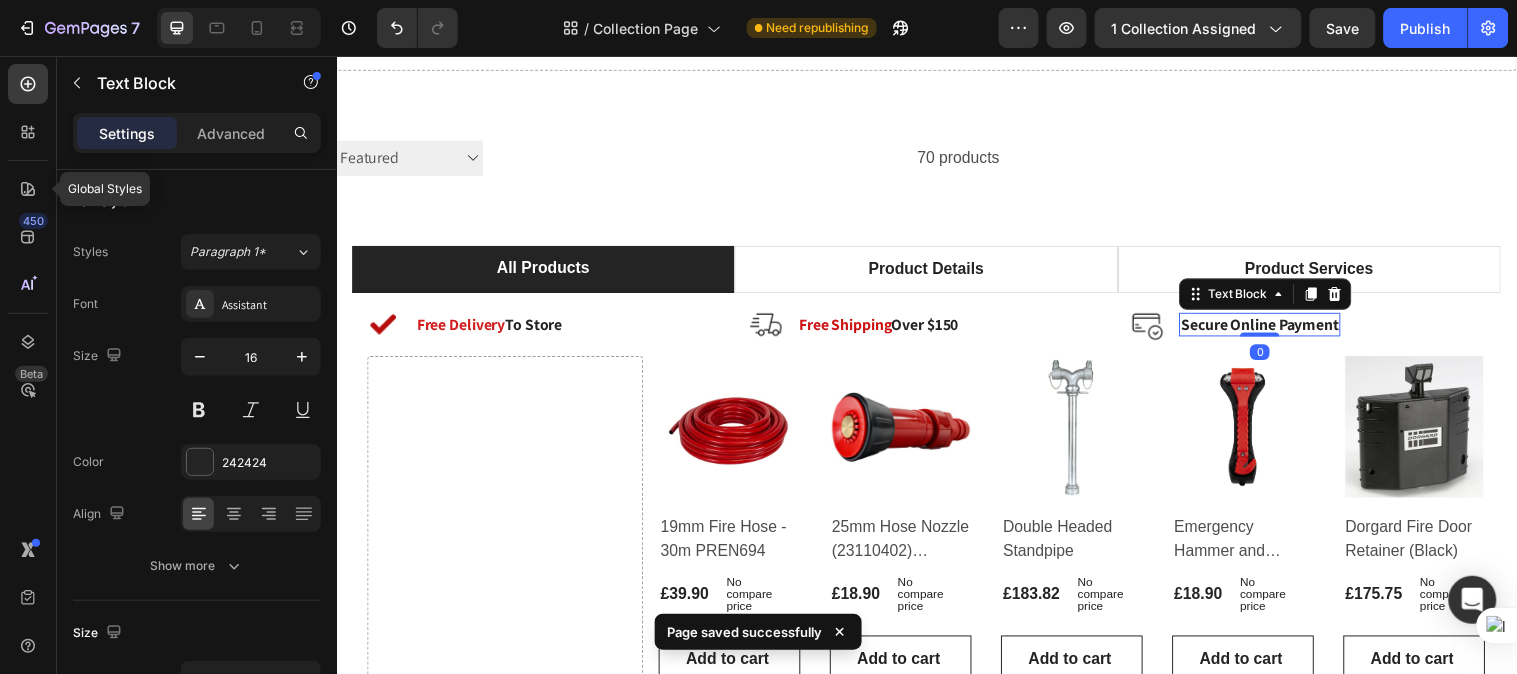scroll, scrollTop: 115, scrollLeft: 0, axis: vertical 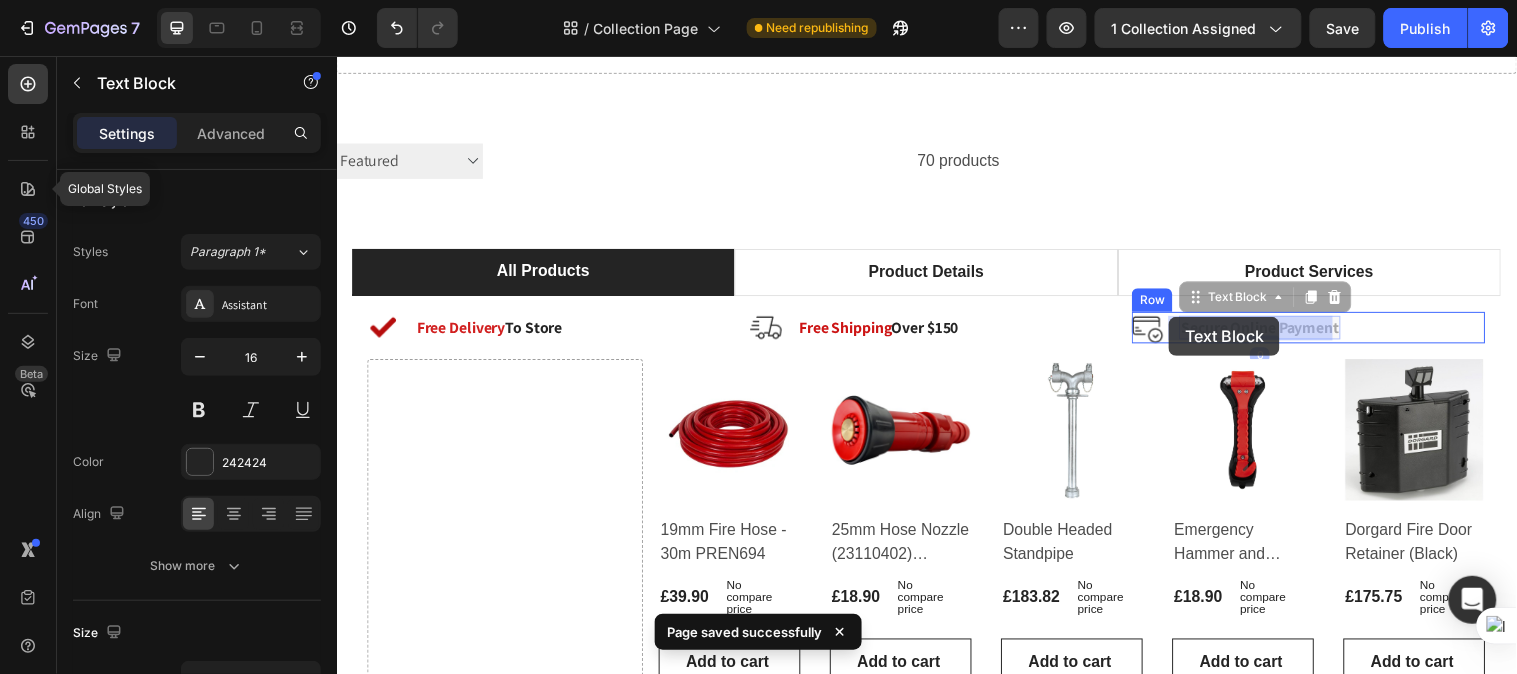 drag, startPoint x: 1283, startPoint y: 323, endPoint x: 1192, endPoint y: 316, distance: 91.26884 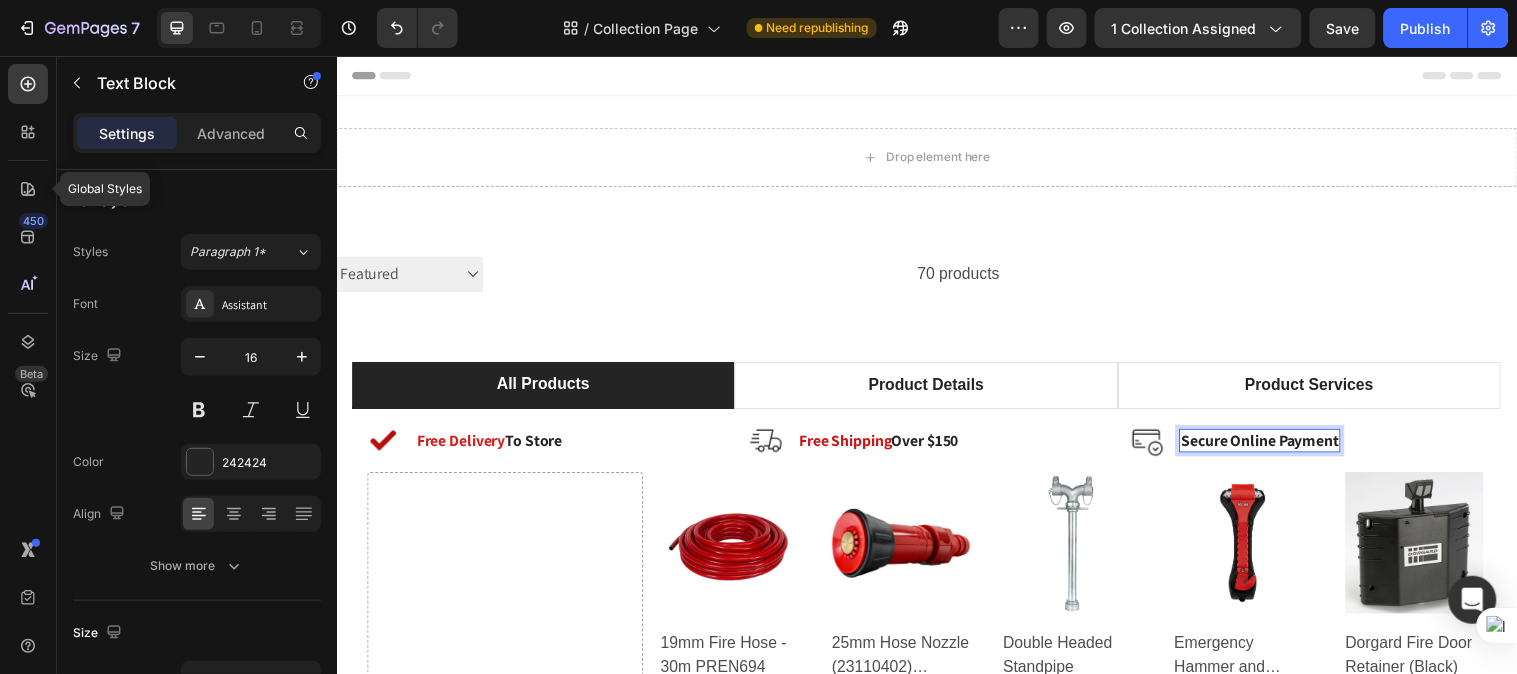 scroll, scrollTop: 115, scrollLeft: 0, axis: vertical 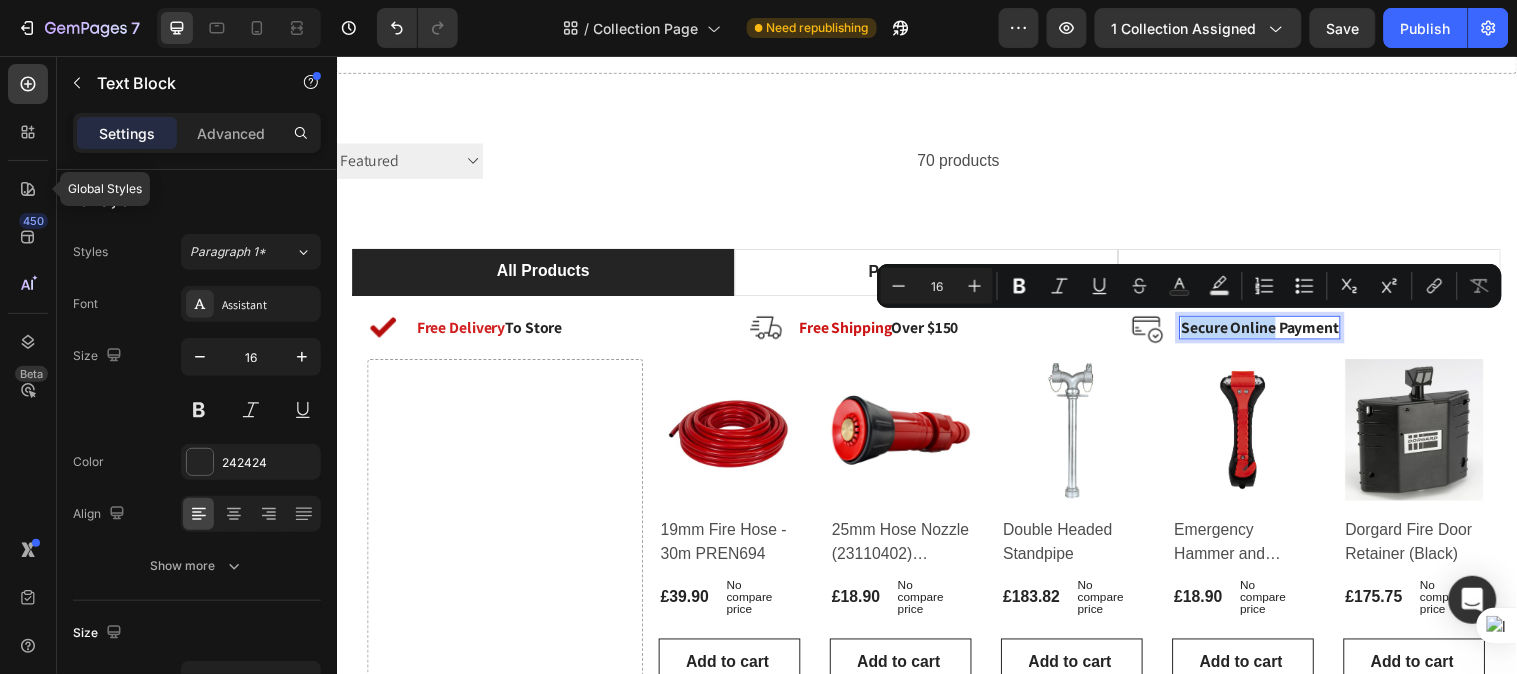 click on "Secure Online Payment" at bounding box center (1275, 331) 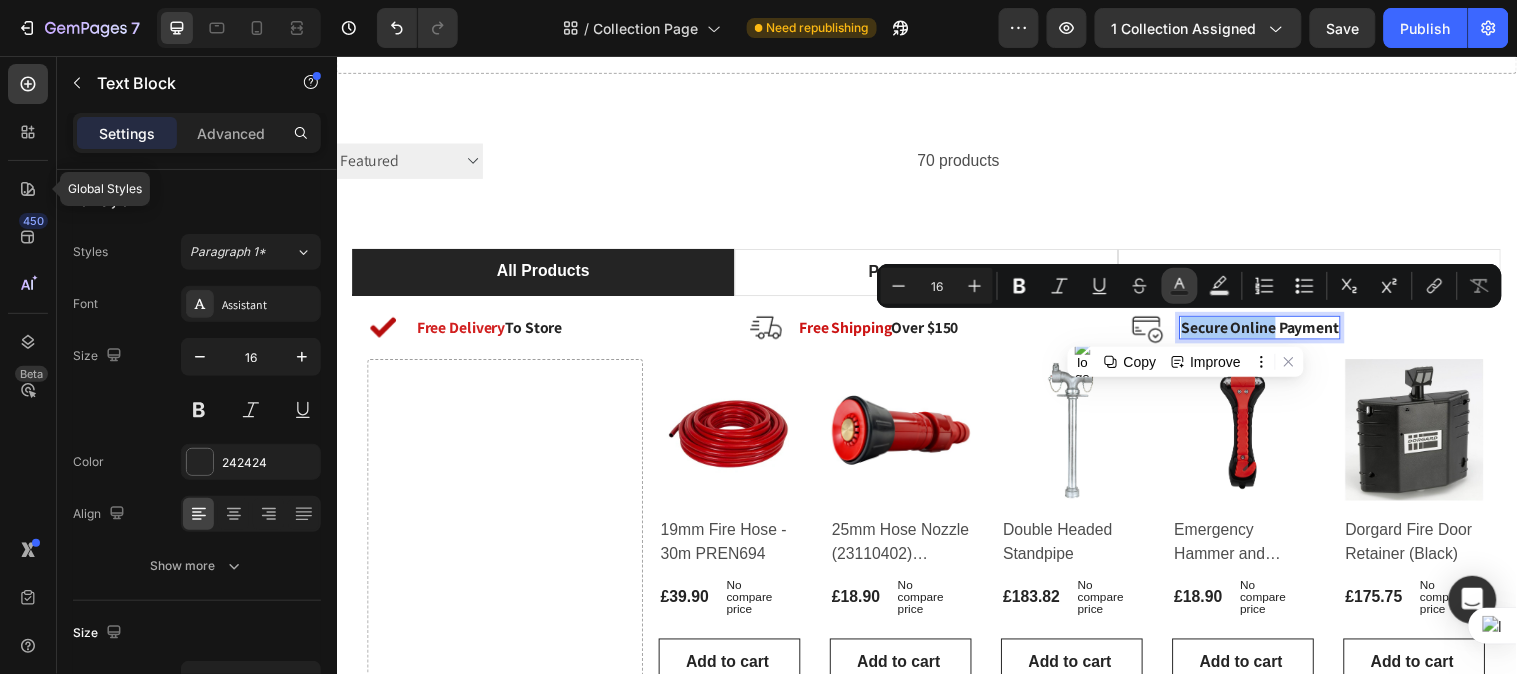click on "Text Color" at bounding box center (1180, 286) 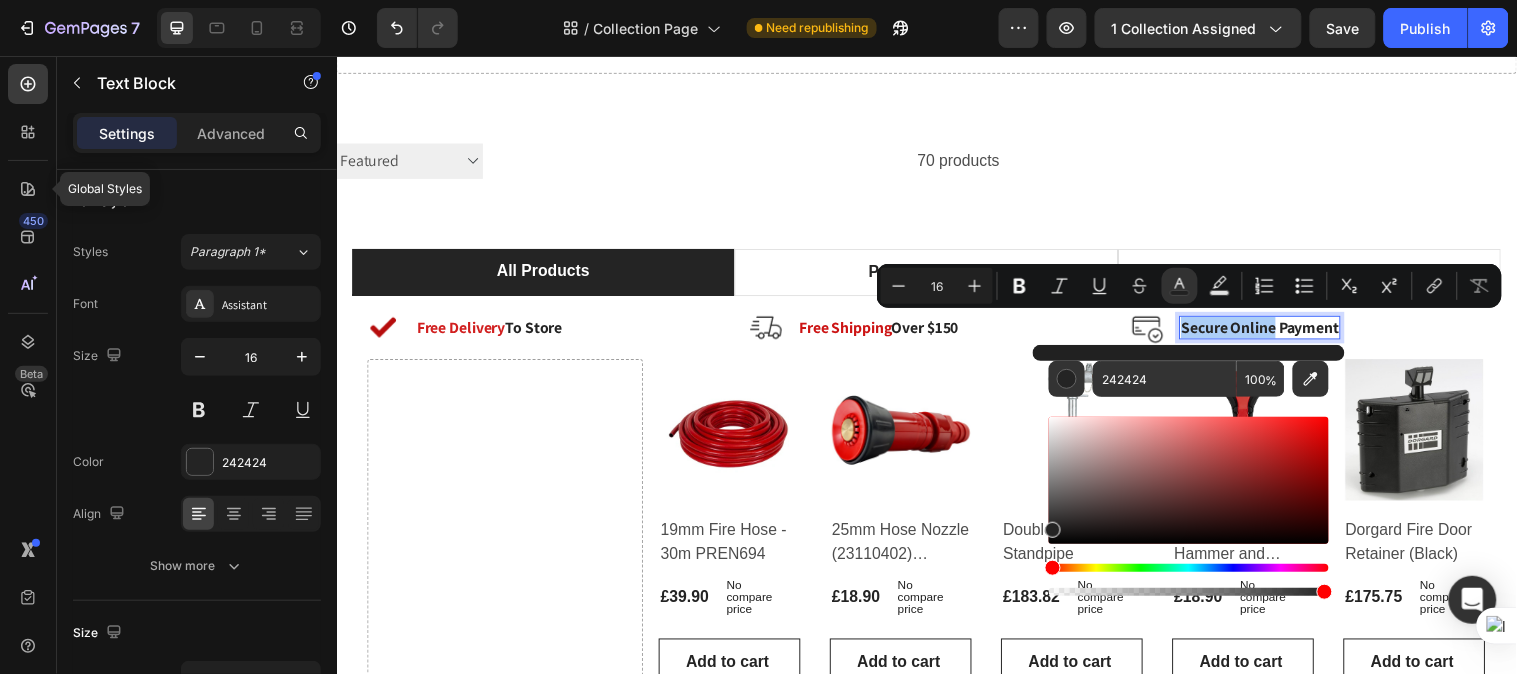 click at bounding box center (1189, 480) 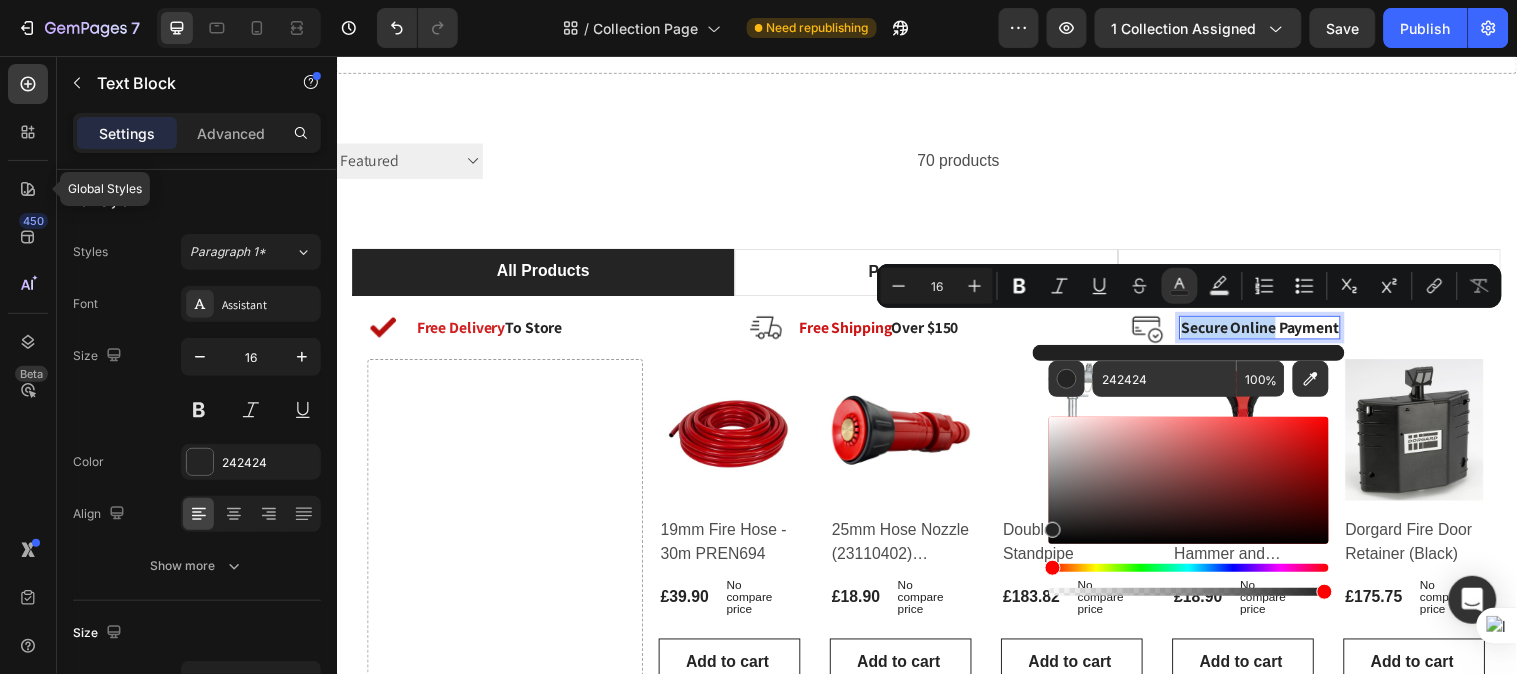 type on "D31515" 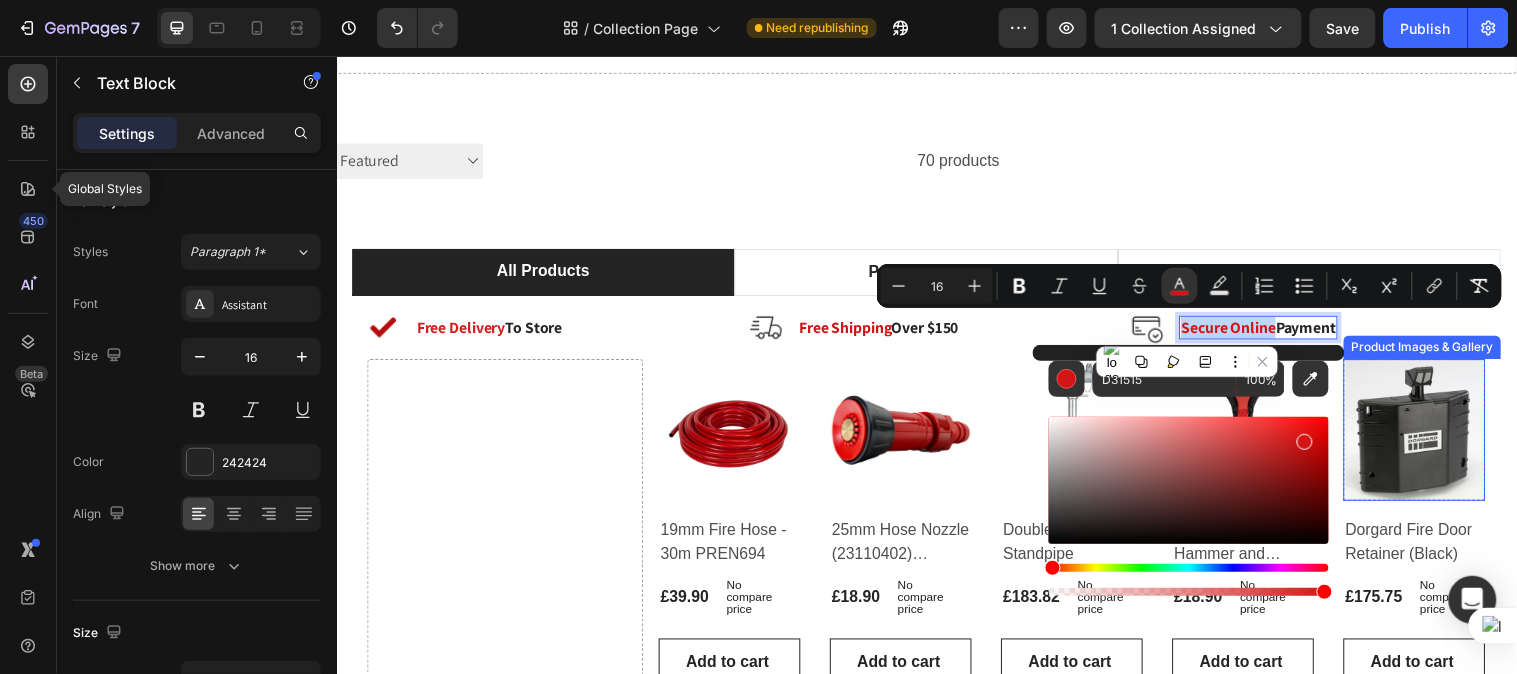 click on "Product Images & Gallery" at bounding box center (745, 351) 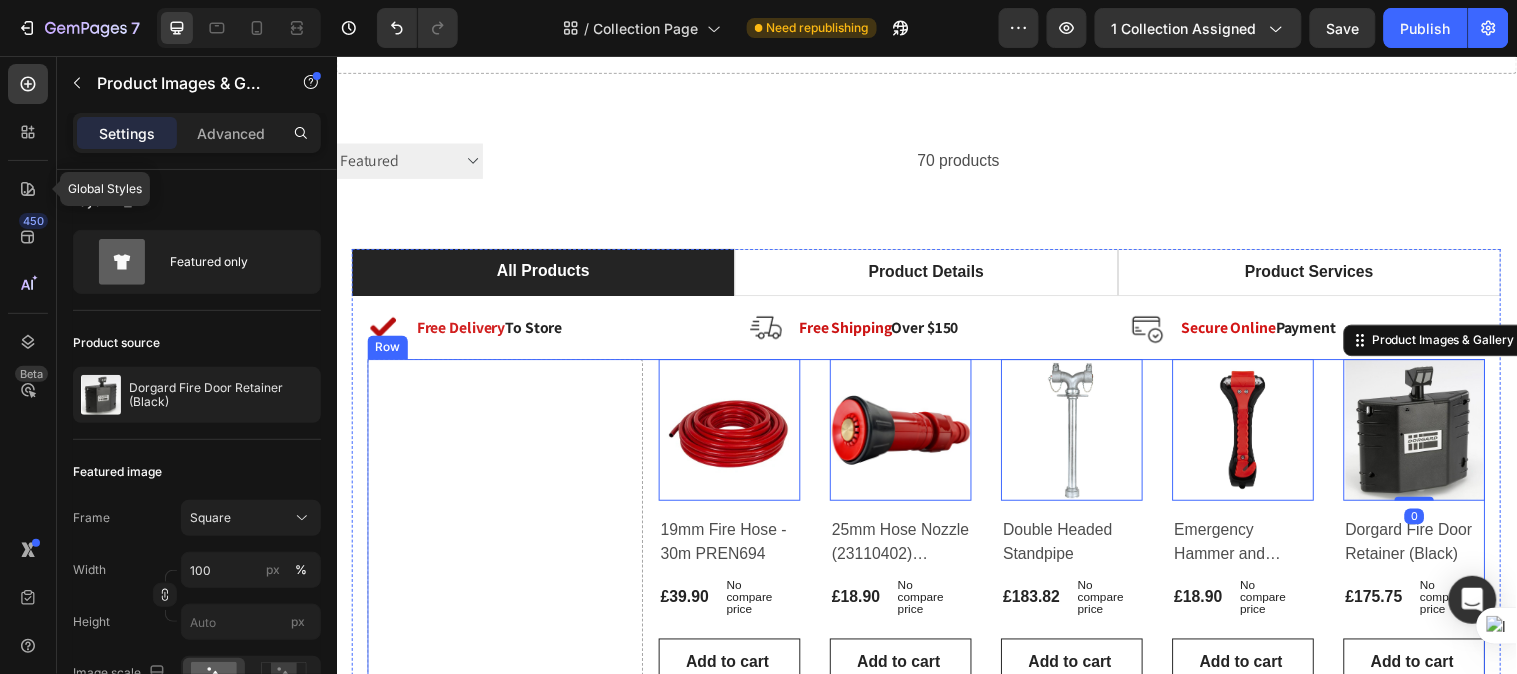 click on "Drop element here" at bounding box center (508, 731) 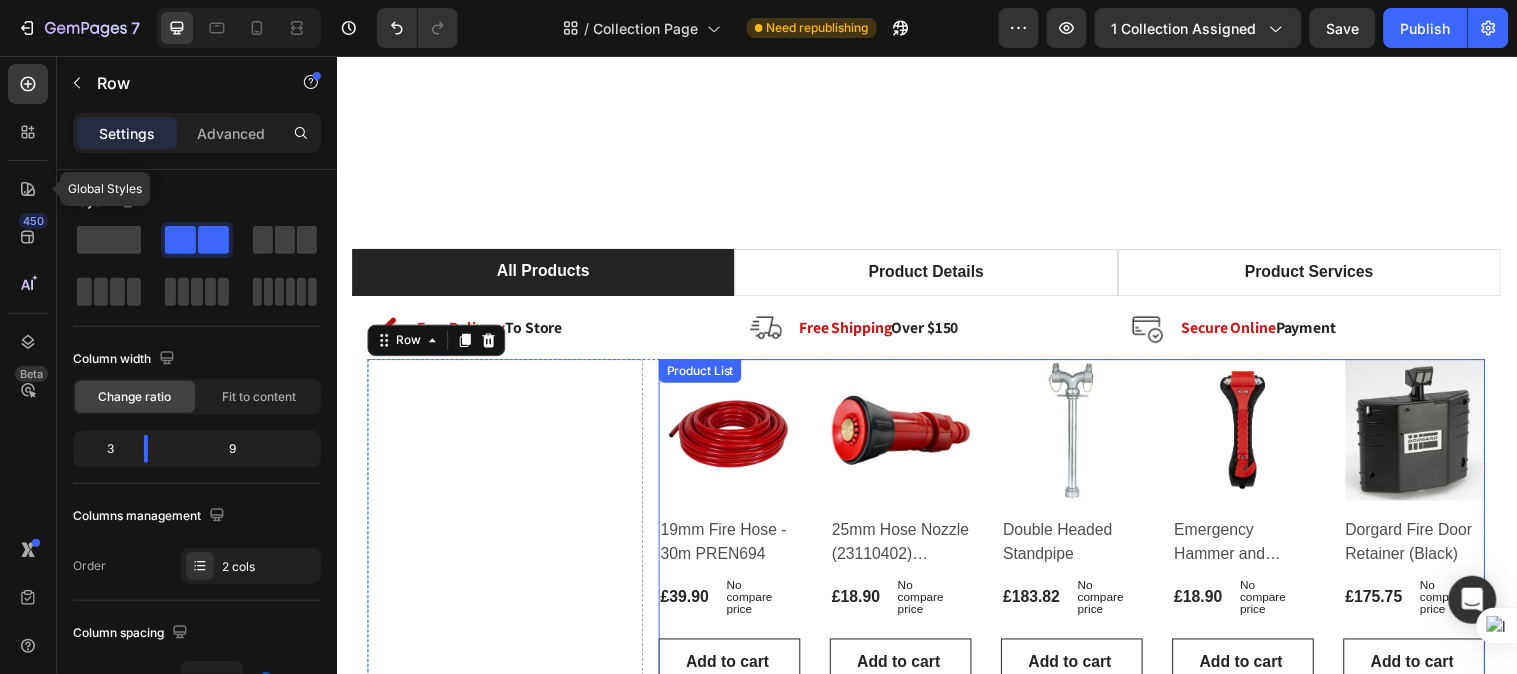 scroll, scrollTop: 412, scrollLeft: 0, axis: vertical 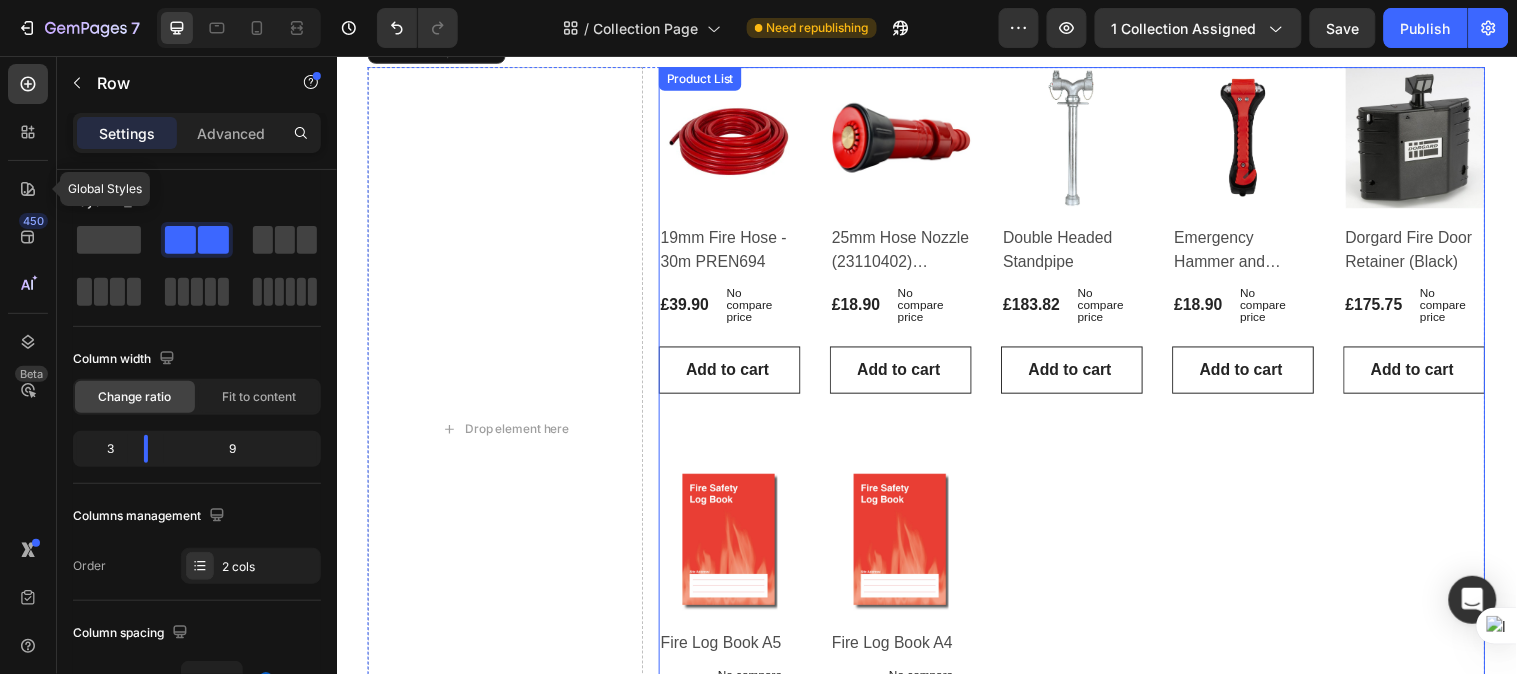 drag, startPoint x: 1155, startPoint y: 281, endPoint x: 1132, endPoint y: 311, distance: 37.802116 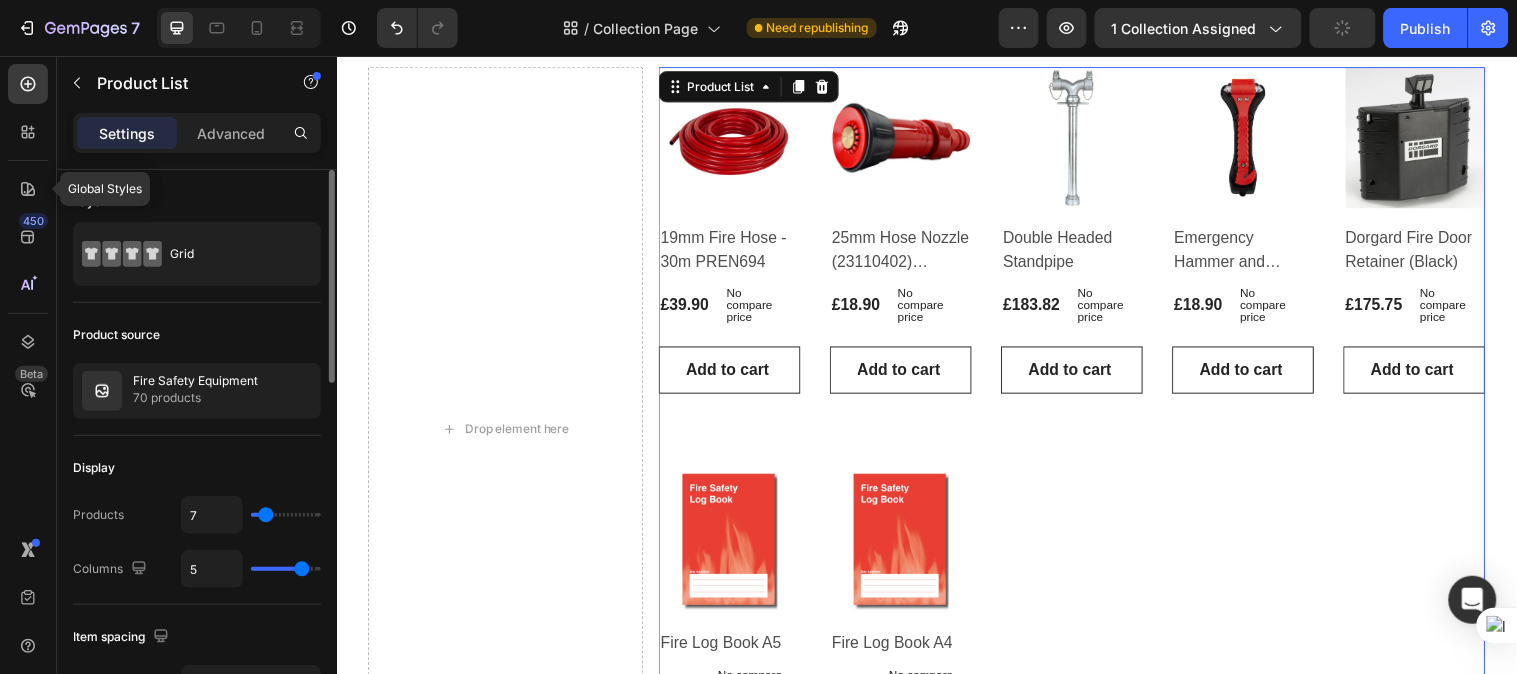 type on "3" 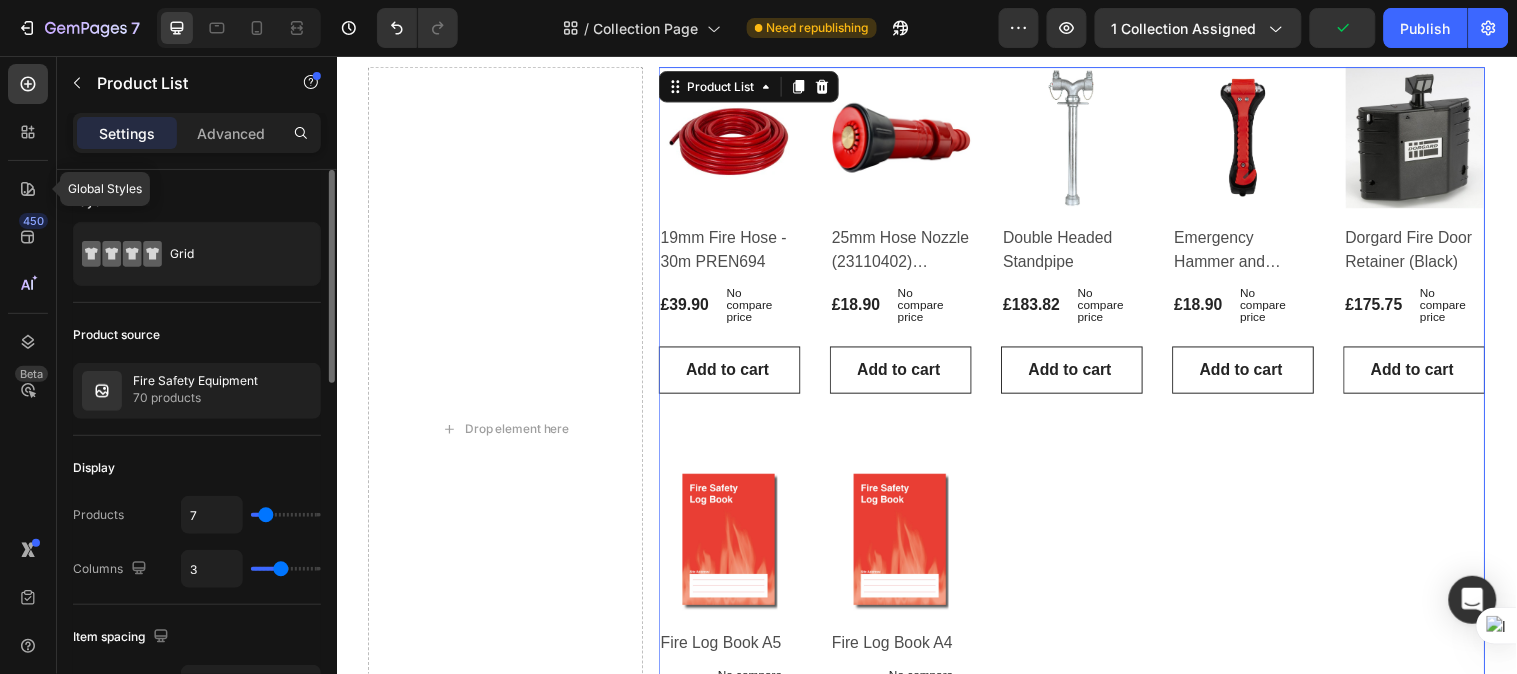 drag, startPoint x: 298, startPoint y: 568, endPoint x: 278, endPoint y: 568, distance: 20 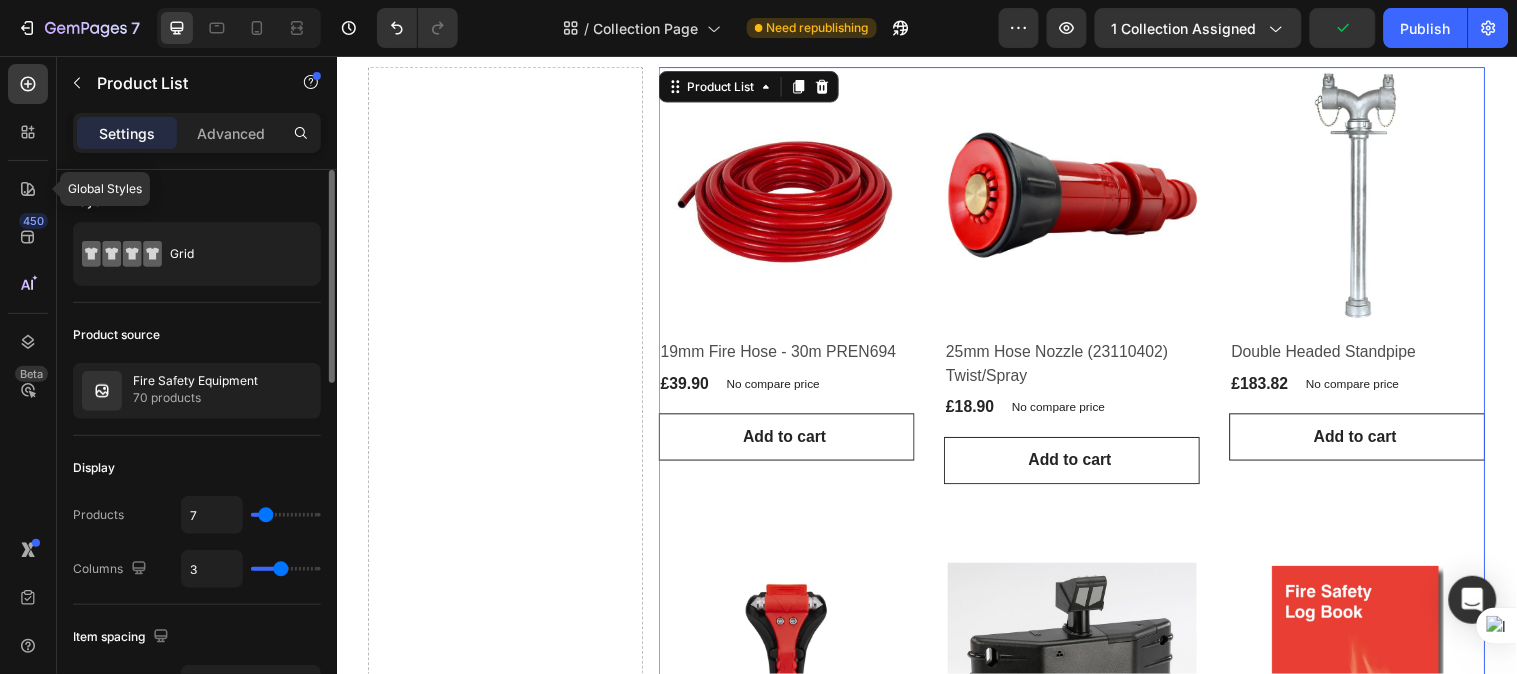scroll, scrollTop: 758, scrollLeft: 0, axis: vertical 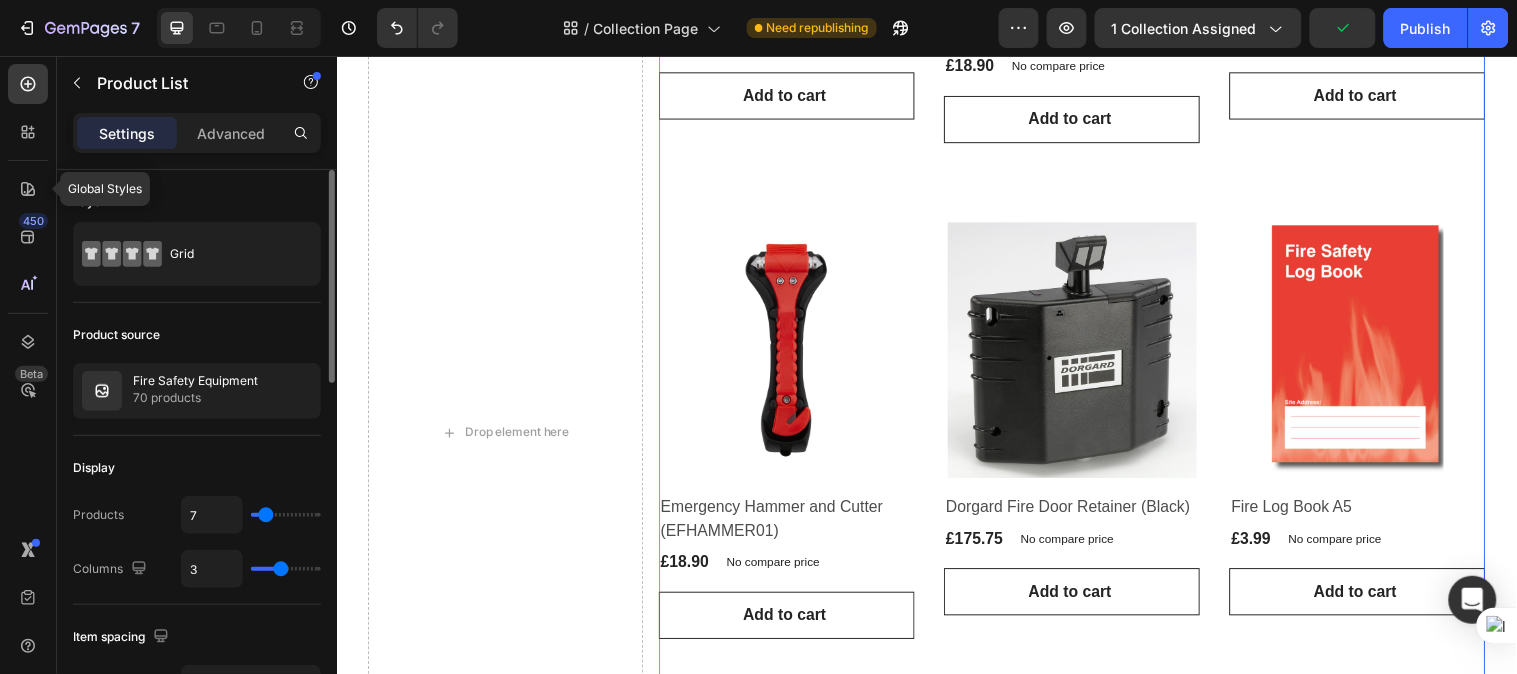click on "3" at bounding box center [251, 569] 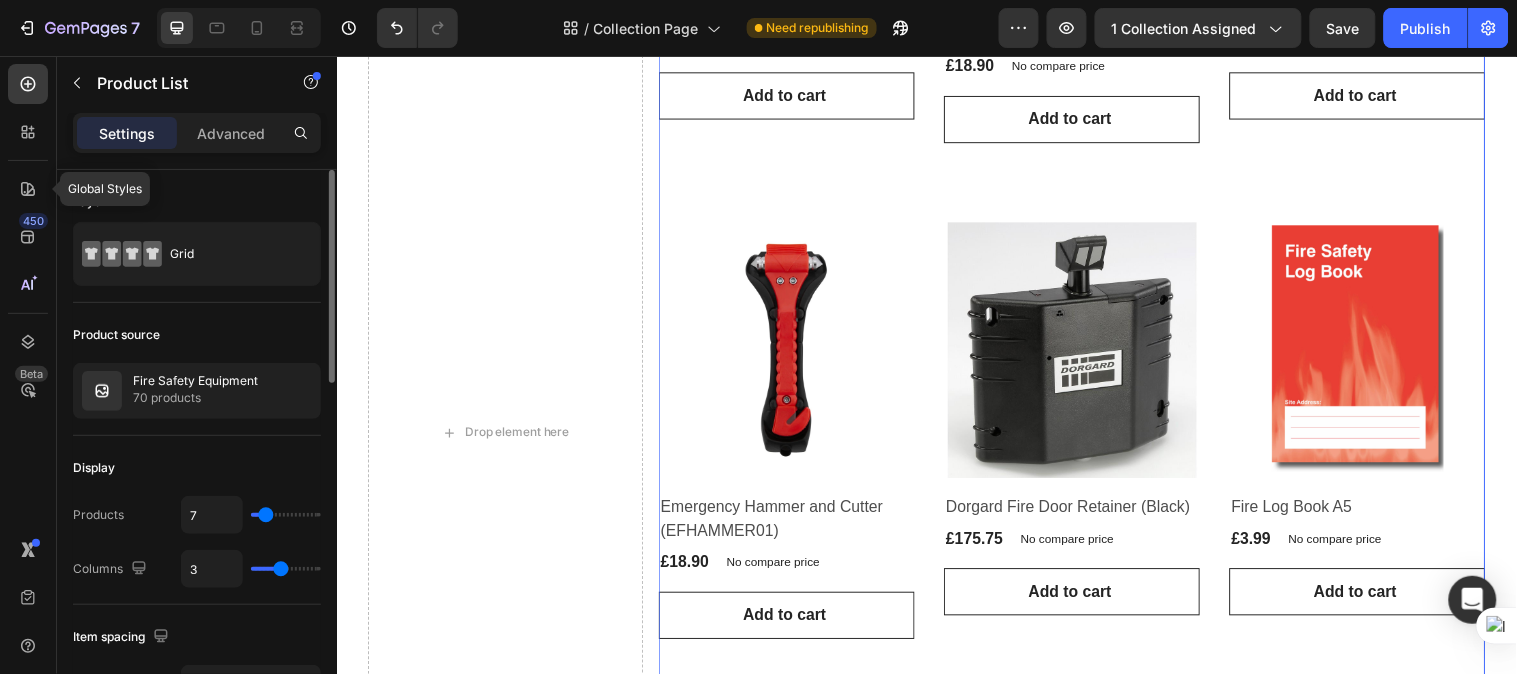 type on "4" 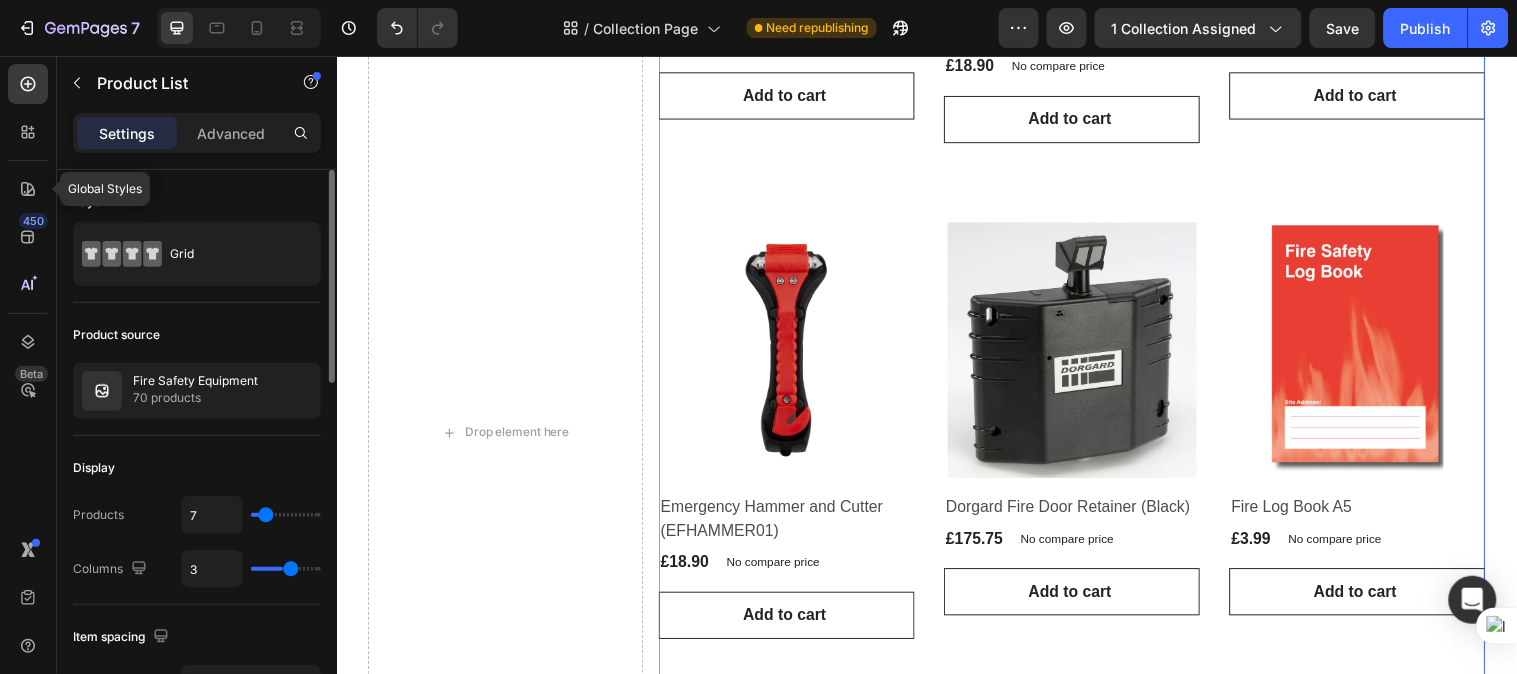 click at bounding box center (286, 569) 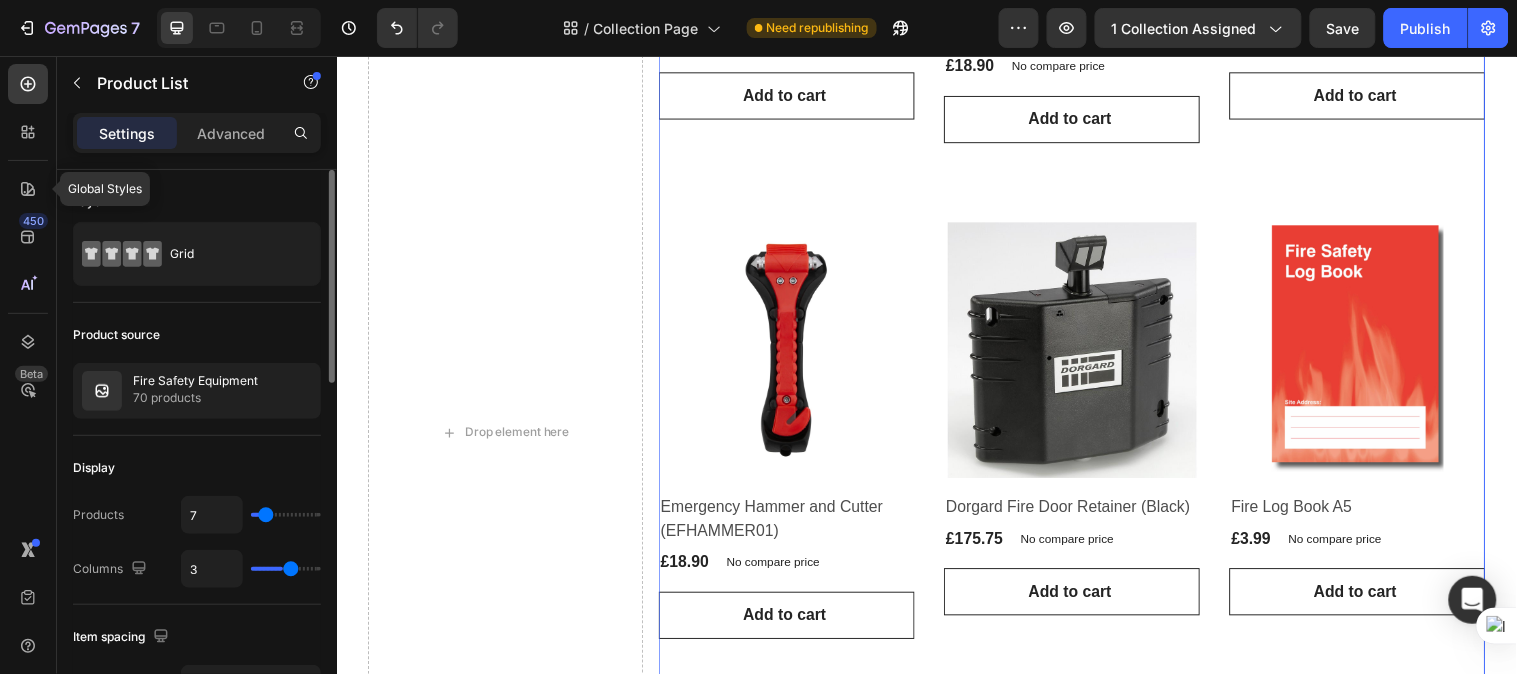 type on "4" 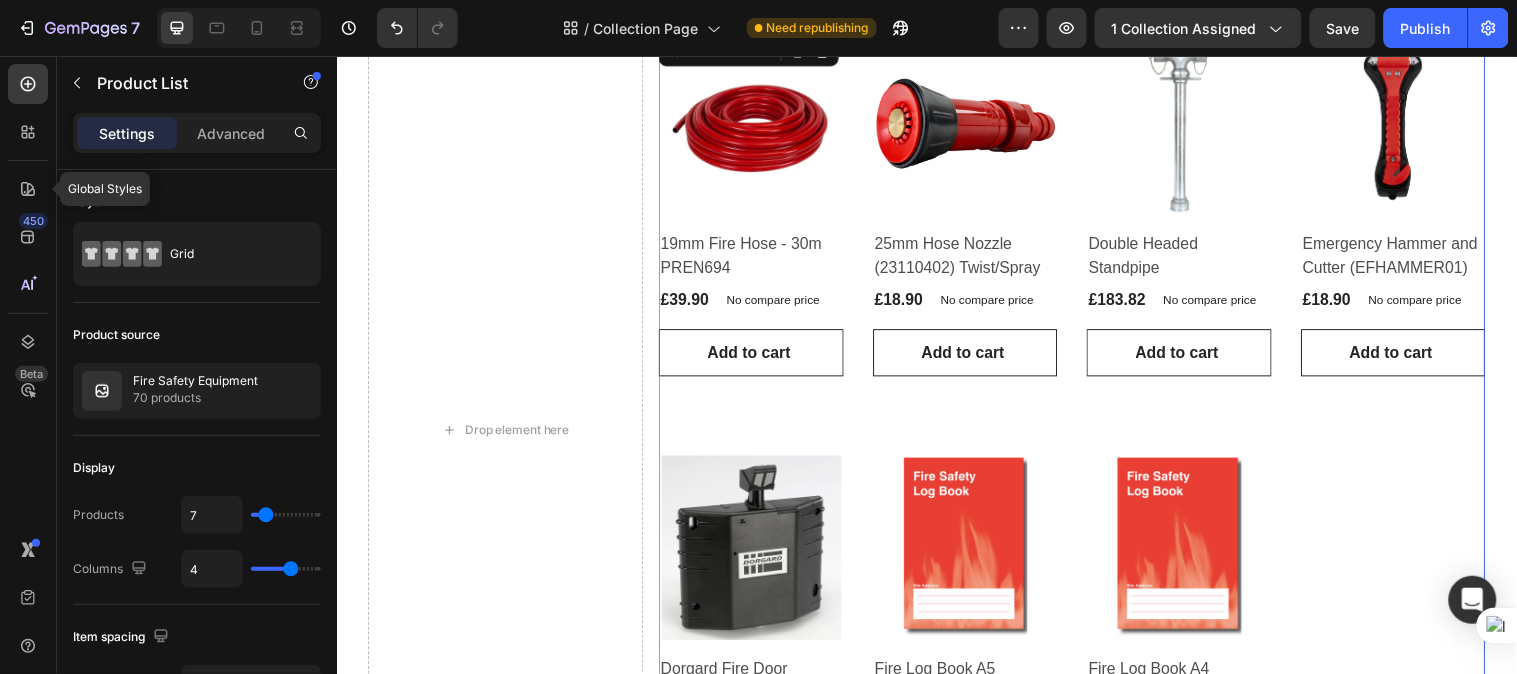 scroll, scrollTop: 745, scrollLeft: 0, axis: vertical 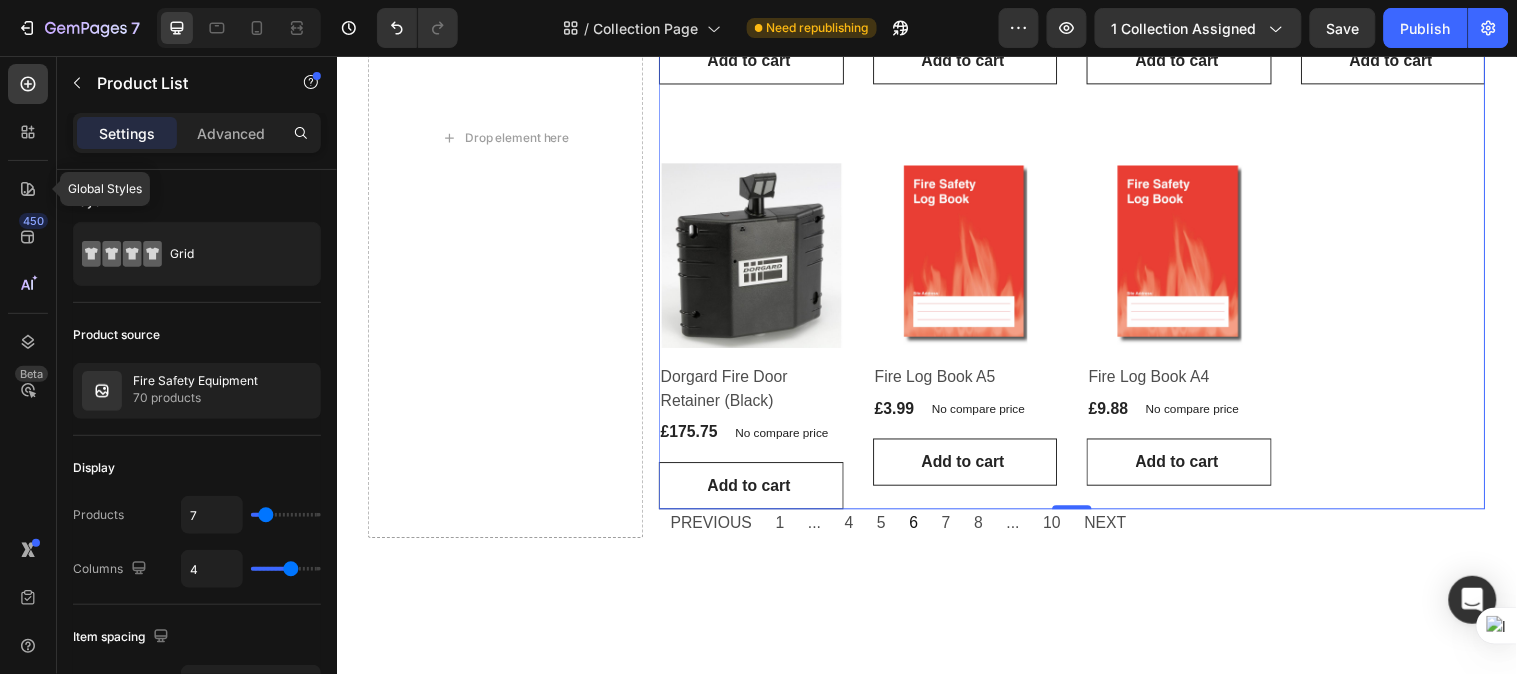 click on "Product Images & Gallery Row 19mm Fire Hose - 30m PREN694 (P) Title £39.90 (P) Price (P) Price No compare price (P) Price Row Row Add to cart (P) Cart Button Product List   0 Product Images & Gallery Row 25mm Hose Nozzle (23110402) Twist/Spray (P) Title £18.90 (P) Price (P) Price No compare price (P) Price Row Row Add to cart (P) Cart Button Product List   0 Product Images & Gallery Row Double Headed Standpipe (P) Title £183.82 (P) Price (P) Price No compare price (P) Price Row Row Add to cart (P) Cart Button Product List   0 Product Images & Gallery Row Emergency Hammer and Cutter (EFHAMMER01) (P) Title £18.90 (P) Price (P) Price No compare price (P) Price Row Row Add to cart (P) Cart Button Product List   0 Product Images & Gallery Row Dorgard Fire Door Retainer (Black) (P) Title £175.75 (P) Price (P) Price No compare price (P) Price Row Row Add to cart (P) Cart Button Product List   0 Product Images & Gallery Row Fire Log Book A5 (P) Title £3.99 (P) Price (P) Price No compare price (P) Price Row Row" at bounding box center [1084, 124] 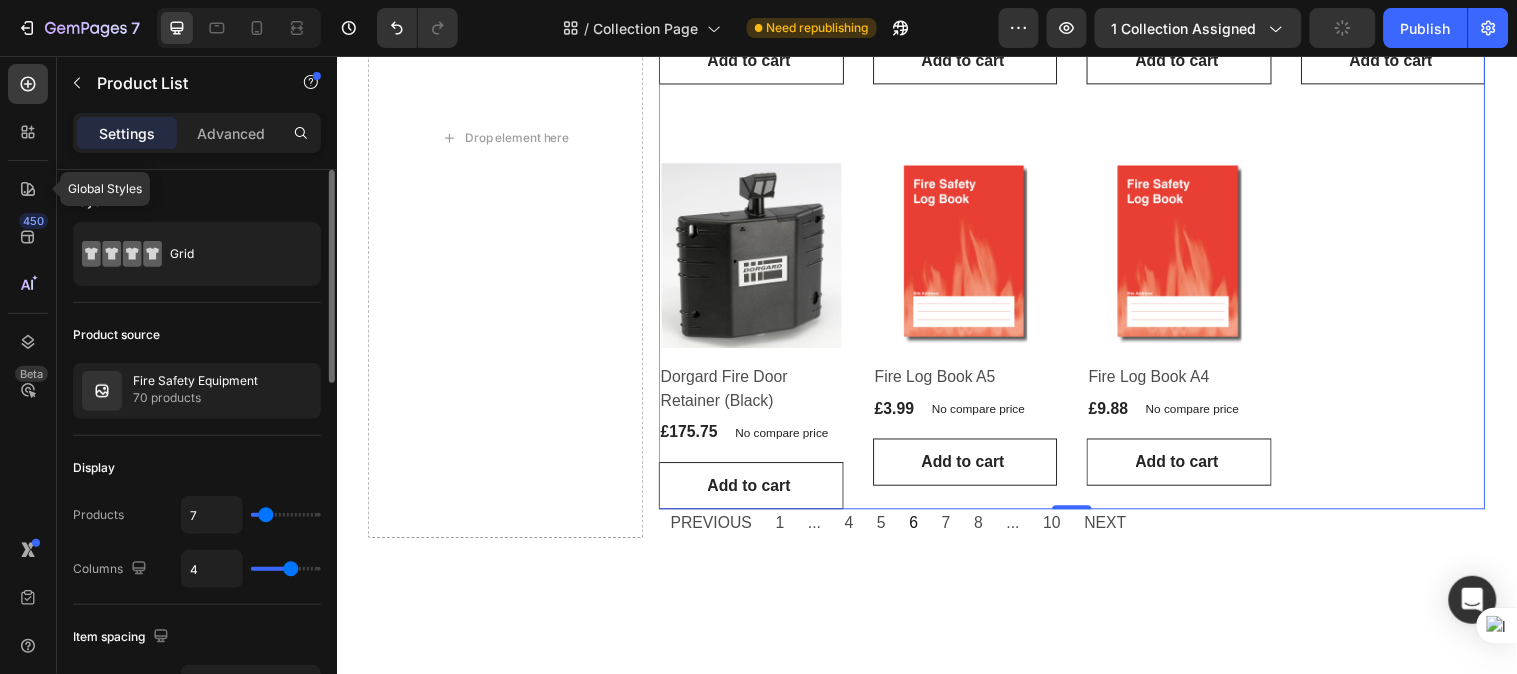 click on "7" at bounding box center [251, 515] 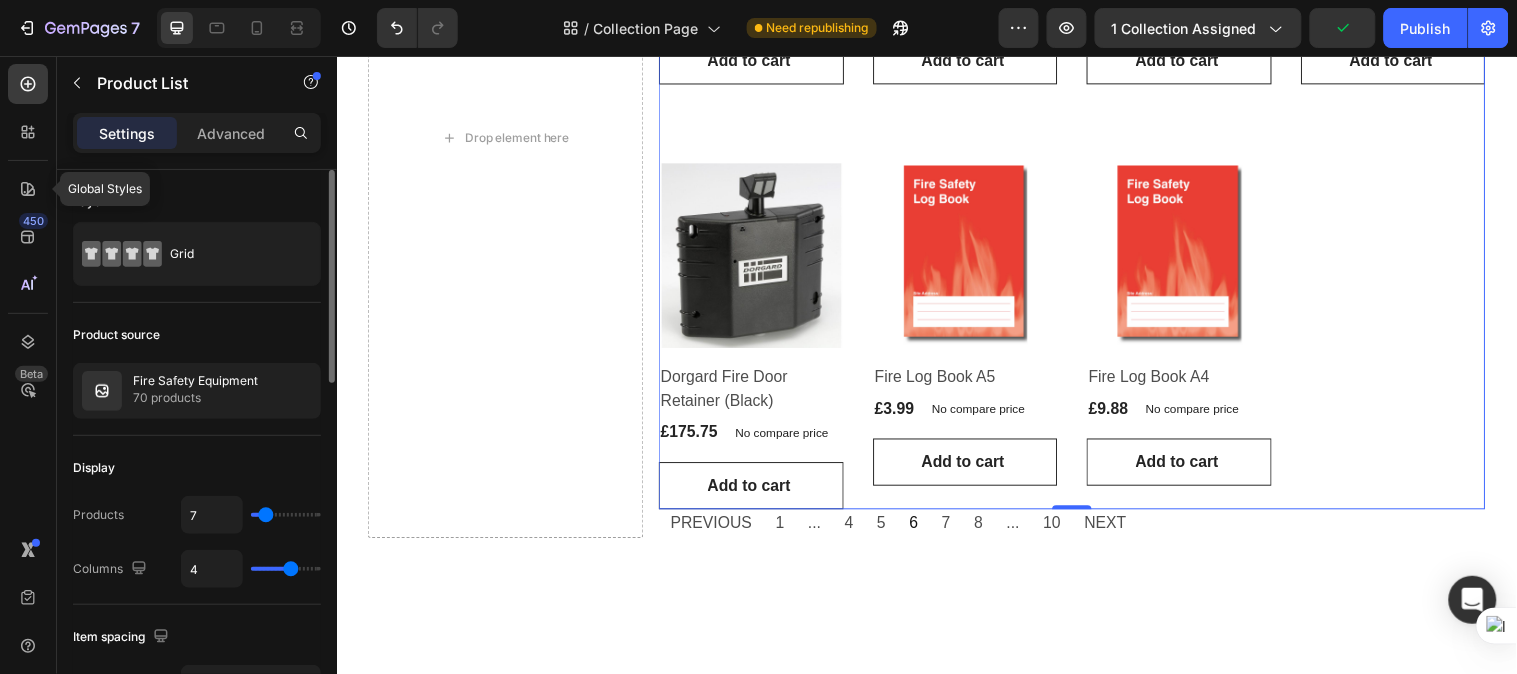 click on "7" at bounding box center [251, 515] 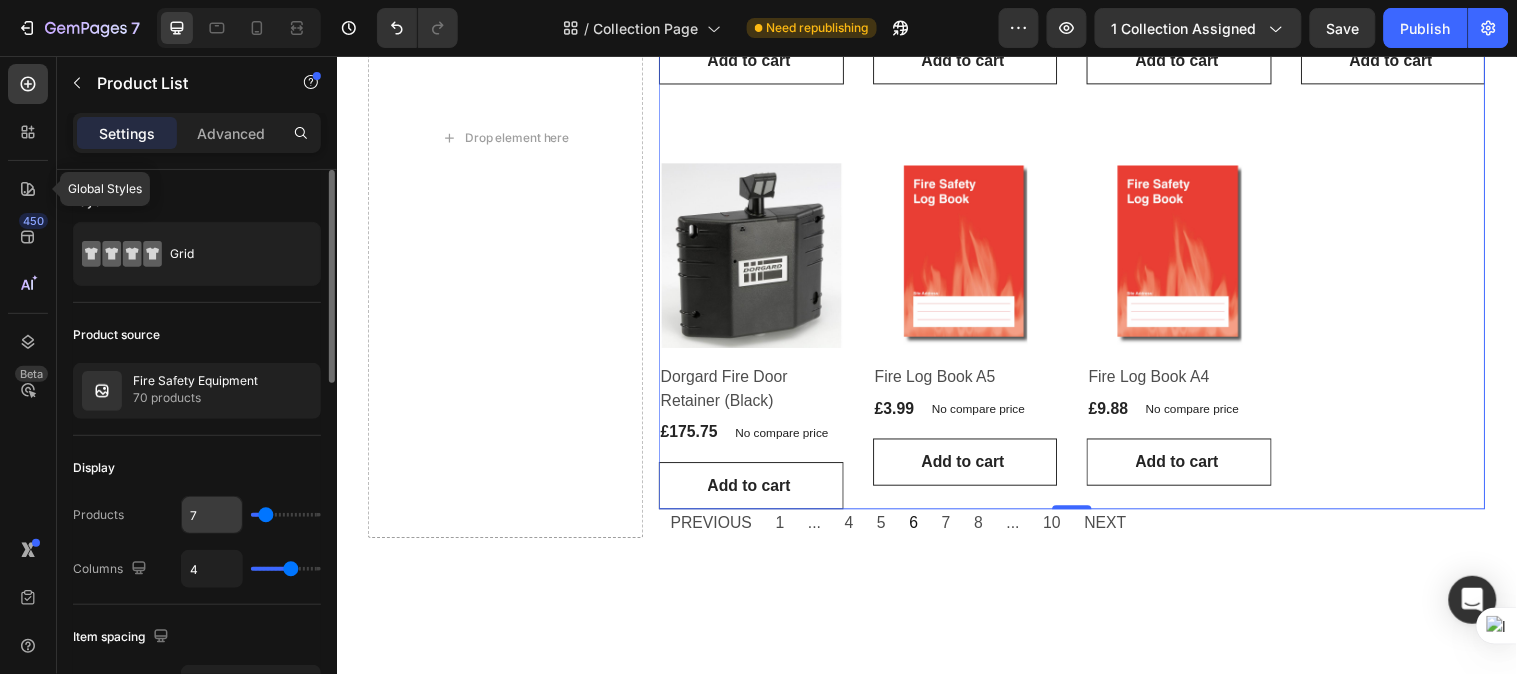 click on "7" at bounding box center [212, 515] 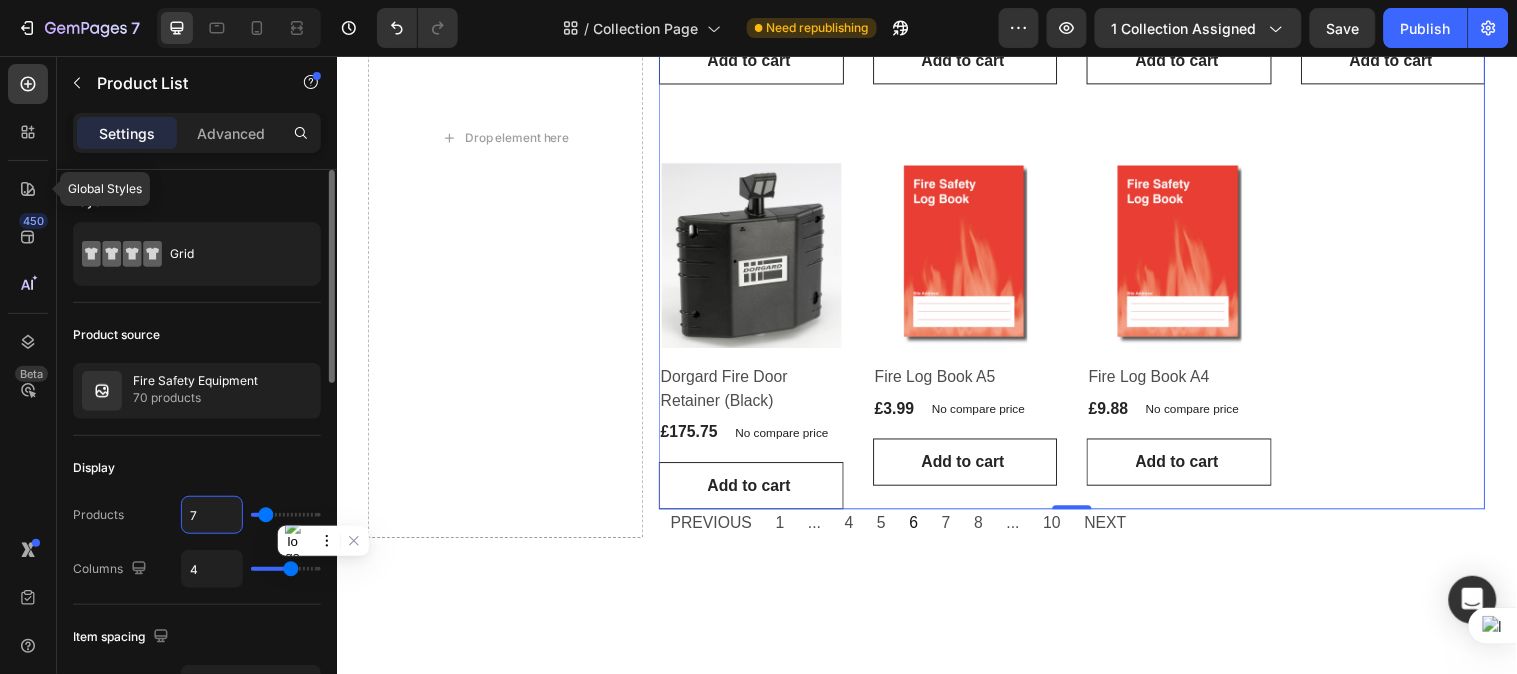 click on "7" at bounding box center [212, 515] 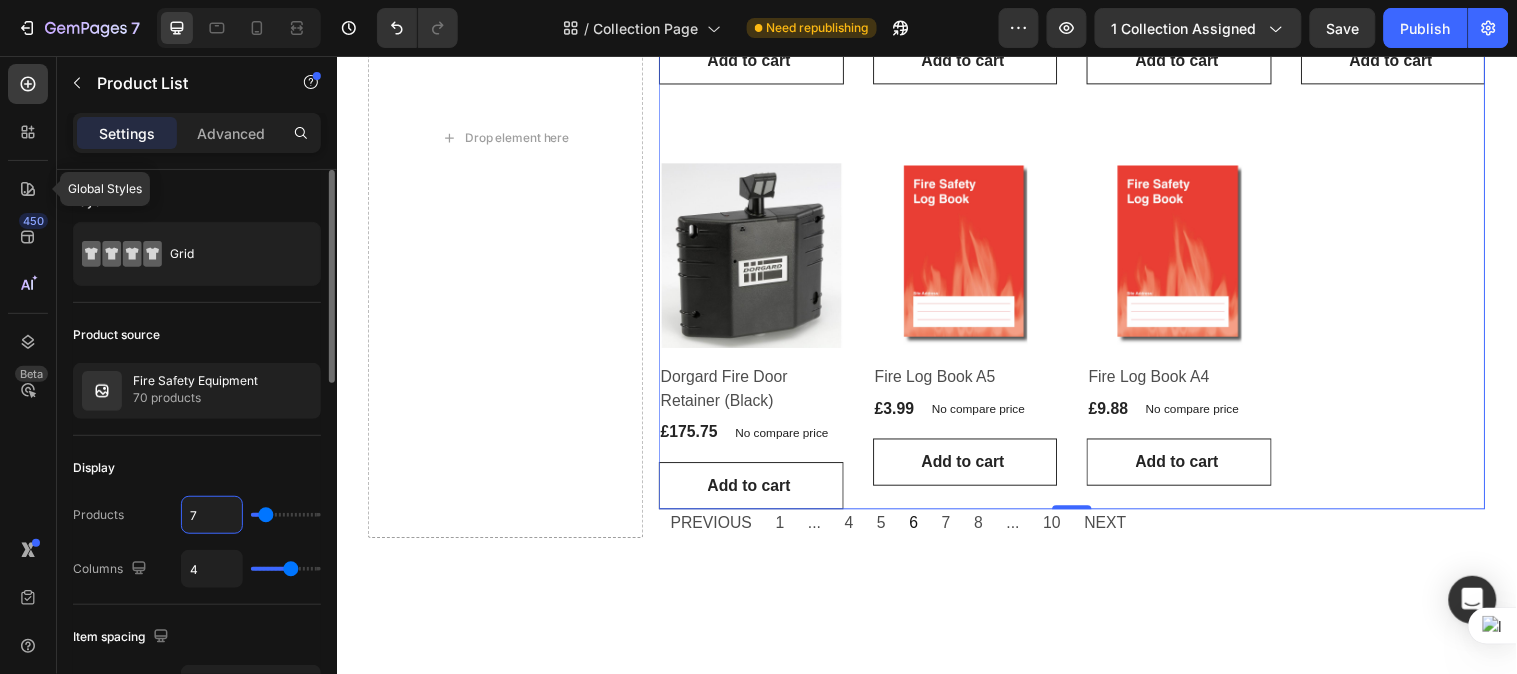 type on "8" 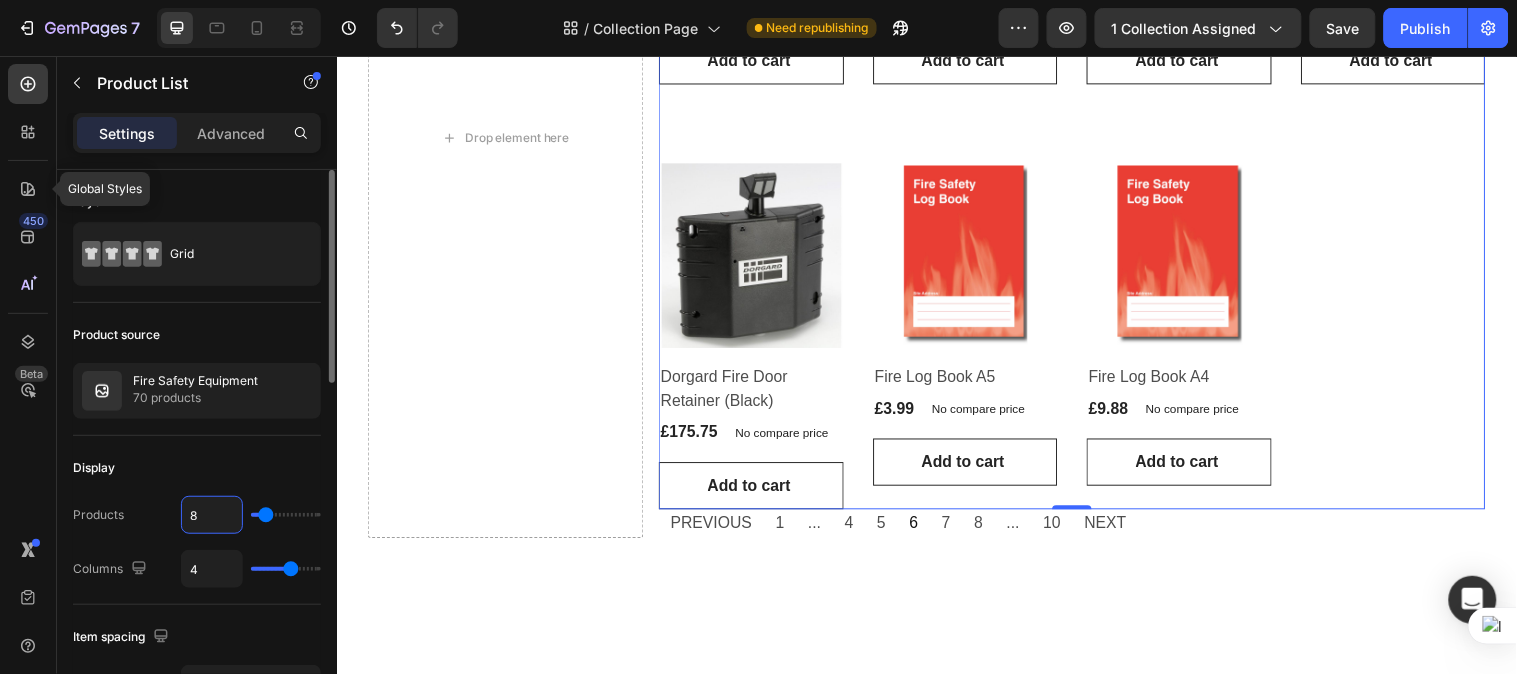 type on "8" 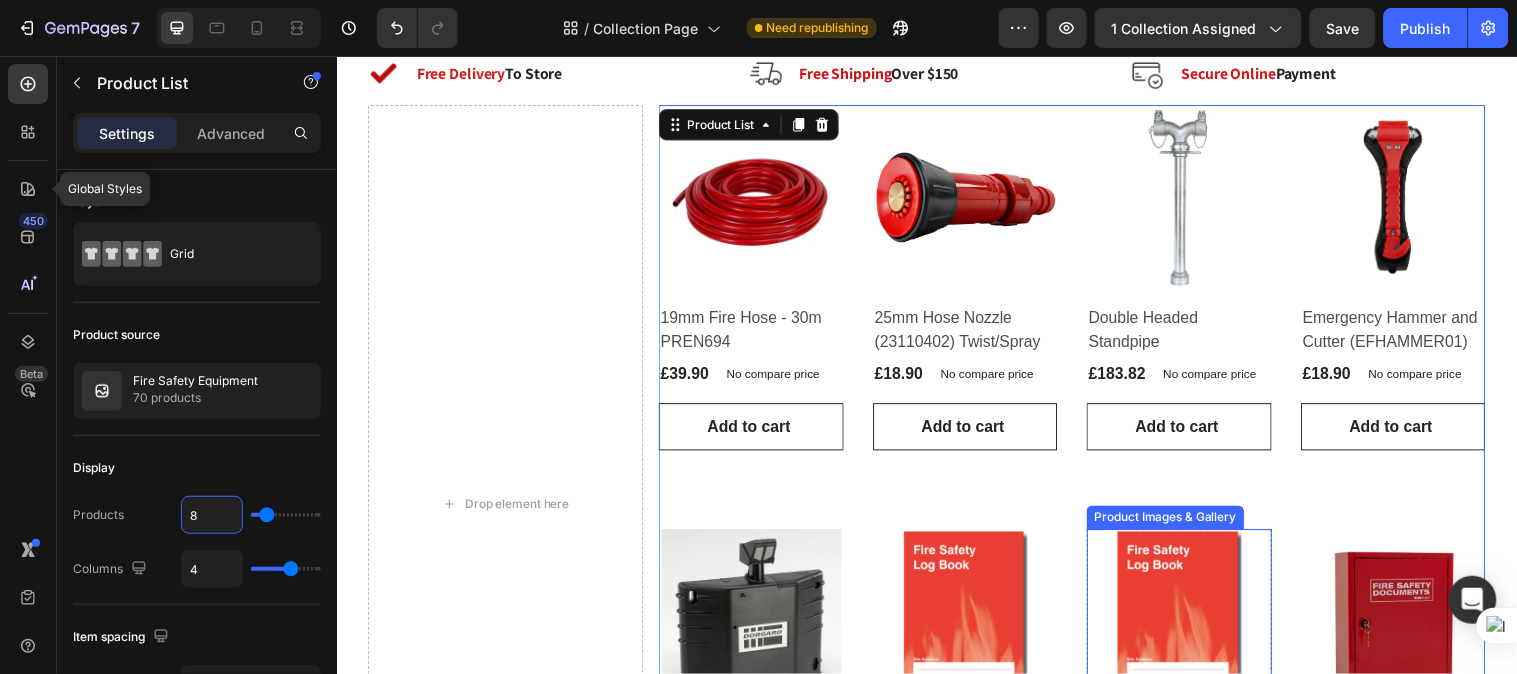 scroll, scrollTop: 745, scrollLeft: 0, axis: vertical 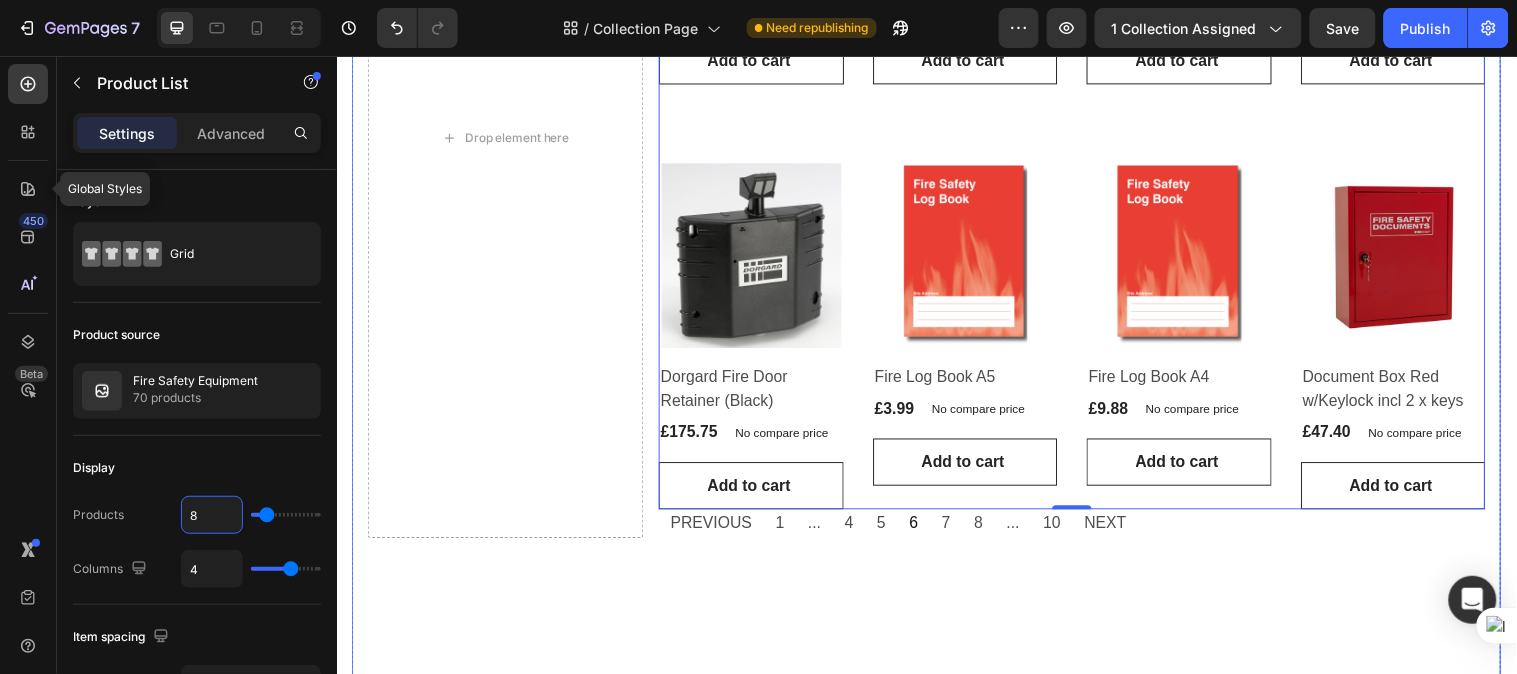 click on "Image Free Delivery  To Store Text Block Row Row Image Free Shipping  Over $150 Text Block Row Row Image Secure Online  Payment Text Block Row Row Row
Drop element here Product Images & Gallery Row 19mm Fire Hose - 30m PREN694 (P) Title £39.90 (P) Price (P) Price No compare price (P) Price Row Row Add to cart (P) Cart Button Product List Product Images & Gallery Row 25mm Hose Nozzle (23110402) Twist/Spray (P) Title £18.90 (P) Price (P) Price No compare price (P) Price Row Row Add to cart (P) Cart Button Product List Product Images & Gallery Row Double Headed Standpipe (P) Title £183.82 (P) Price (P) Price No compare price (P) Price Row Row Add to cart (P) Cart Button Product List Product Images & Gallery Row Emergency Hammer and Cutter (EFHAMMER01) (P) Title £18.90 (P) Price (P) Price No compare price (P) Price Row Row Add to cart (P) Cart Button Product List Product Images & Gallery Row Dorgard Fire Door Retainer (Black) (P) Title £175.75 (P) Price (P) Price No compare price (P) Price" at bounding box center [936, 255] 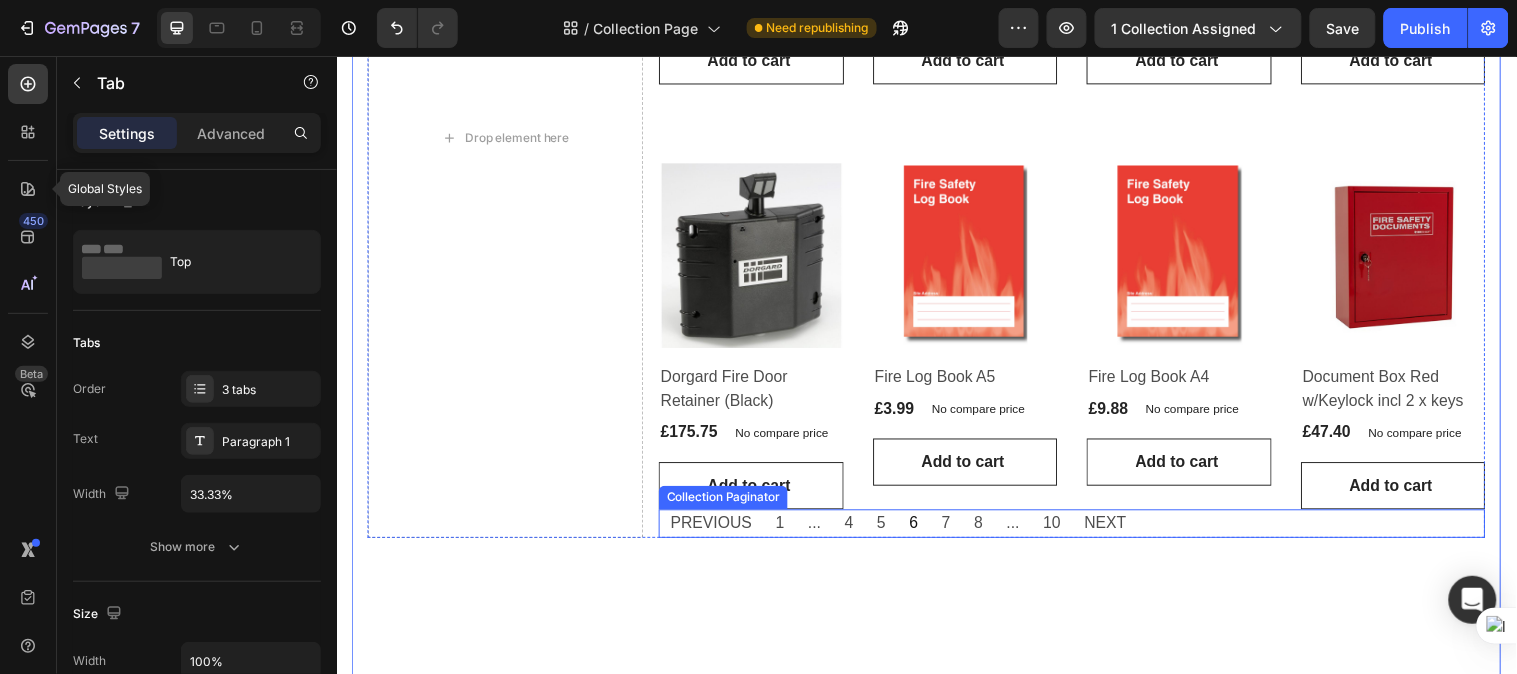 click on "NEXT" at bounding box center (1118, 530) 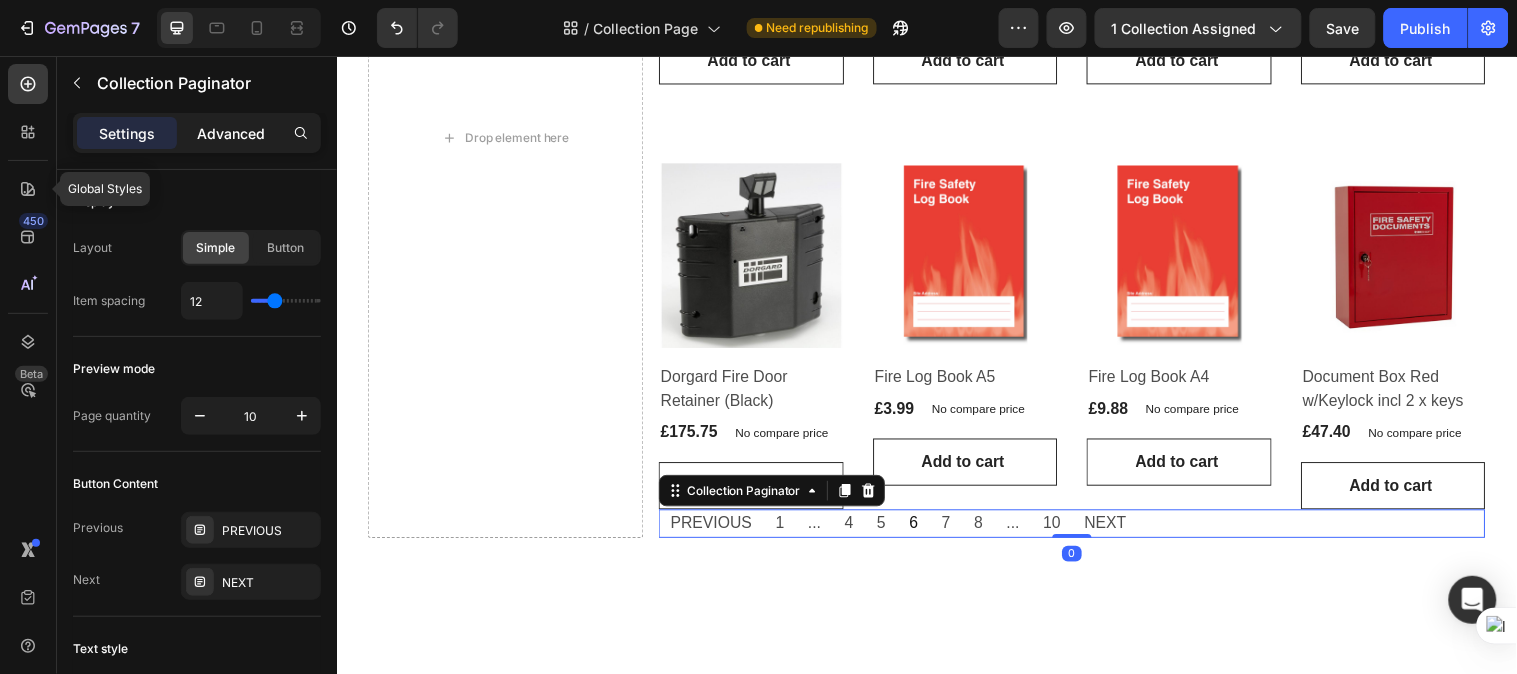click on "Advanced" at bounding box center (231, 133) 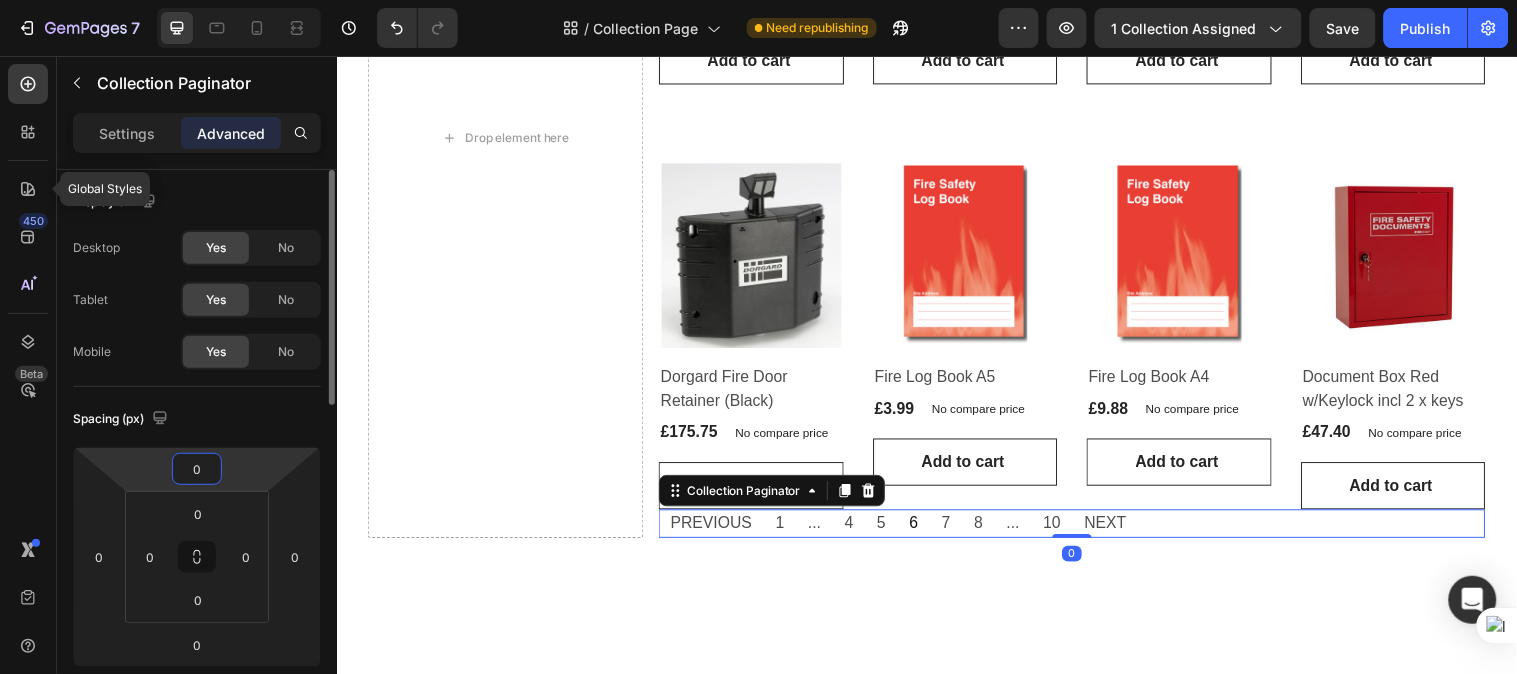 click on "0" at bounding box center [197, 469] 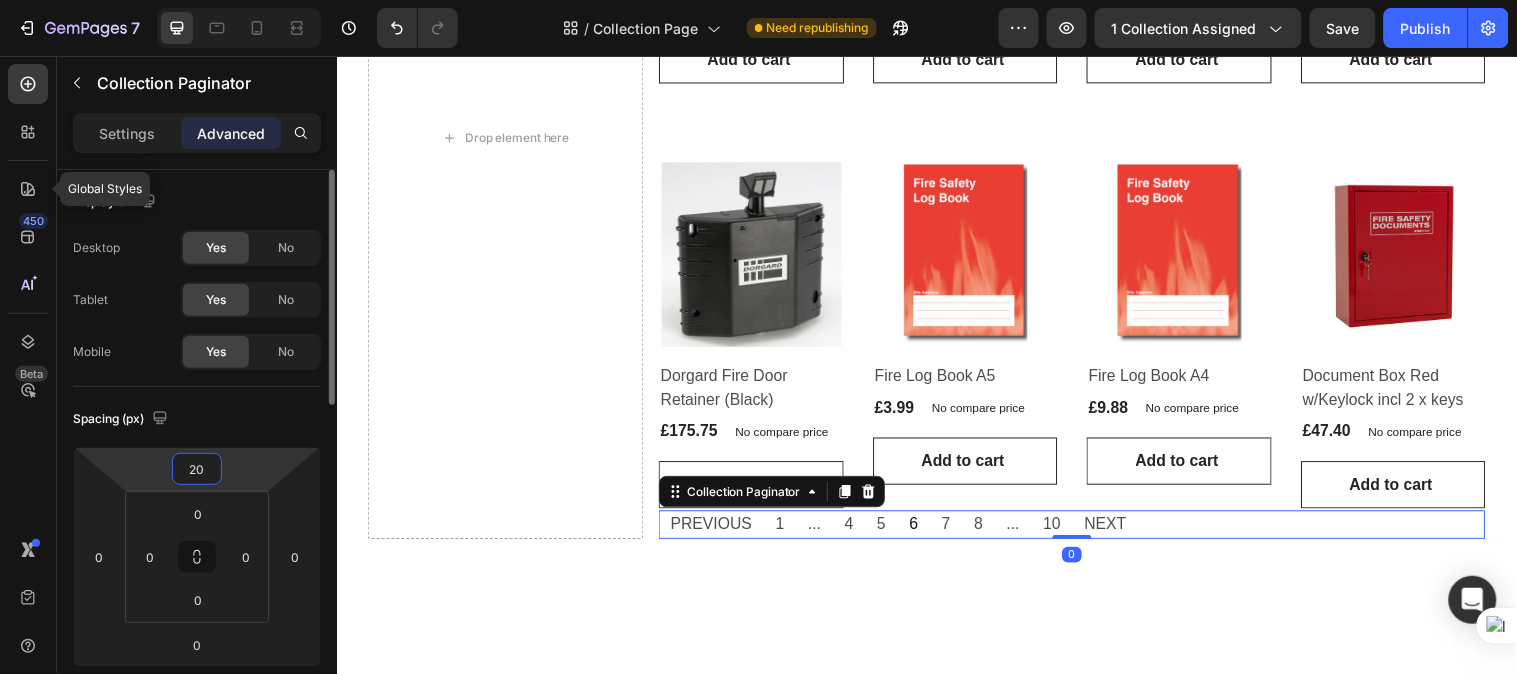 scroll, scrollTop: 755, scrollLeft: 0, axis: vertical 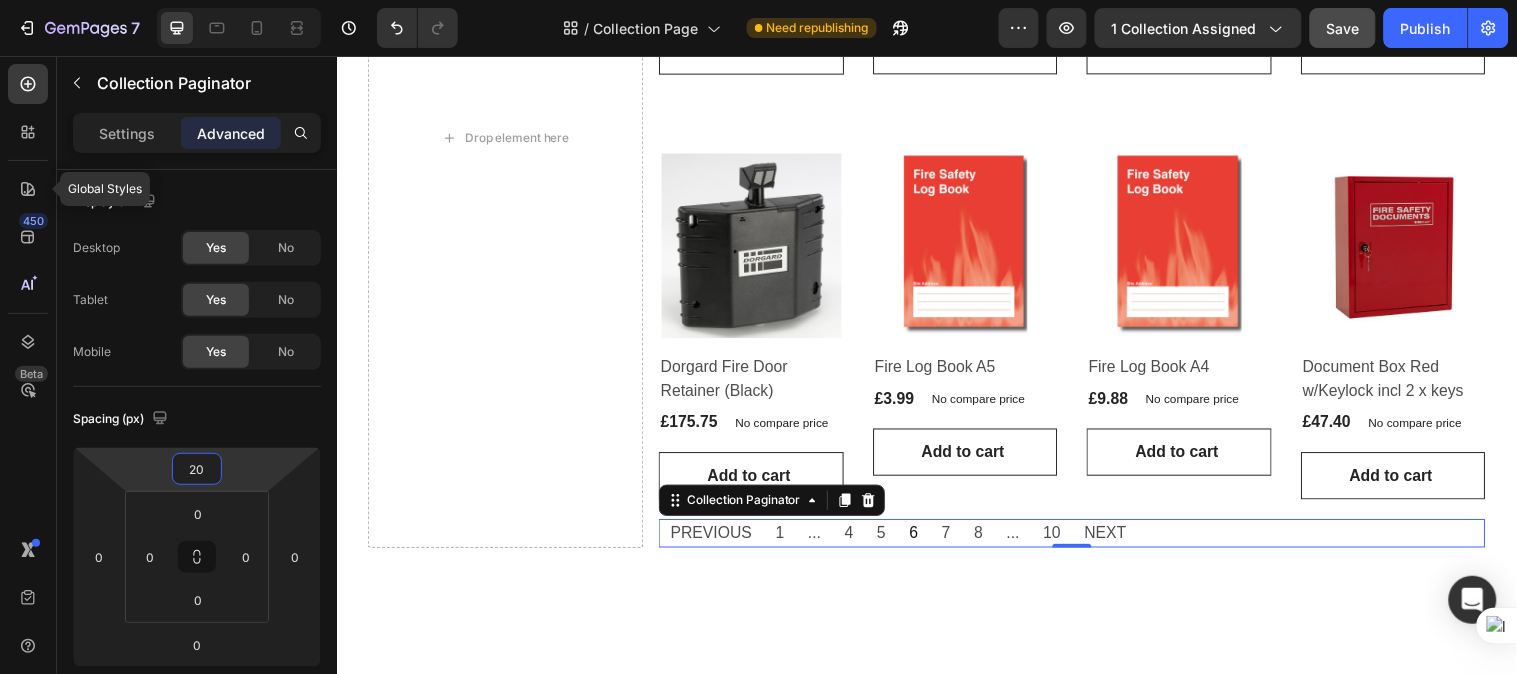 type on "20" 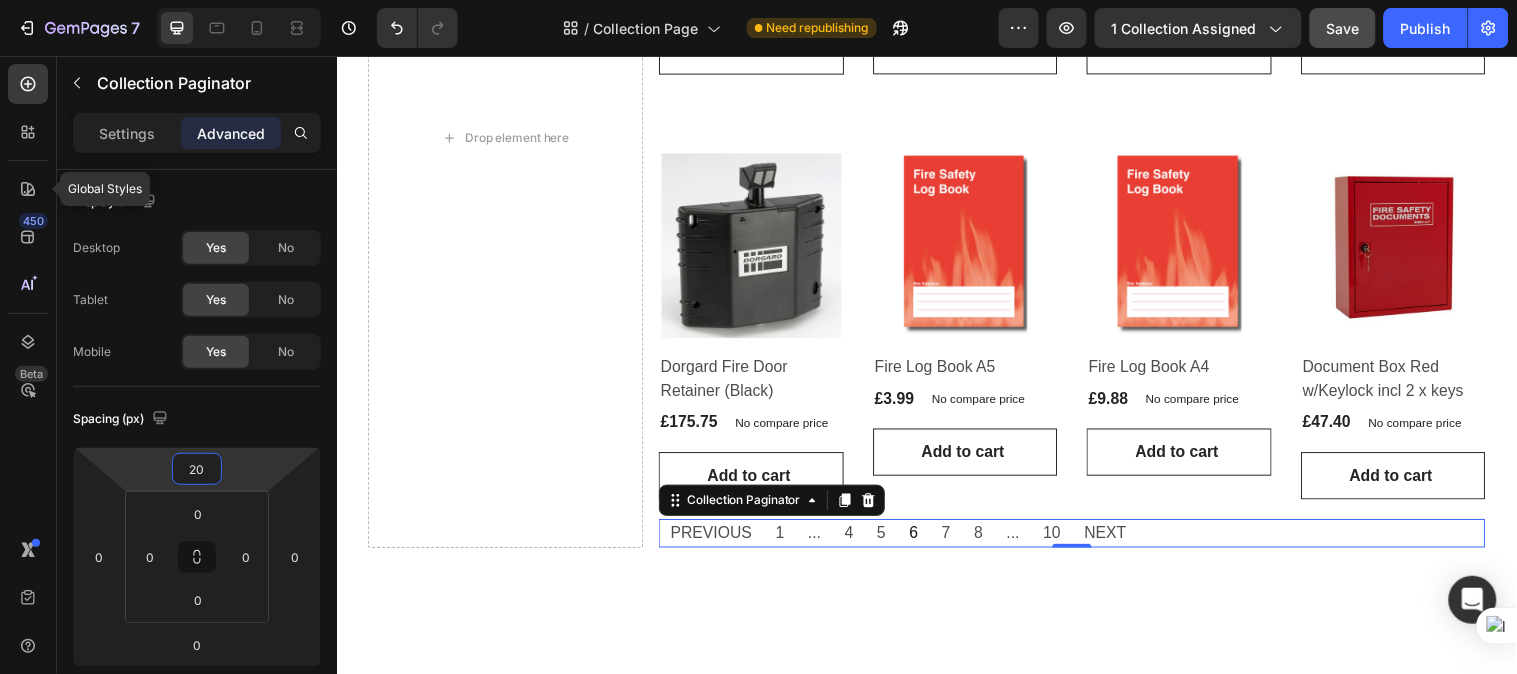 click on "Save" at bounding box center (1343, 28) 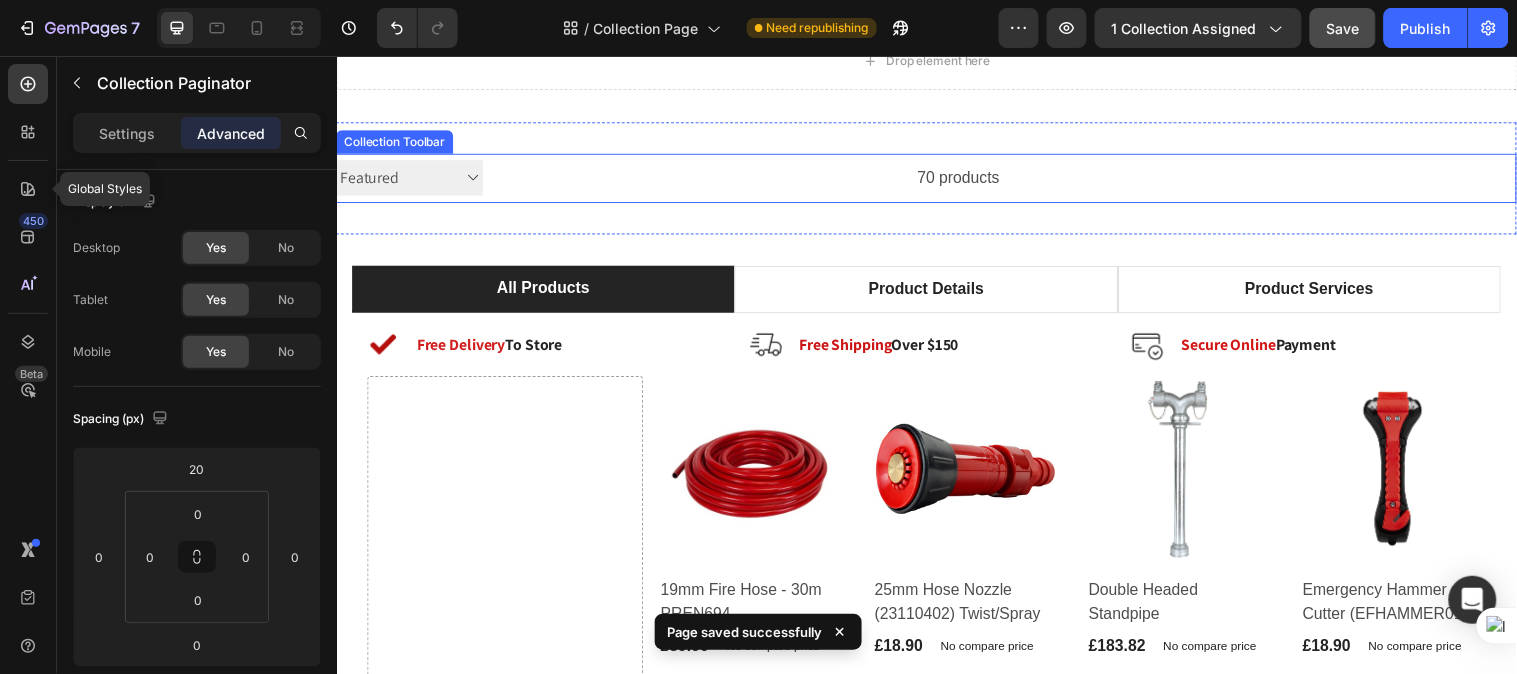 scroll, scrollTop: 0, scrollLeft: 0, axis: both 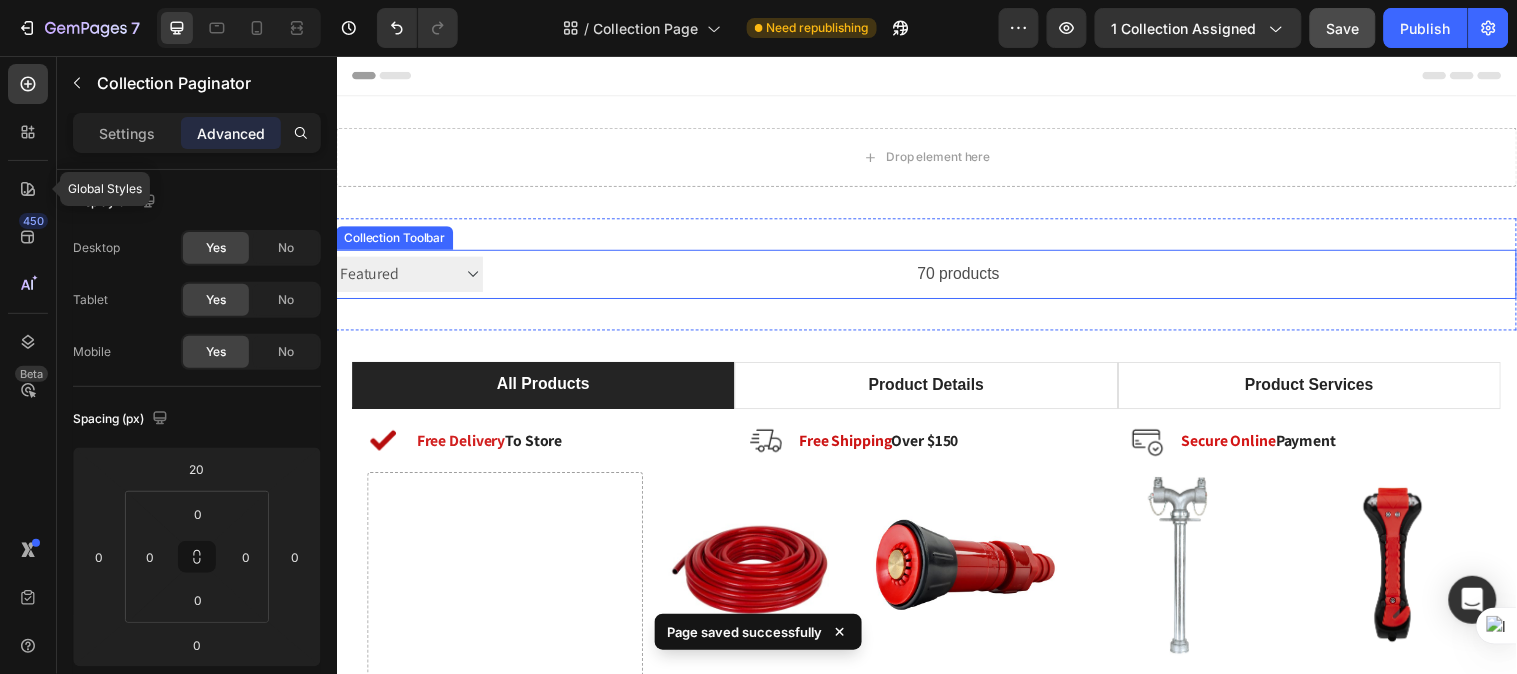 drag, startPoint x: 719, startPoint y: 279, endPoint x: 513, endPoint y: 265, distance: 206.47517 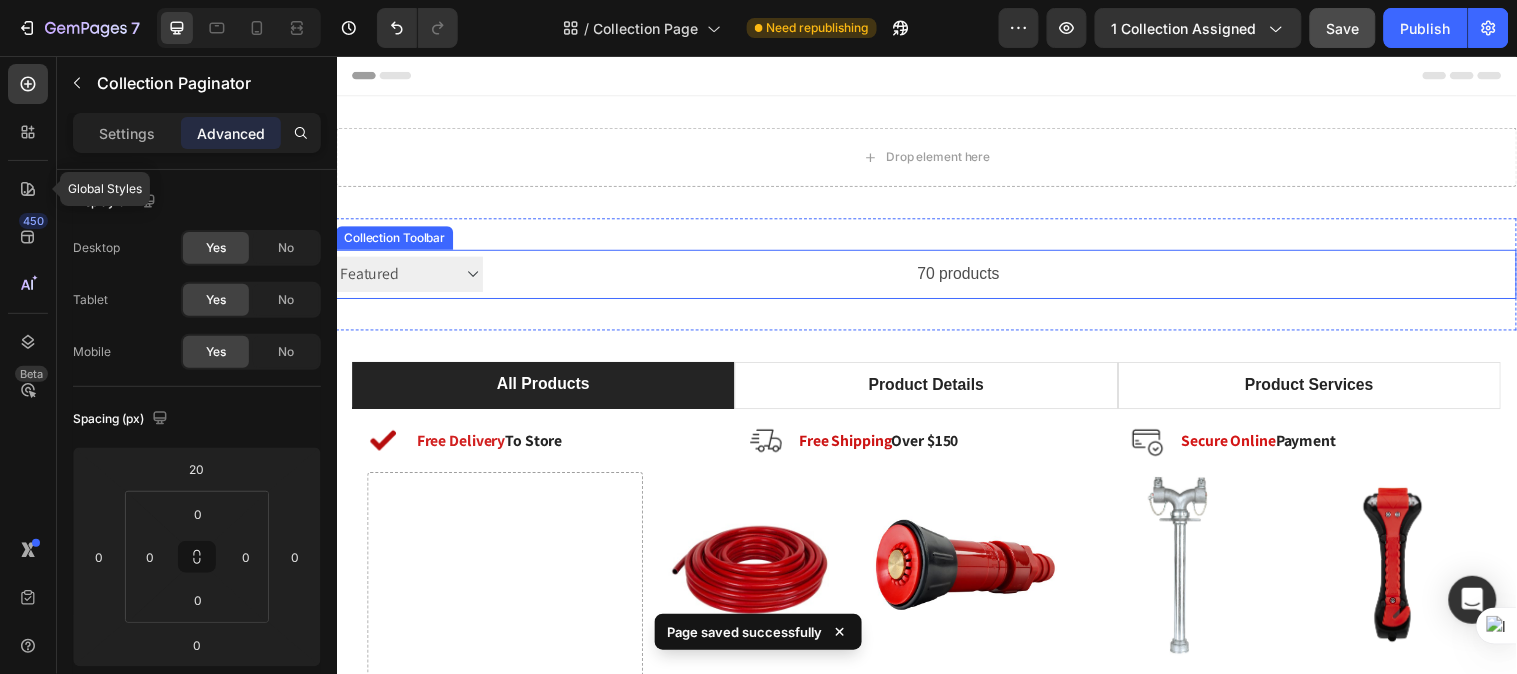 click on "70 products" at bounding box center [748, 277] 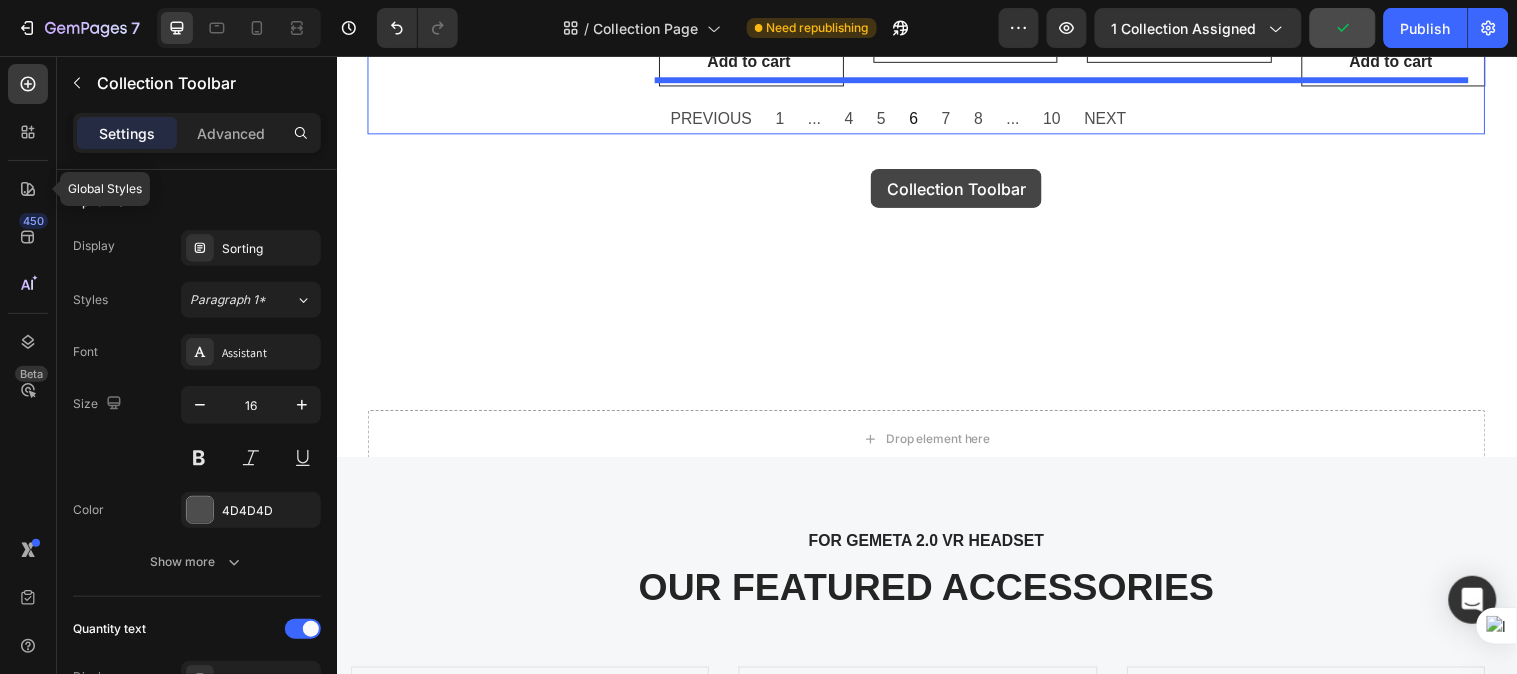 scroll, scrollTop: 1084, scrollLeft: 0, axis: vertical 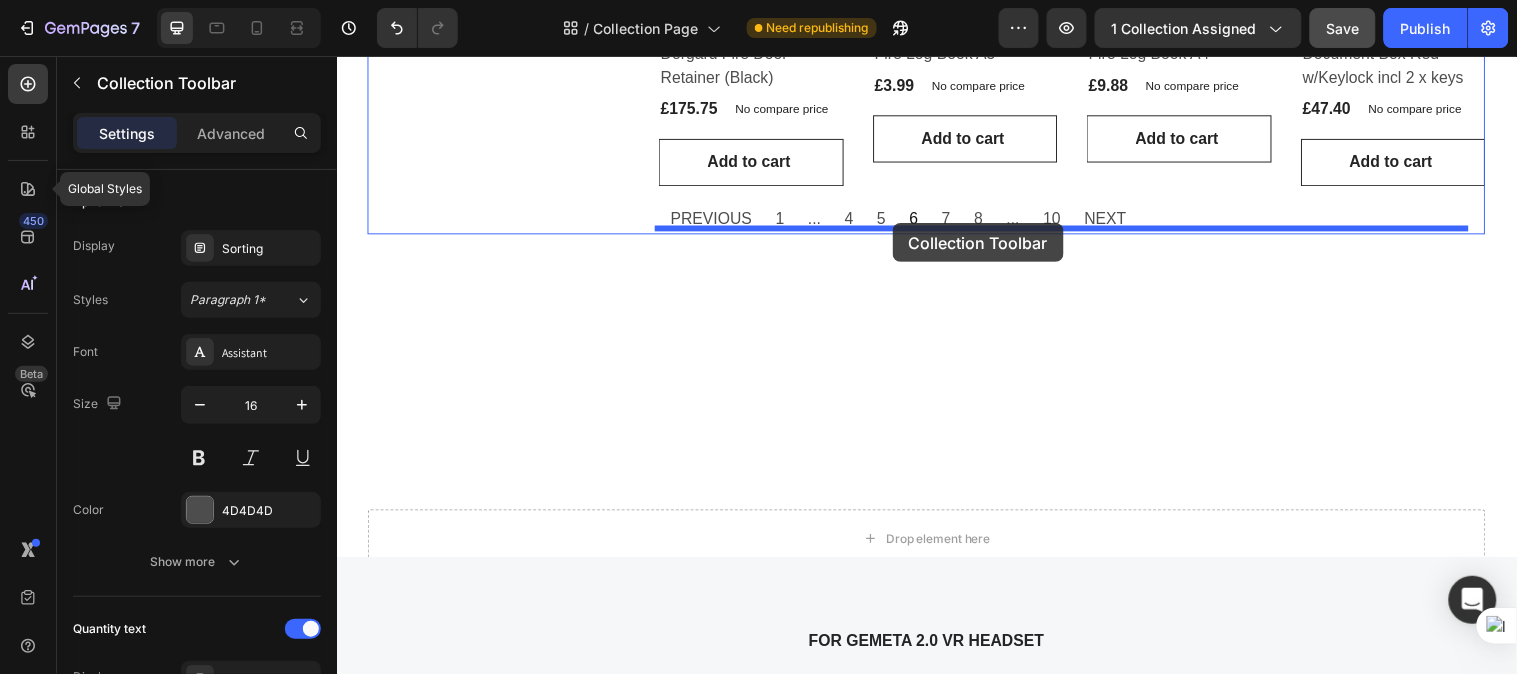 drag, startPoint x: 383, startPoint y: 177, endPoint x: 901, endPoint y: 225, distance: 520.2192 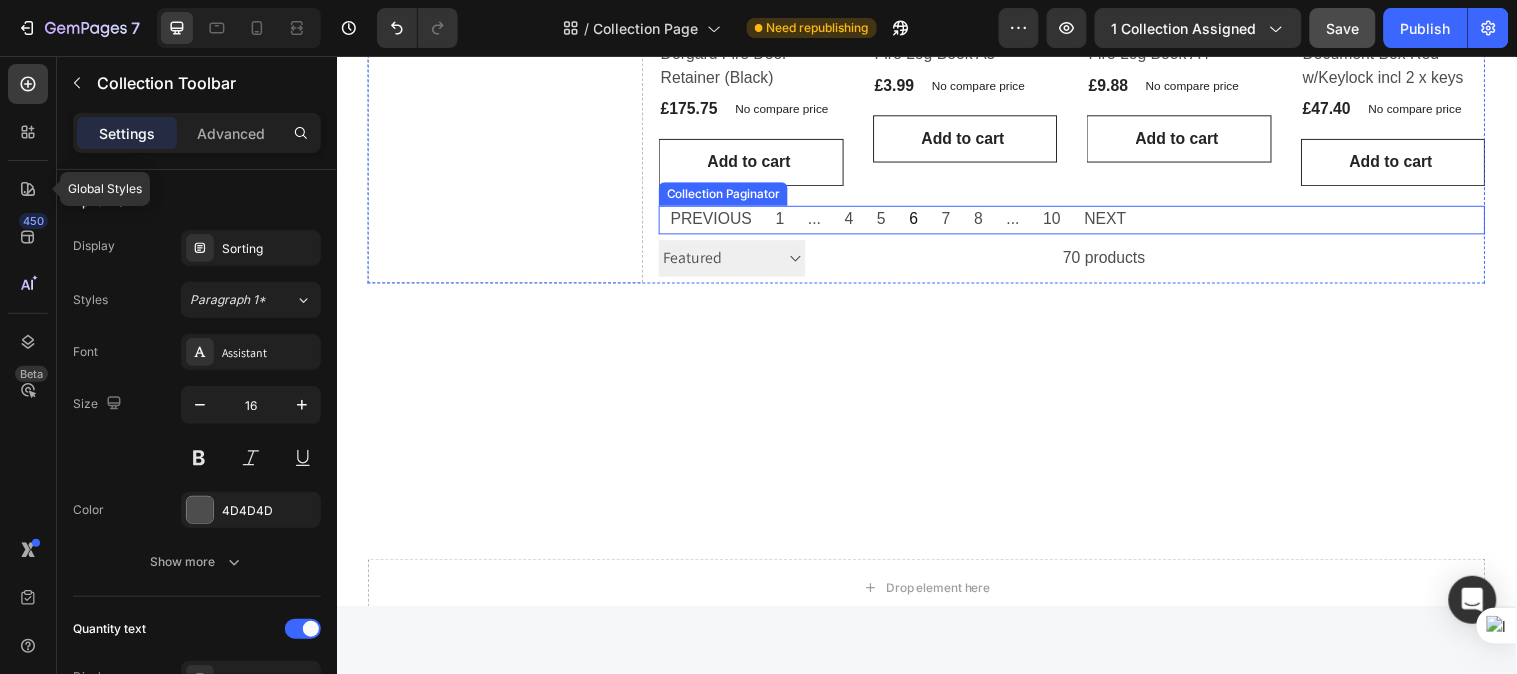 click on "PREVIOUS   1   ...   4   5   6   7   8   ...   10   NEXT" at bounding box center [907, 221] 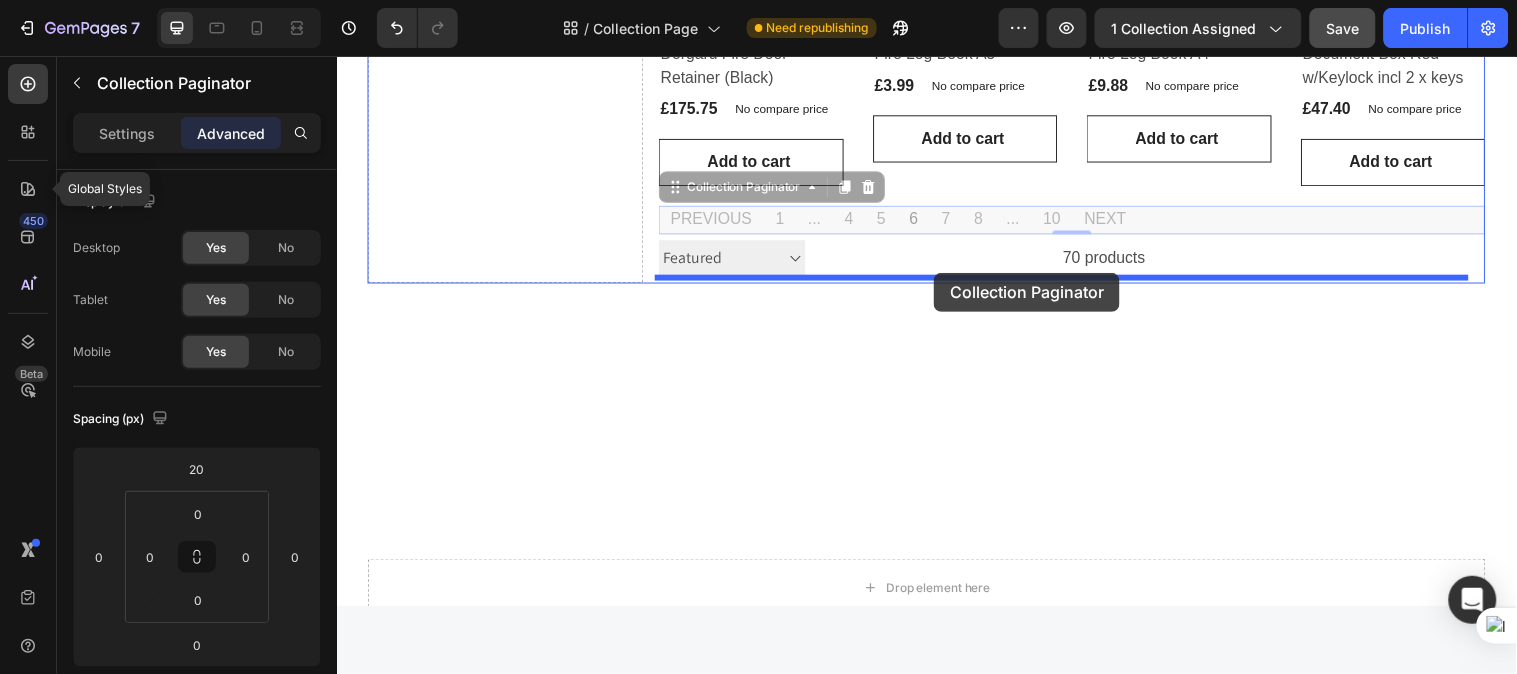 drag, startPoint x: 681, startPoint y: 182, endPoint x: 943, endPoint y: 275, distance: 278.01617 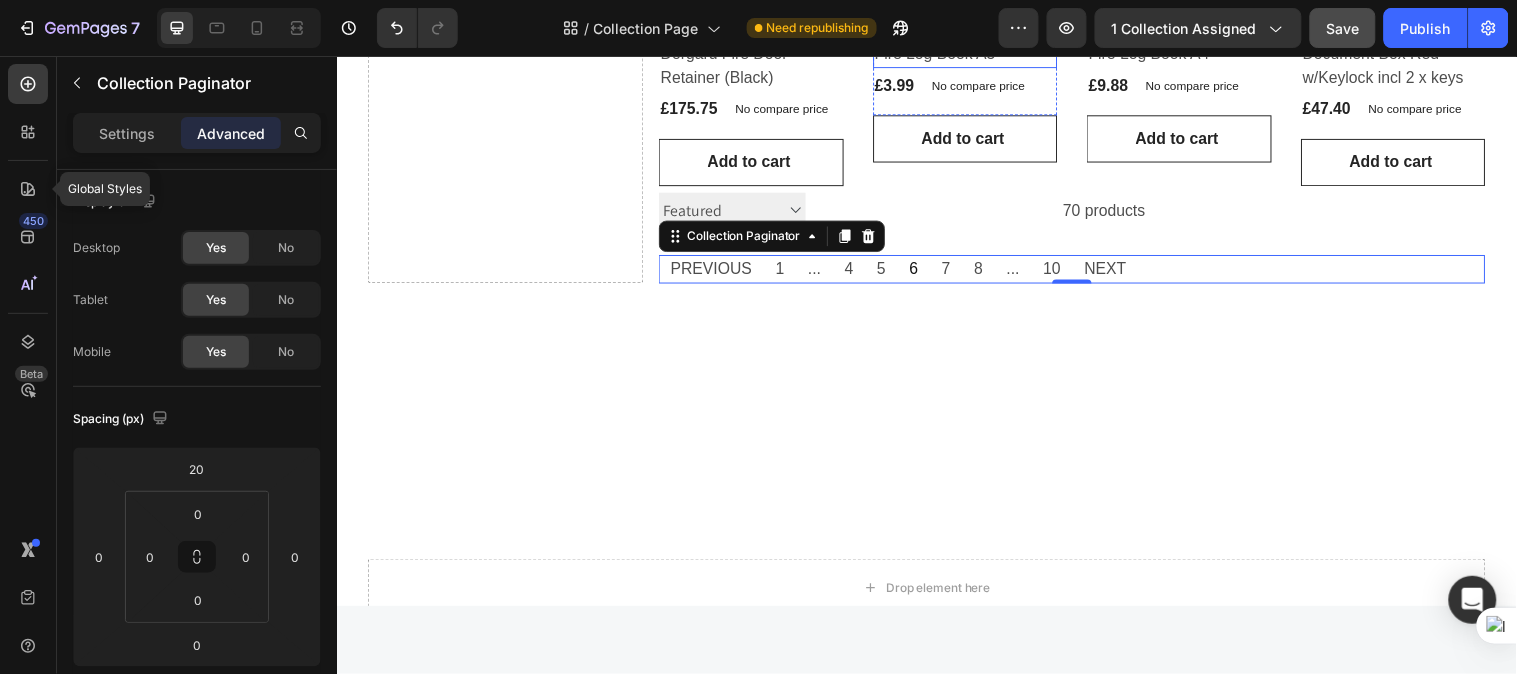 scroll, scrollTop: 787, scrollLeft: 0, axis: vertical 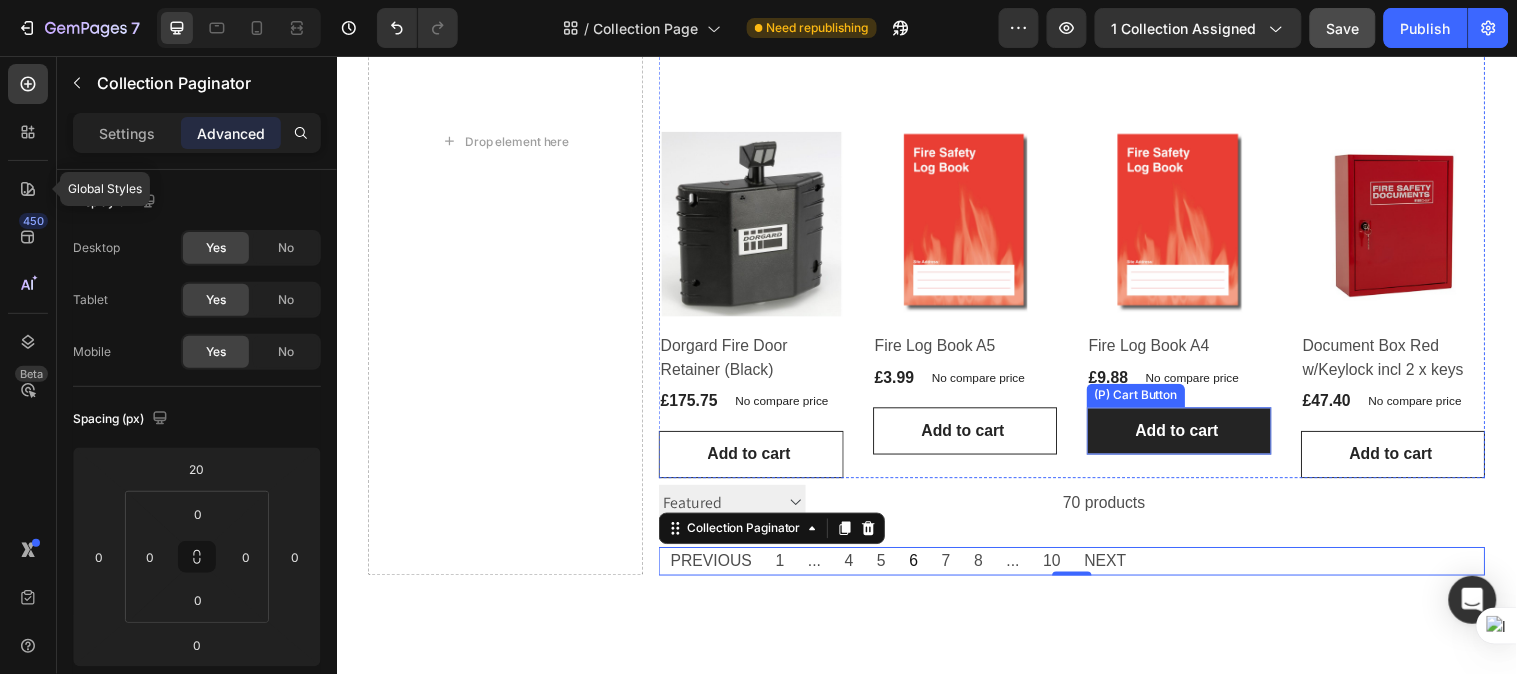 click on "Add to cart" at bounding box center [1193, 436] 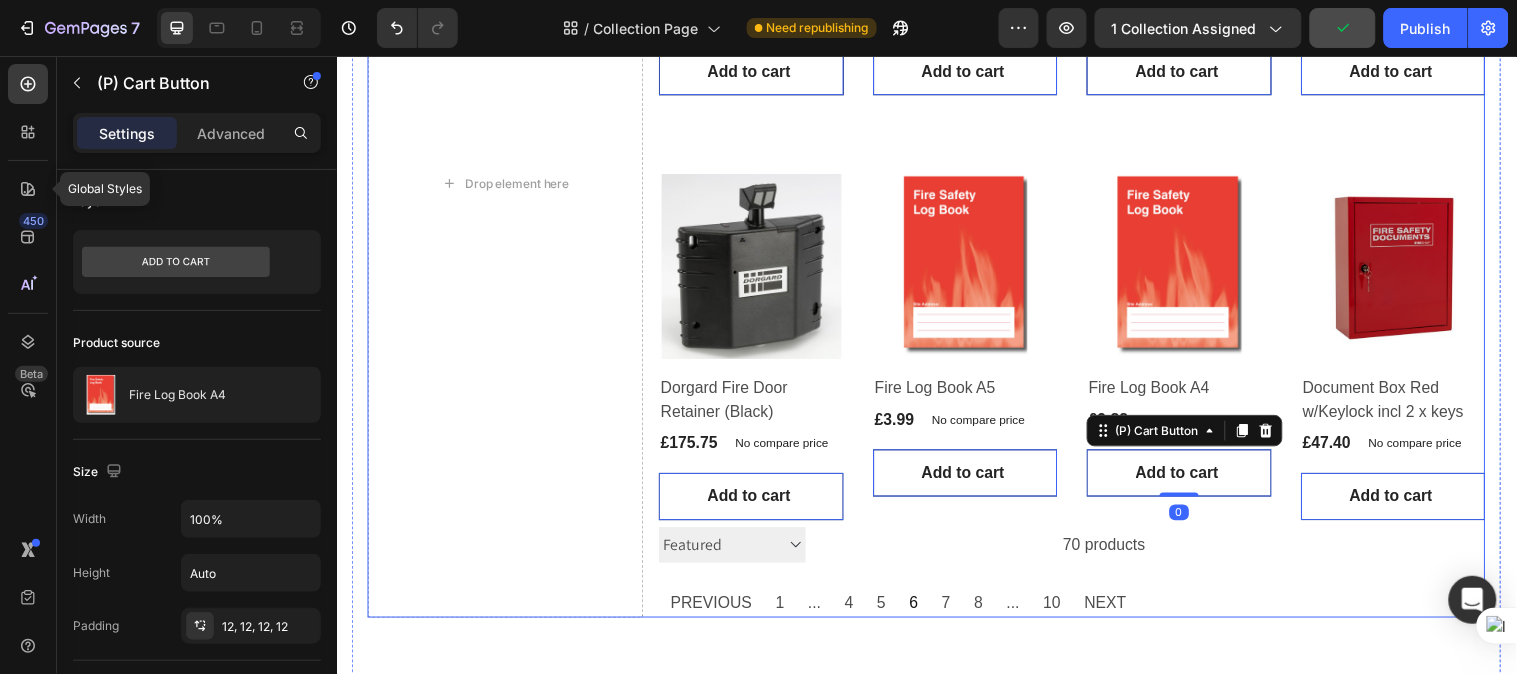 scroll, scrollTop: 787, scrollLeft: 0, axis: vertical 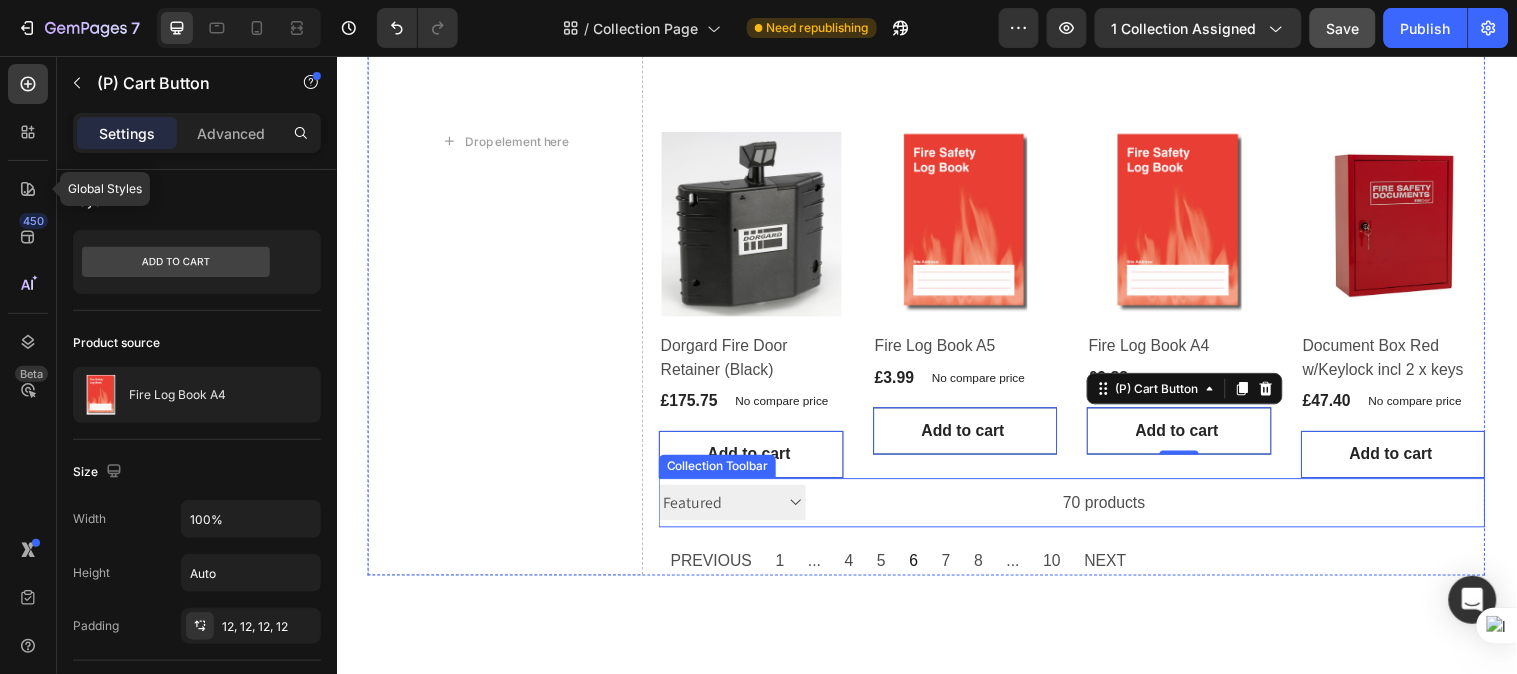 click on "70 products" at bounding box center [986, 509] 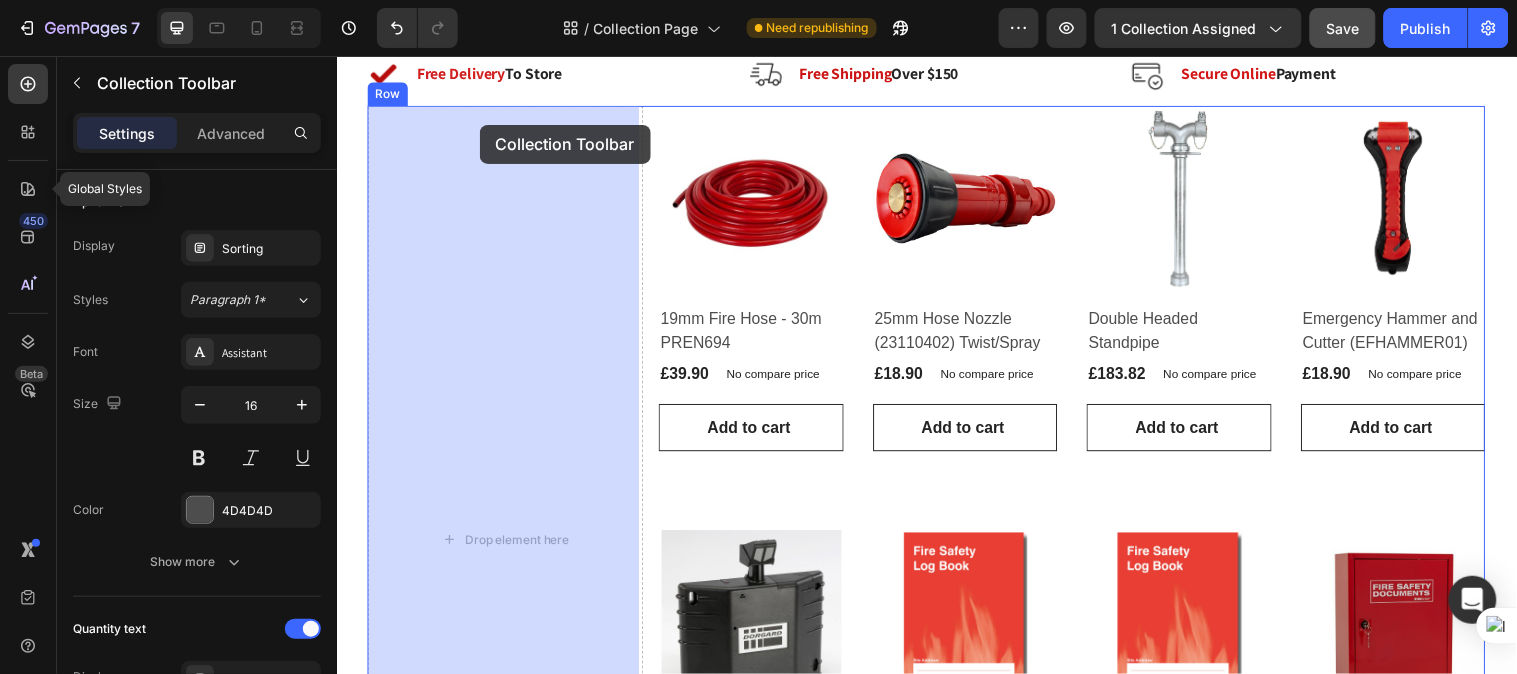 scroll, scrollTop: 346, scrollLeft: 0, axis: vertical 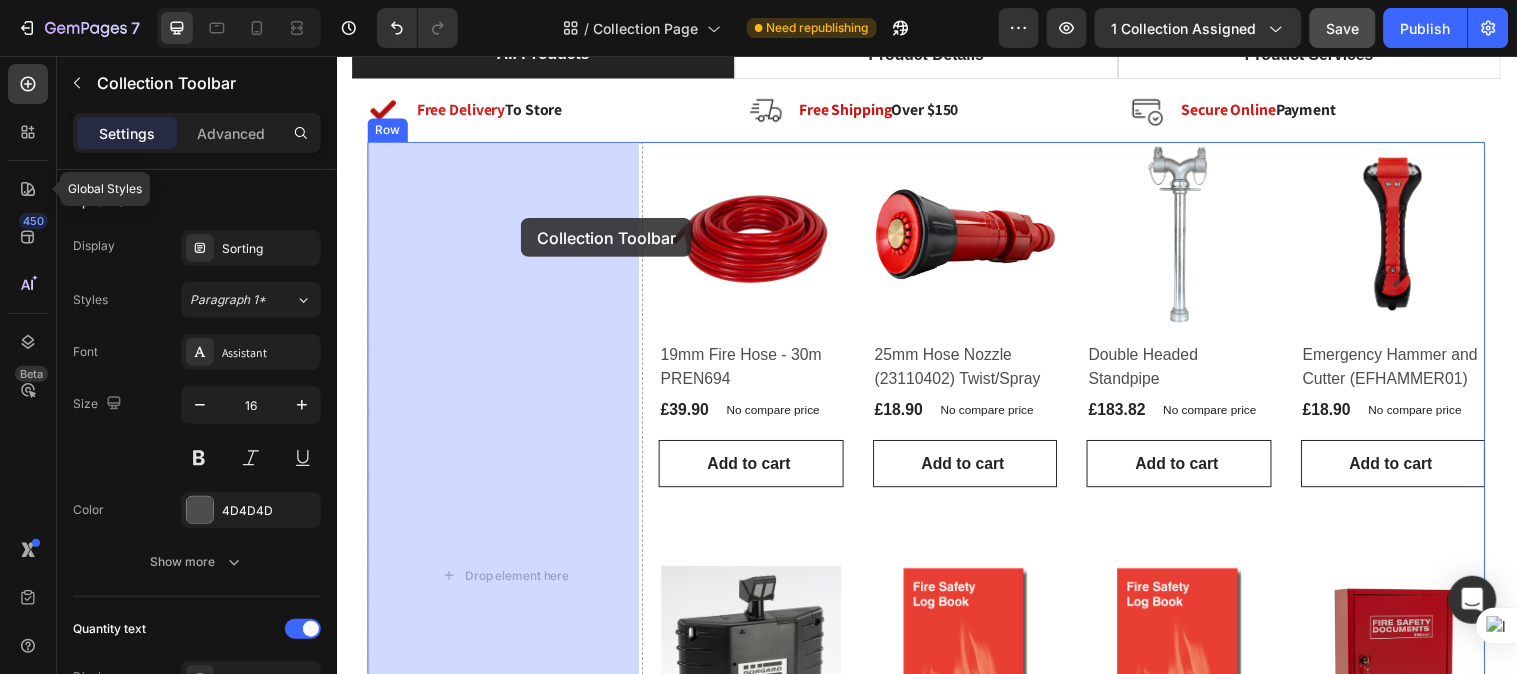 drag, startPoint x: 678, startPoint y: 459, endPoint x: 545, endPoint y: 235, distance: 260.50912 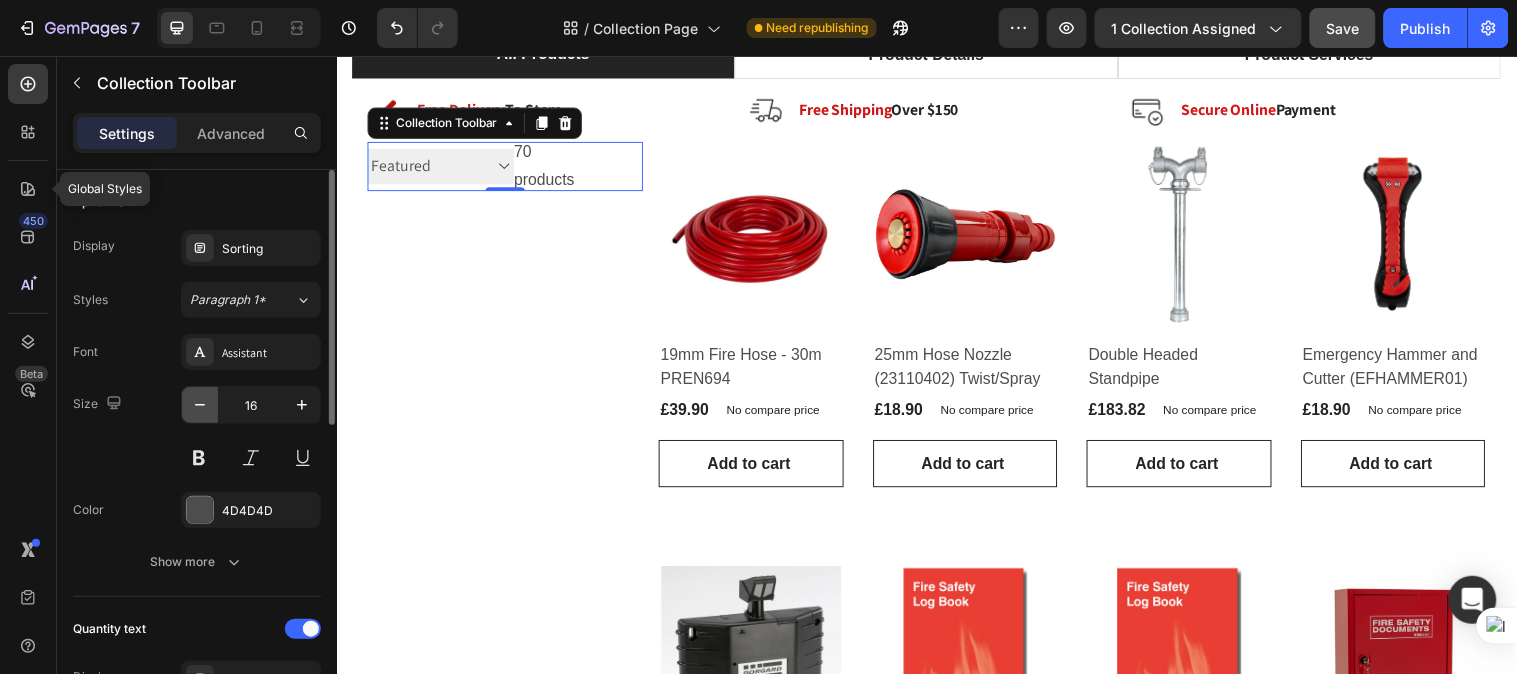 click 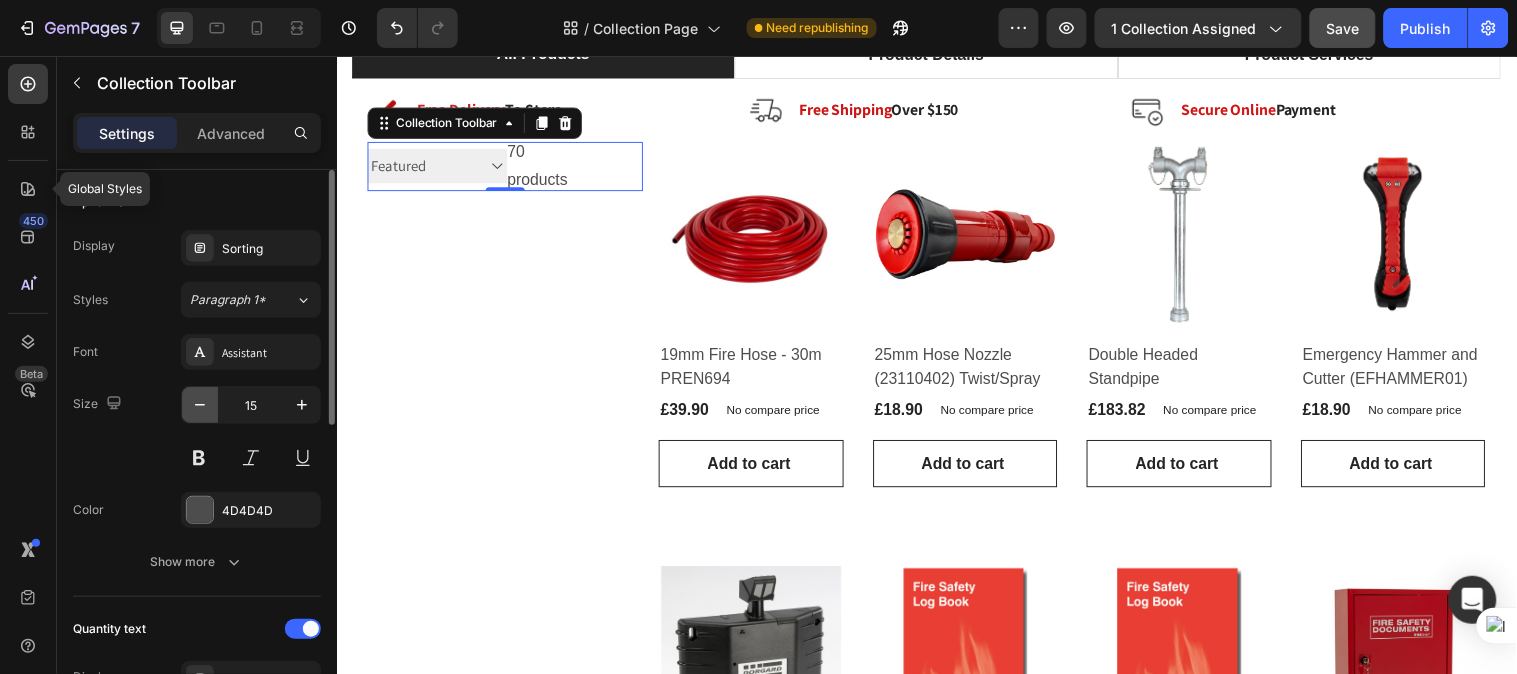 click 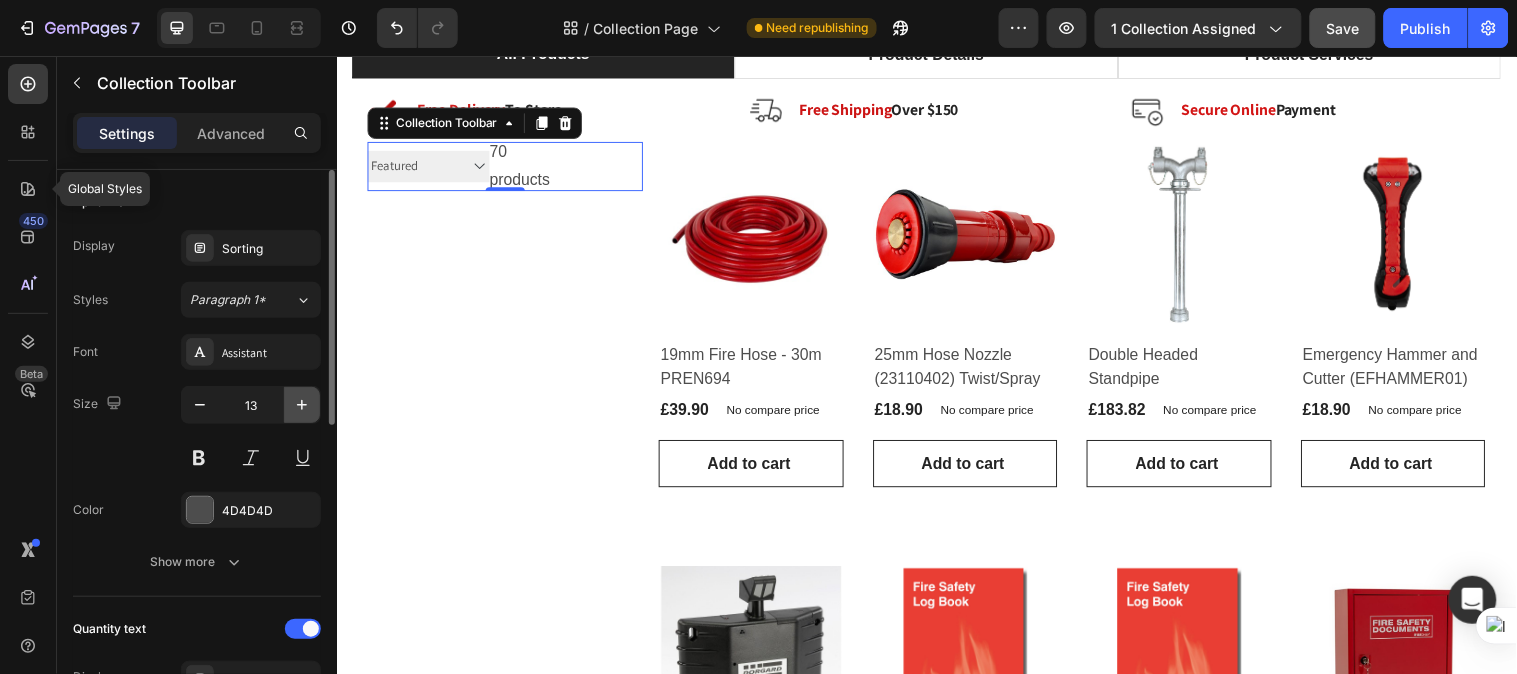 click 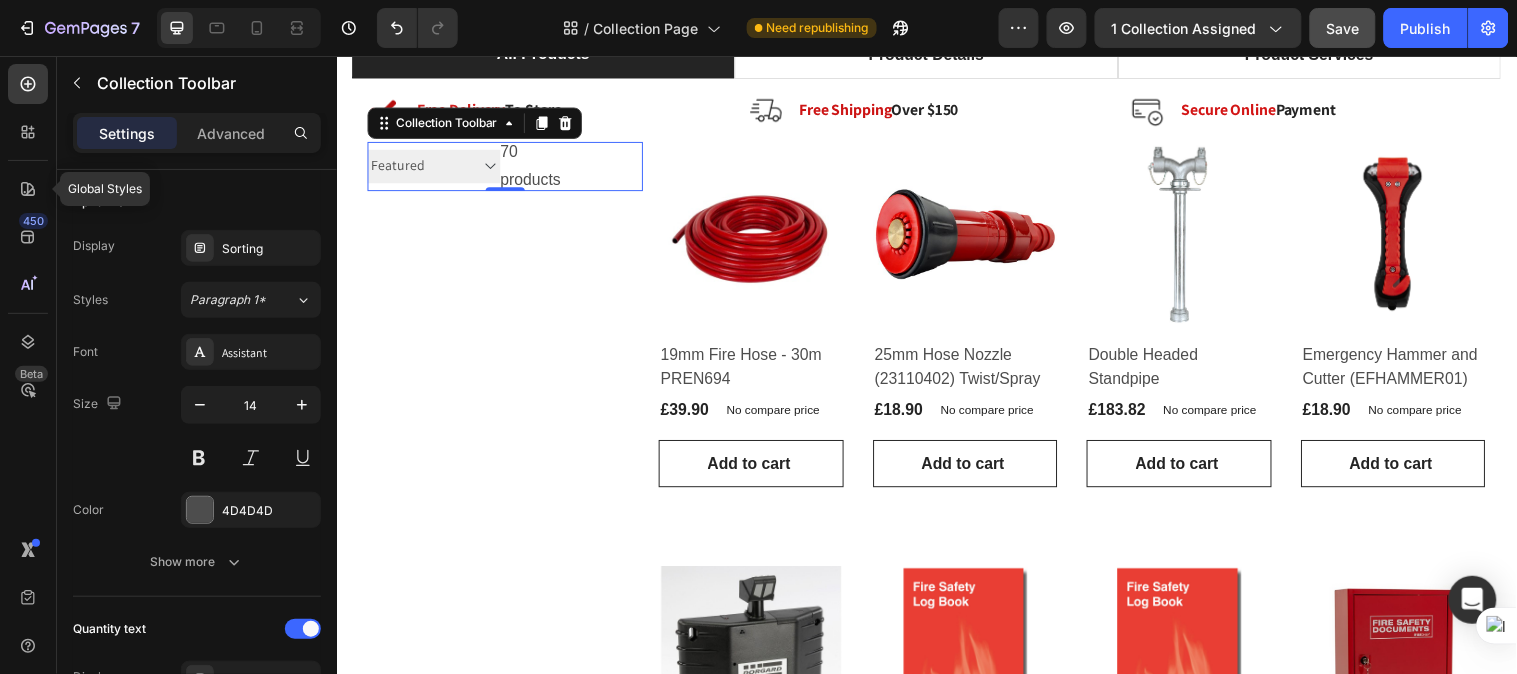 click on "70 products" at bounding box center [539, 167] 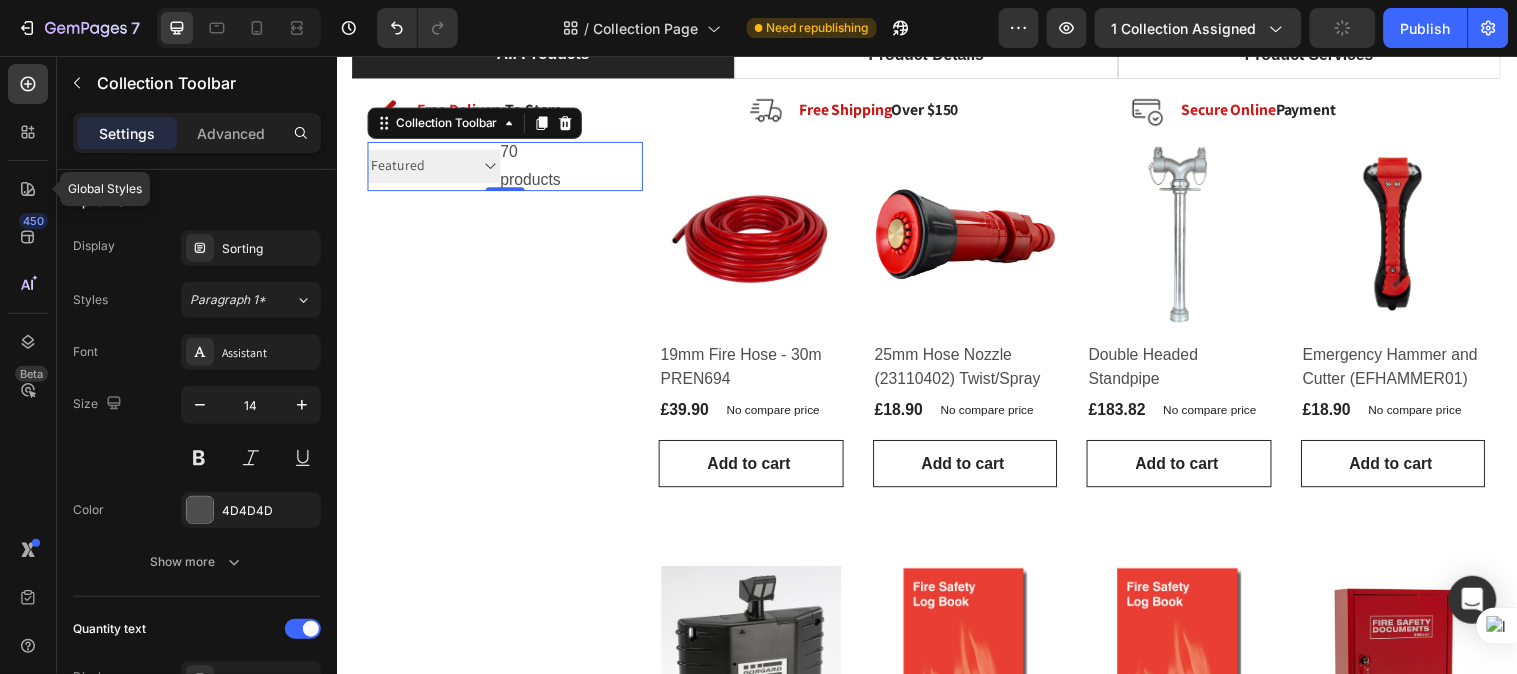 drag, startPoint x: 527, startPoint y: 168, endPoint x: 518, endPoint y: 173, distance: 10.29563 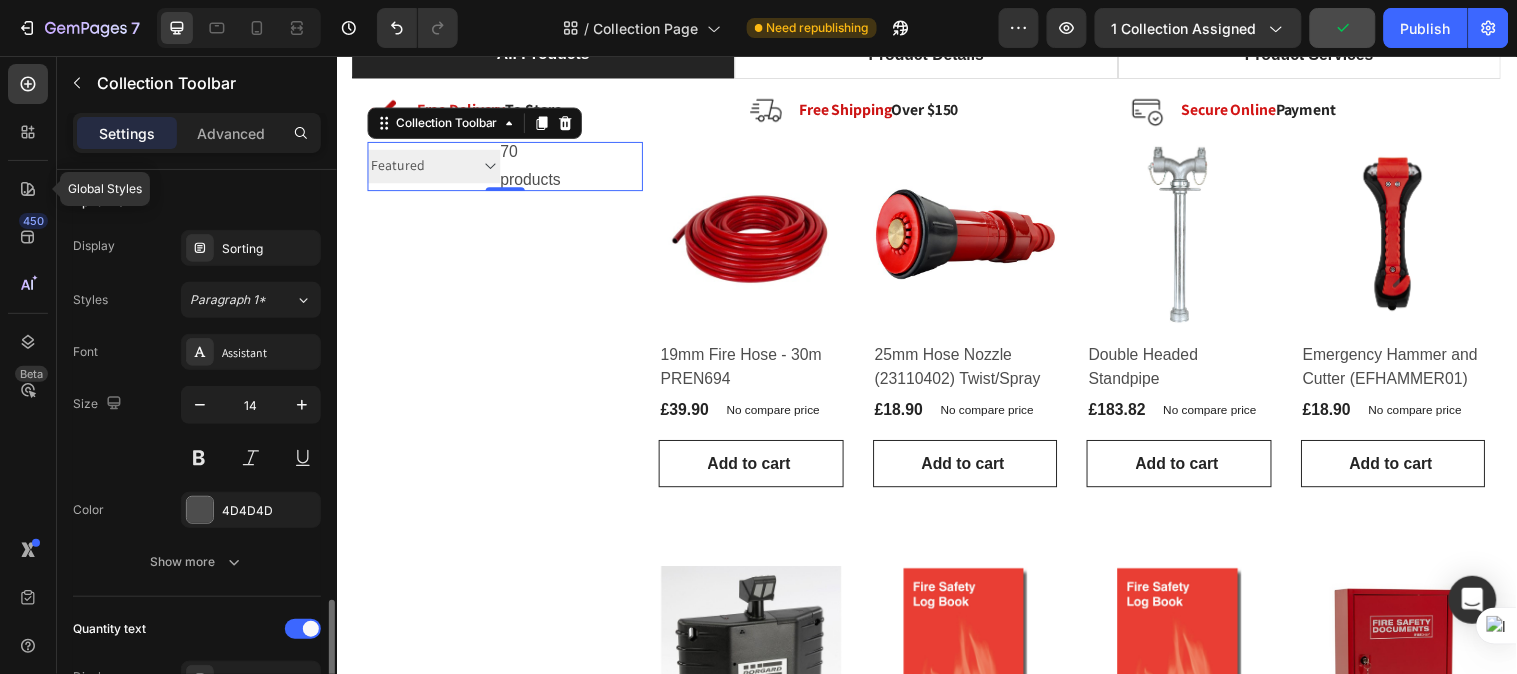 scroll, scrollTop: 296, scrollLeft: 0, axis: vertical 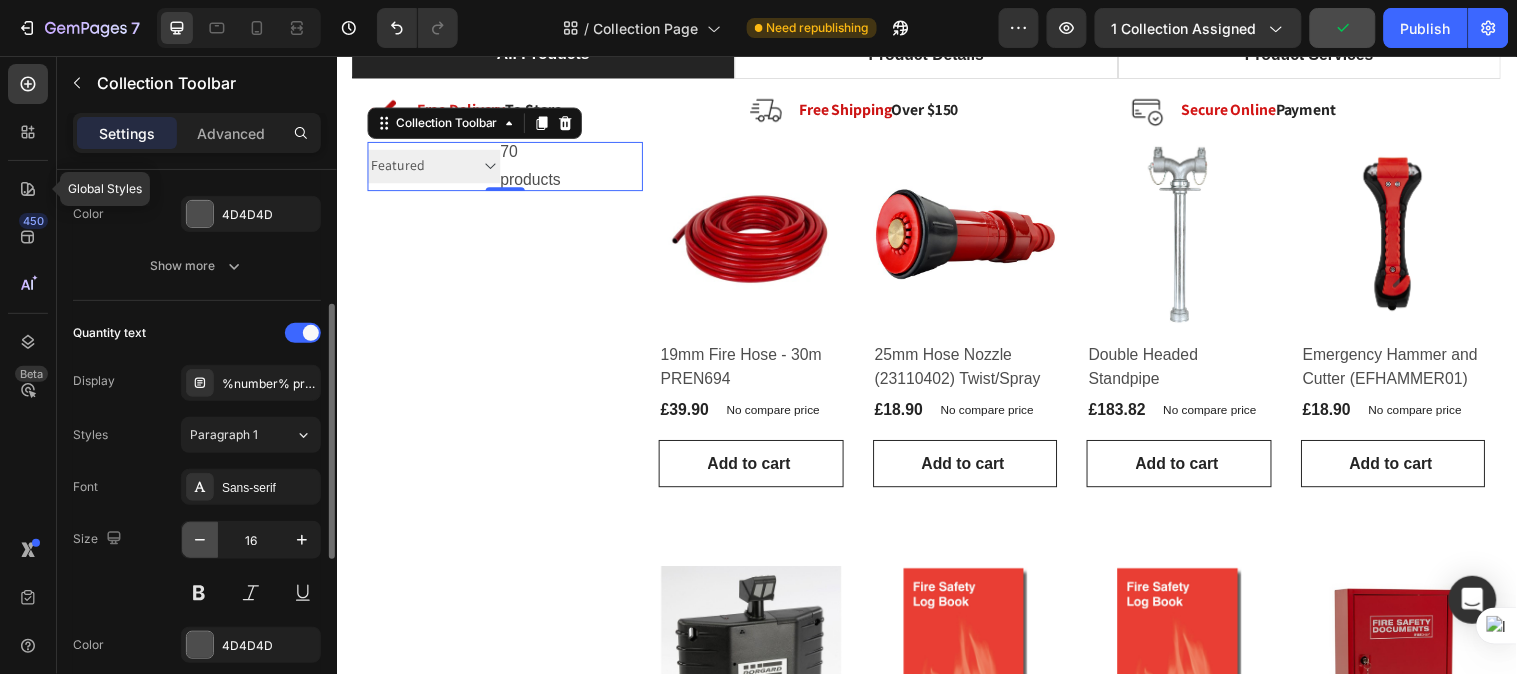 click 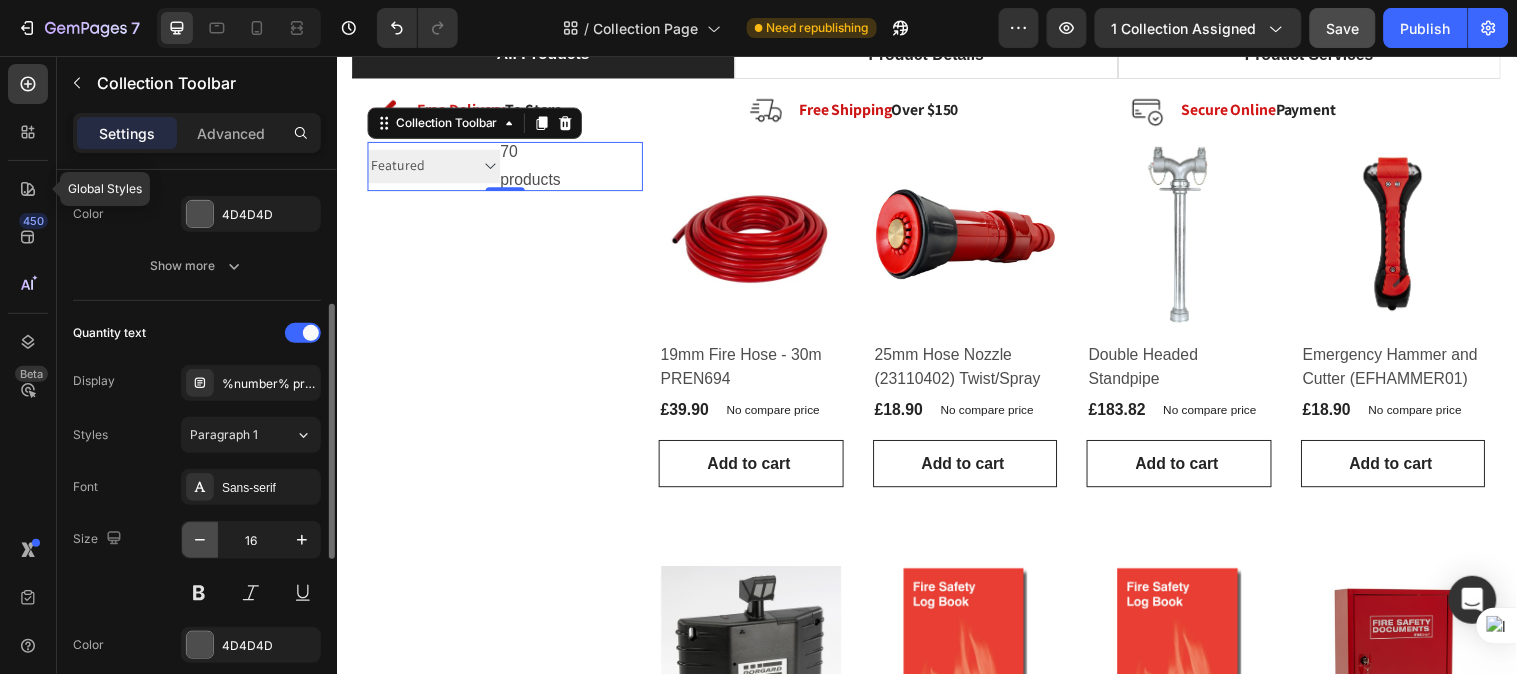 click 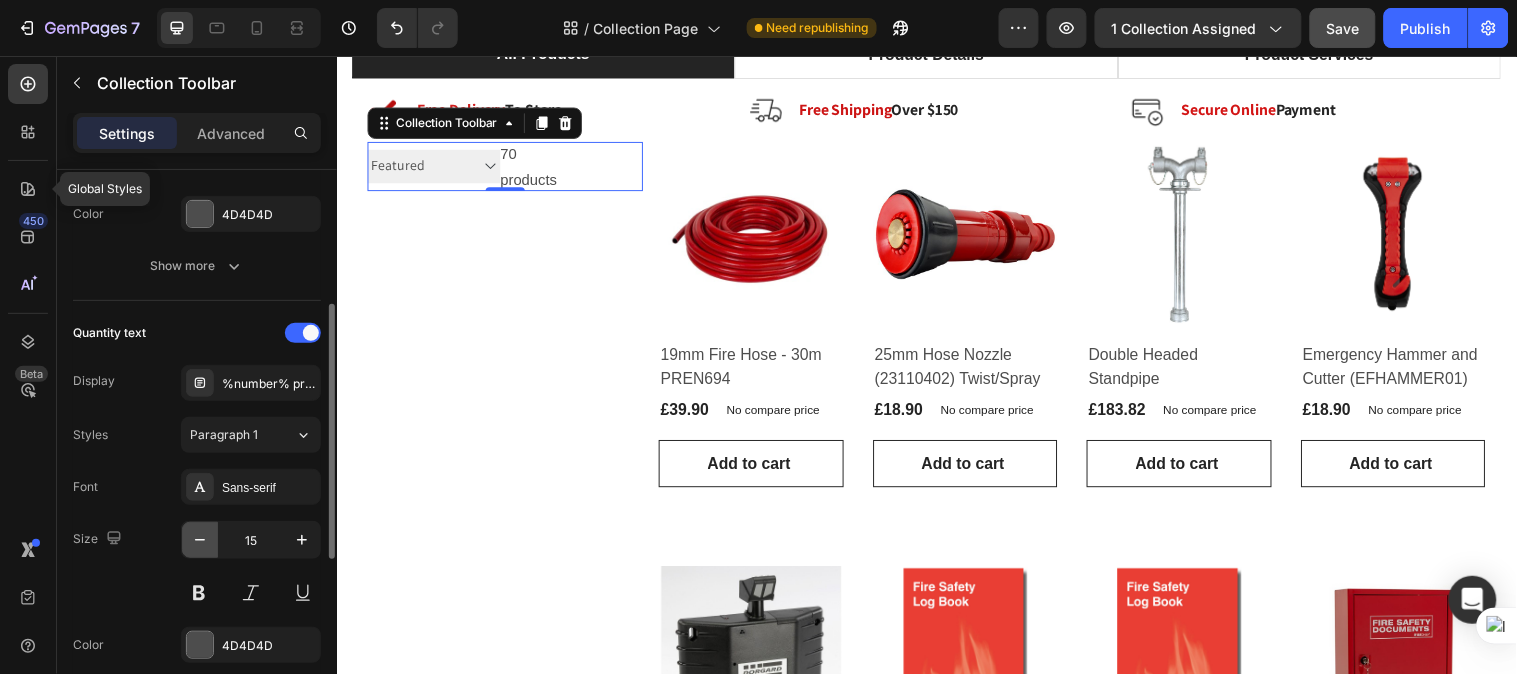 click 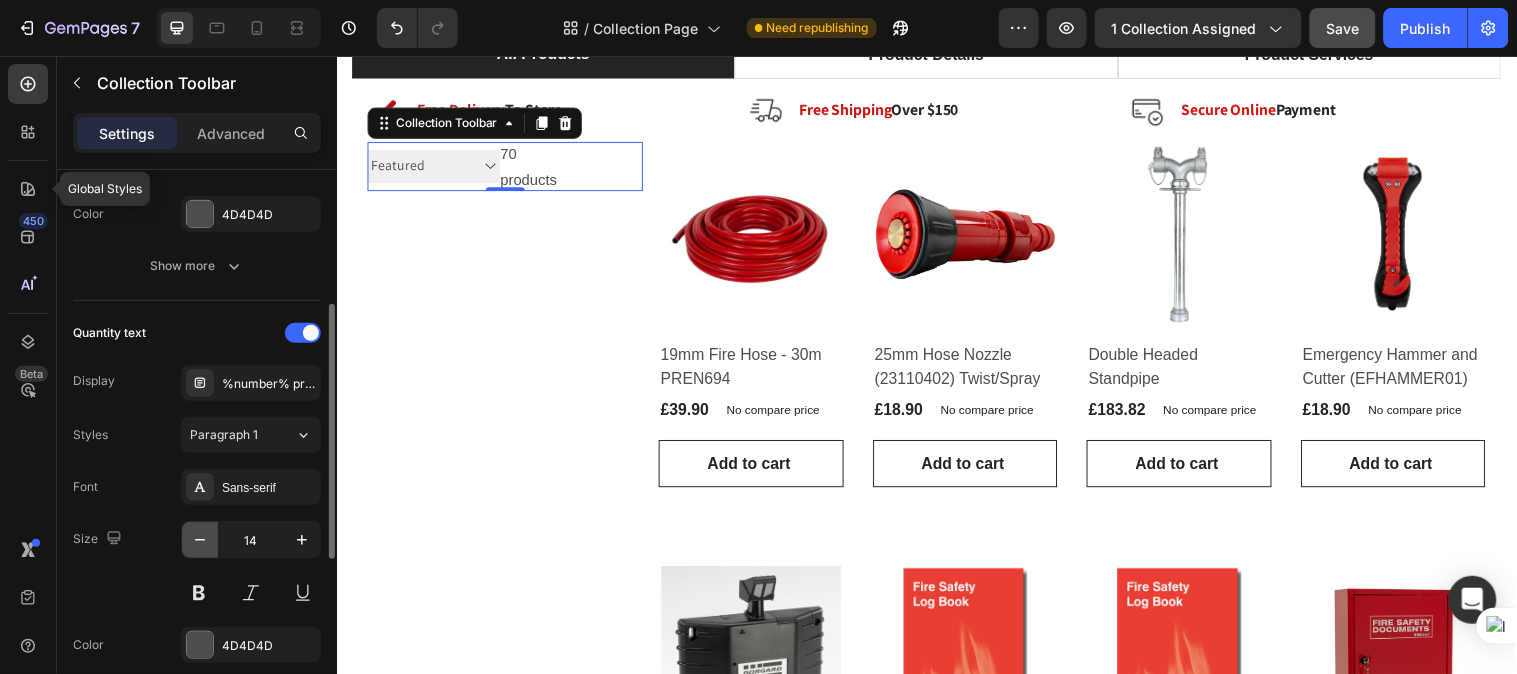type on "13" 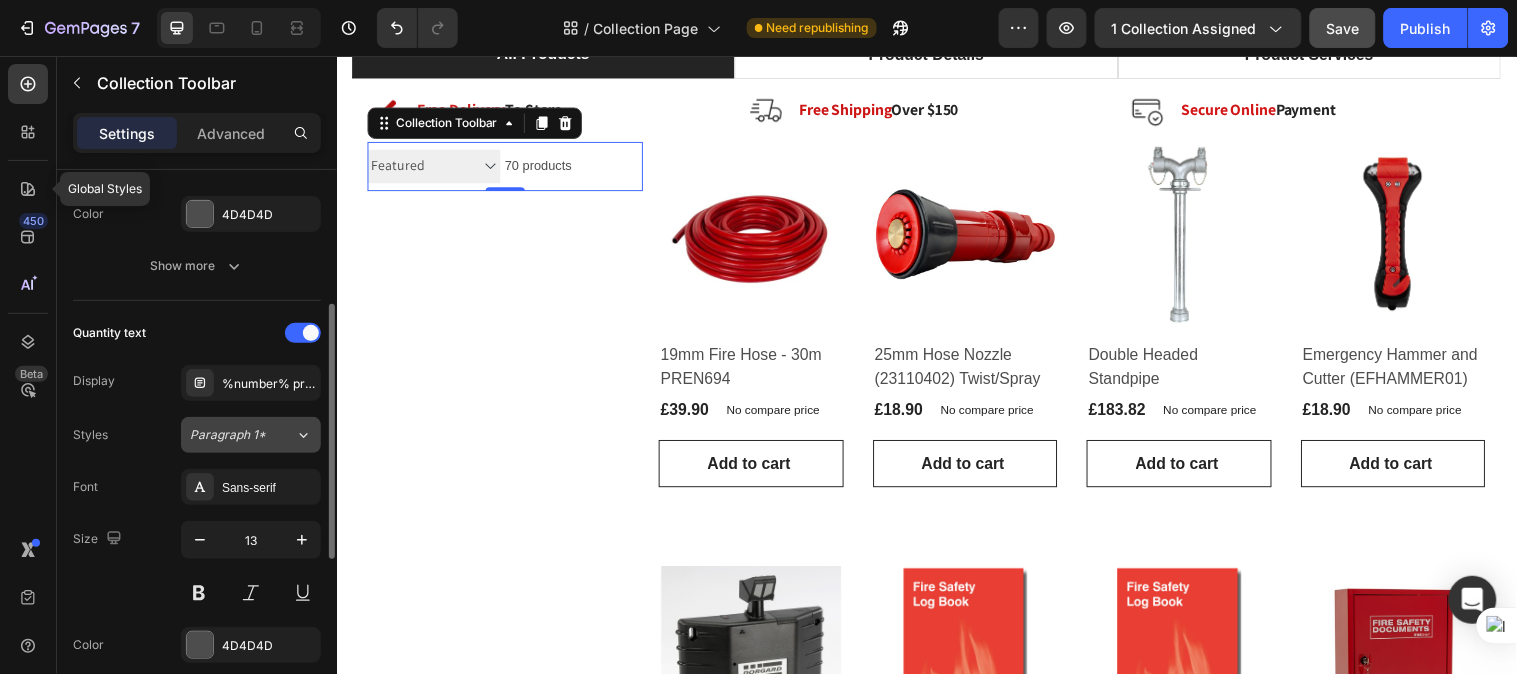 click on "Paragraph 1*" 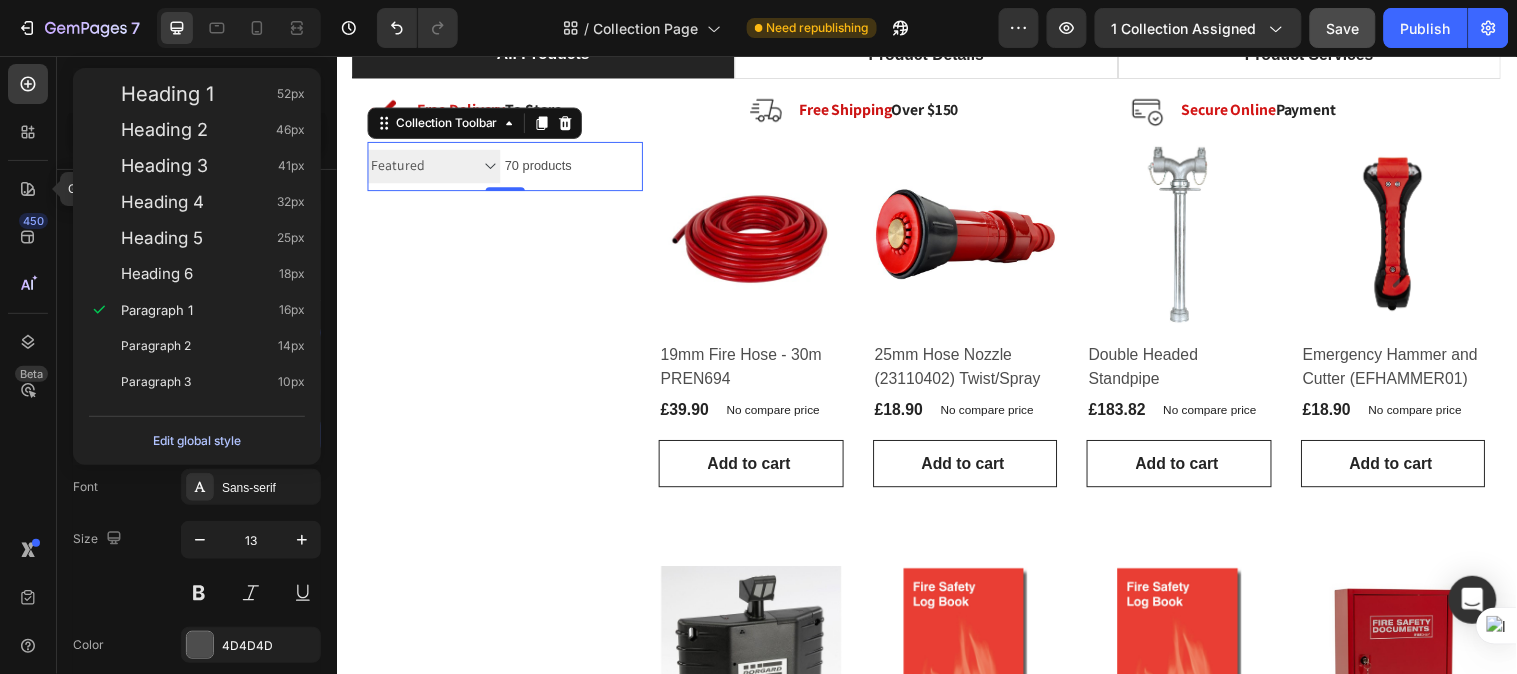 click on "Edit global style" at bounding box center [197, 441] 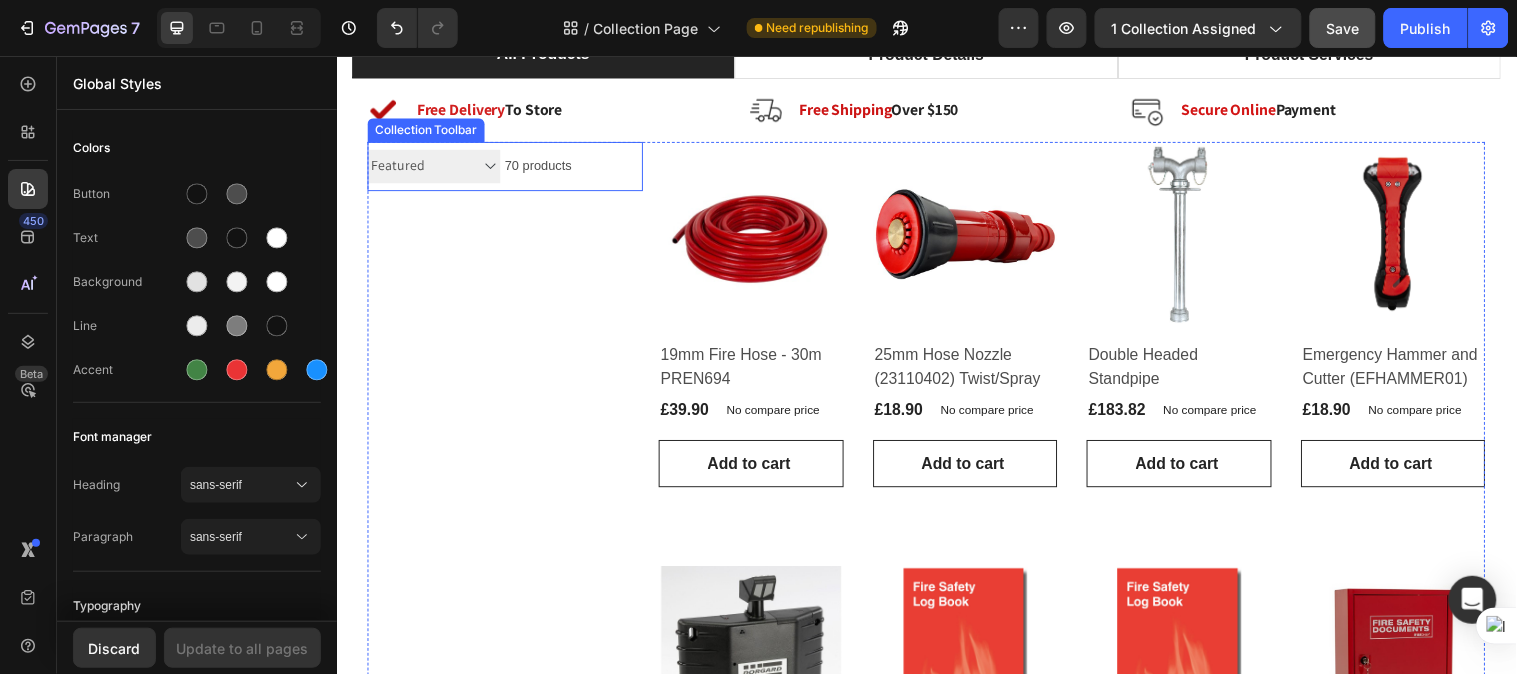 click on "70 products" at bounding box center [539, 167] 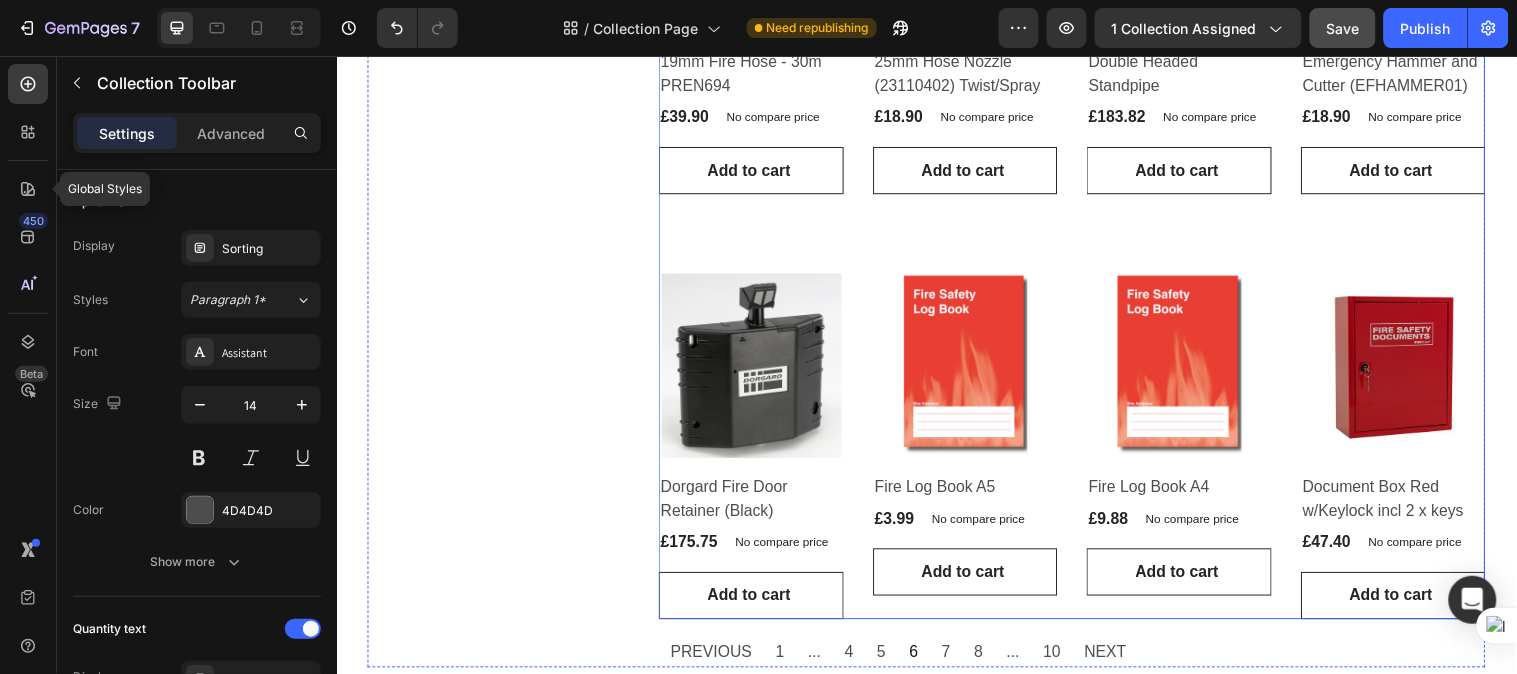 scroll, scrollTop: 938, scrollLeft: 0, axis: vertical 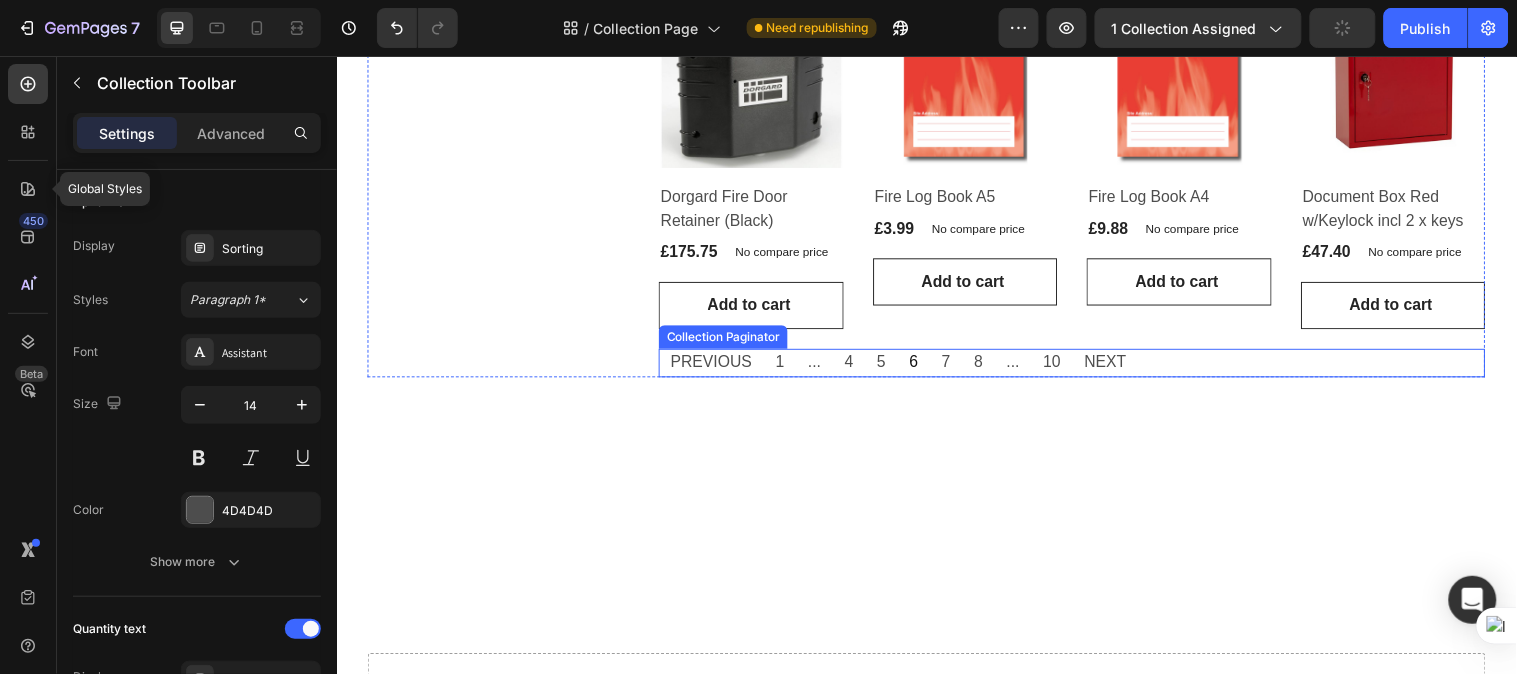 click on "PREVIOUS   1   ...   4   5   6   7   8   ...   10   NEXT" at bounding box center [907, 367] 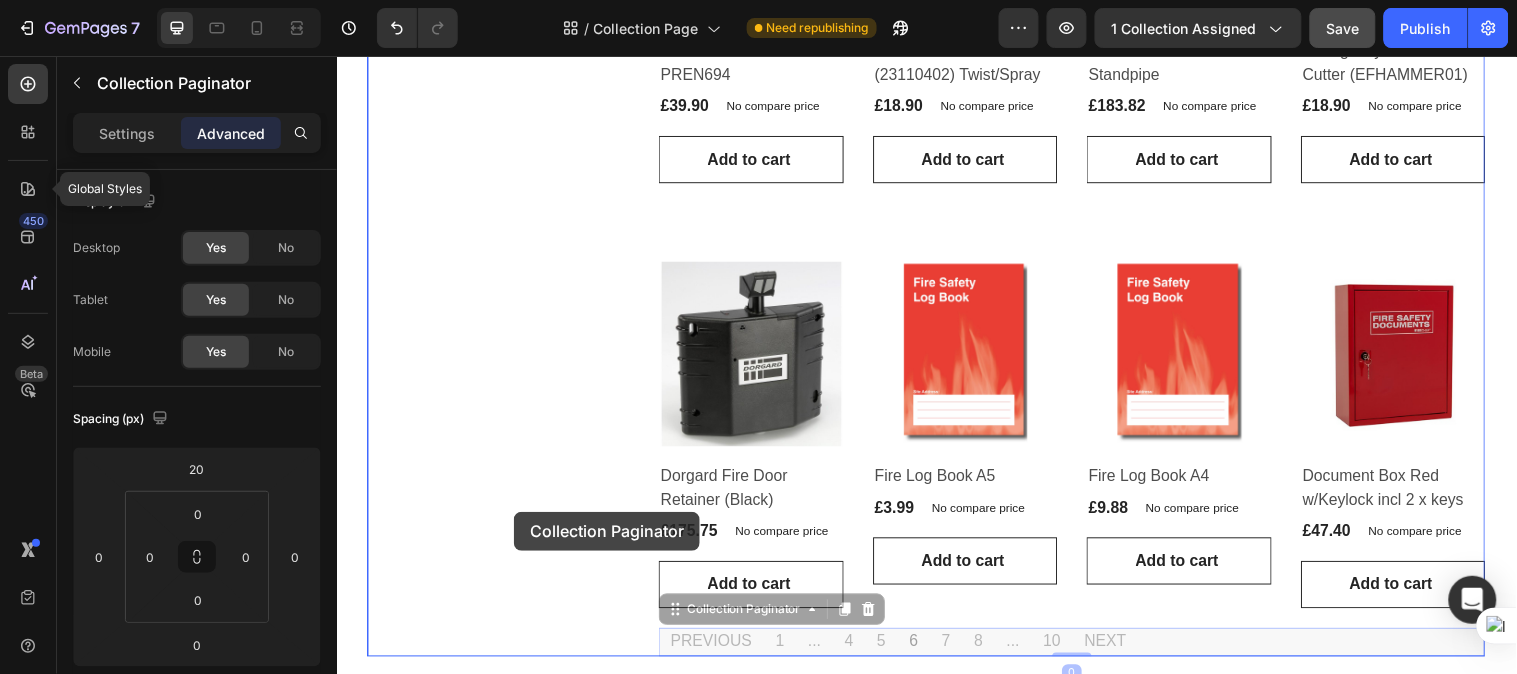 scroll, scrollTop: 0, scrollLeft: 0, axis: both 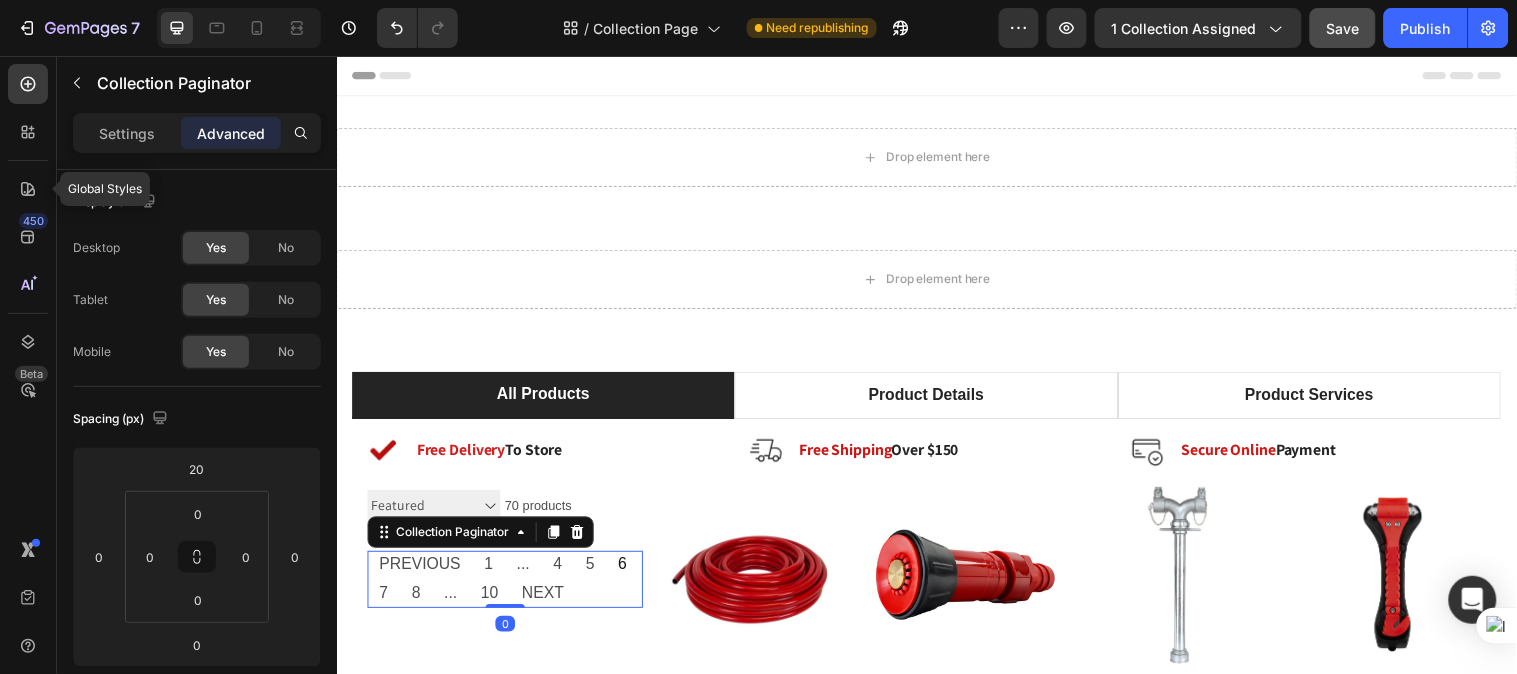 click on "PREVIOUS" at bounding box center (421, 572) 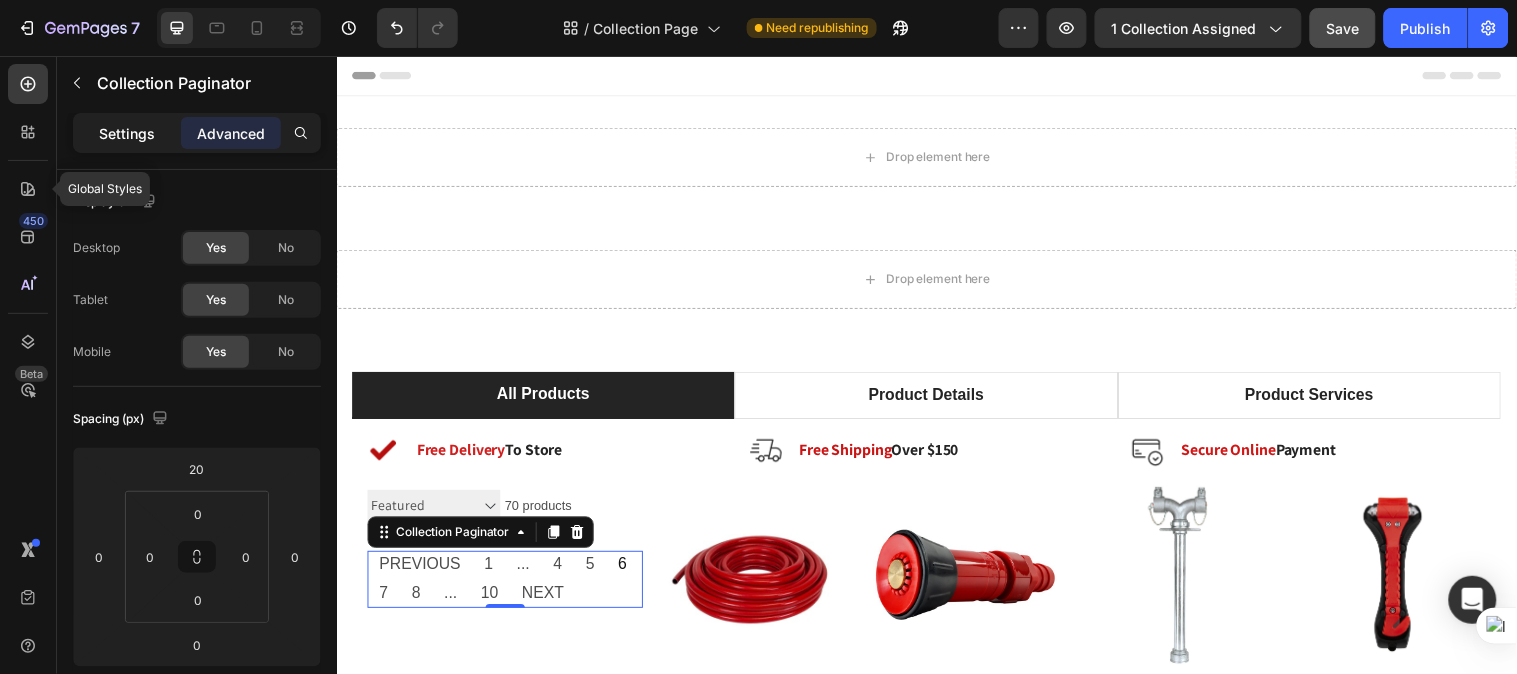 click on "Settings" 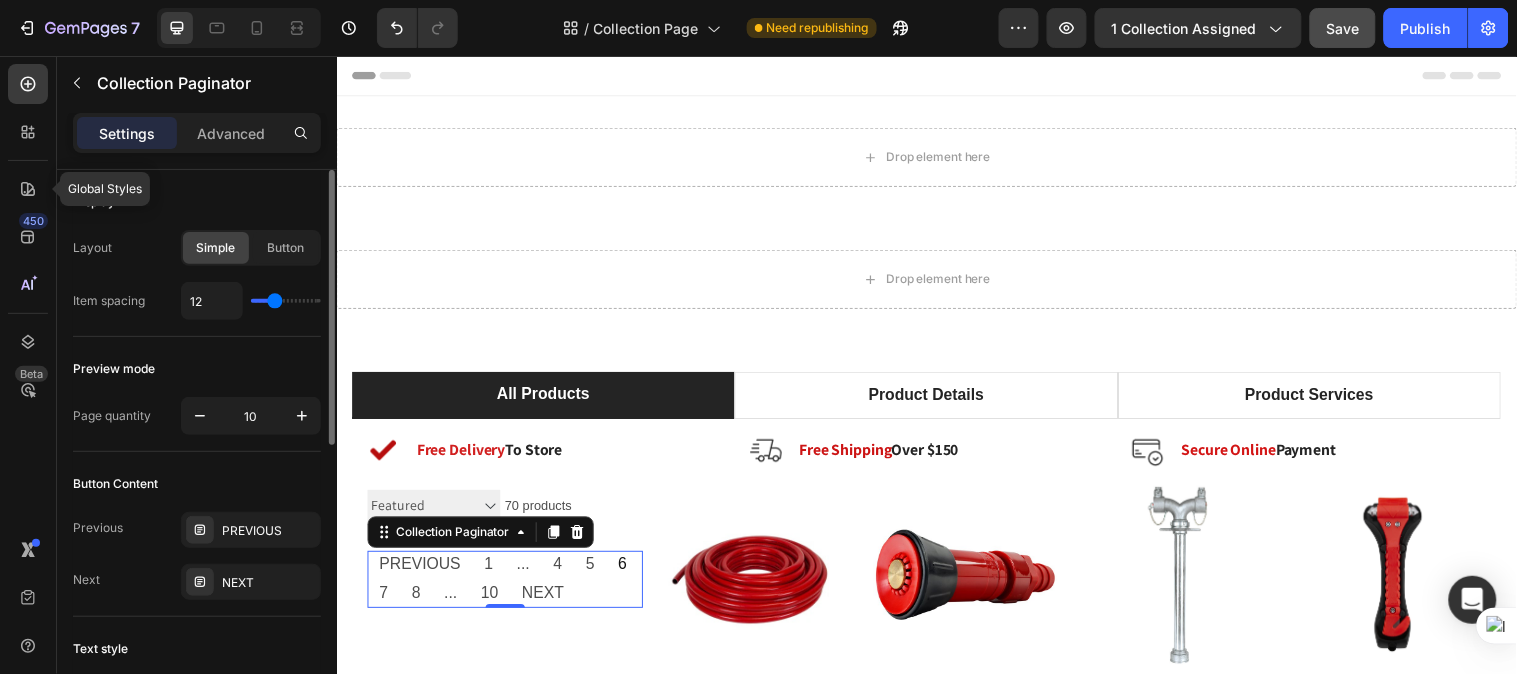 scroll, scrollTop: 296, scrollLeft: 0, axis: vertical 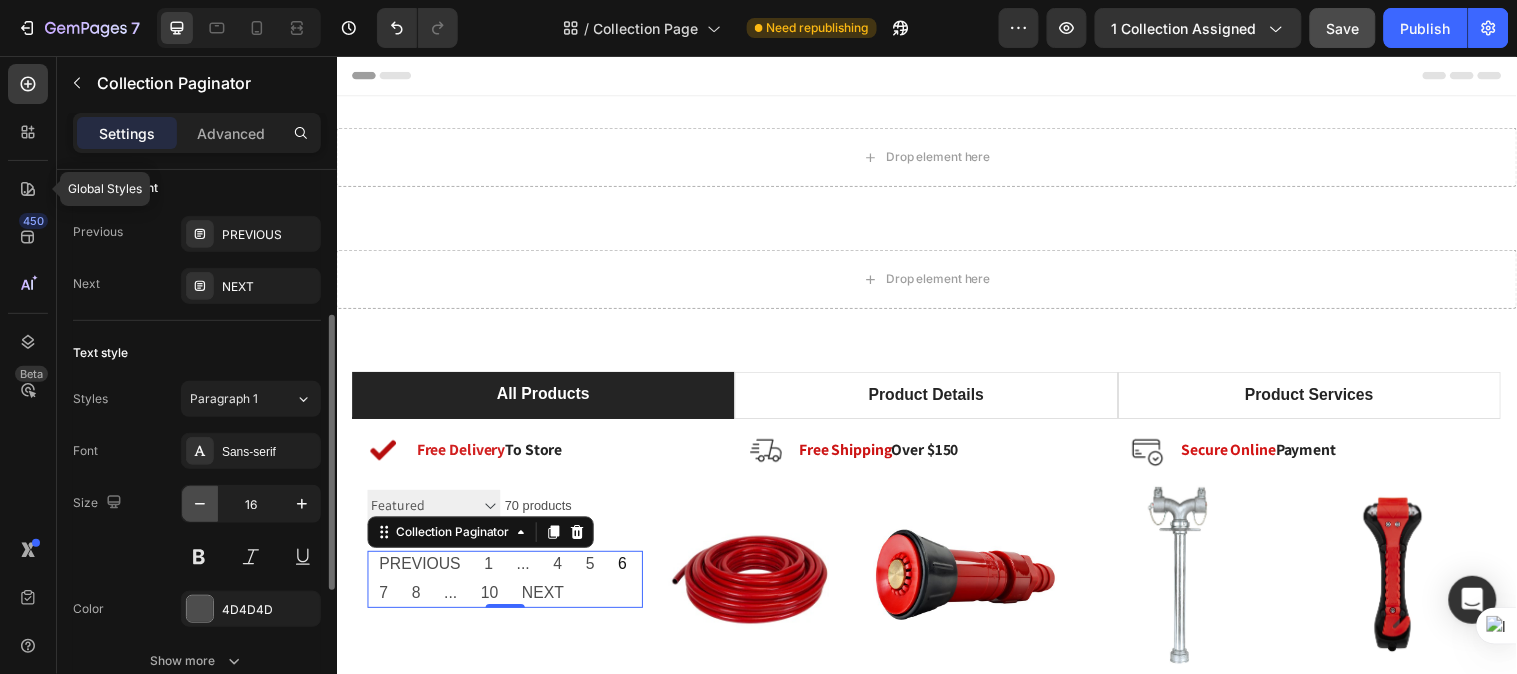 click at bounding box center [200, 504] 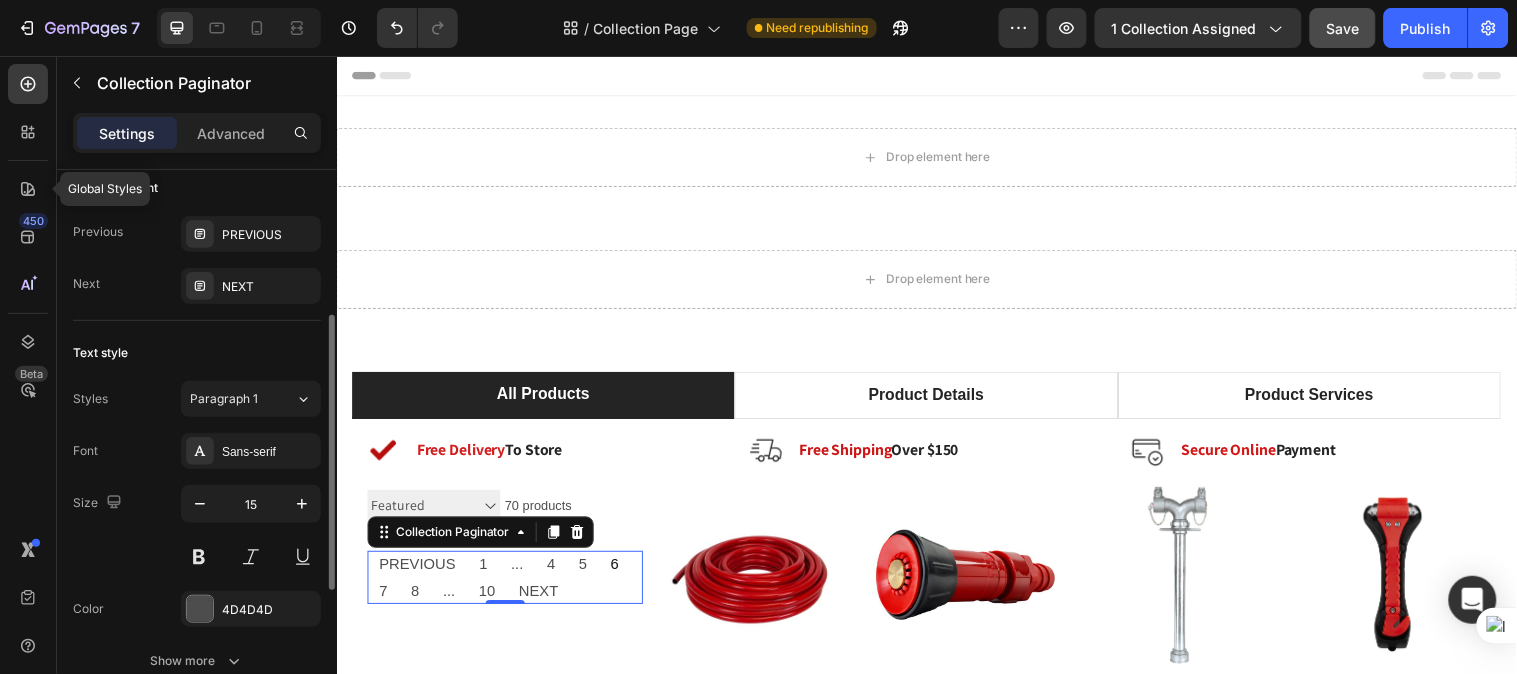 type on "14" 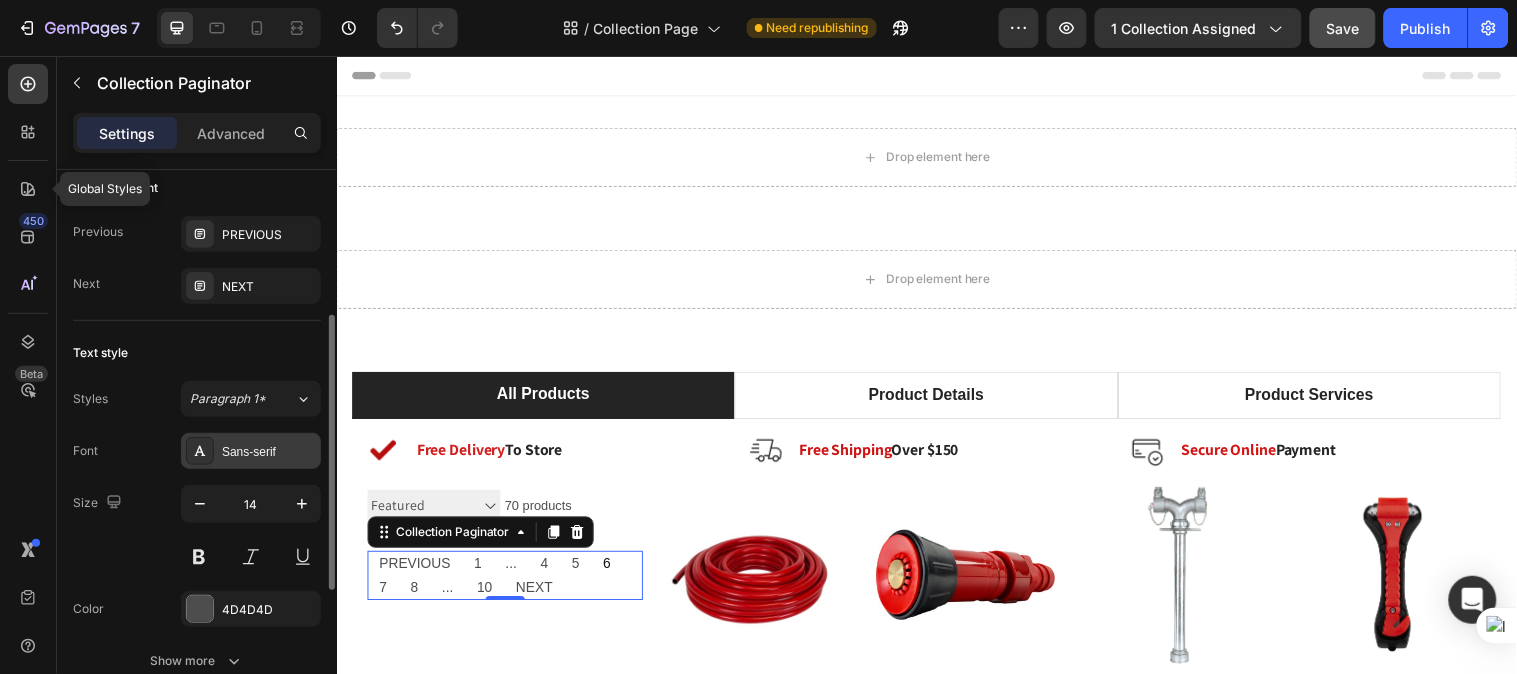 click on "Sans-serif" at bounding box center (269, 452) 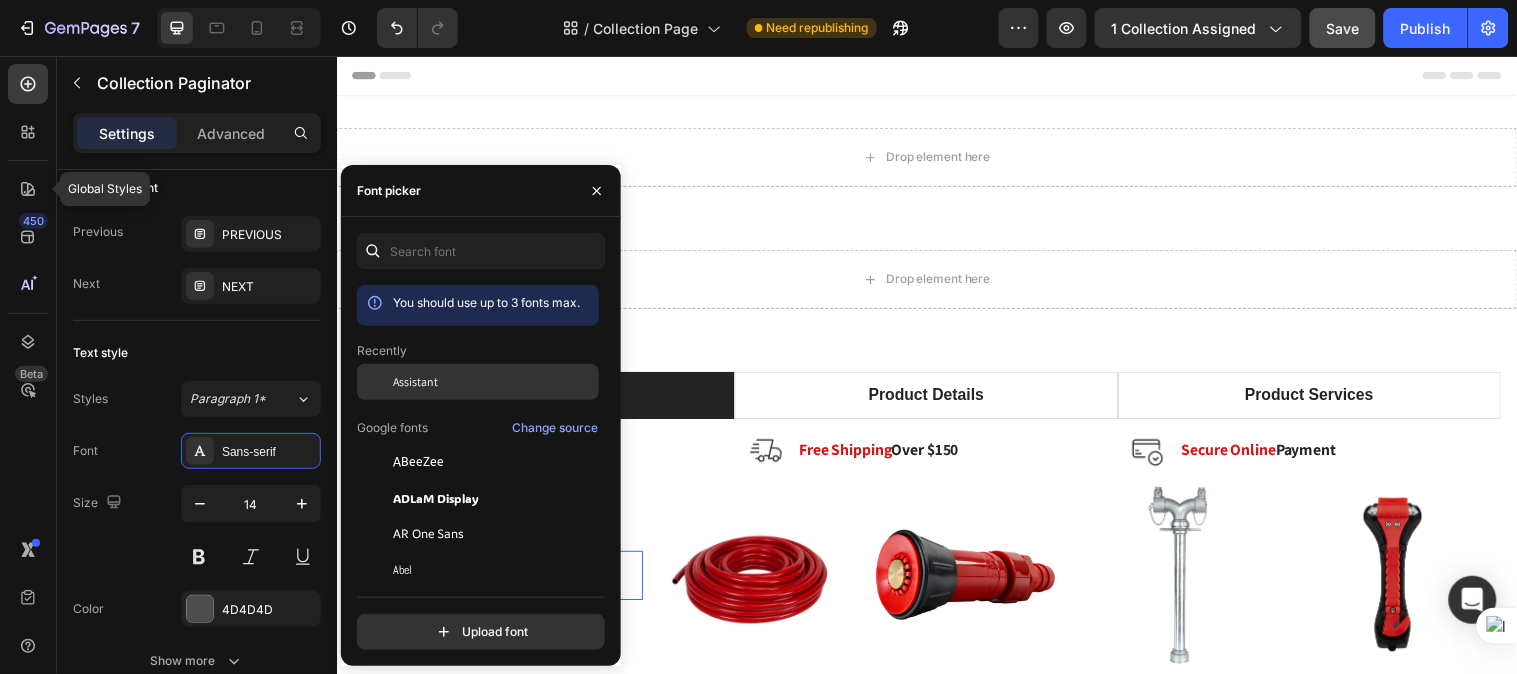 click on "Assistant" 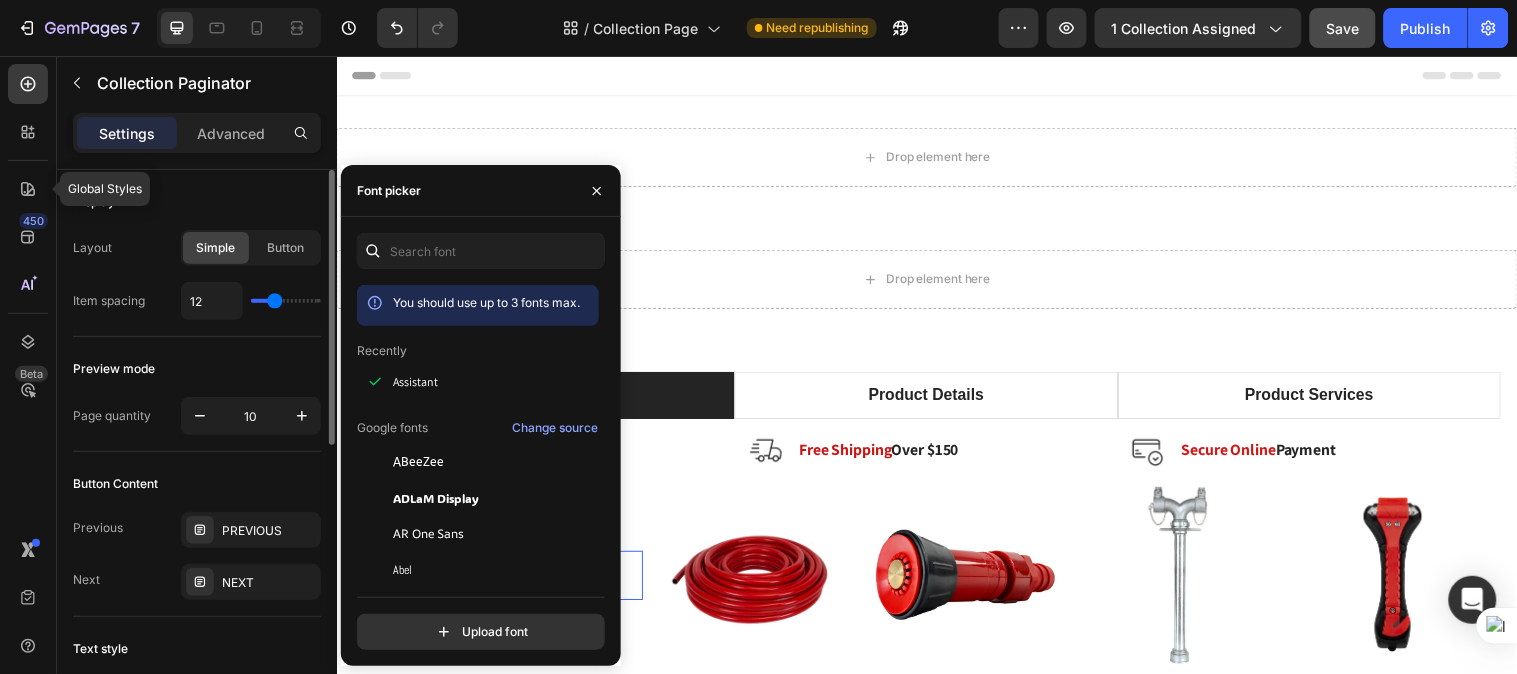 scroll, scrollTop: 296, scrollLeft: 0, axis: vertical 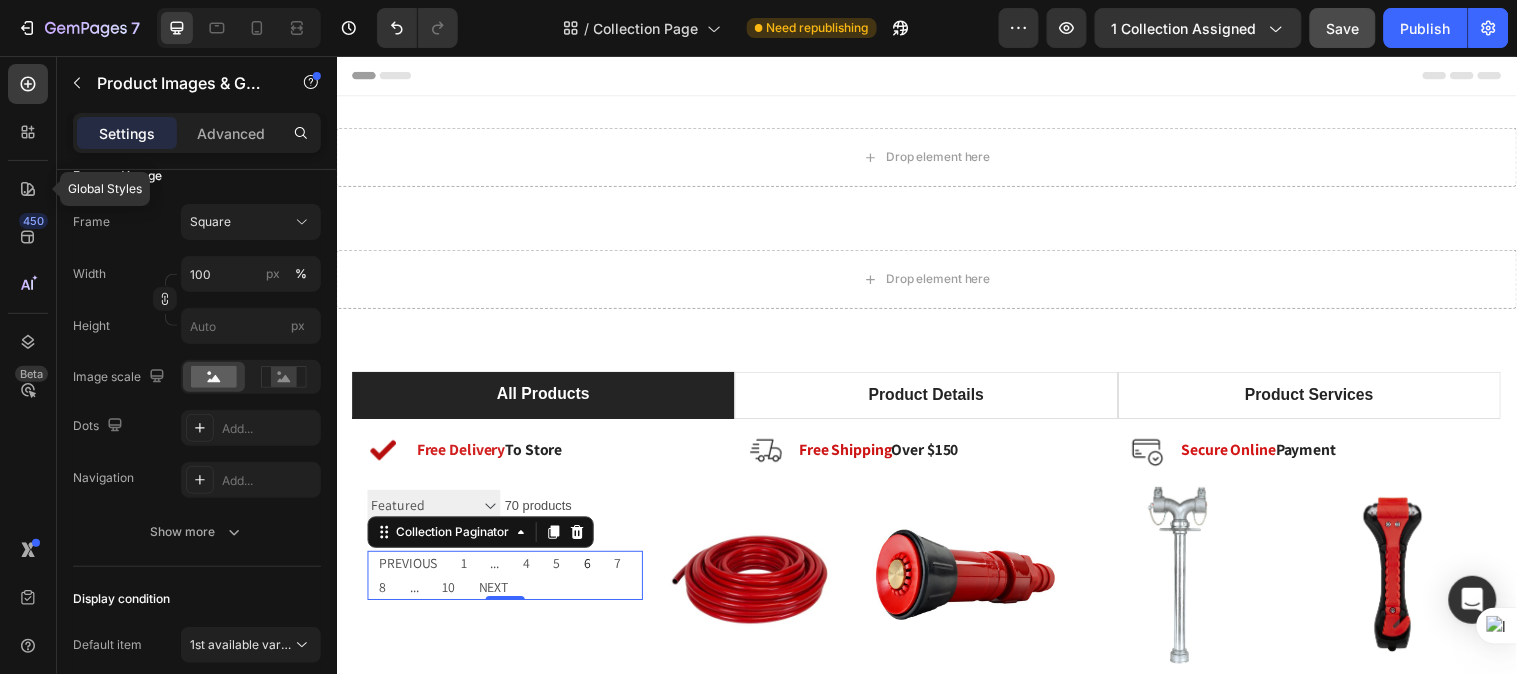 click at bounding box center (758, 582) 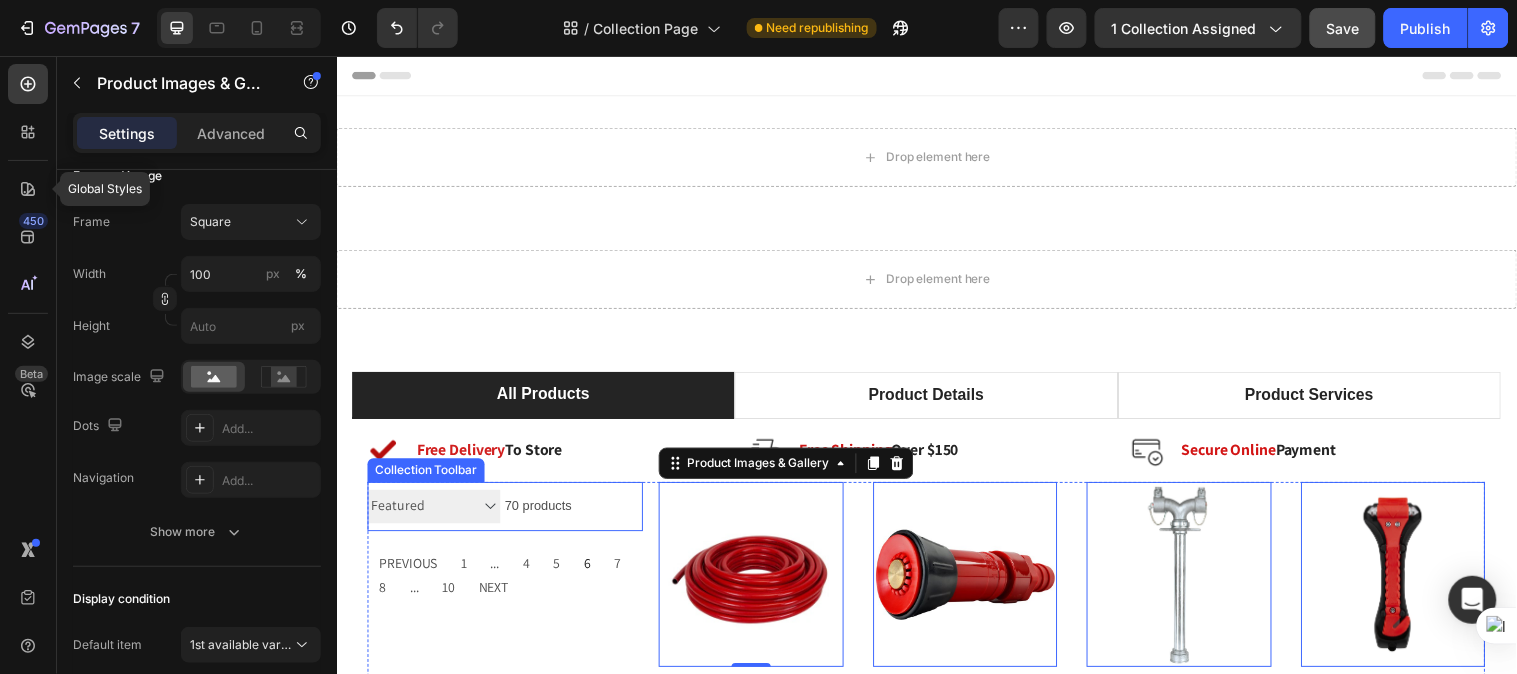 scroll, scrollTop: 0, scrollLeft: 0, axis: both 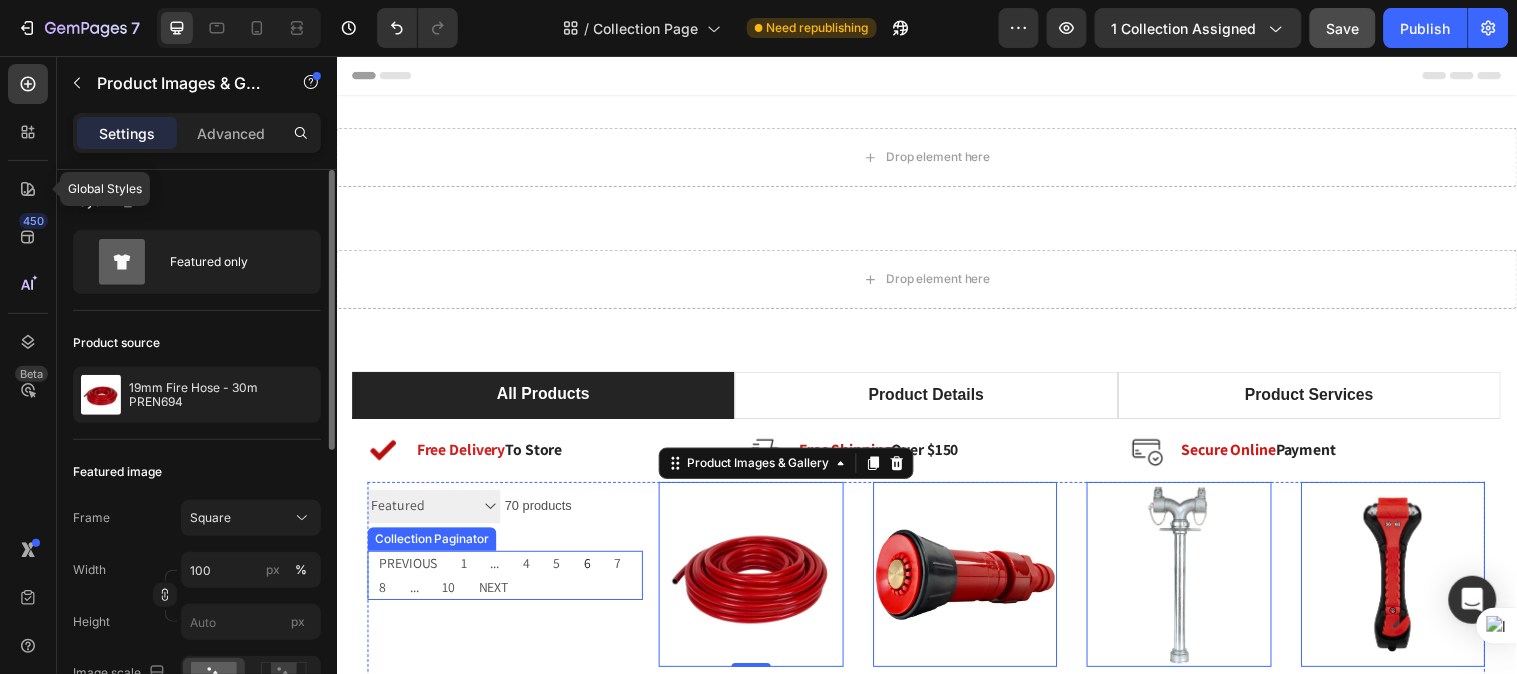 drag, startPoint x: 472, startPoint y: 584, endPoint x: 470, endPoint y: 600, distance: 16.124516 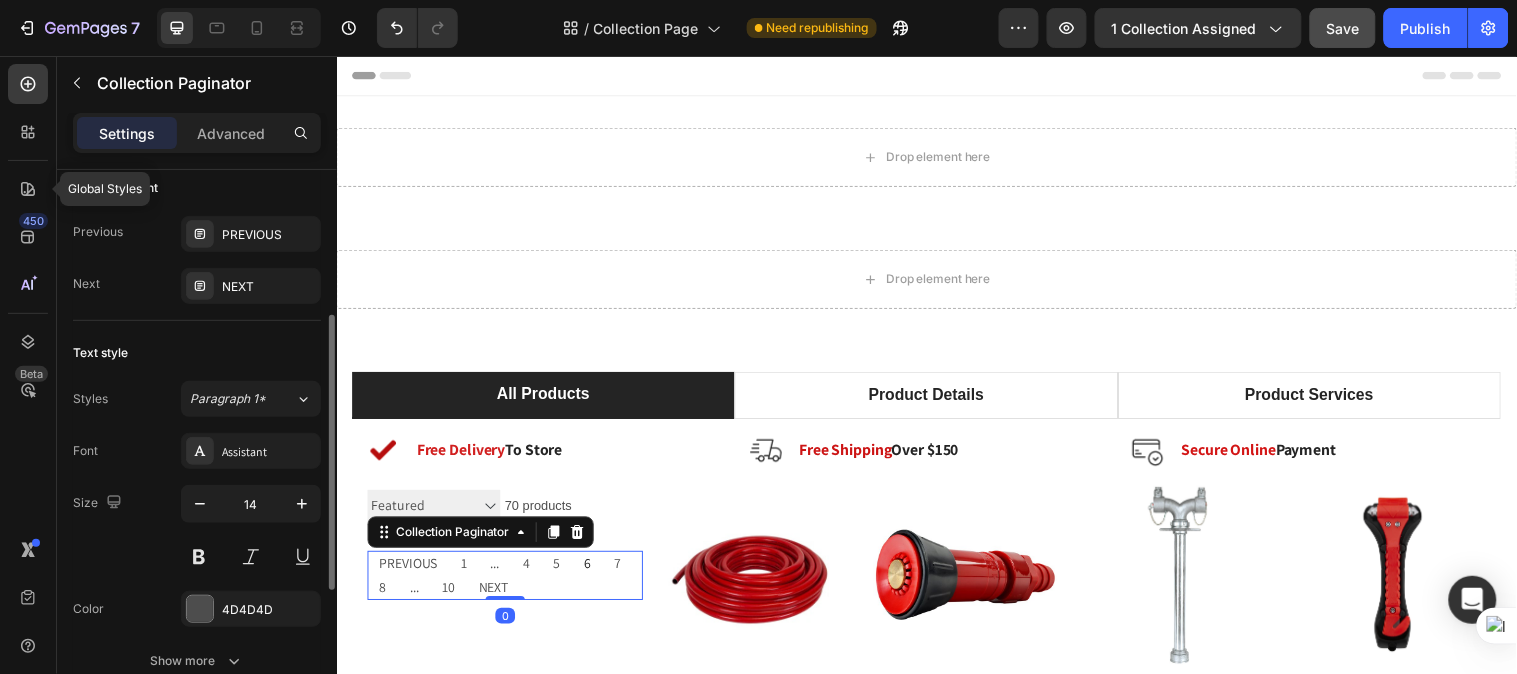 scroll, scrollTop: 580, scrollLeft: 0, axis: vertical 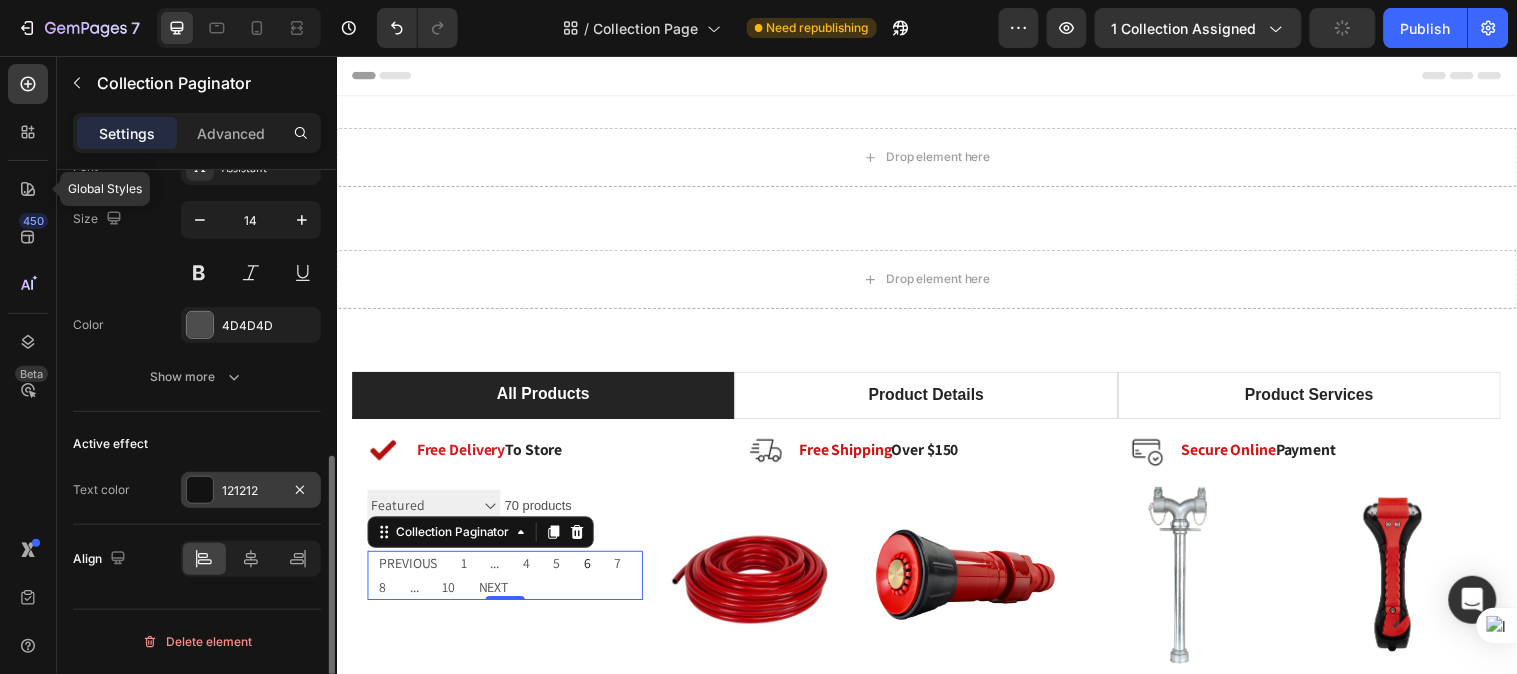 click at bounding box center (200, 490) 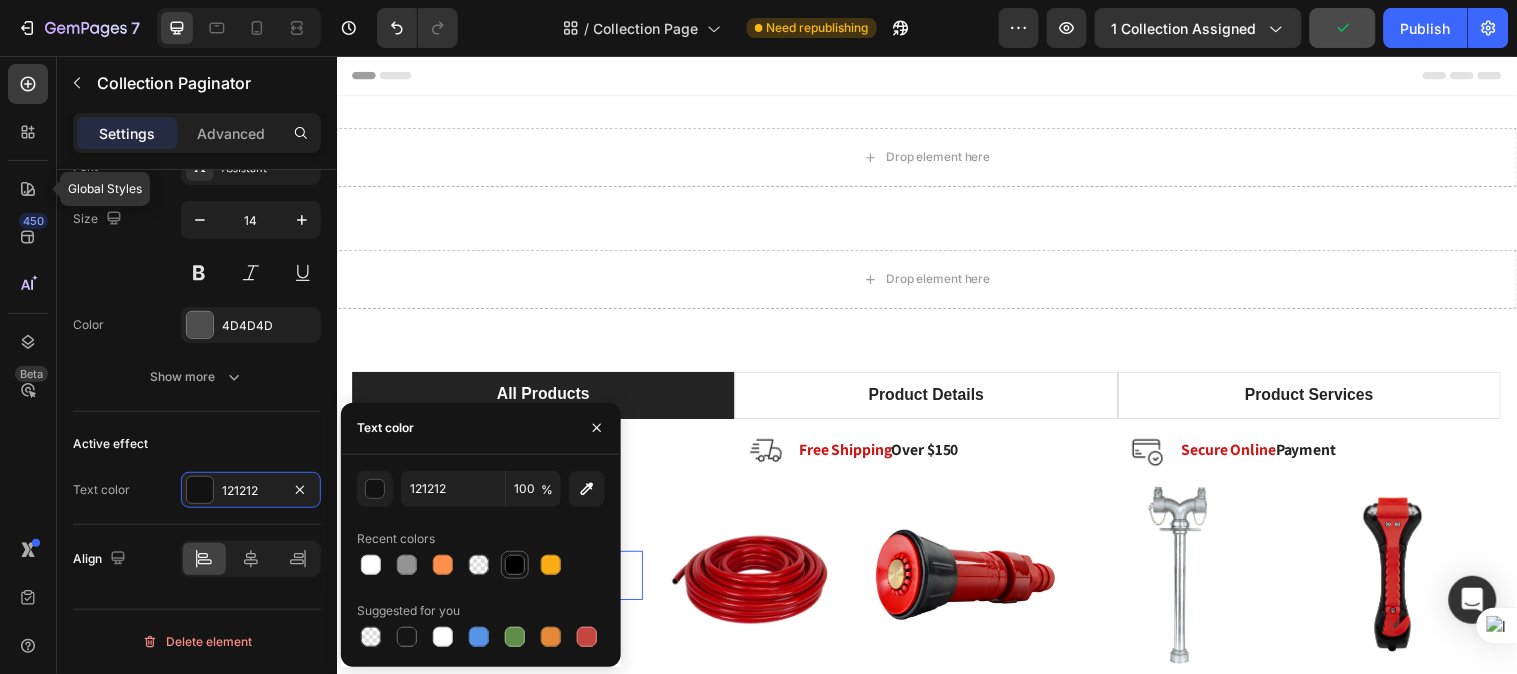 click at bounding box center [515, 565] 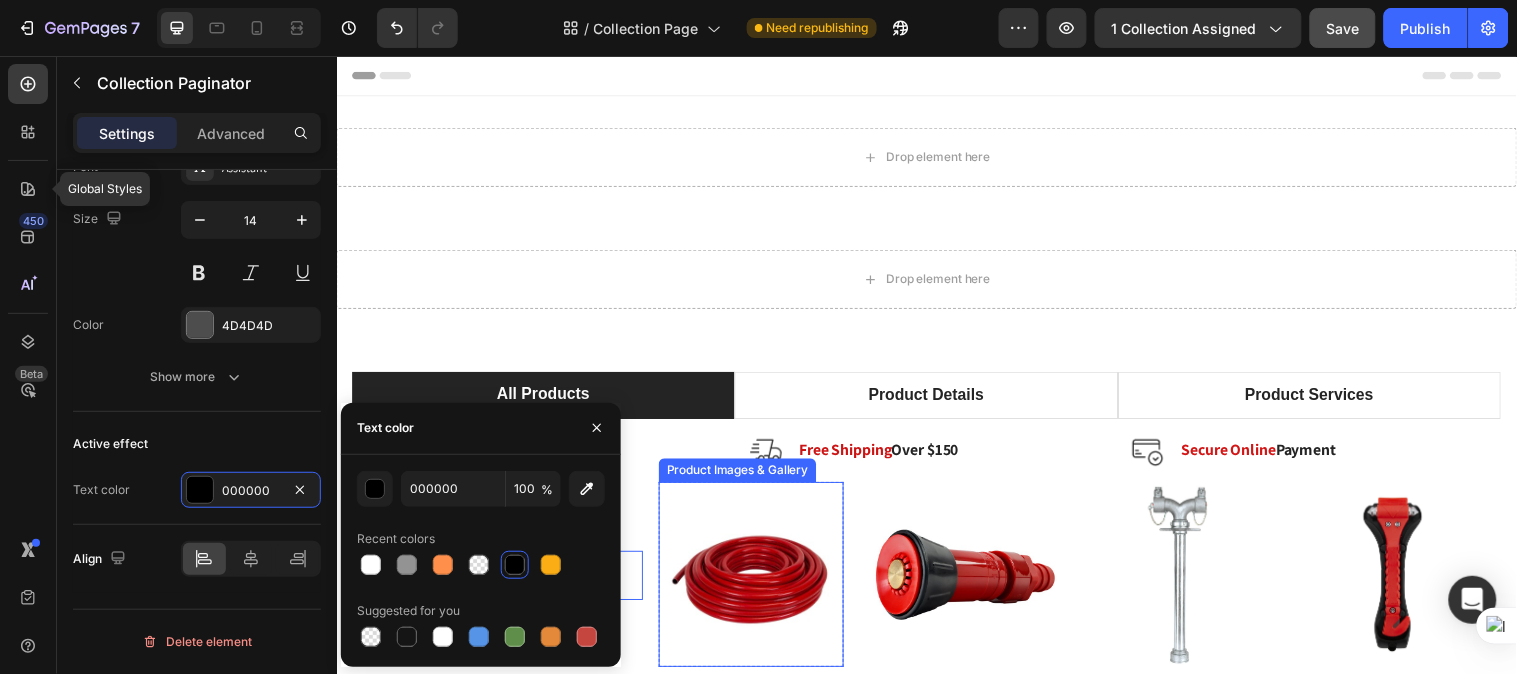 click at bounding box center (758, 582) 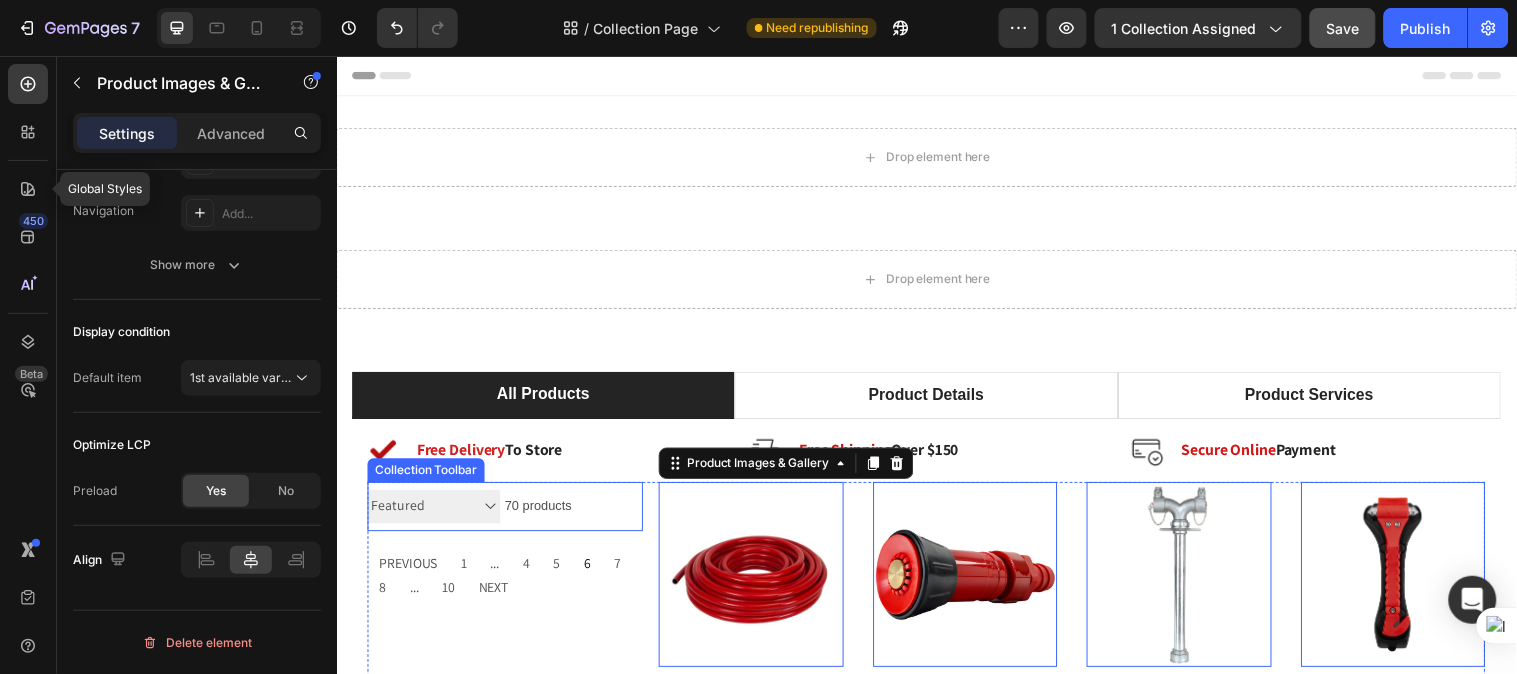 scroll, scrollTop: 0, scrollLeft: 0, axis: both 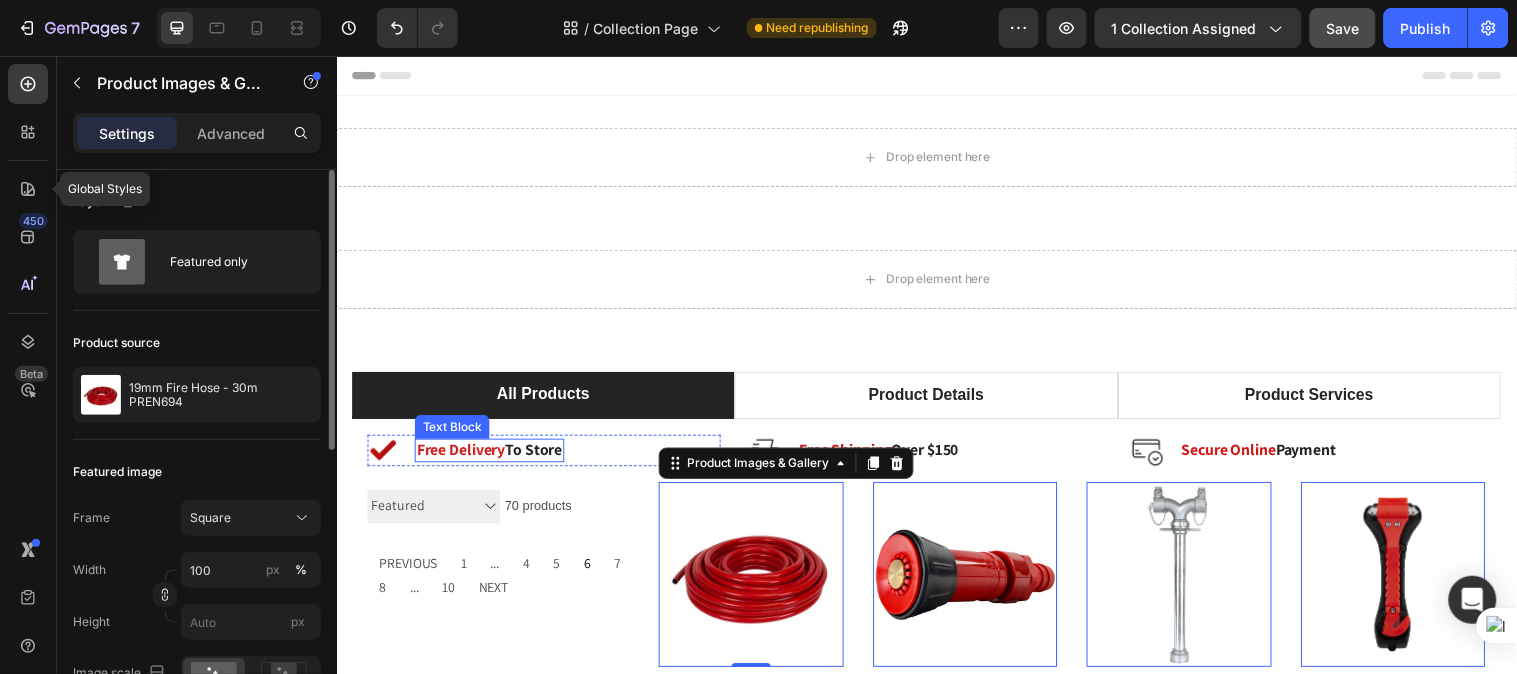 drag, startPoint x: 544, startPoint y: 454, endPoint x: 554, endPoint y: 510, distance: 56.88585 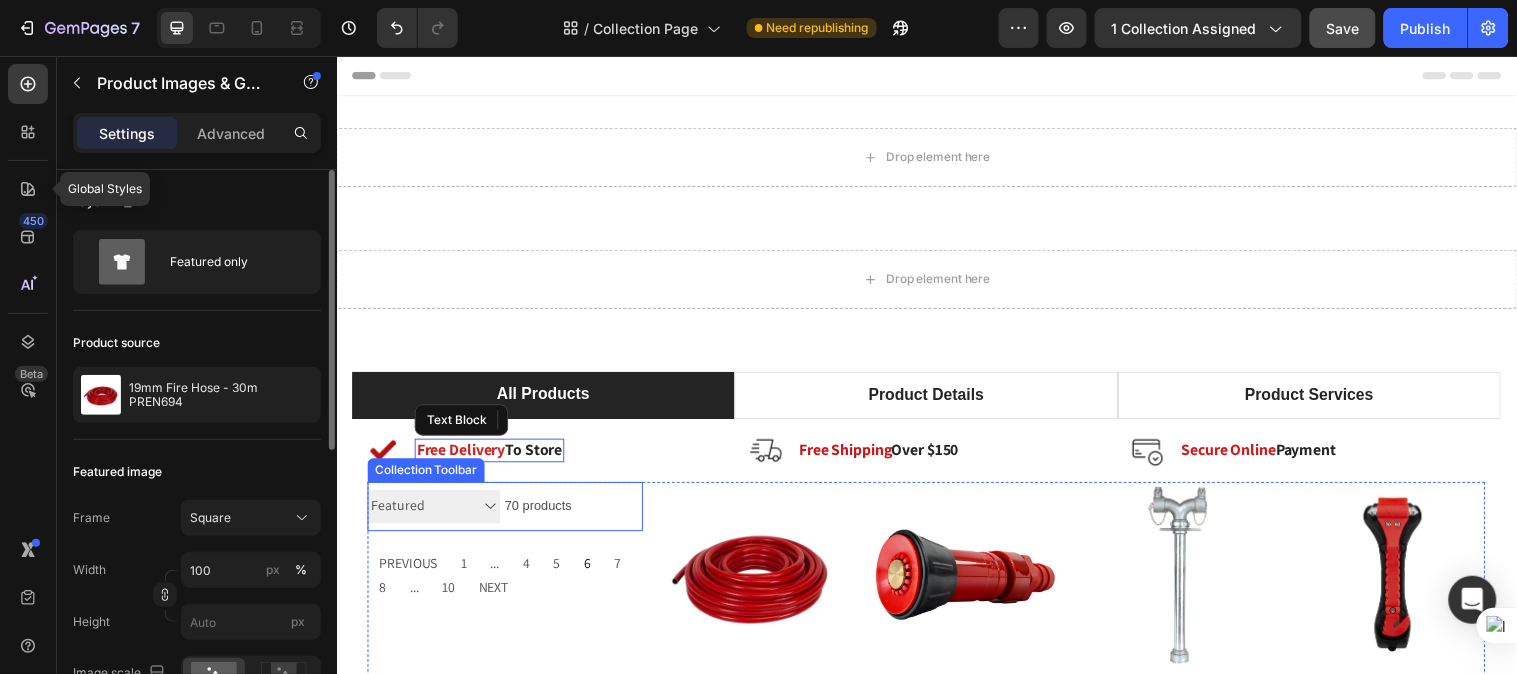 click on "70 products" at bounding box center [539, 513] 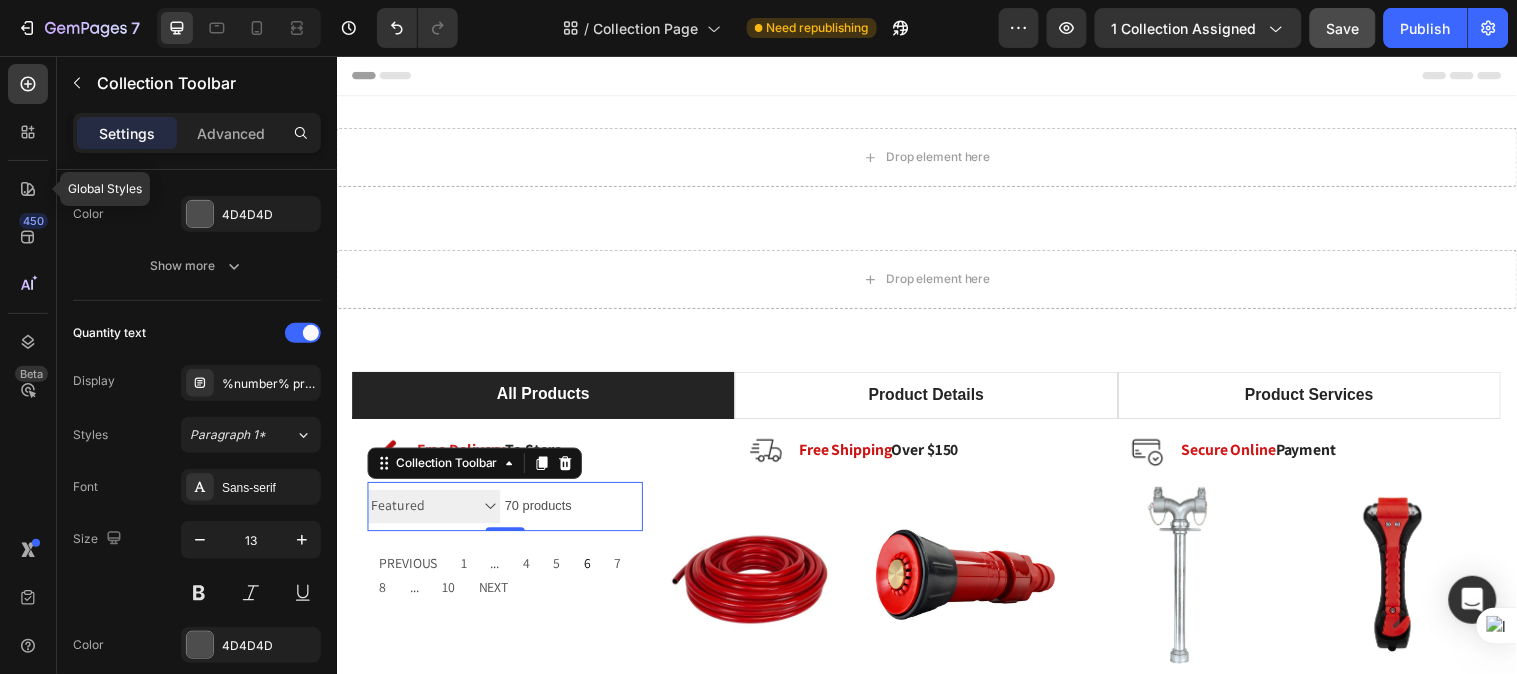 scroll, scrollTop: 593, scrollLeft: 0, axis: vertical 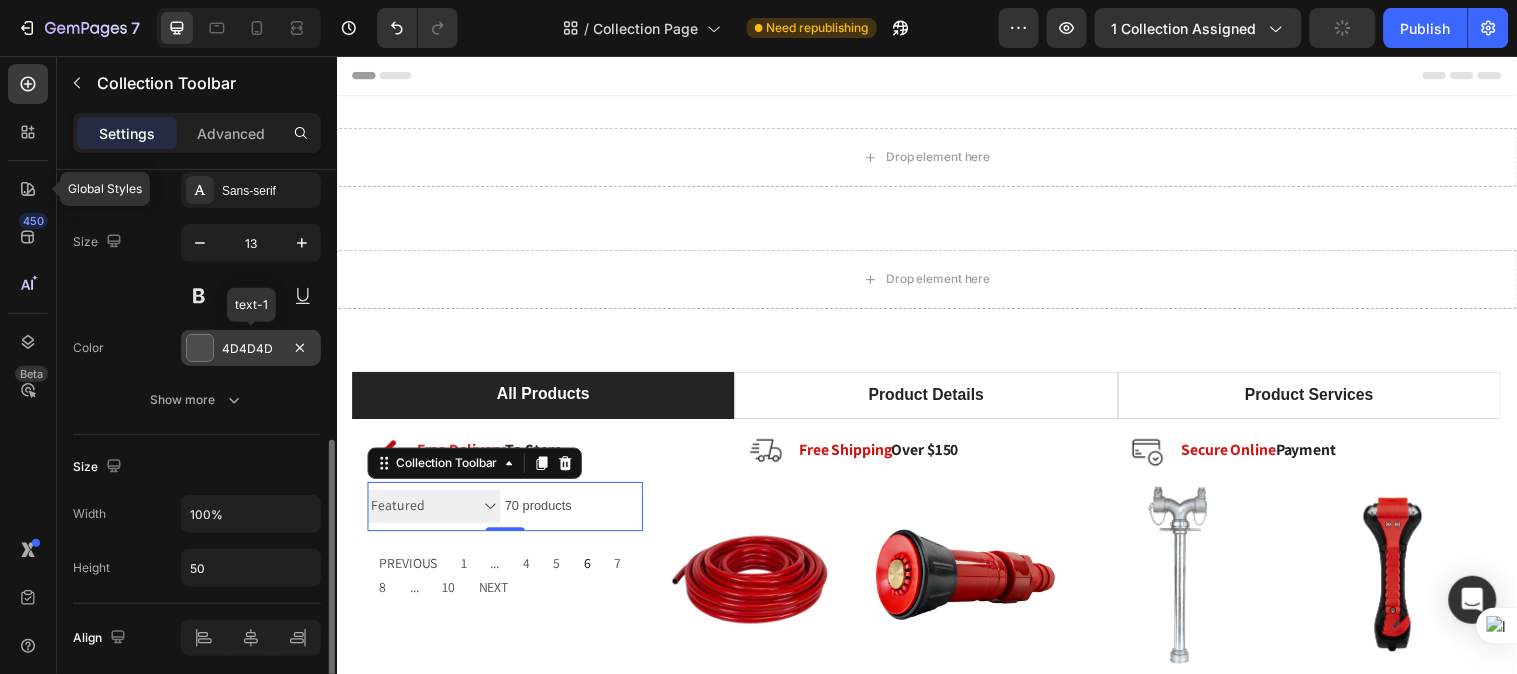 click at bounding box center (200, 348) 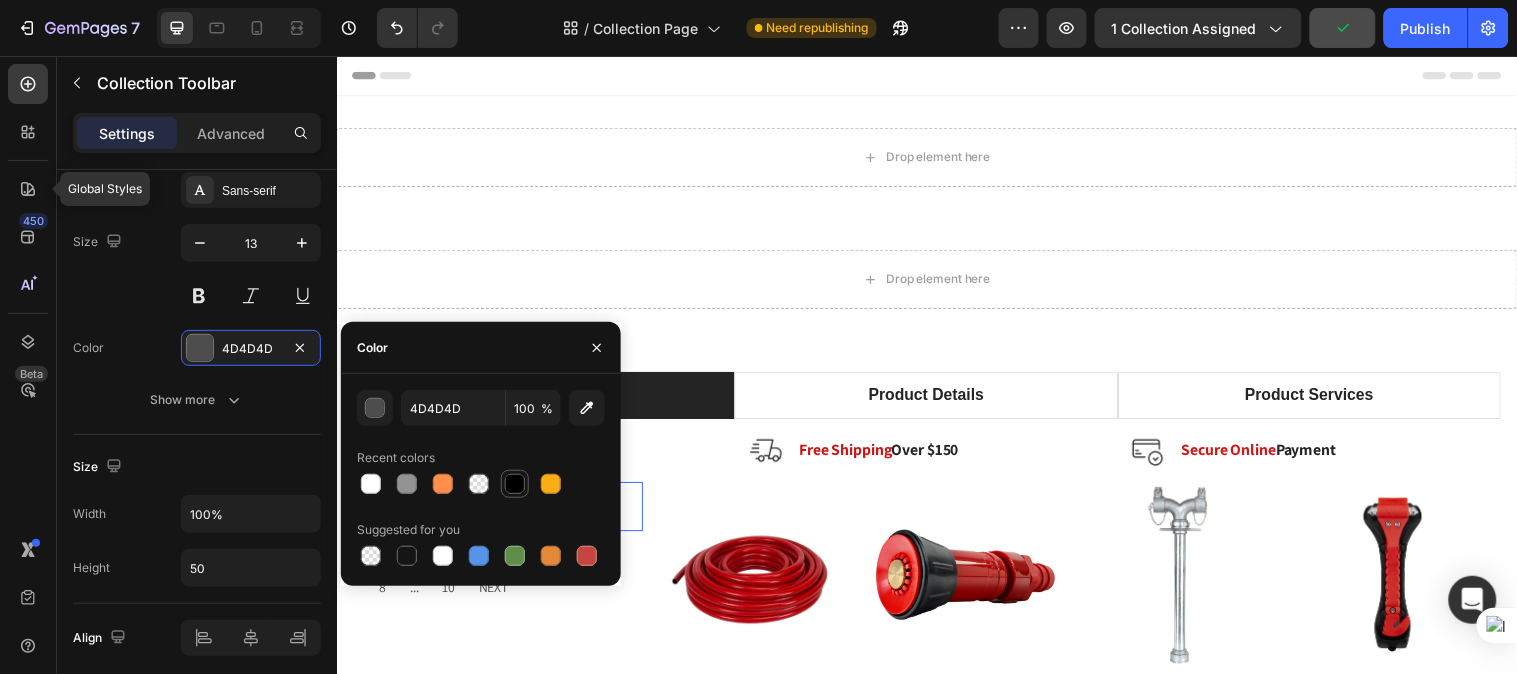 drag, startPoint x: 513, startPoint y: 488, endPoint x: 372, endPoint y: 480, distance: 141.22676 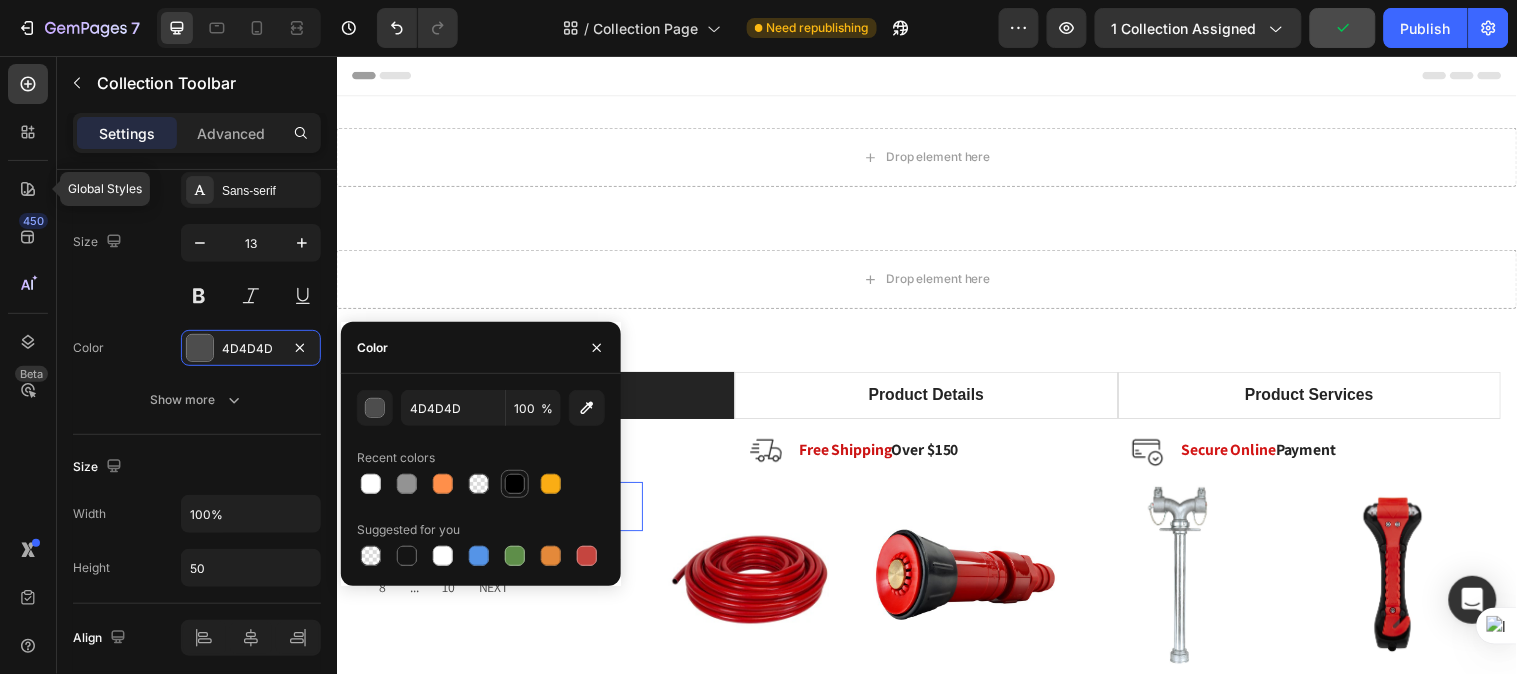 click at bounding box center (515, 484) 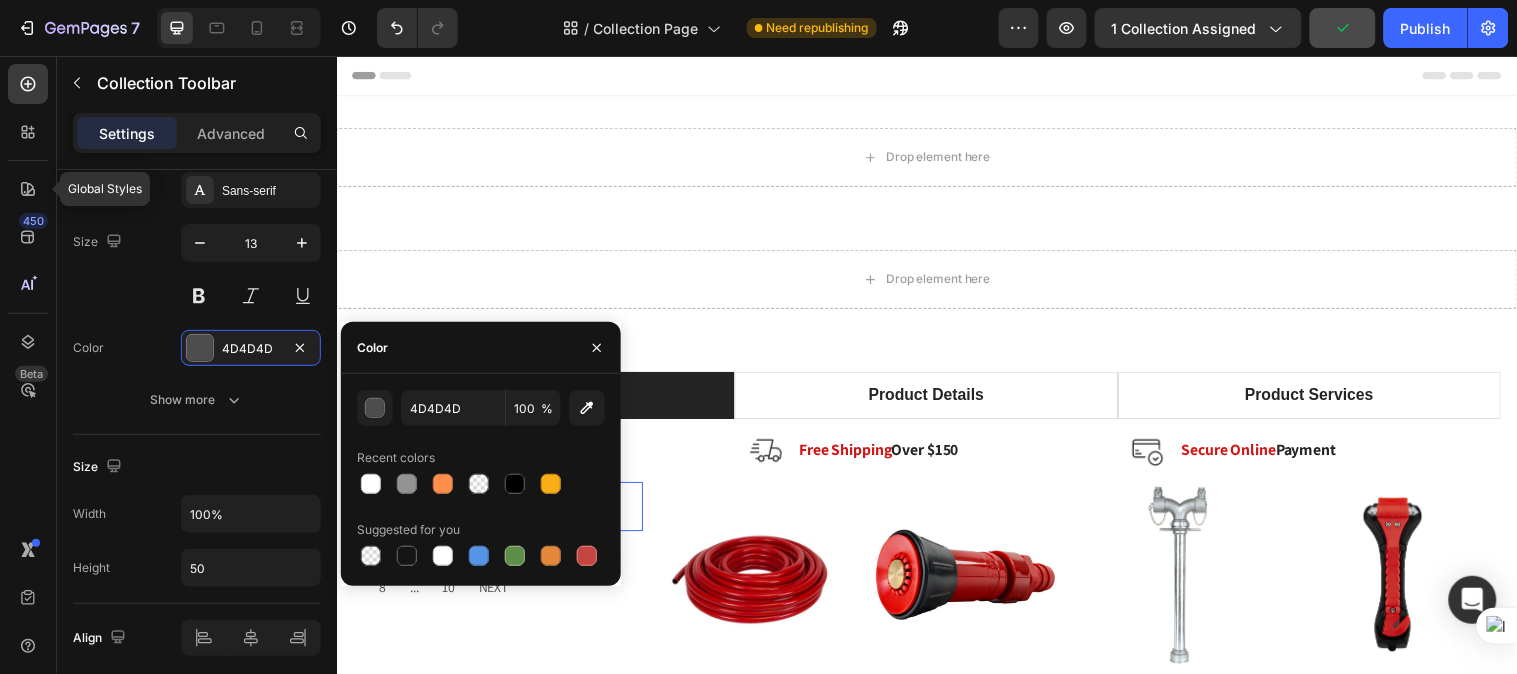 type on "000000" 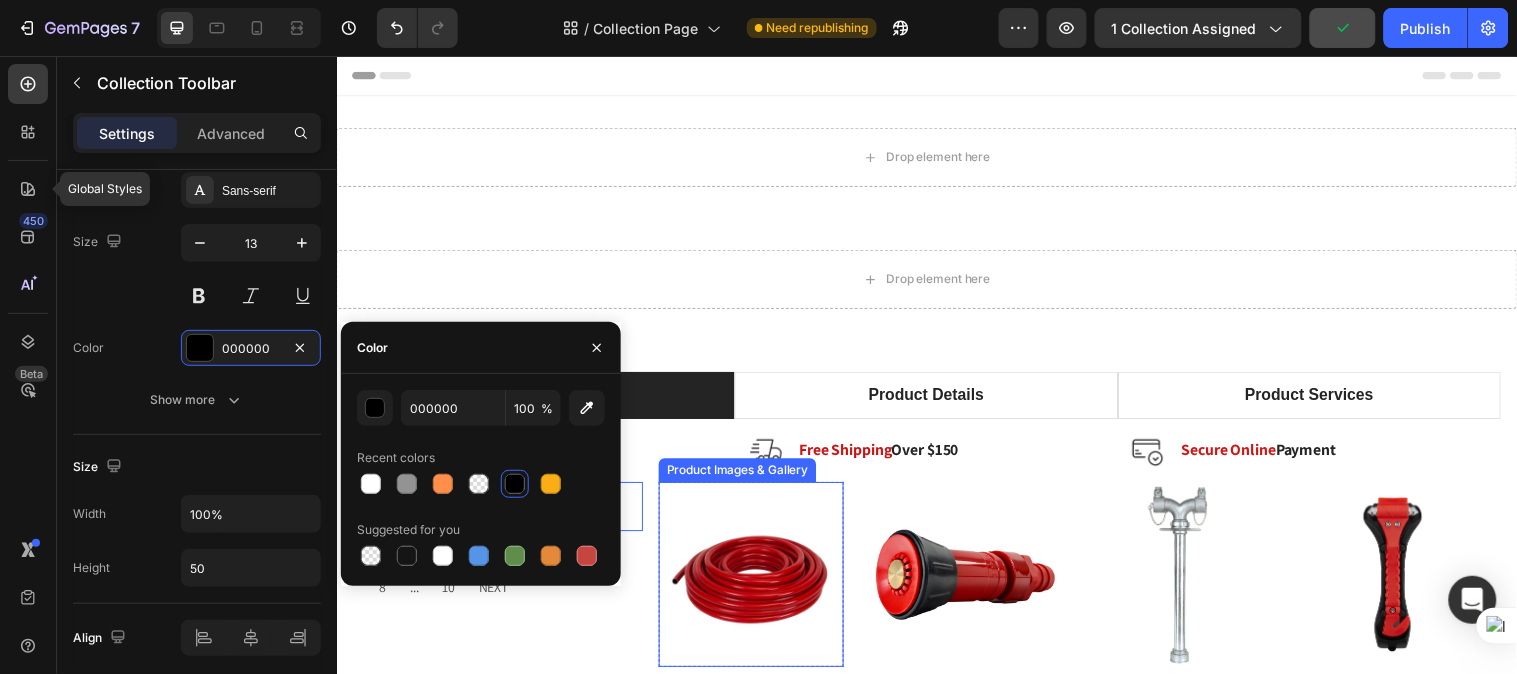 click at bounding box center (758, 582) 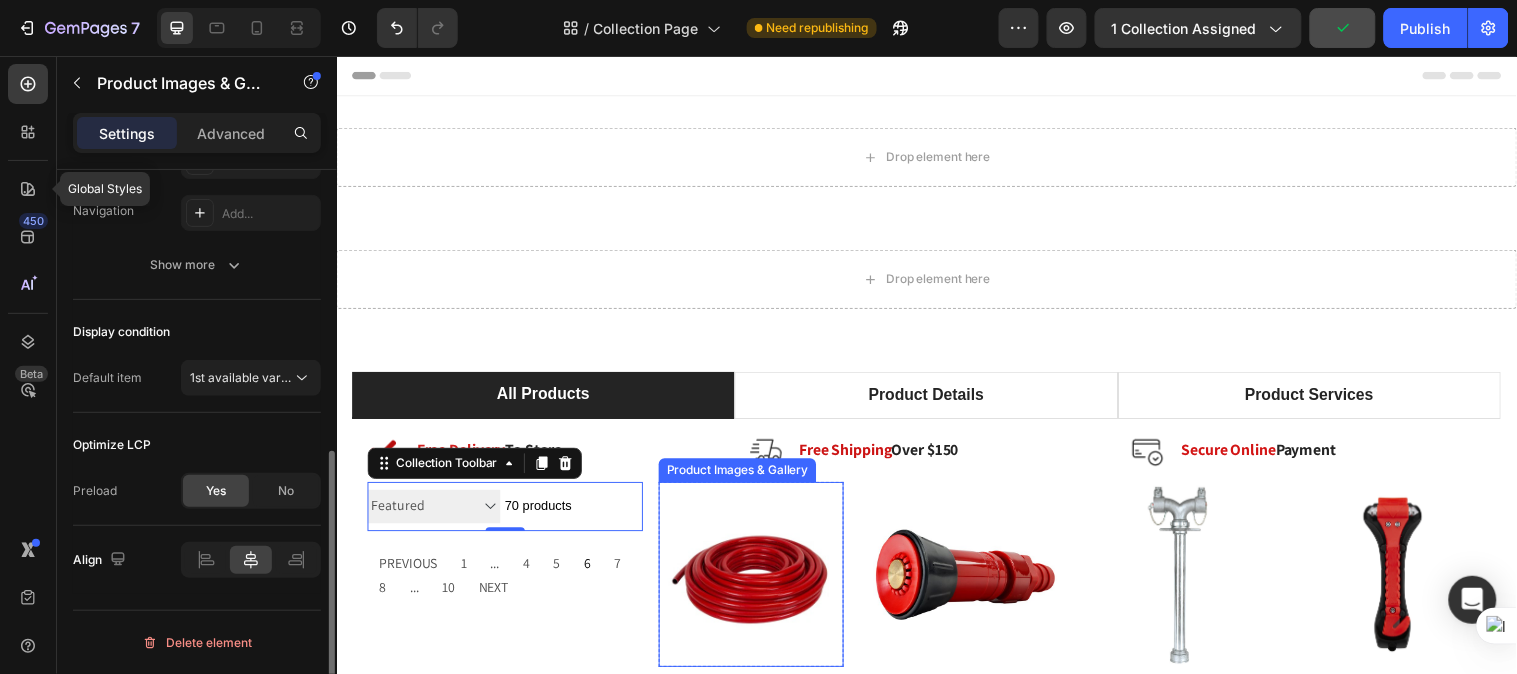 click at bounding box center [976, 582] 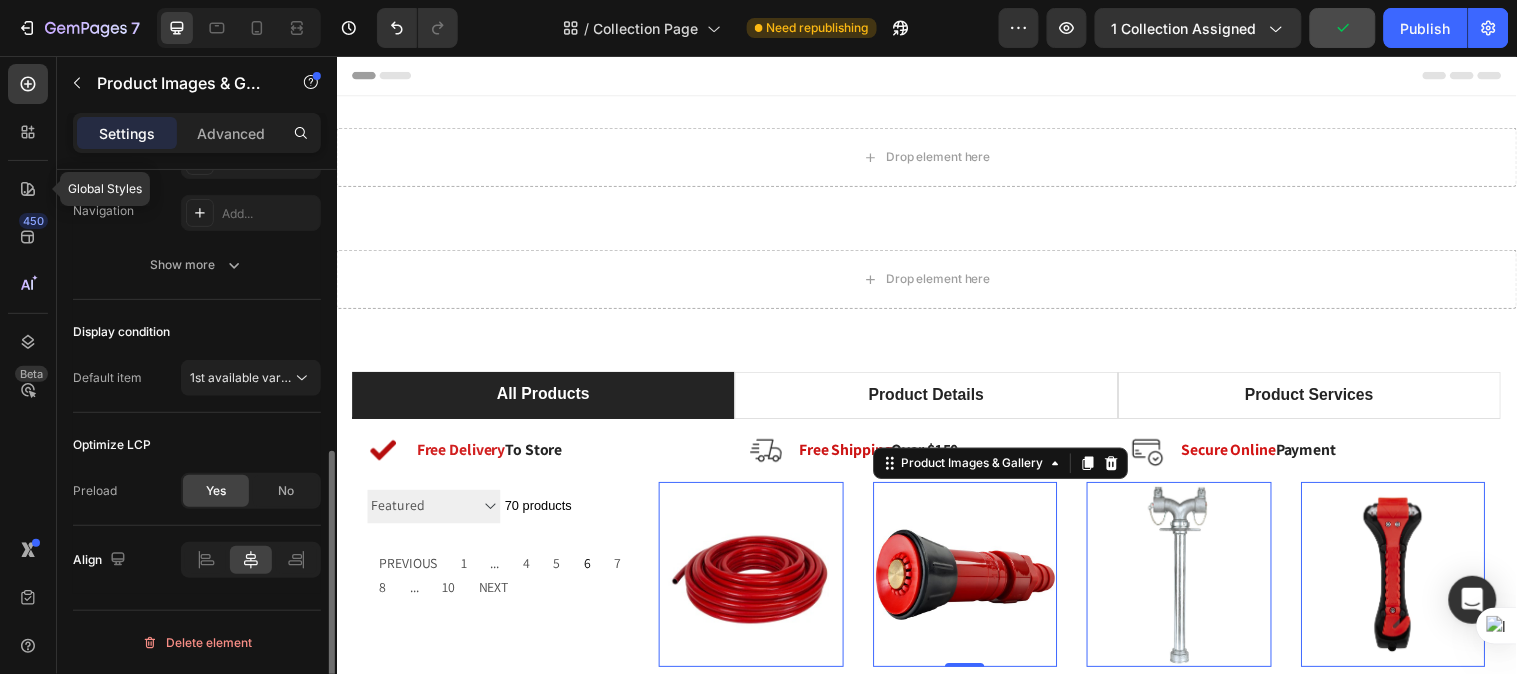 scroll, scrollTop: 0, scrollLeft: 0, axis: both 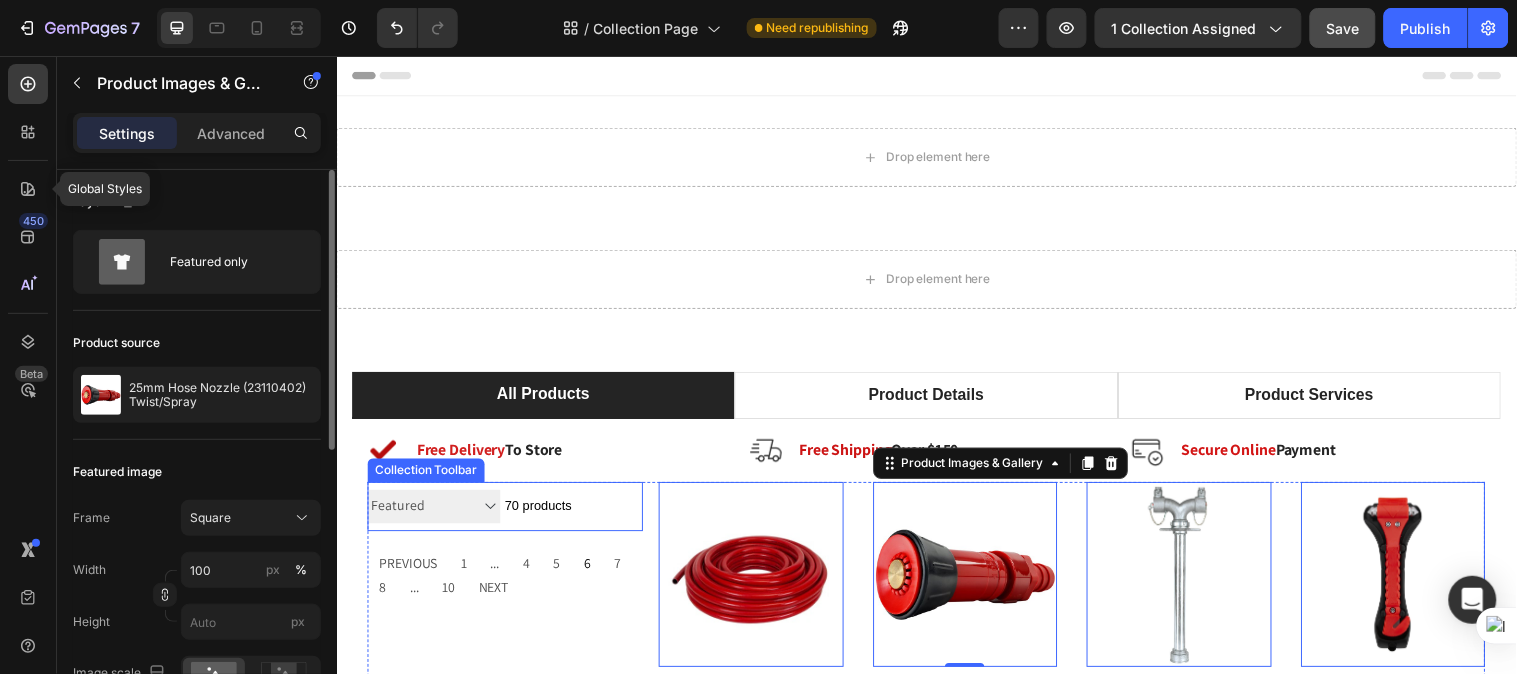 click on "Sorting Best selling Featured Alphabetically, A-Z Alphabetically, Z-A Price, low to high Price, high to low Date, new to old Date, old to new" at bounding box center (435, 512) 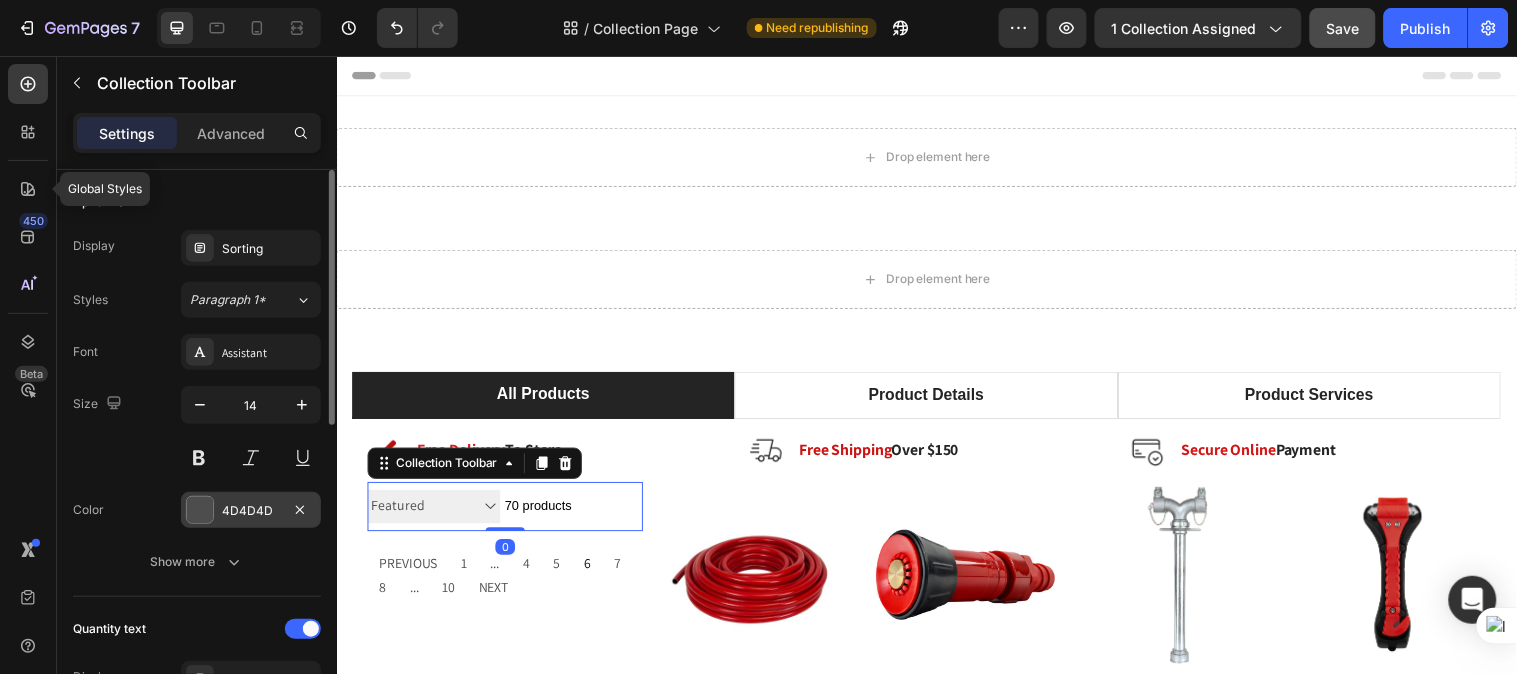 click at bounding box center (200, 510) 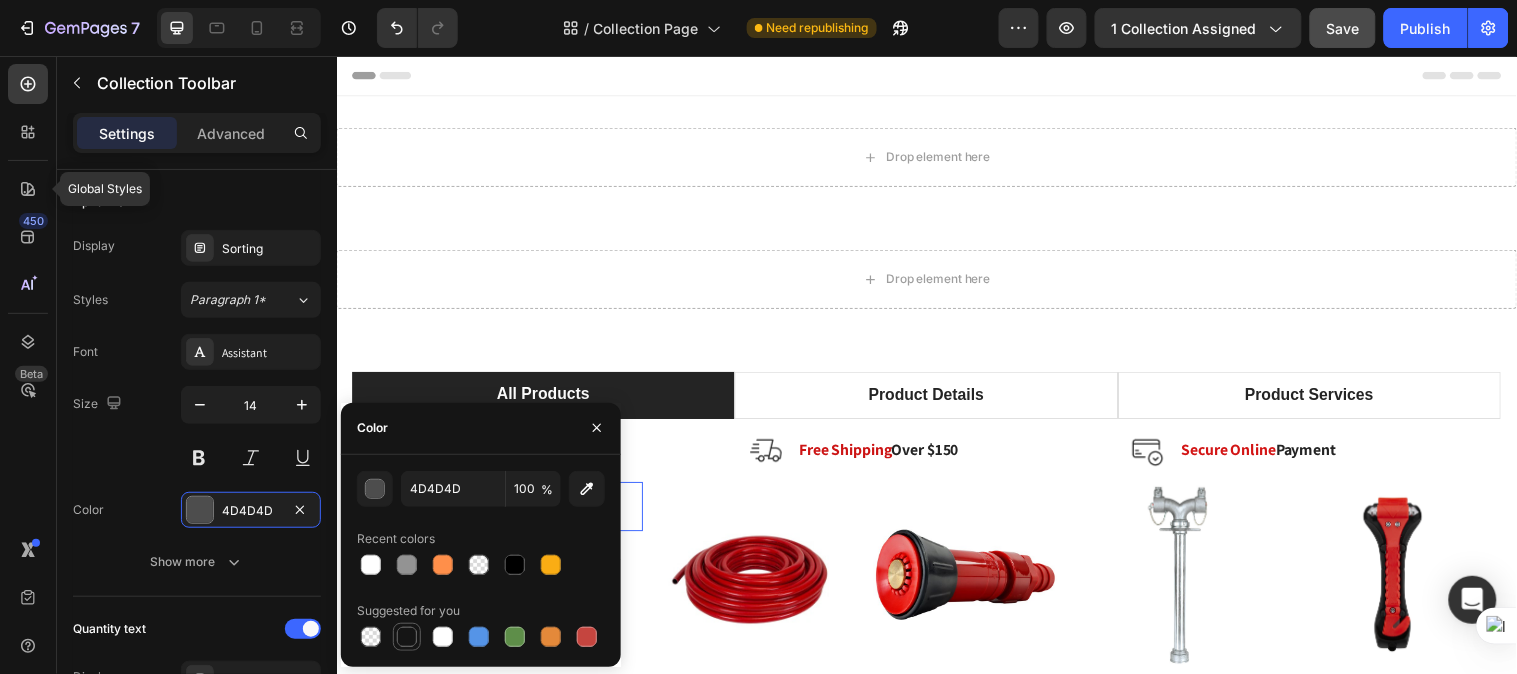 click at bounding box center (407, 637) 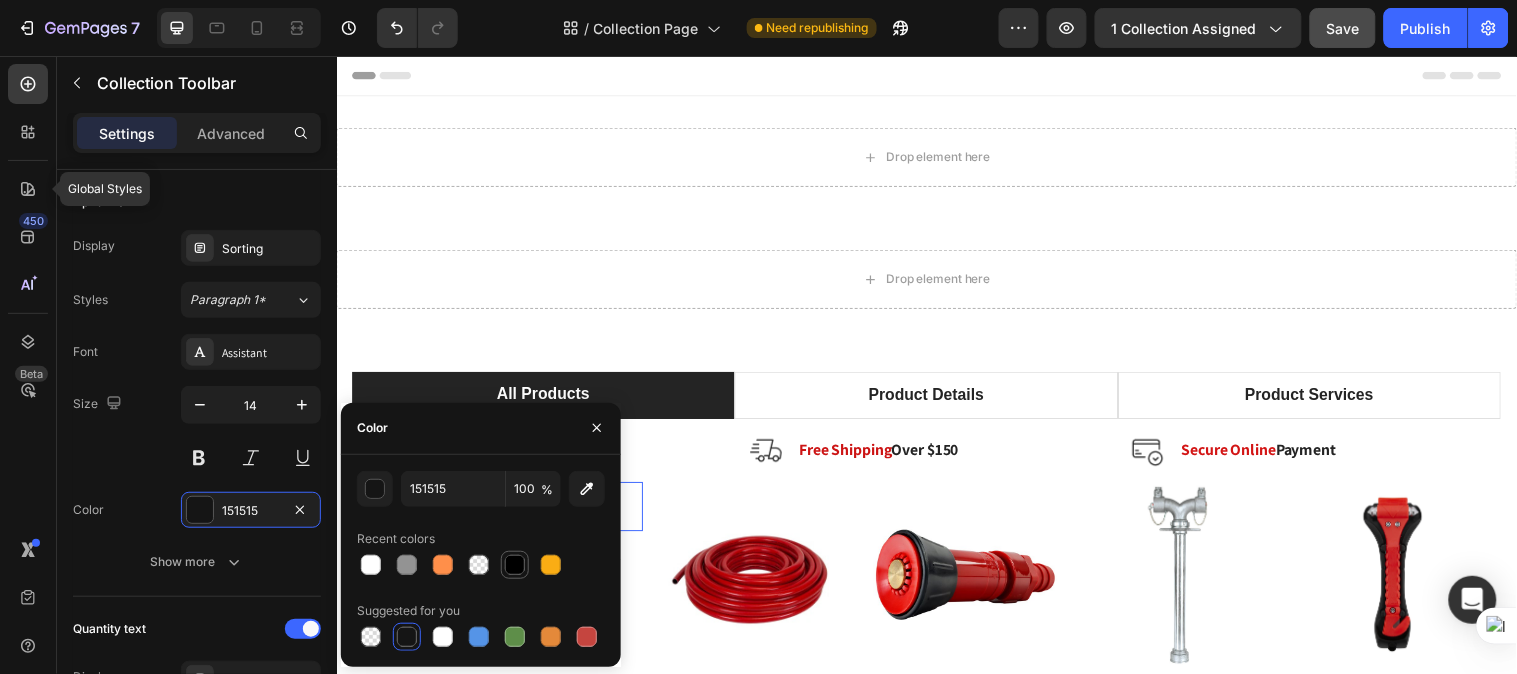 click at bounding box center (515, 565) 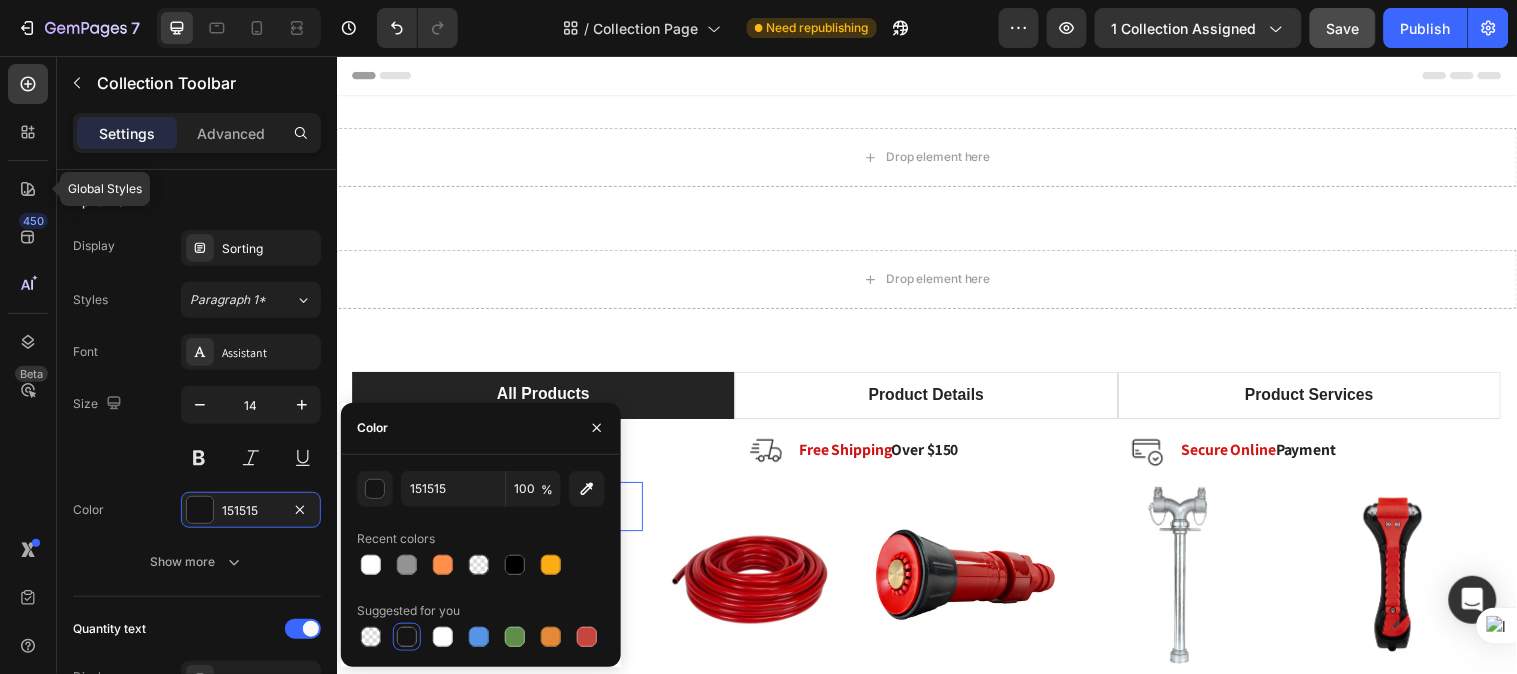 type on "000000" 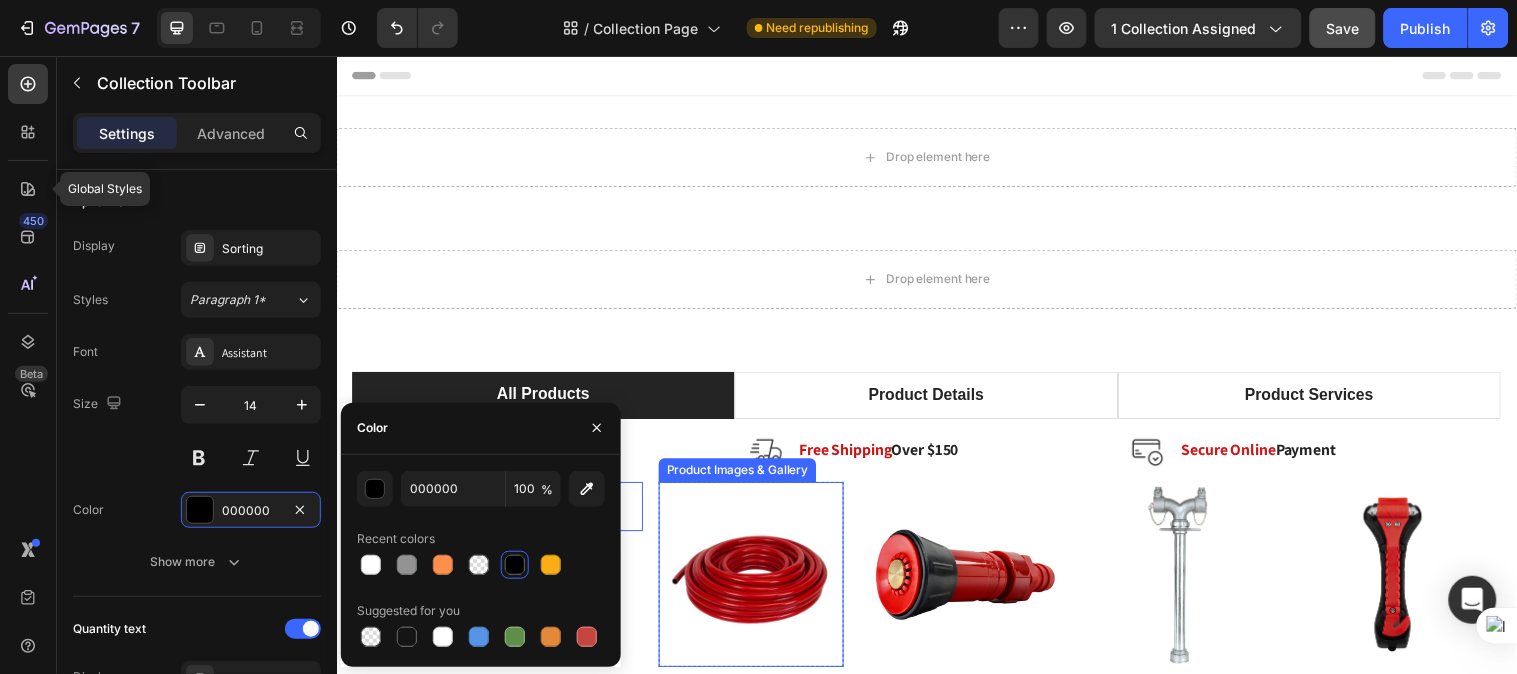 drag, startPoint x: 697, startPoint y: 527, endPoint x: 553, endPoint y: 543, distance: 144.88617 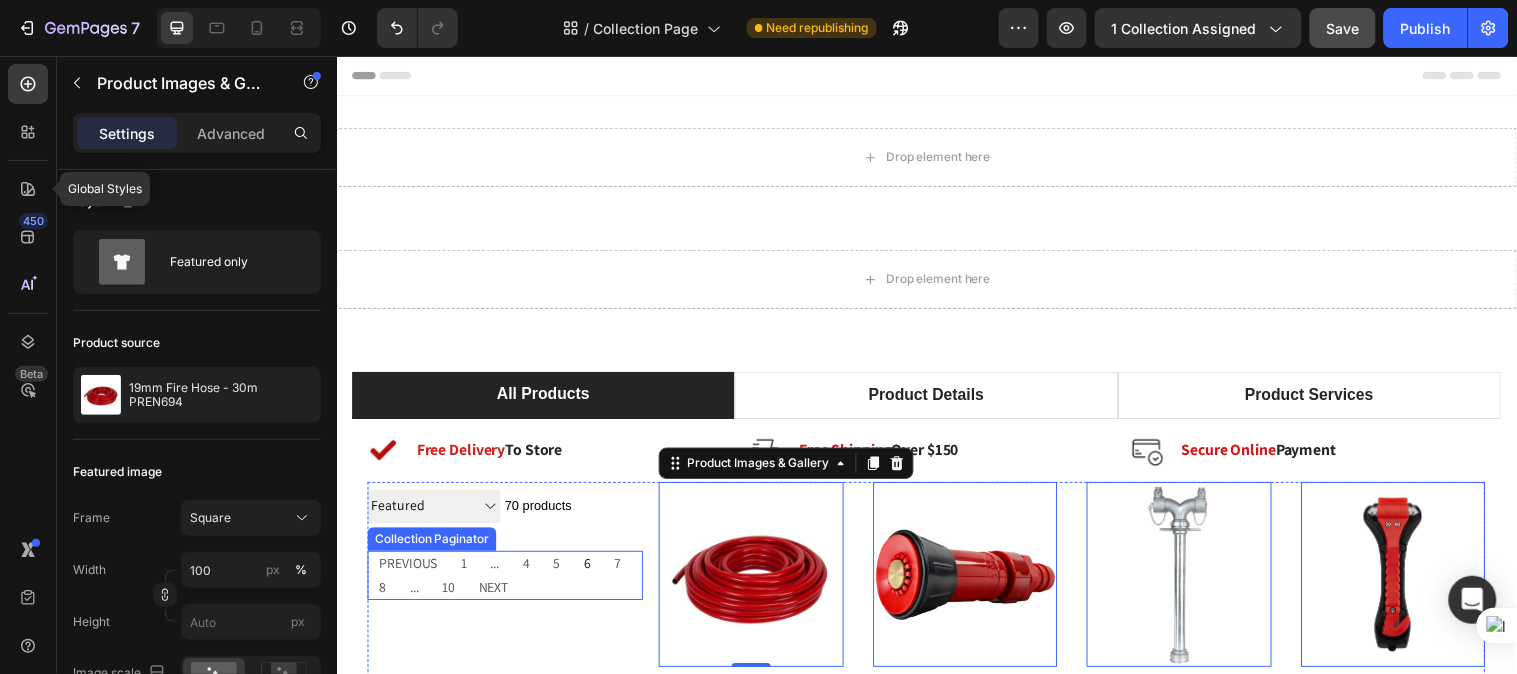 drag, startPoint x: 481, startPoint y: 575, endPoint x: 471, endPoint y: 579, distance: 10.770329 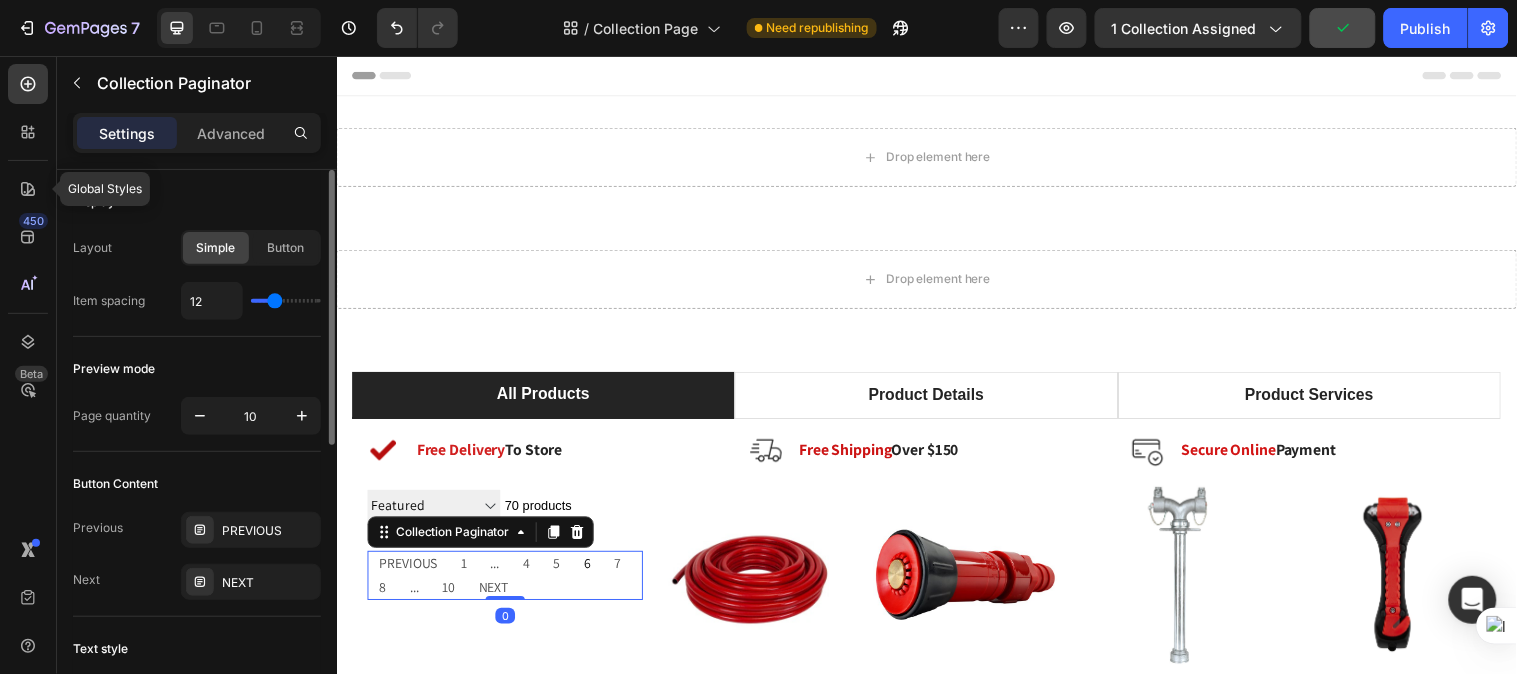 scroll, scrollTop: 296, scrollLeft: 0, axis: vertical 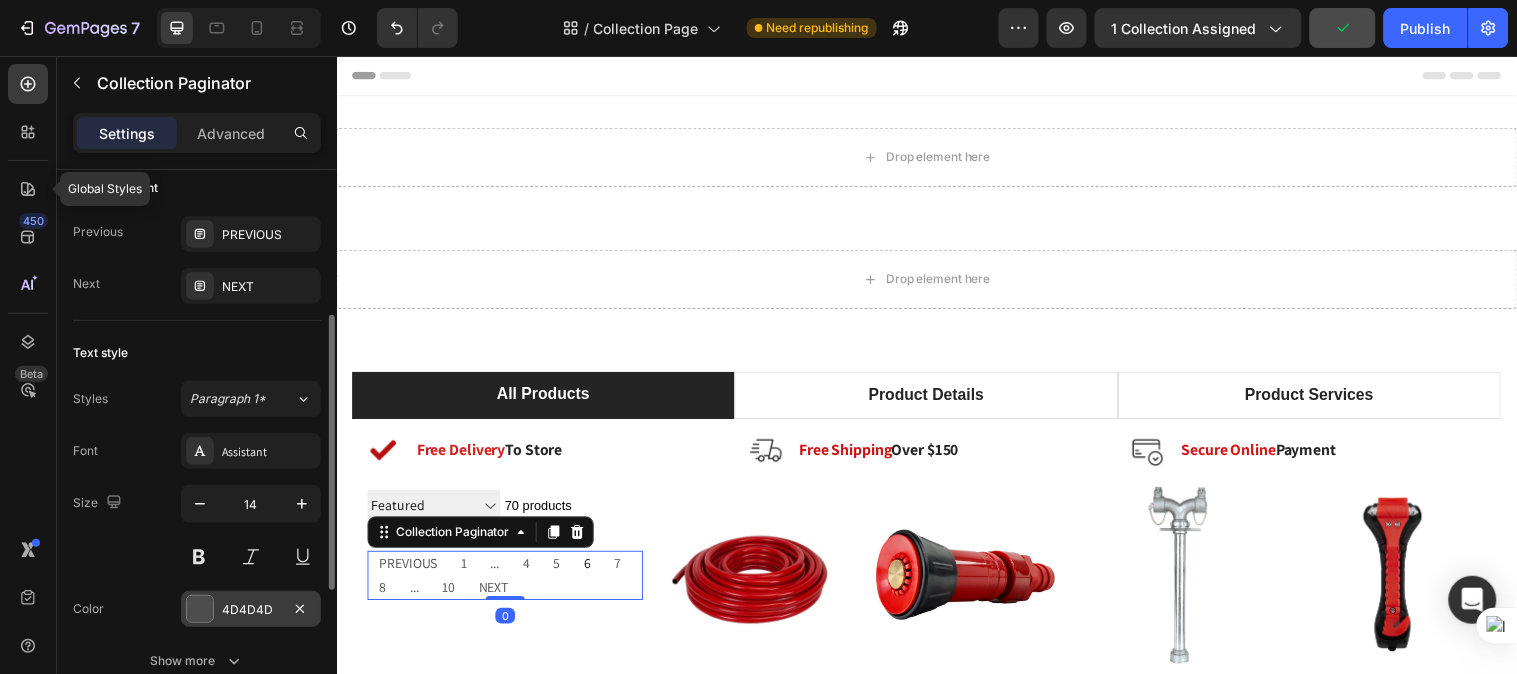 click at bounding box center [200, 609] 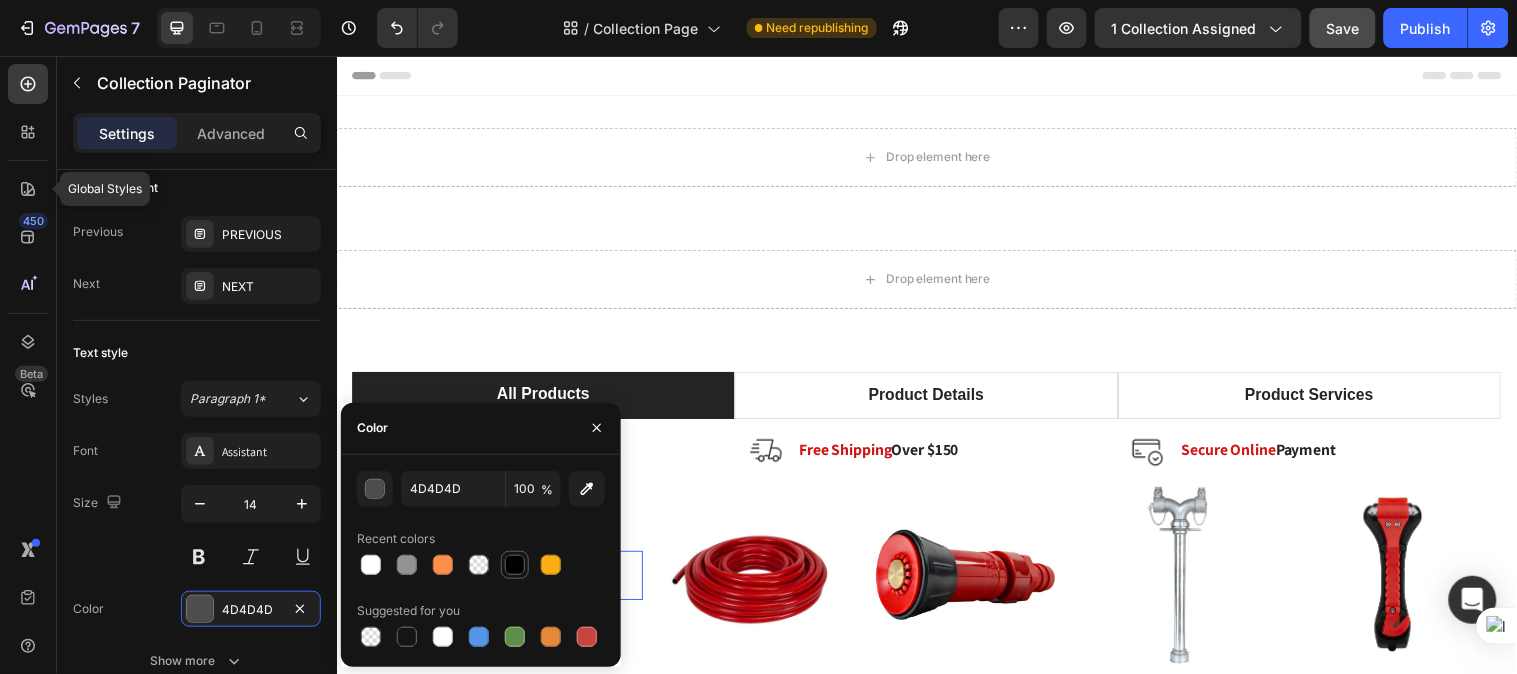 click at bounding box center (515, 565) 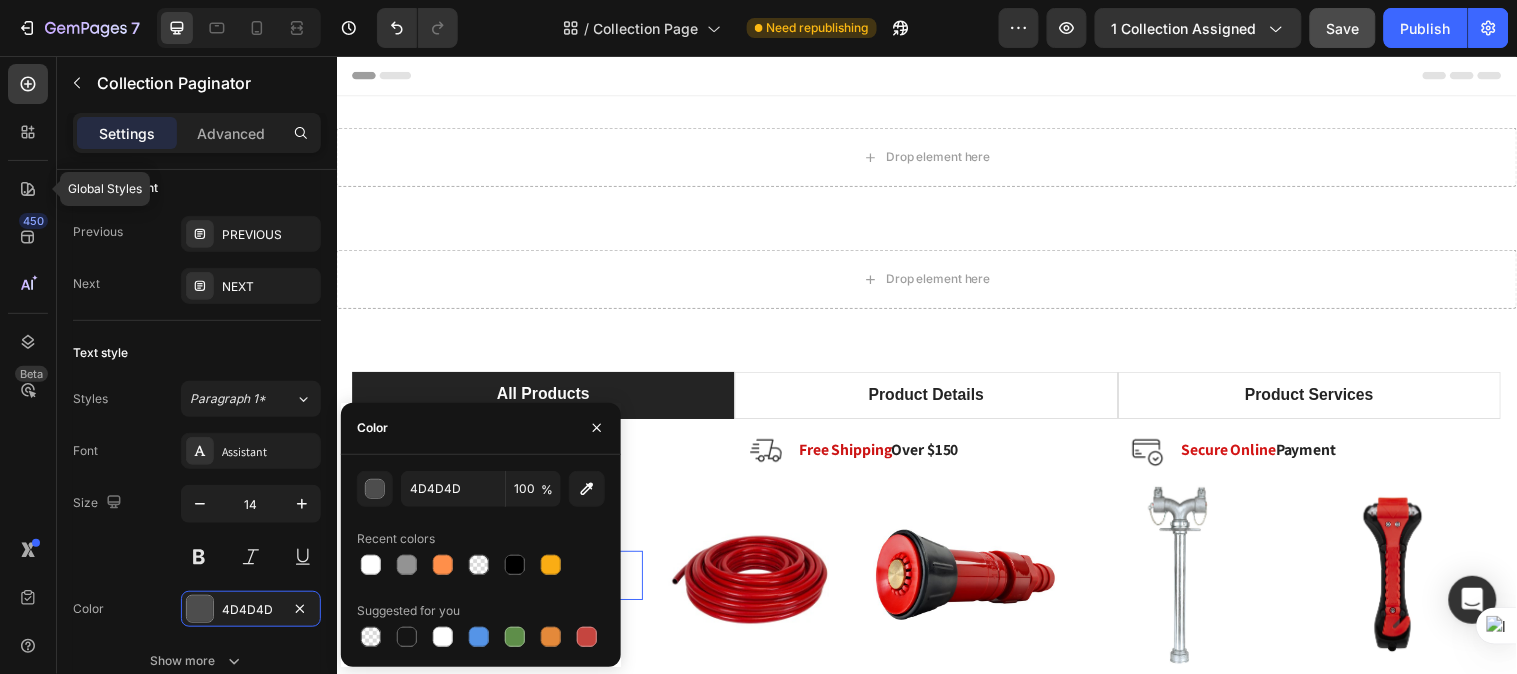 type on "000000" 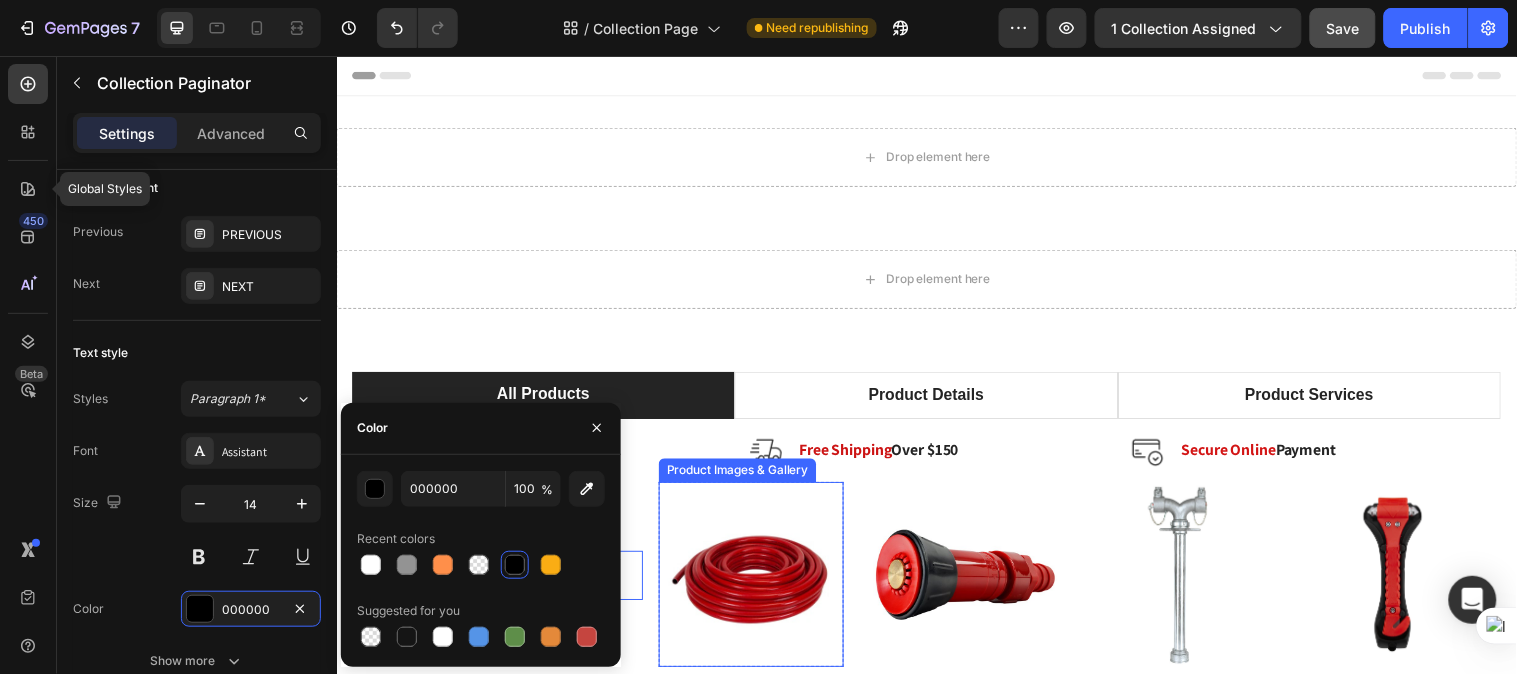 click at bounding box center (758, 582) 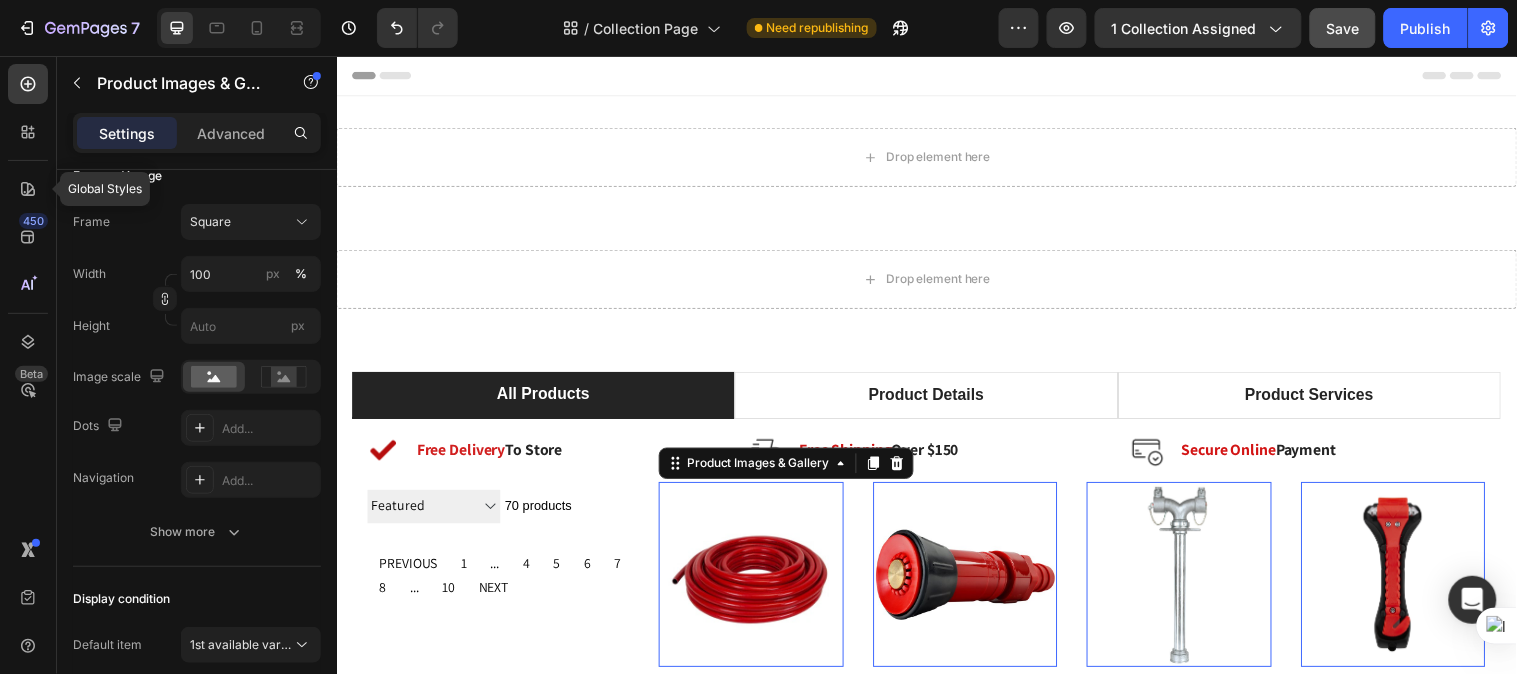 scroll, scrollTop: 0, scrollLeft: 0, axis: both 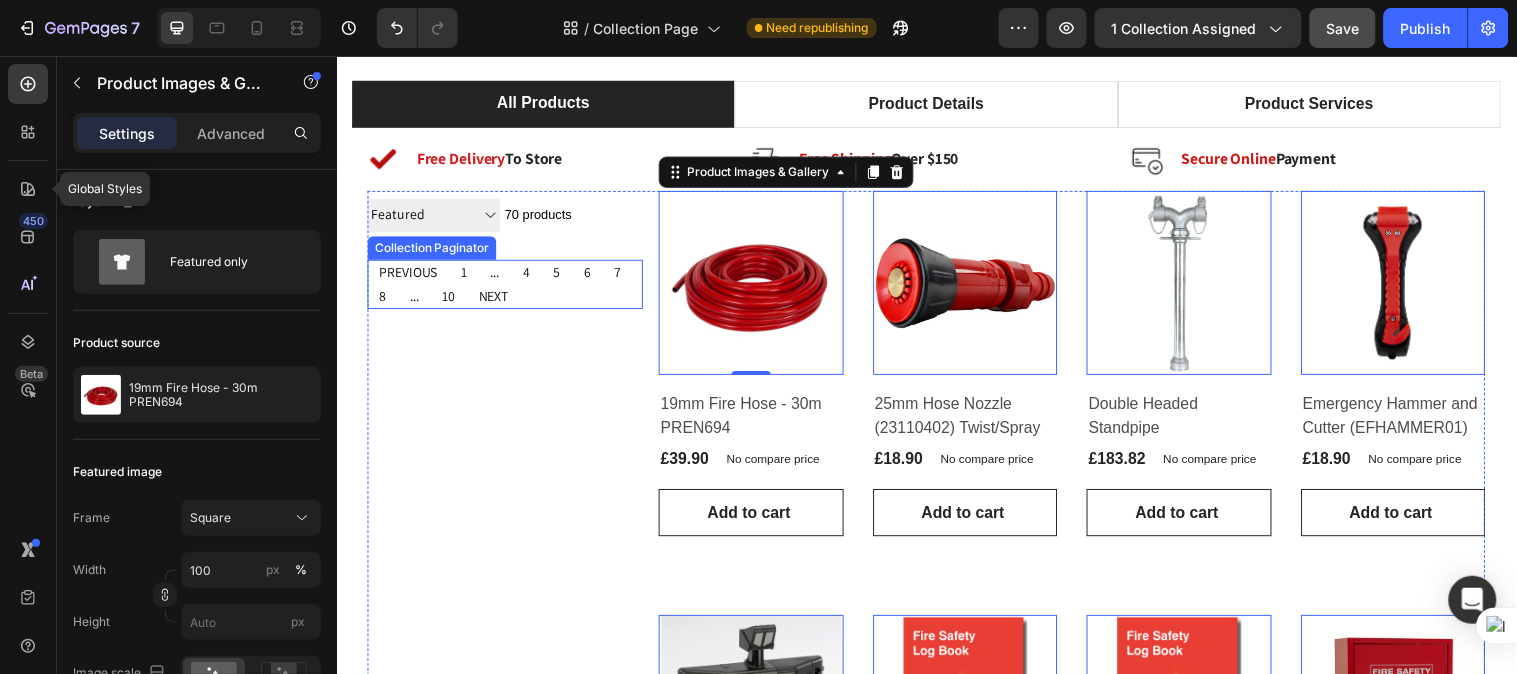 click on "PREVIOUS   1   ...   4   5   6   7   8   ...   10   NEXT" at bounding box center (508, 287) 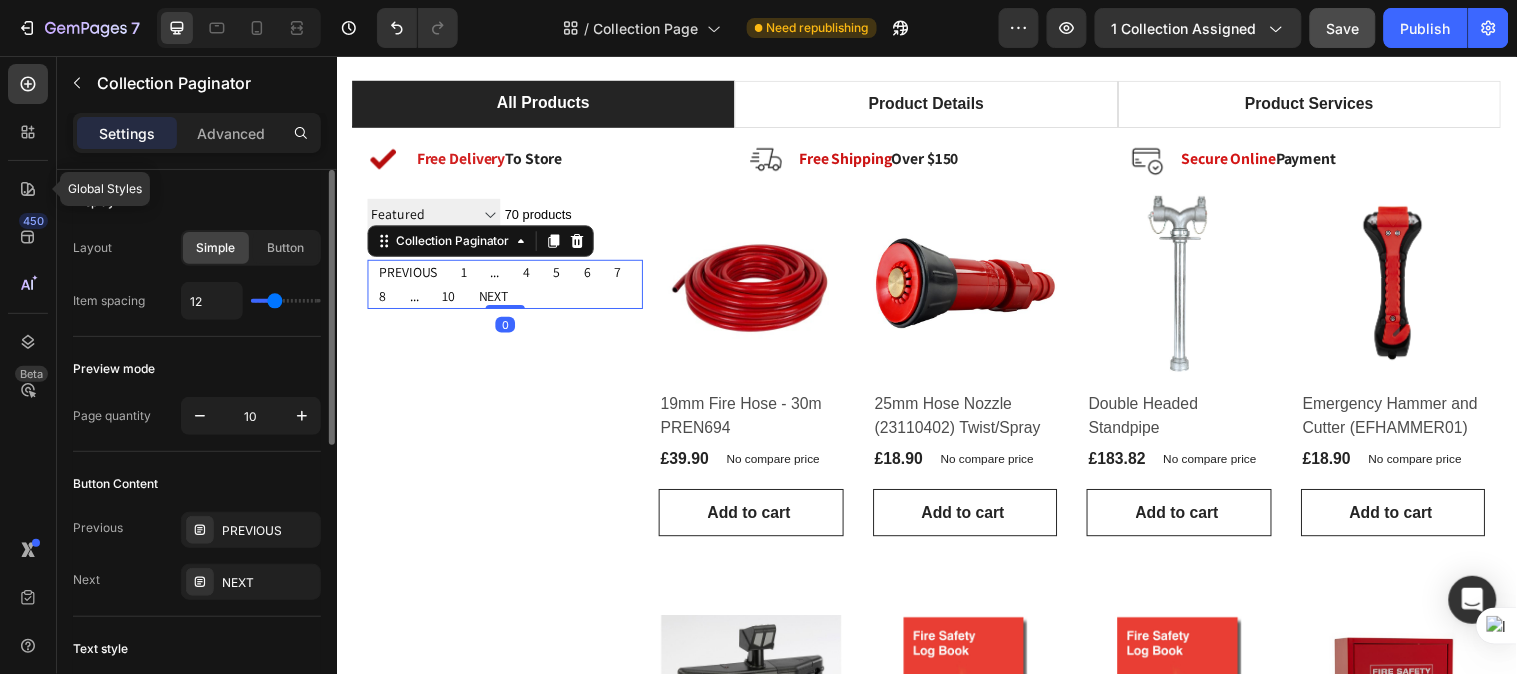 type on "13" 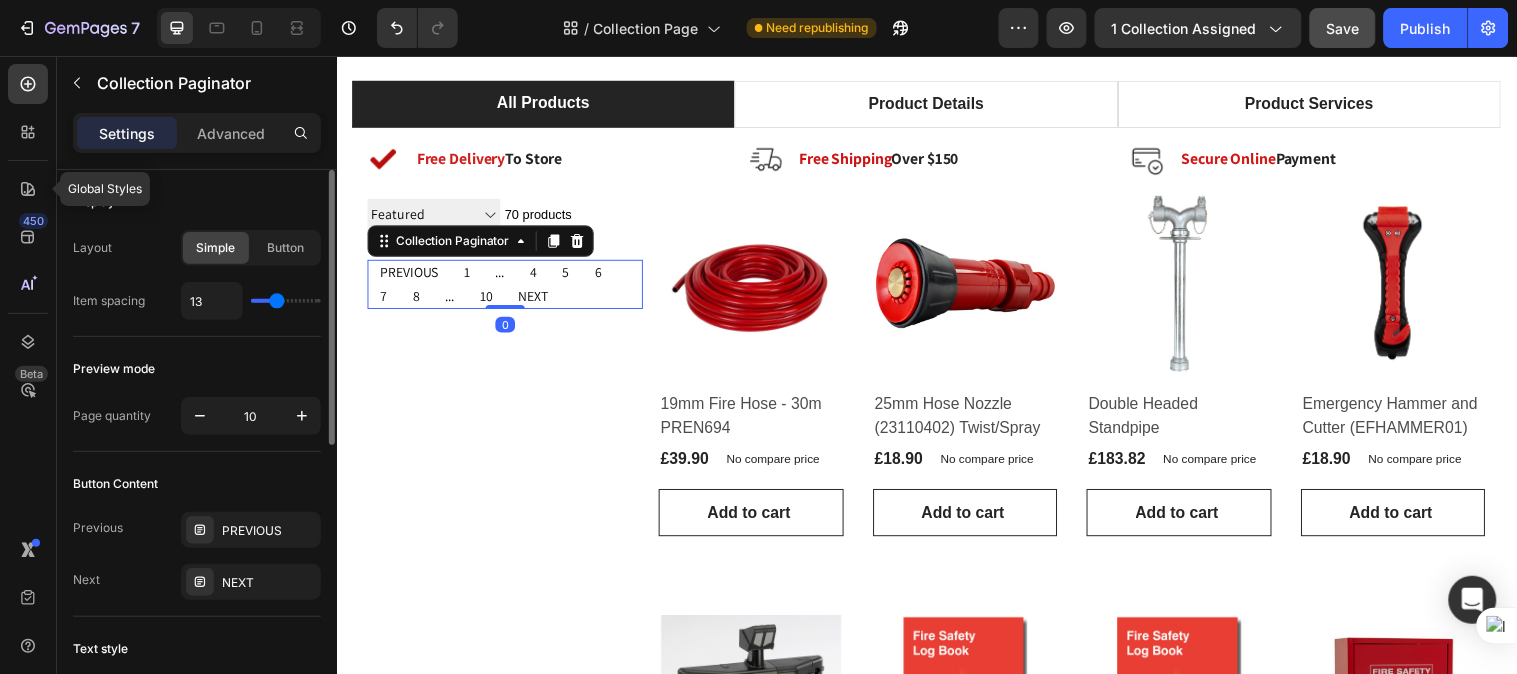 type on "11" 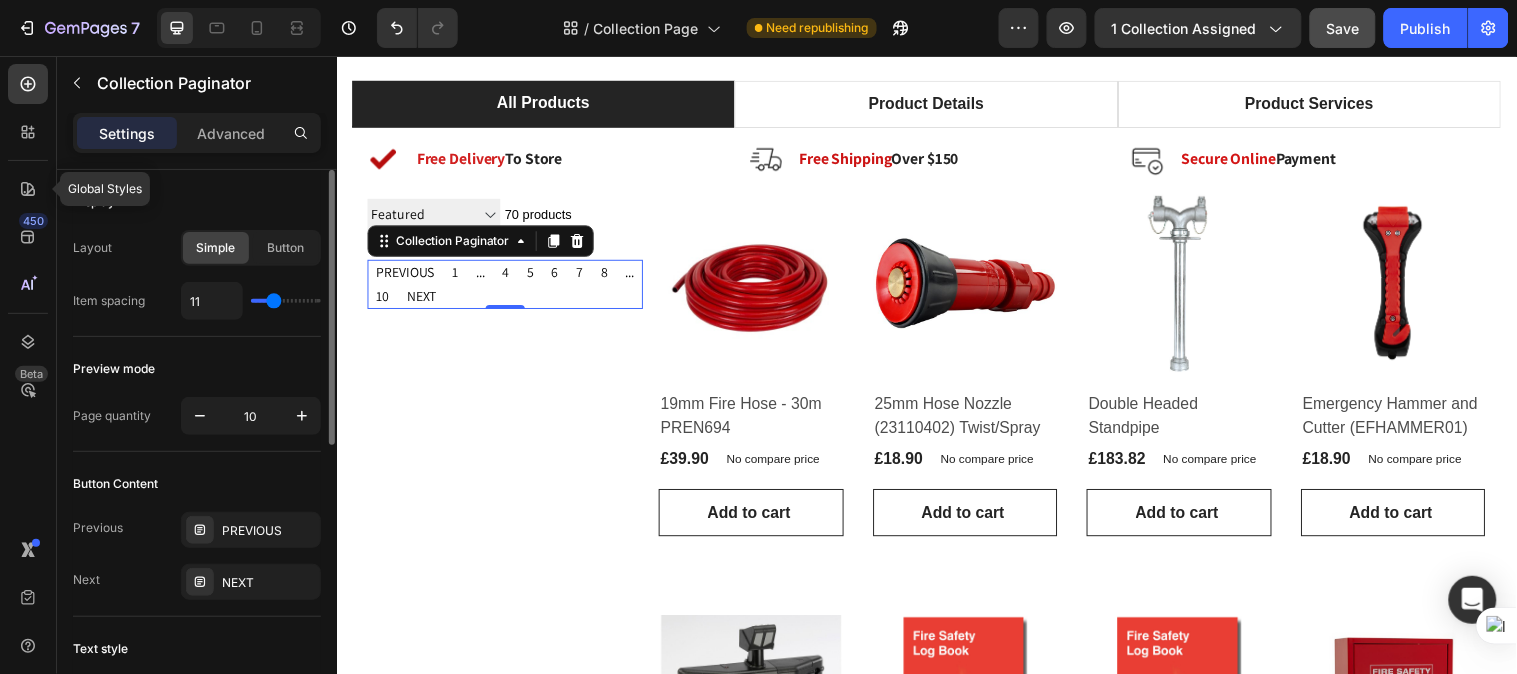 type on "9" 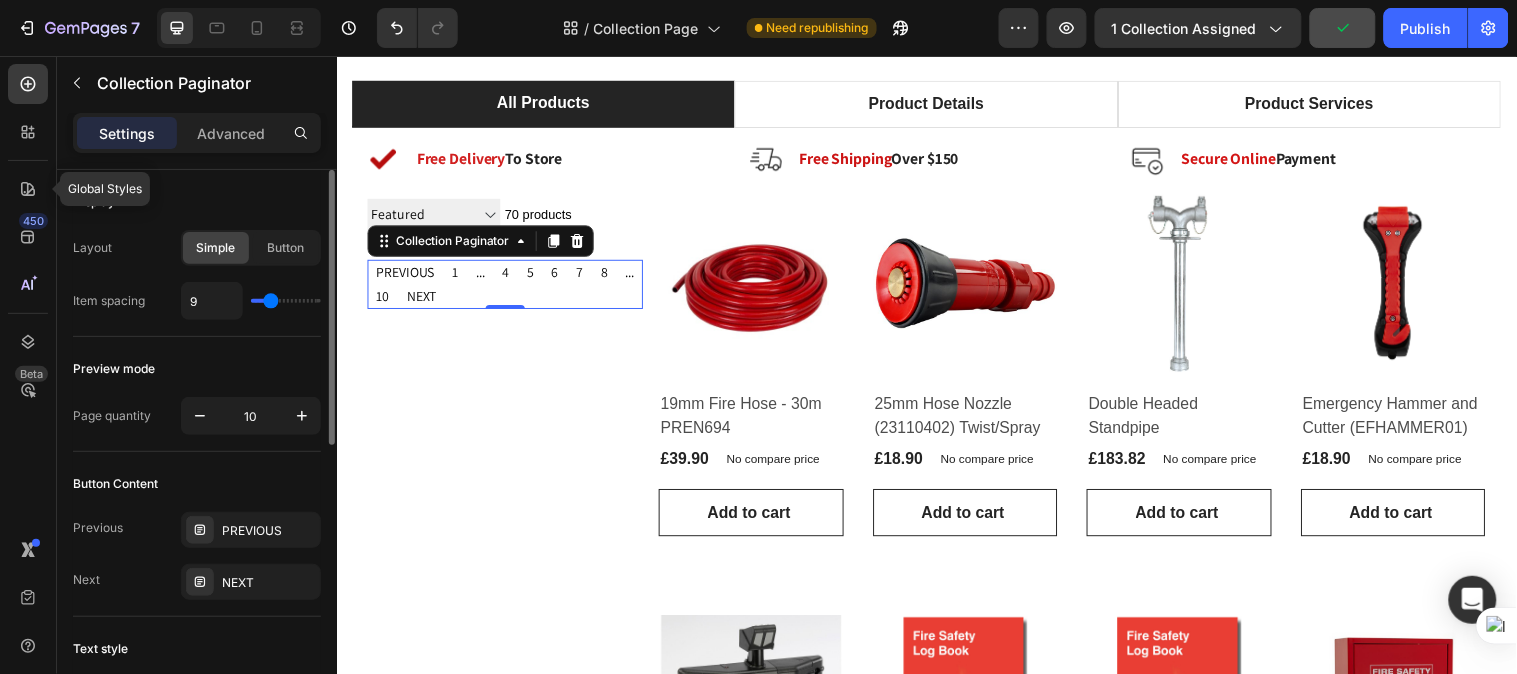 type on "9" 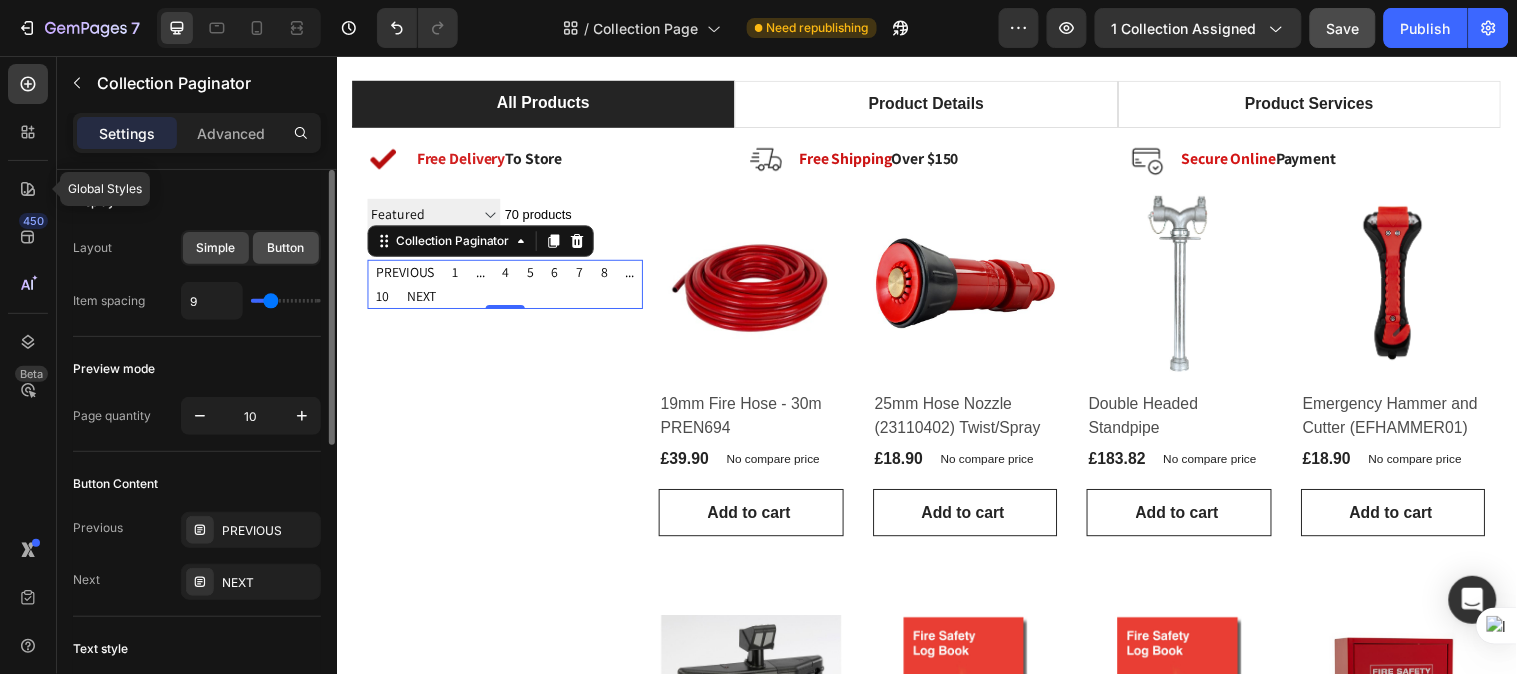 drag, startPoint x: 257, startPoint y: 216, endPoint x: 272, endPoint y: 234, distance: 23.43075 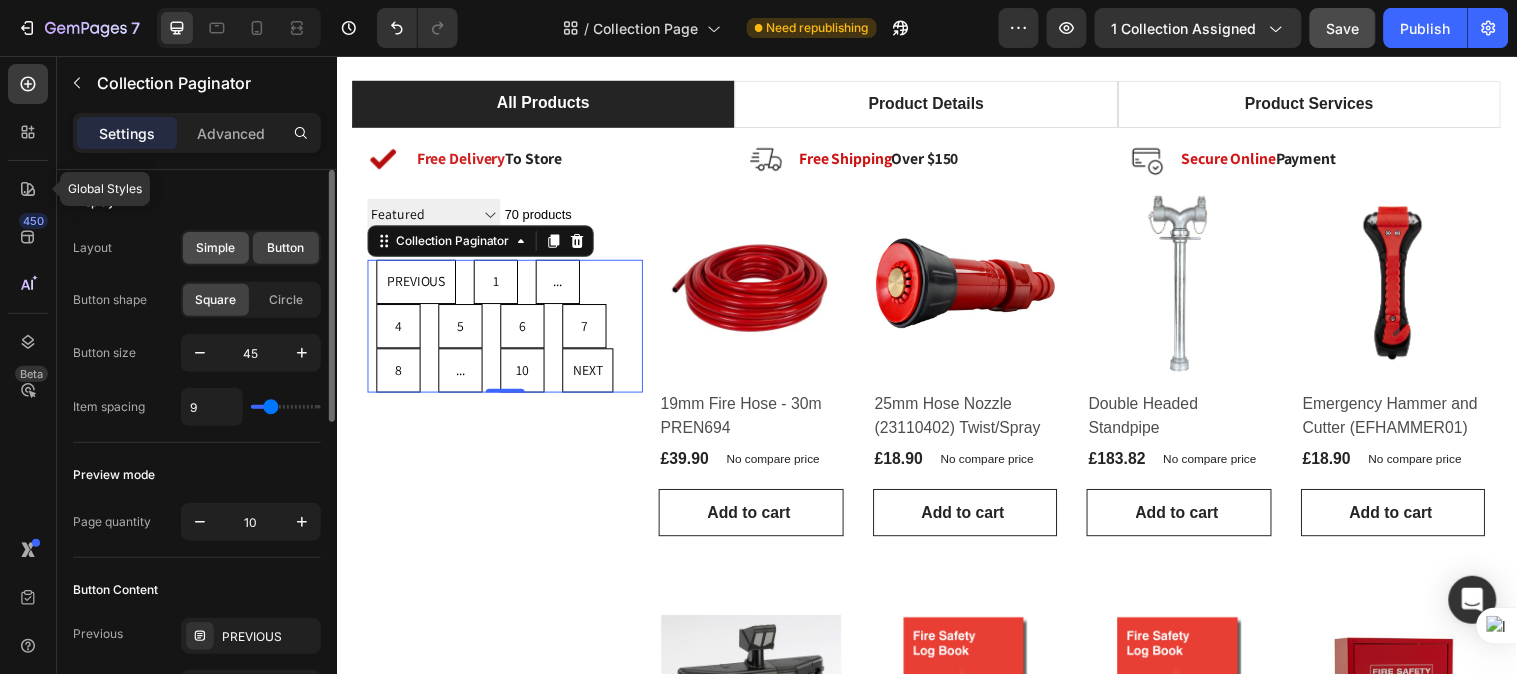 click on "Simple" 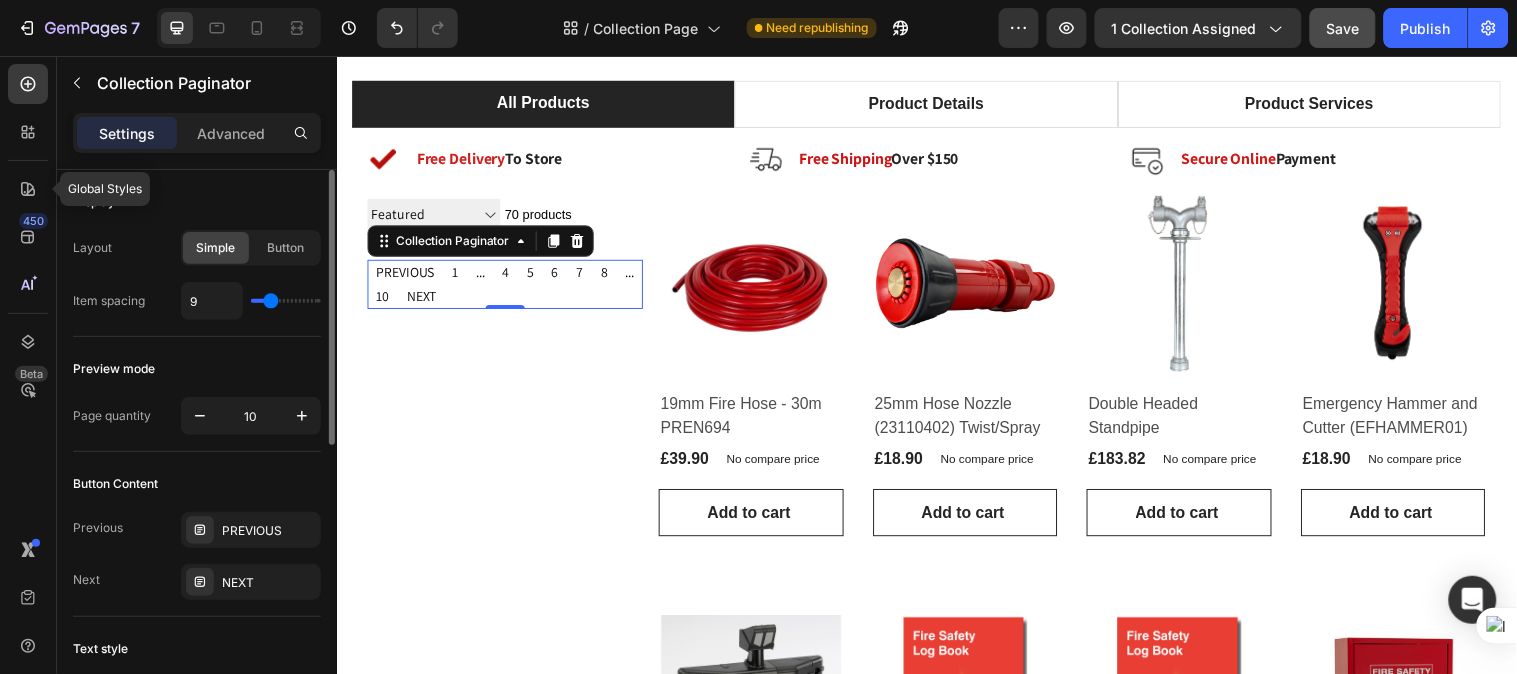type on "7" 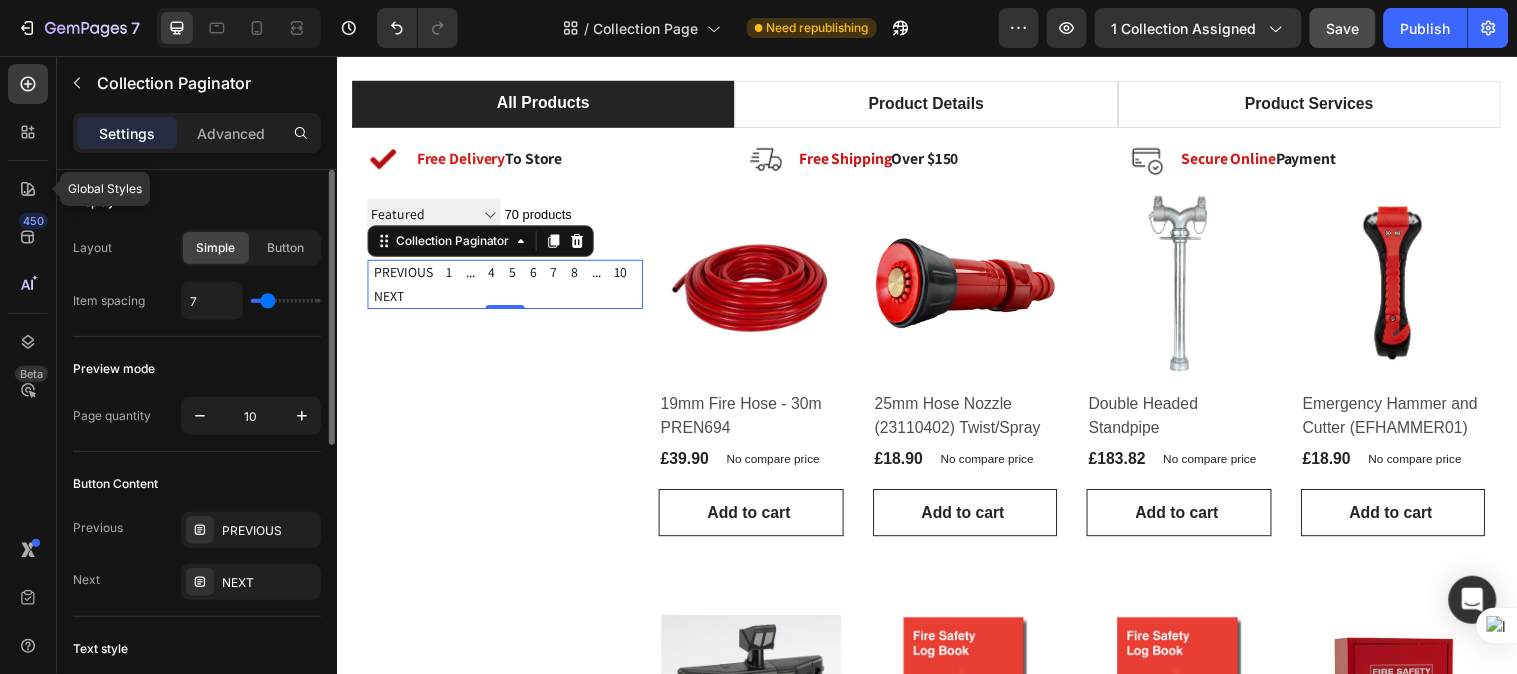 type on "5" 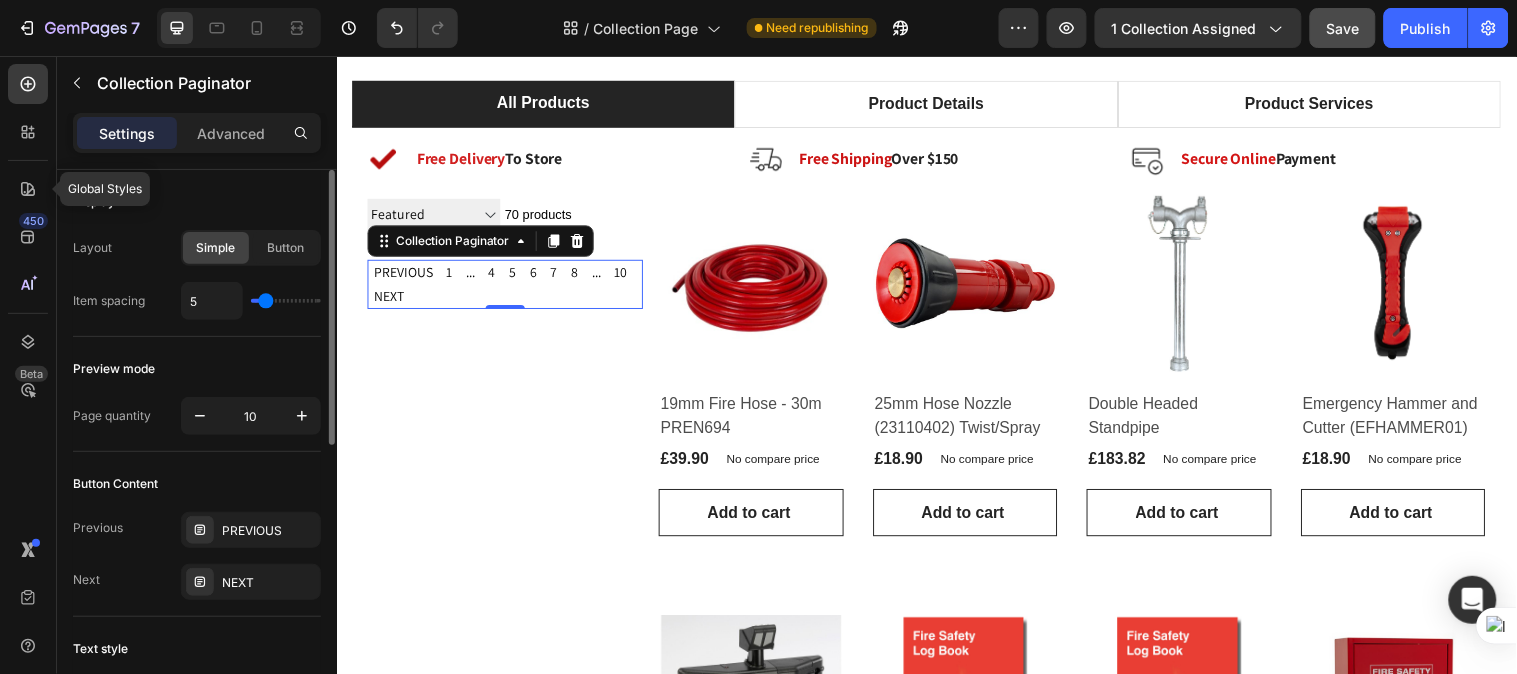 type on "0" 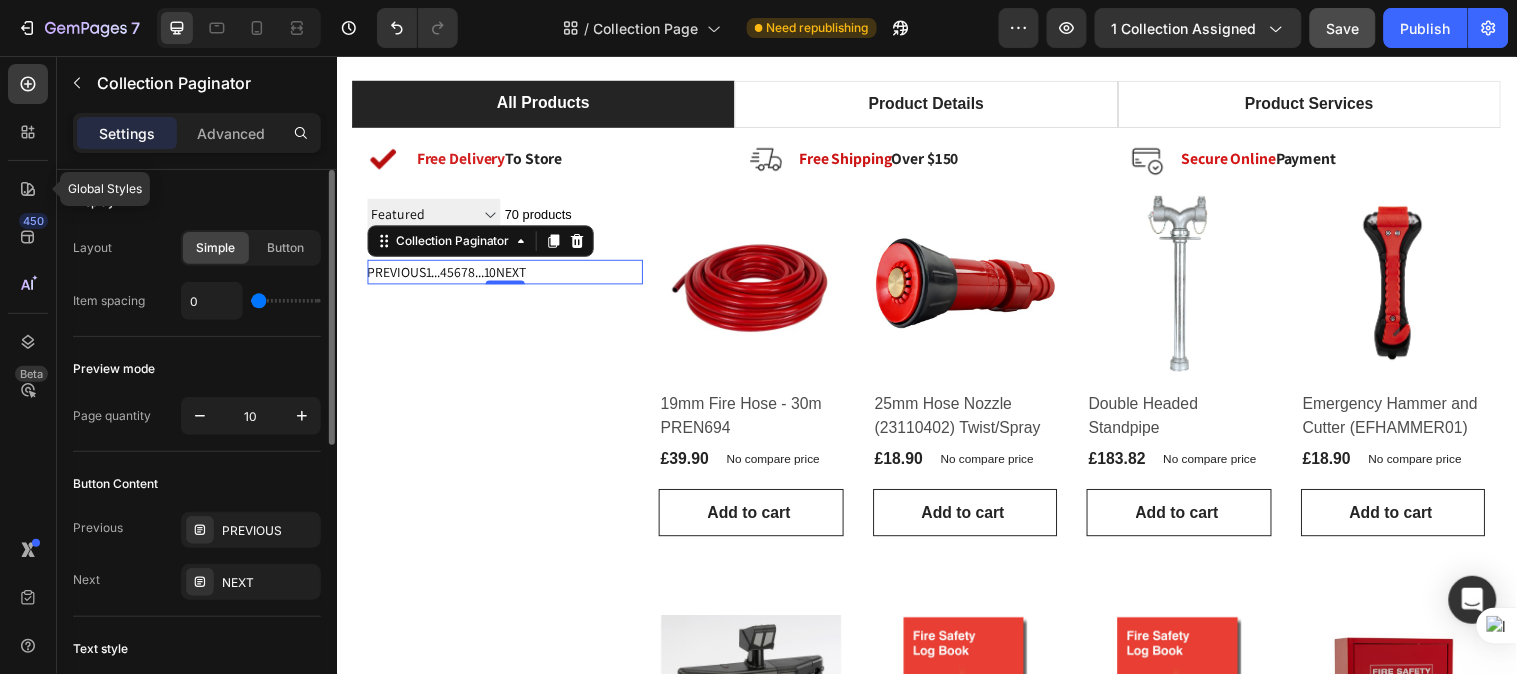 type on "2" 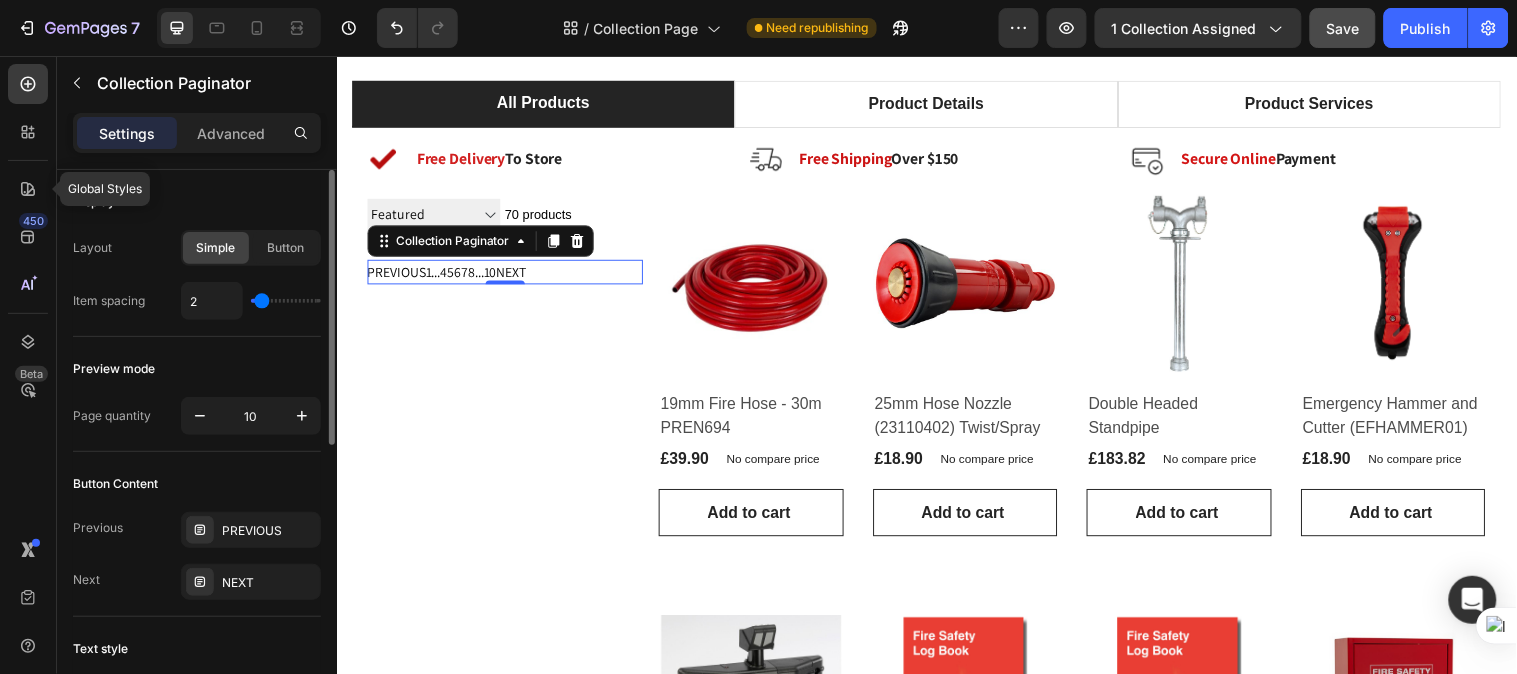 type on "7" 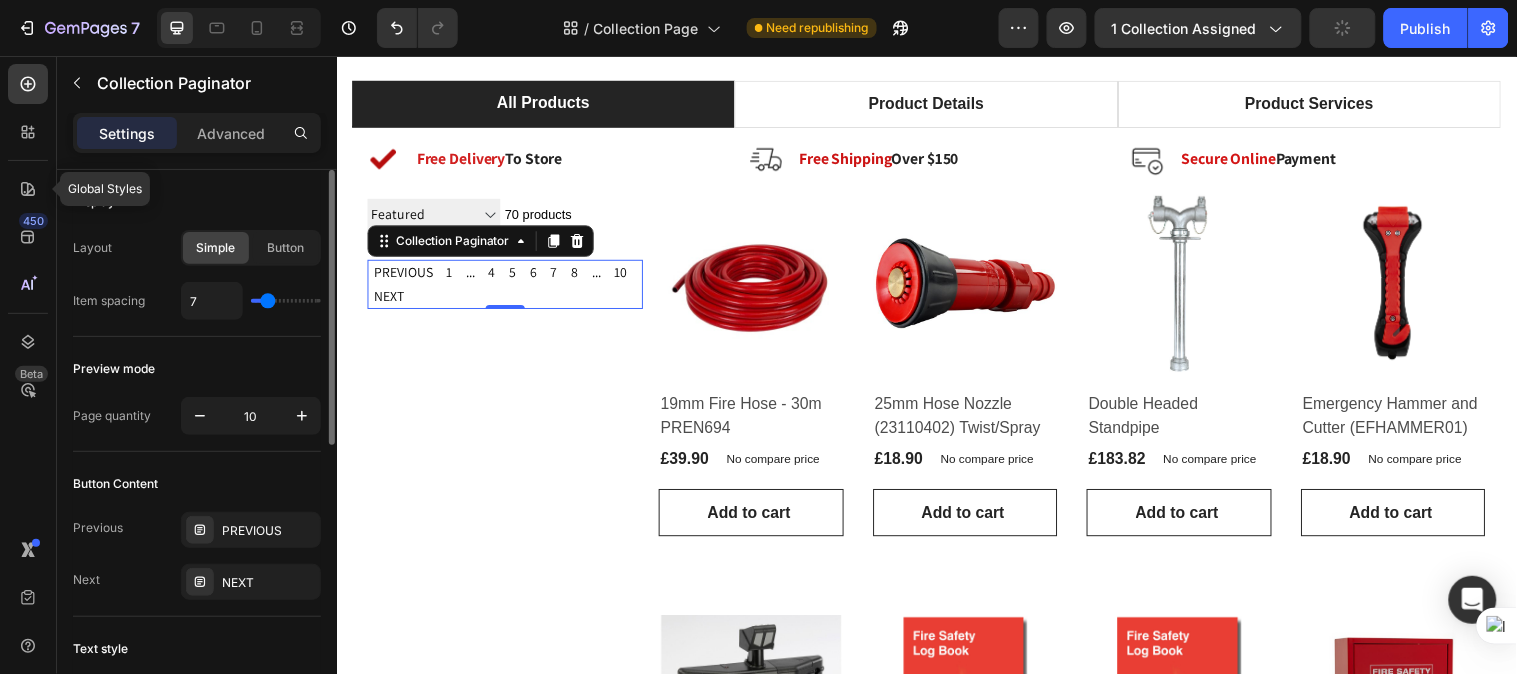 type on "4" 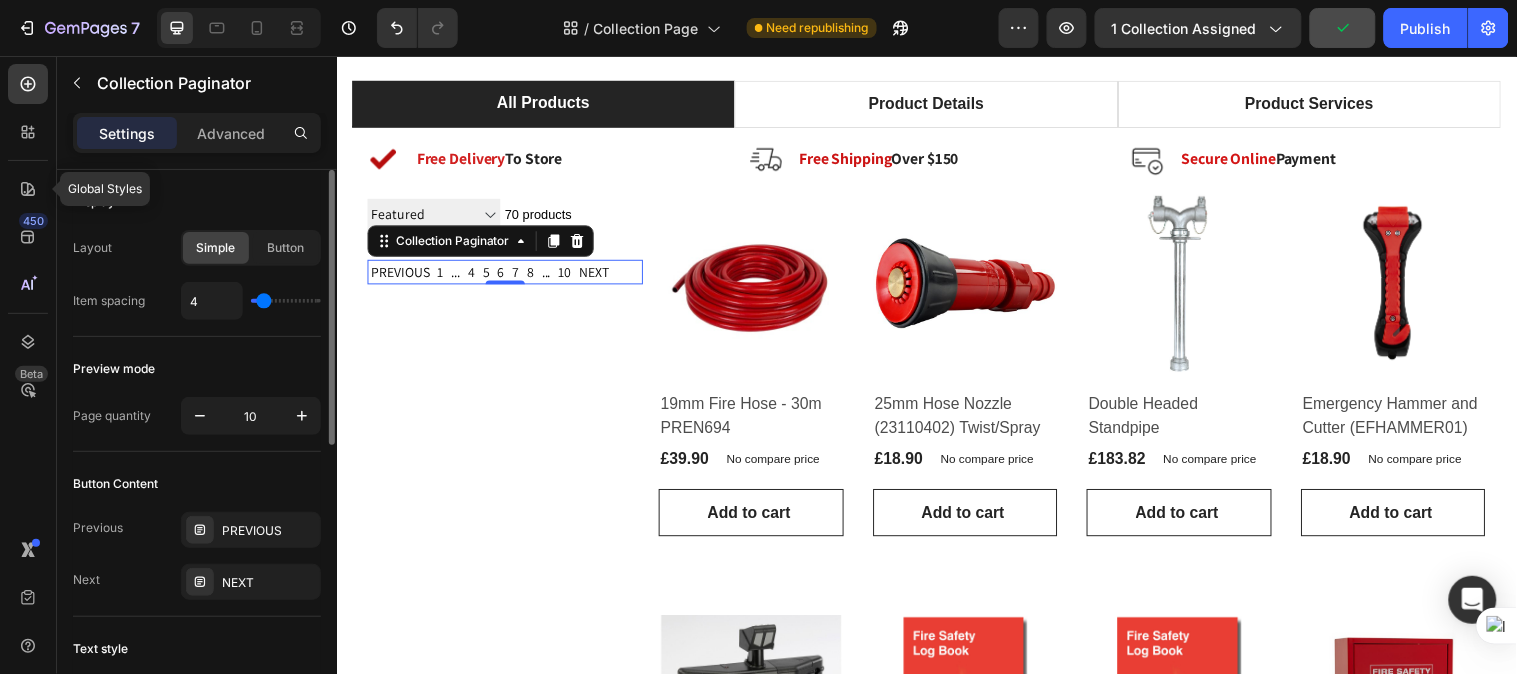 type on "4" 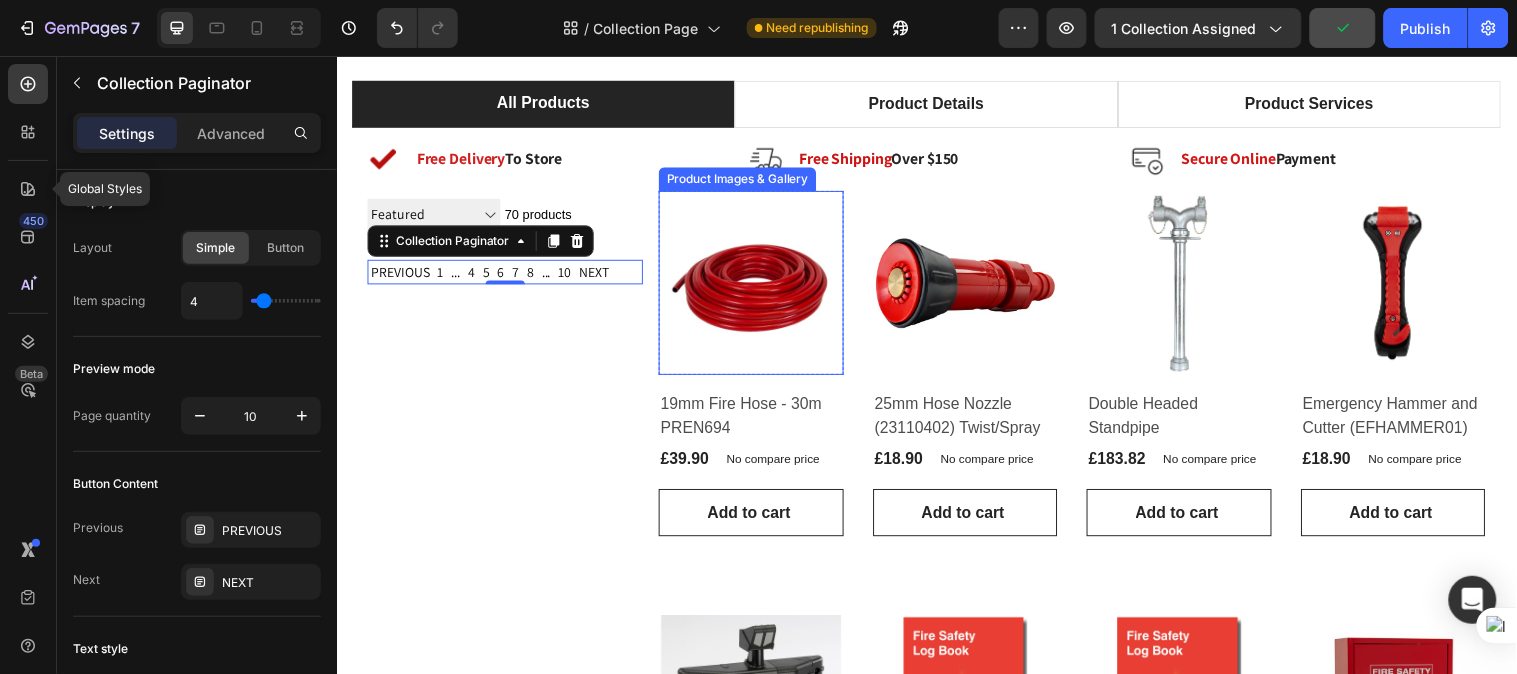 click at bounding box center [758, 286] 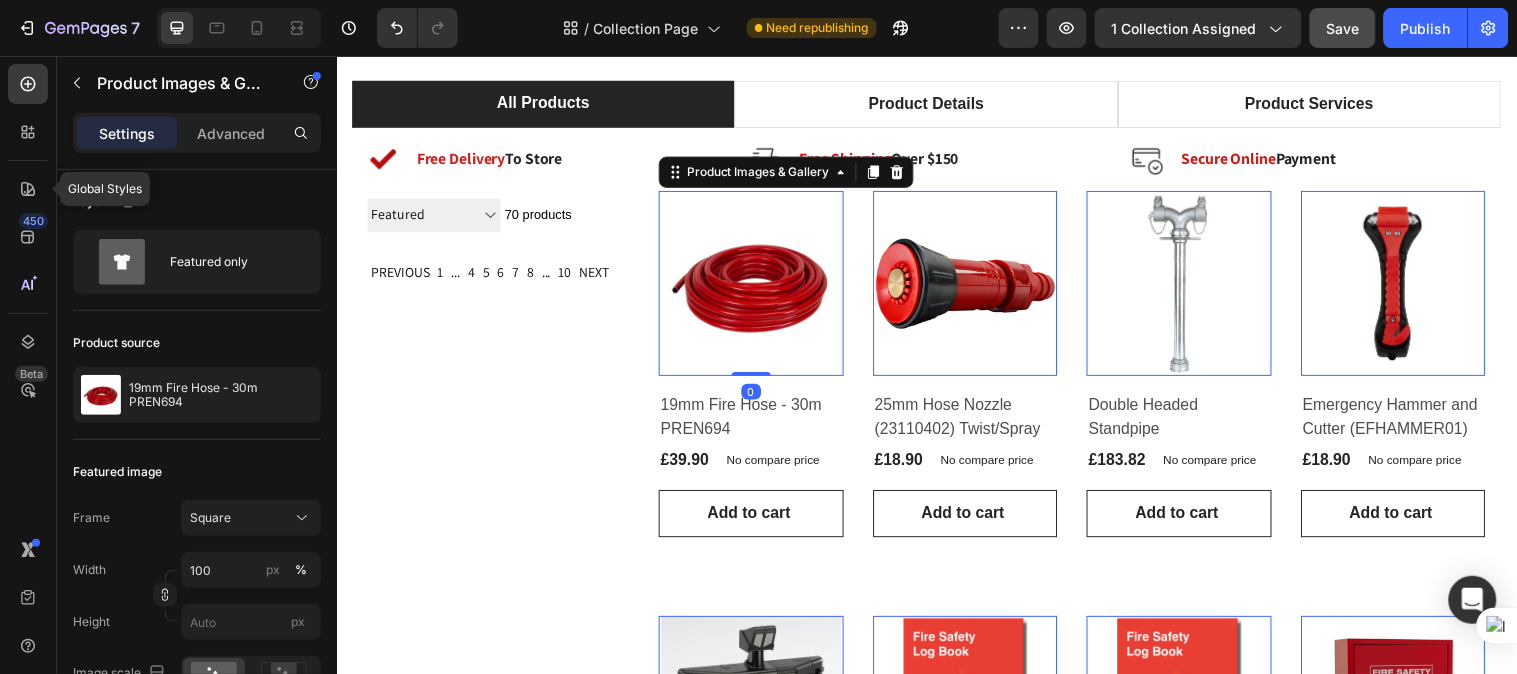 scroll, scrollTop: 0, scrollLeft: 0, axis: both 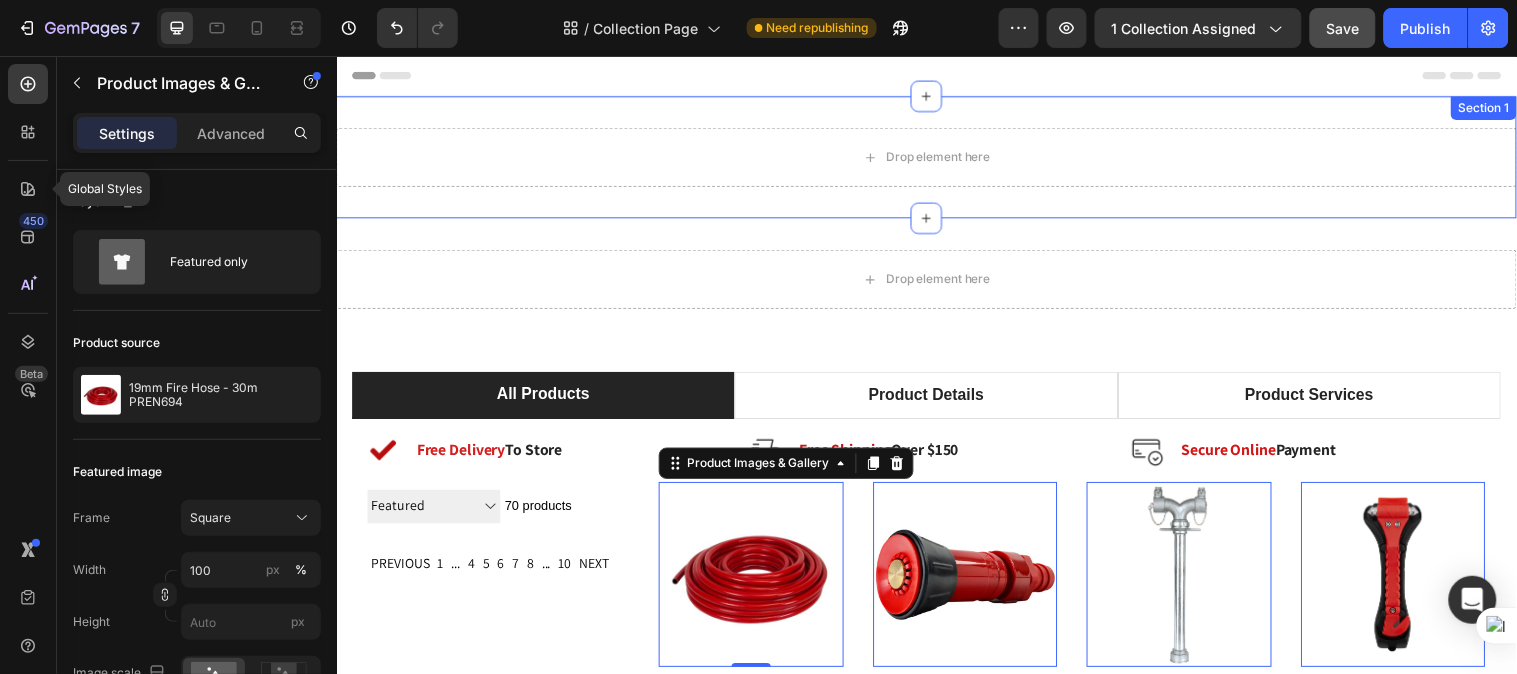 click on "Drop element here Section 1" at bounding box center (936, 158) 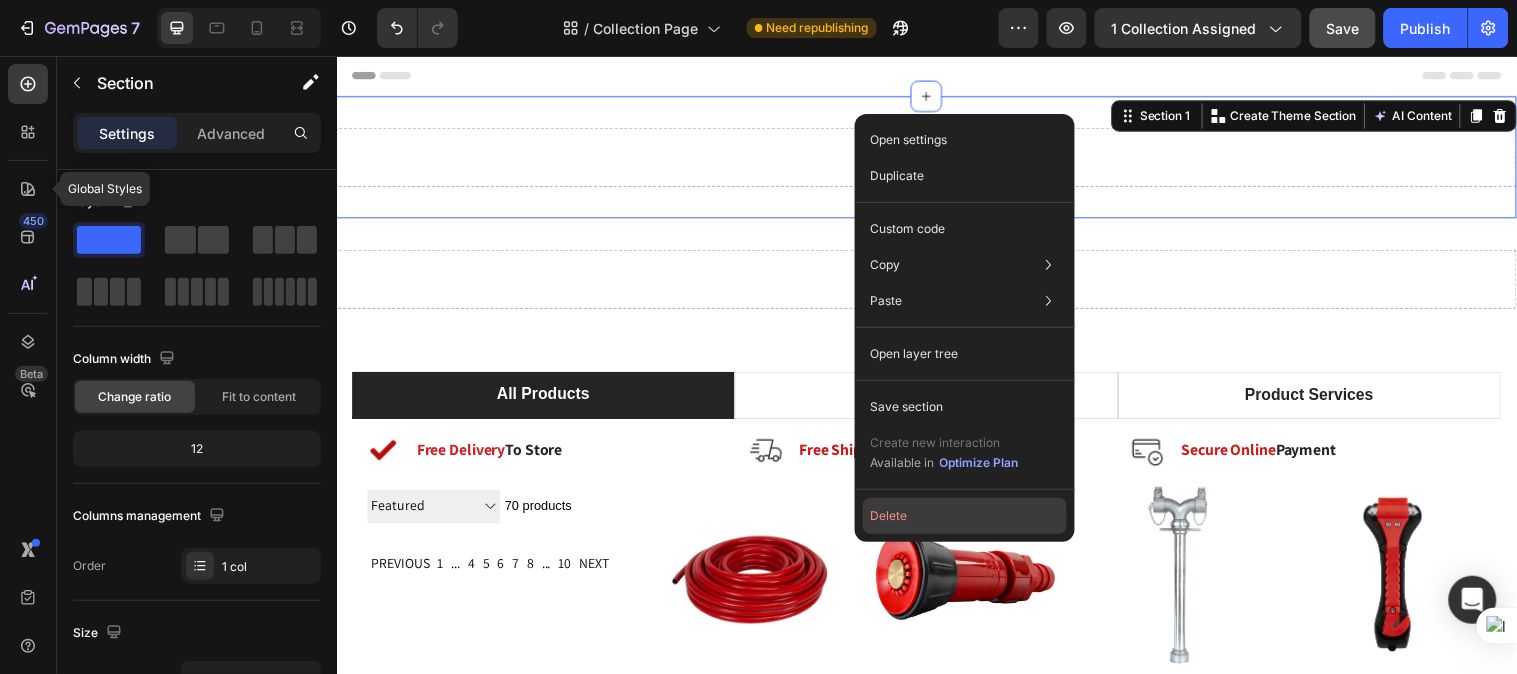 click on "Delete" 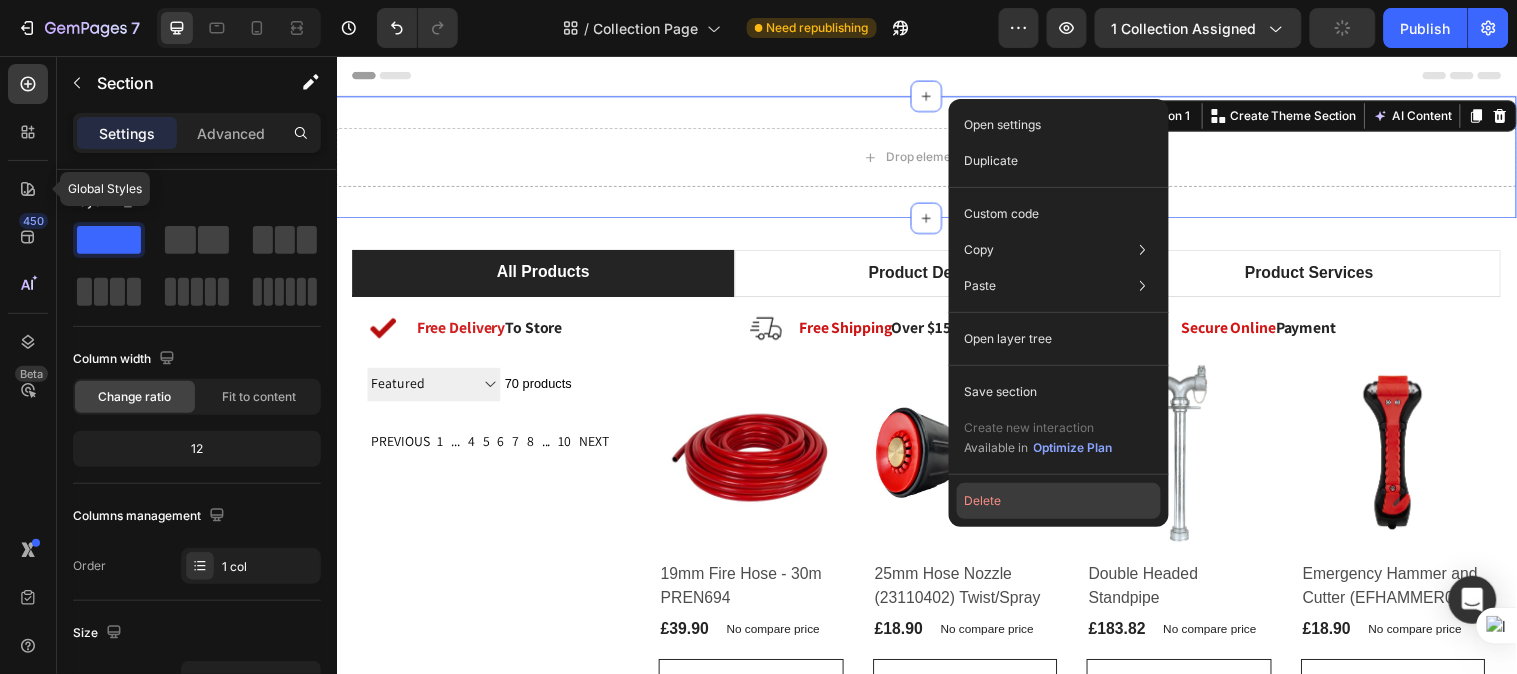 drag, startPoint x: 1013, startPoint y: 494, endPoint x: 686, endPoint y: 446, distance: 330.50415 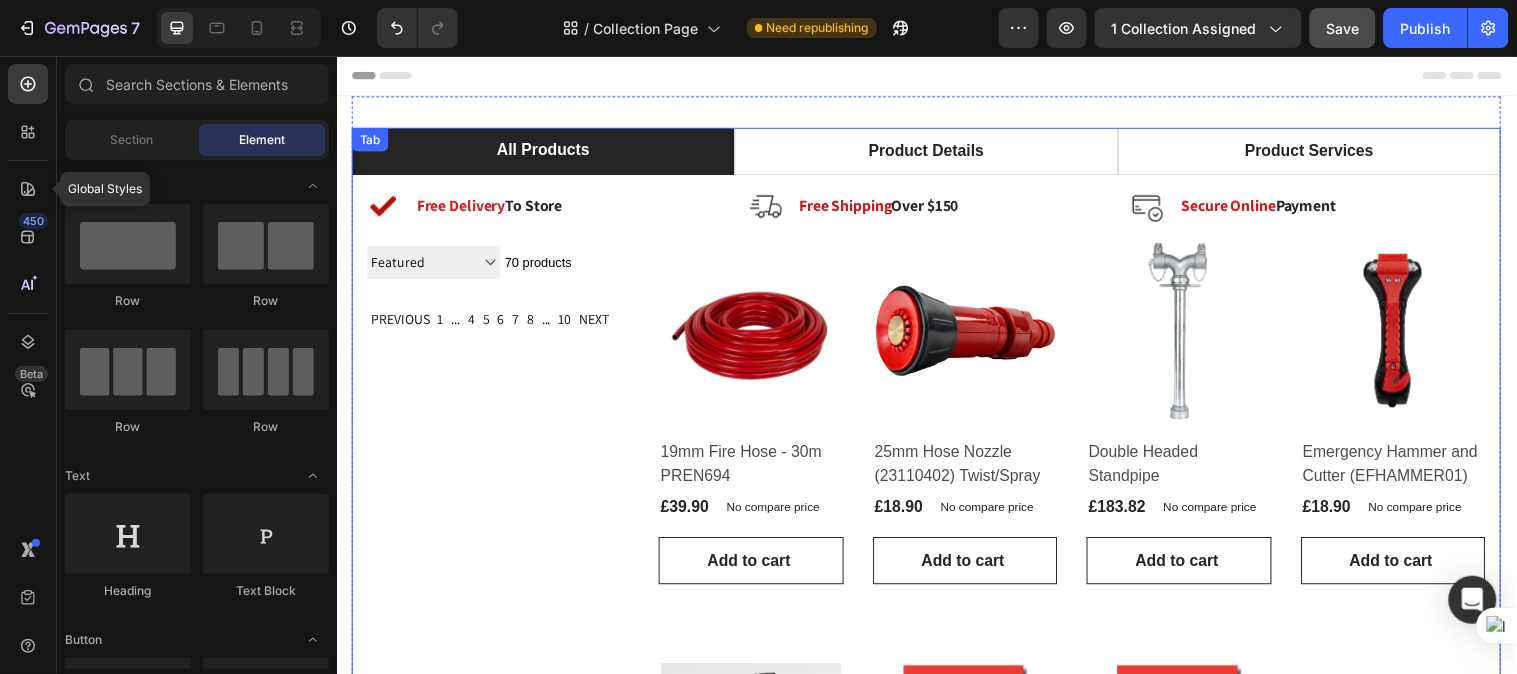 scroll, scrollTop: 1185, scrollLeft: 0, axis: vertical 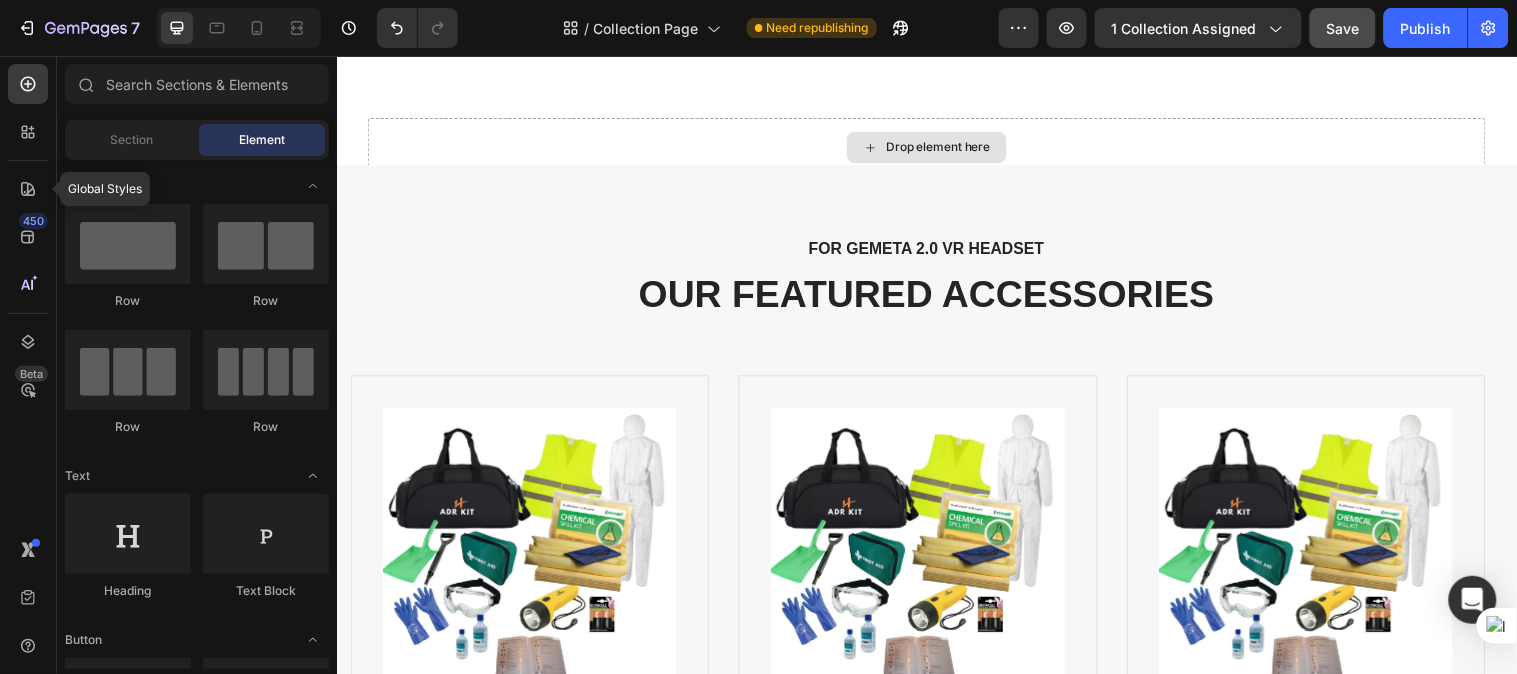 drag, startPoint x: 1338, startPoint y: 28, endPoint x: 1030, endPoint y: 7, distance: 308.7151 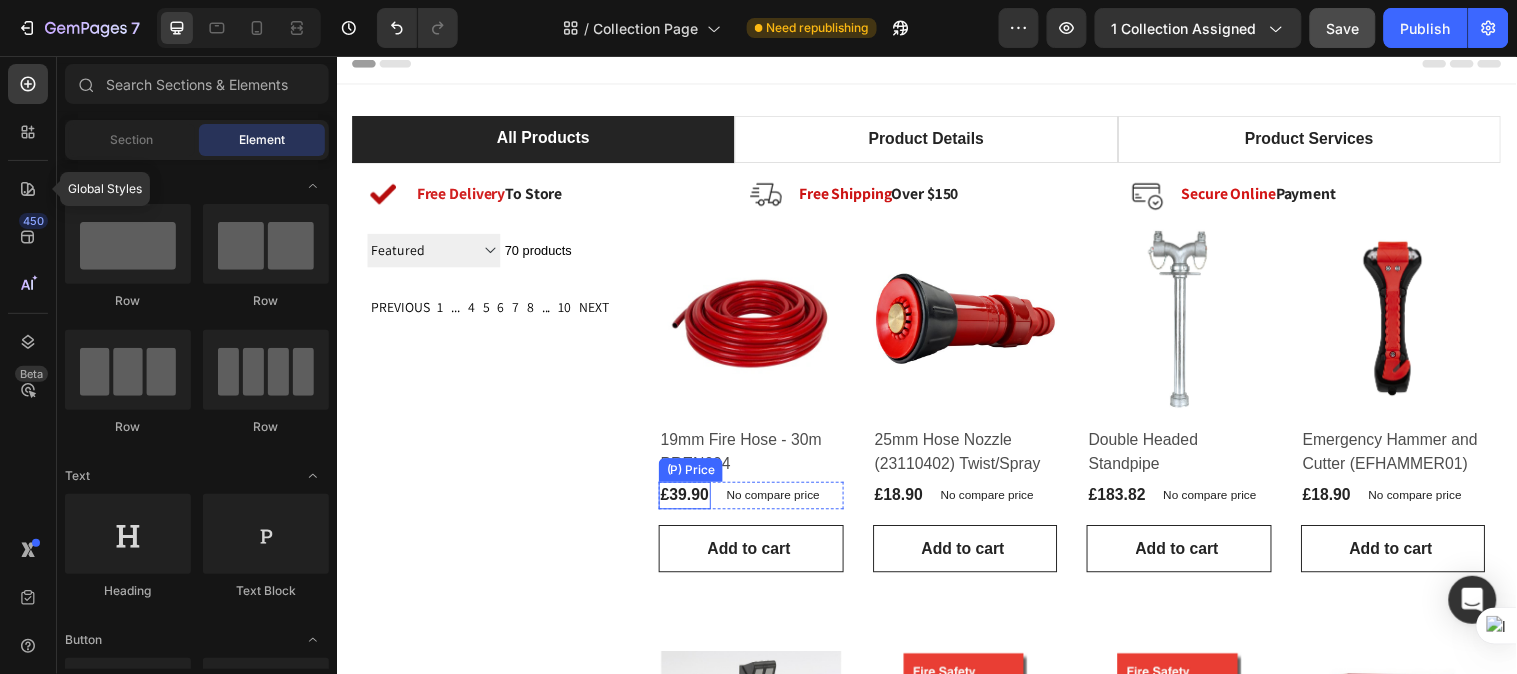 scroll, scrollTop: 0, scrollLeft: 0, axis: both 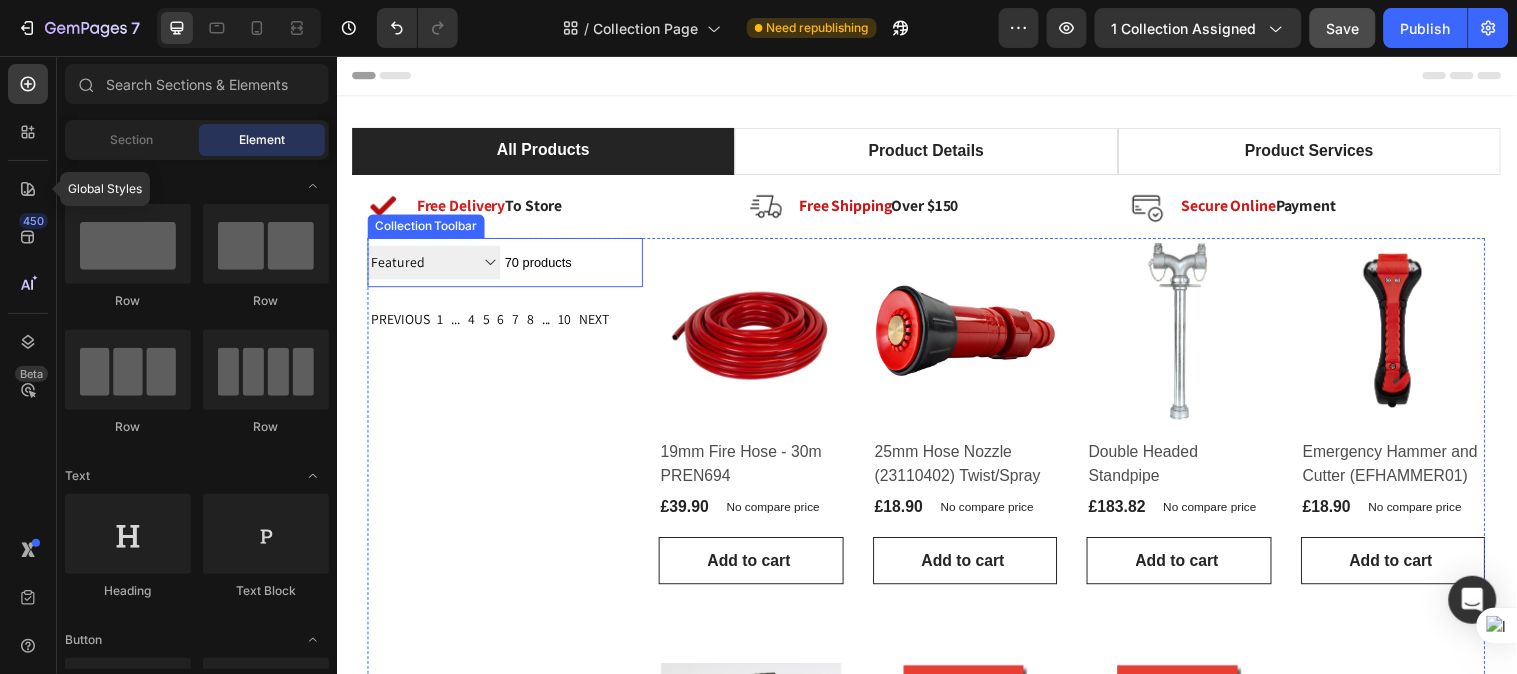 drag, startPoint x: 423, startPoint y: 263, endPoint x: 447, endPoint y: 281, distance: 30 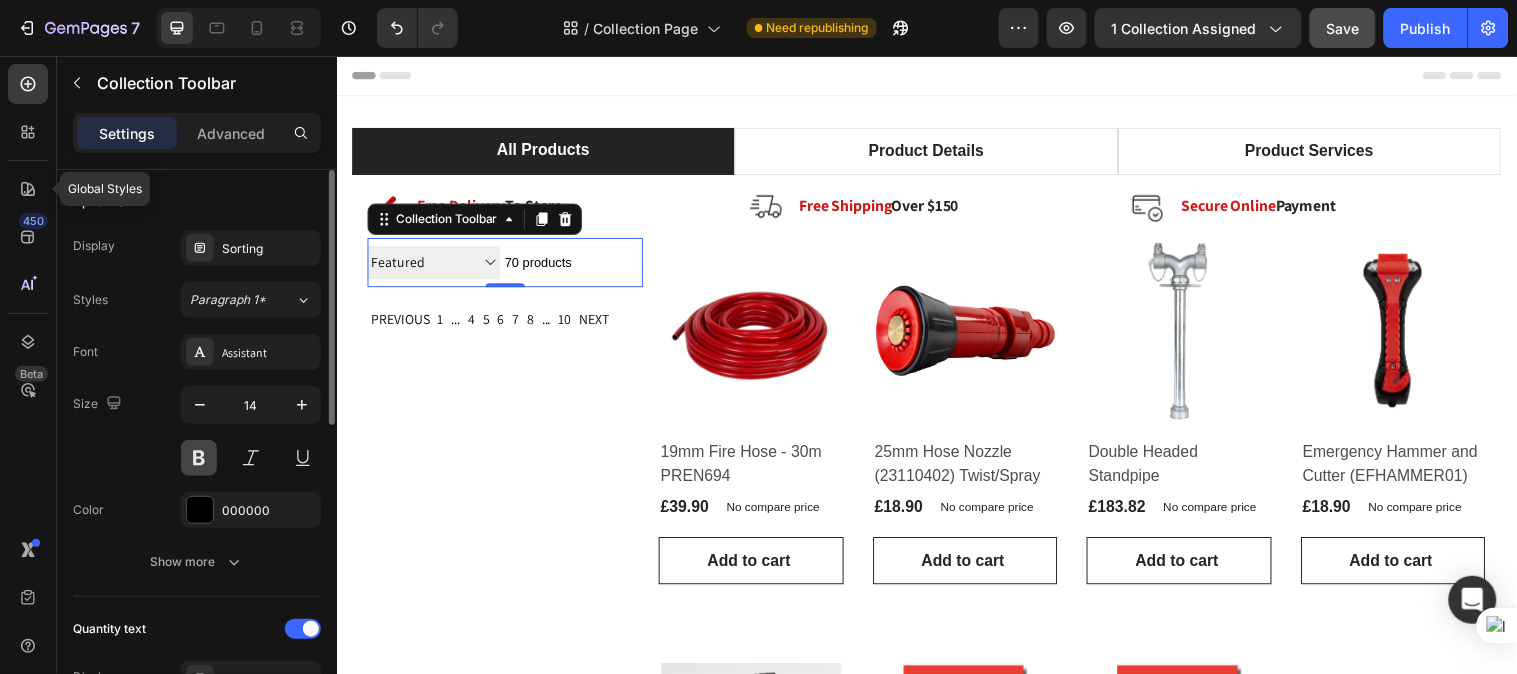 click at bounding box center [199, 458] 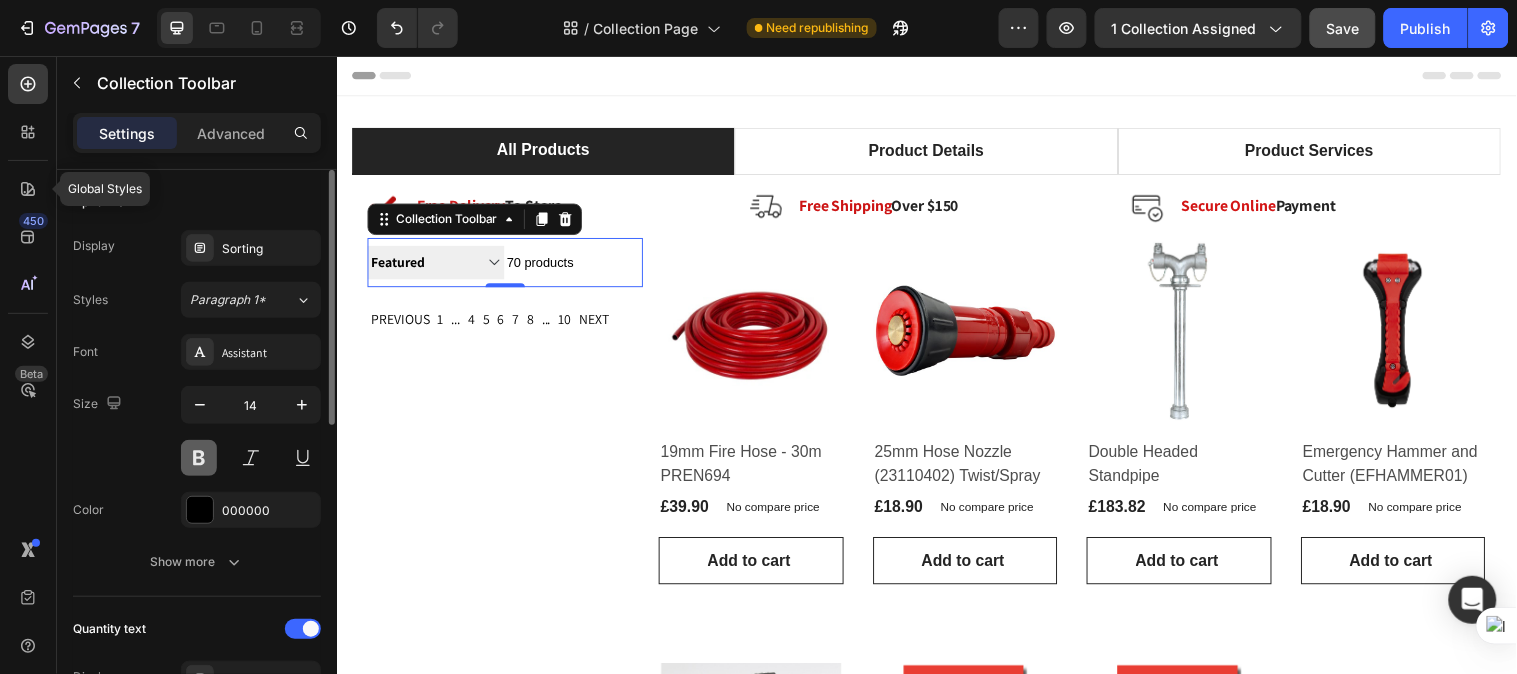 click at bounding box center (199, 458) 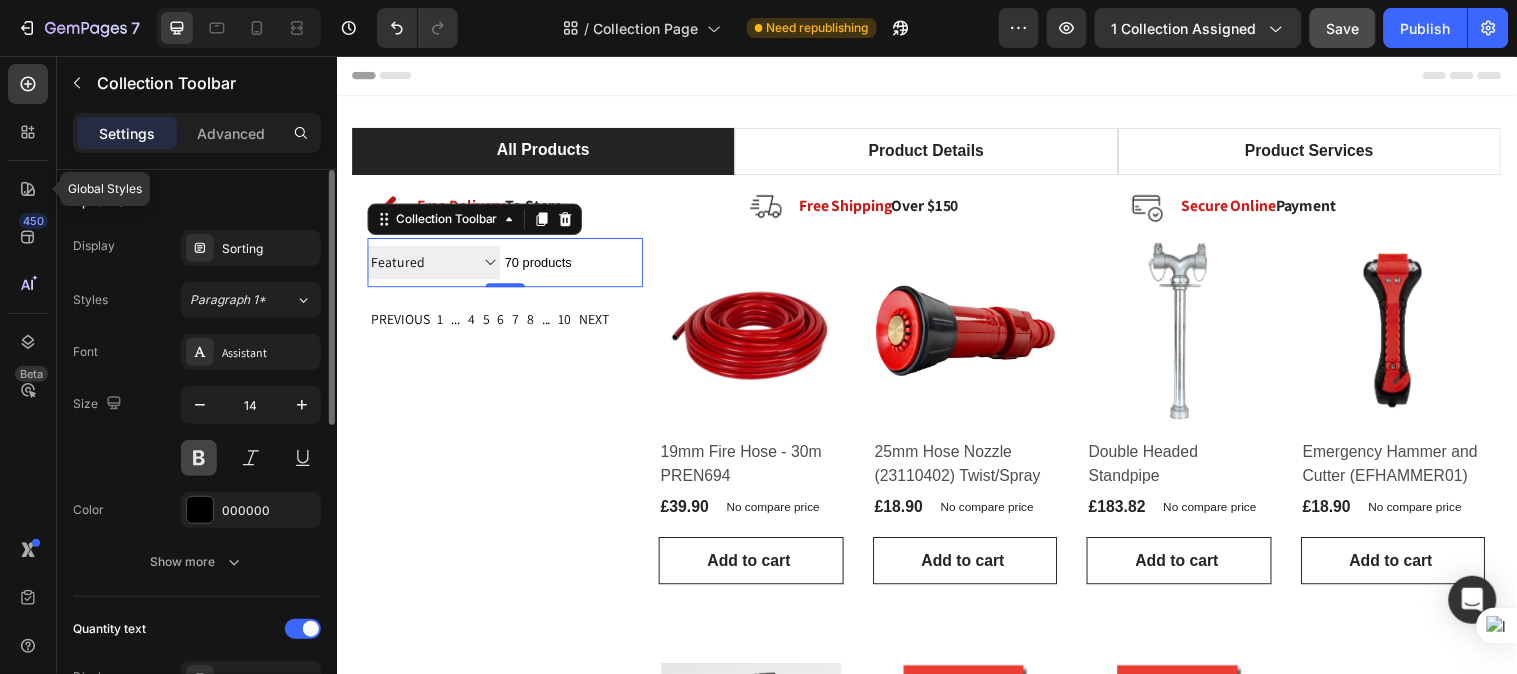 click at bounding box center [199, 458] 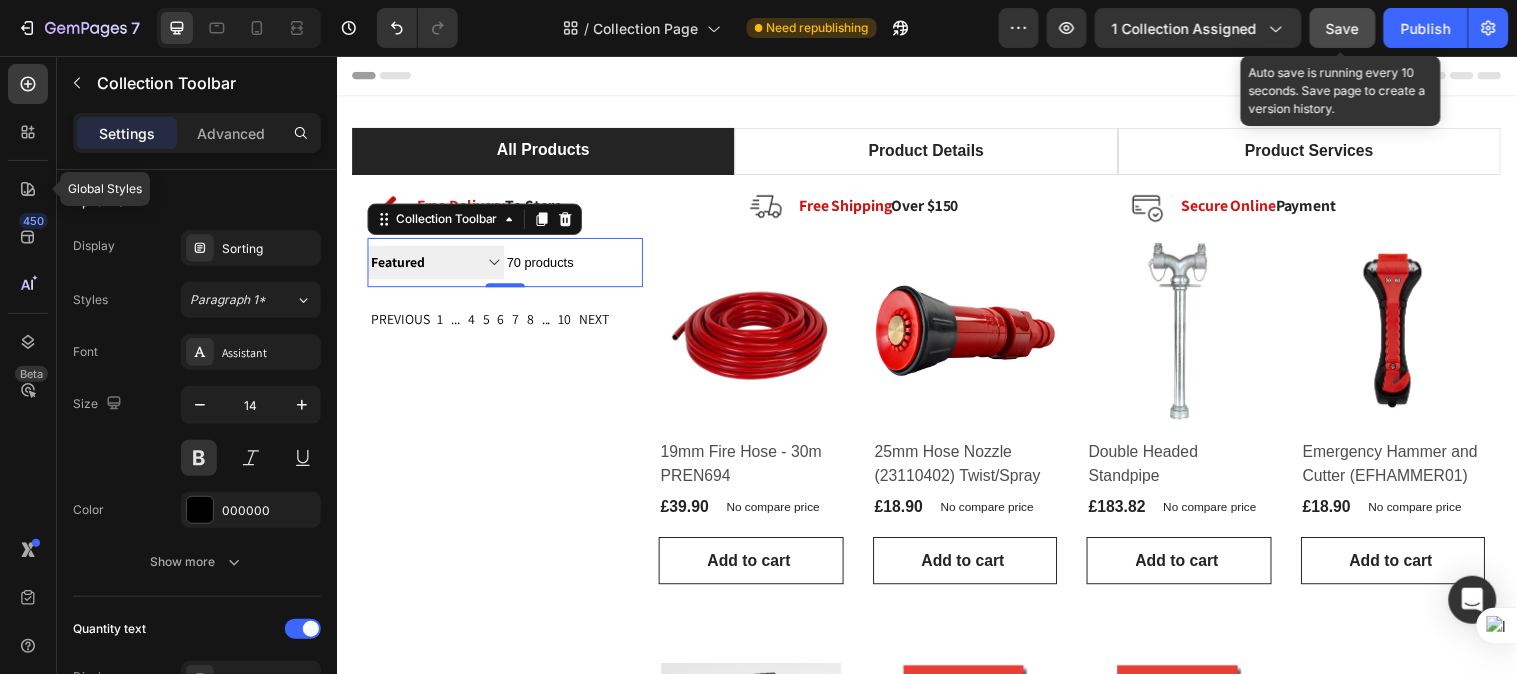 click on "Save" 